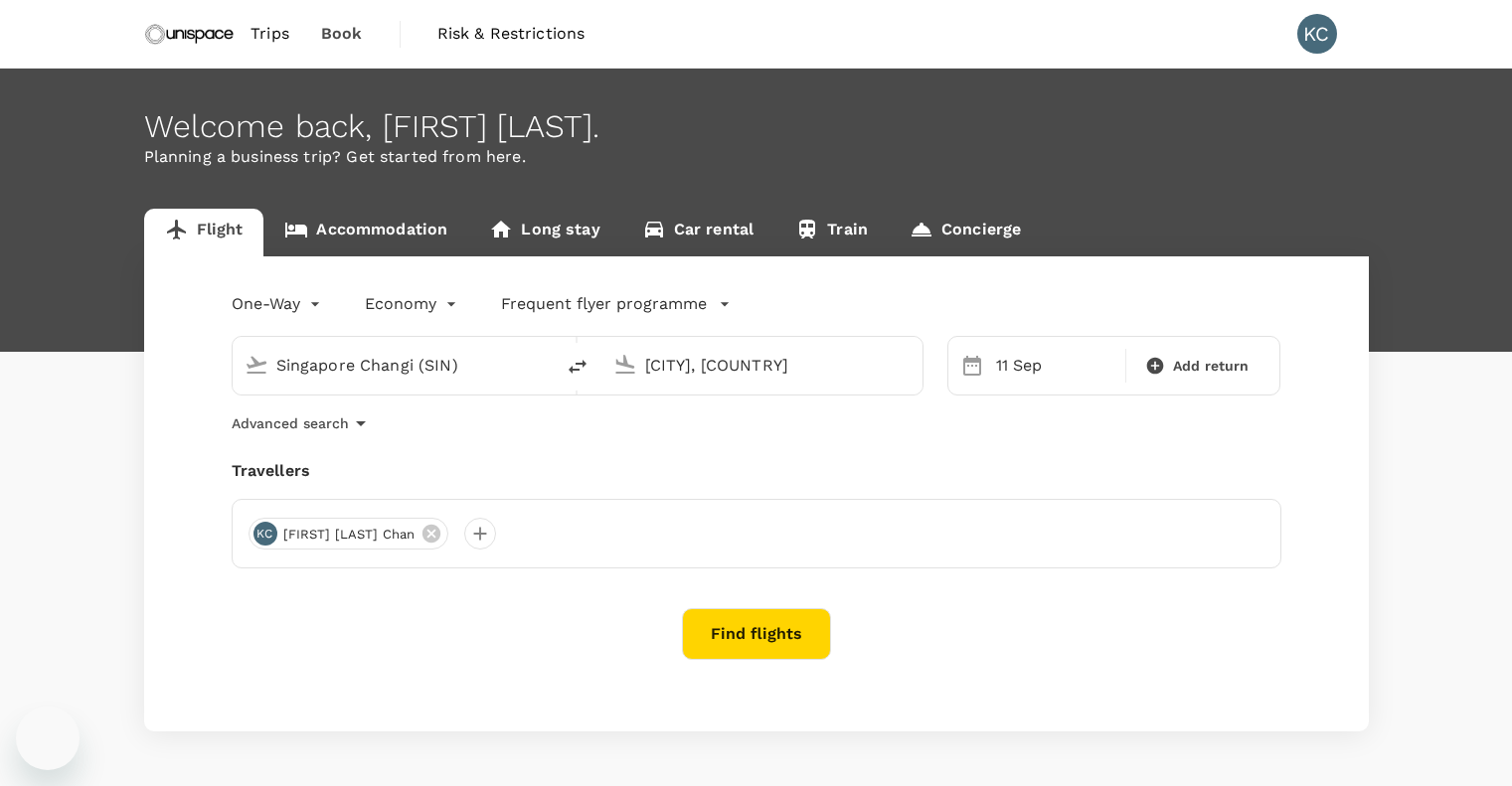 scroll, scrollTop: 0, scrollLeft: 0, axis: both 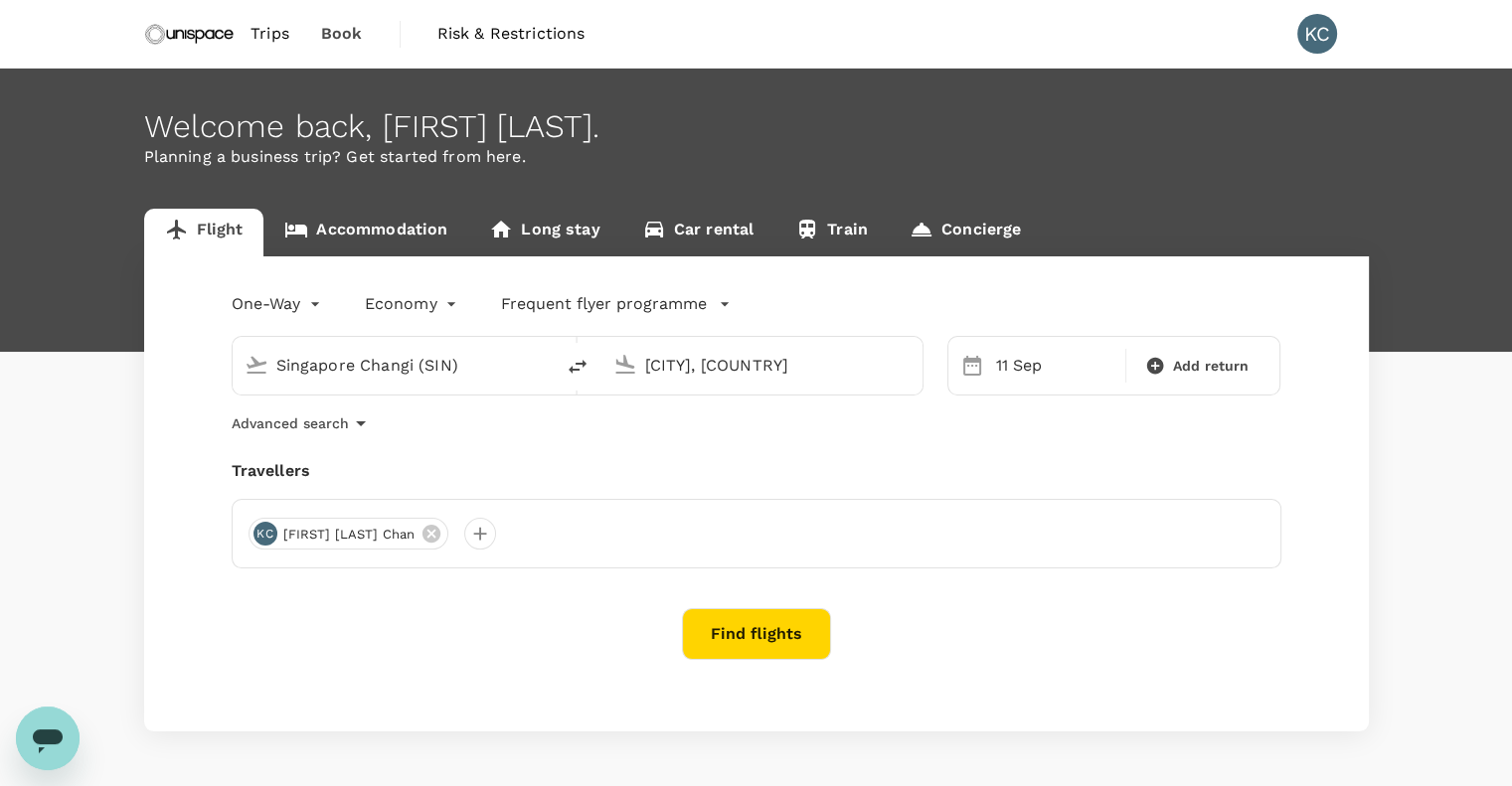 click on "Trips Book Risk & Restrictions KC Welcome back , [FIRST] [LAST] . Planning a business trip? Get started from here. Flight Accommodation Long stay Car rental Train Concierge One-Way oneway Economy economy Frequent flyer programme Singapore Changi (SIN) [CITY], [COUNTRY] (any) 11 Sep Add return Advanced search Travellers   KC [FIRST] [LAST] Chan Find flights Version 3.48.3 Privacy Policy Terms of Use Help Centre Frequent flyer programme Singapore Airlines PPS Club/ KrisFlyer Add new" at bounding box center (756, 428) 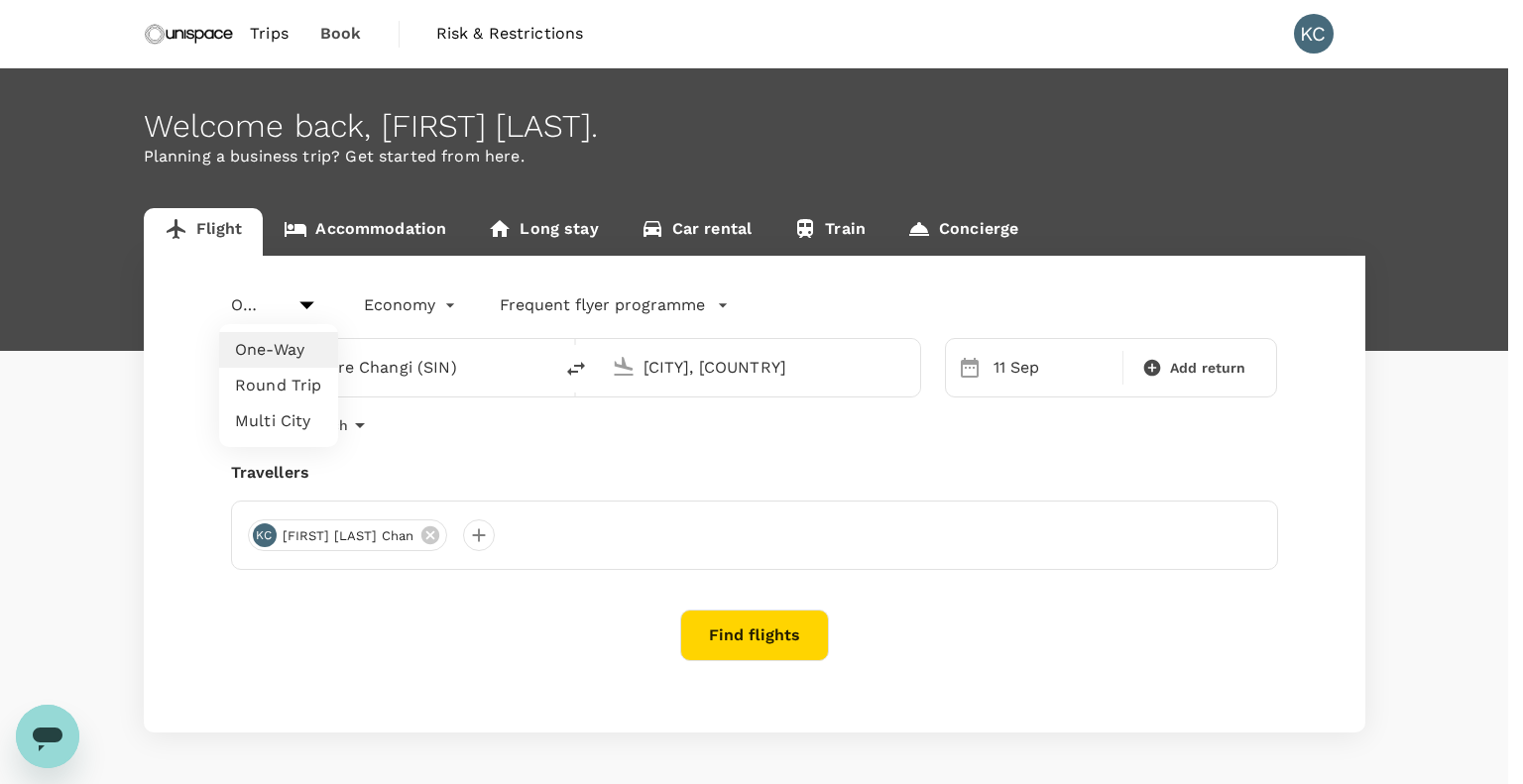 click on "One-Way" at bounding box center (279, 350) 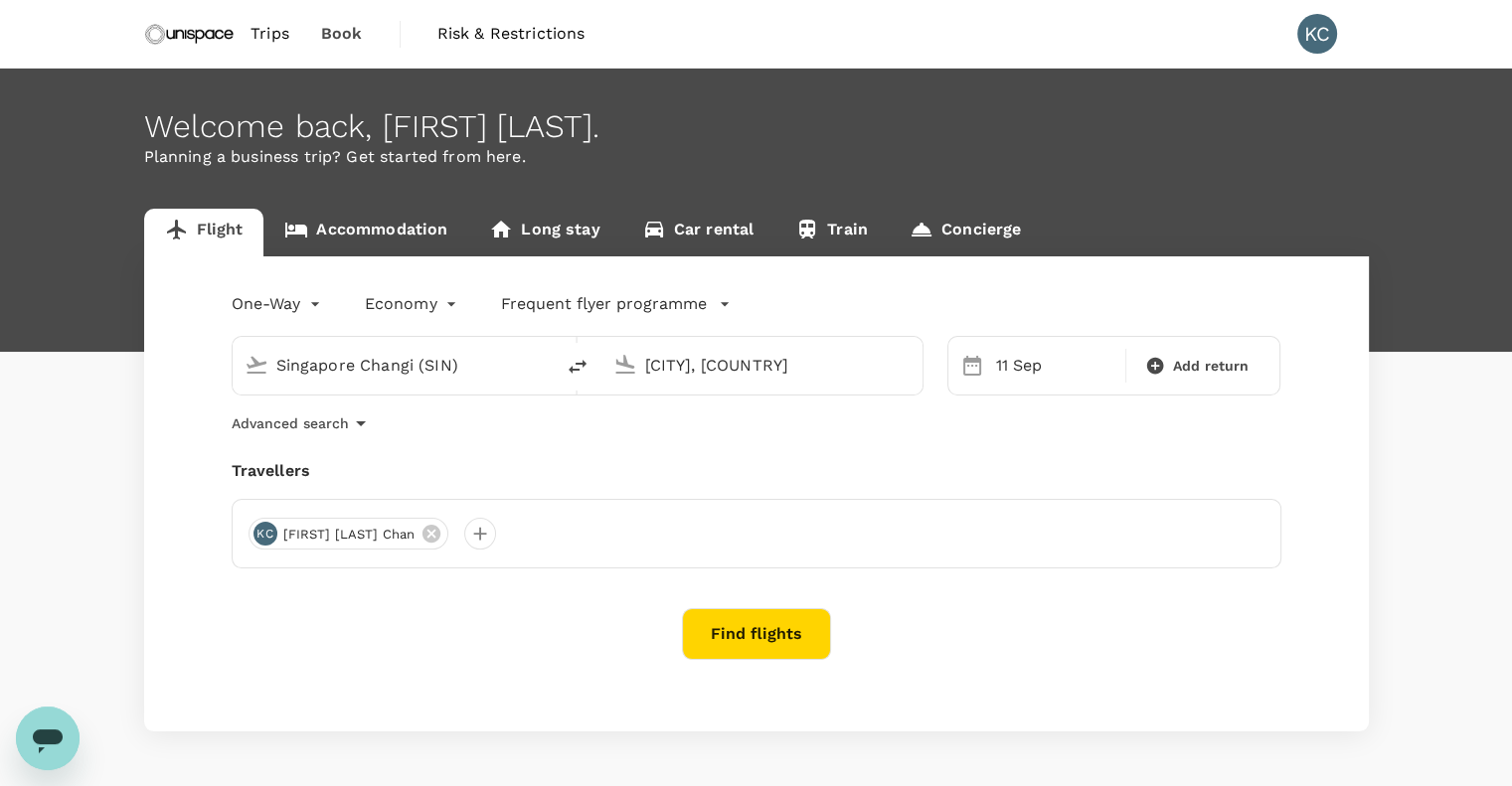 click on "Find flights" at bounding box center (756, 634) 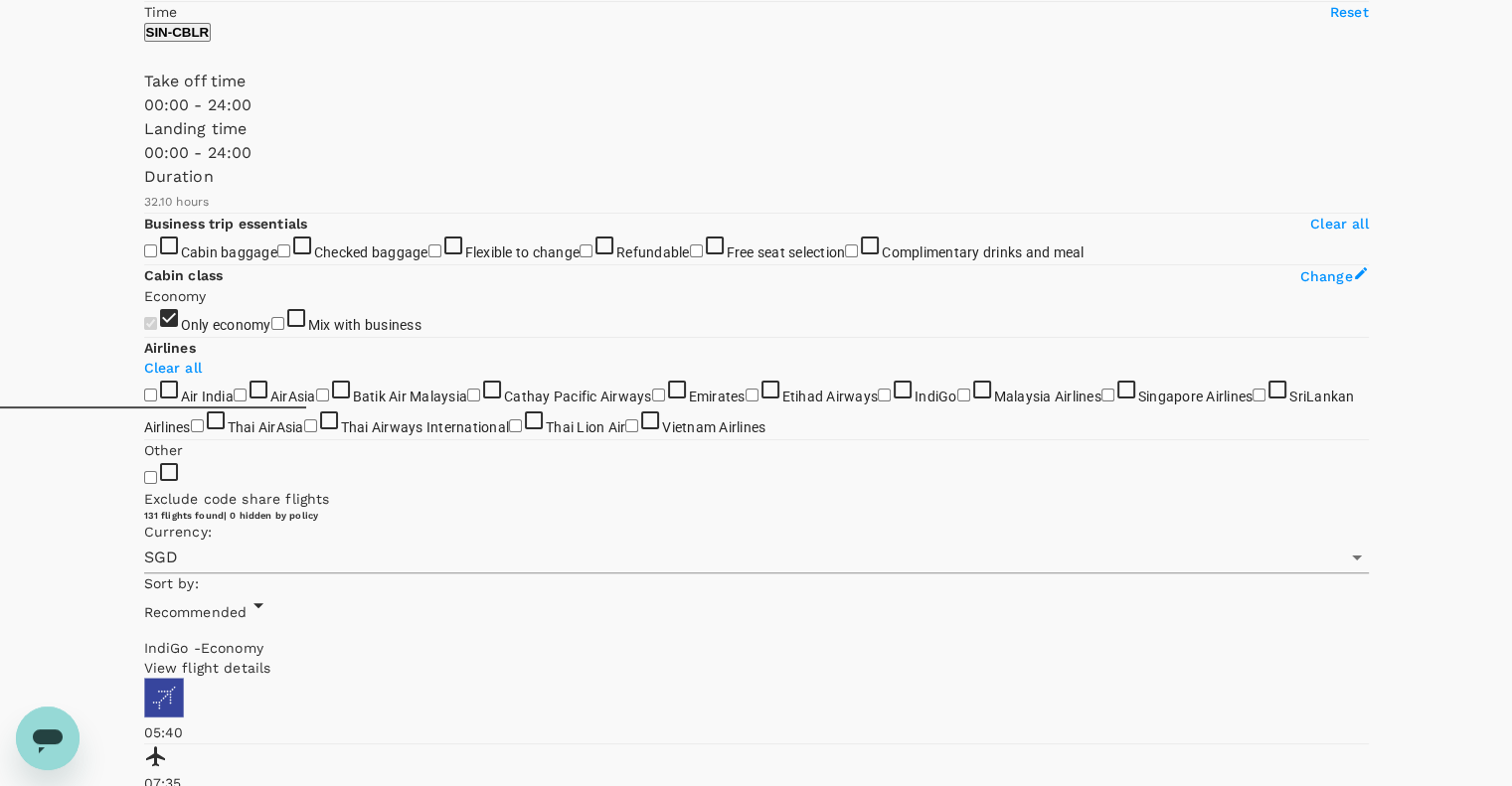 scroll, scrollTop: 397, scrollLeft: 0, axis: vertical 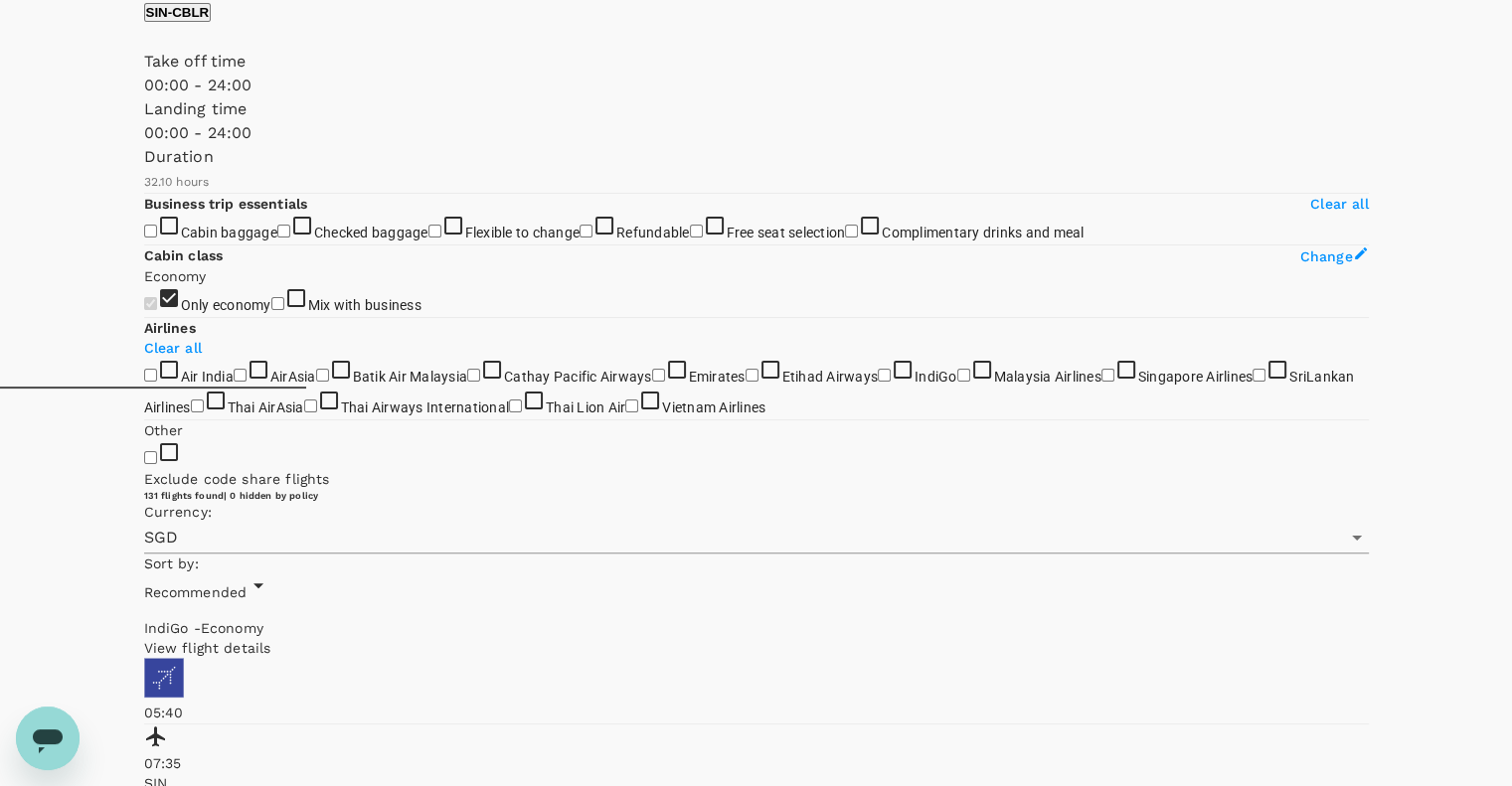 click on "View options" at bounding box center [183, 11828] 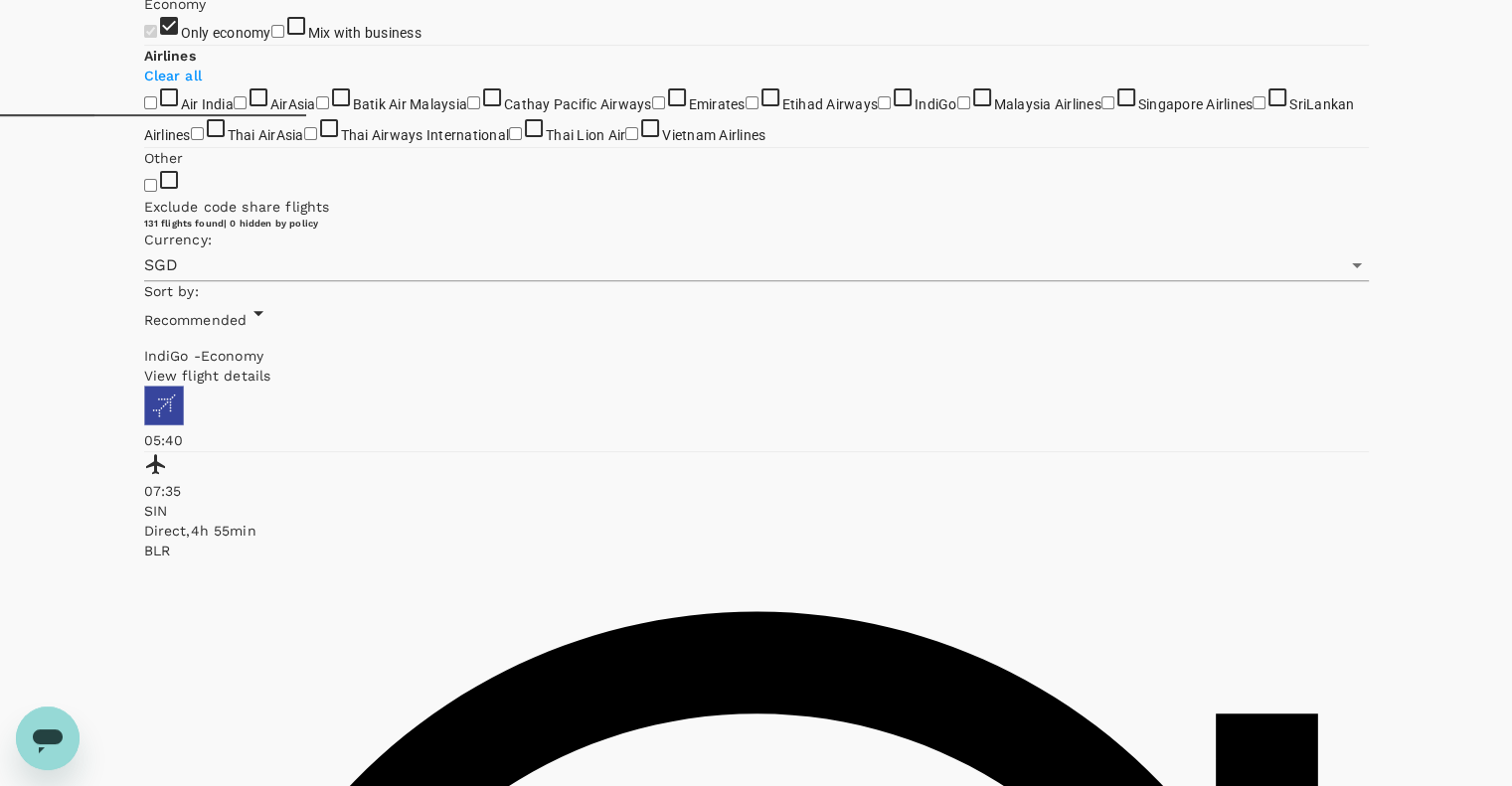 scroll, scrollTop: 758, scrollLeft: 0, axis: vertical 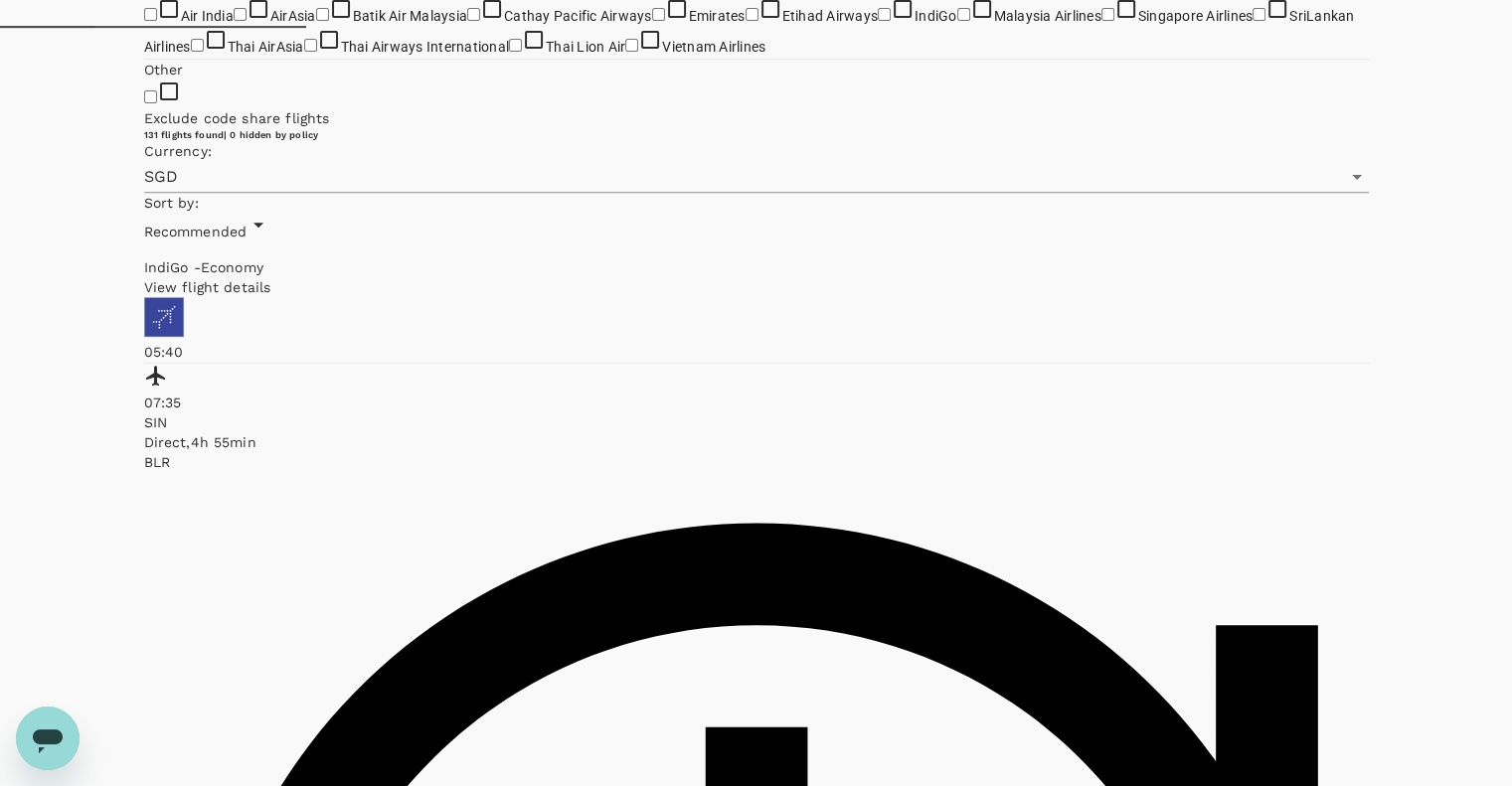 click on "Show more" at bounding box center (179, 13070) 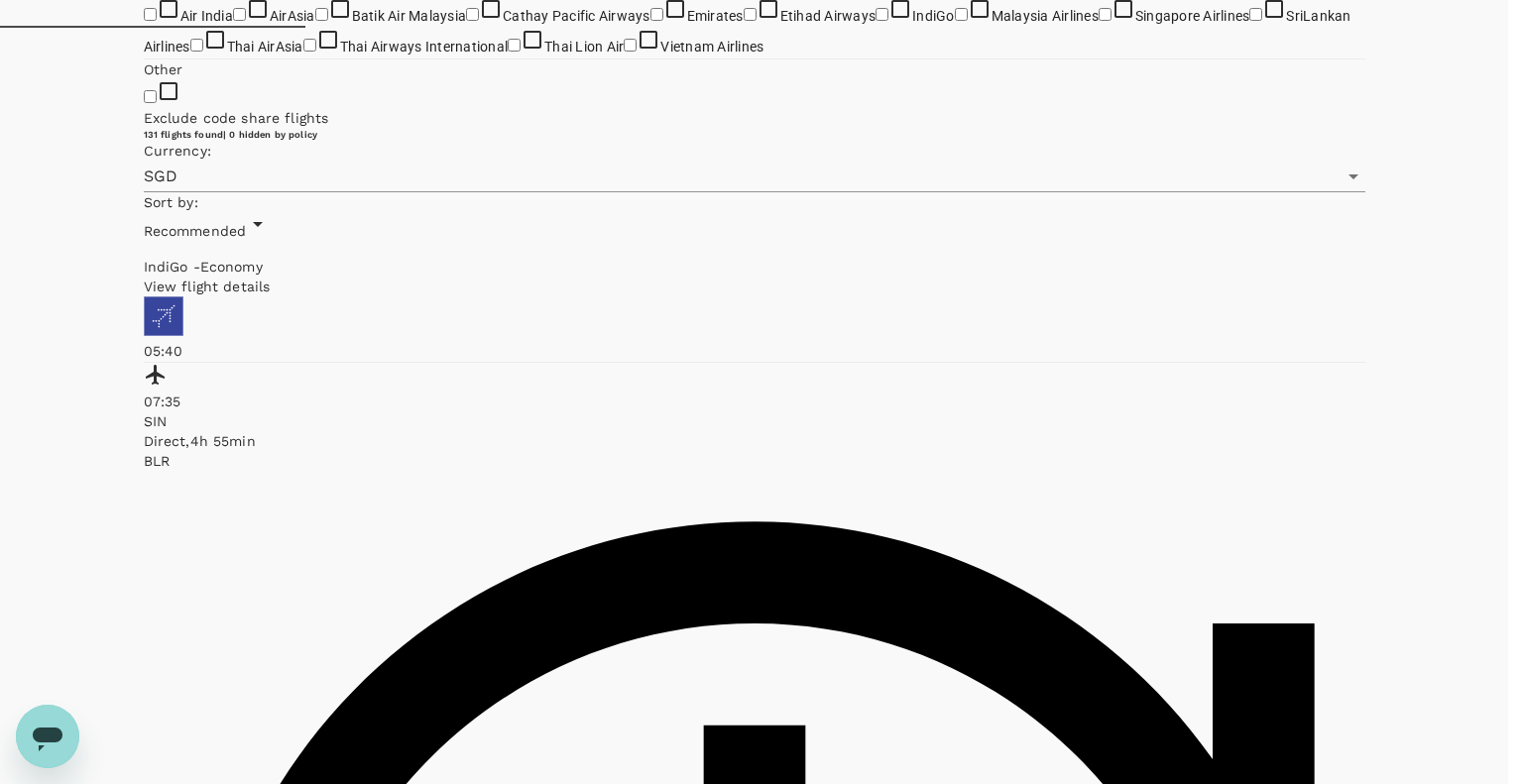 click 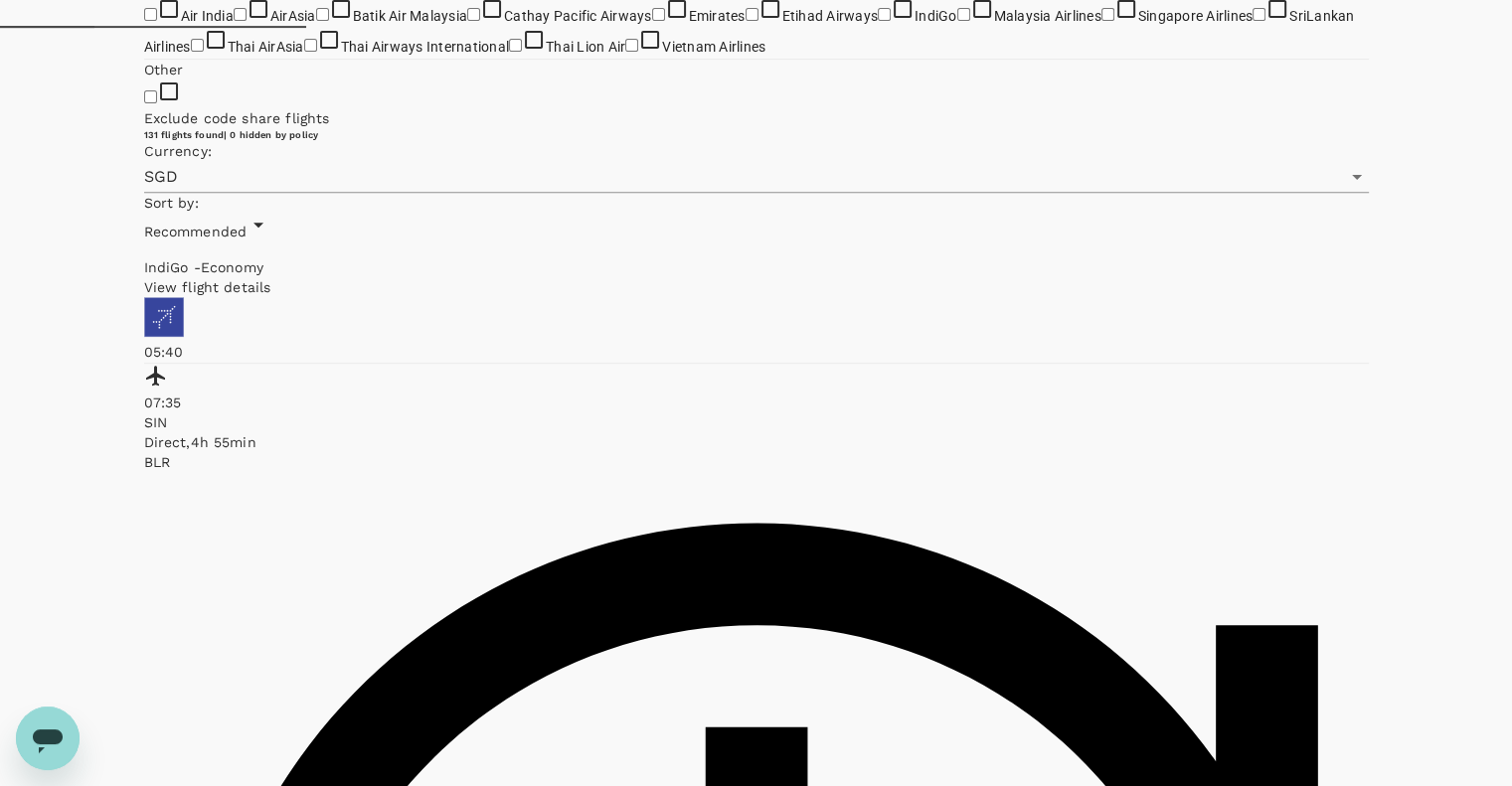 click on "Show more" at bounding box center (585, 13070) 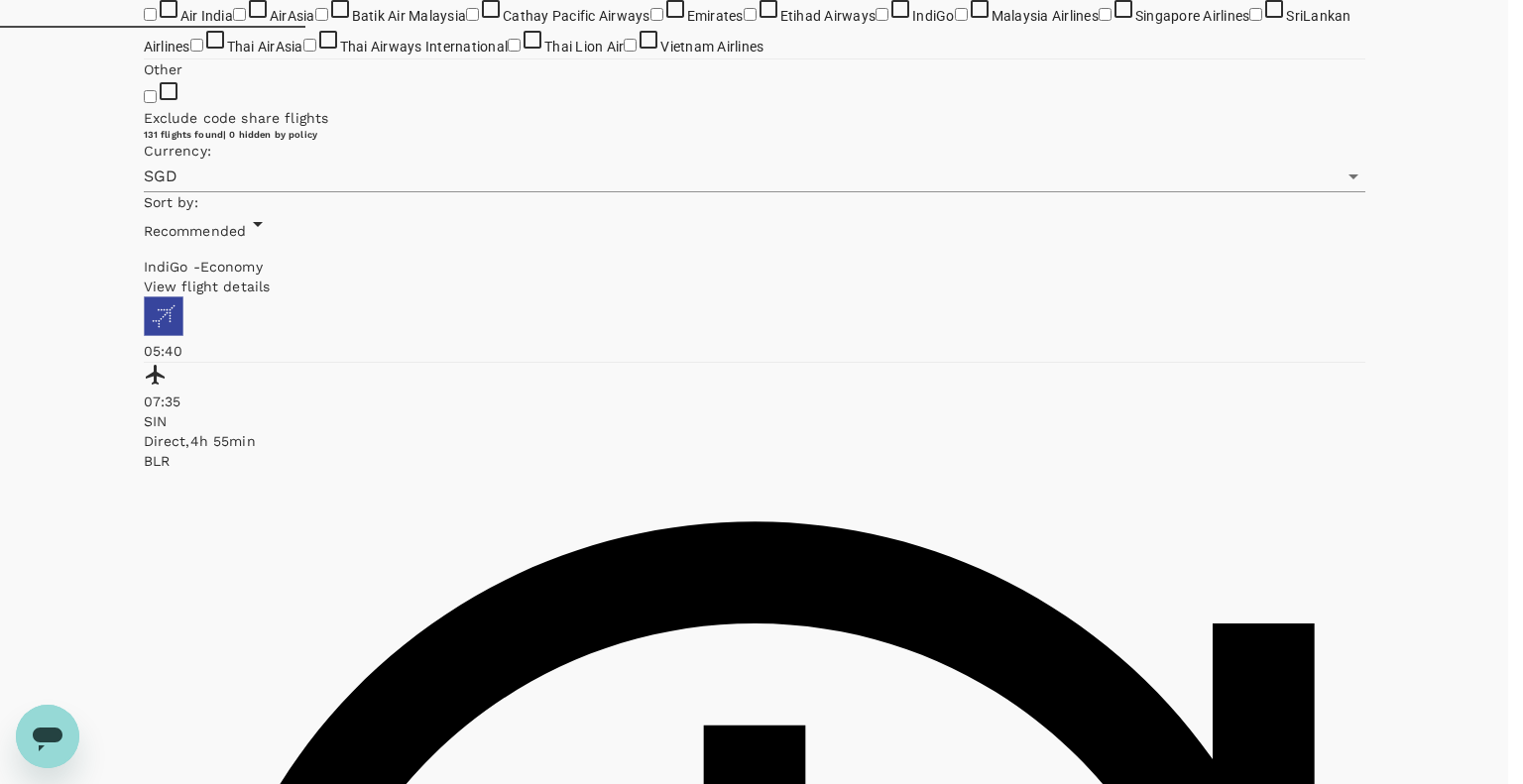 click 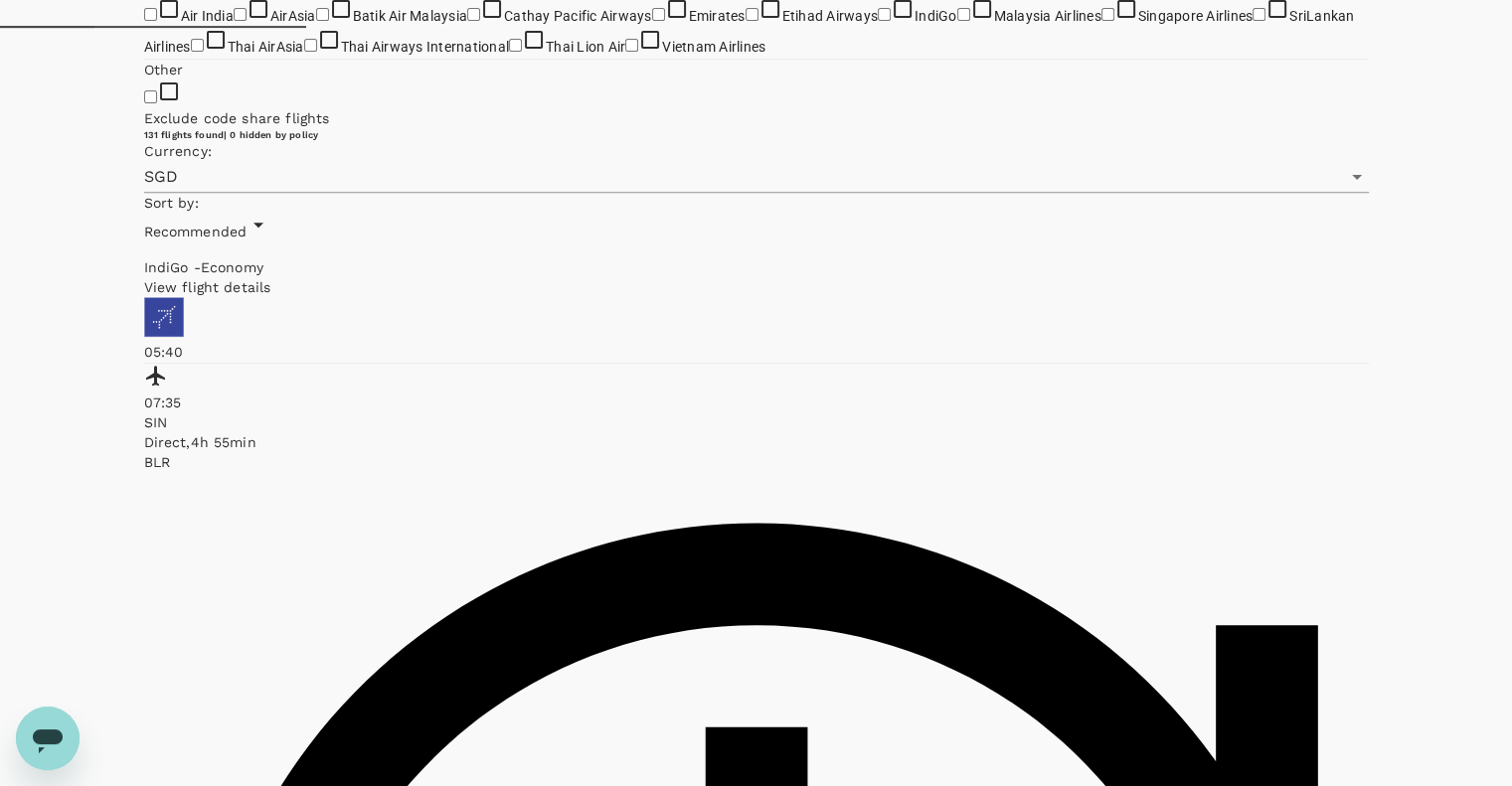 click on "SGD 205.79" at bounding box center (588, 11859) 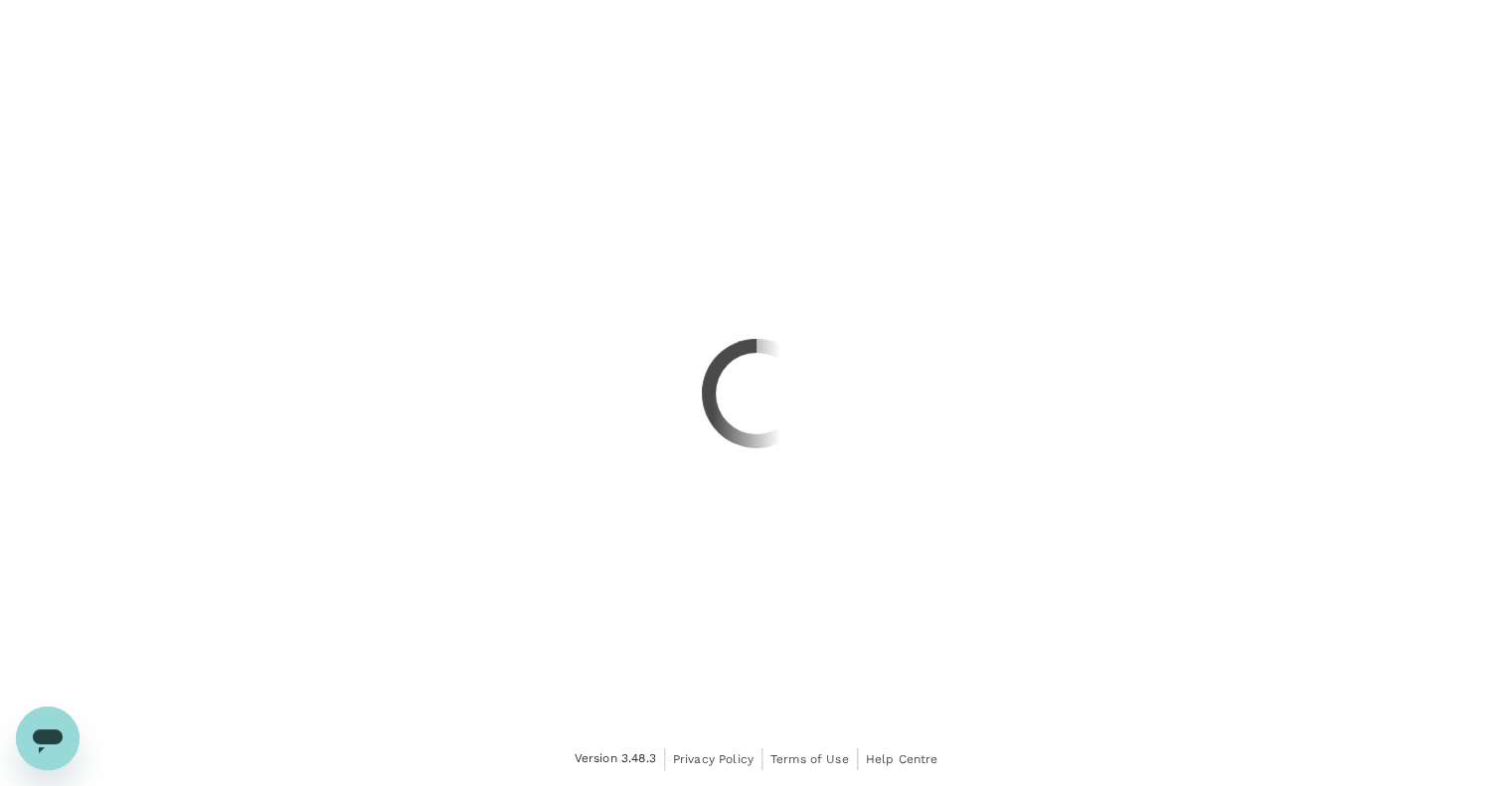 scroll, scrollTop: 0, scrollLeft: 0, axis: both 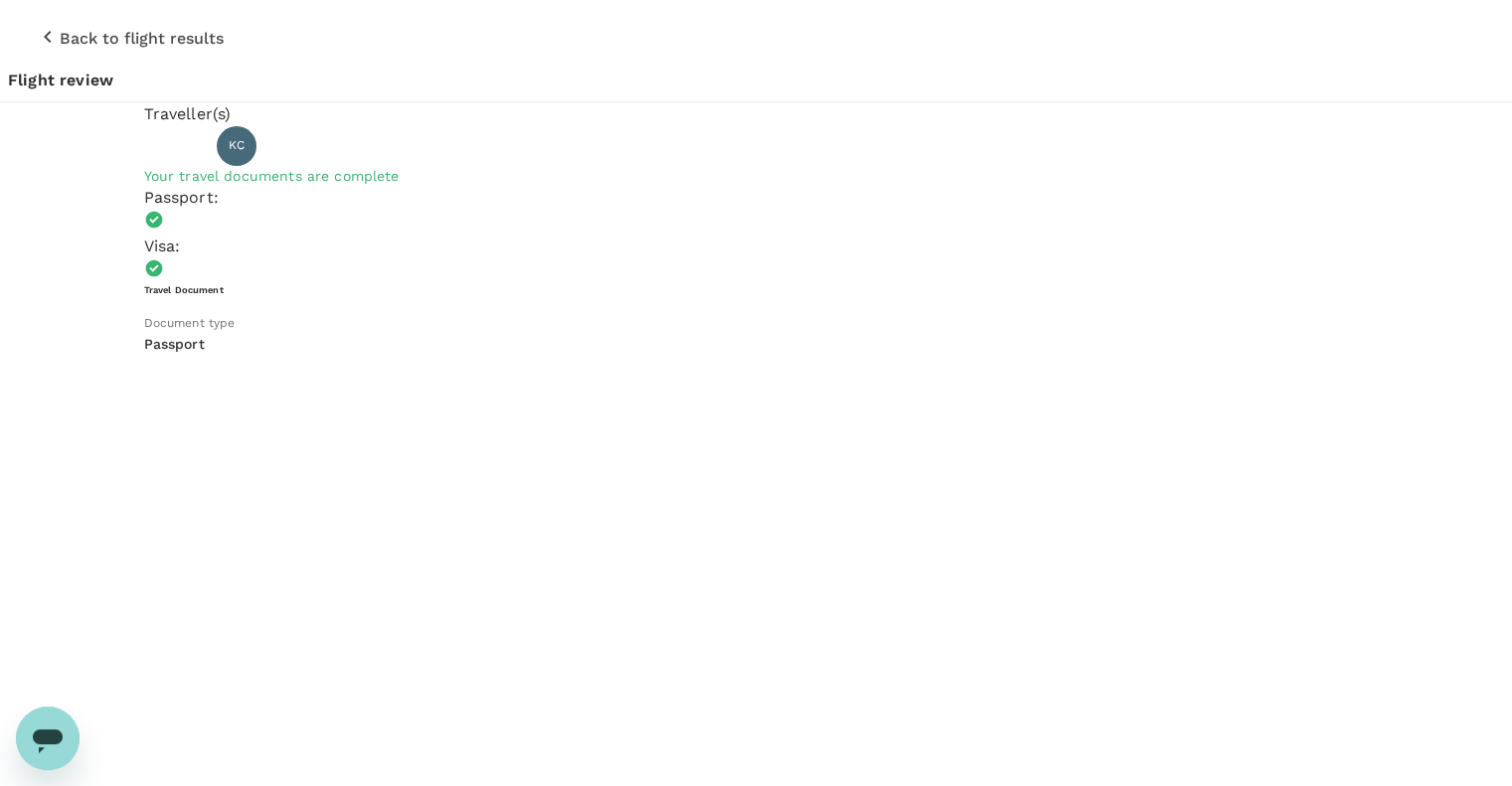 click 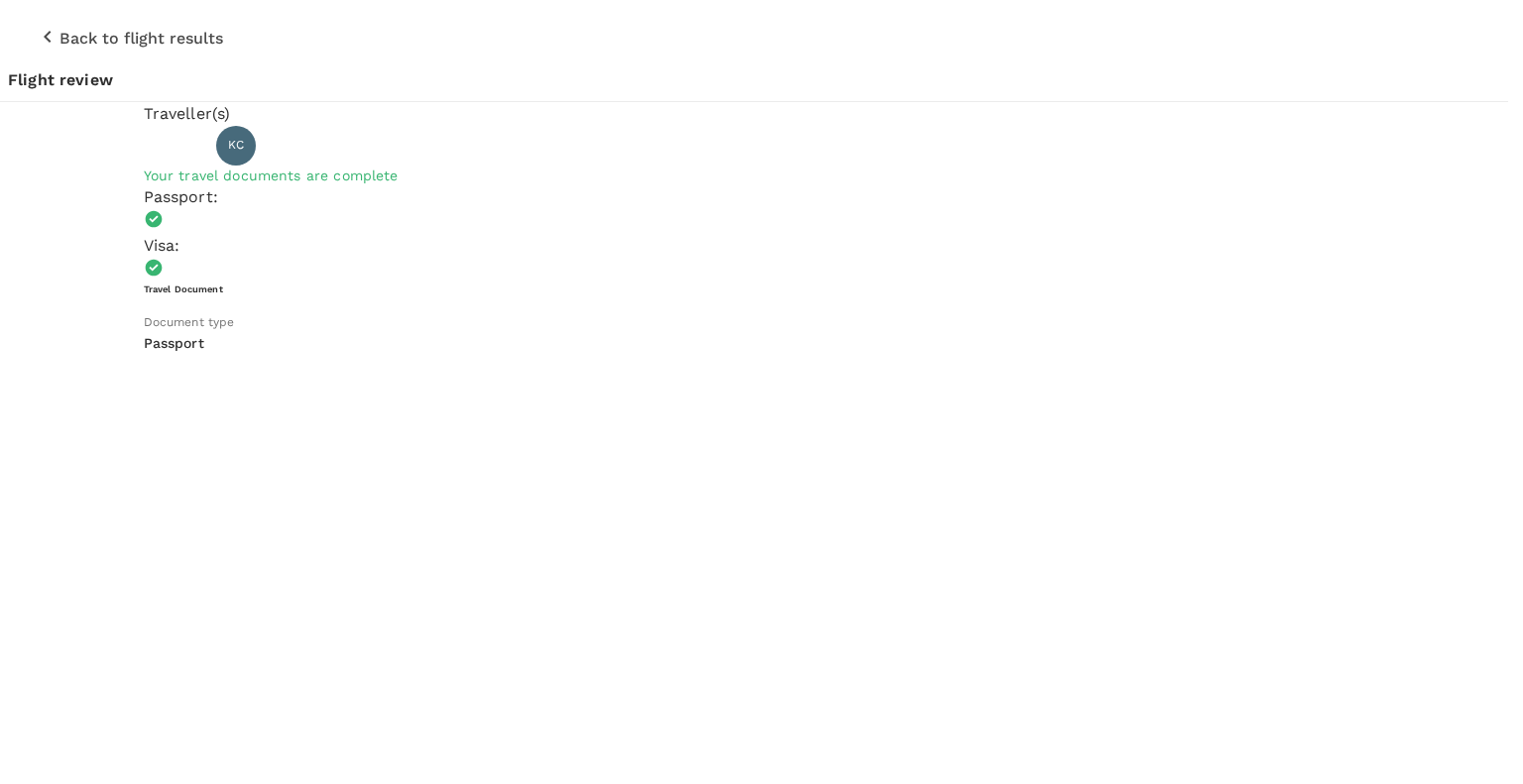 click on "Finish" at bounding box center [36, 5697] 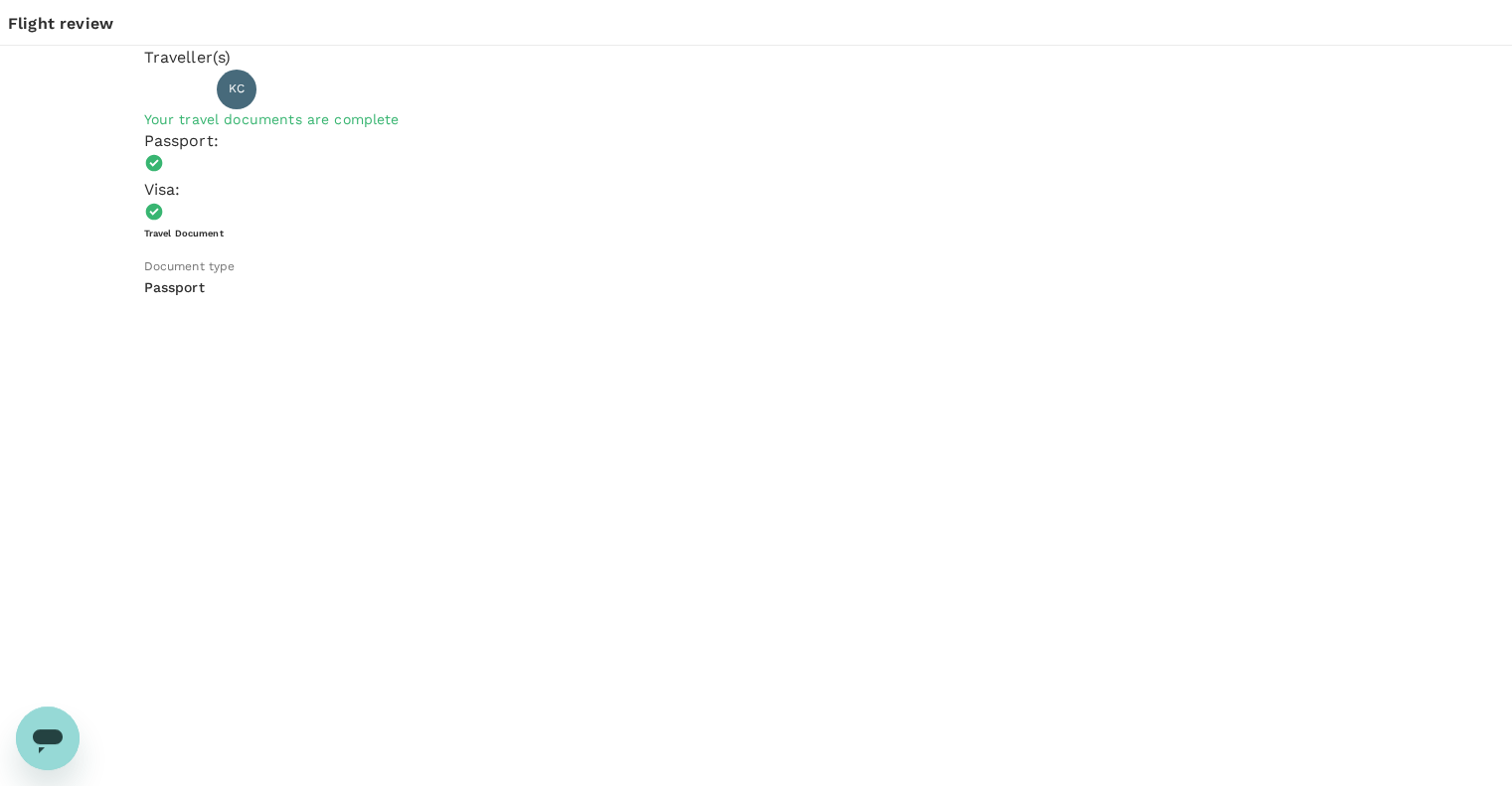 scroll, scrollTop: 87, scrollLeft: 0, axis: vertical 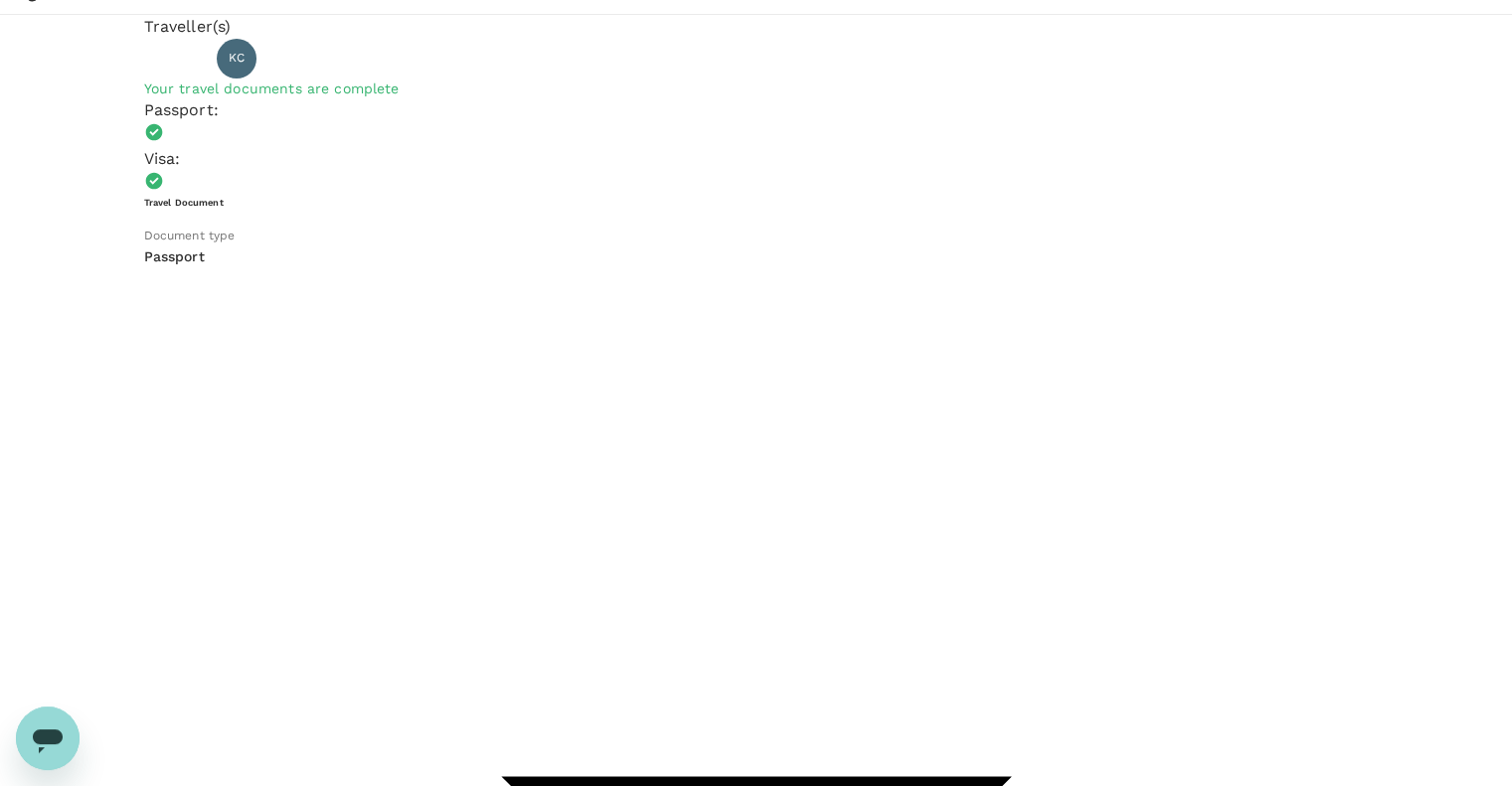 click 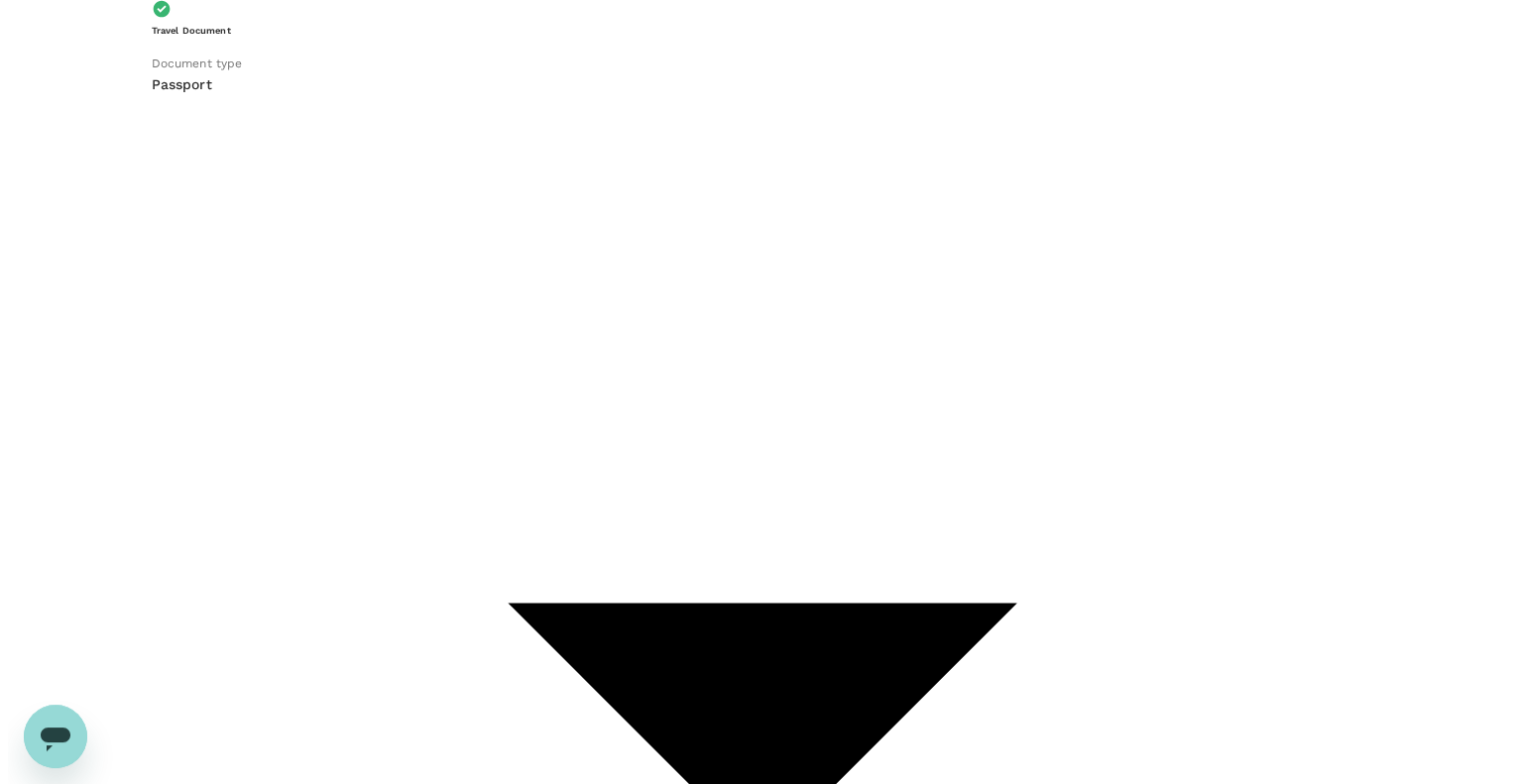 scroll, scrollTop: 8, scrollLeft: 0, axis: vertical 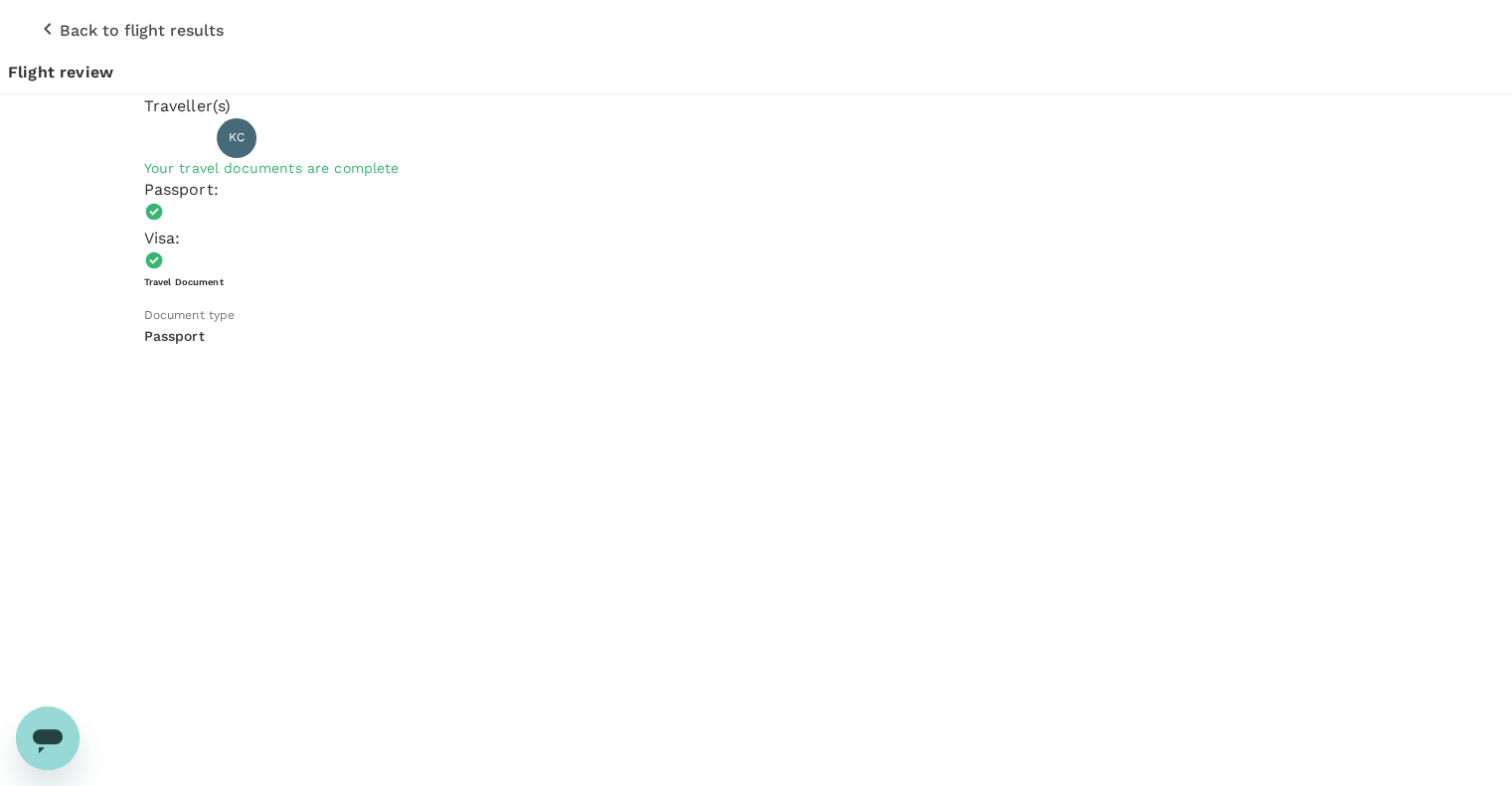 click on "Continue to payment details" at bounding box center [756, 5805] 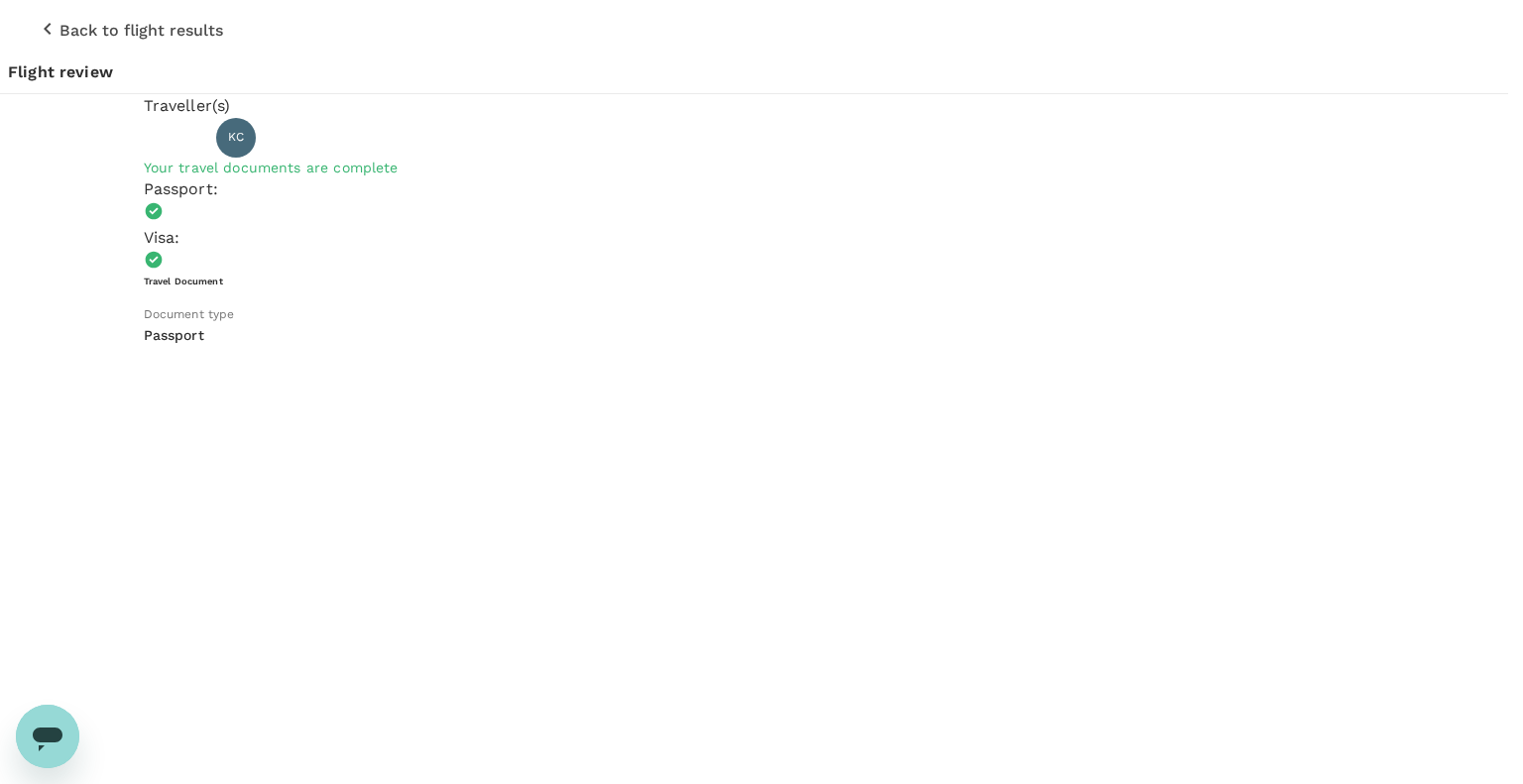 type on "9ca6ee36-36cb-4982-994b-715ae594bb55" 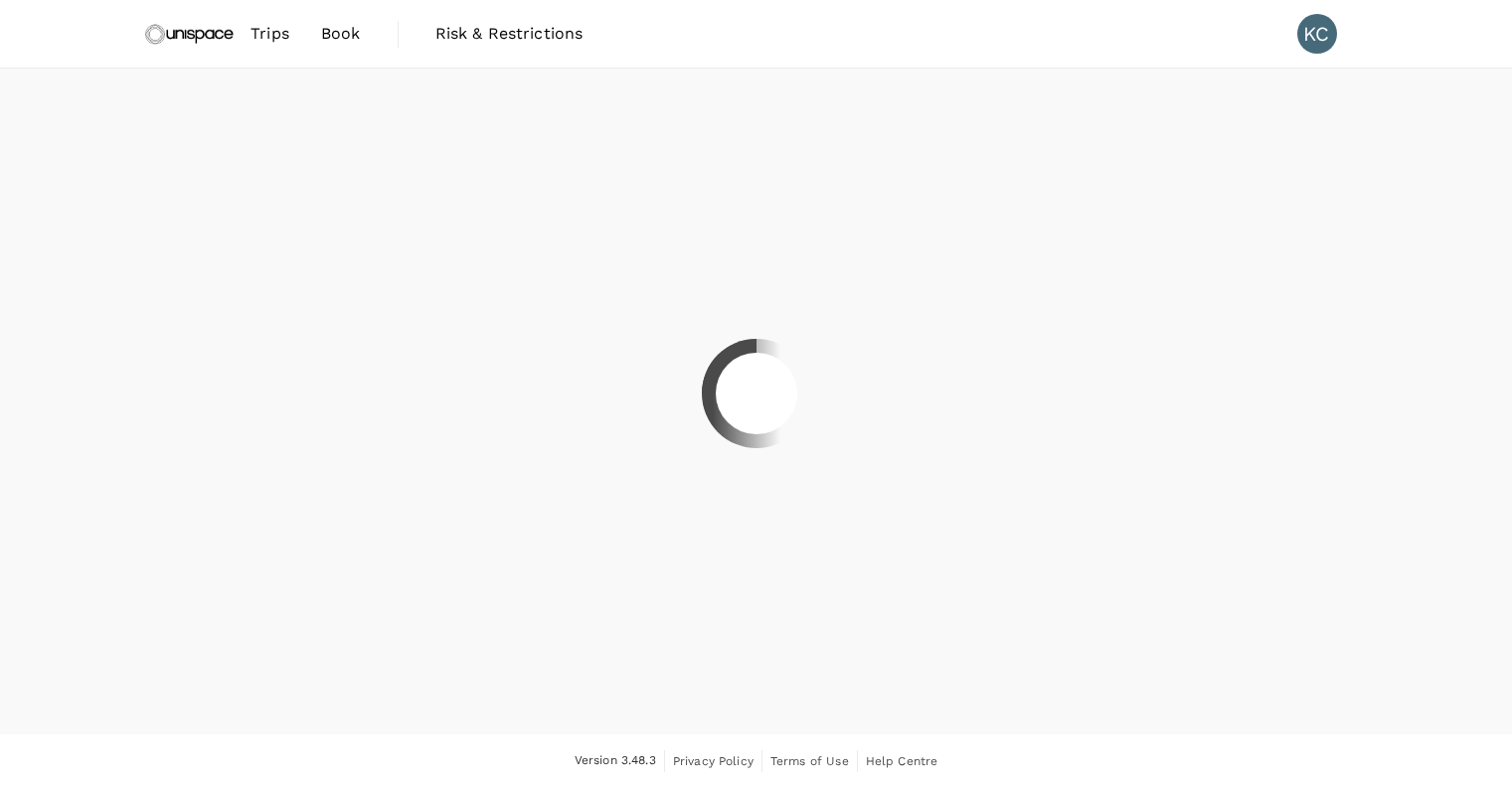scroll, scrollTop: 0, scrollLeft: 0, axis: both 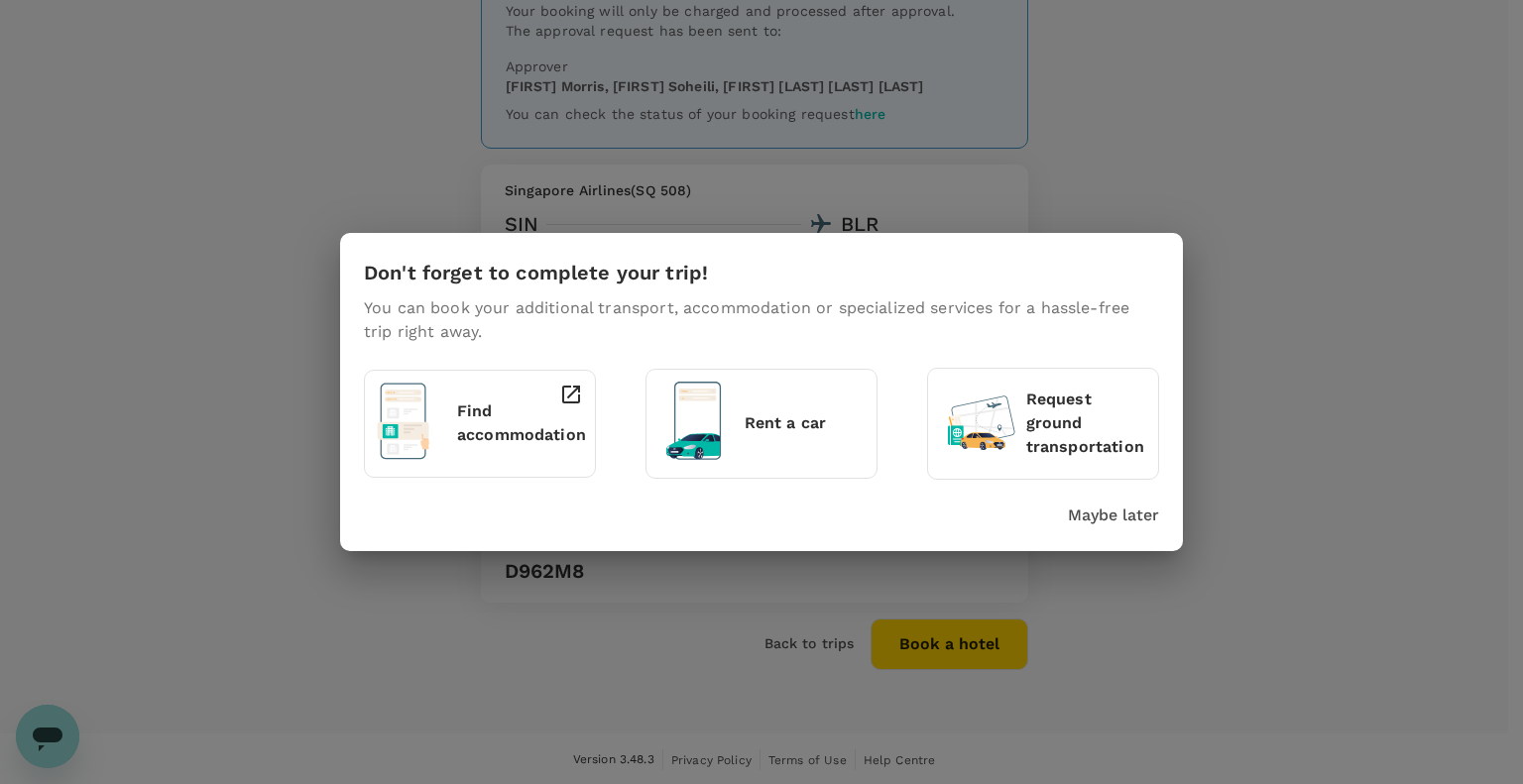 click on "Maybe later" at bounding box center (1113, 515) 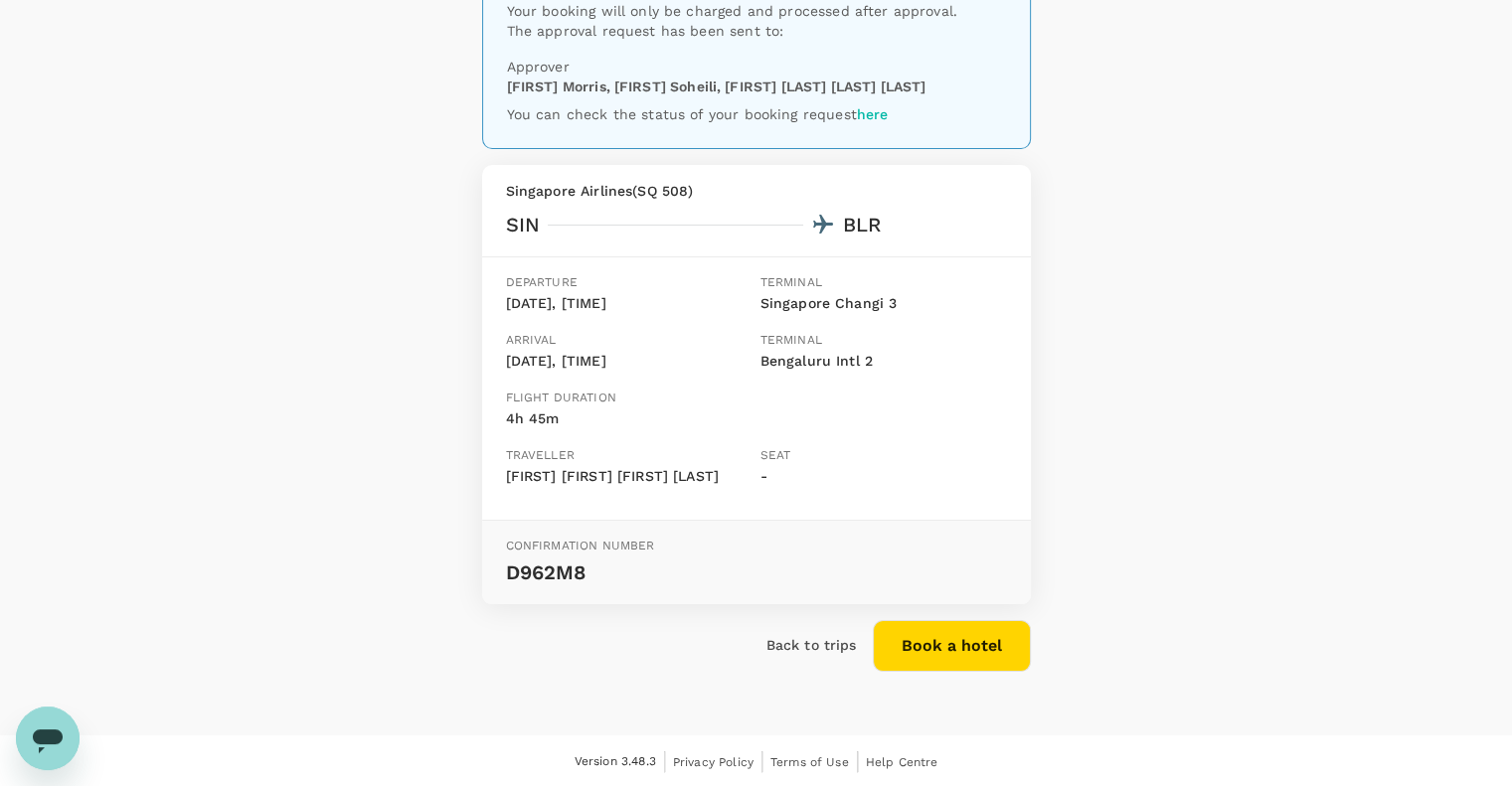 click on "Back to trips" at bounding box center (811, 645) 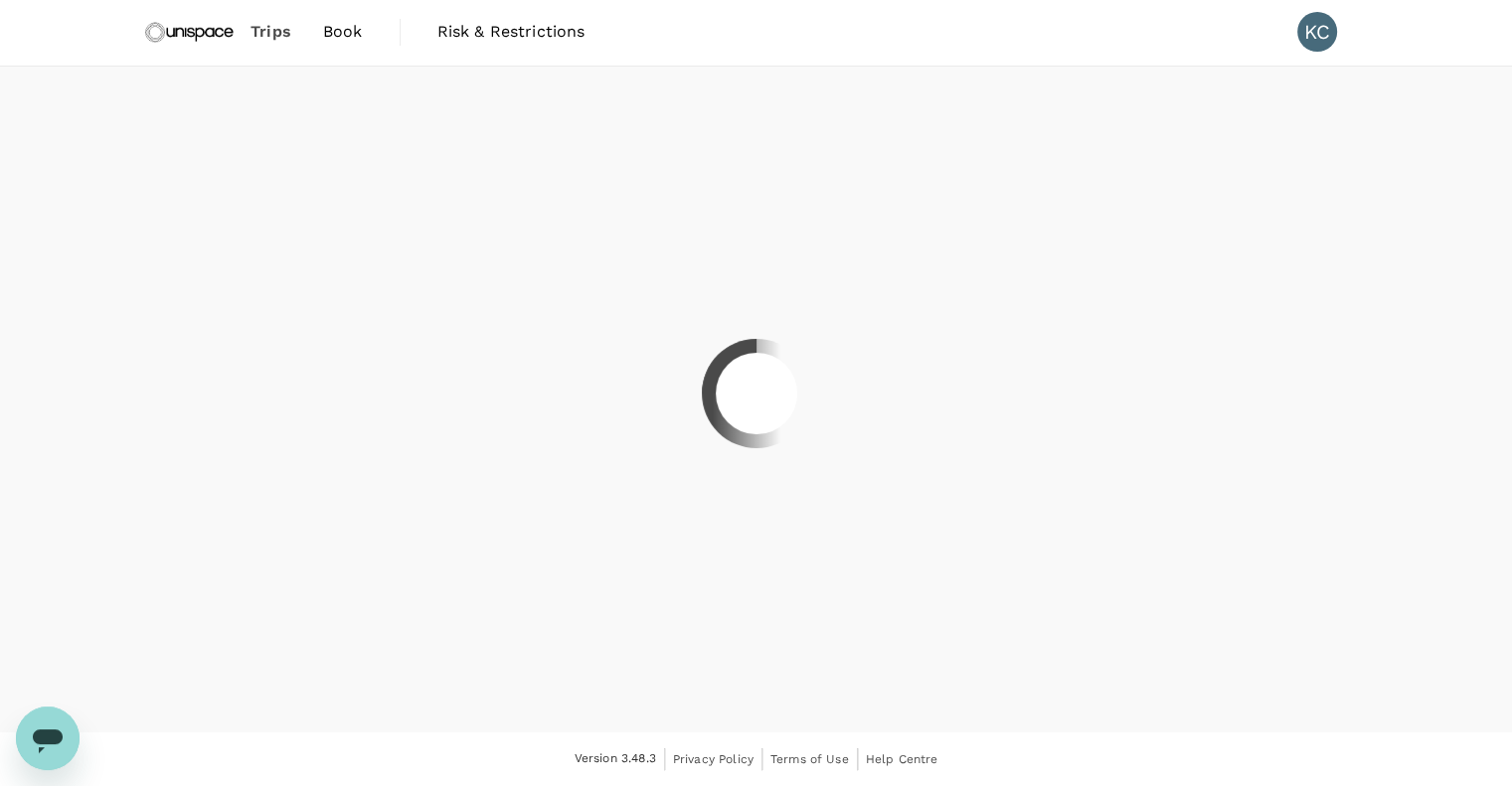 scroll, scrollTop: 0, scrollLeft: 0, axis: both 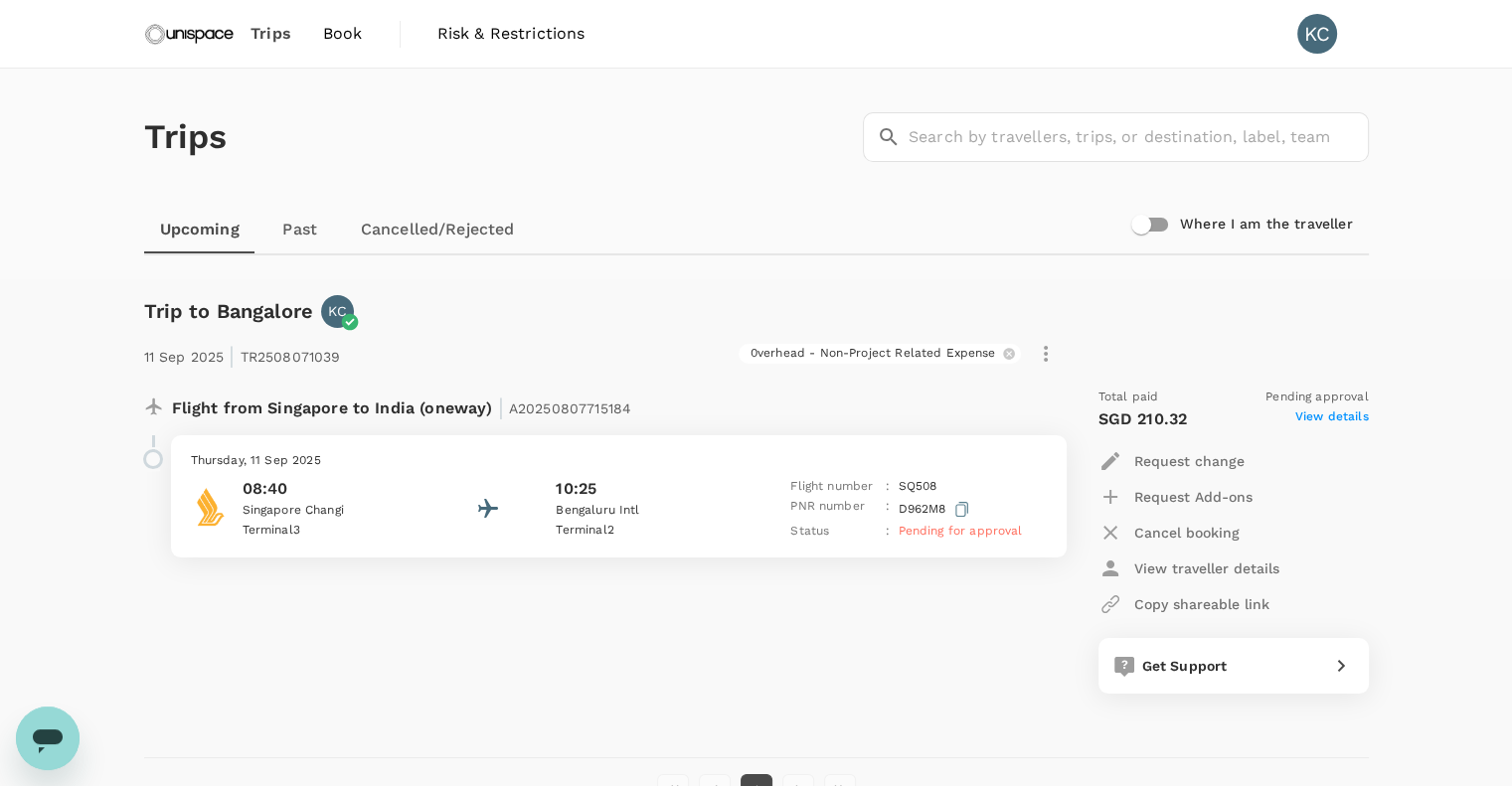 click on "Book" at bounding box center [343, 34] 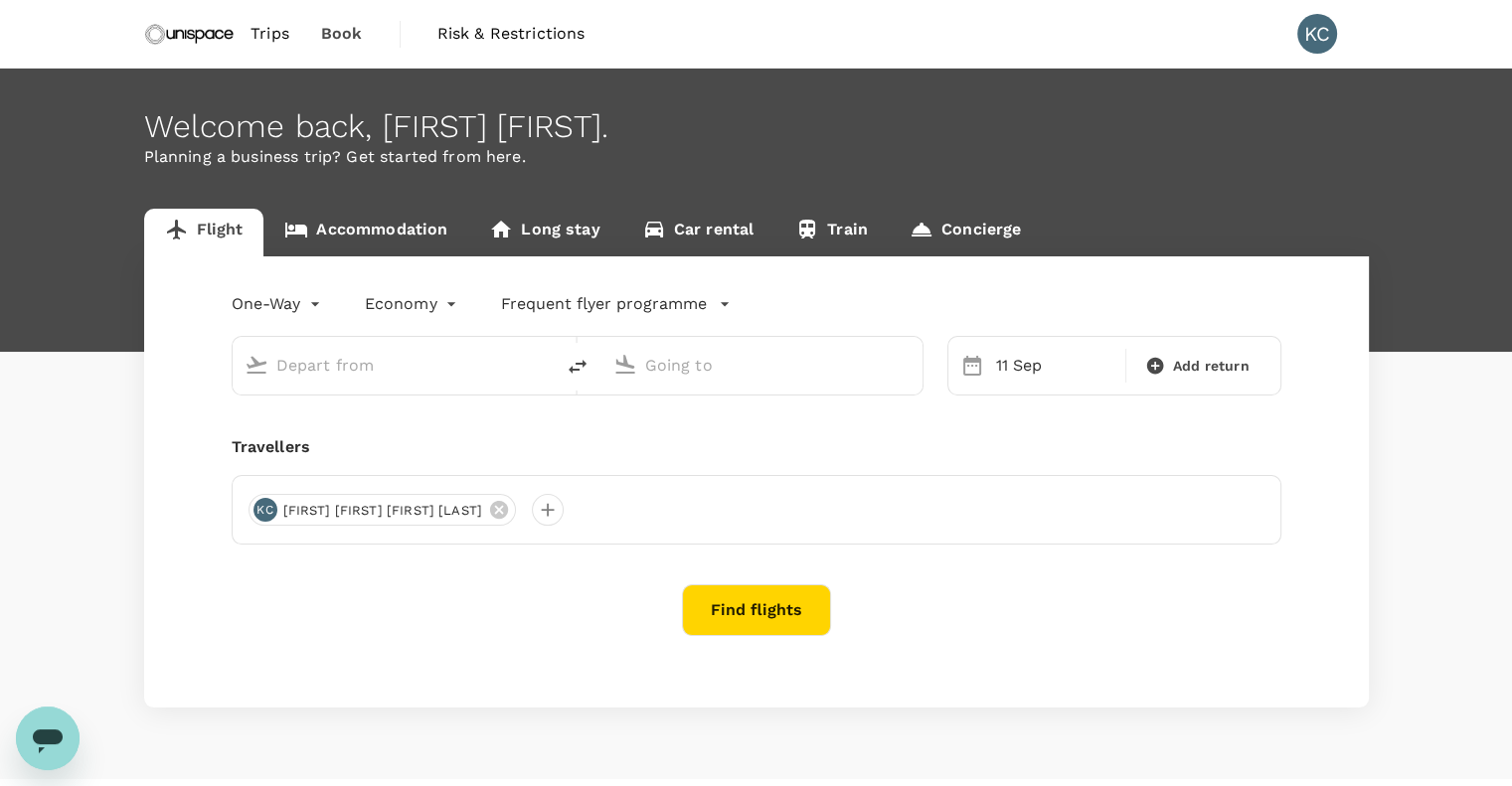 type on "Singapore Changi (SIN)" 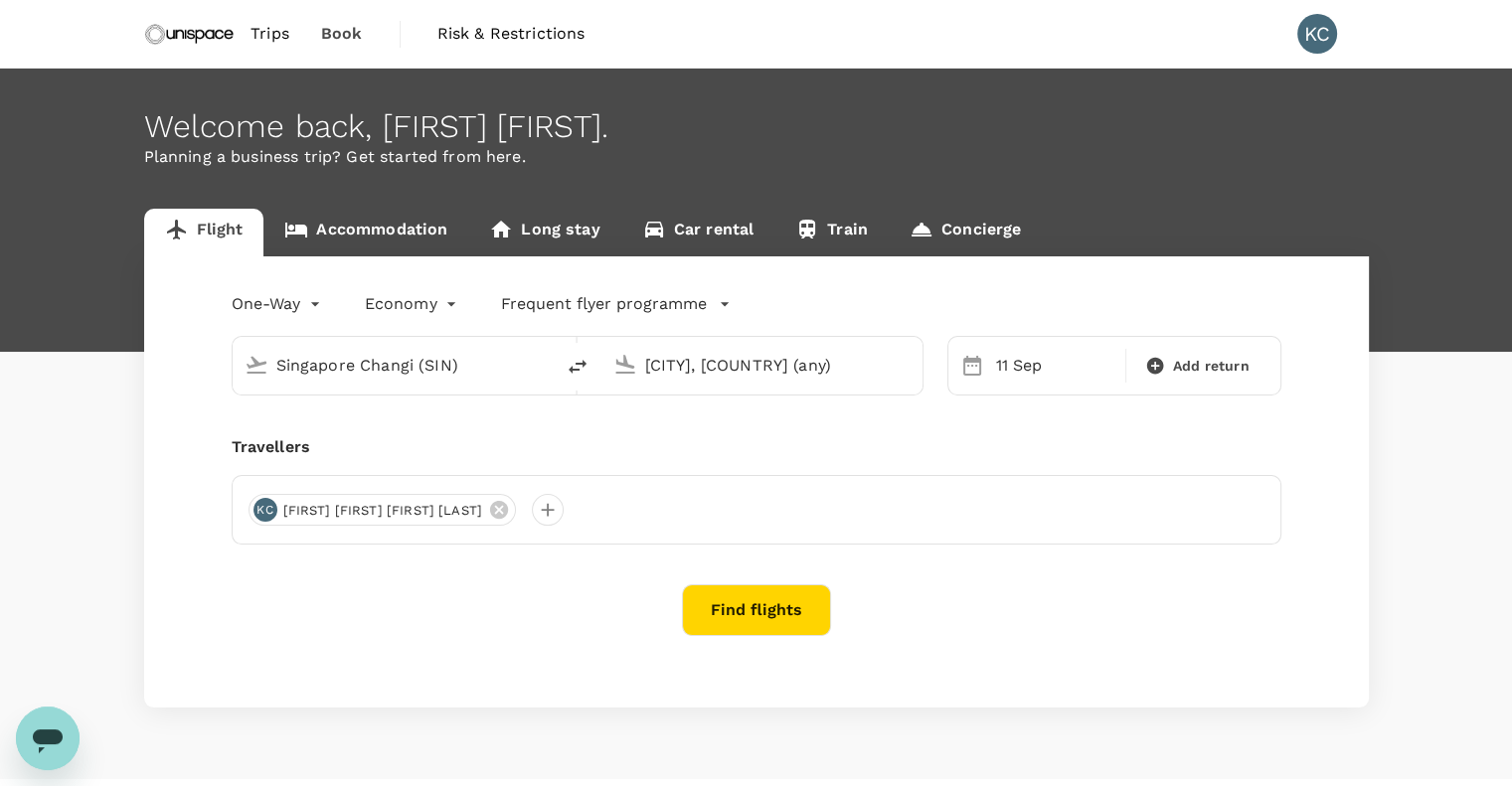 type 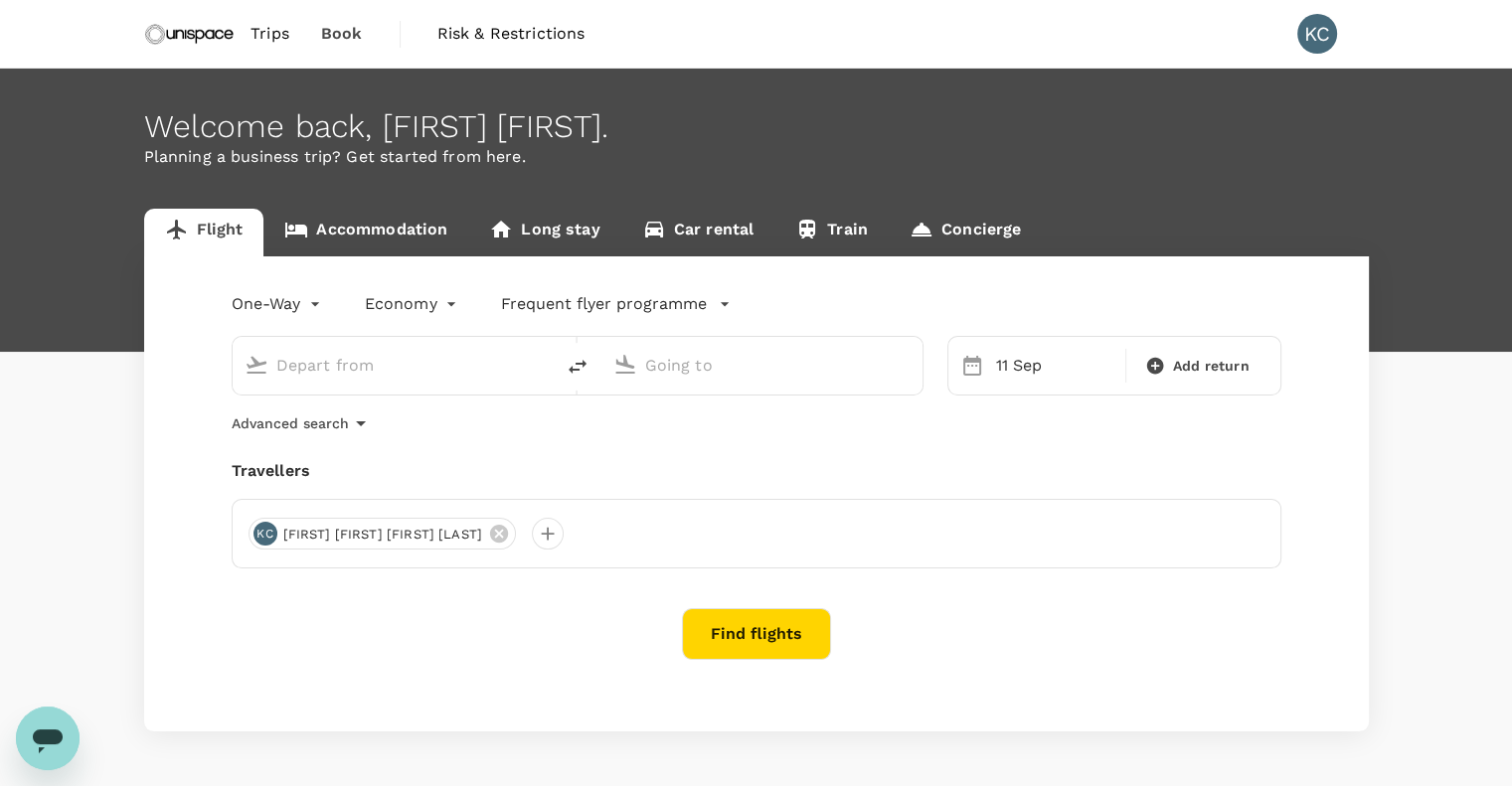 type on "Singapore Changi (SIN)" 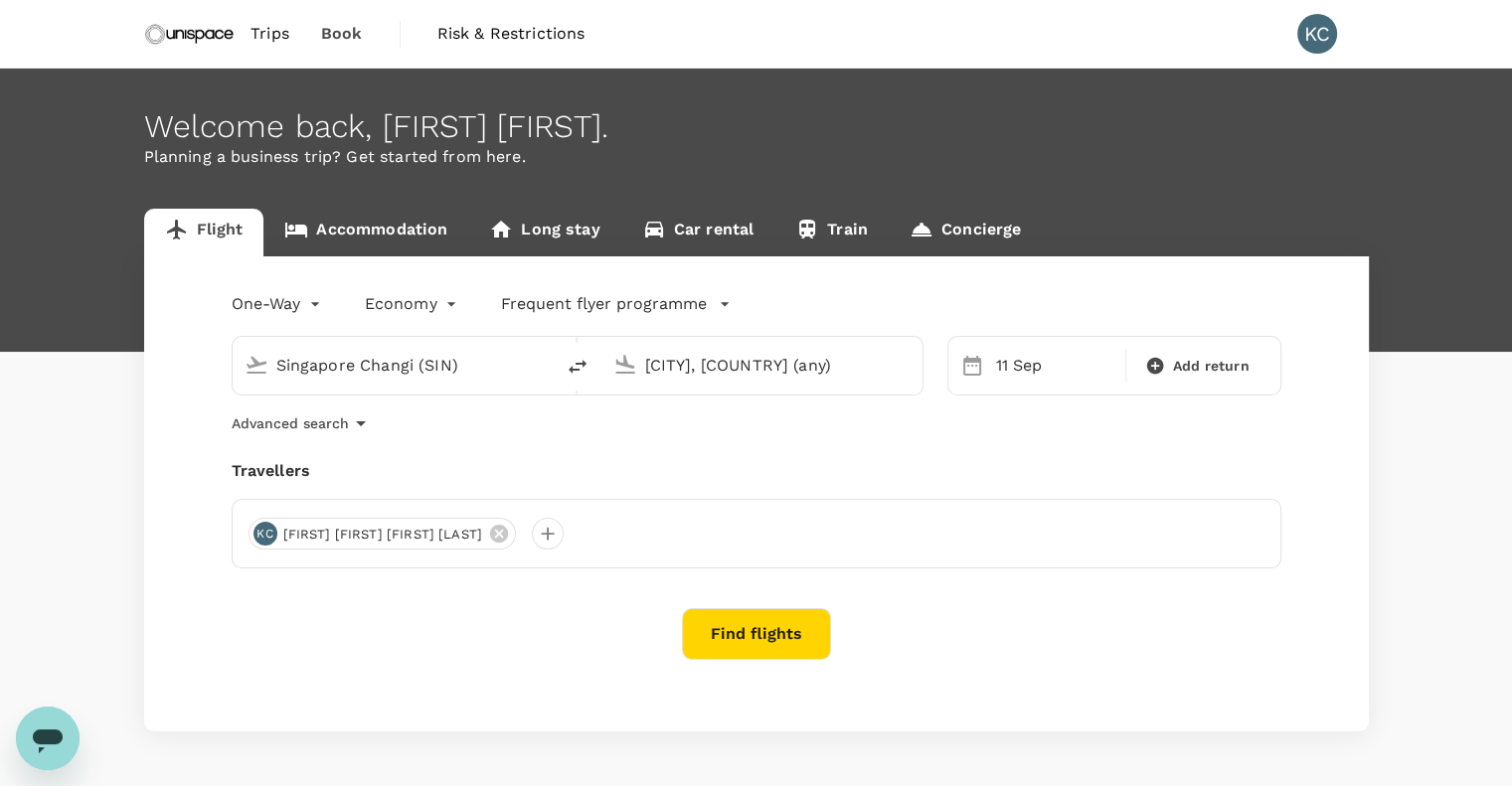 click 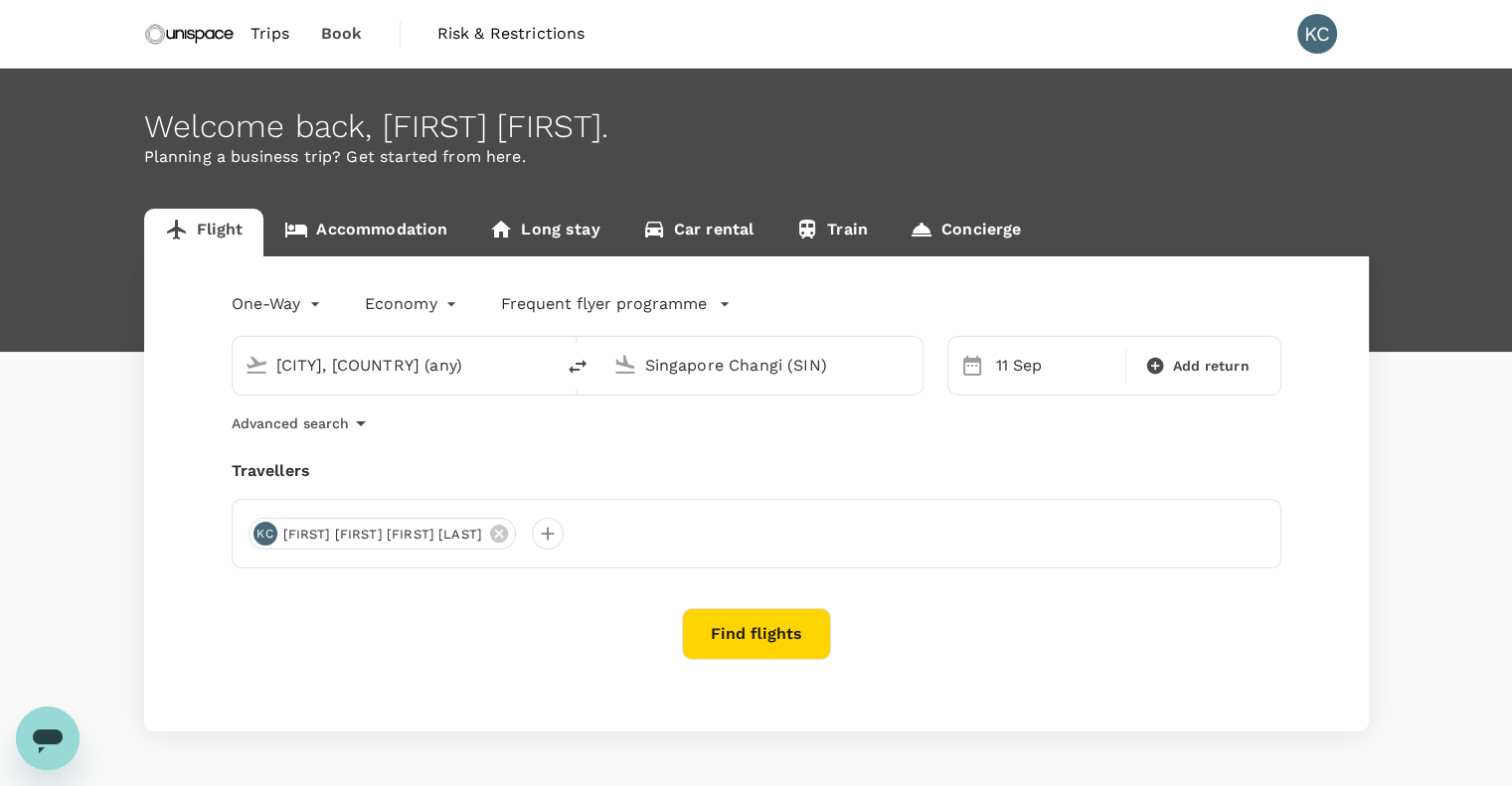 click on "Singapore Changi (SIN)" at bounding box center [762, 365] 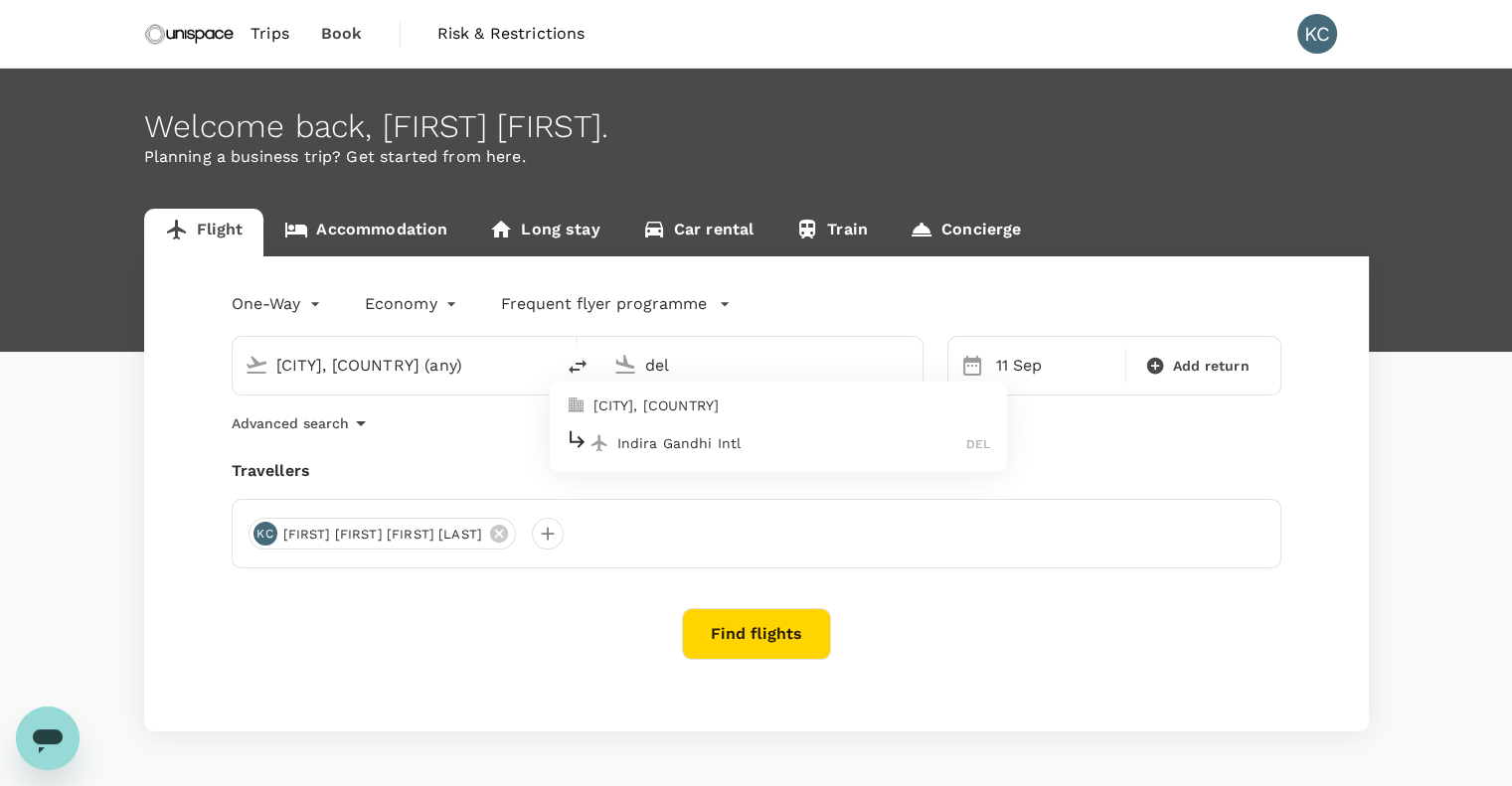 click on "[CITY], [COUNTRY]" at bounding box center [792, 405] 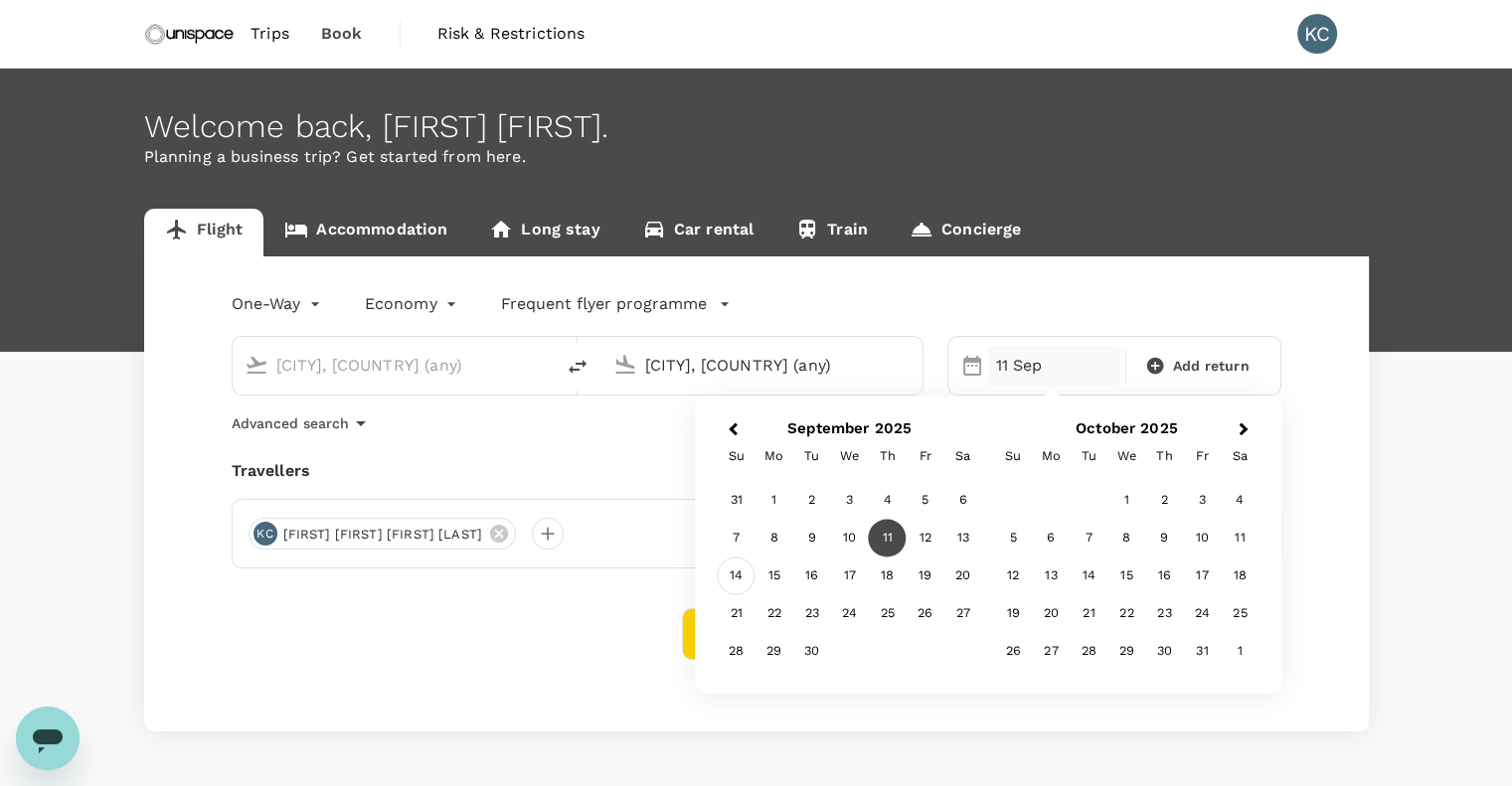 type on "[CITY], [COUNTRY] (any)" 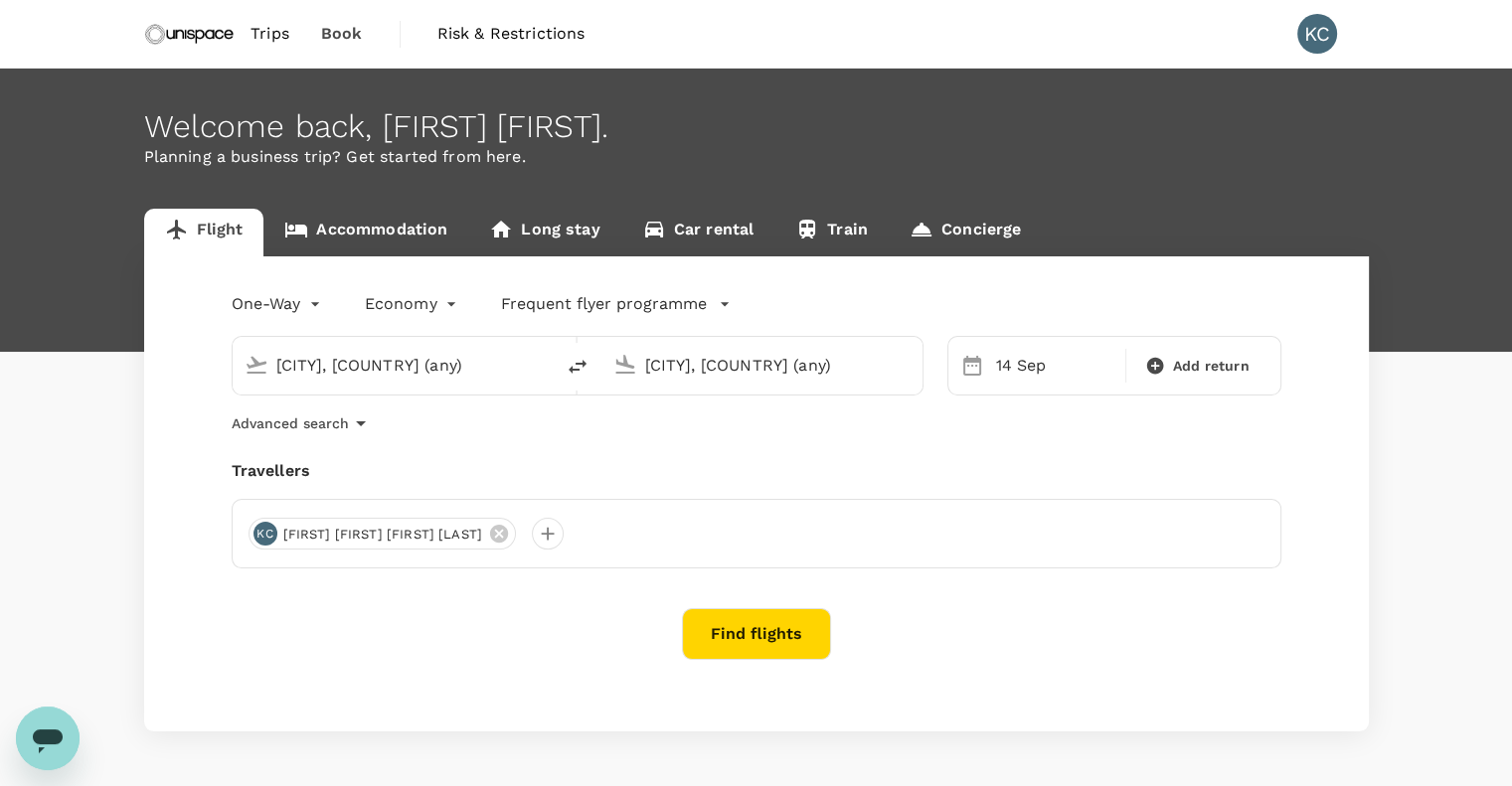 click on "Find flights" at bounding box center (756, 634) 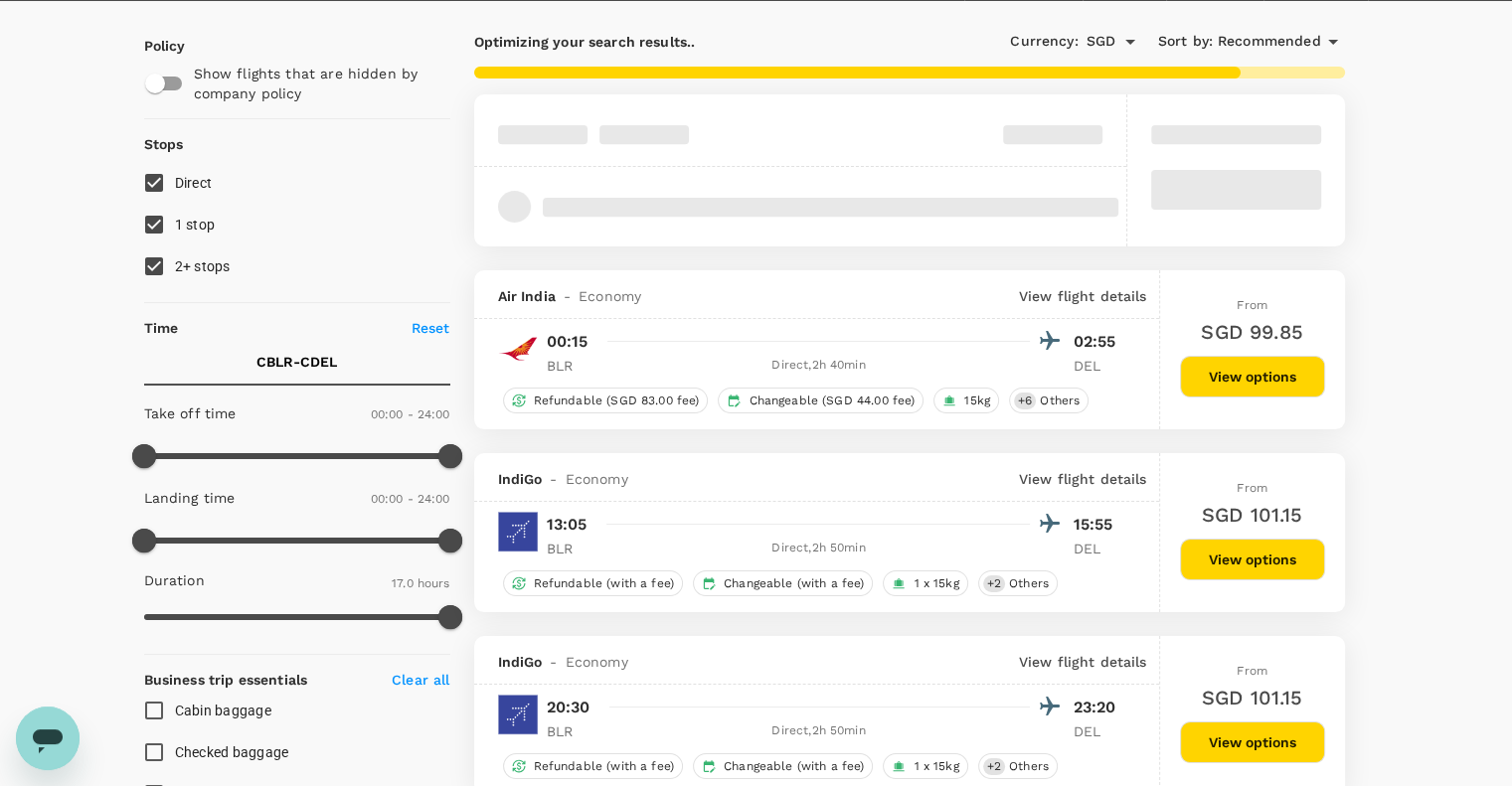 checkbox on "false" 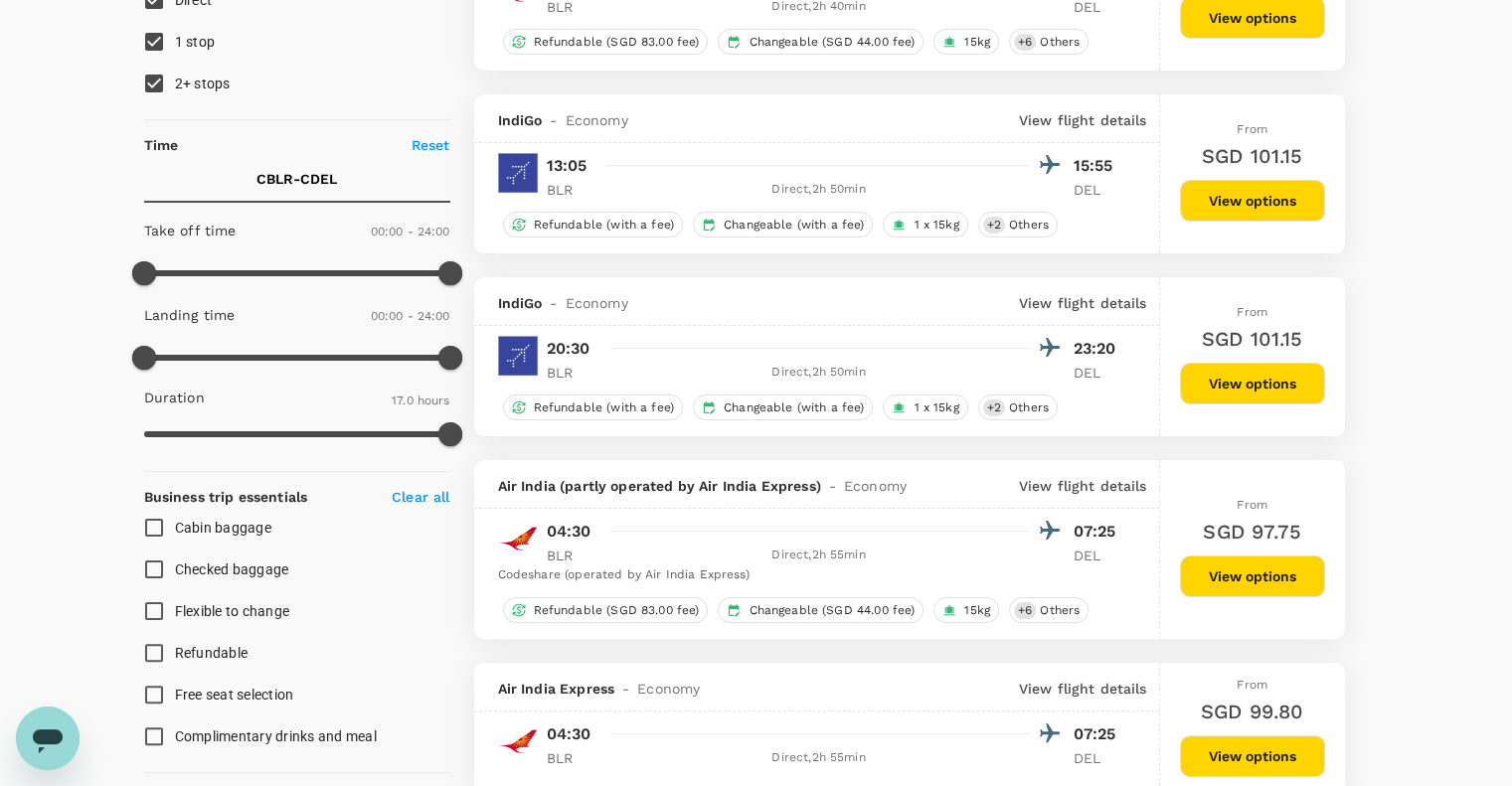 scroll, scrollTop: 298, scrollLeft: 0, axis: vertical 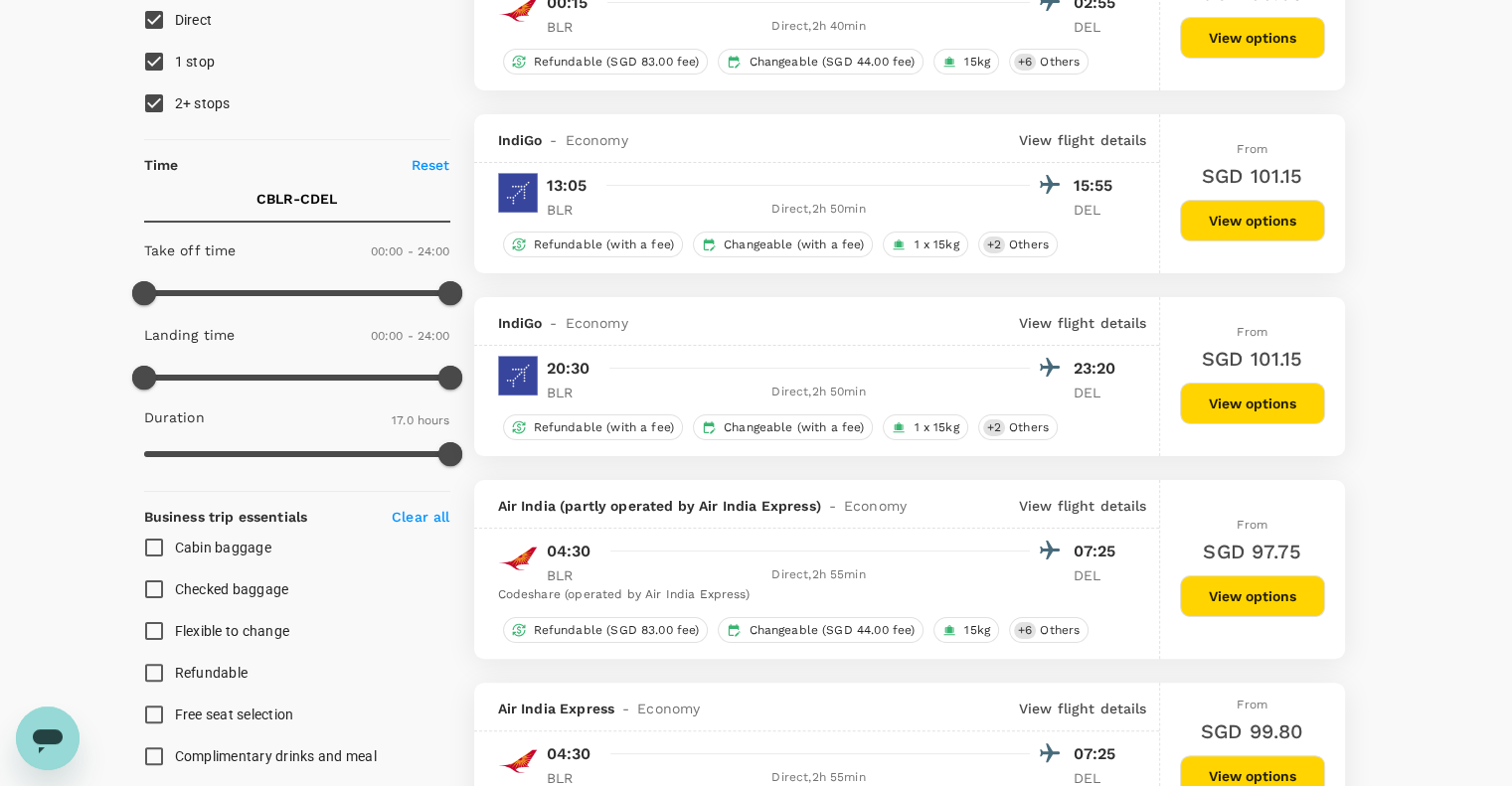 type on "1280" 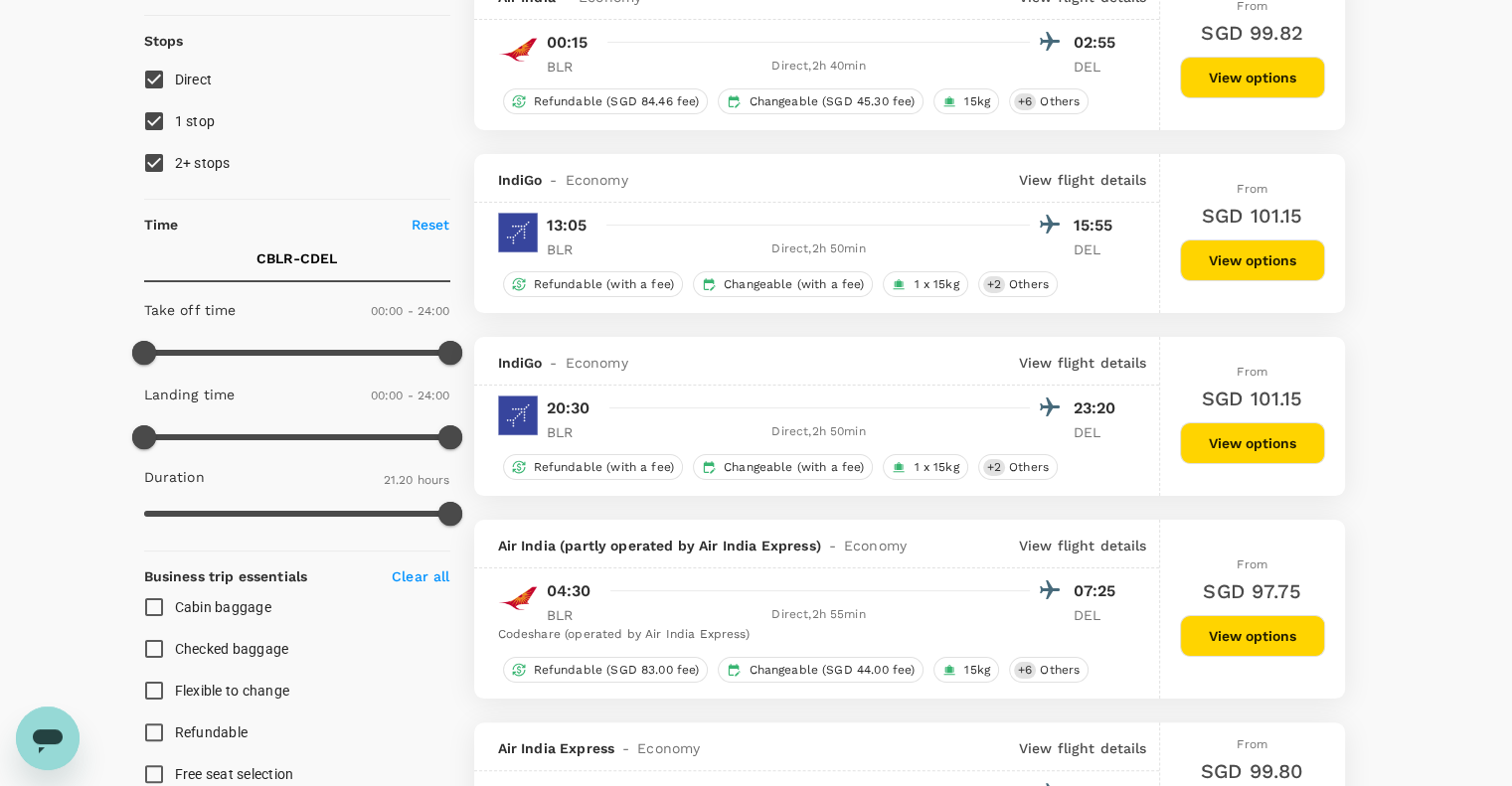 scroll, scrollTop: 199, scrollLeft: 0, axis: vertical 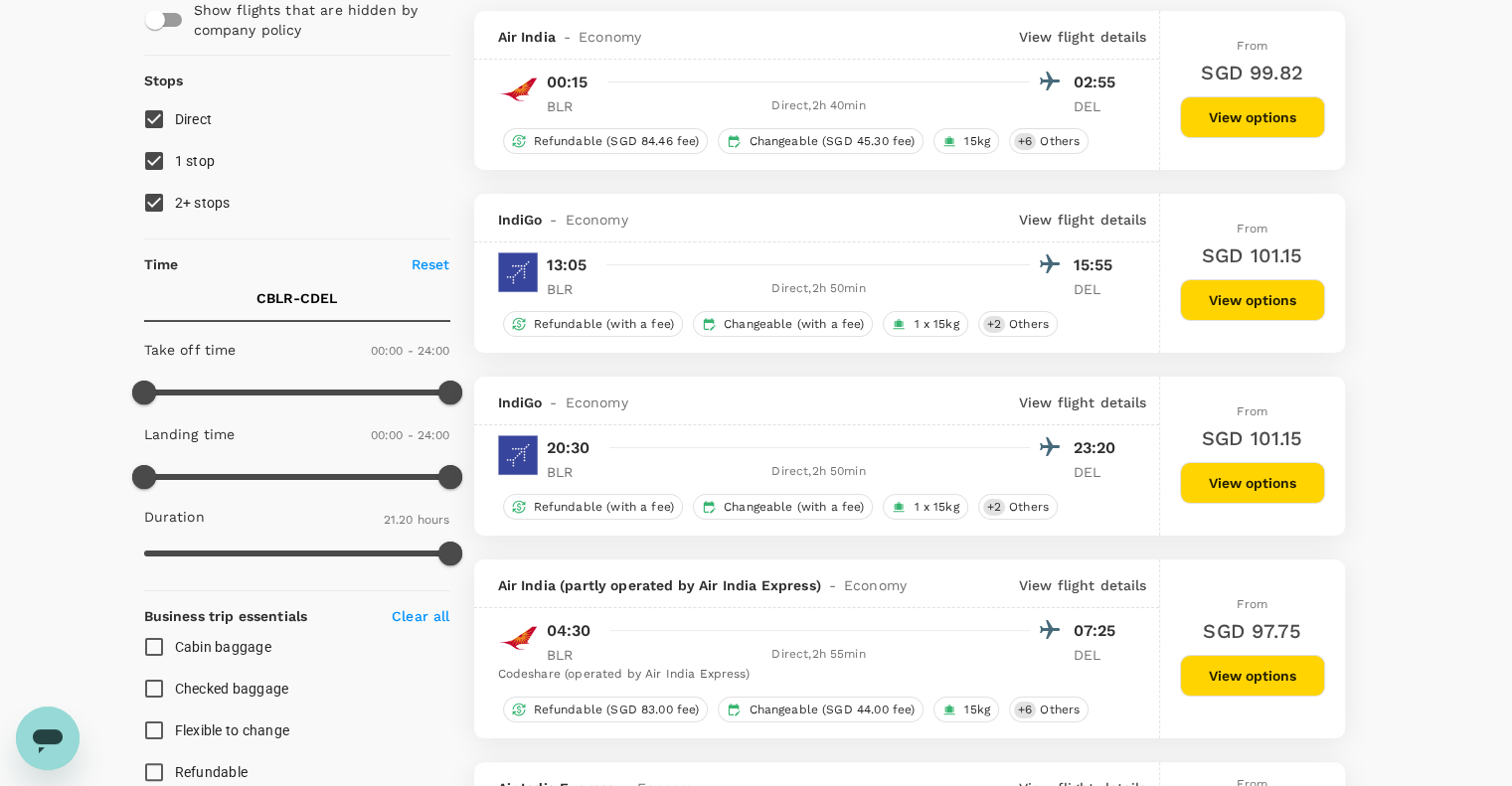 click on "View options" at bounding box center [1253, 300] 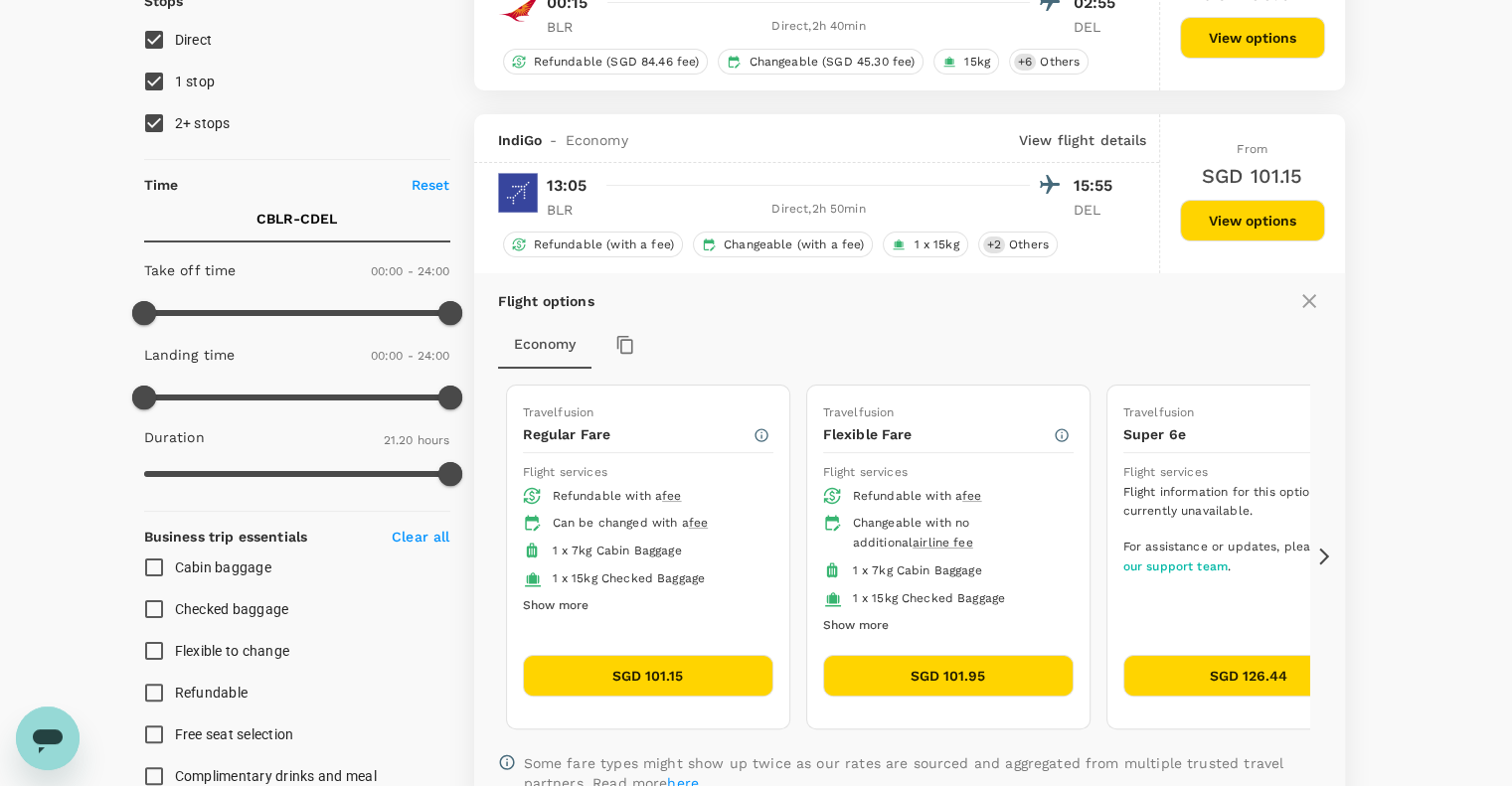 scroll, scrollTop: 393, scrollLeft: 0, axis: vertical 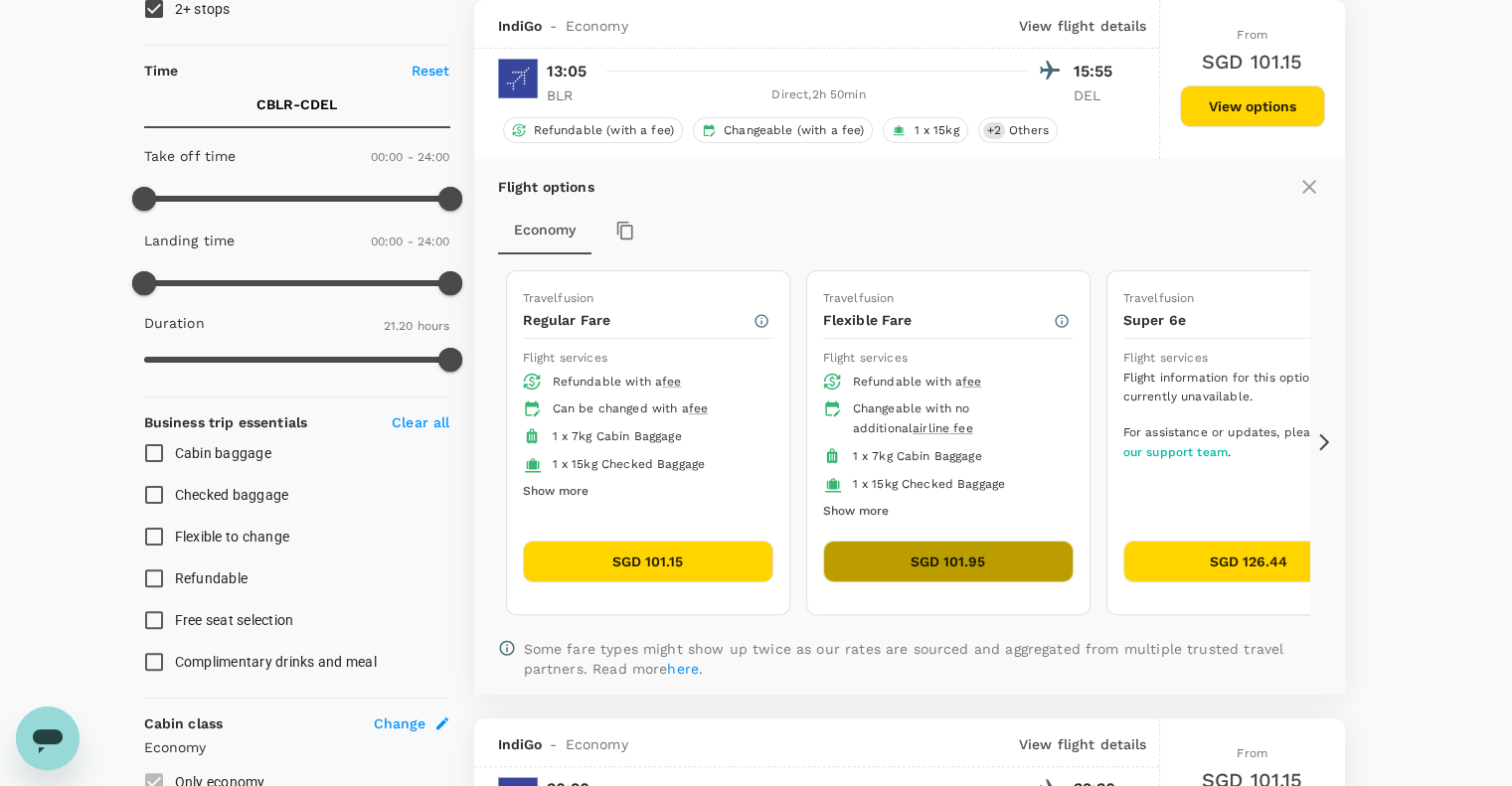 click on "SGD 101.95" at bounding box center (948, 561) 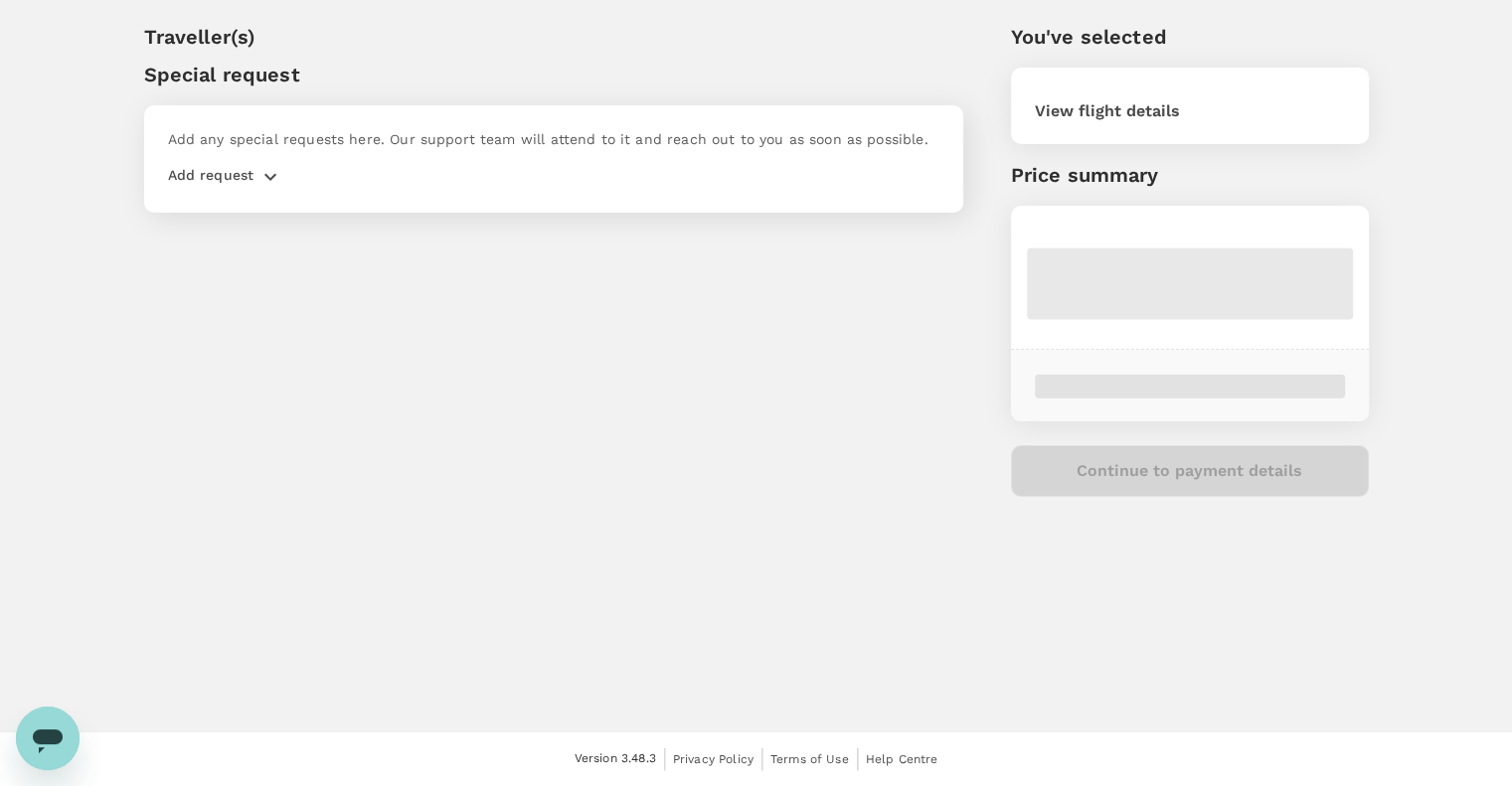 scroll, scrollTop: 0, scrollLeft: 0, axis: both 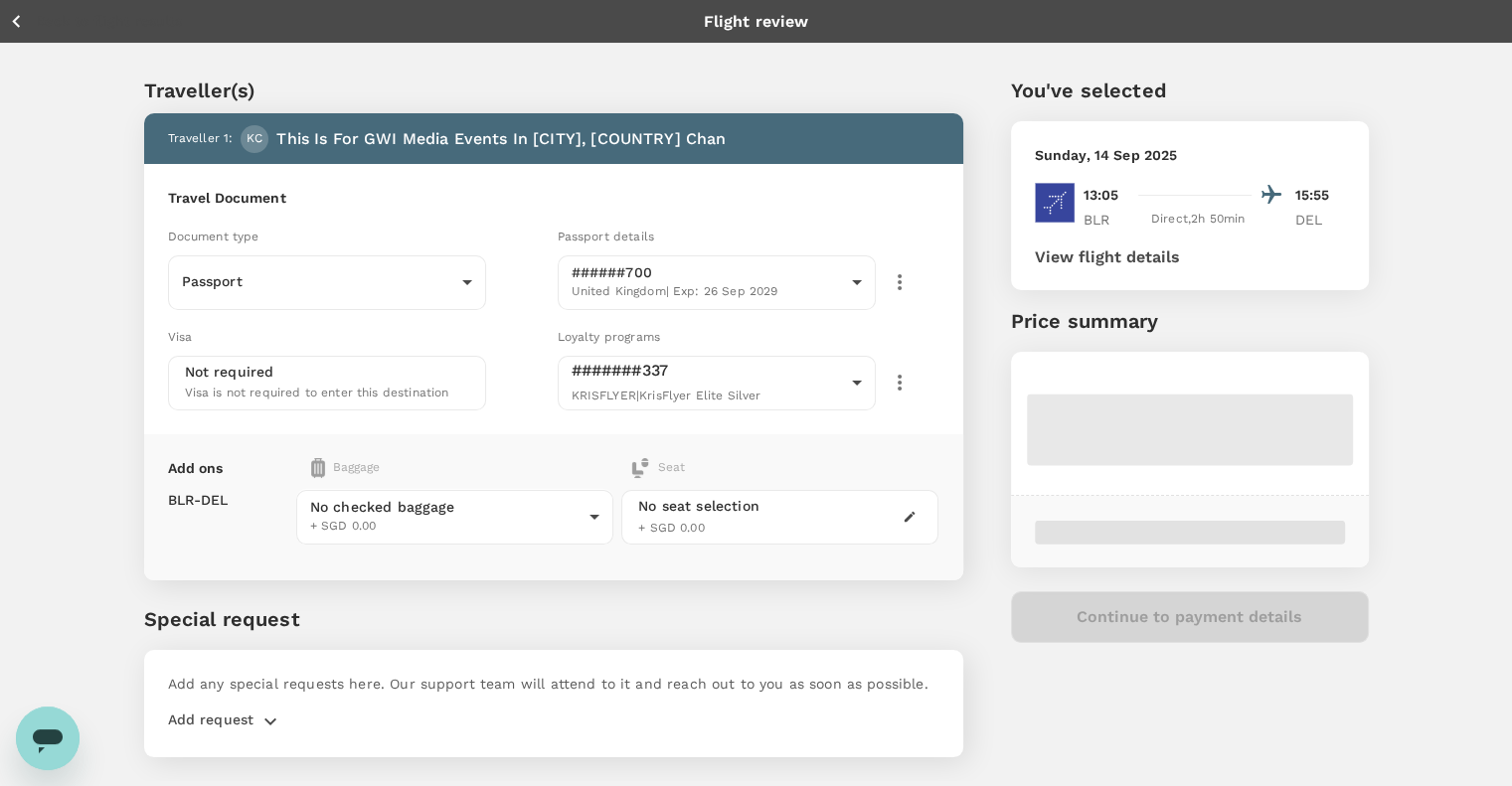 type on "1 - 0" 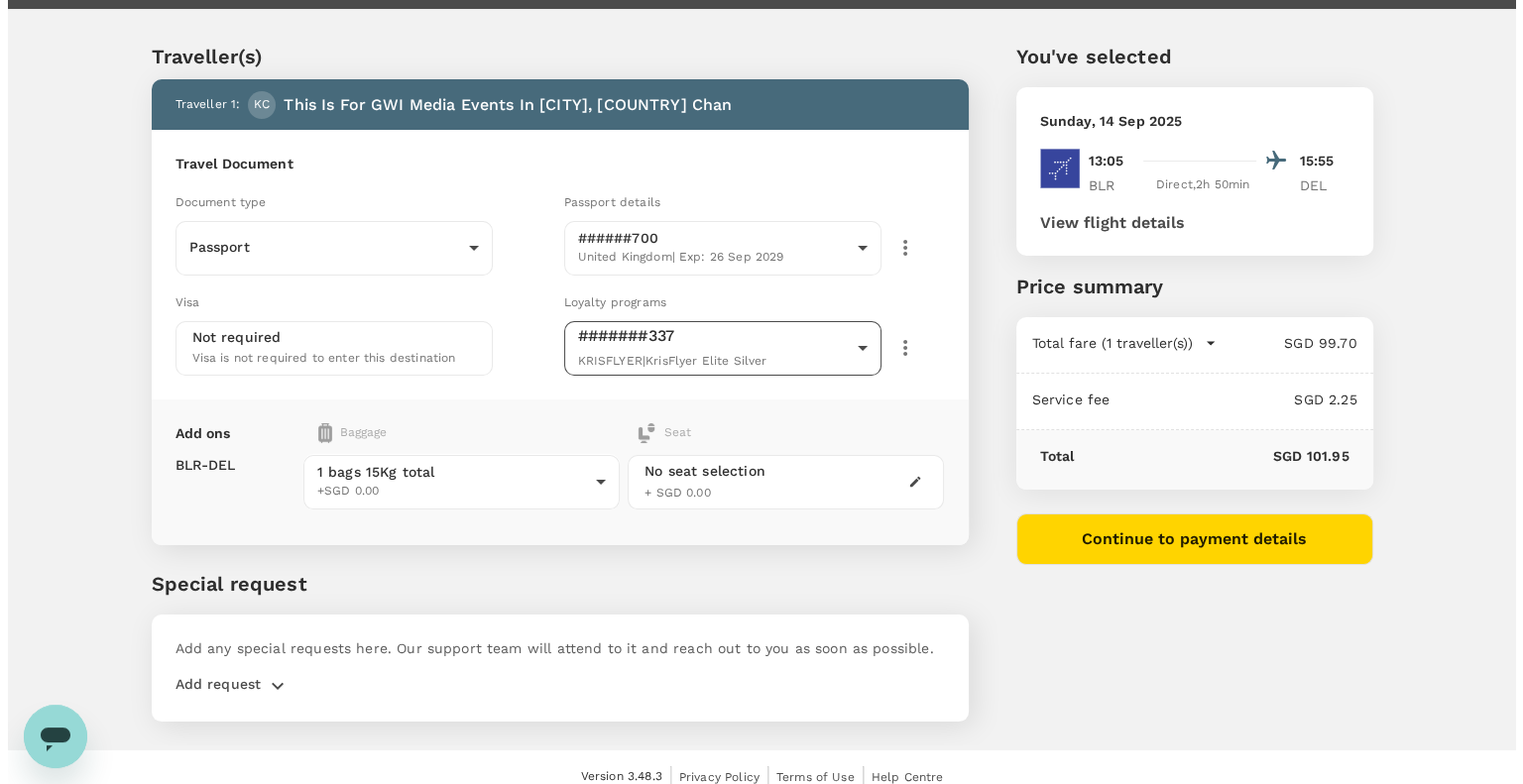 scroll, scrollTop: 52, scrollLeft: 0, axis: vertical 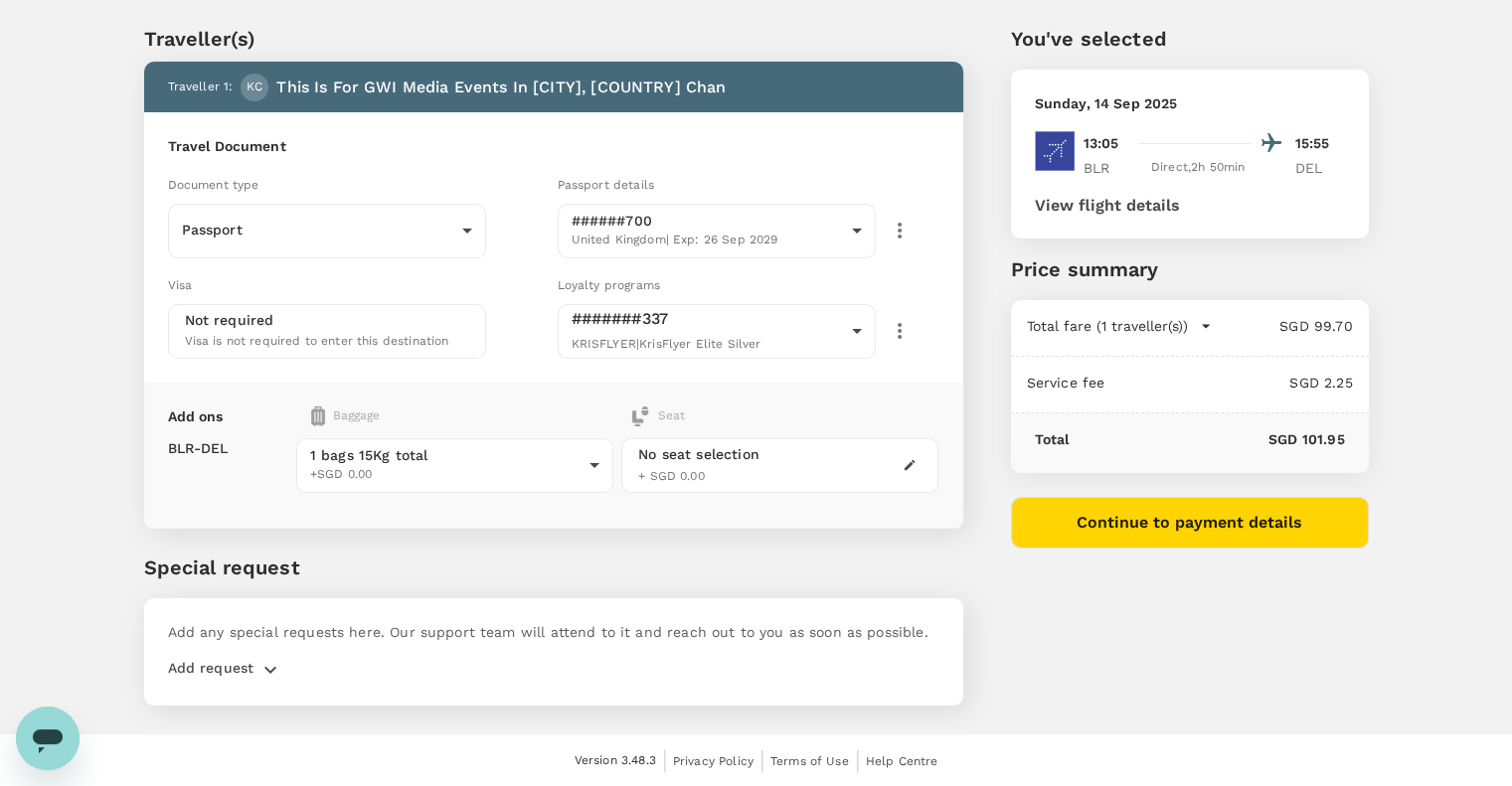 click on "Continue to payment details" at bounding box center (1190, 523) 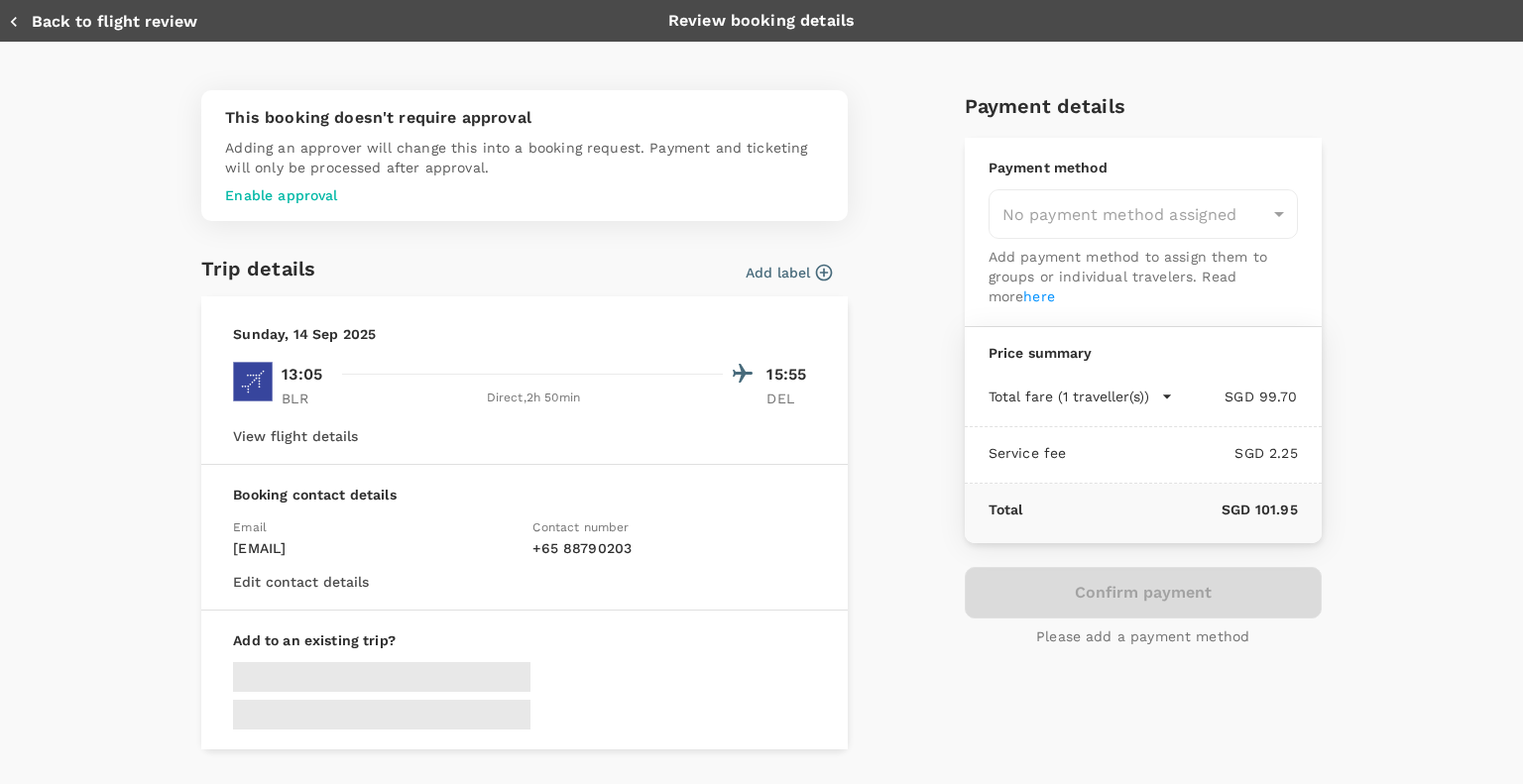 type on "9ca6ee36-36cb-4982-994b-715ae594bb55" 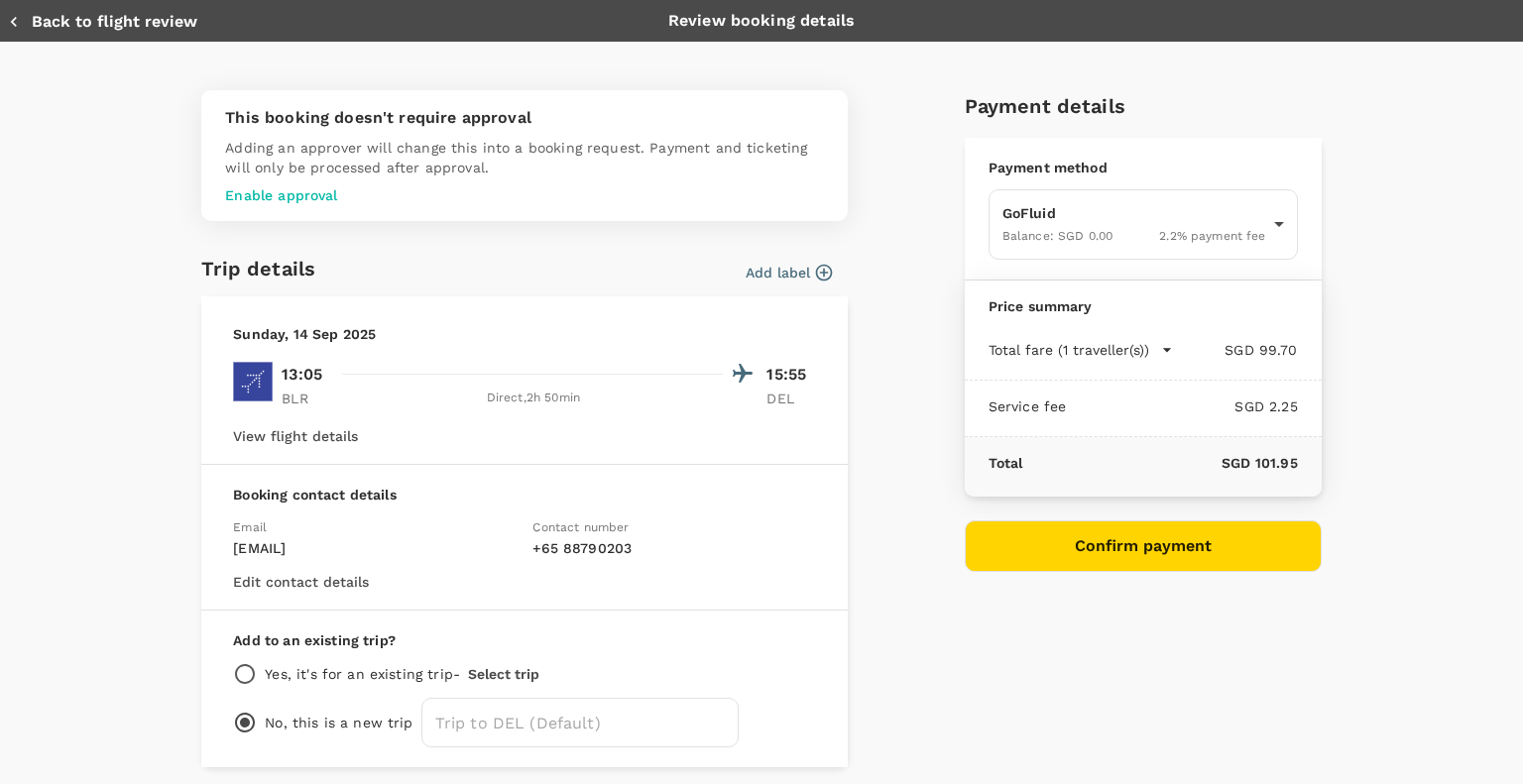 click on "Enable approval" at bounding box center (525, 195) 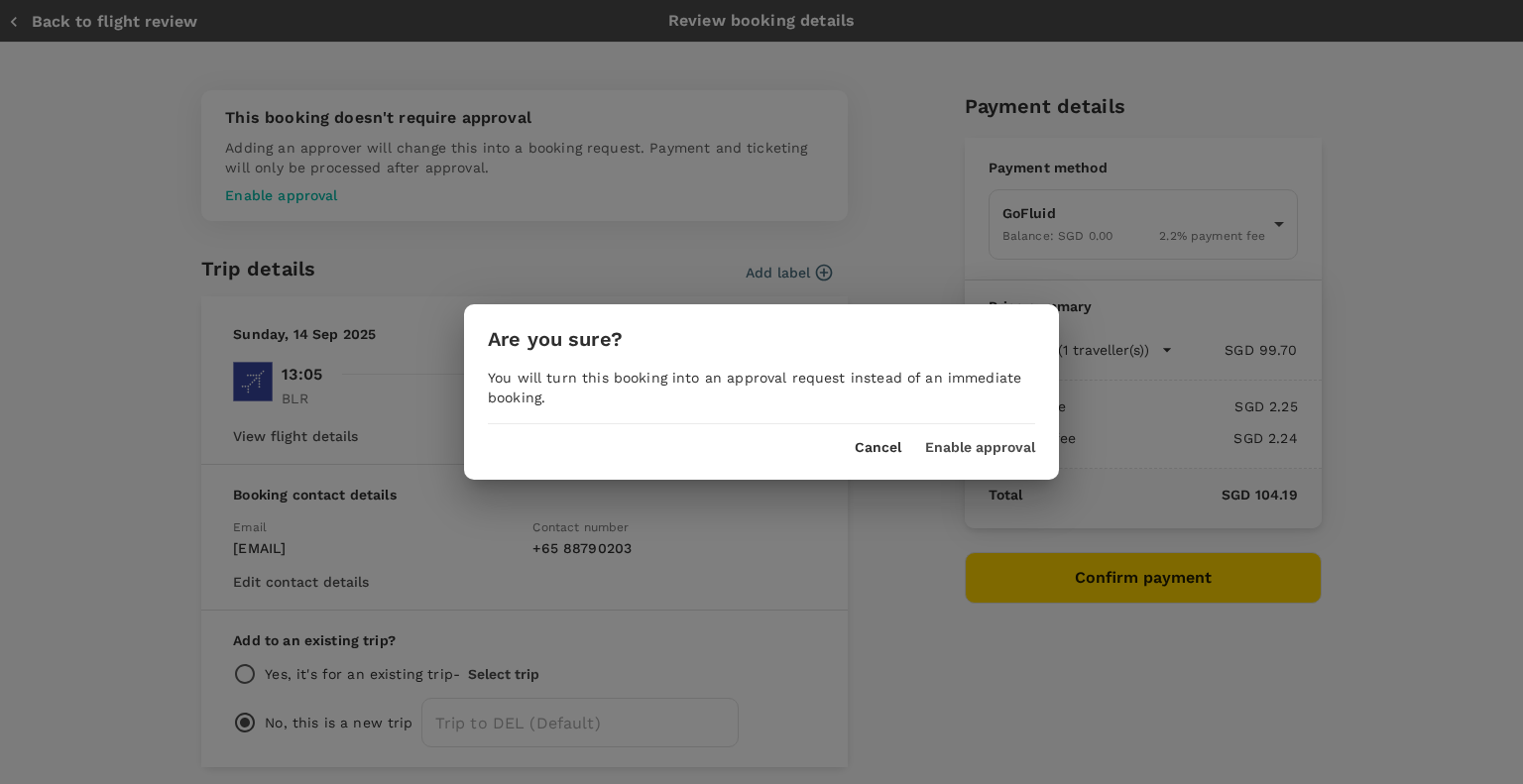 click on "Enable approval" at bounding box center [980, 448] 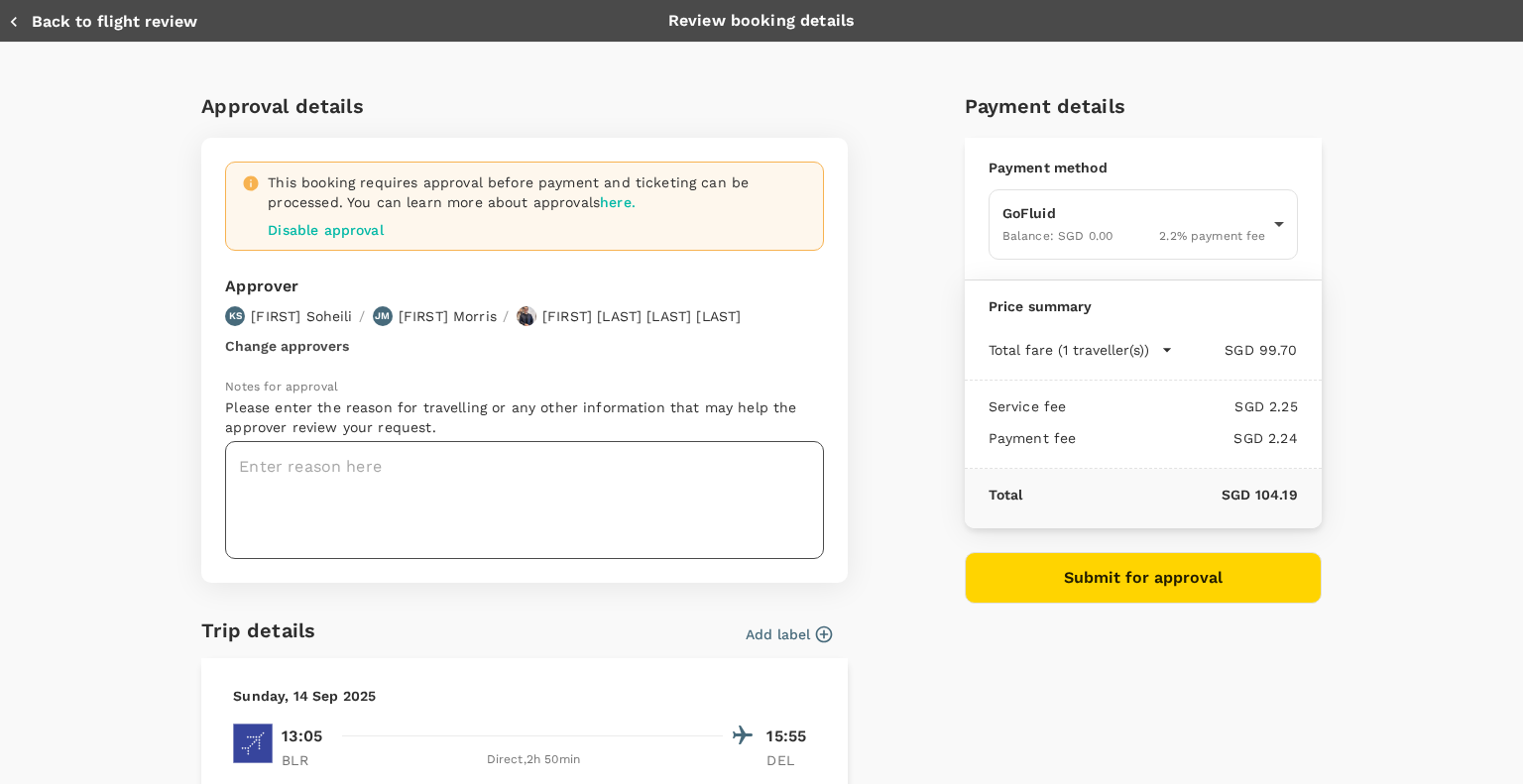 click at bounding box center [525, 500] 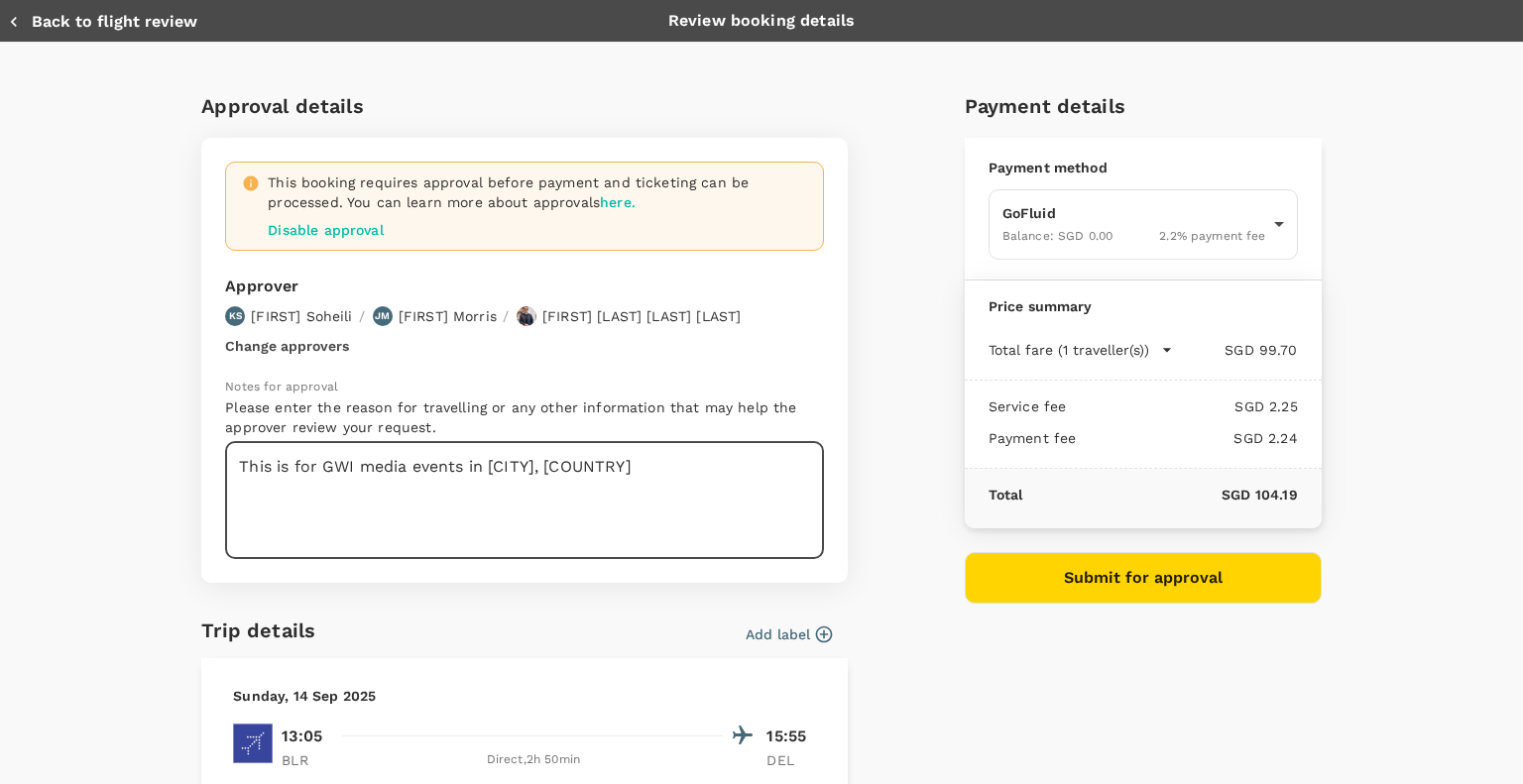 click on "This is for GWI media events in Delhi, India" at bounding box center [525, 500] 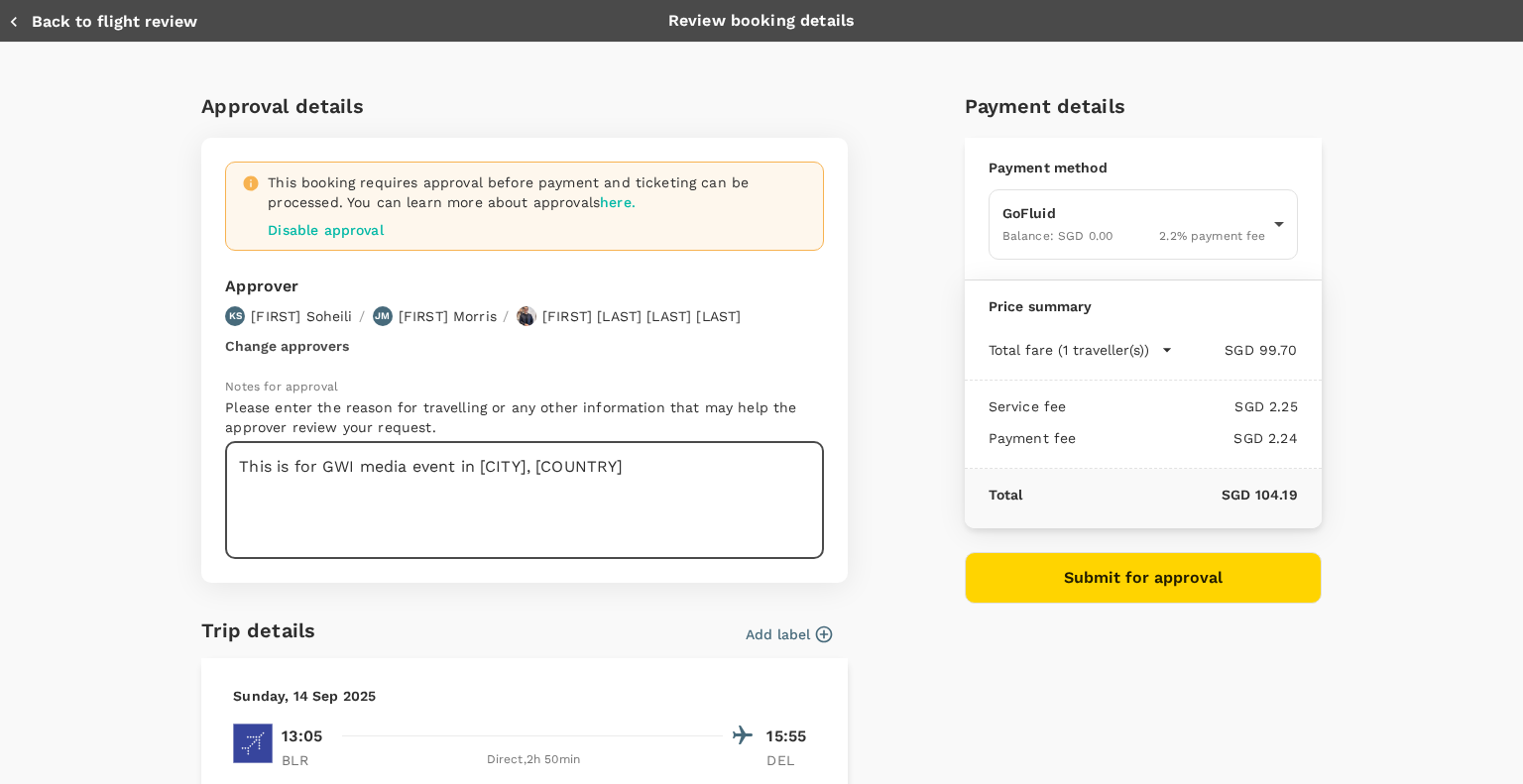 type on "This is for GWI media event in Delhi, India" 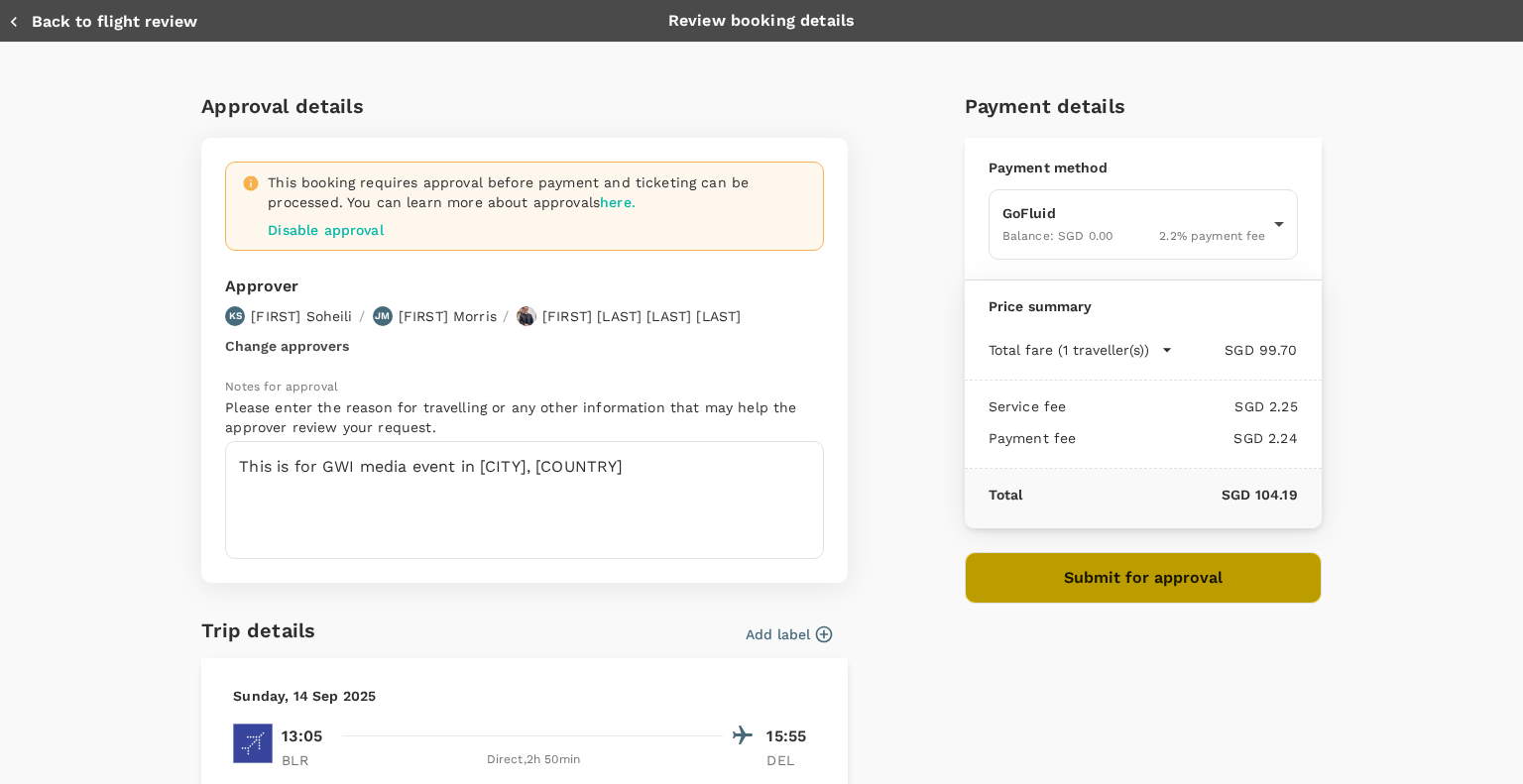 click on "Submit for approval" at bounding box center [1143, 578] 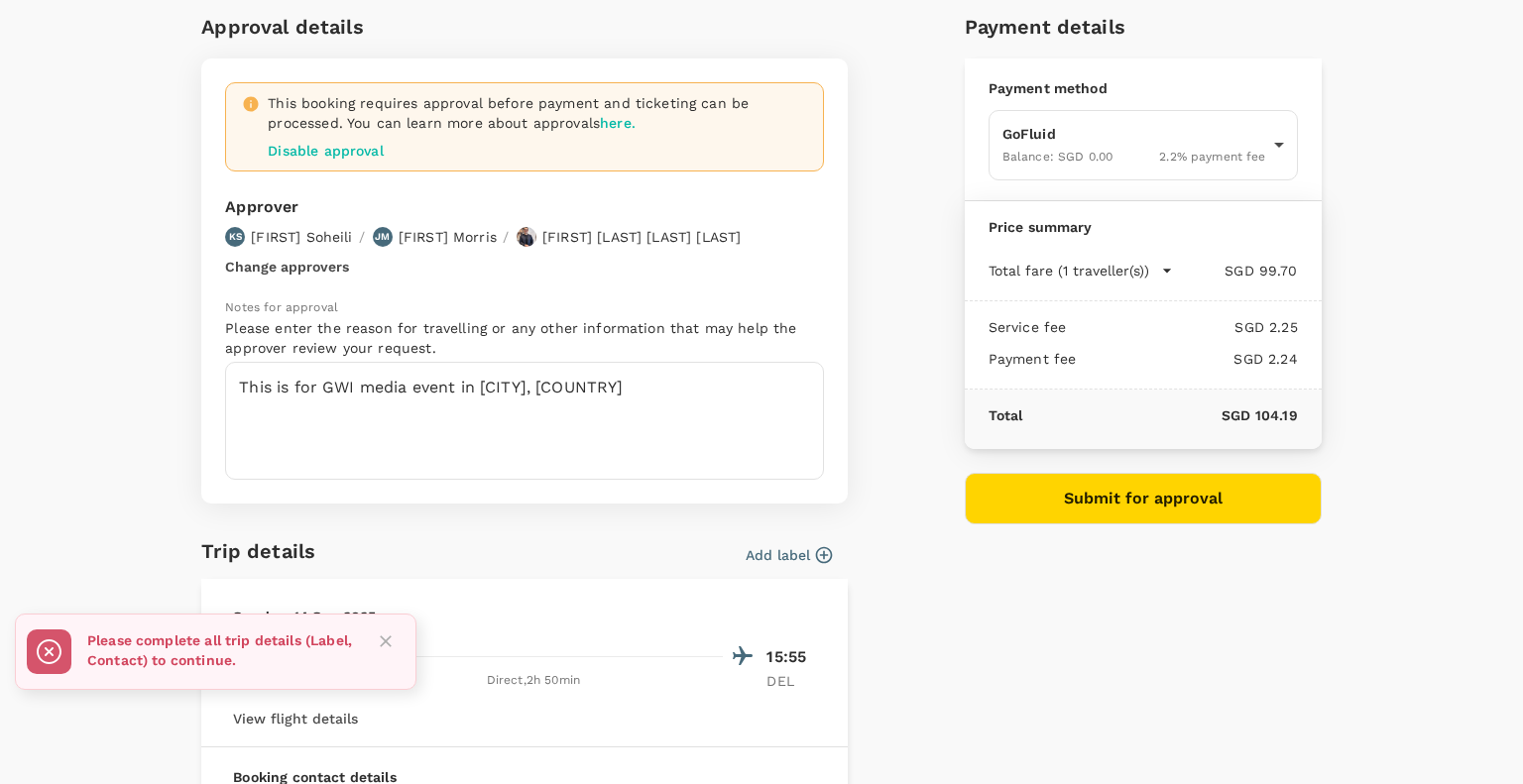 scroll, scrollTop: 198, scrollLeft: 0, axis: vertical 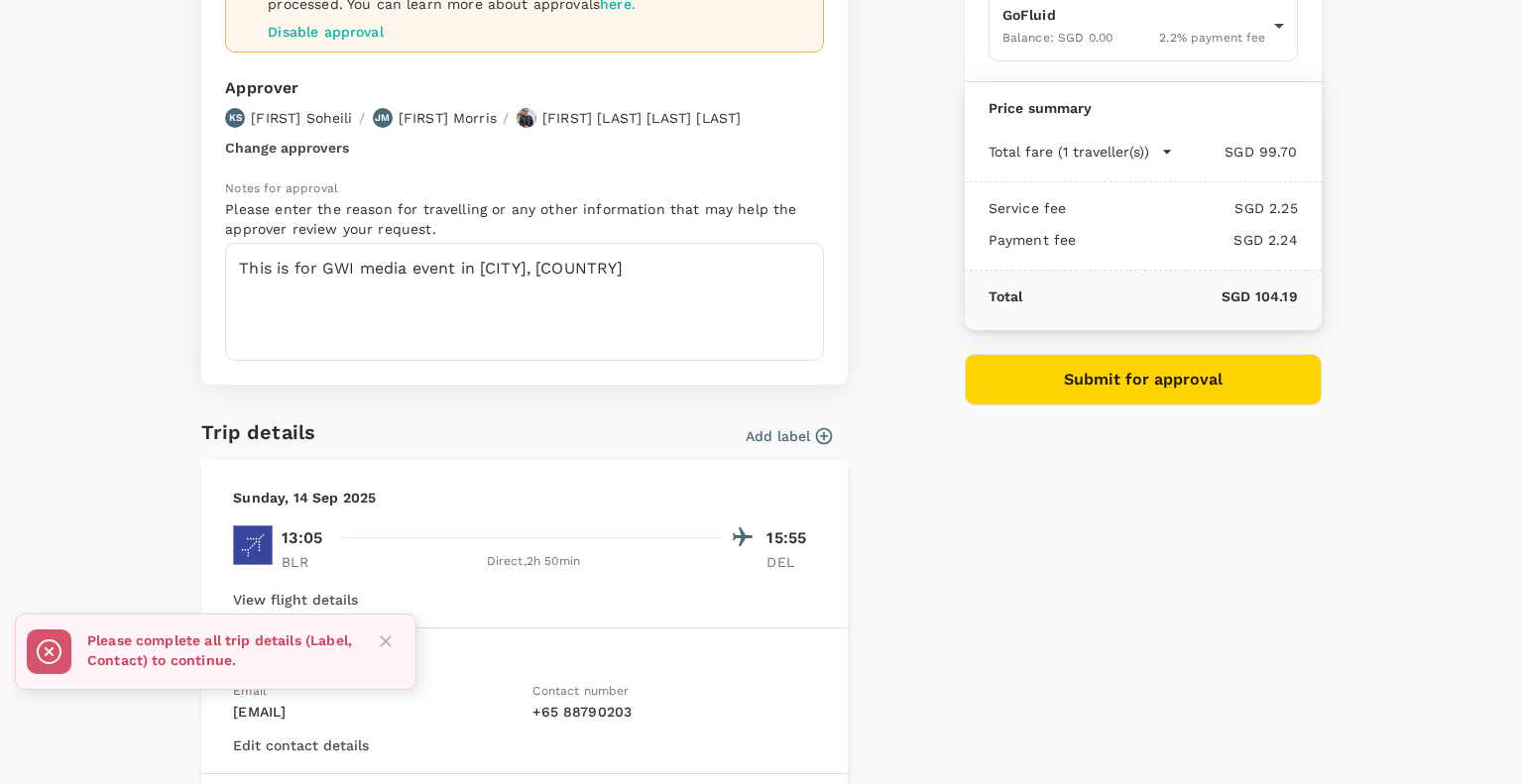 click 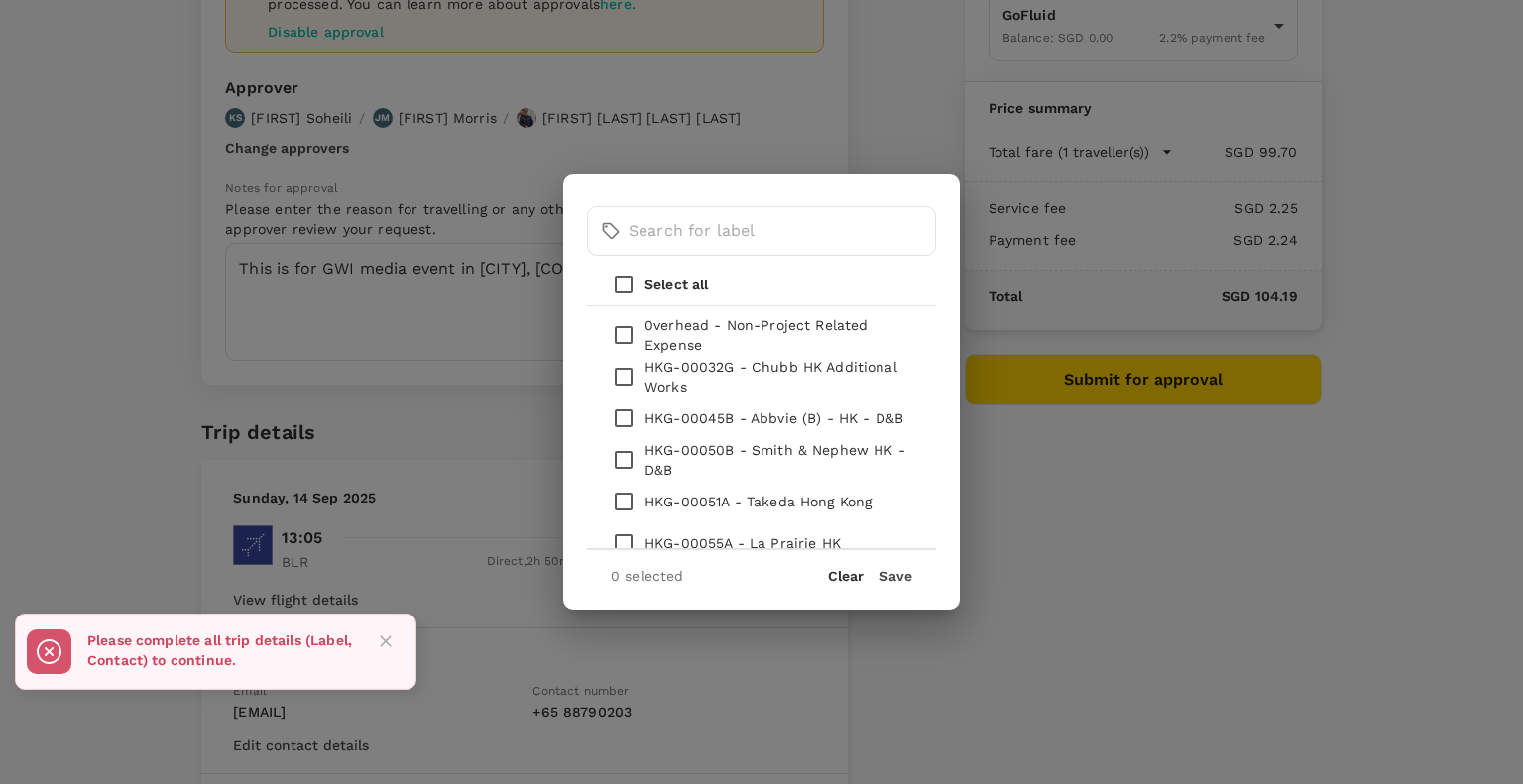 click on "0verhead - Non-Project Related Expense" at bounding box center [782, 335] 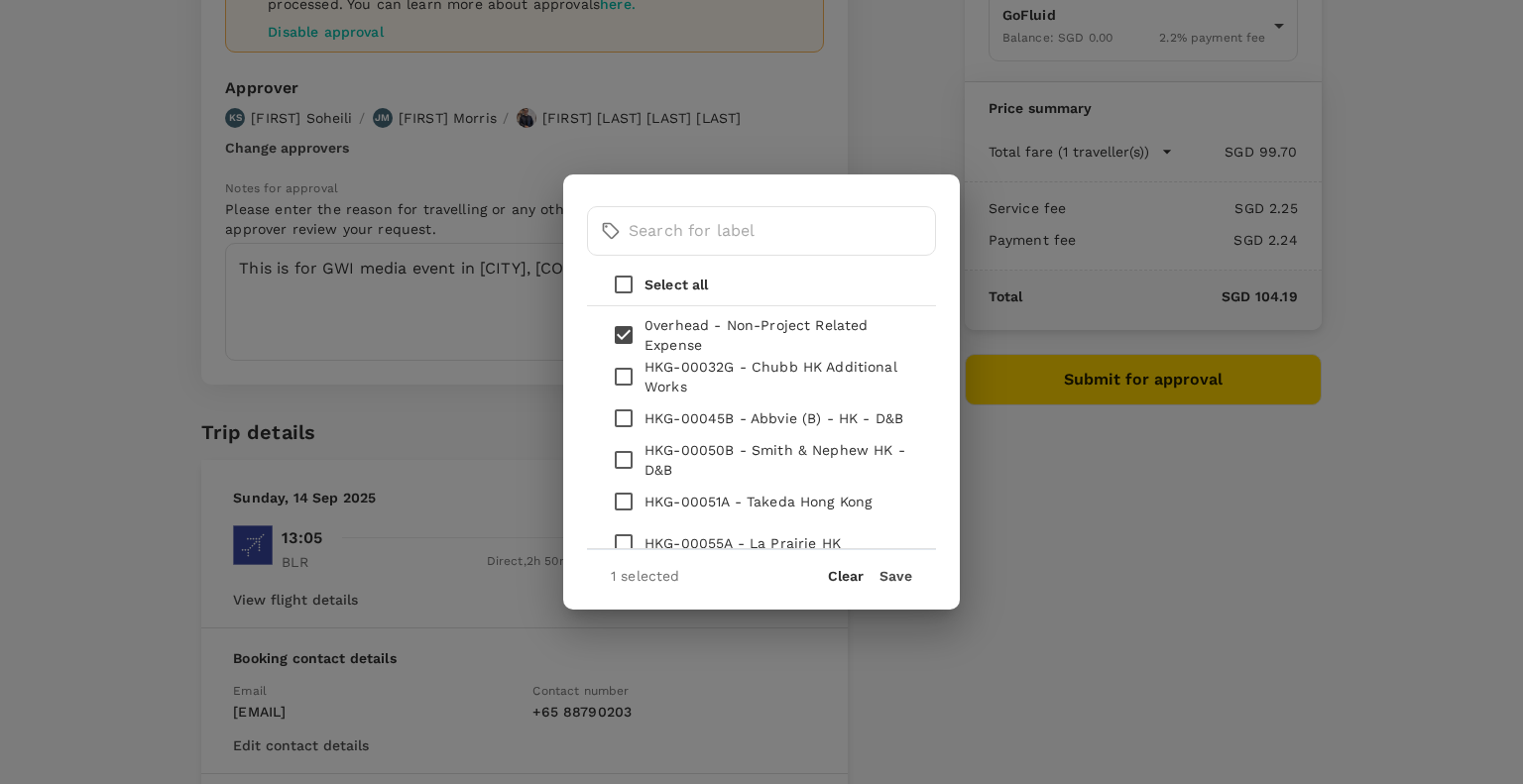 click on "Save" at bounding box center (895, 576) 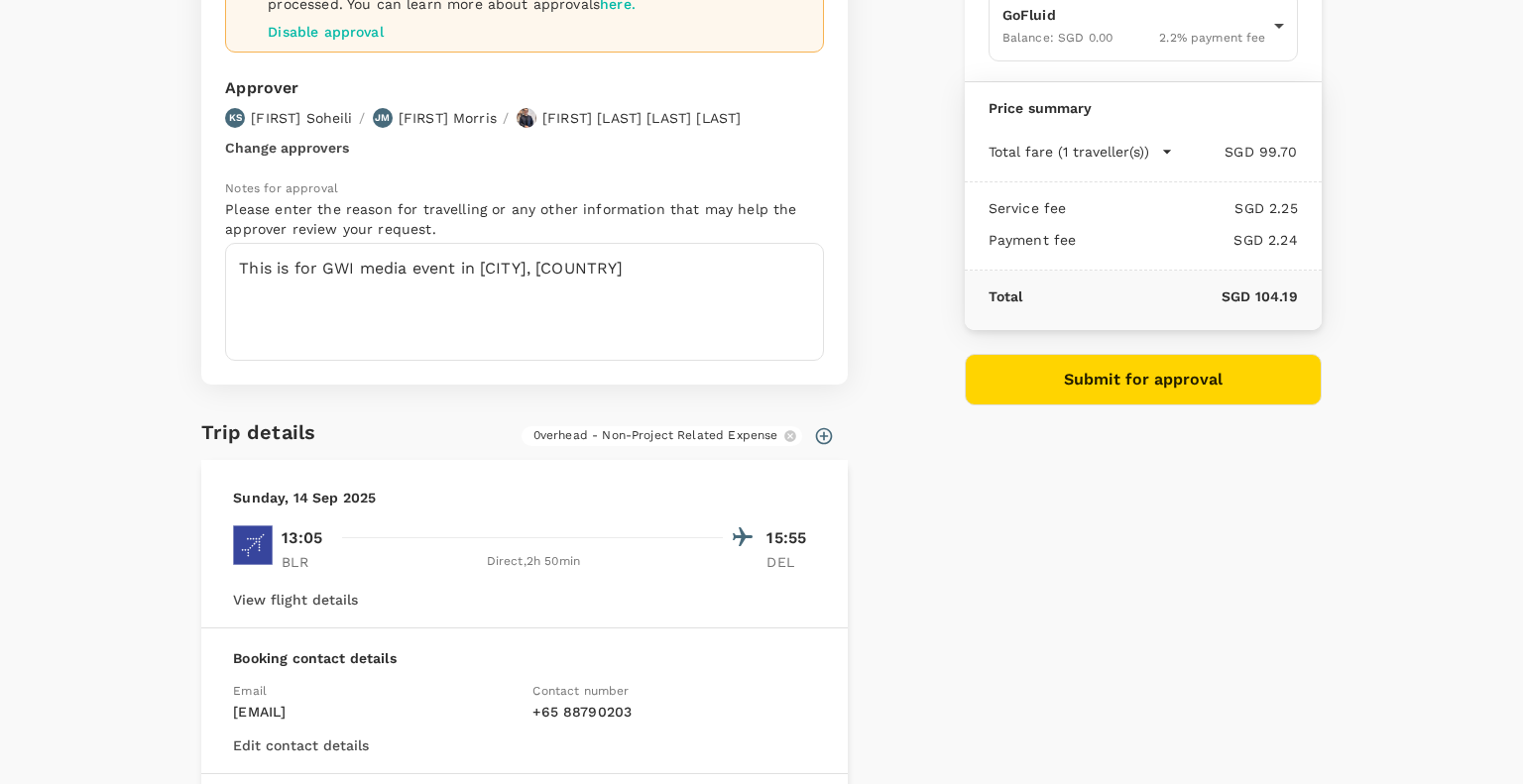 click on "Submit for approval" at bounding box center [1143, 380] 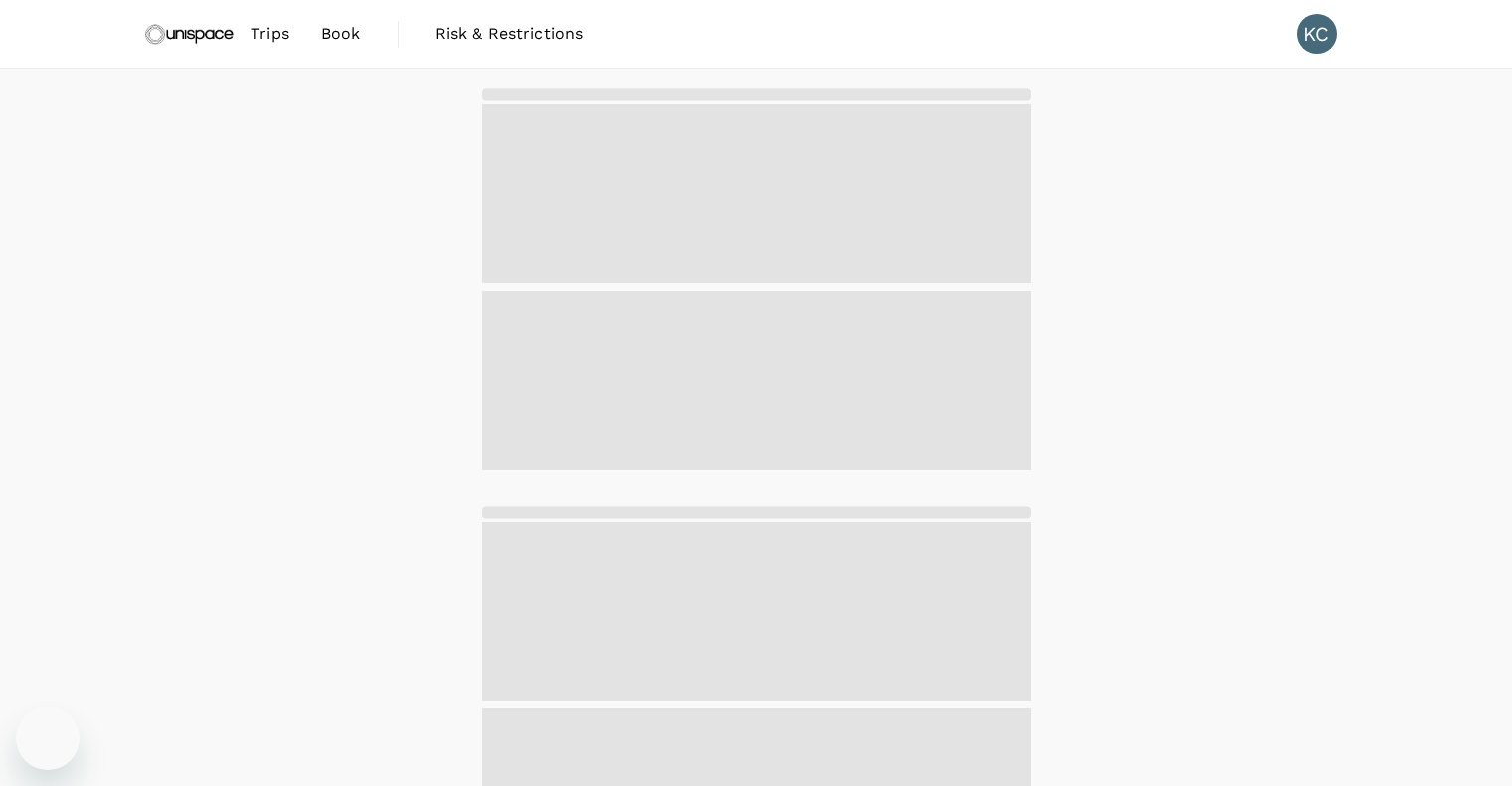 scroll, scrollTop: 0, scrollLeft: 0, axis: both 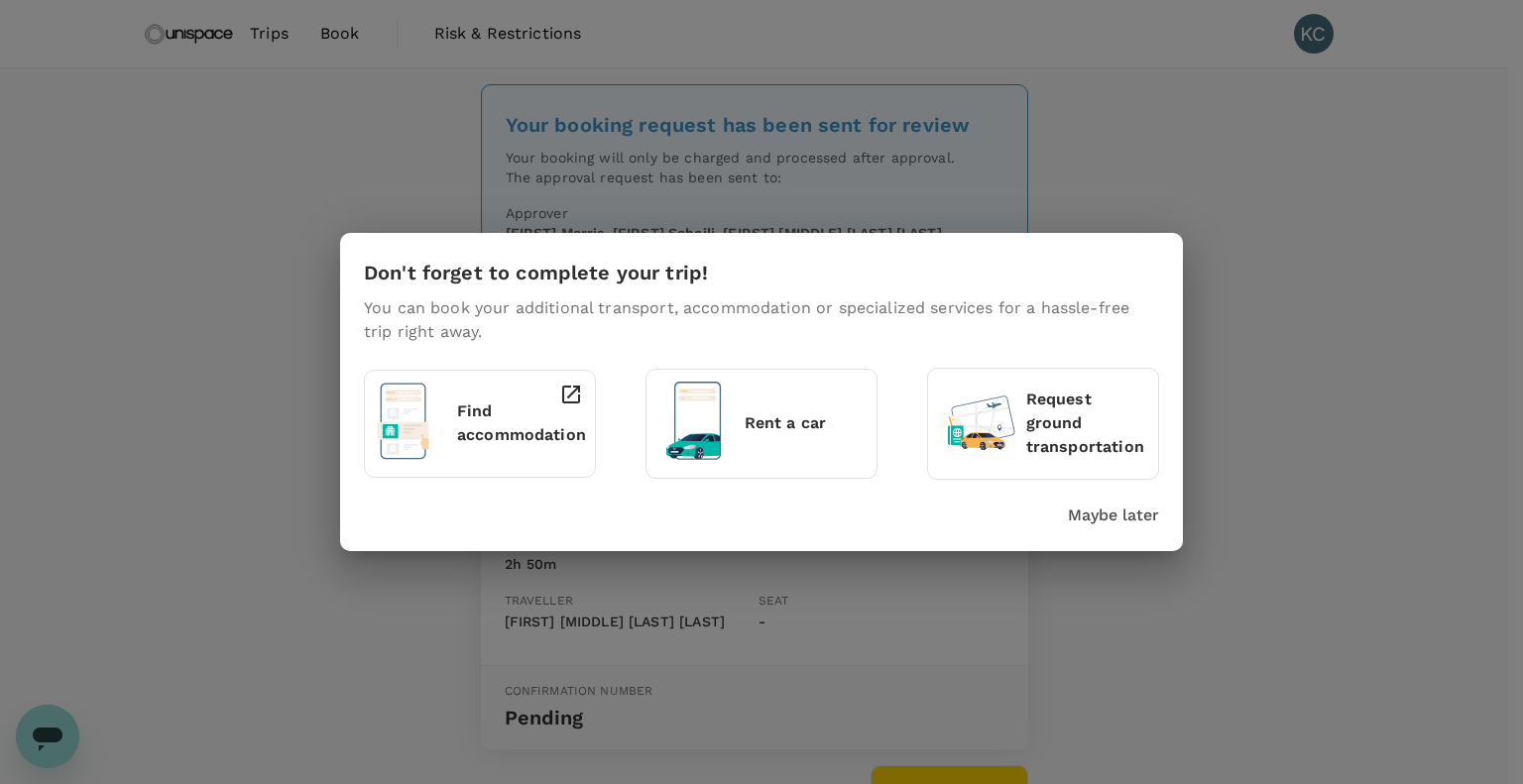 click on "Maybe later" at bounding box center [1113, 515] 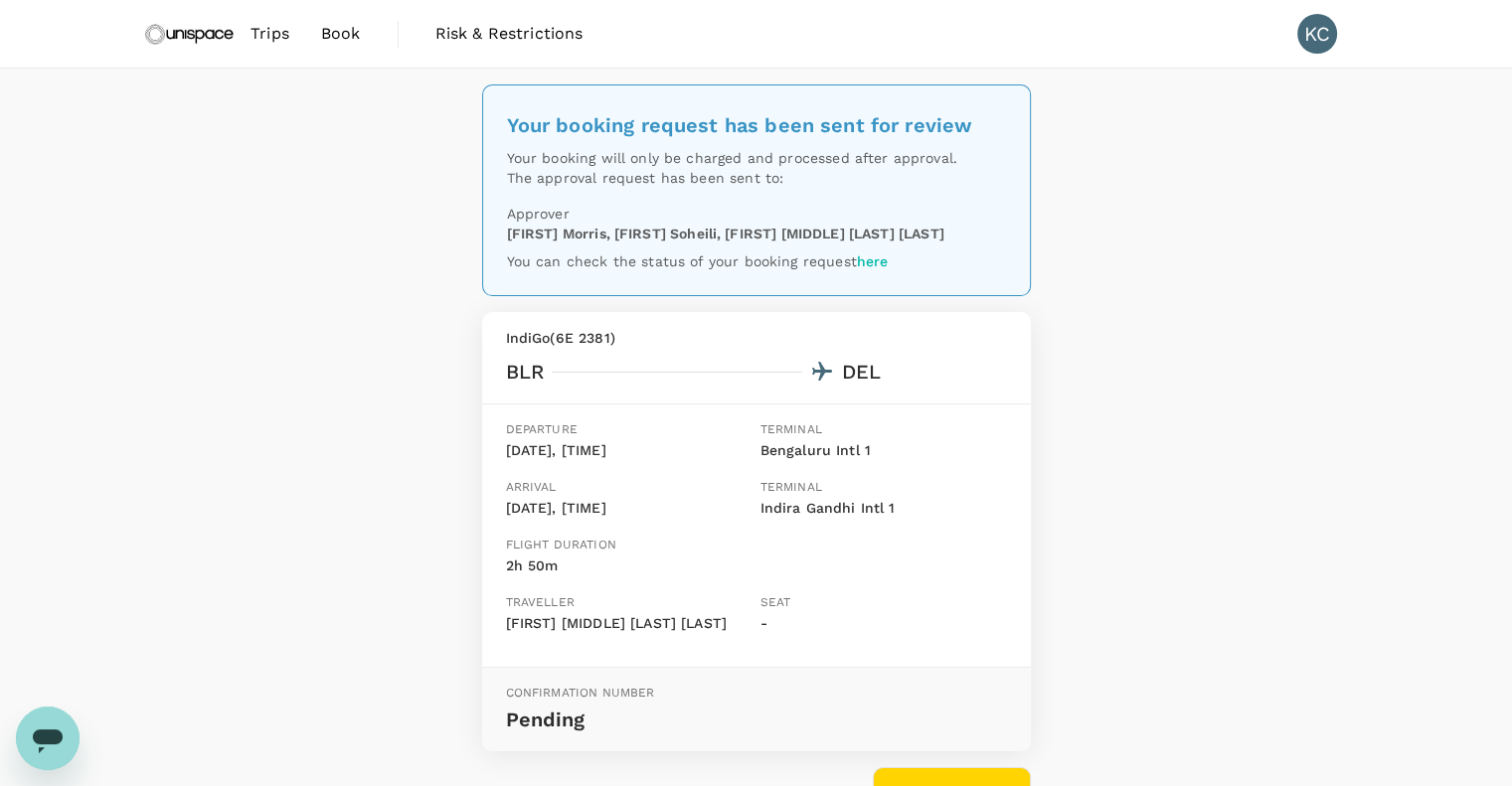 click on "Book" at bounding box center (341, 34) 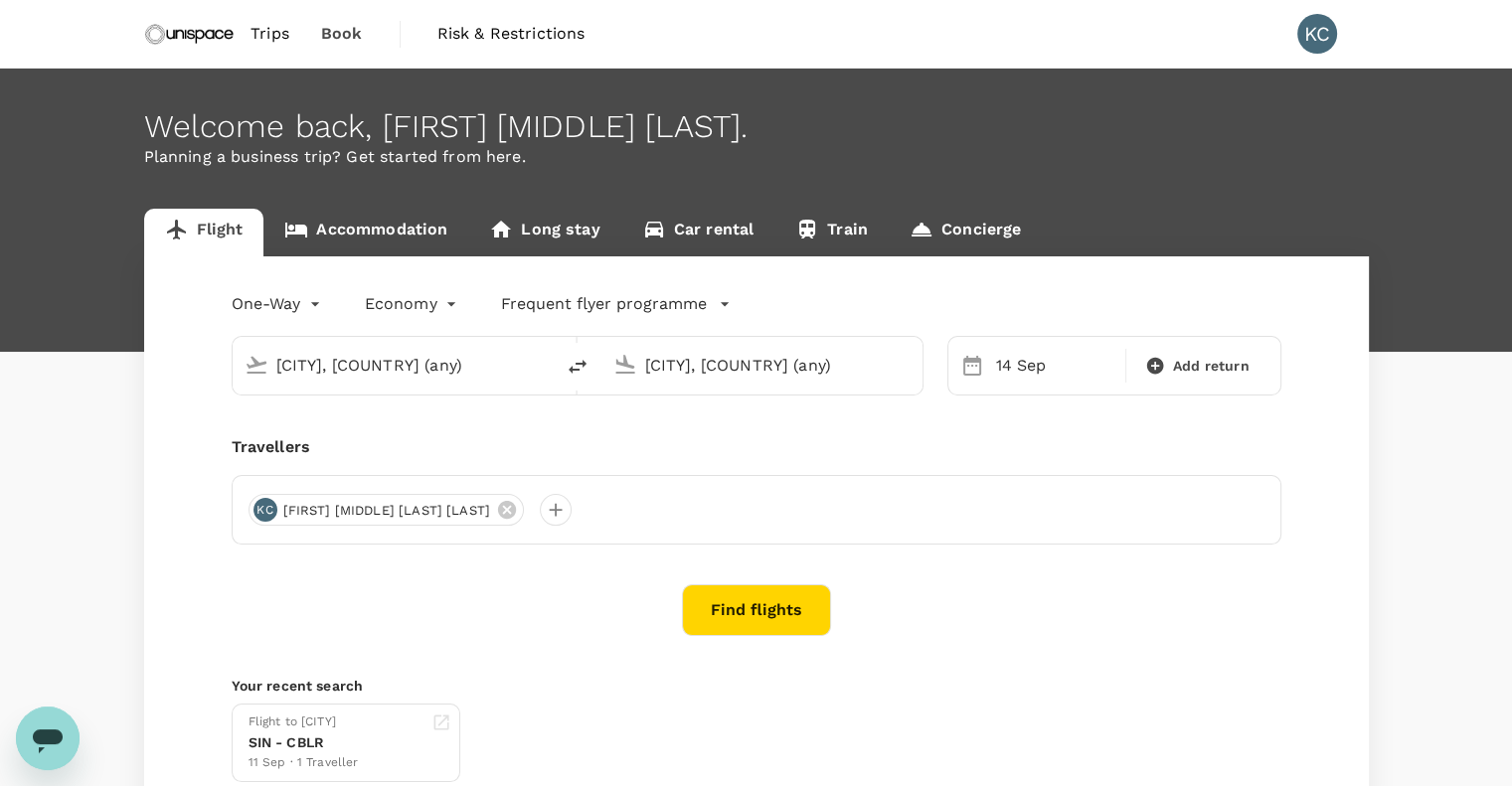 type on "Bangalore, India (any)" 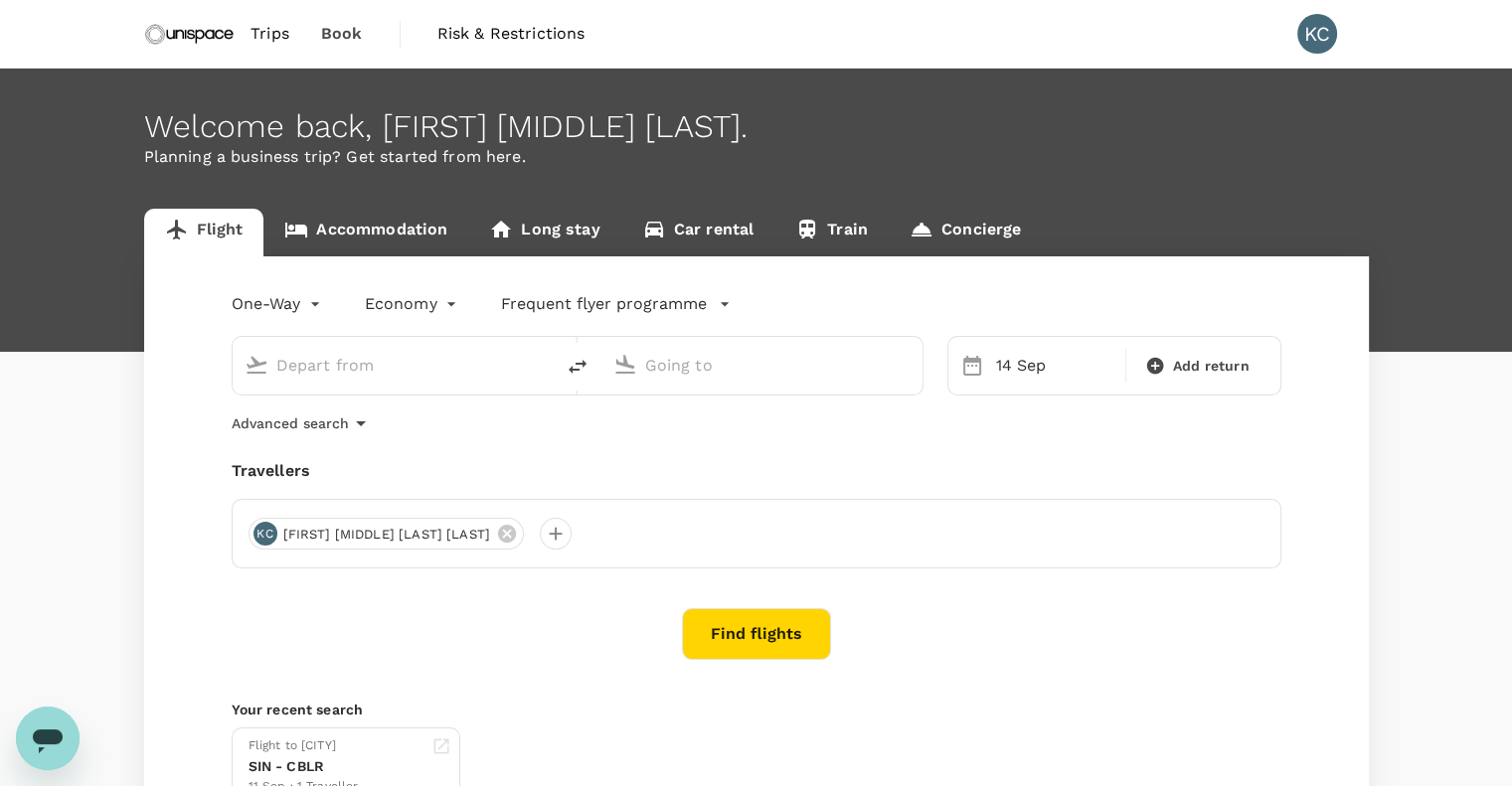 type on "Bangalore, India (any)" 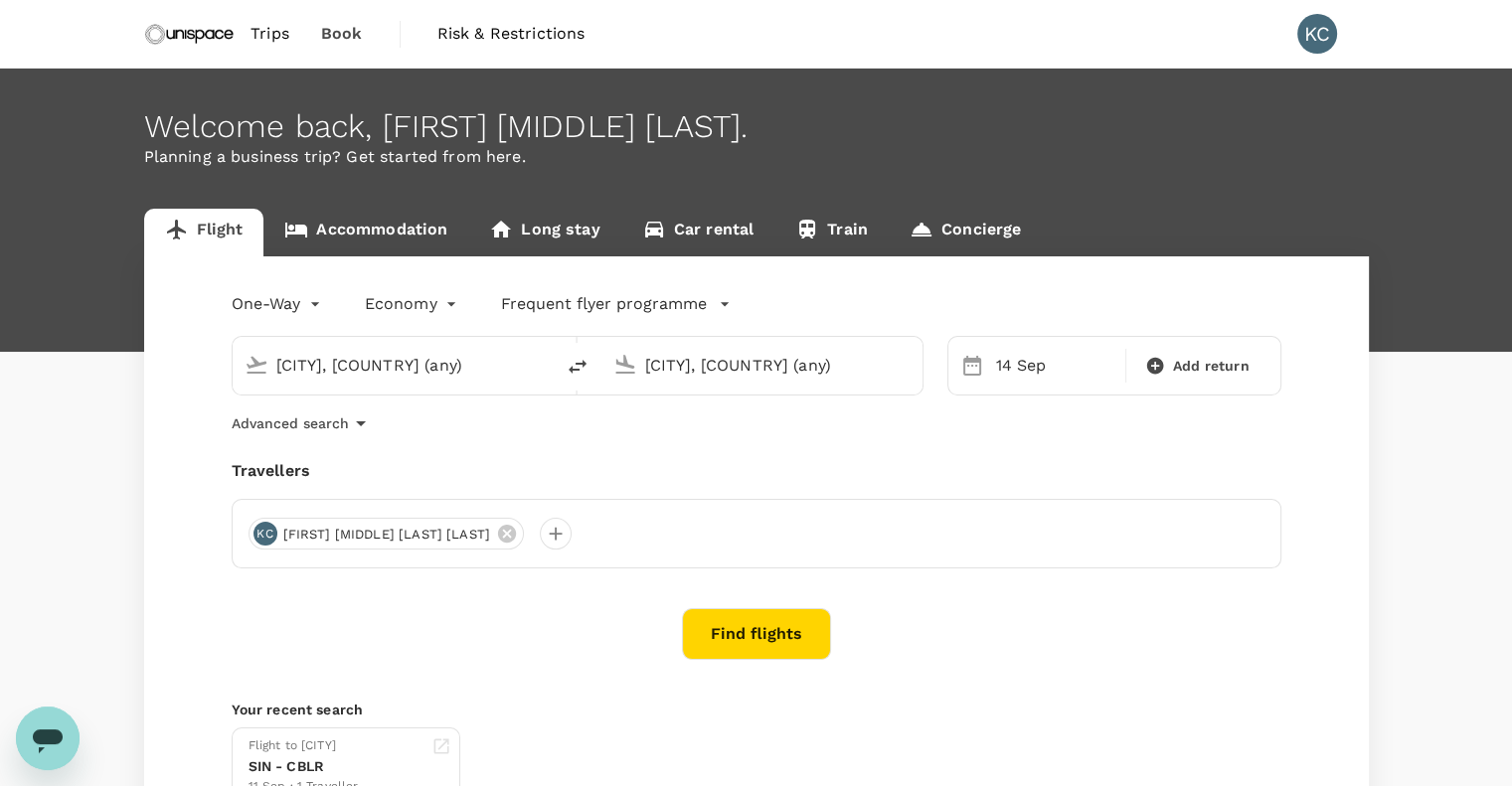 type 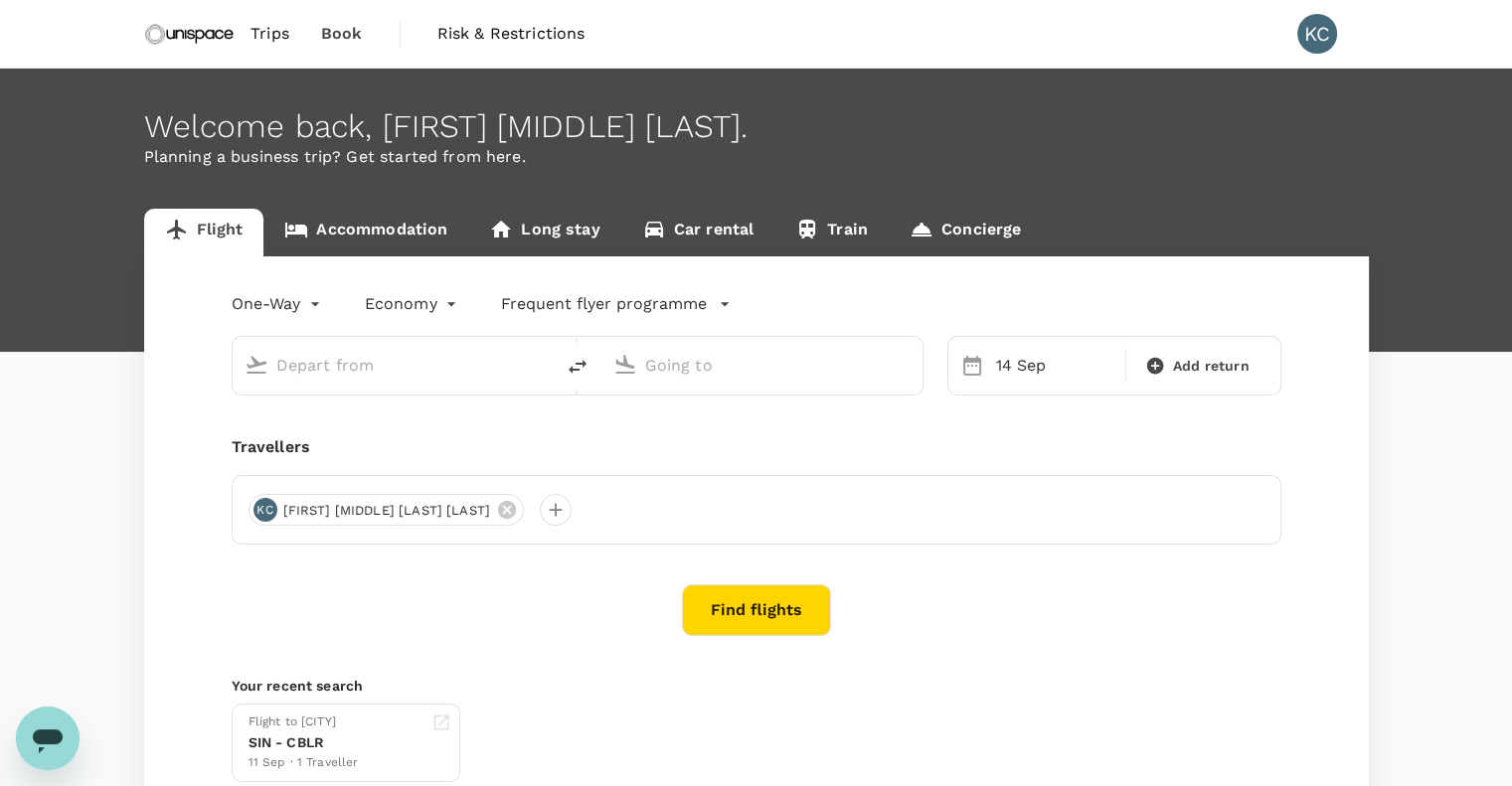 type on "Bangalore, India (any)" 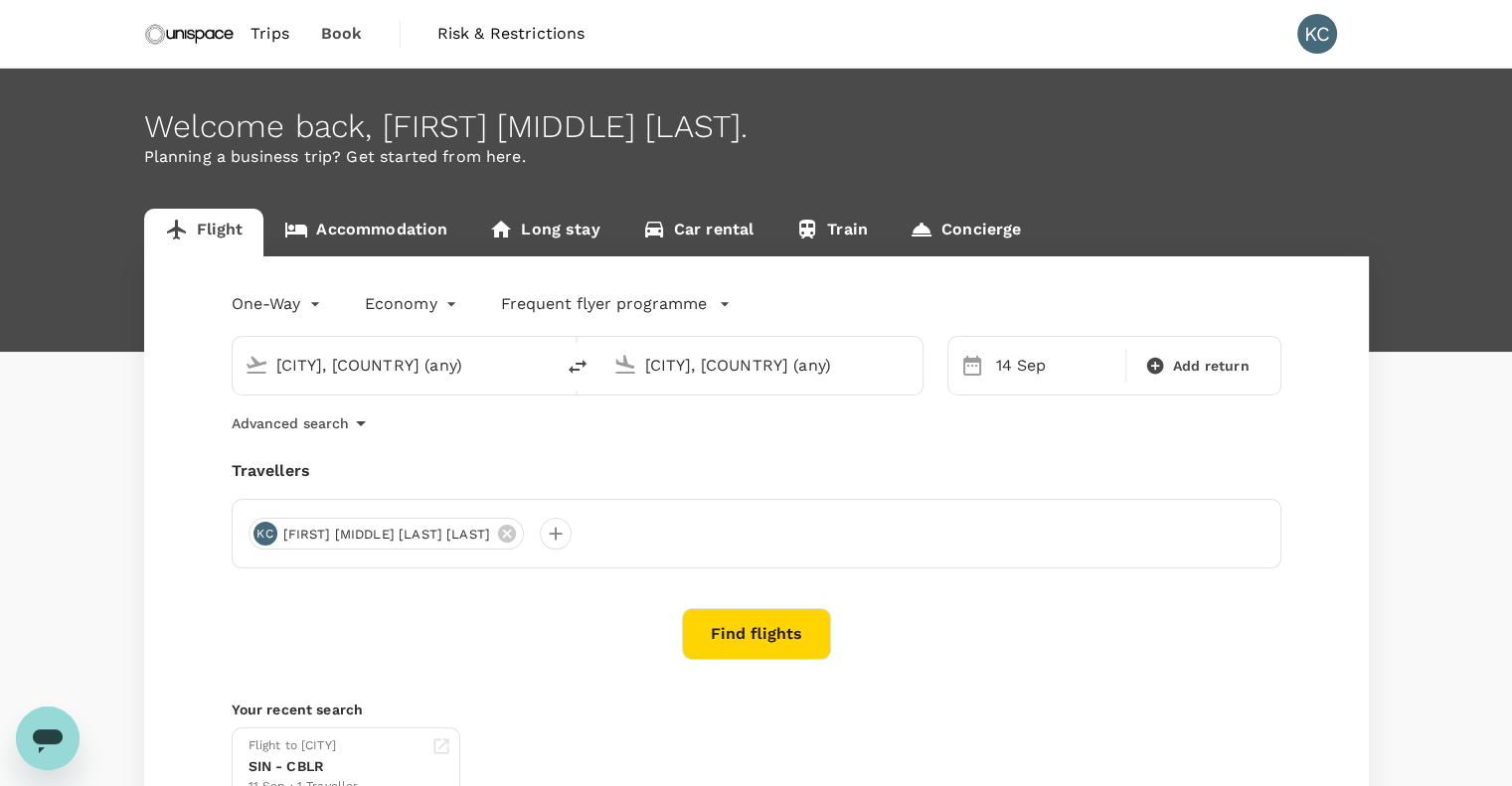 click 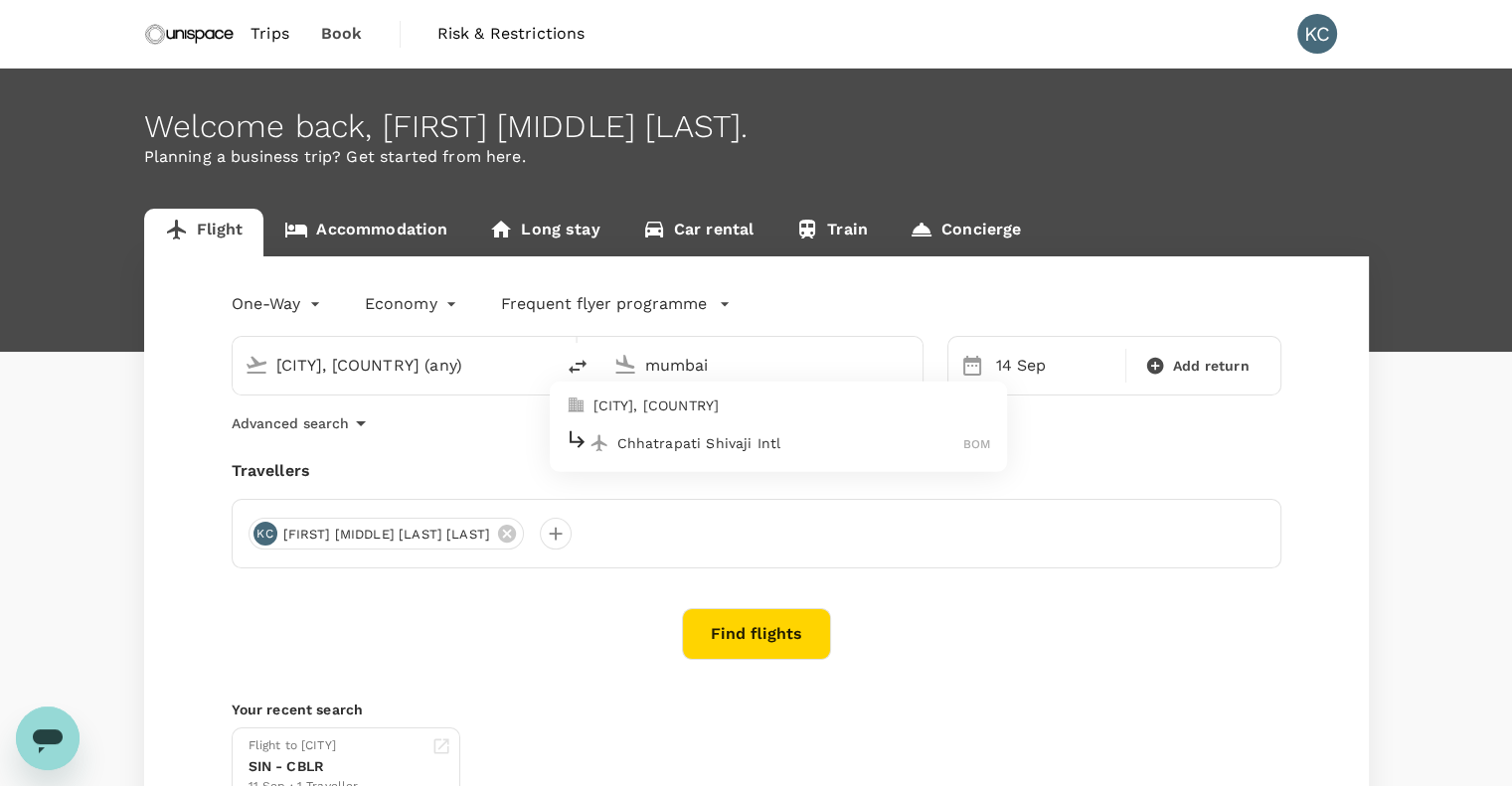 click on "[CITY], [COUNTRY]" at bounding box center (792, 405) 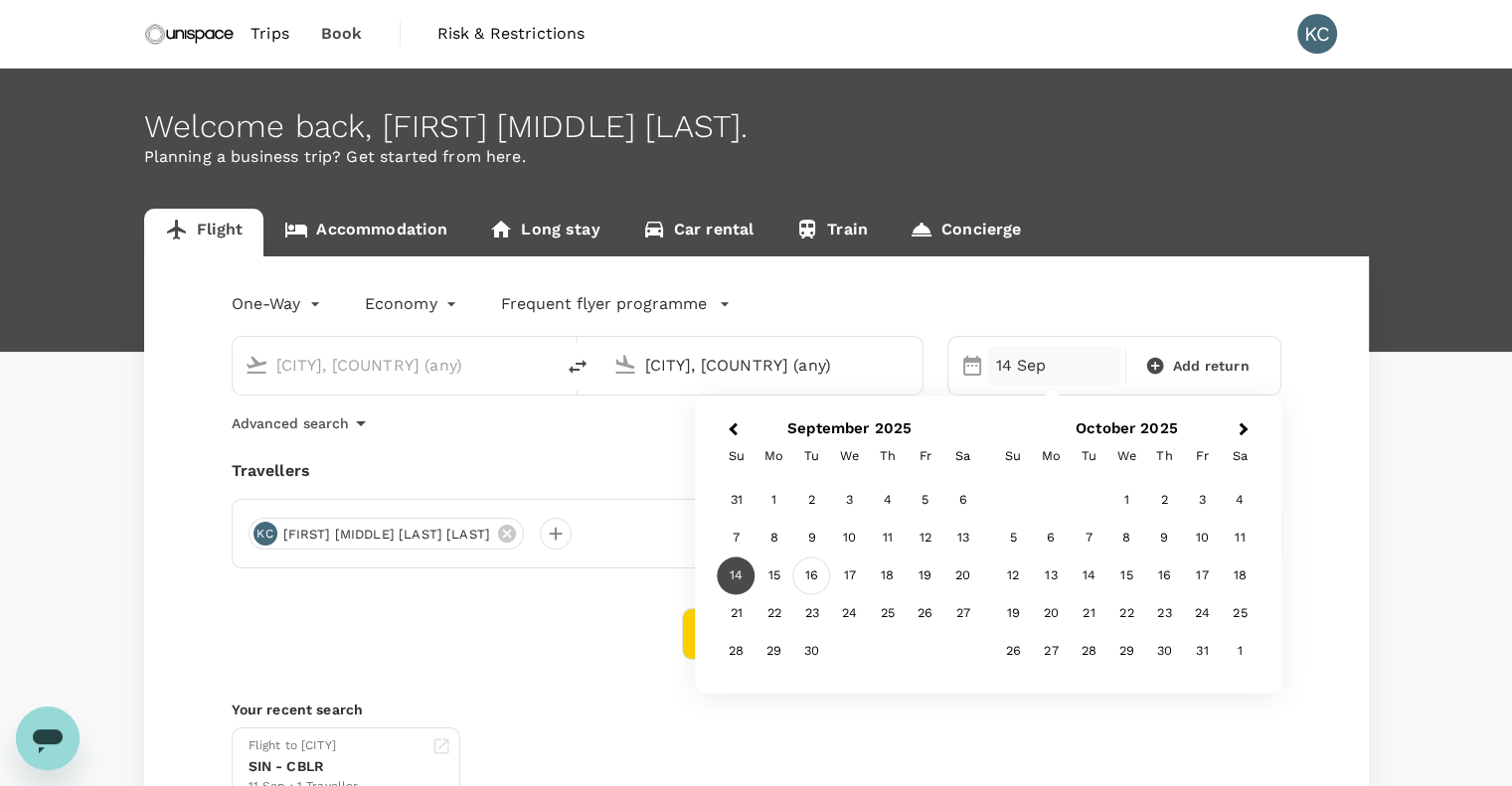 type on "[CITY], [COUNTRY] (any)" 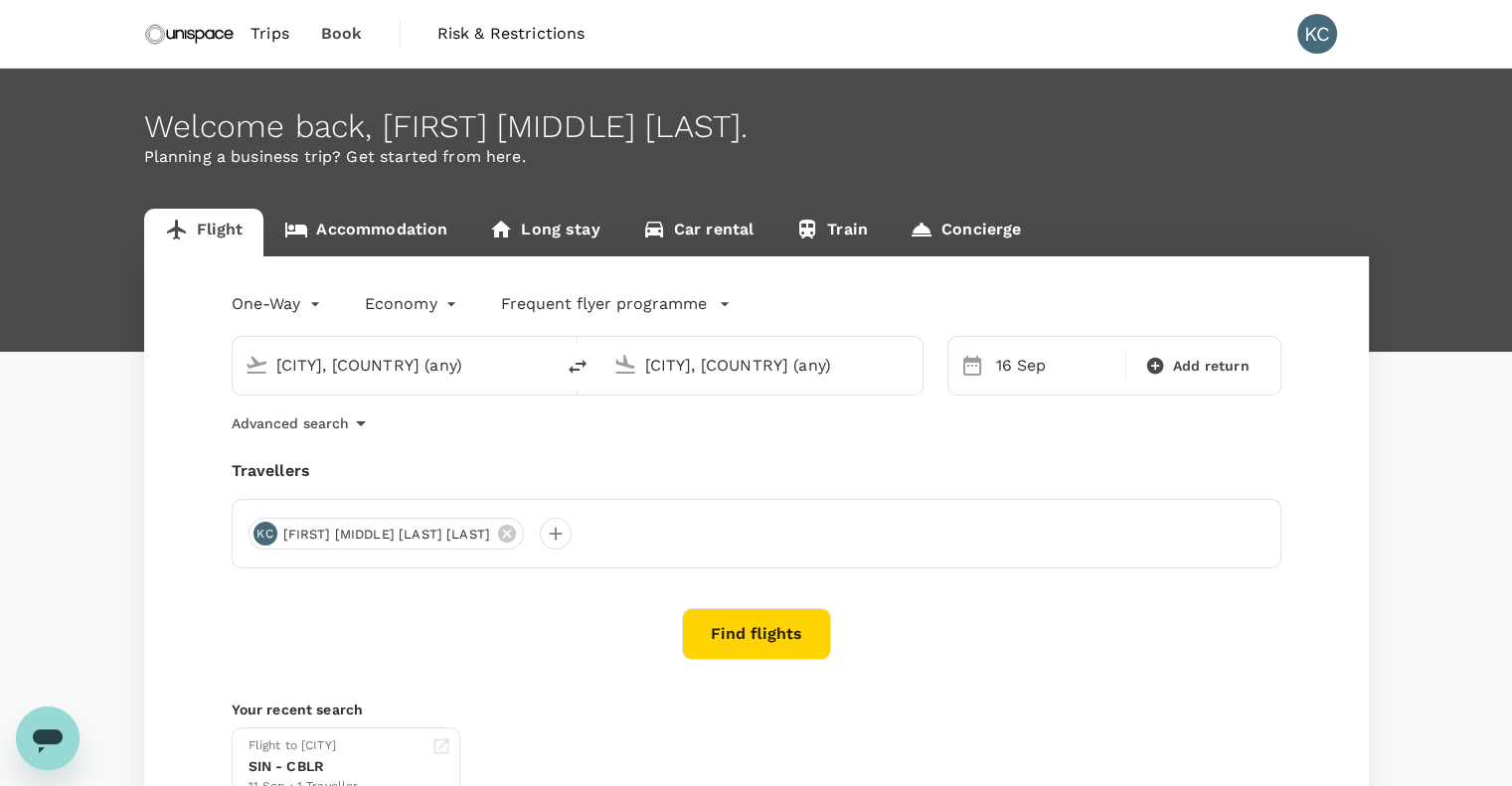 click on "Find flights" at bounding box center (756, 634) 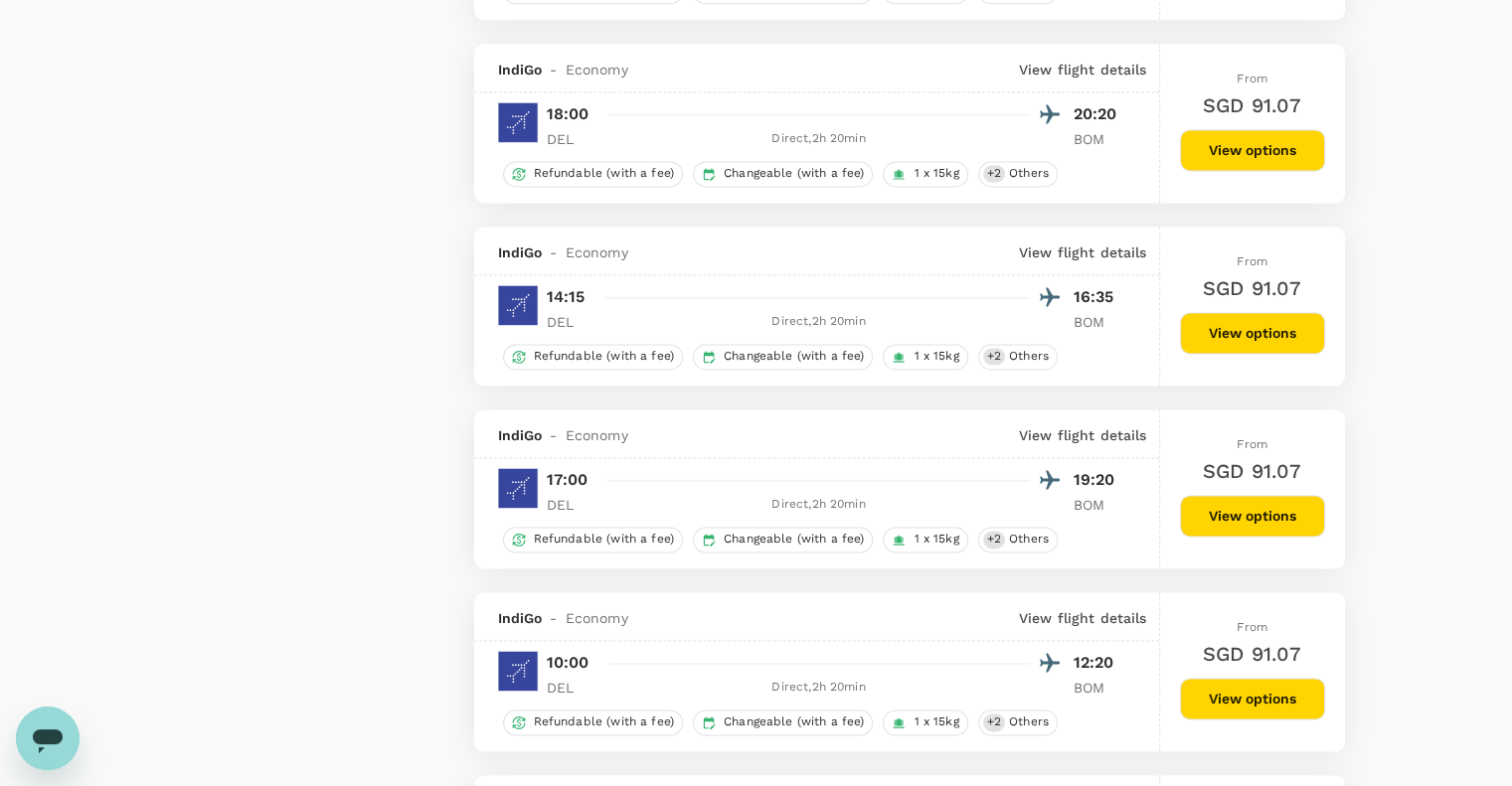 scroll, scrollTop: 2782, scrollLeft: 0, axis: vertical 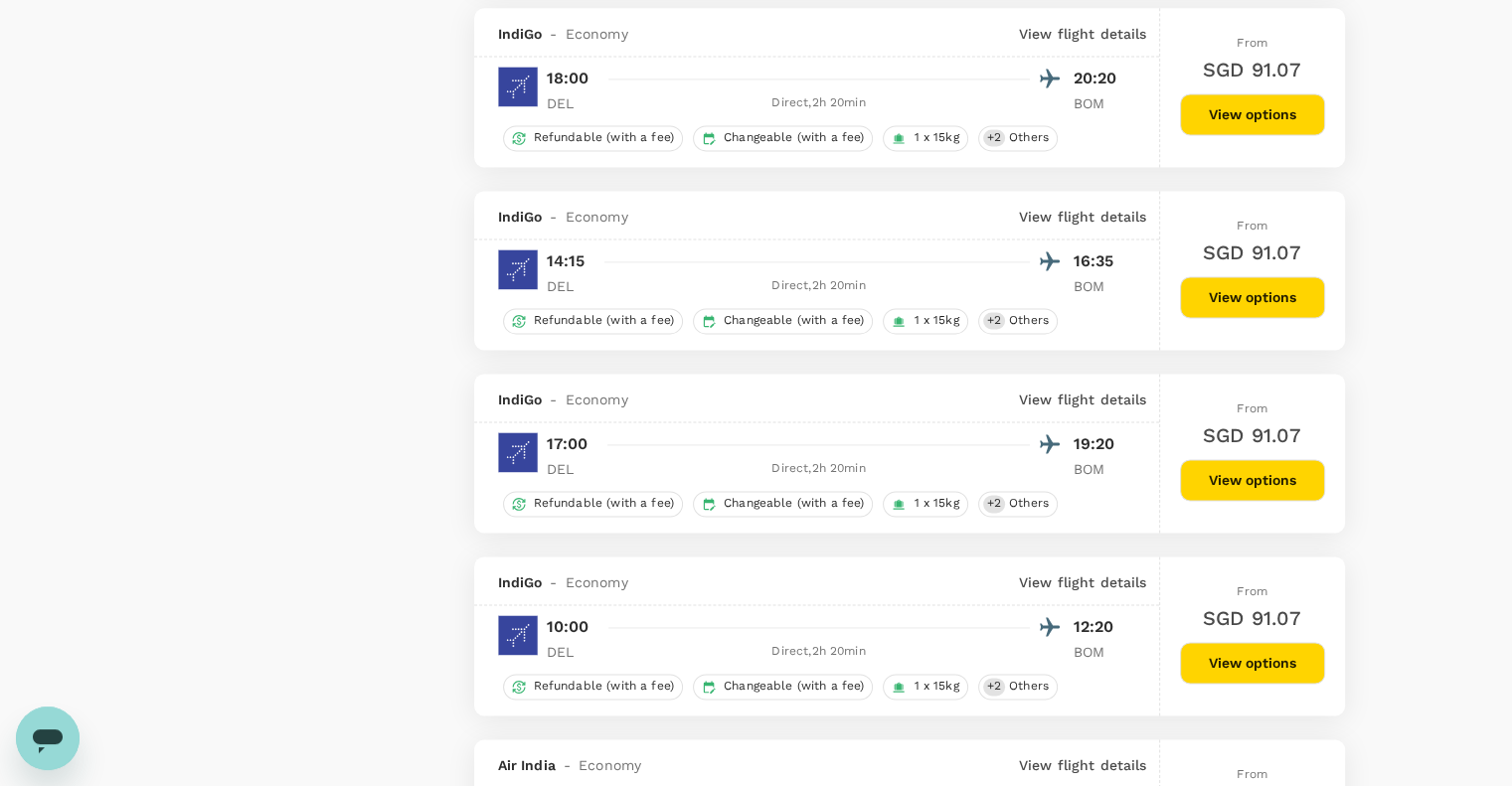 type on "1400" 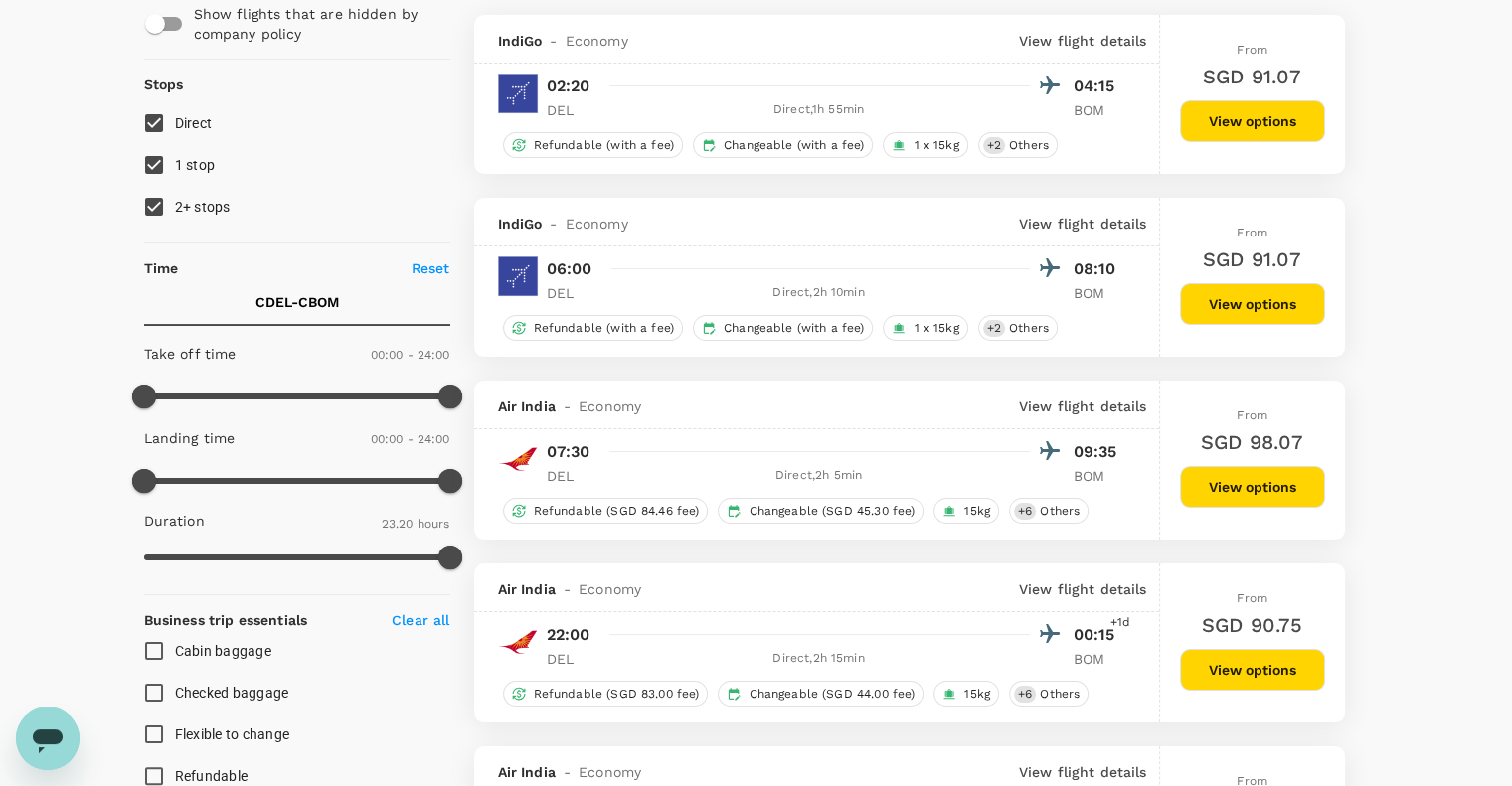 scroll, scrollTop: 199, scrollLeft: 0, axis: vertical 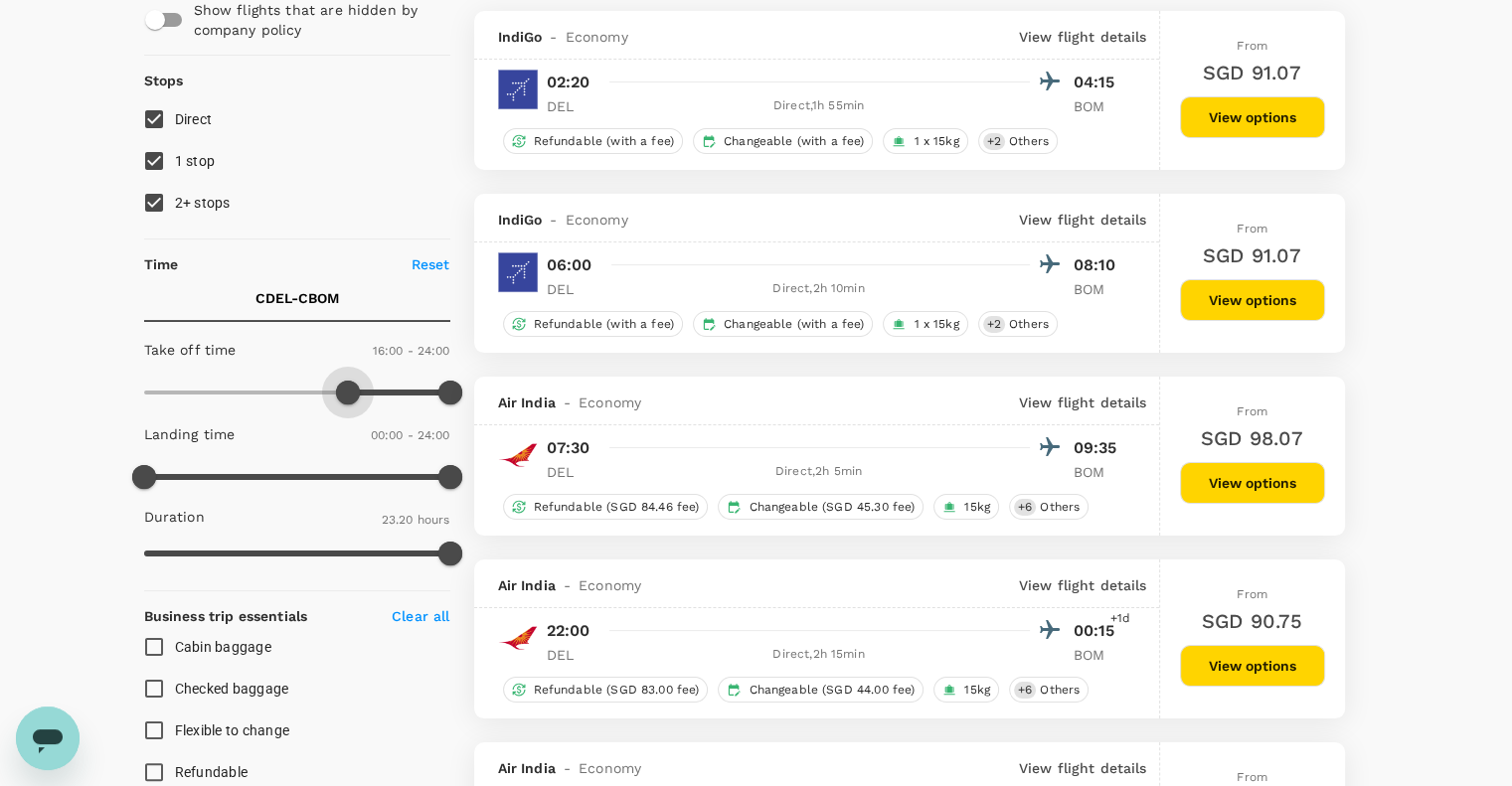 type on "930" 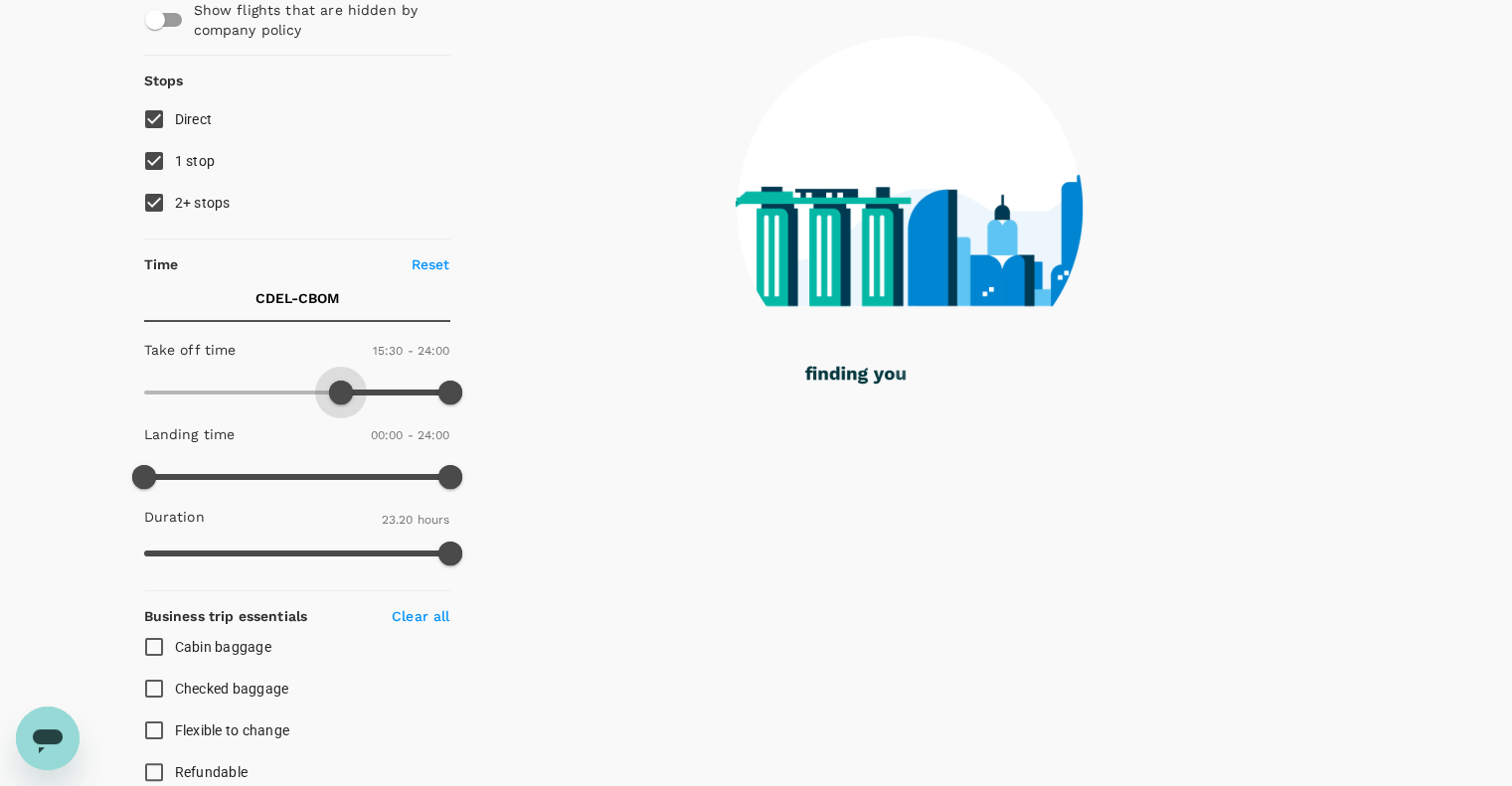 drag, startPoint x: 145, startPoint y: 393, endPoint x: 341, endPoint y: 400, distance: 196.12496 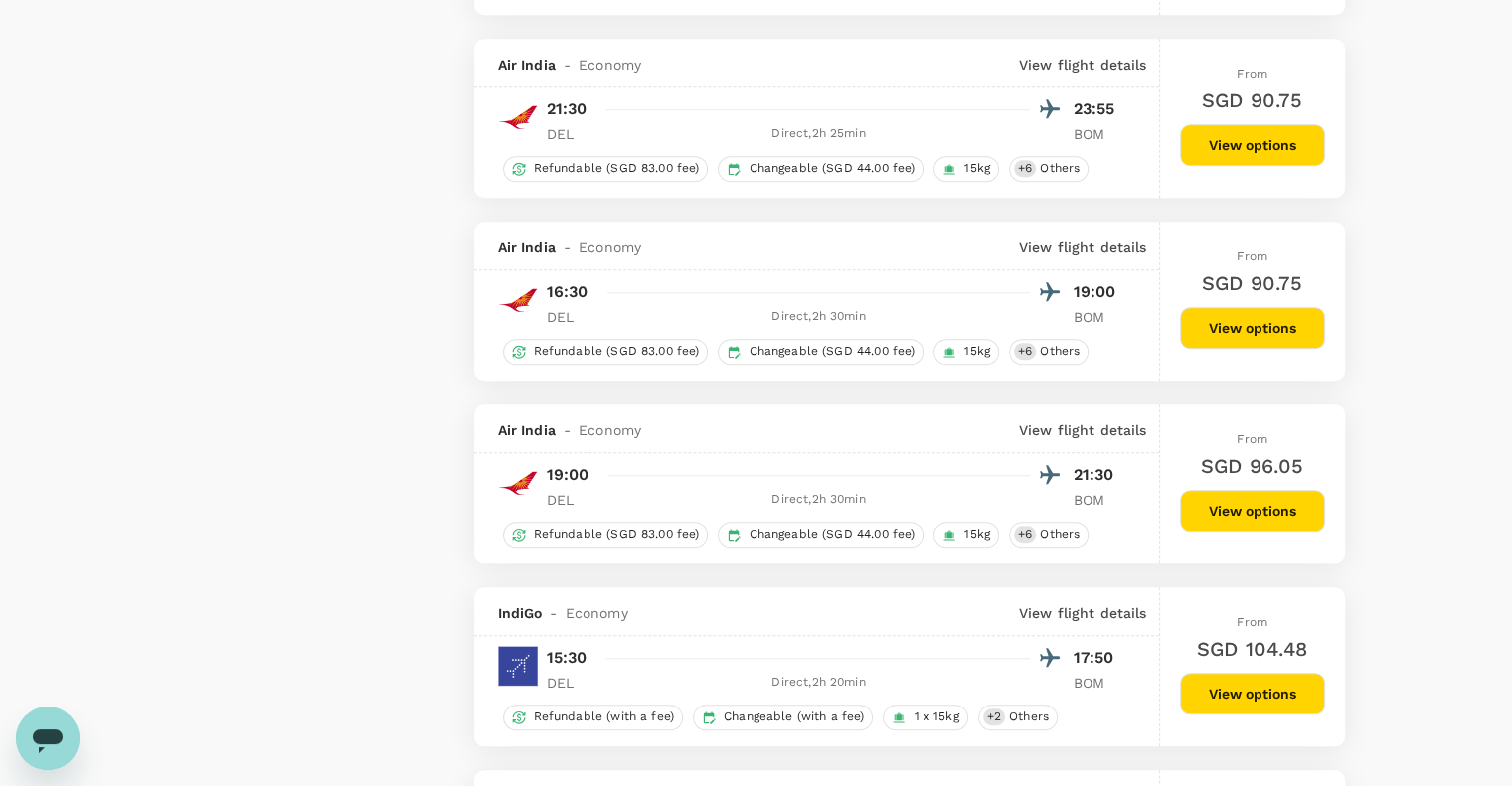 scroll, scrollTop: 1789, scrollLeft: 0, axis: vertical 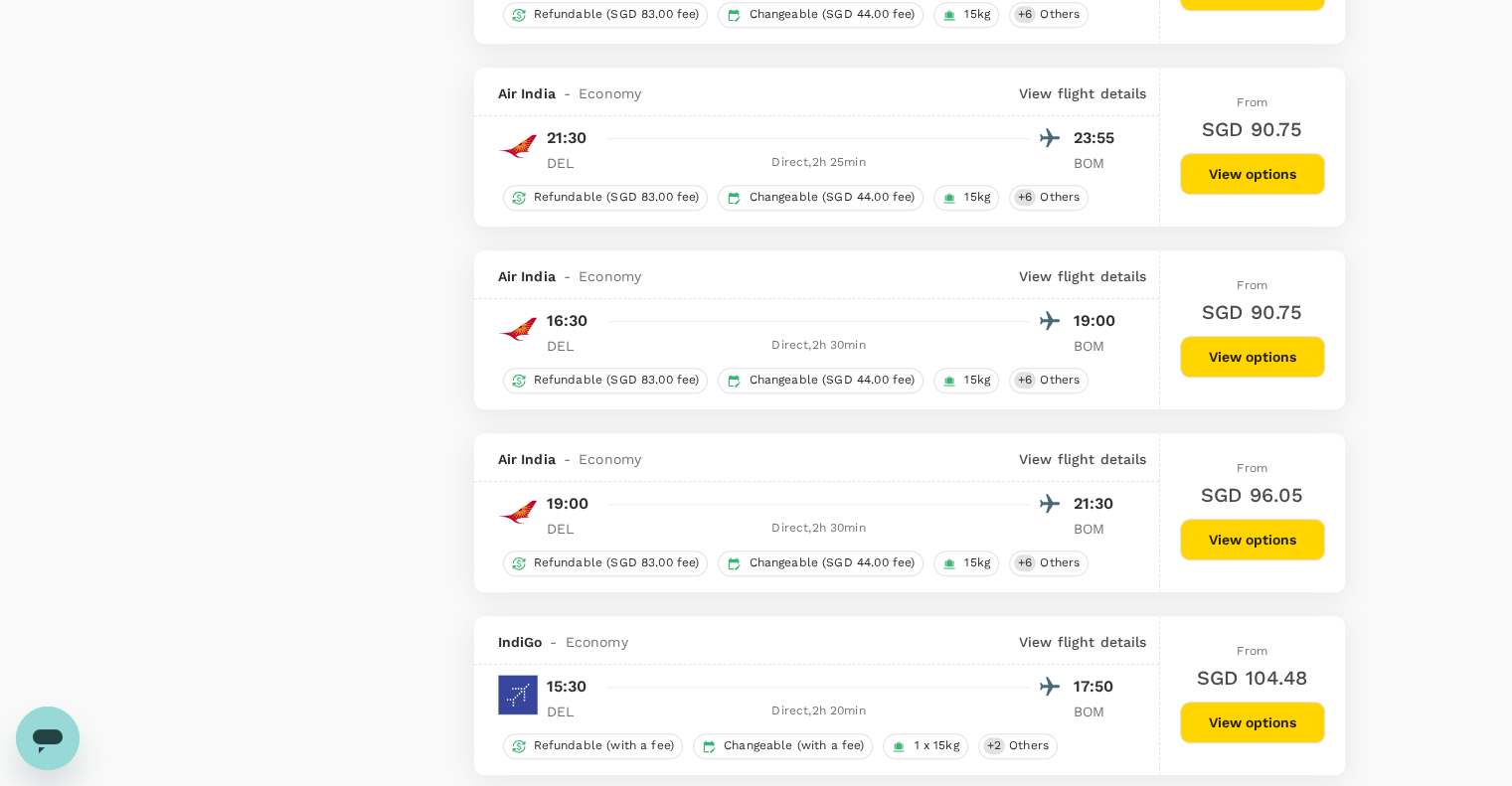 click on "View options" at bounding box center (1253, 357) 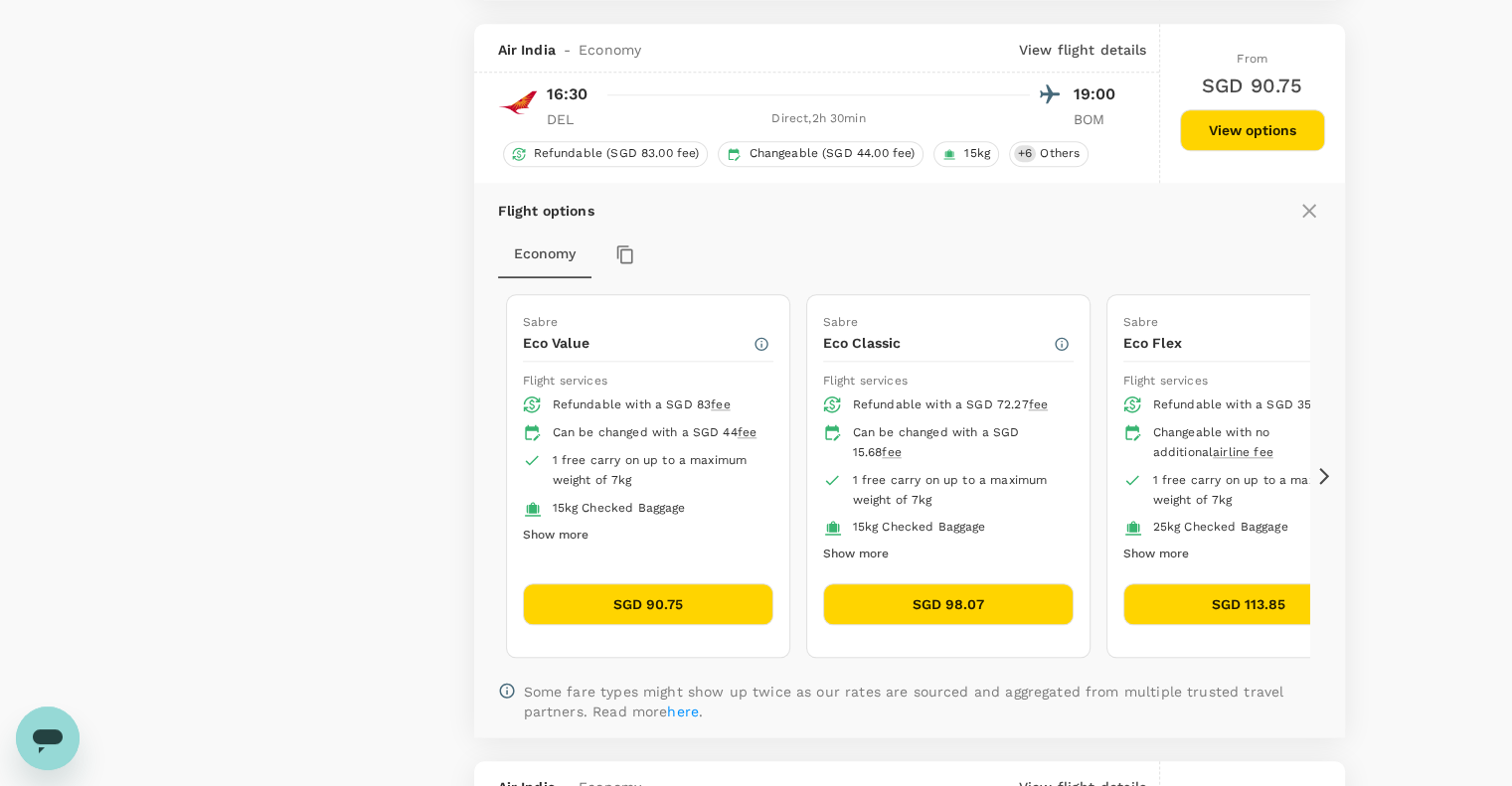 scroll, scrollTop: 2038, scrollLeft: 0, axis: vertical 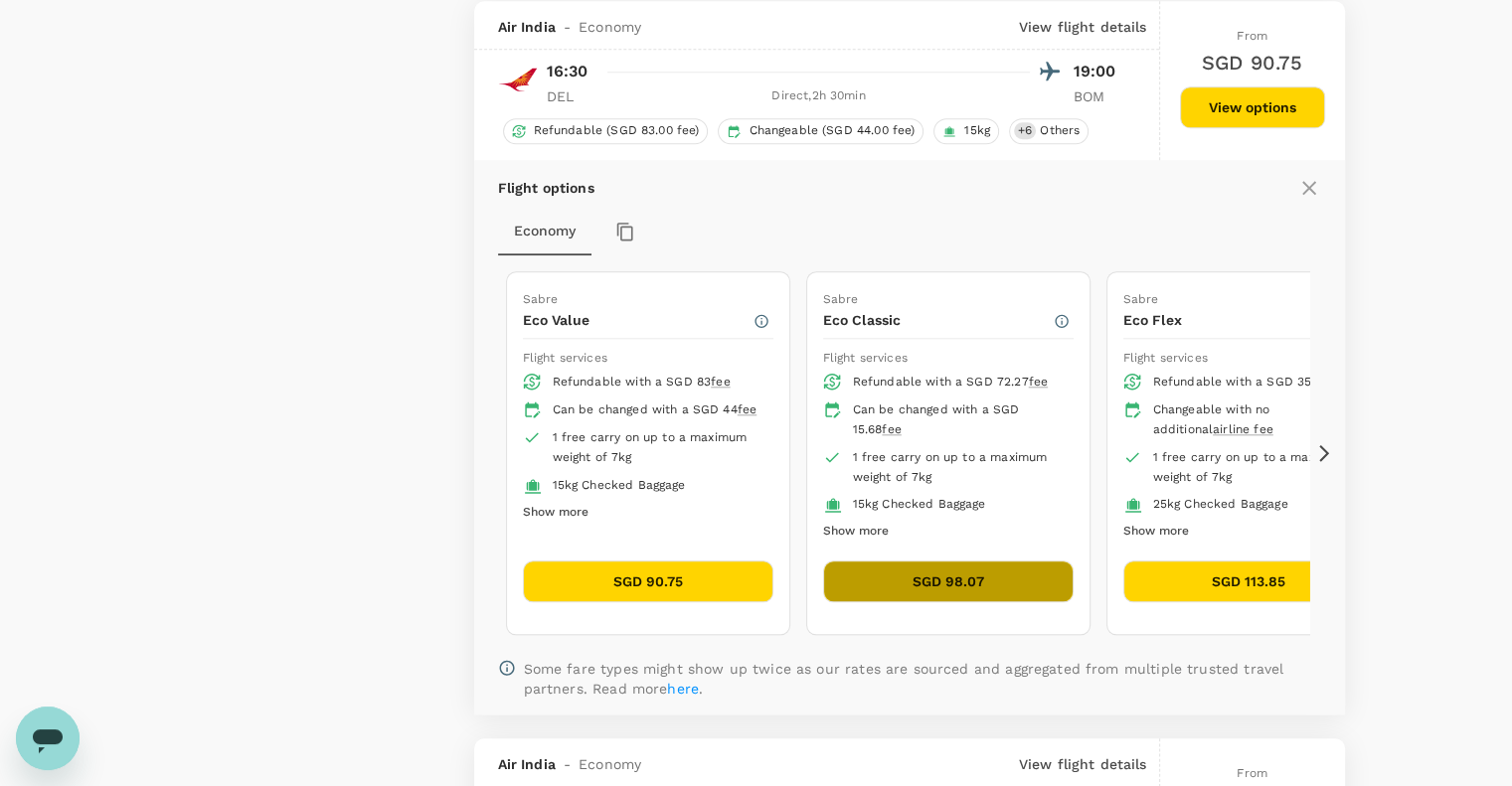 click on "SGD 98.07" at bounding box center [948, 581] 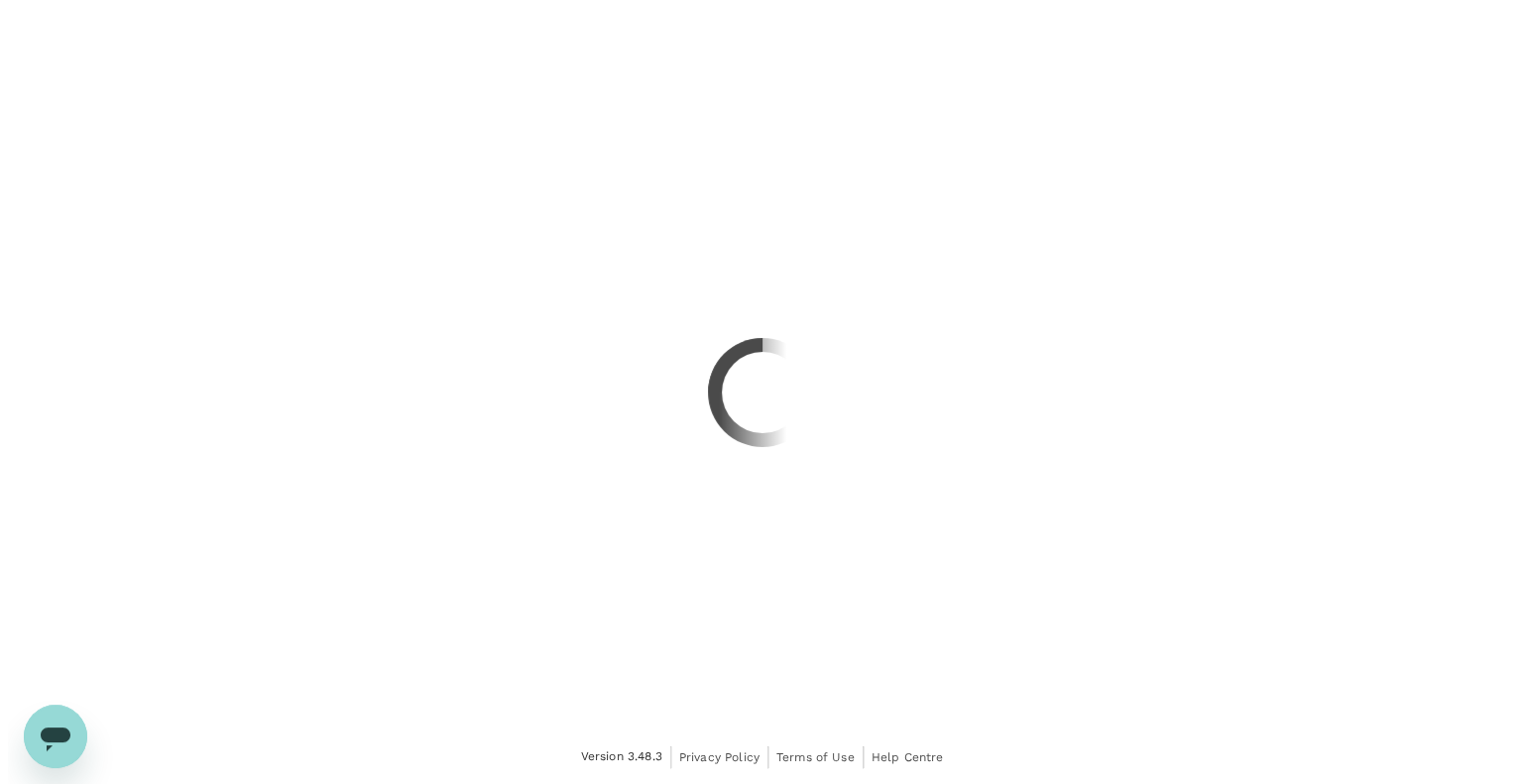 scroll, scrollTop: 0, scrollLeft: 0, axis: both 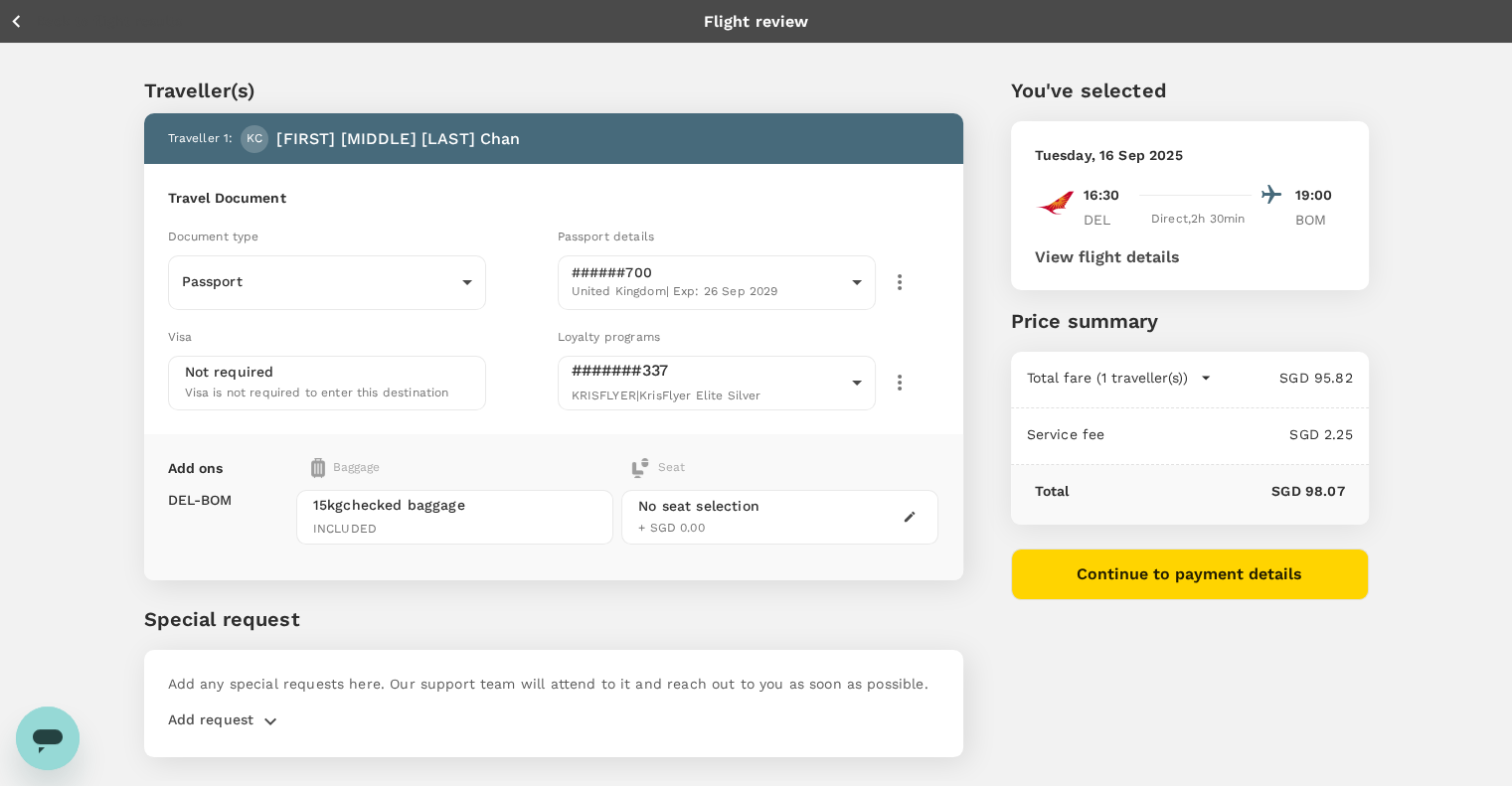 click on "Continue to payment details" at bounding box center (1190, 574) 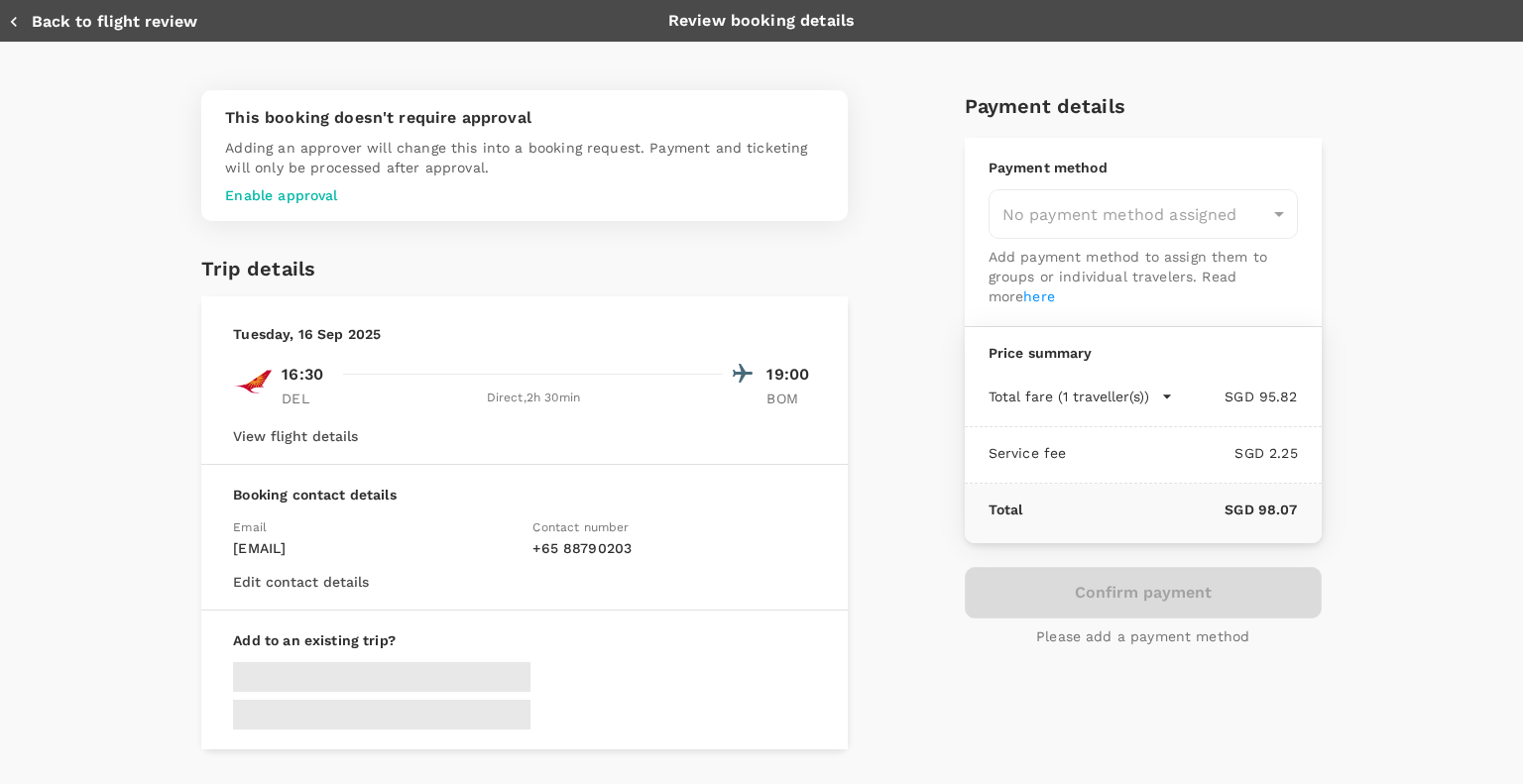 type on "9ca6ee36-36cb-4982-994b-715ae594bb55" 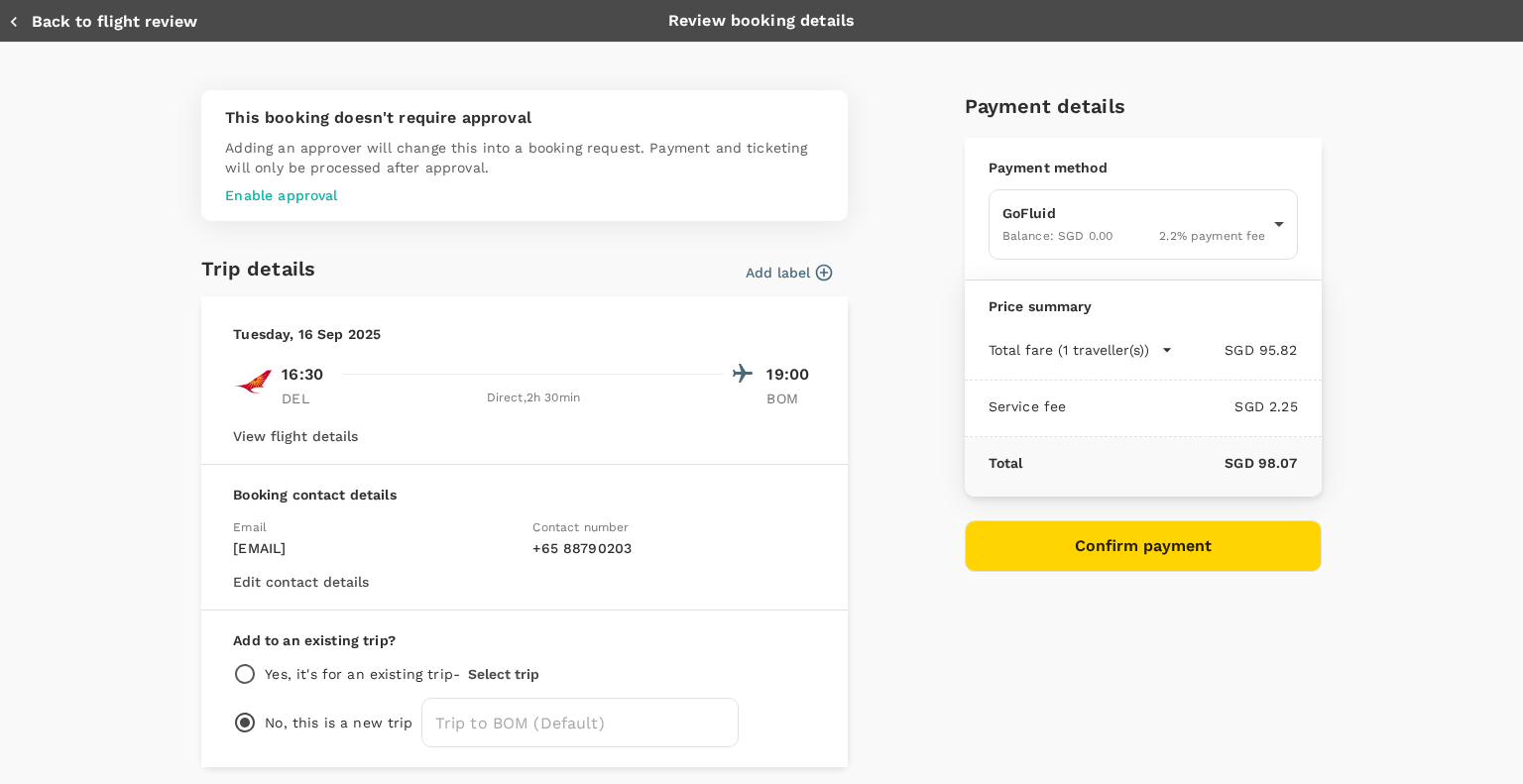 click on "Enable approval" at bounding box center [525, 195] 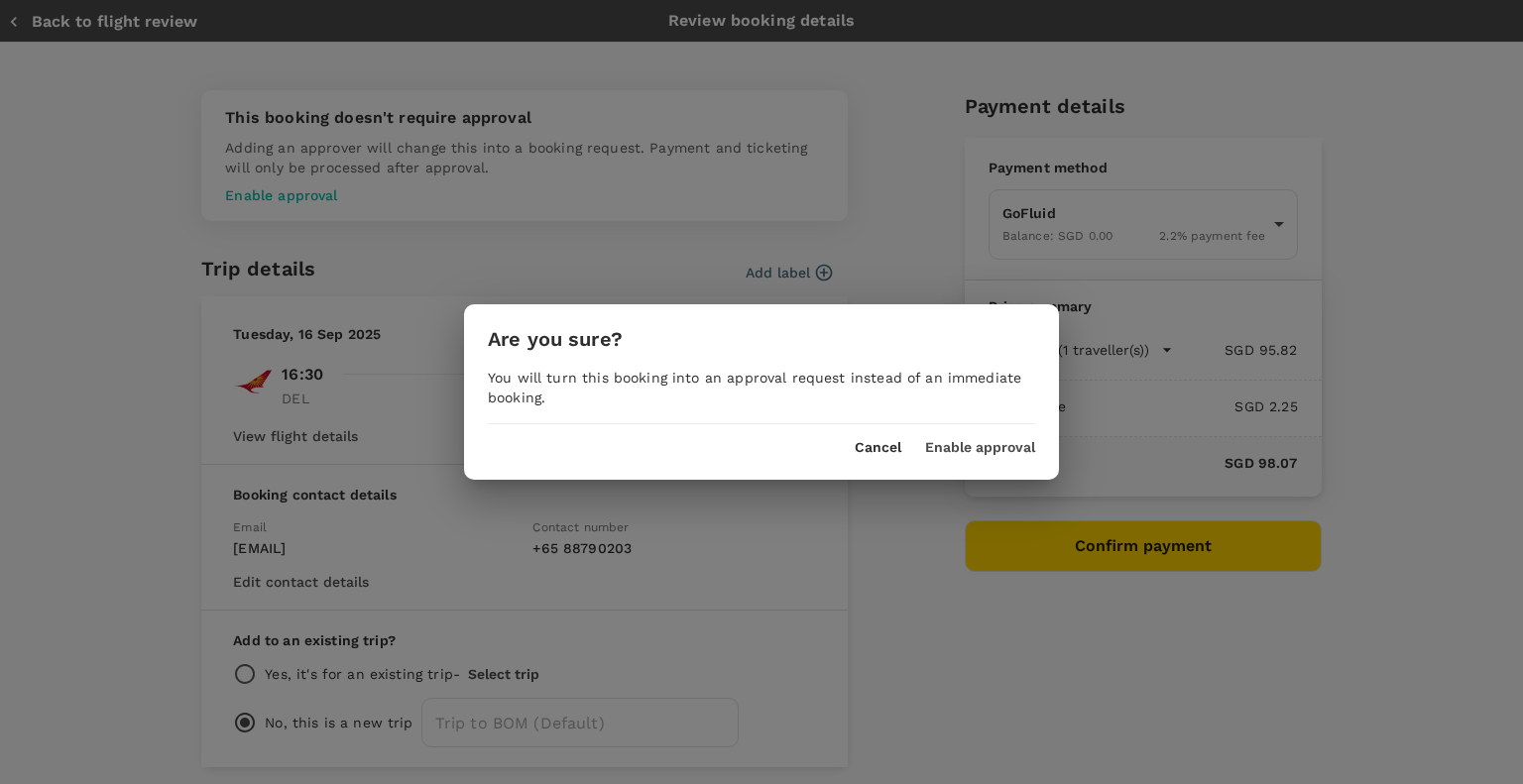 click on "Enable approval" at bounding box center [980, 448] 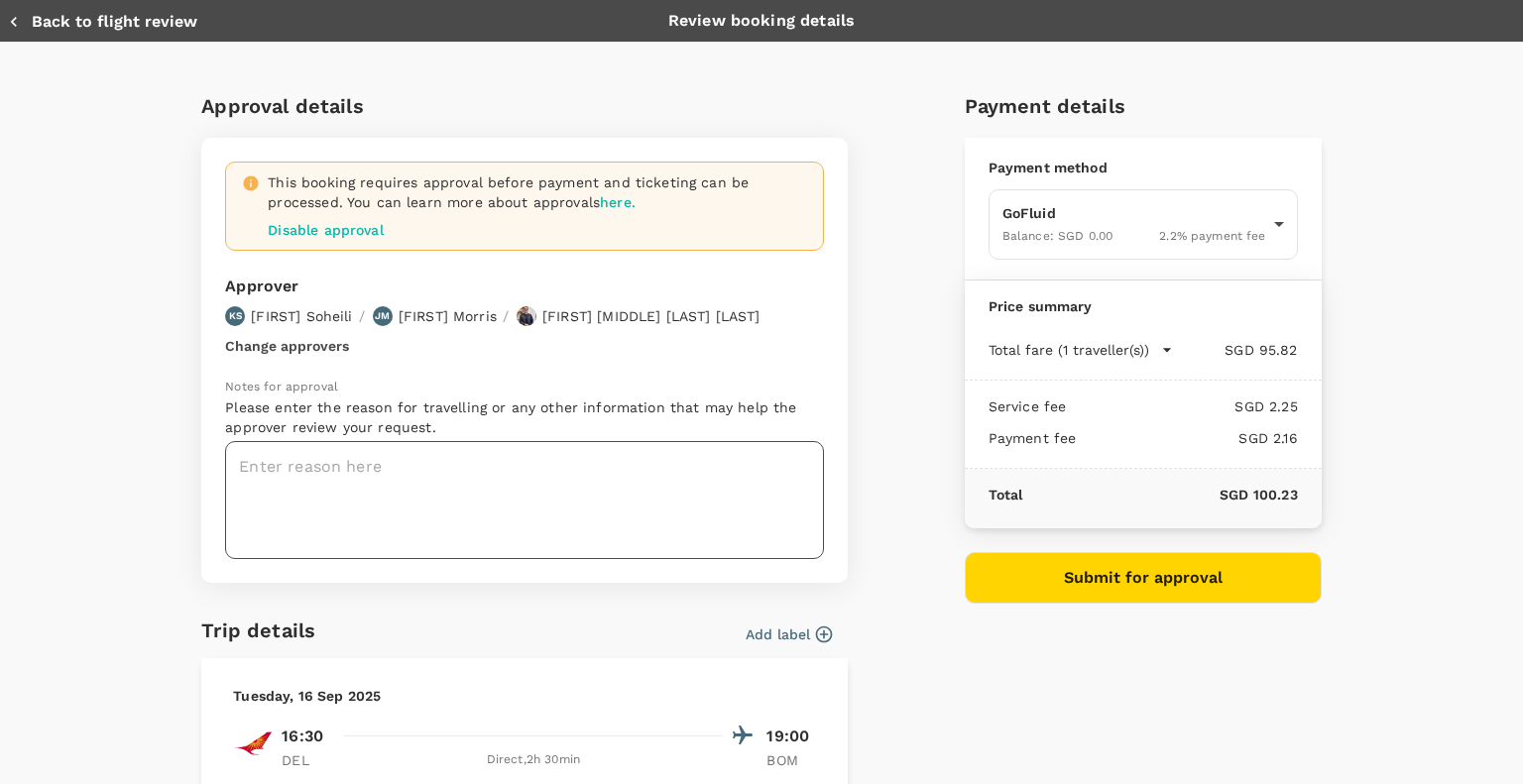 click at bounding box center (525, 500) 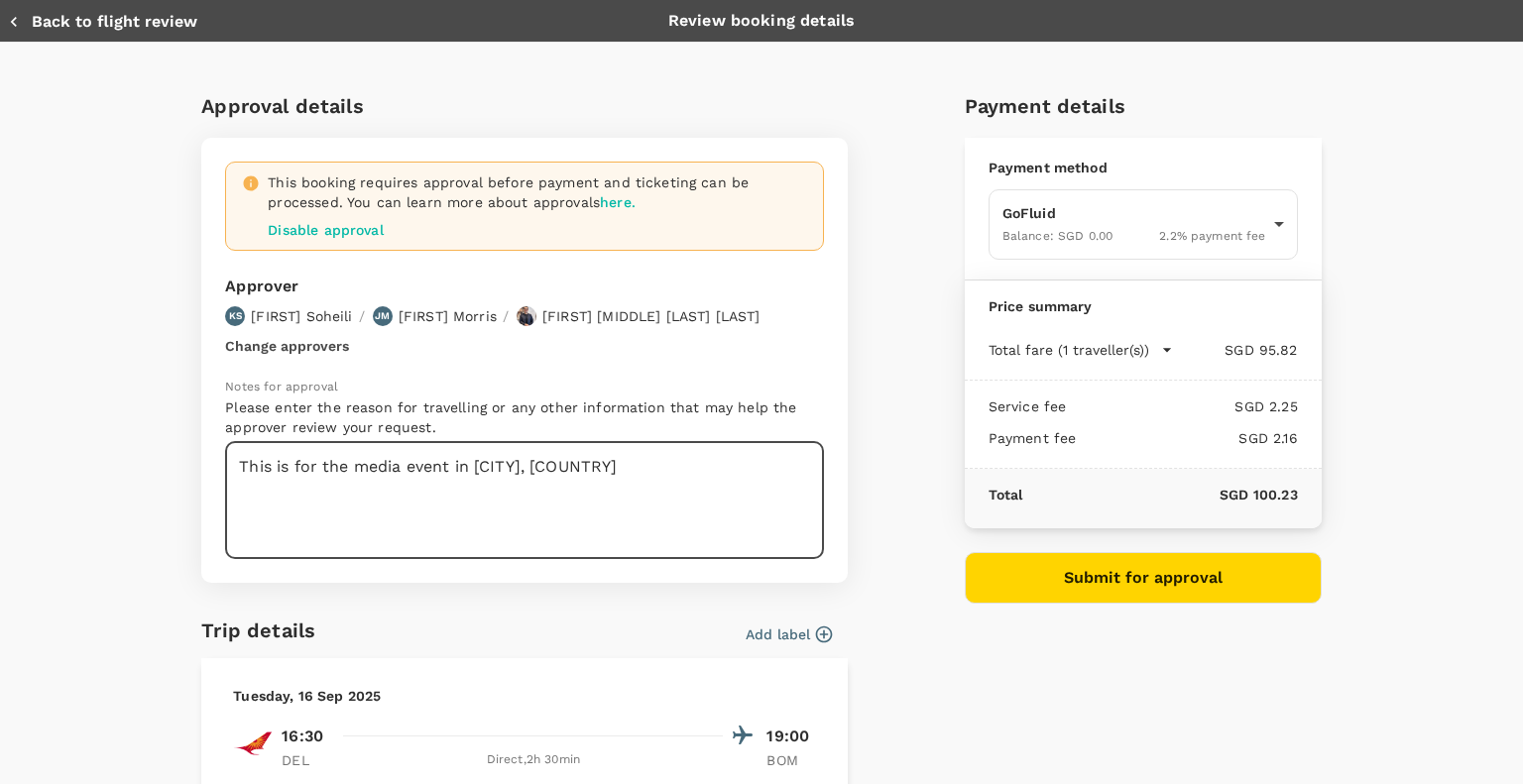 type on "This is for the media event in Mumbai, India" 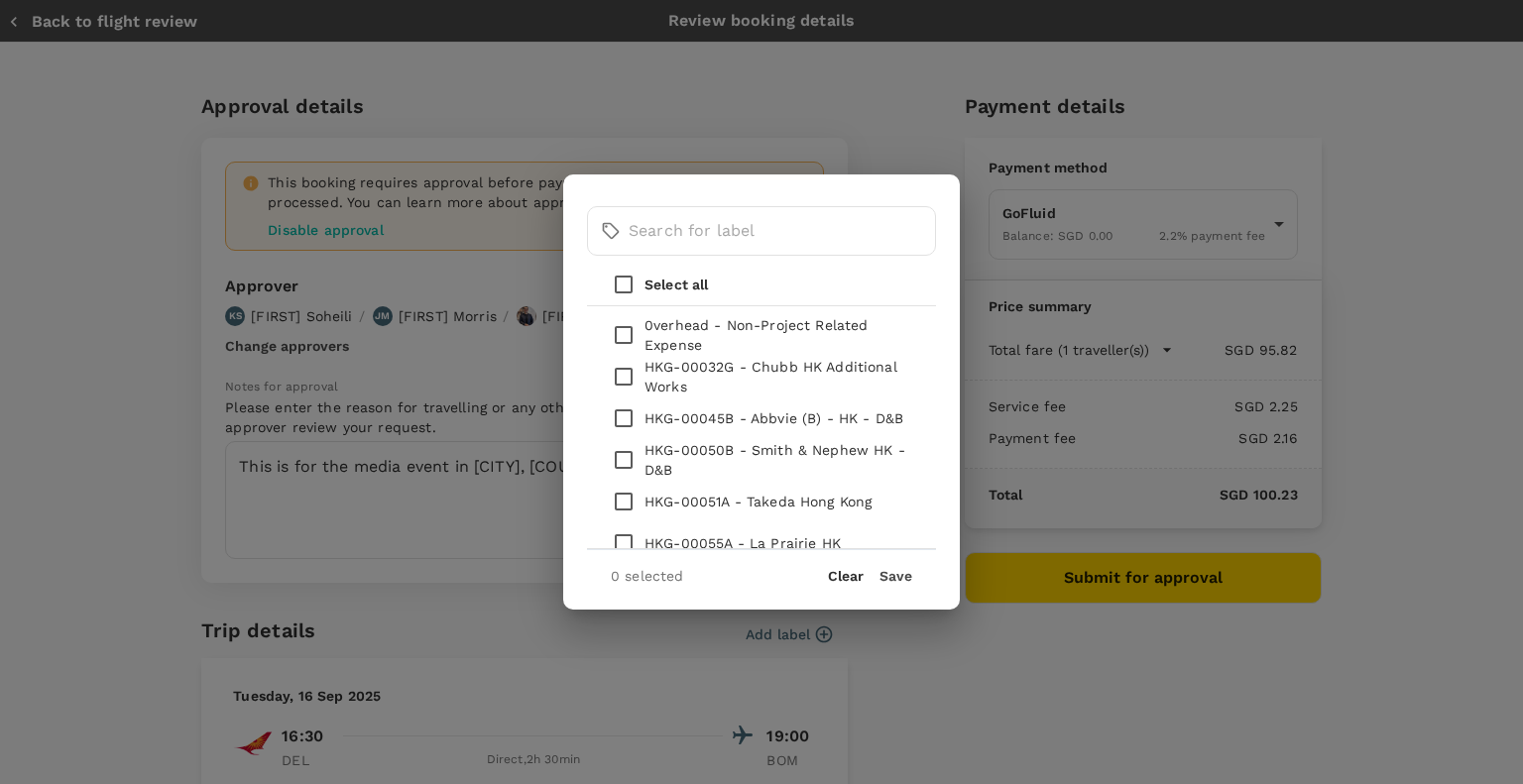 click on "0verhead - Non-Project Related Expense" at bounding box center [782, 335] 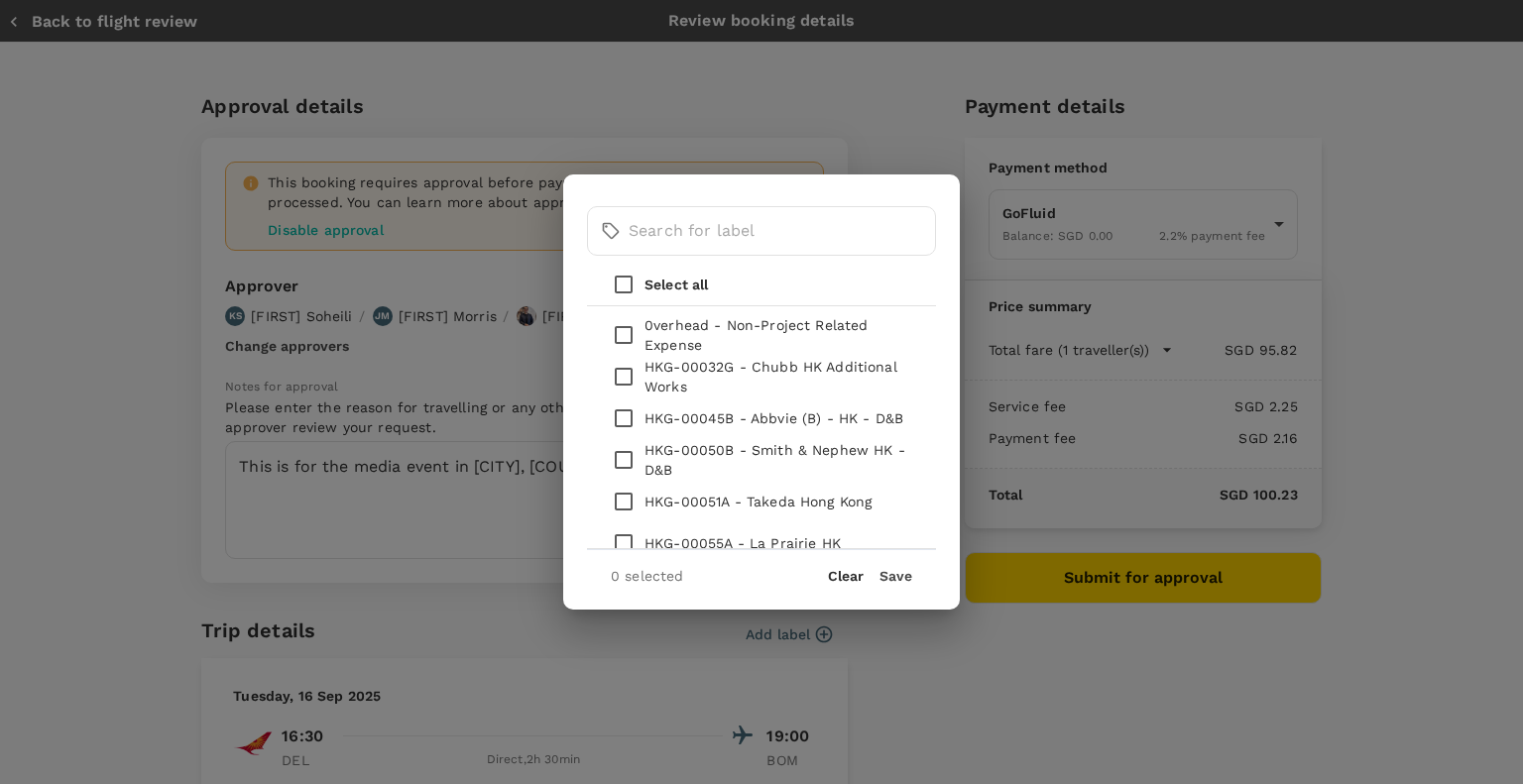 checkbox on "true" 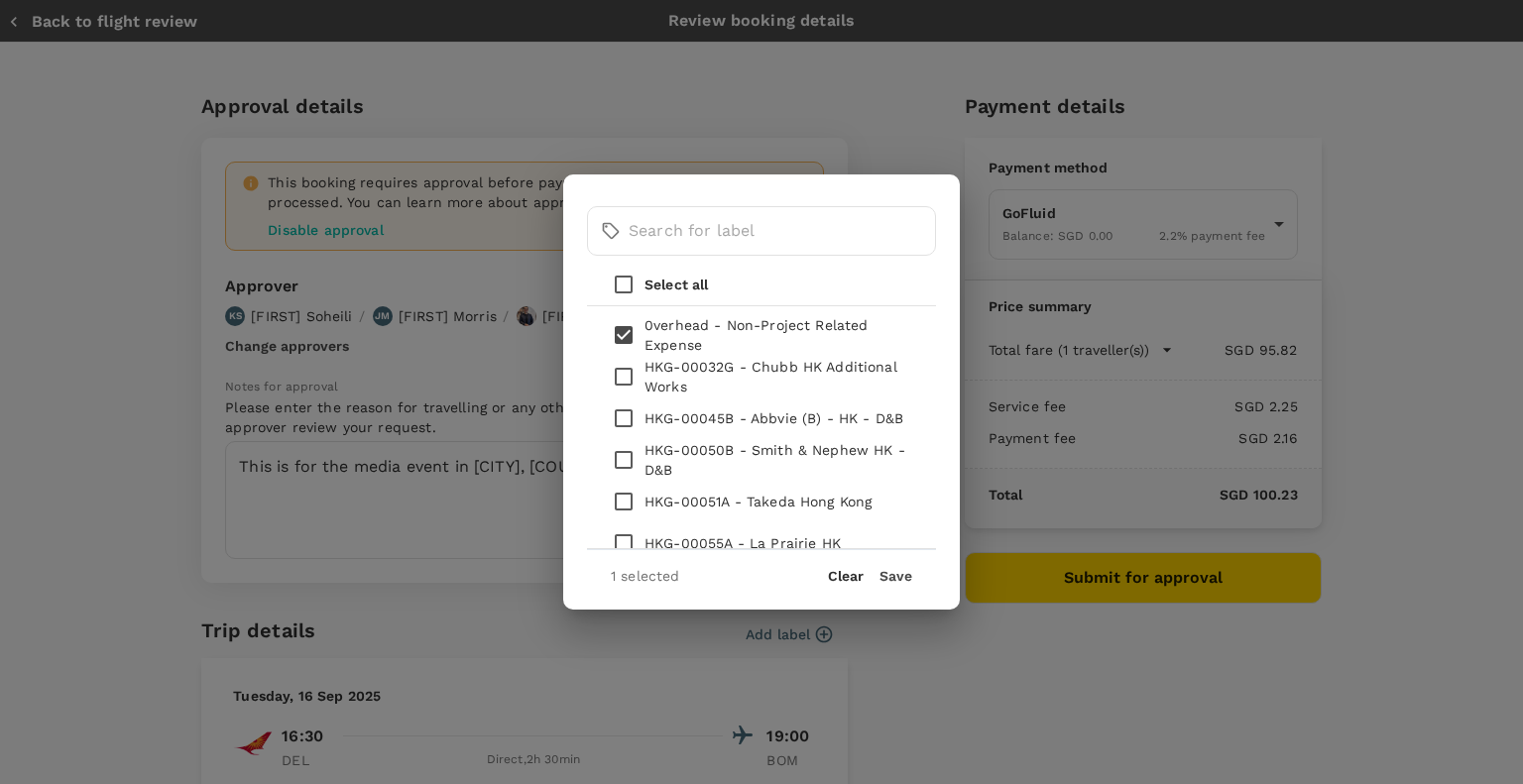 click on "1 selected Clear Save" at bounding box center (762, 567) 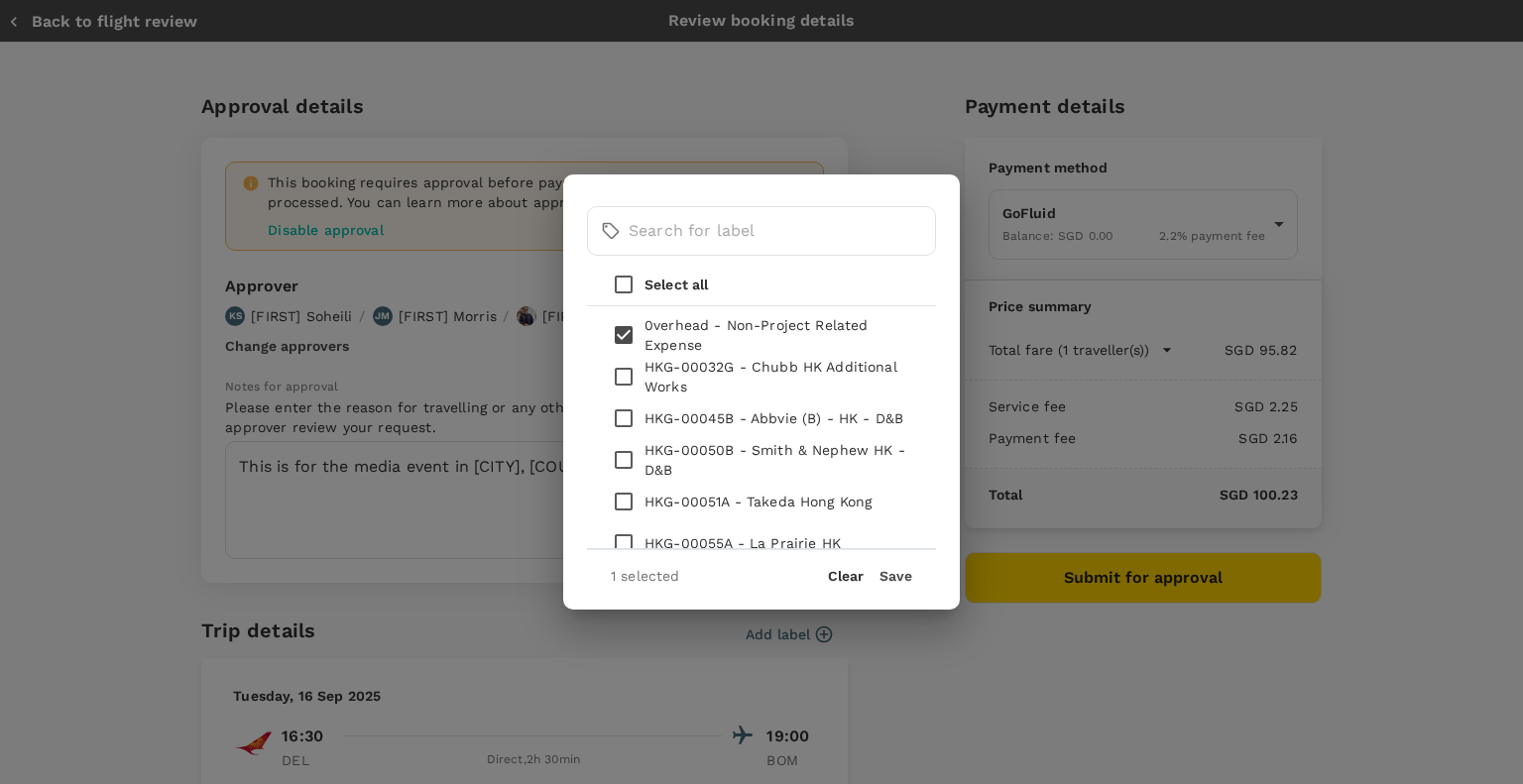 click on "Save" at bounding box center (895, 576) 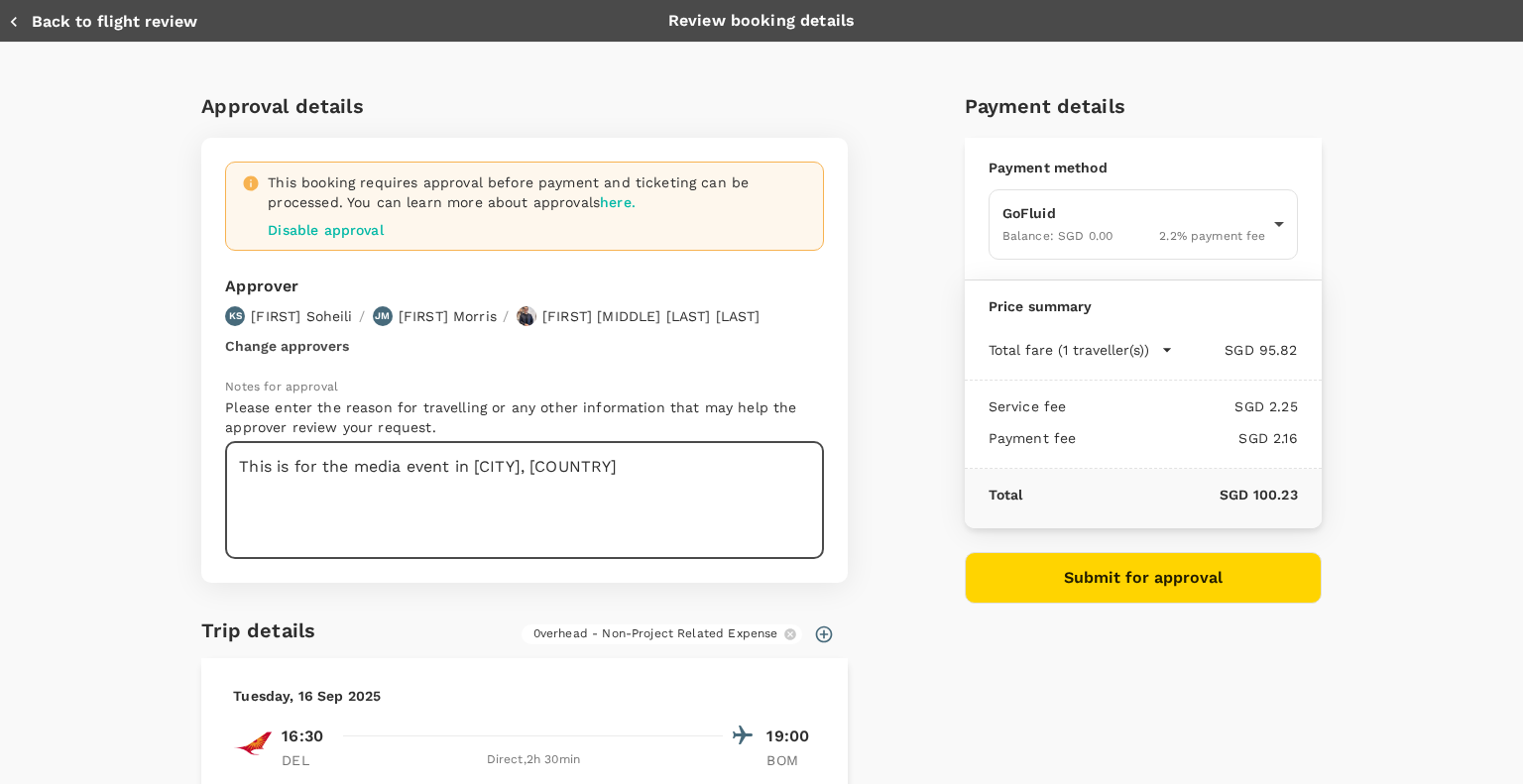 click on "This is for the media event in Mumbai, India" at bounding box center (525, 500) 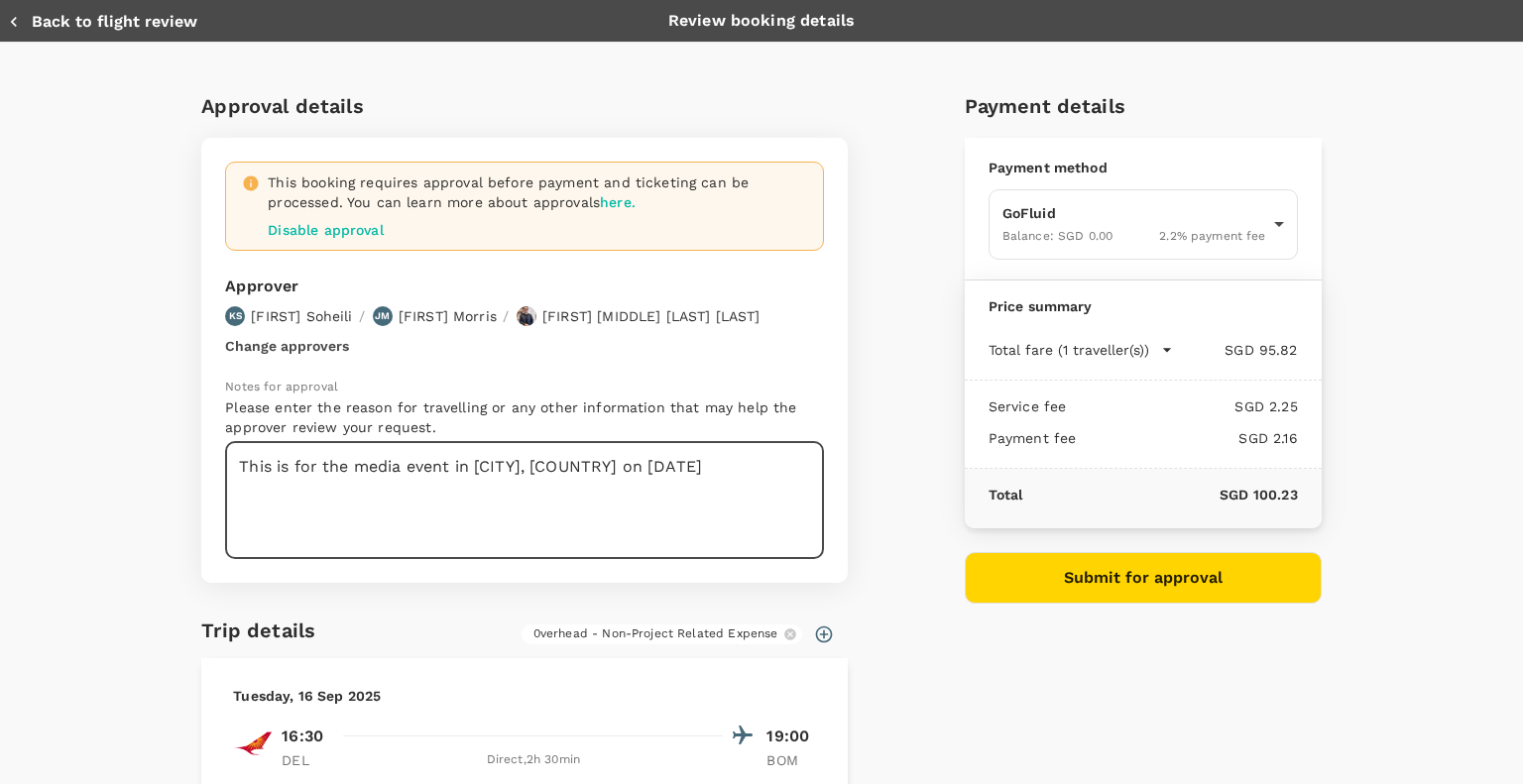 type on "This is for the media event in Mumbai, India on 17 Sep" 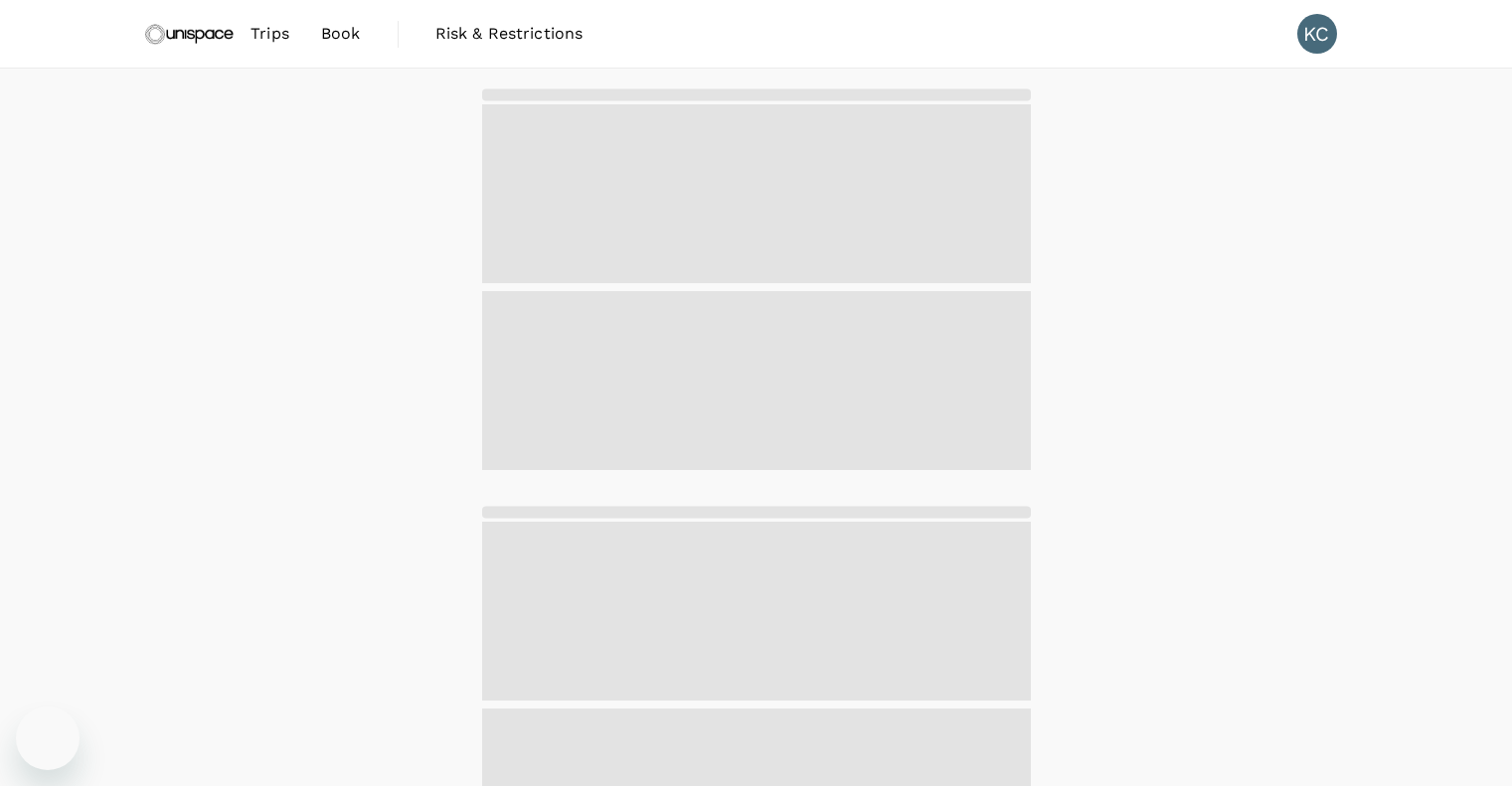 scroll, scrollTop: 0, scrollLeft: 0, axis: both 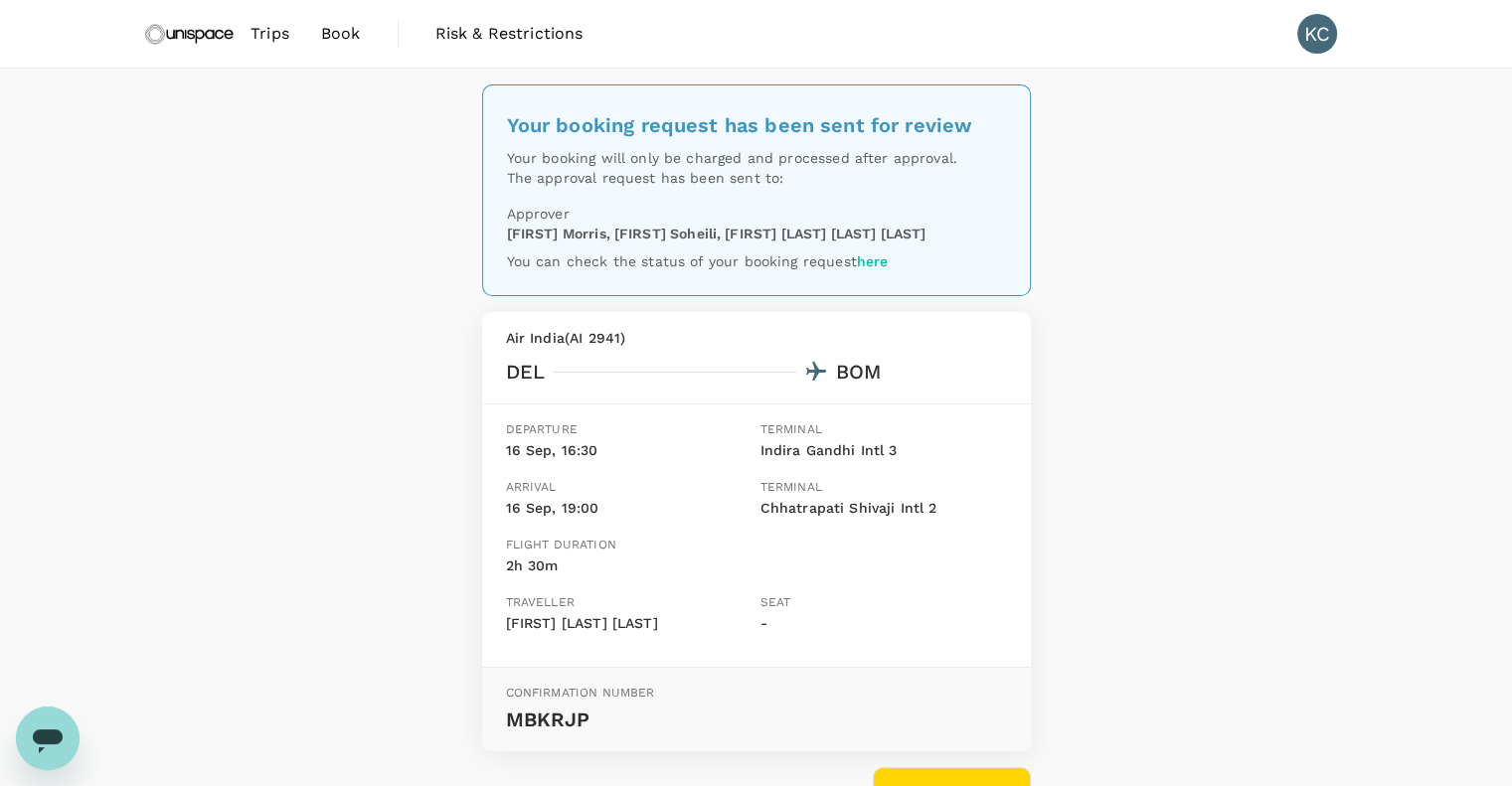 click on "Trips" at bounding box center [269, 34] 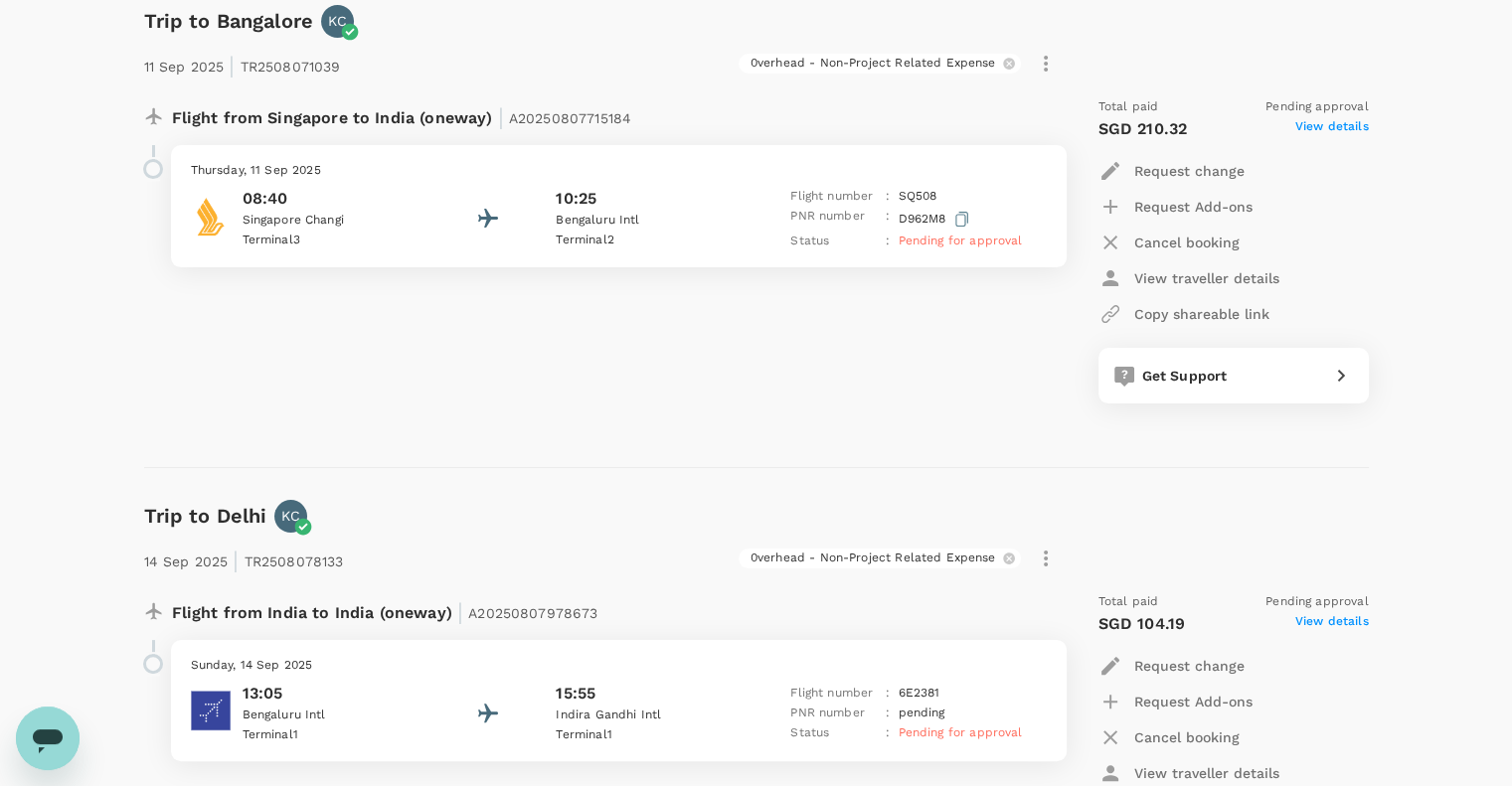 scroll, scrollTop: 0, scrollLeft: 0, axis: both 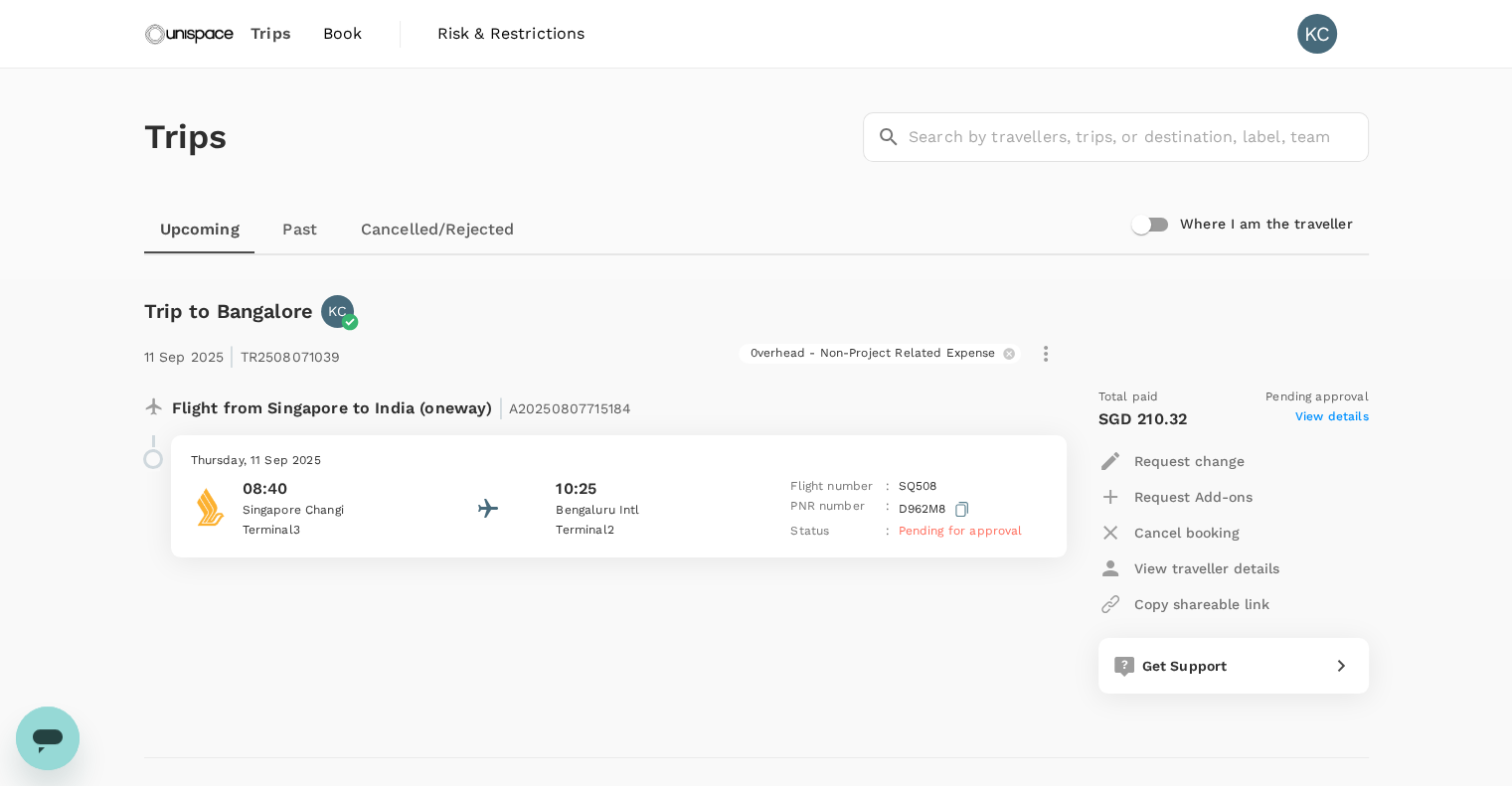 click on "Book" at bounding box center (343, 34) 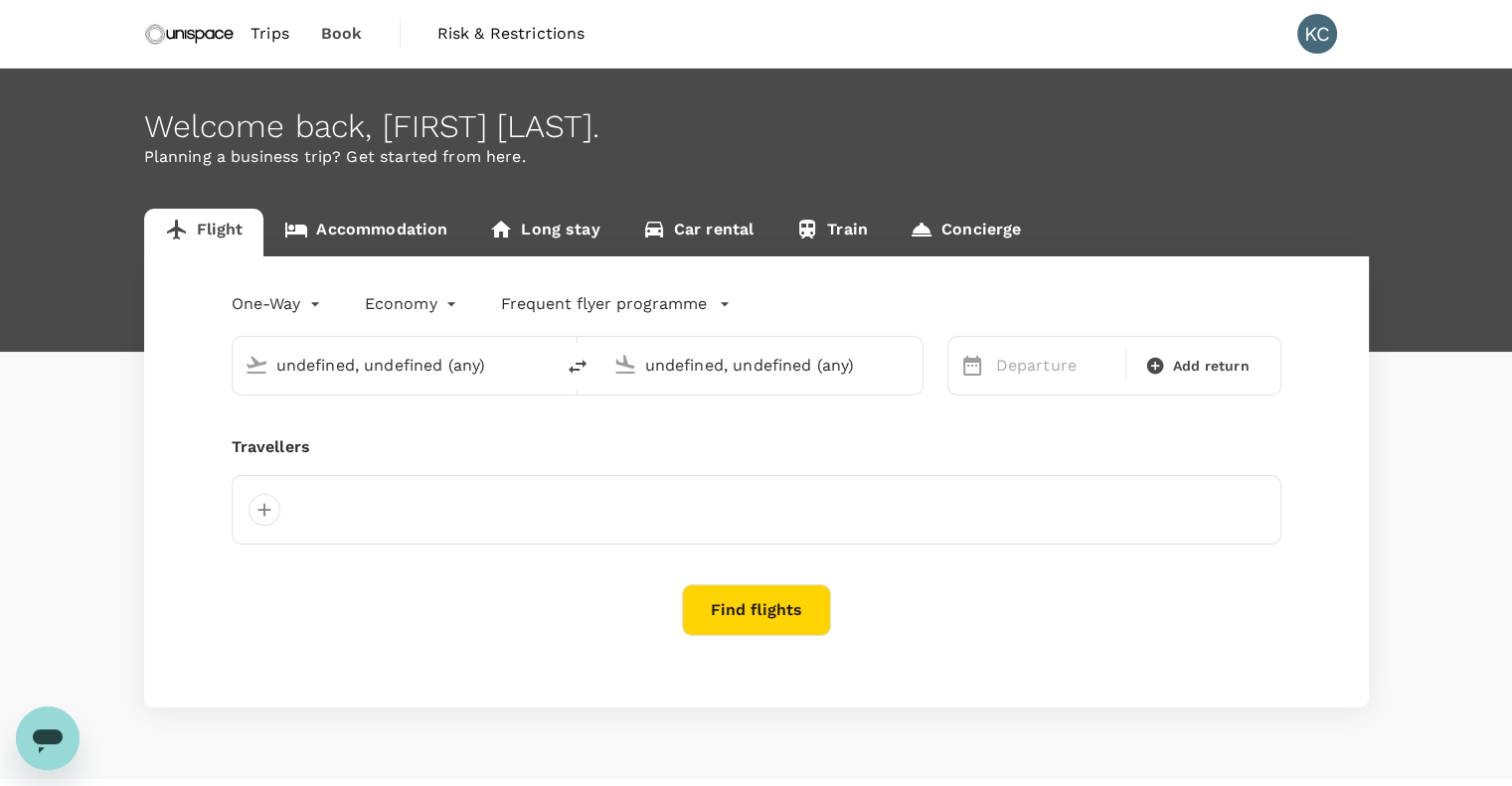 type on "[CITY], [COUNTRY] (any)" 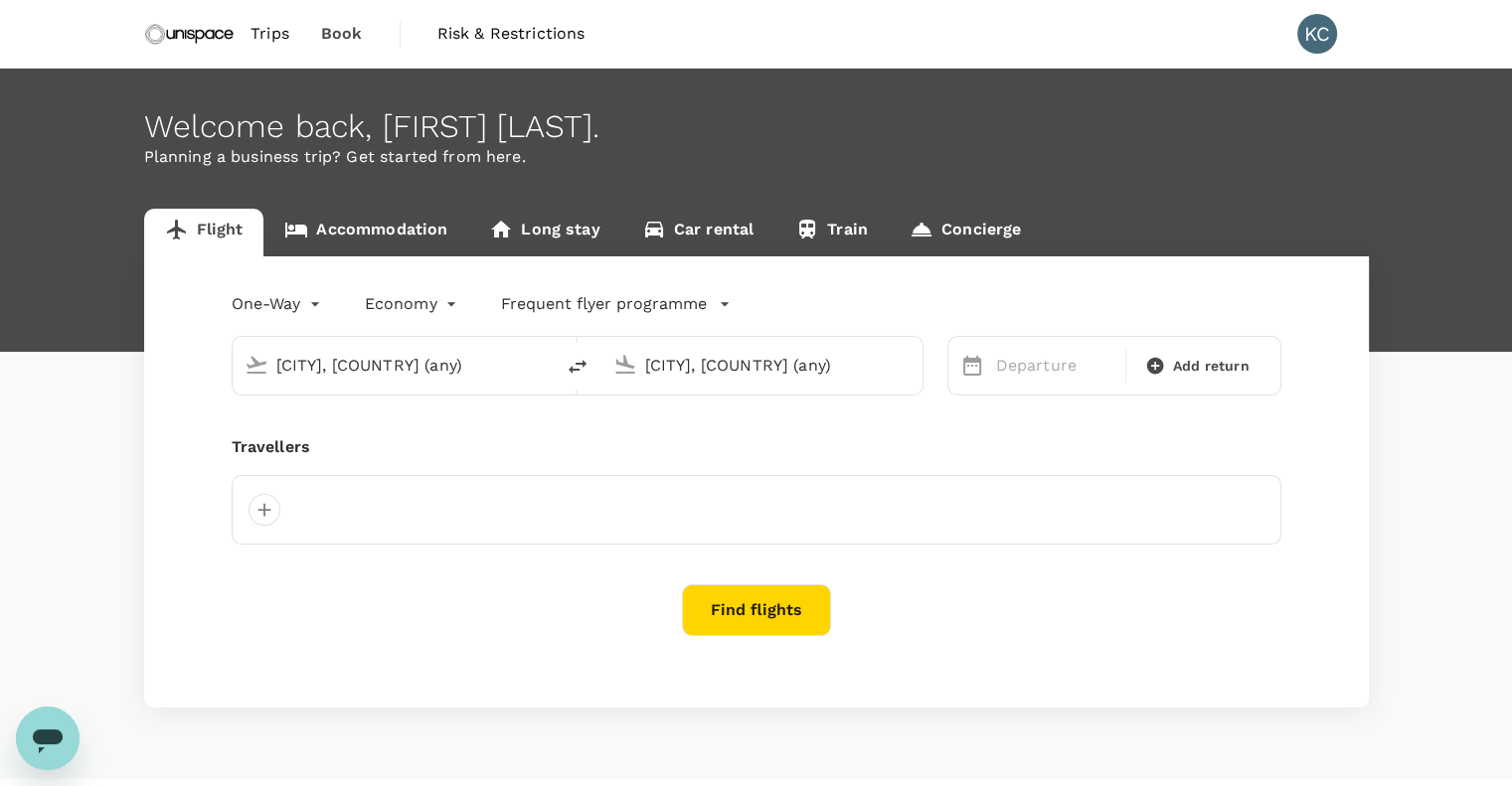 type 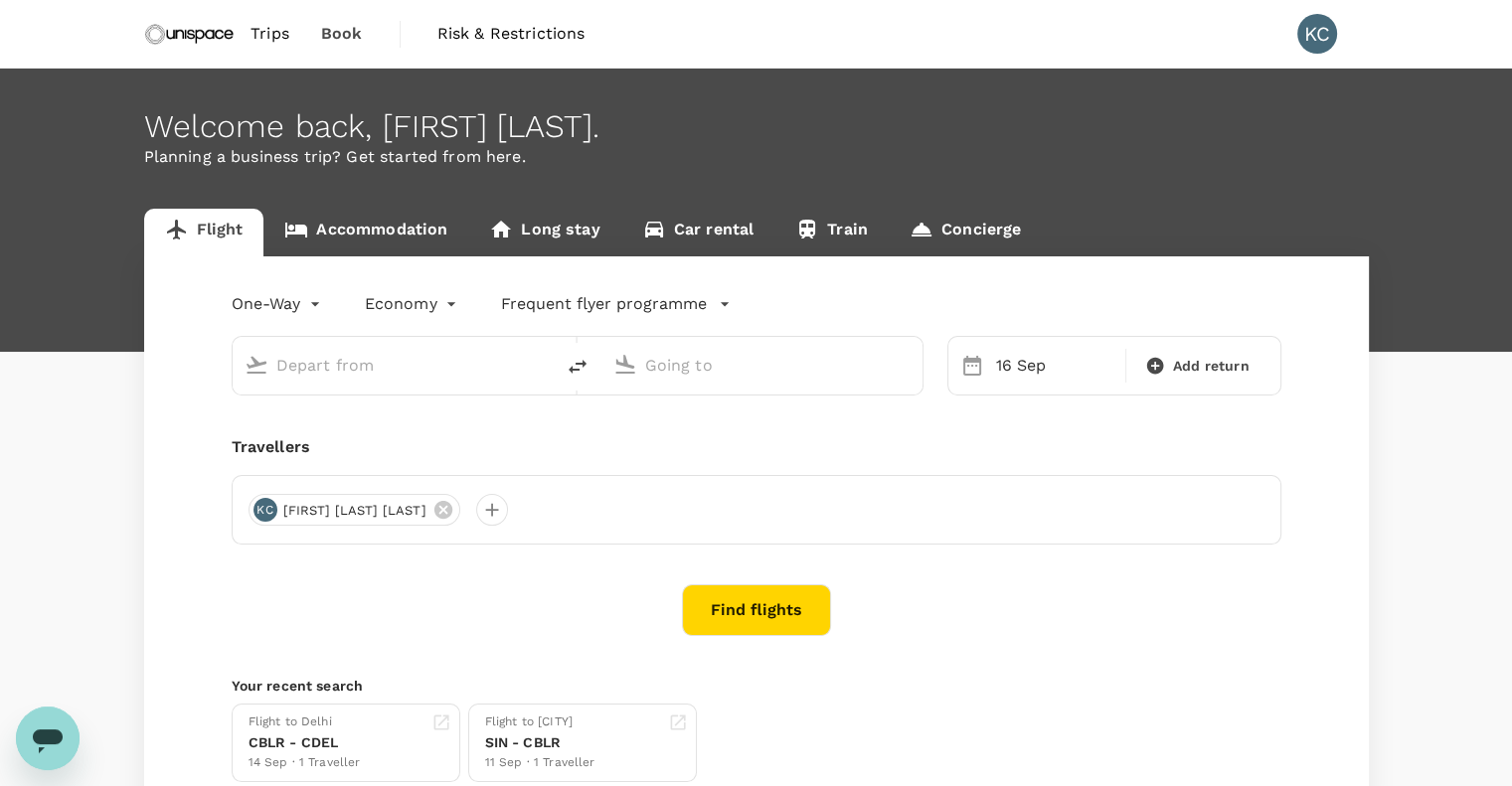 type on "[CITY], [COUNTRY] (any)" 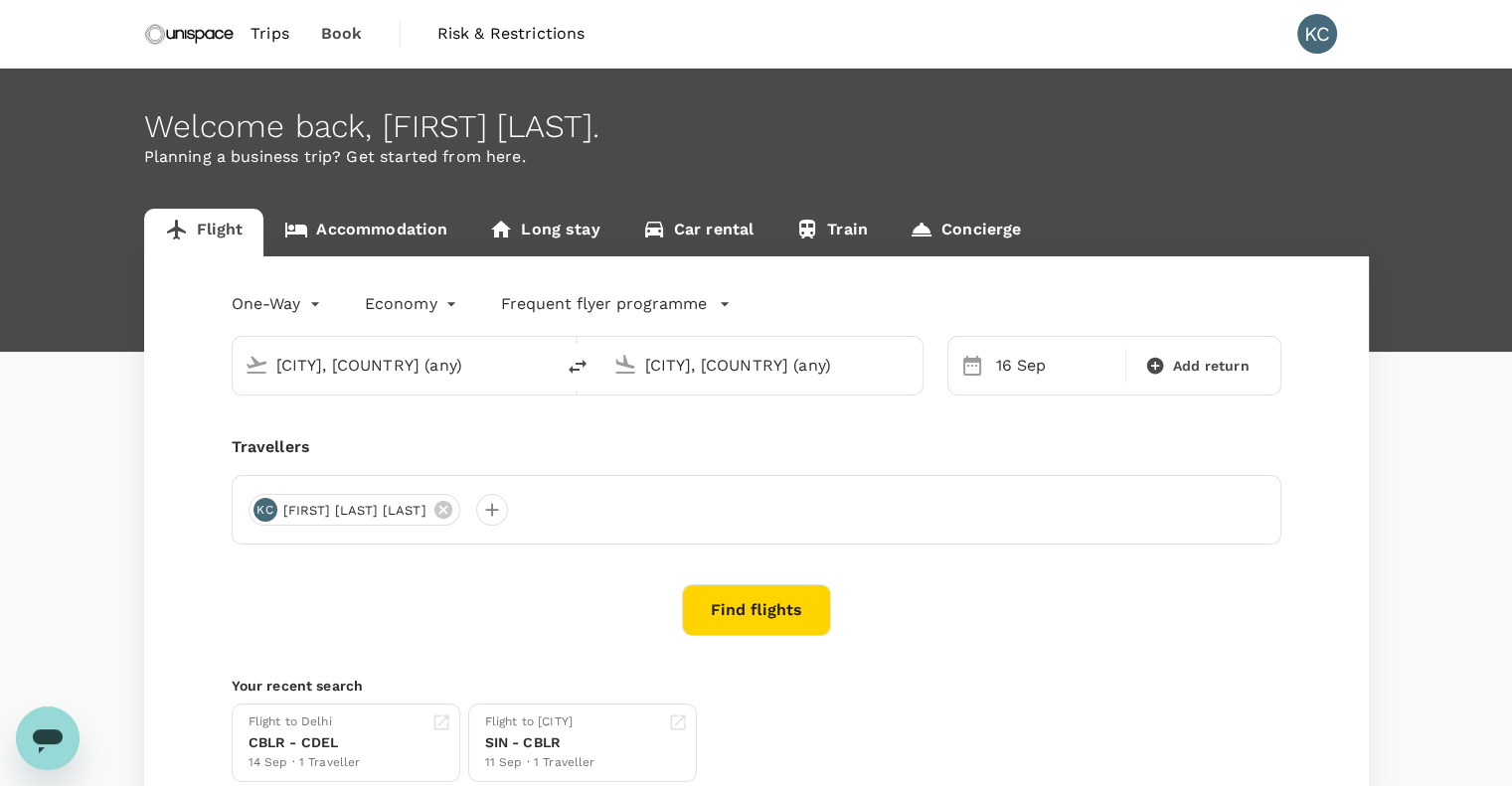 type 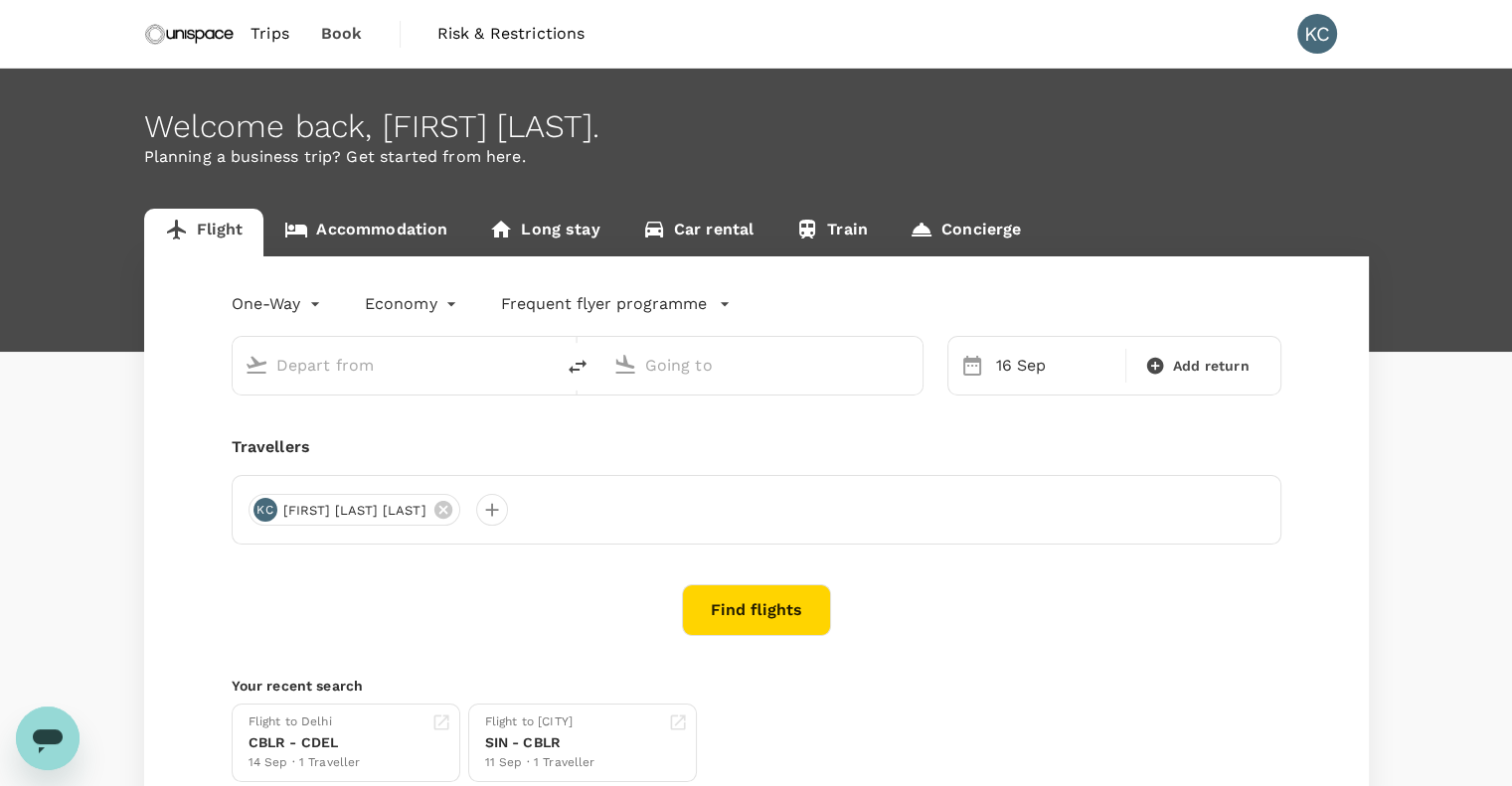 type on "[CITY], [COUNTRY] (any)" 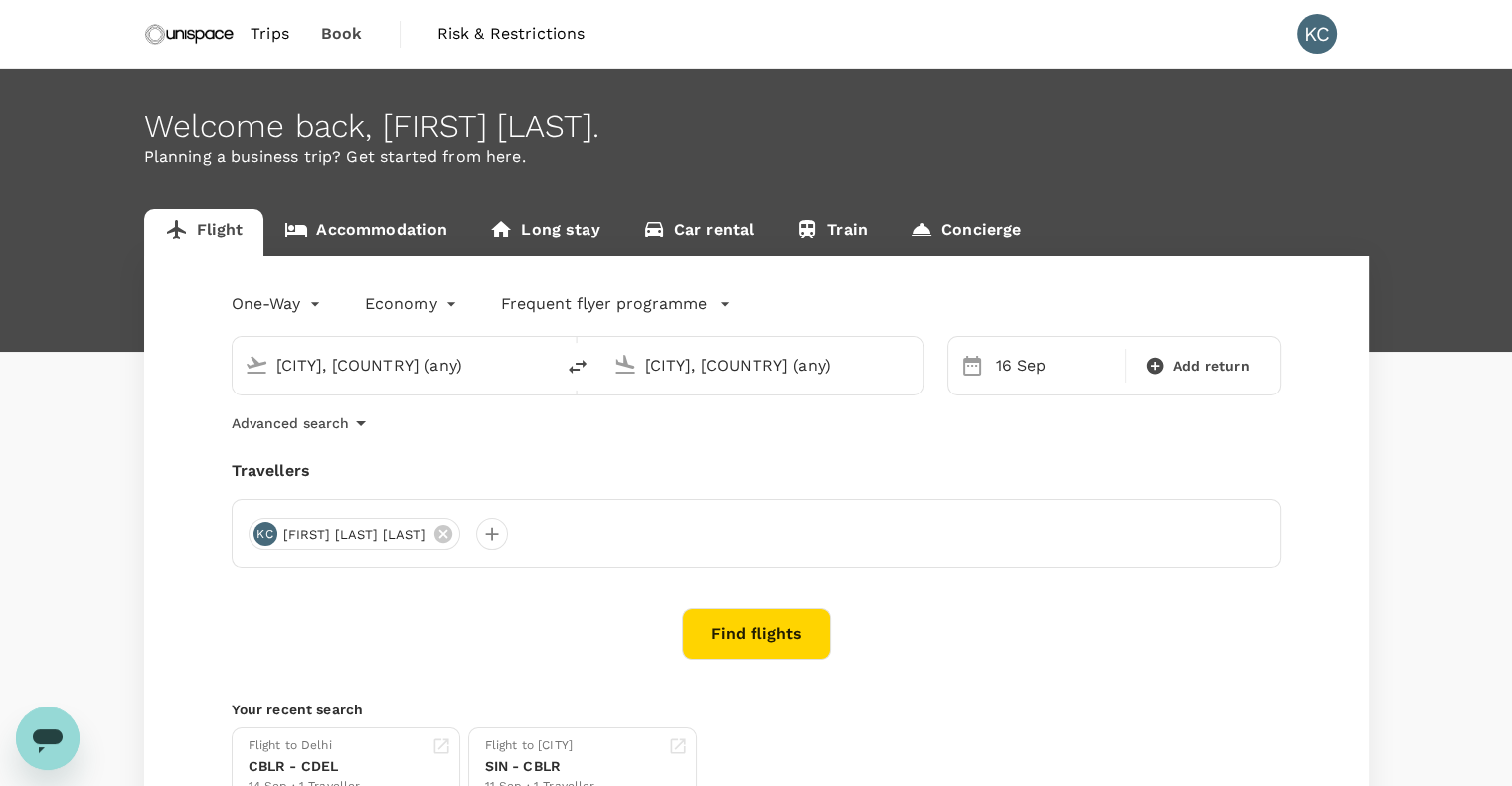 click 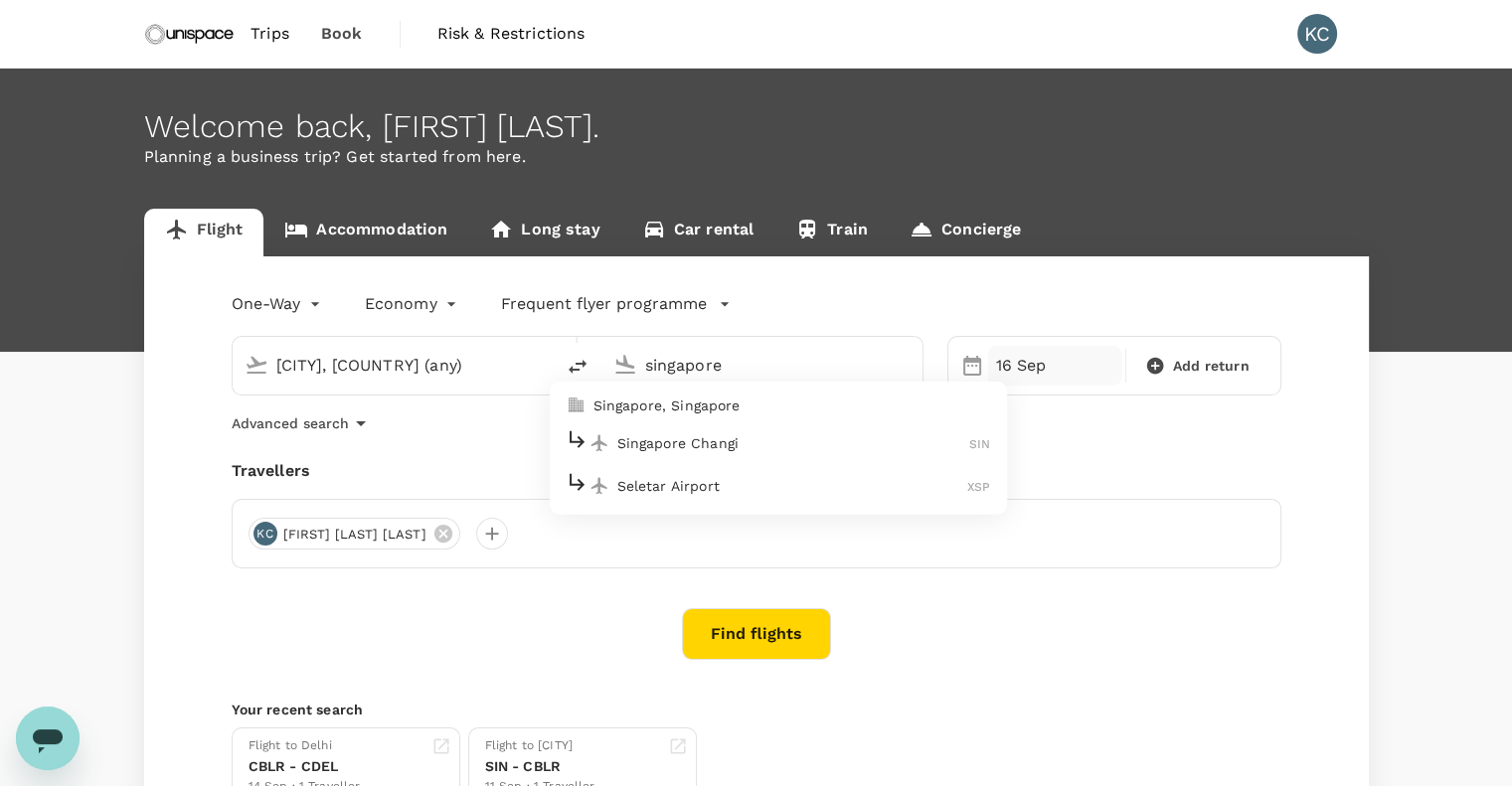 type on "[CITY], [COUNTRY] (any)" 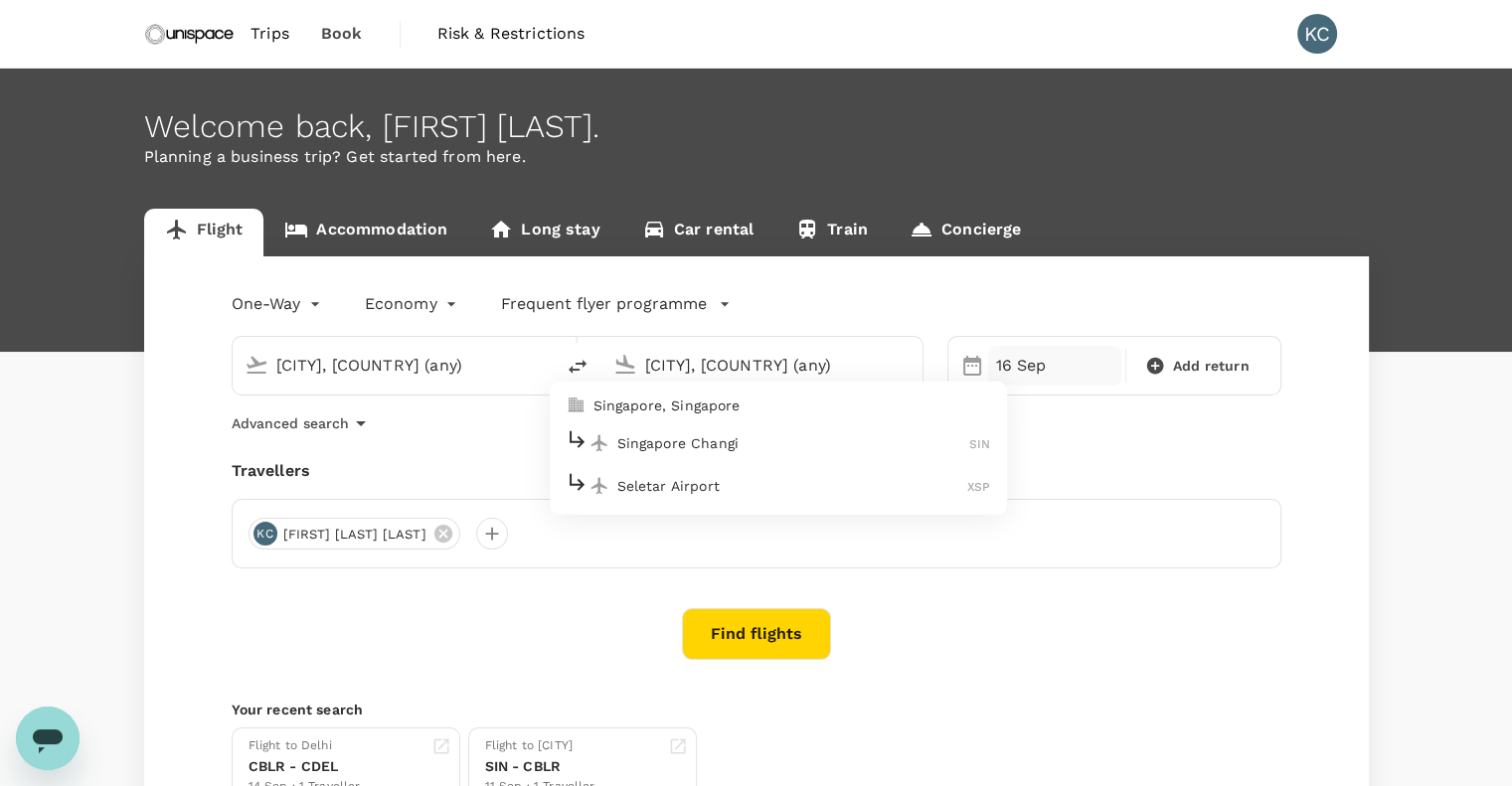 click on "16 Sep" at bounding box center [1055, 366] 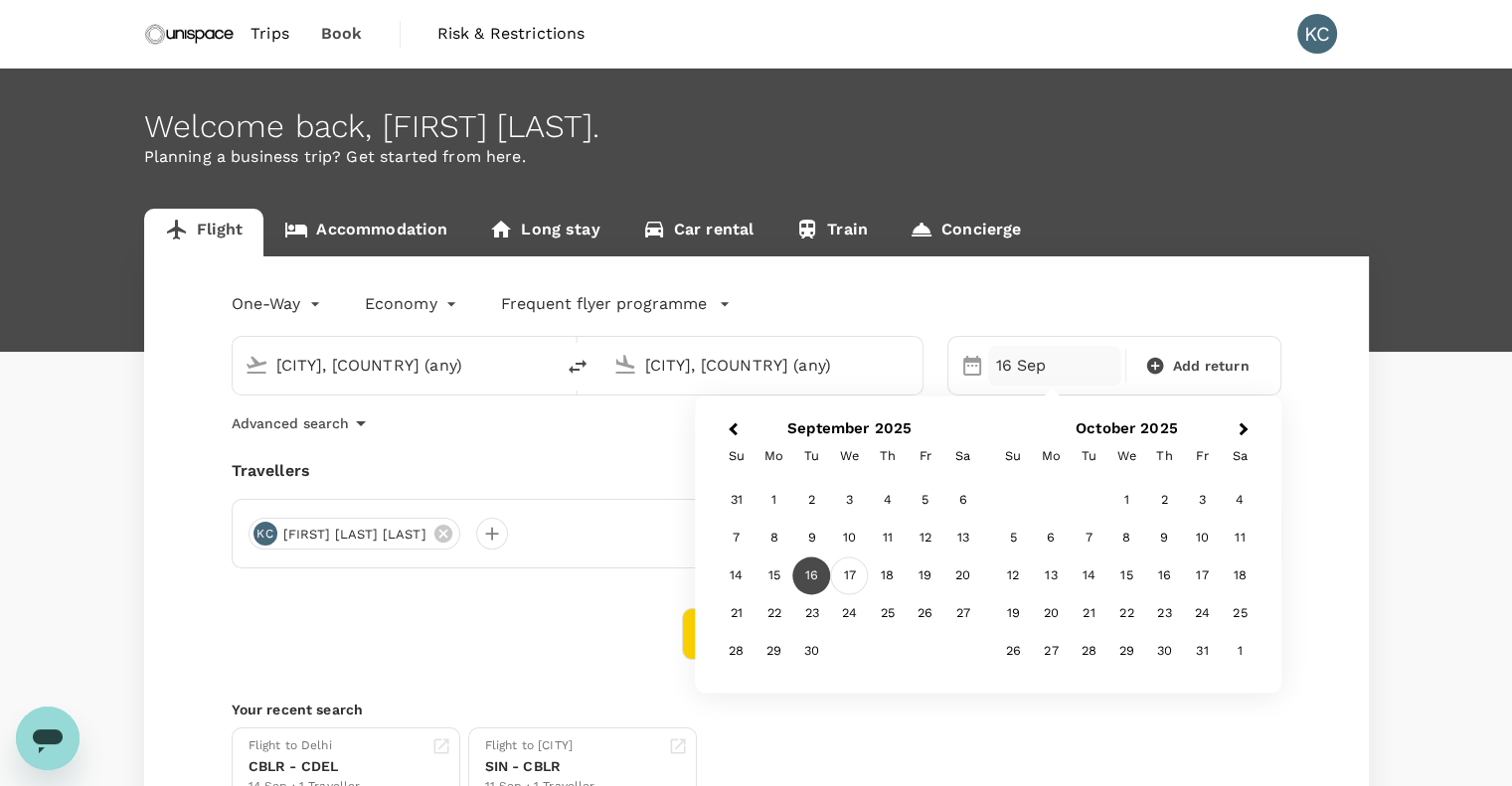 click on "17" at bounding box center [850, 576] 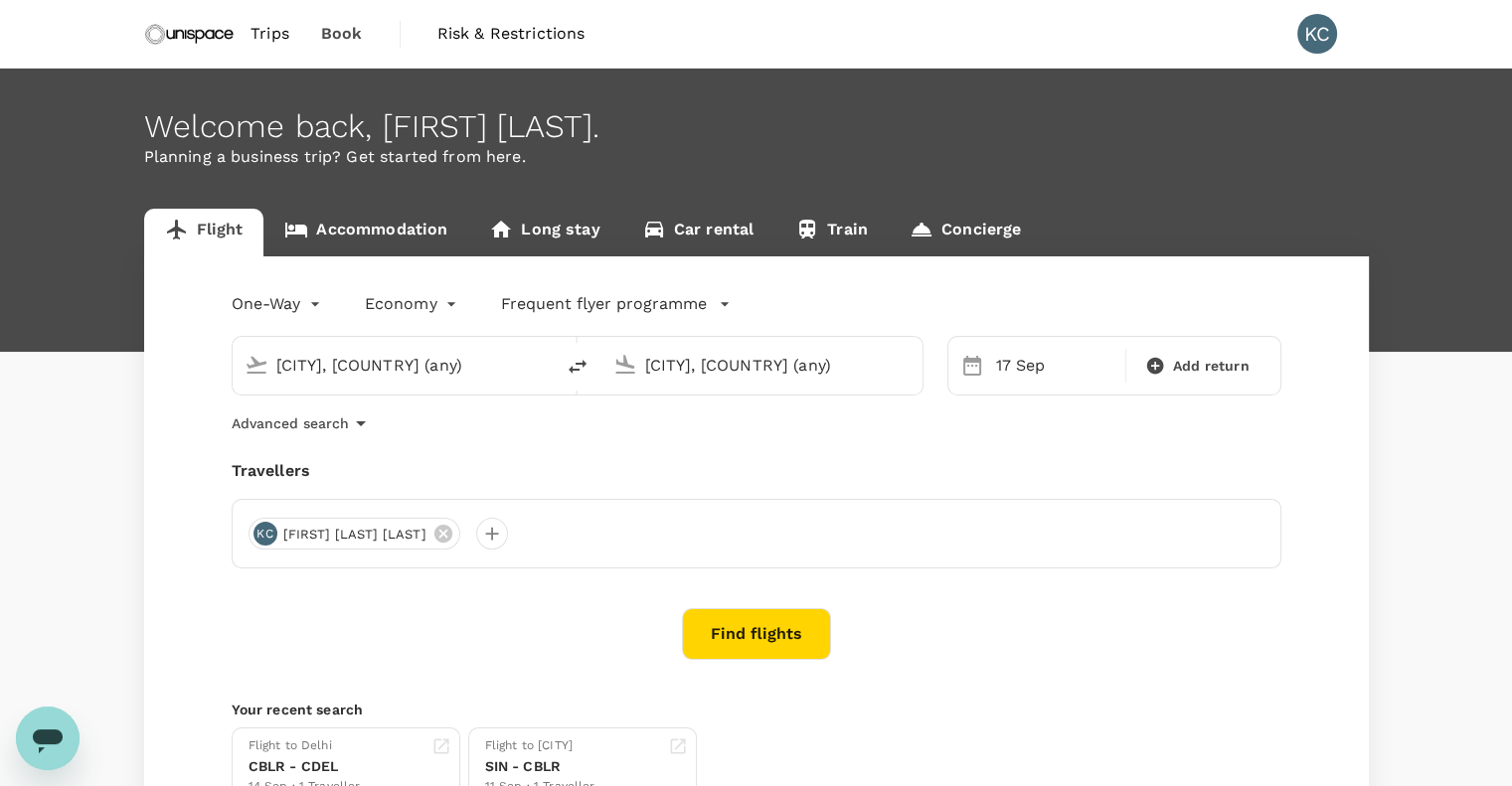 click on "Find flights" at bounding box center (756, 634) 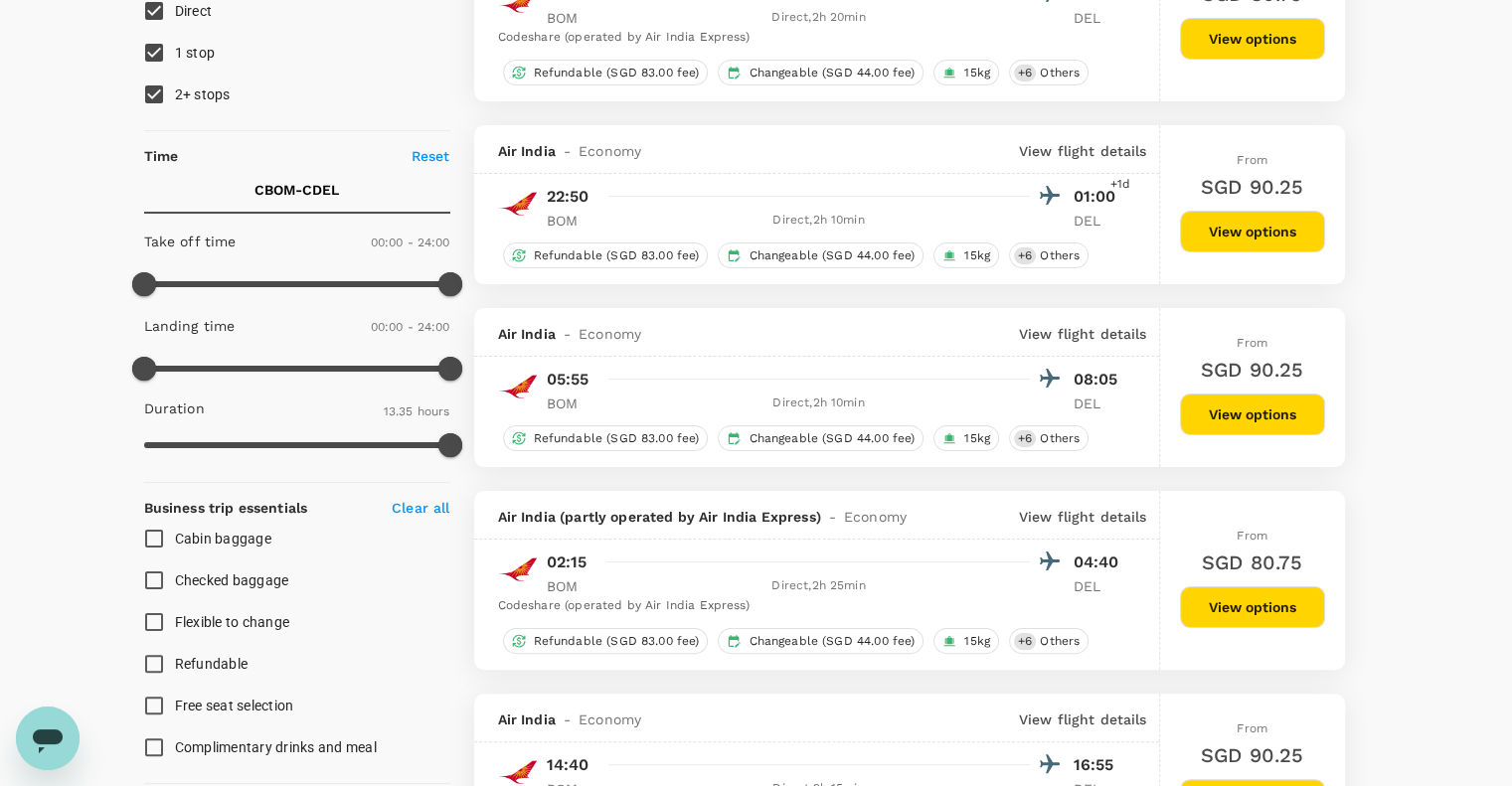 scroll, scrollTop: 298, scrollLeft: 0, axis: vertical 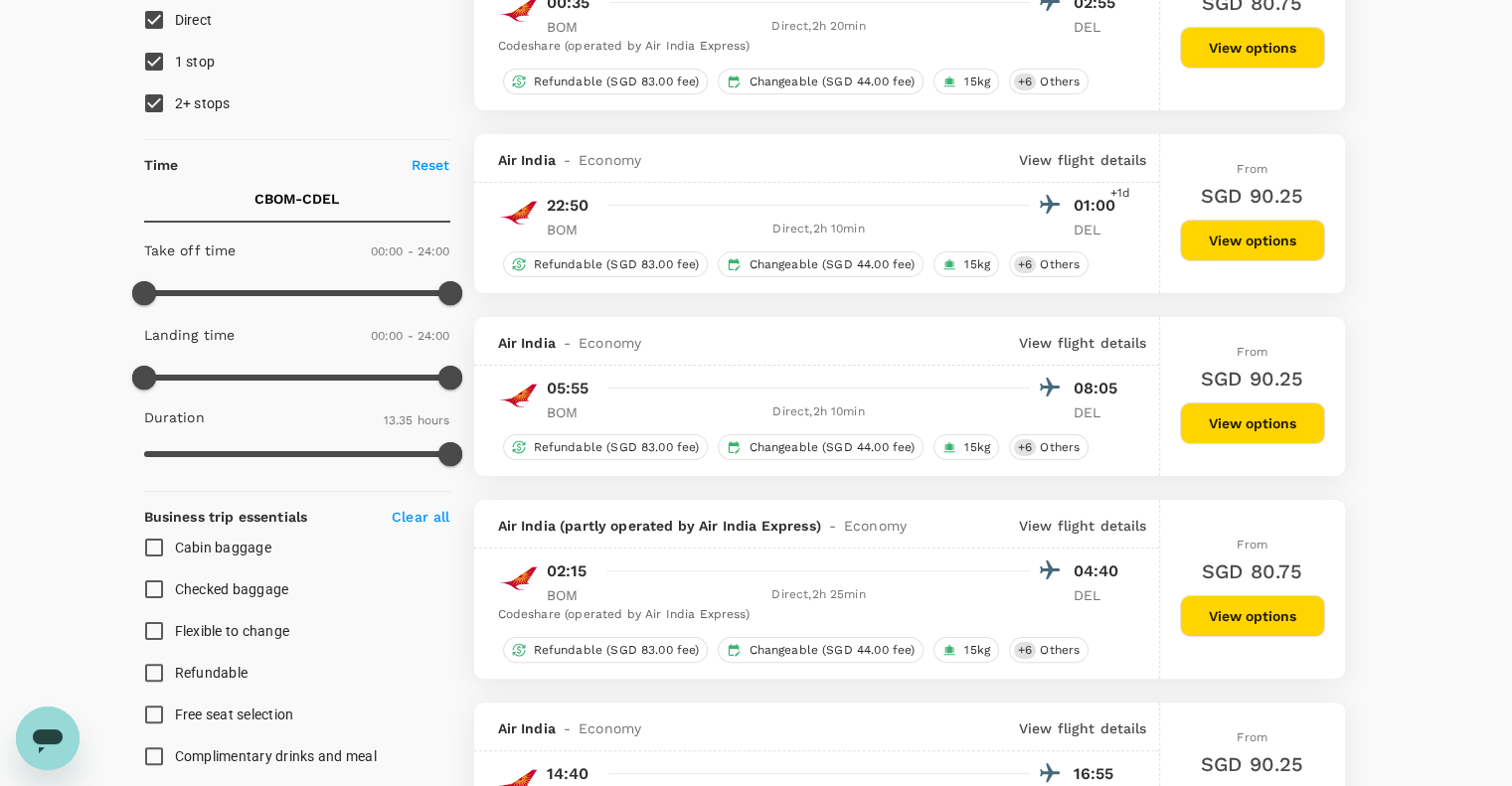 type on "985" 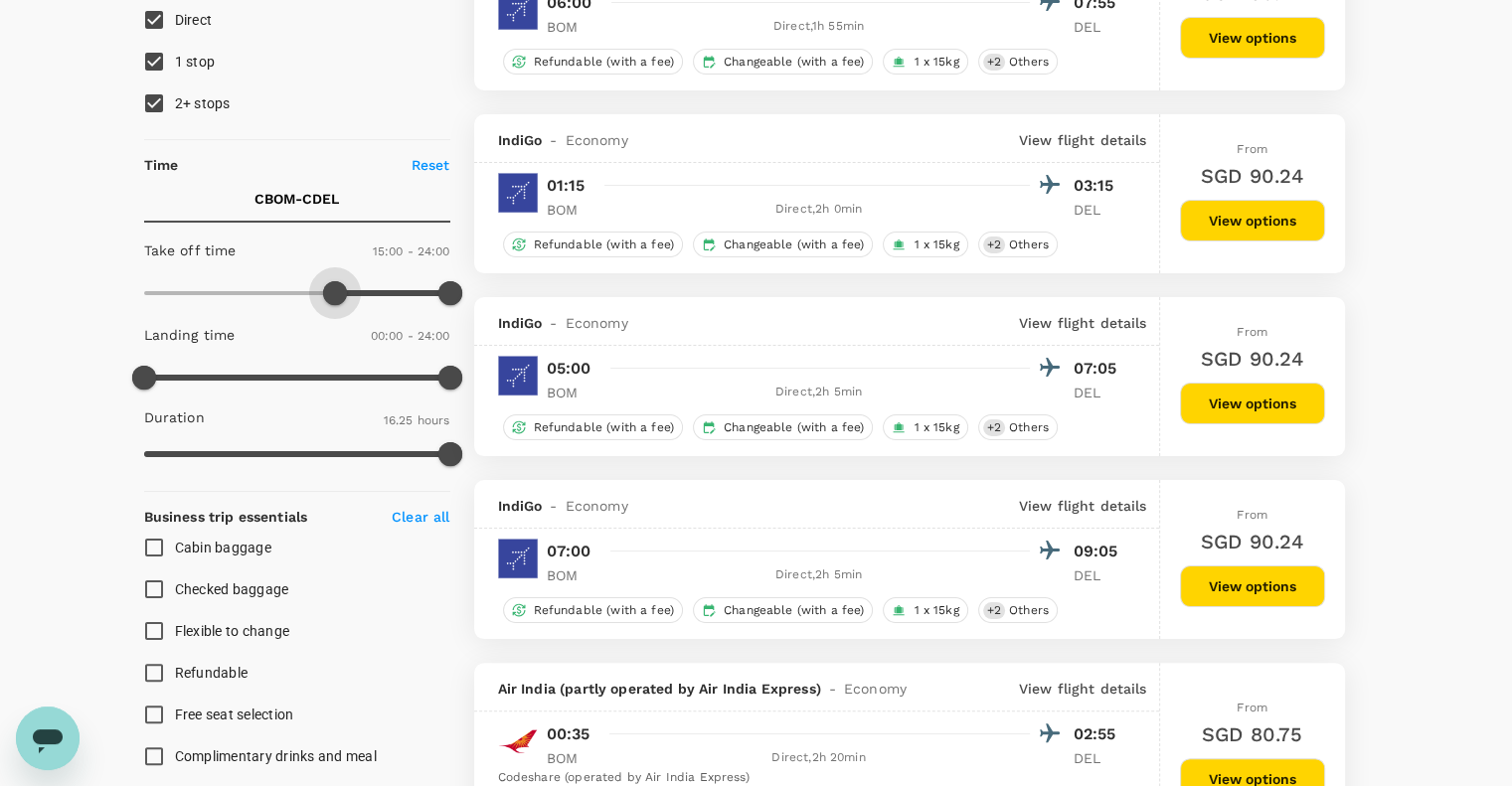 type on "930" 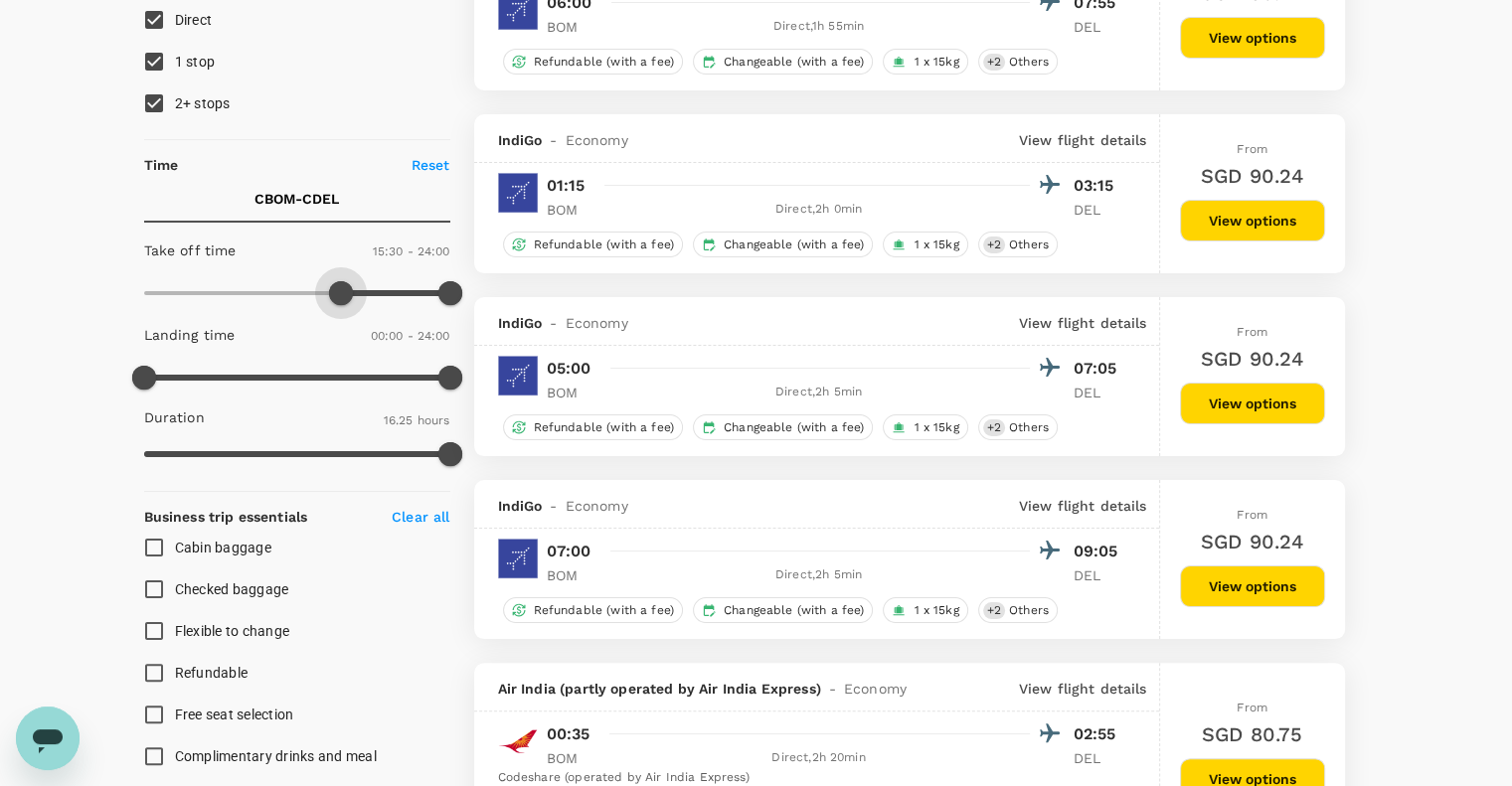 drag, startPoint x: 149, startPoint y: 292, endPoint x: 342, endPoint y: 298, distance: 193.09324 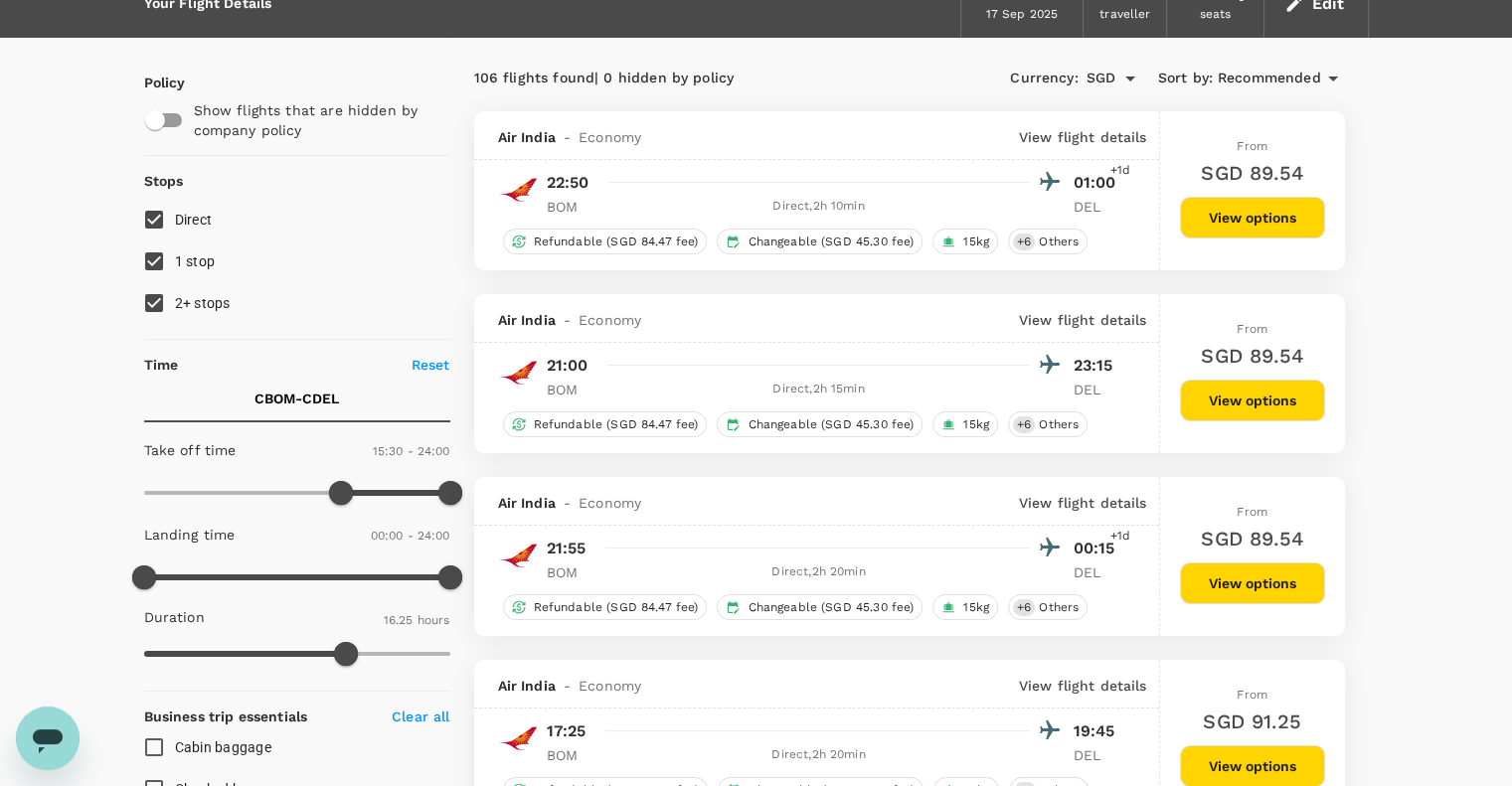 scroll, scrollTop: 0, scrollLeft: 0, axis: both 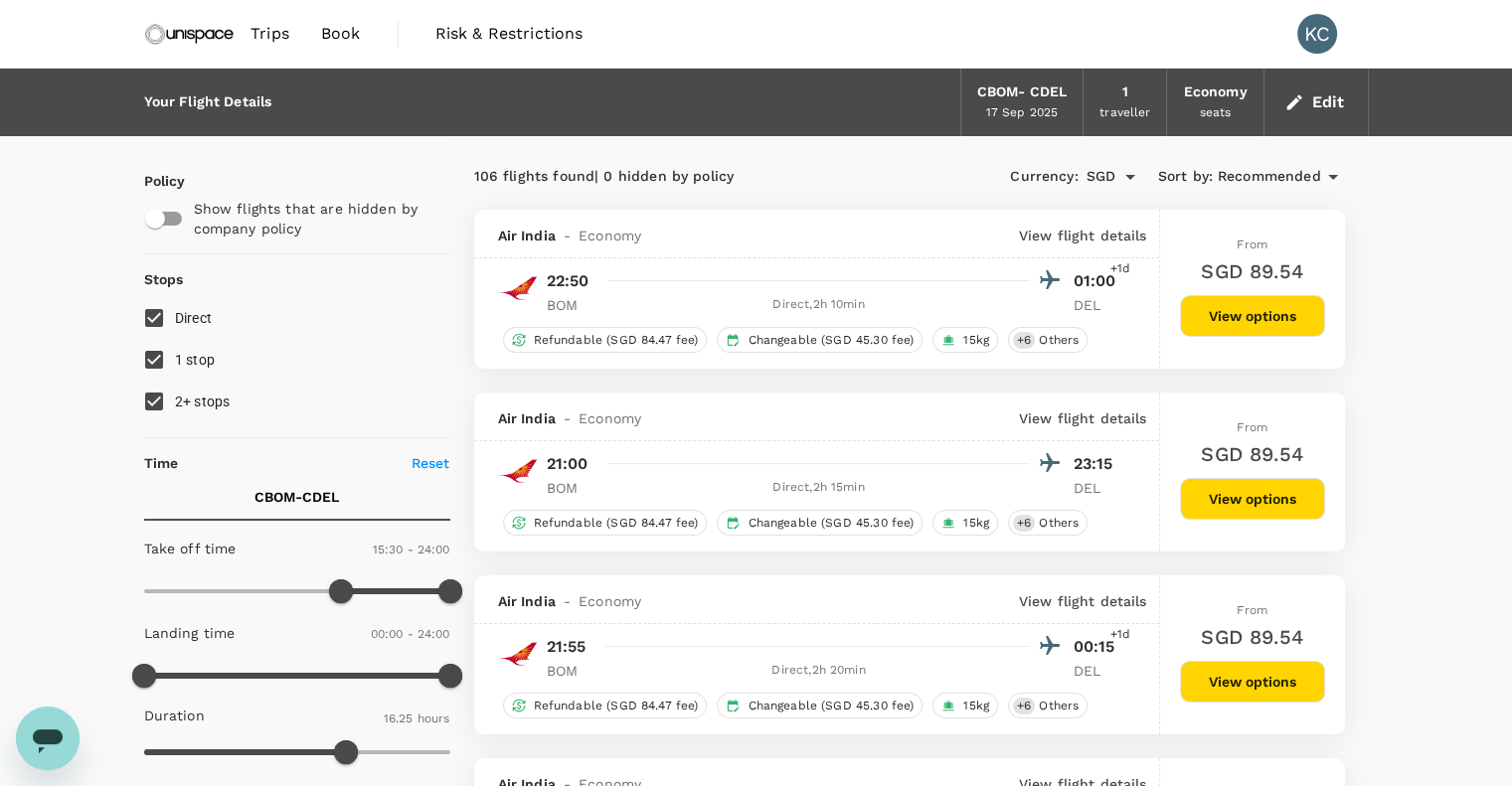 click on "Book" at bounding box center (341, 34) 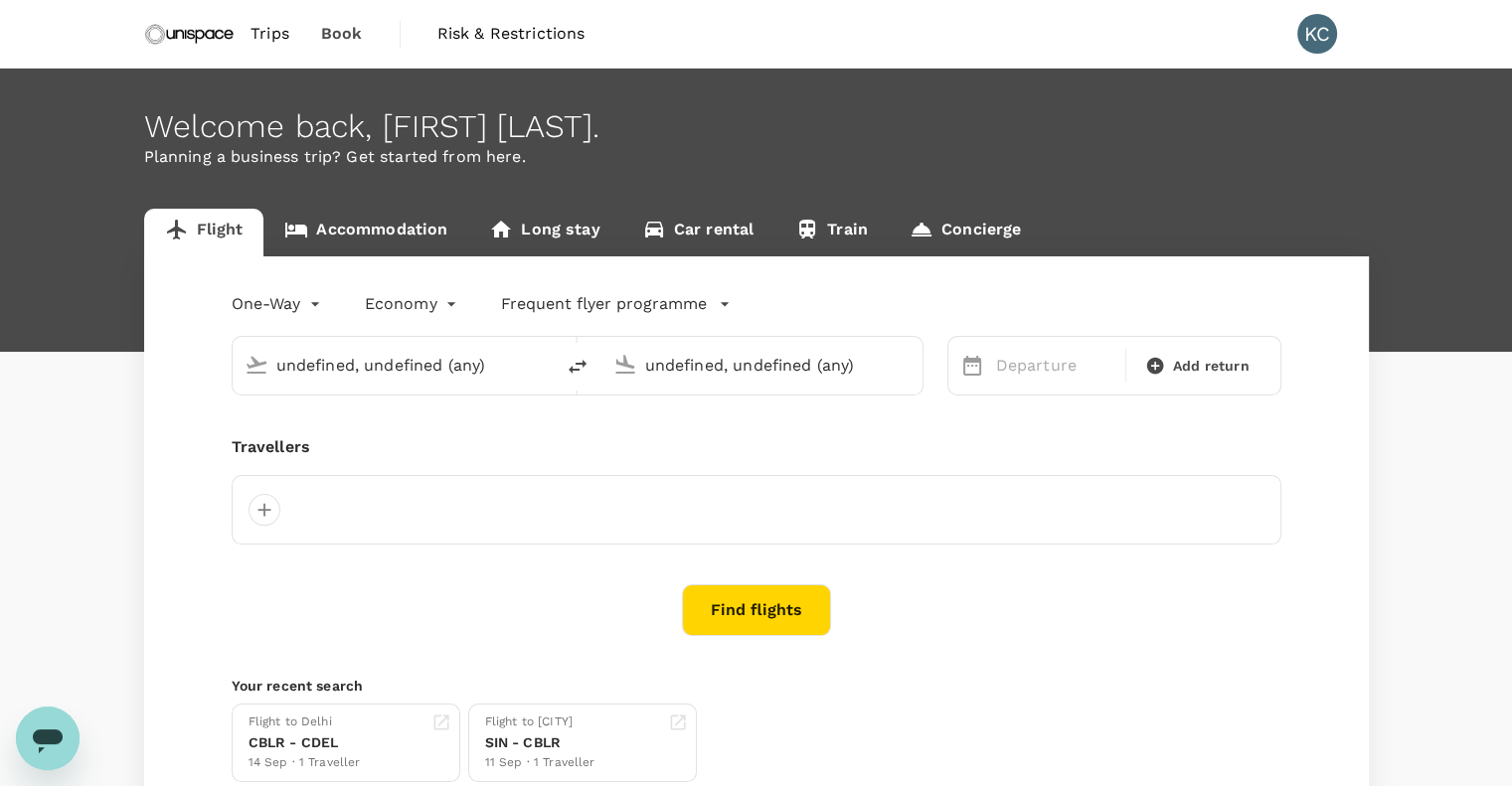 type 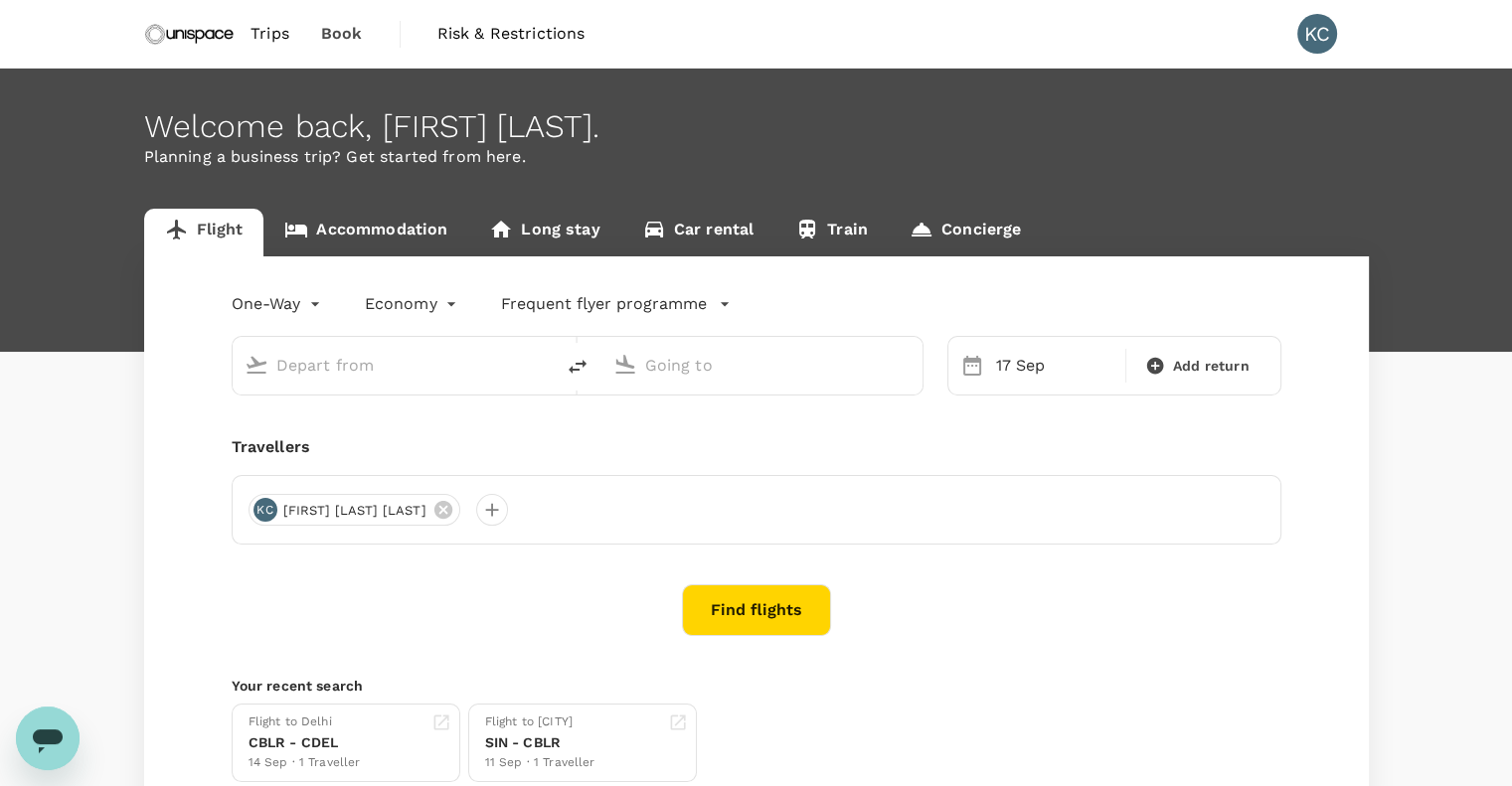 type on "Mumbai, India (any)" 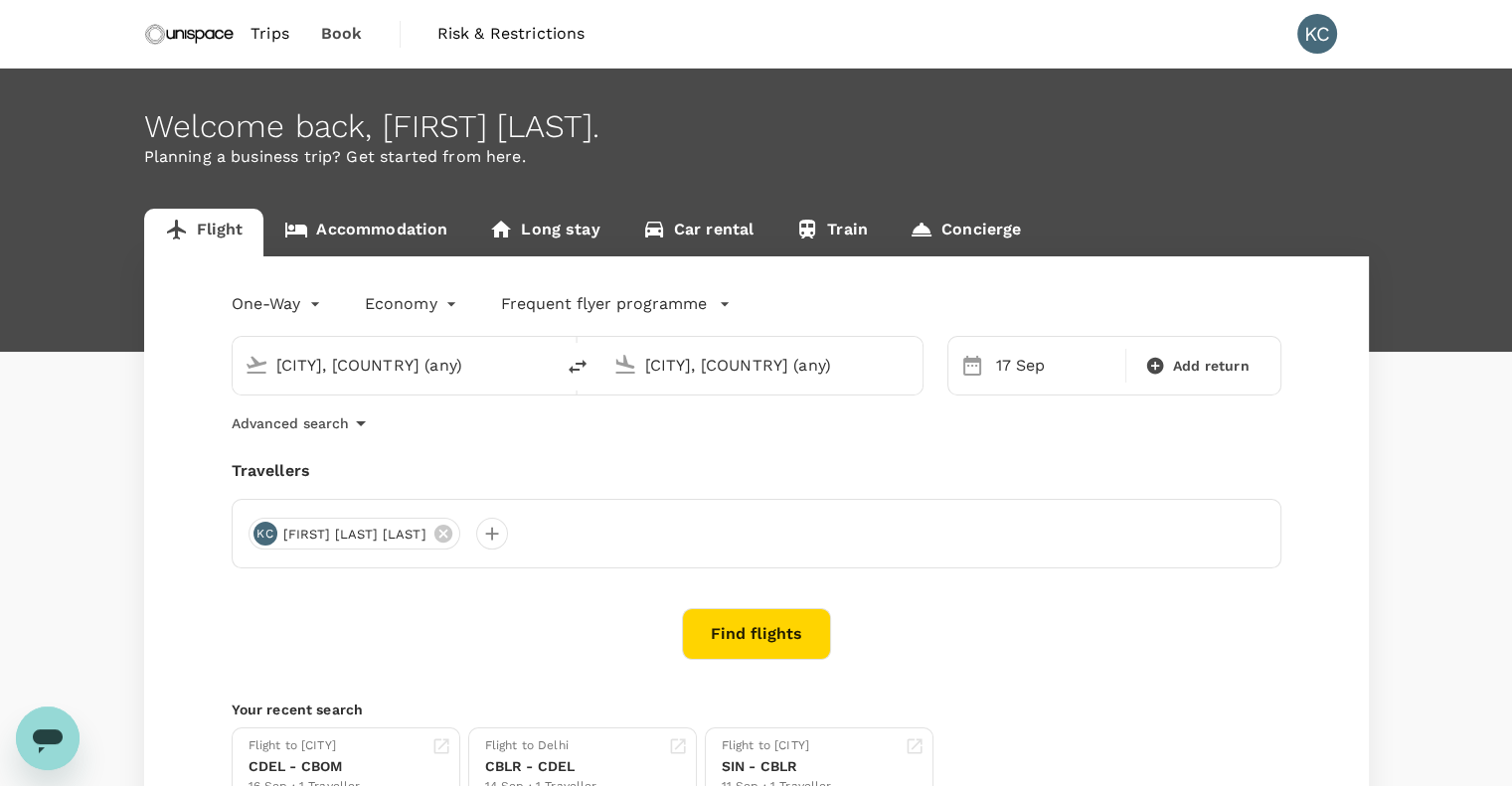 type 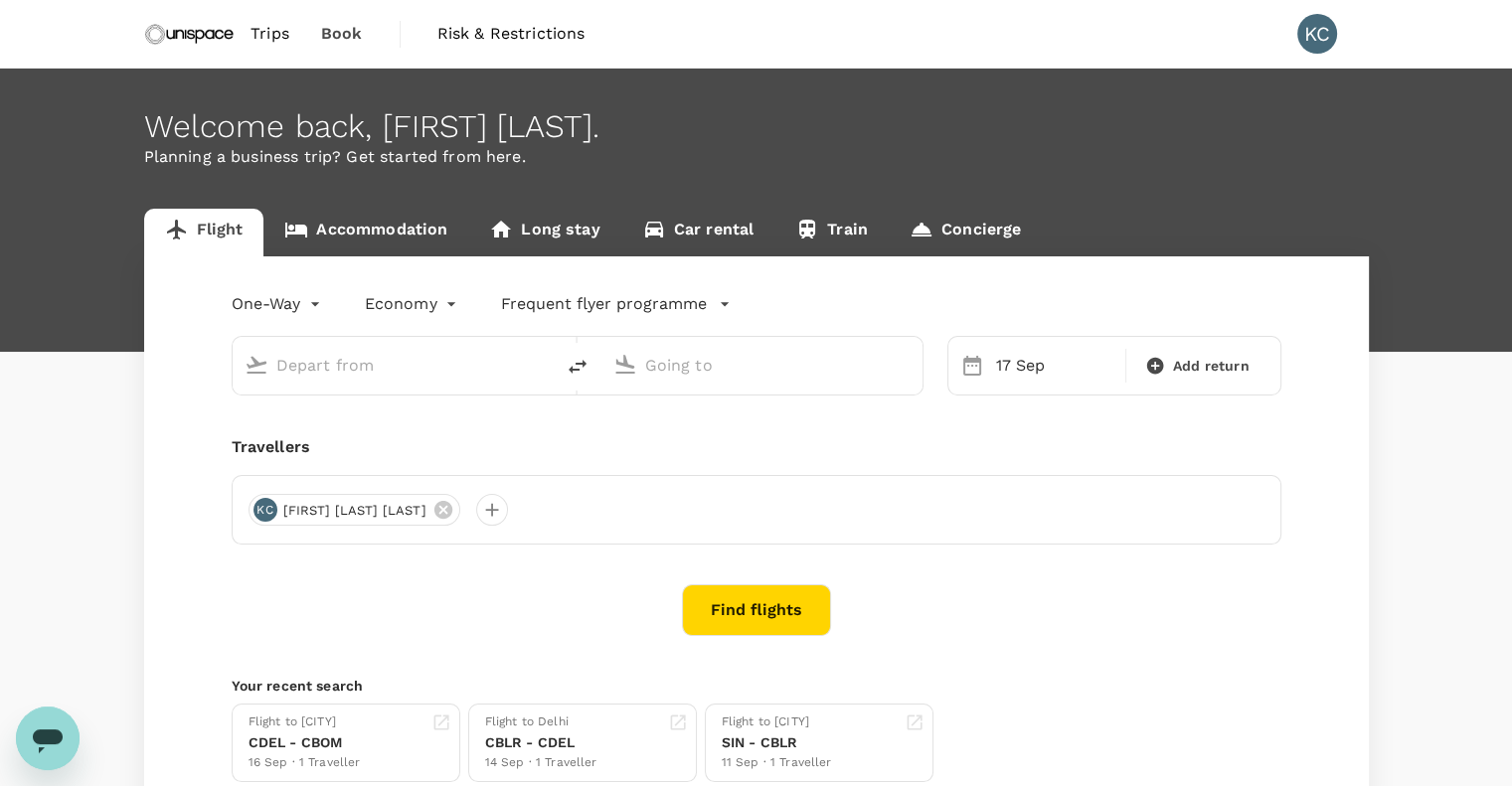 type on "Mumbai, India (any)" 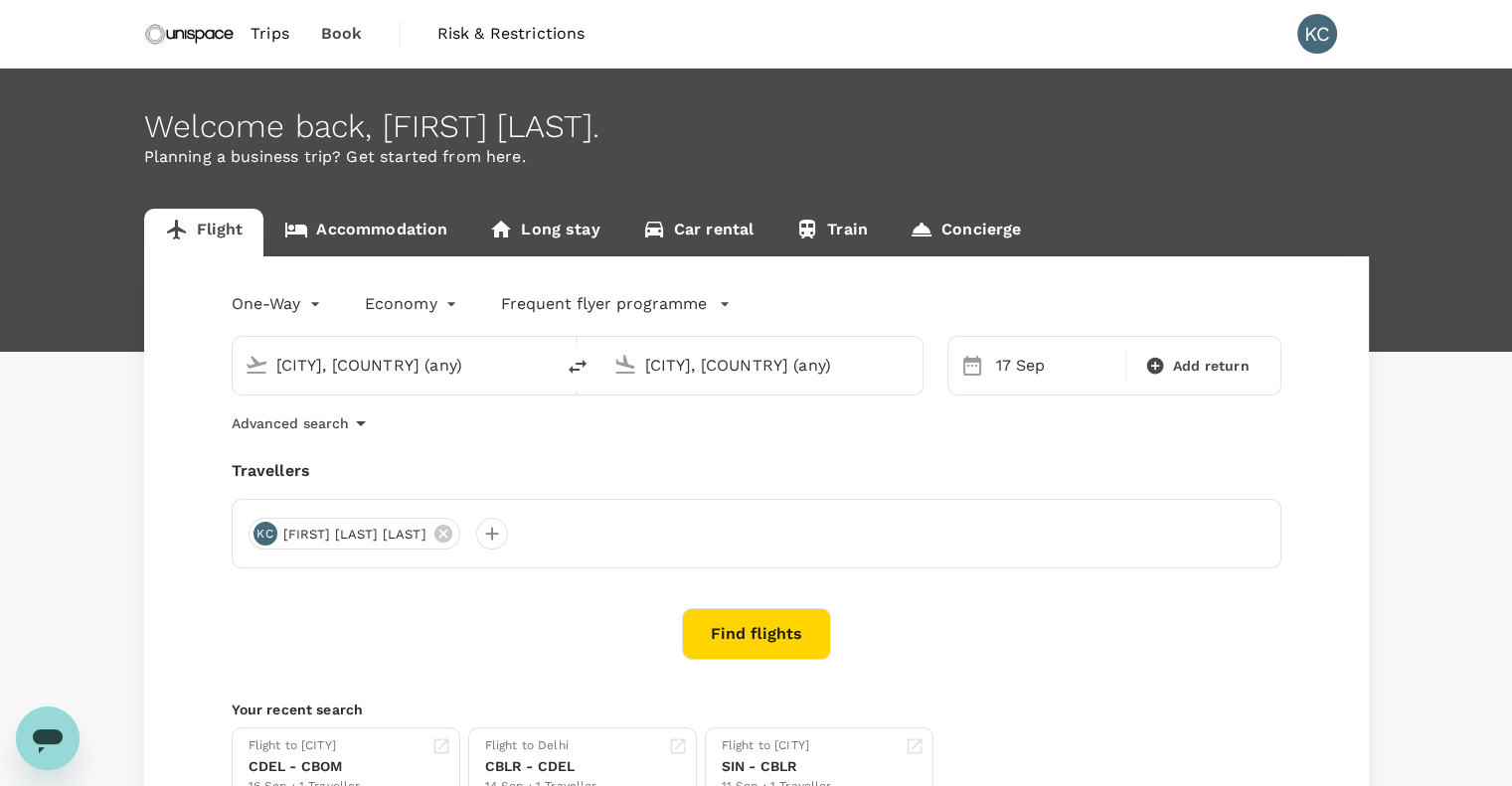 click on "Delhi, India (any)" at bounding box center (762, 365) 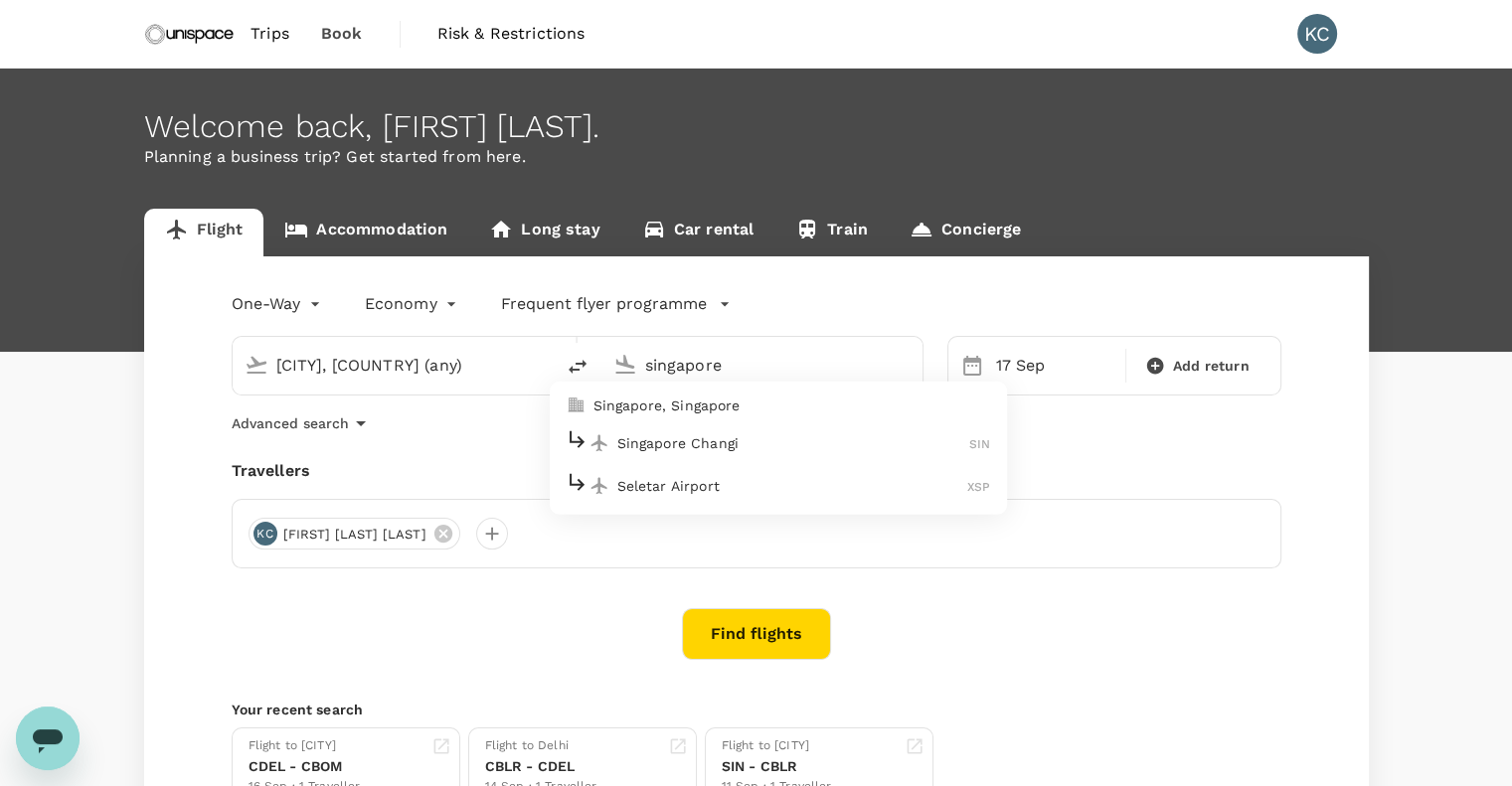 click on "Singapore, Singapore" at bounding box center (792, 405) 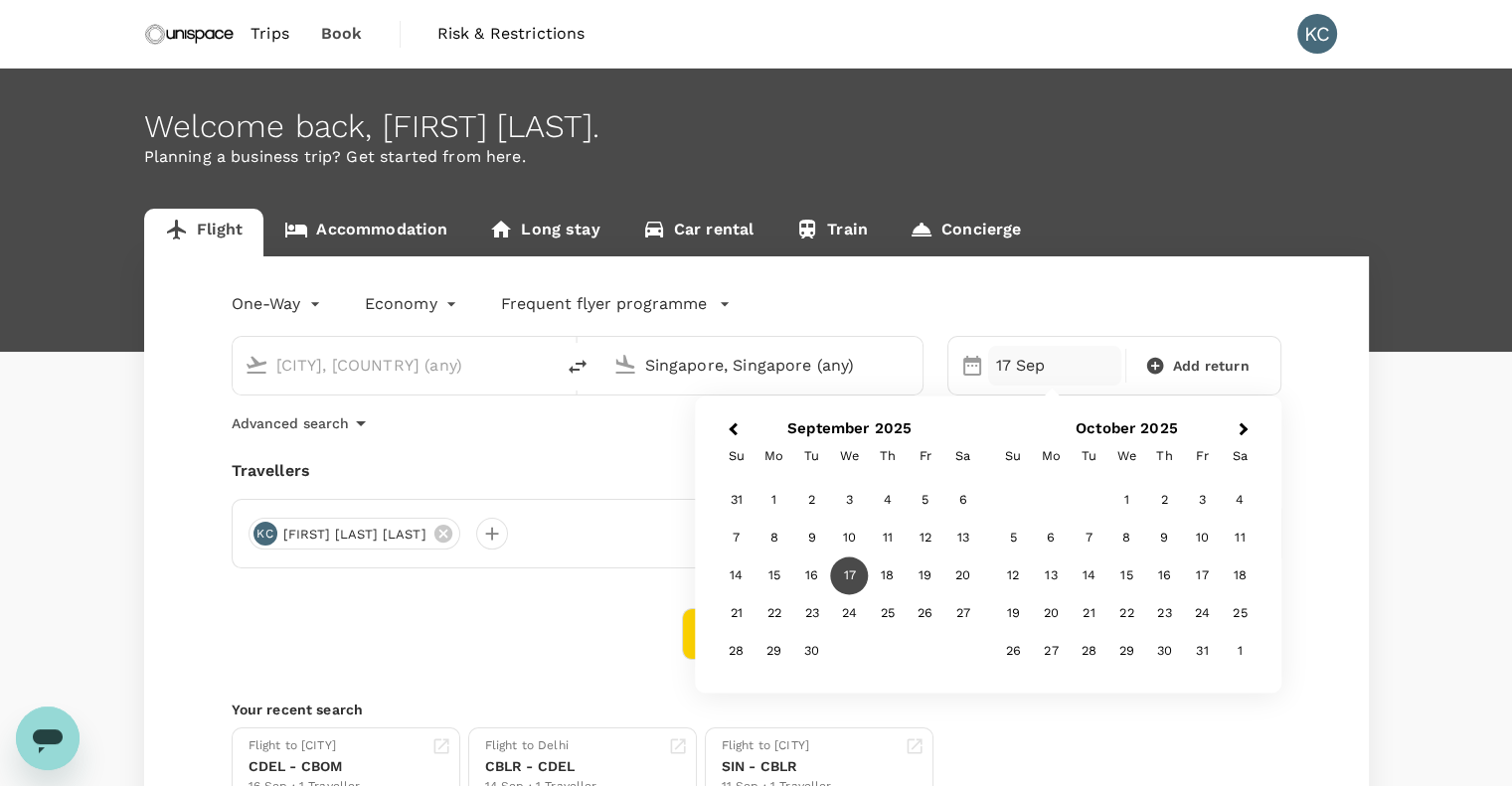 type on "Singapore, Singapore (any)" 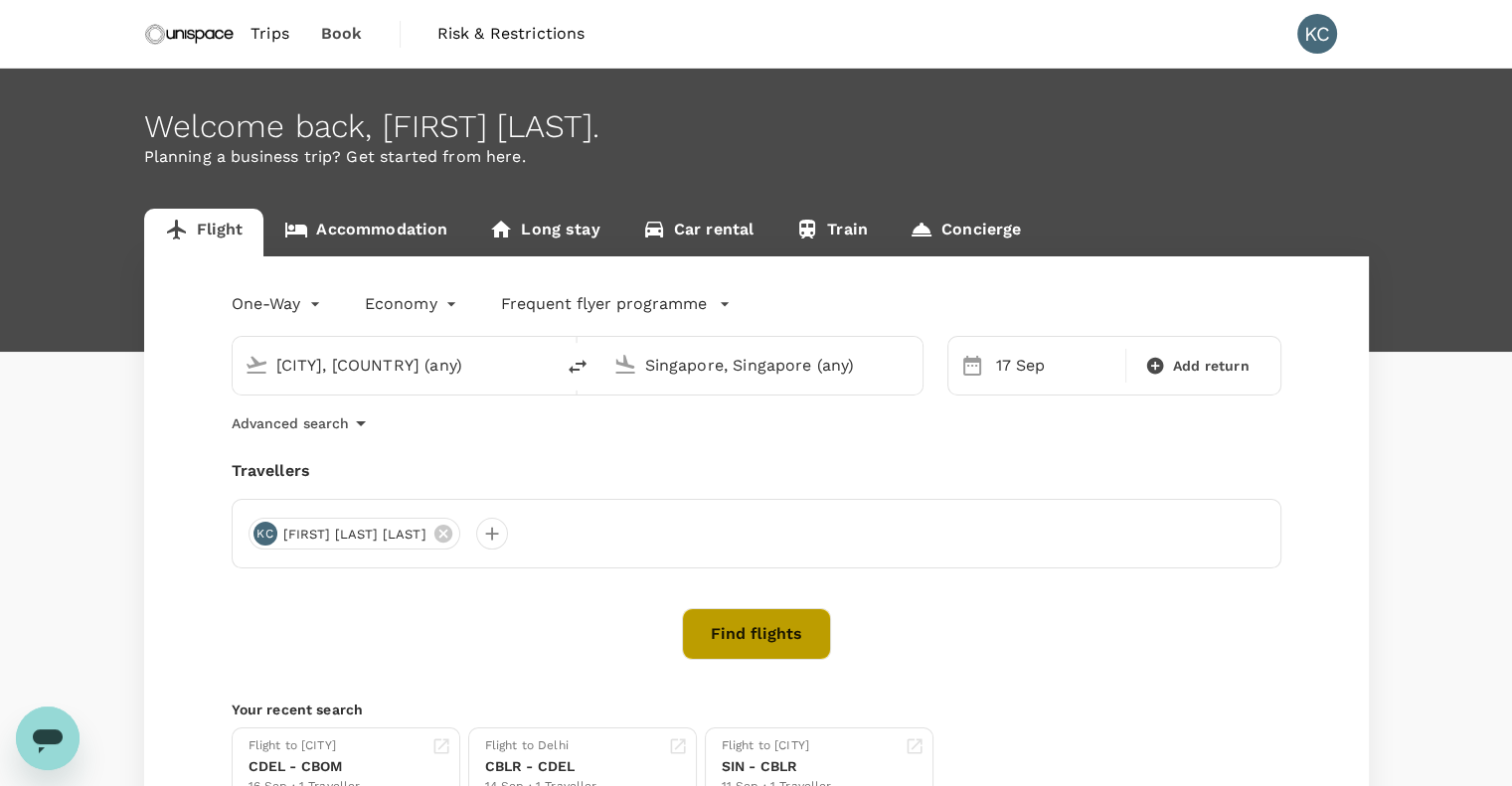 click on "Find flights" at bounding box center (756, 634) 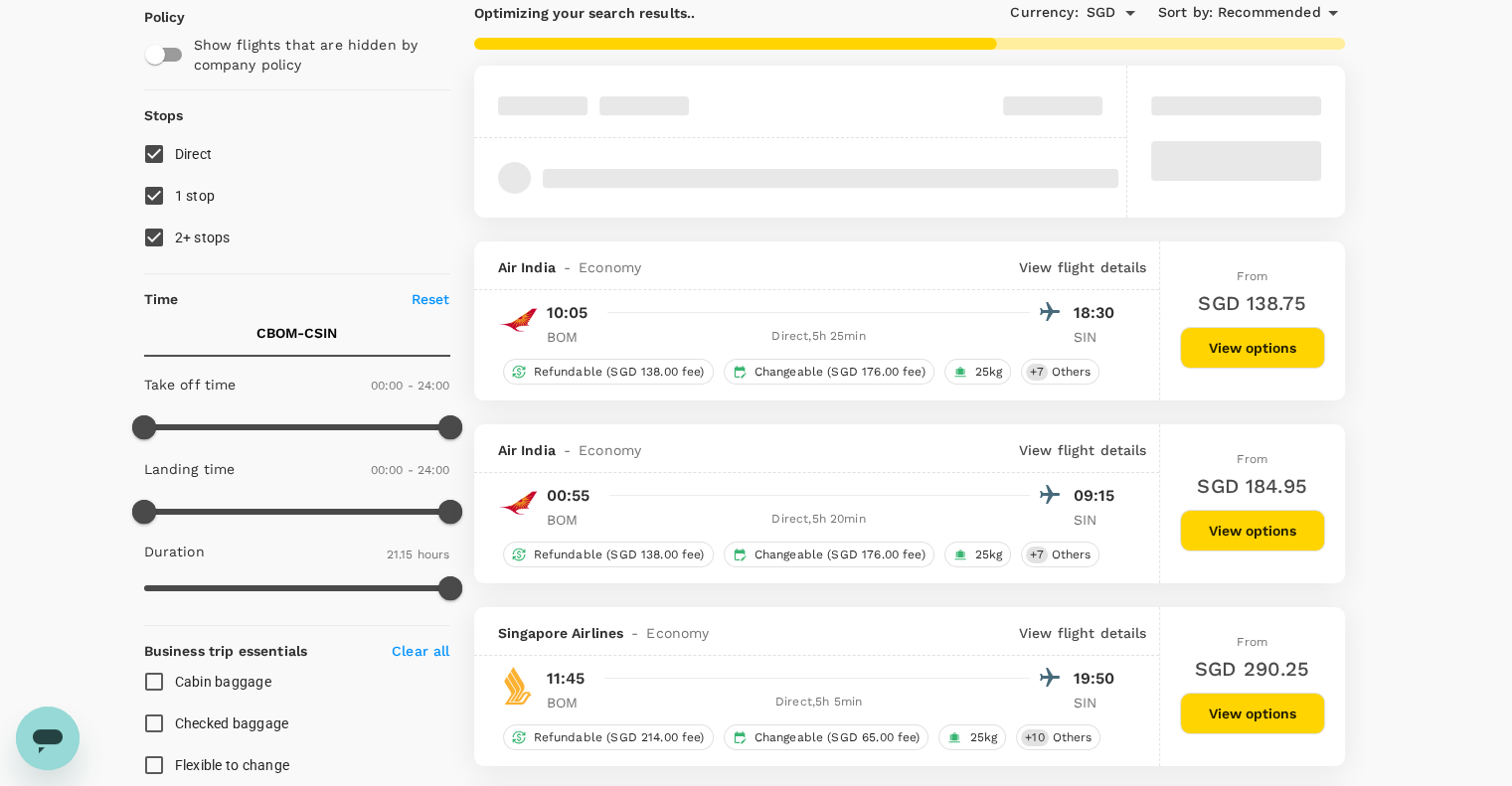 type on "2015" 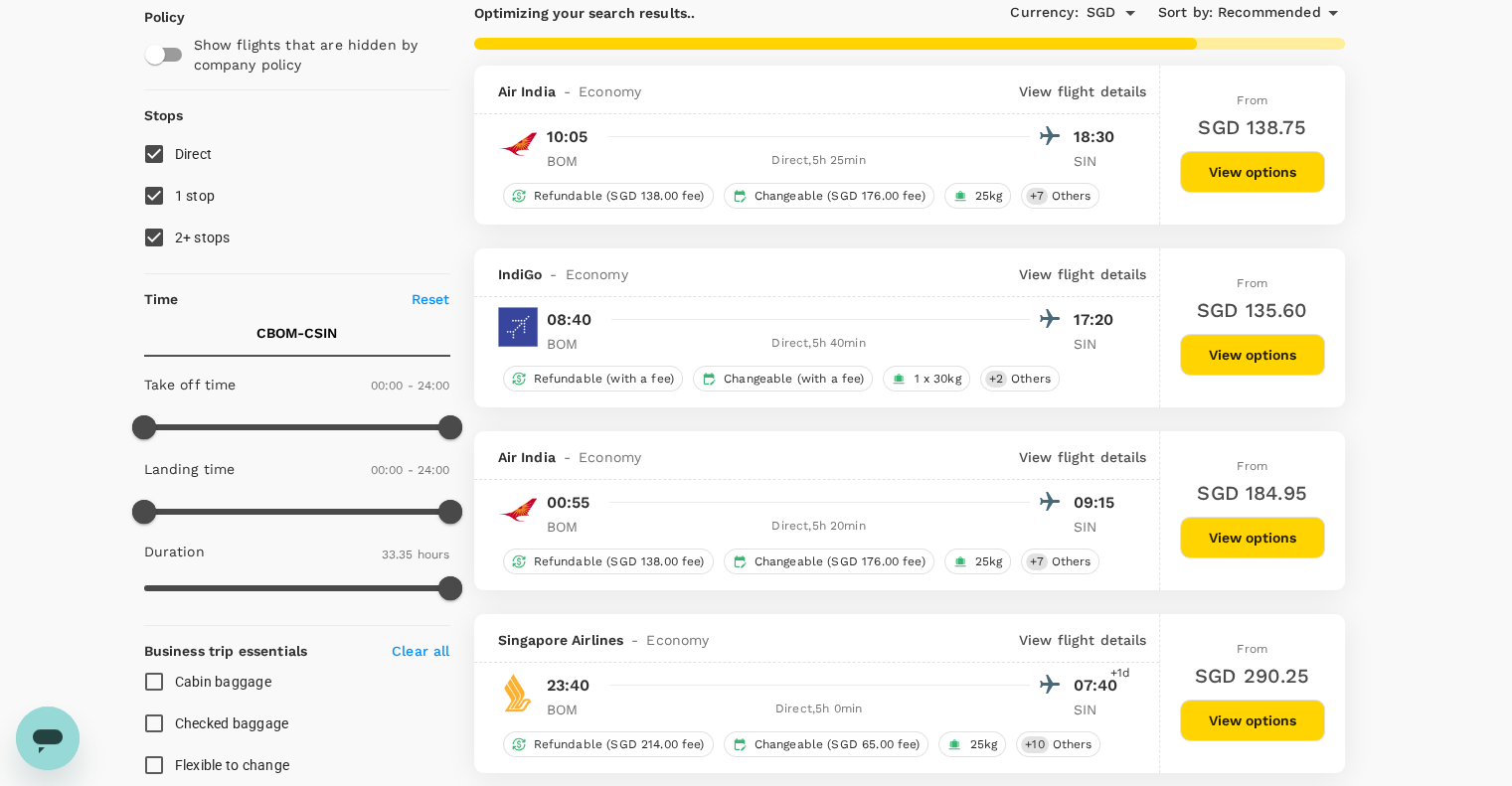 scroll, scrollTop: 199, scrollLeft: 0, axis: vertical 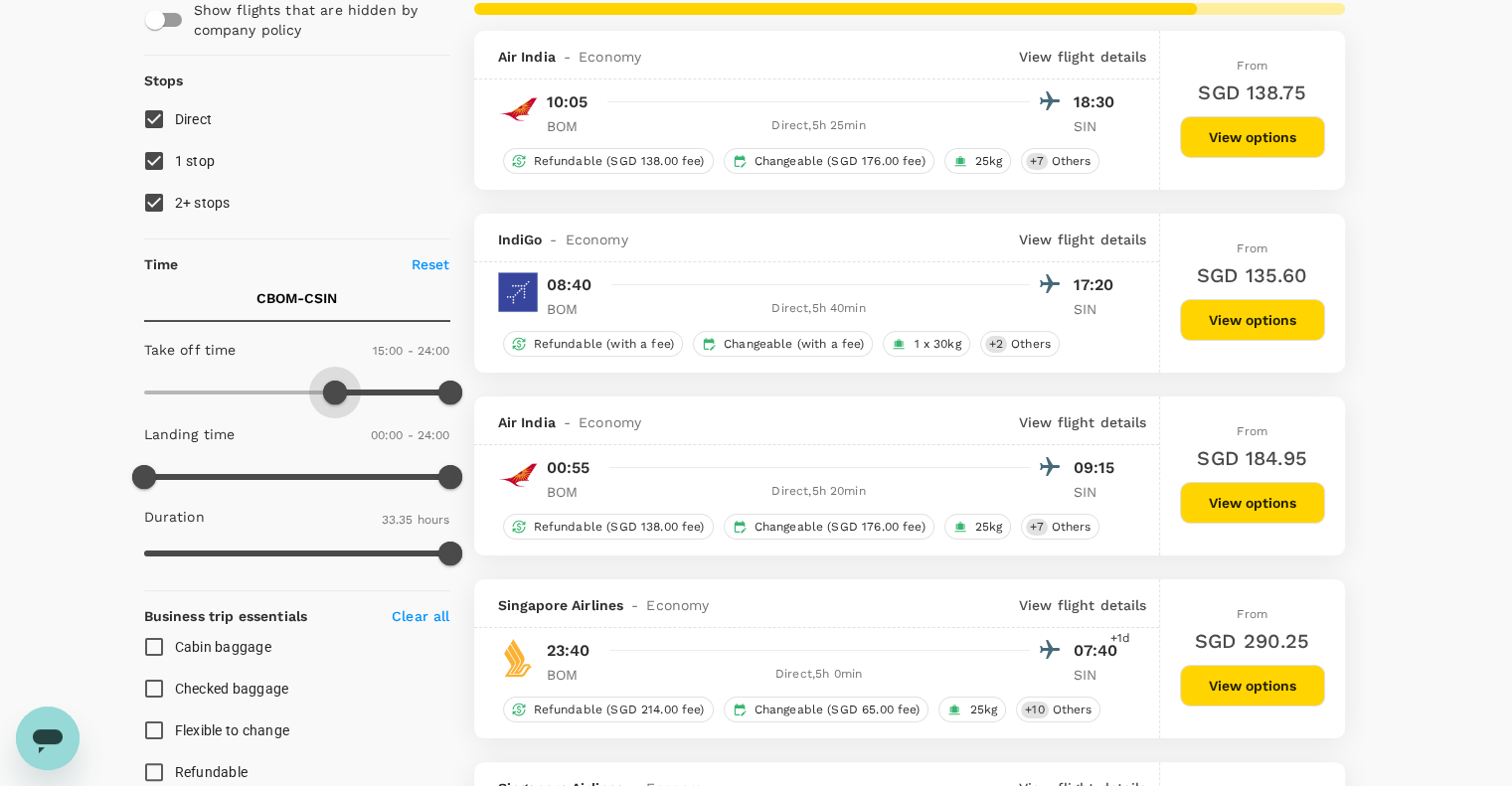 type on "930" 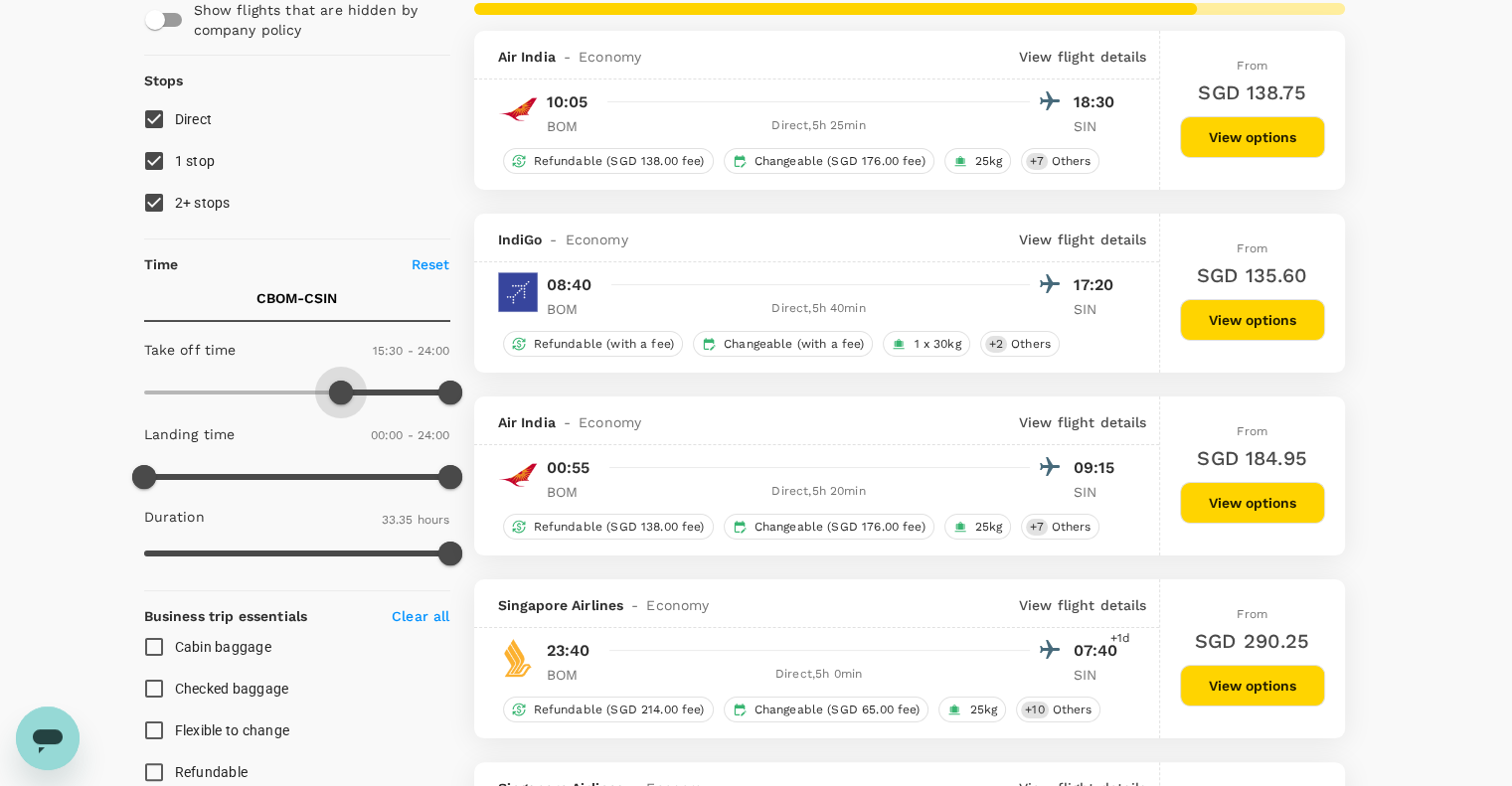 drag, startPoint x: 150, startPoint y: 392, endPoint x: 342, endPoint y: 400, distance: 192.16659 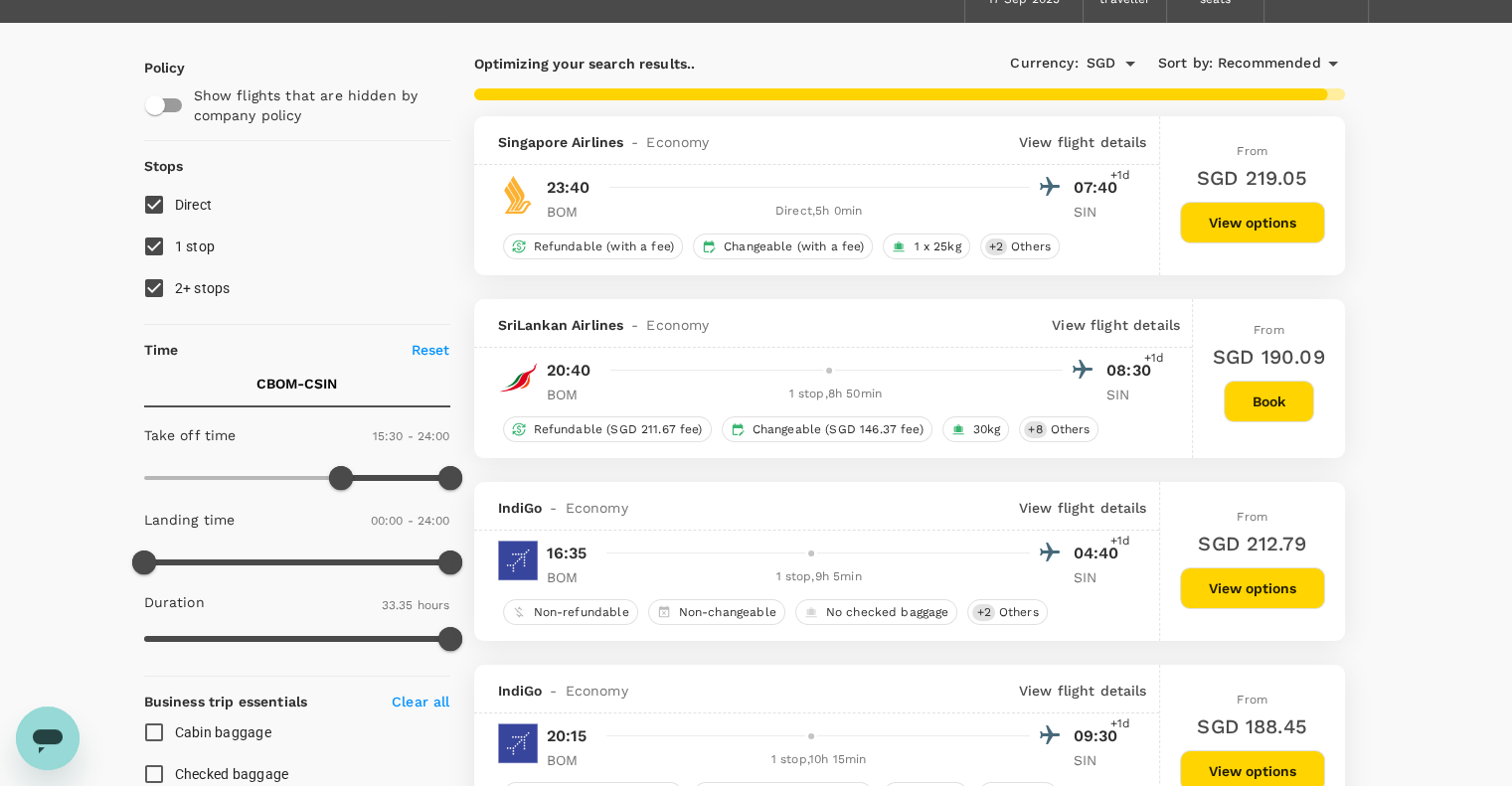 scroll, scrollTop: 95, scrollLeft: 0, axis: vertical 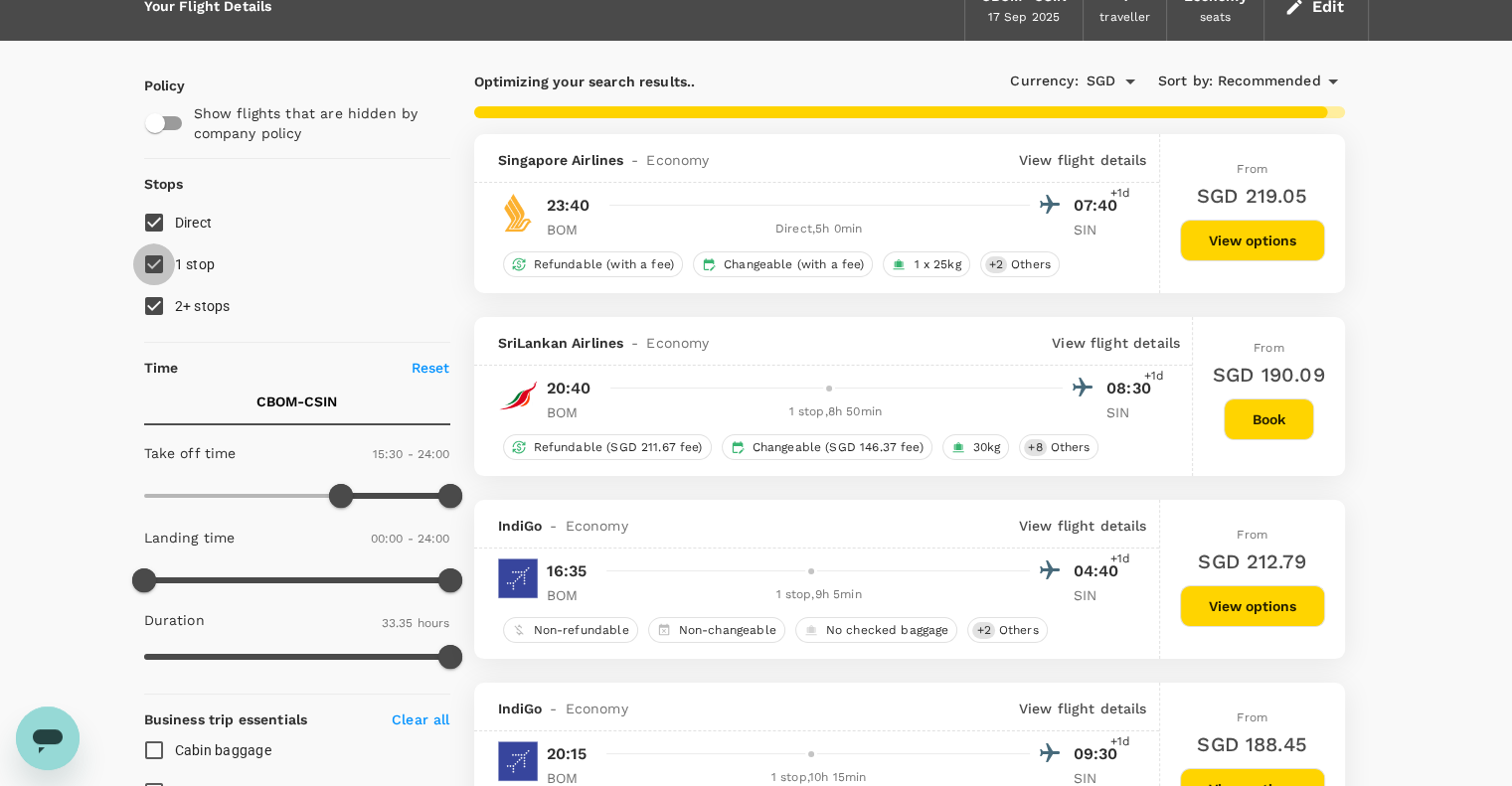click on "1 stop" at bounding box center (154, 264) 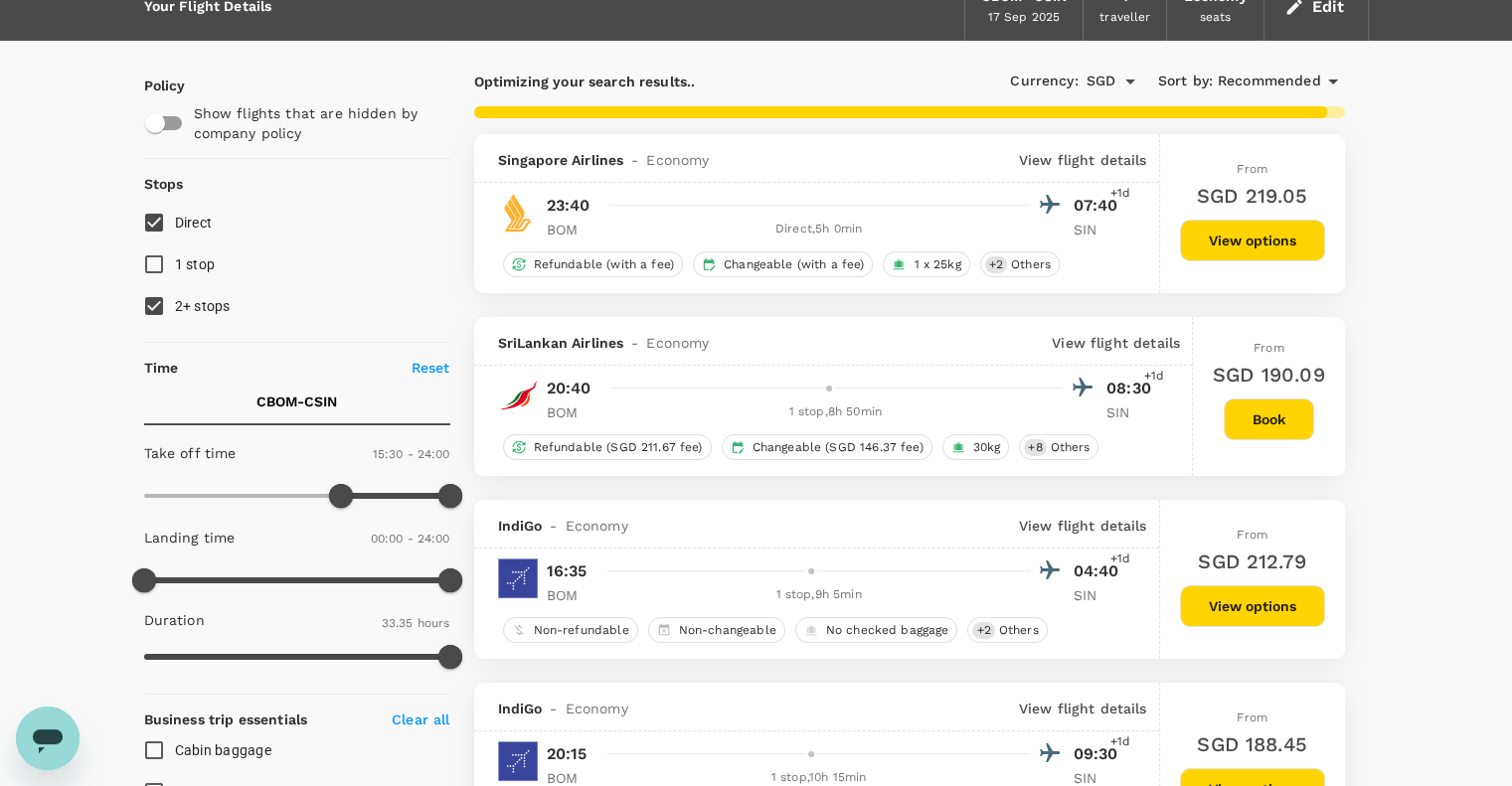 click on "2+ stops" at bounding box center (154, 306) 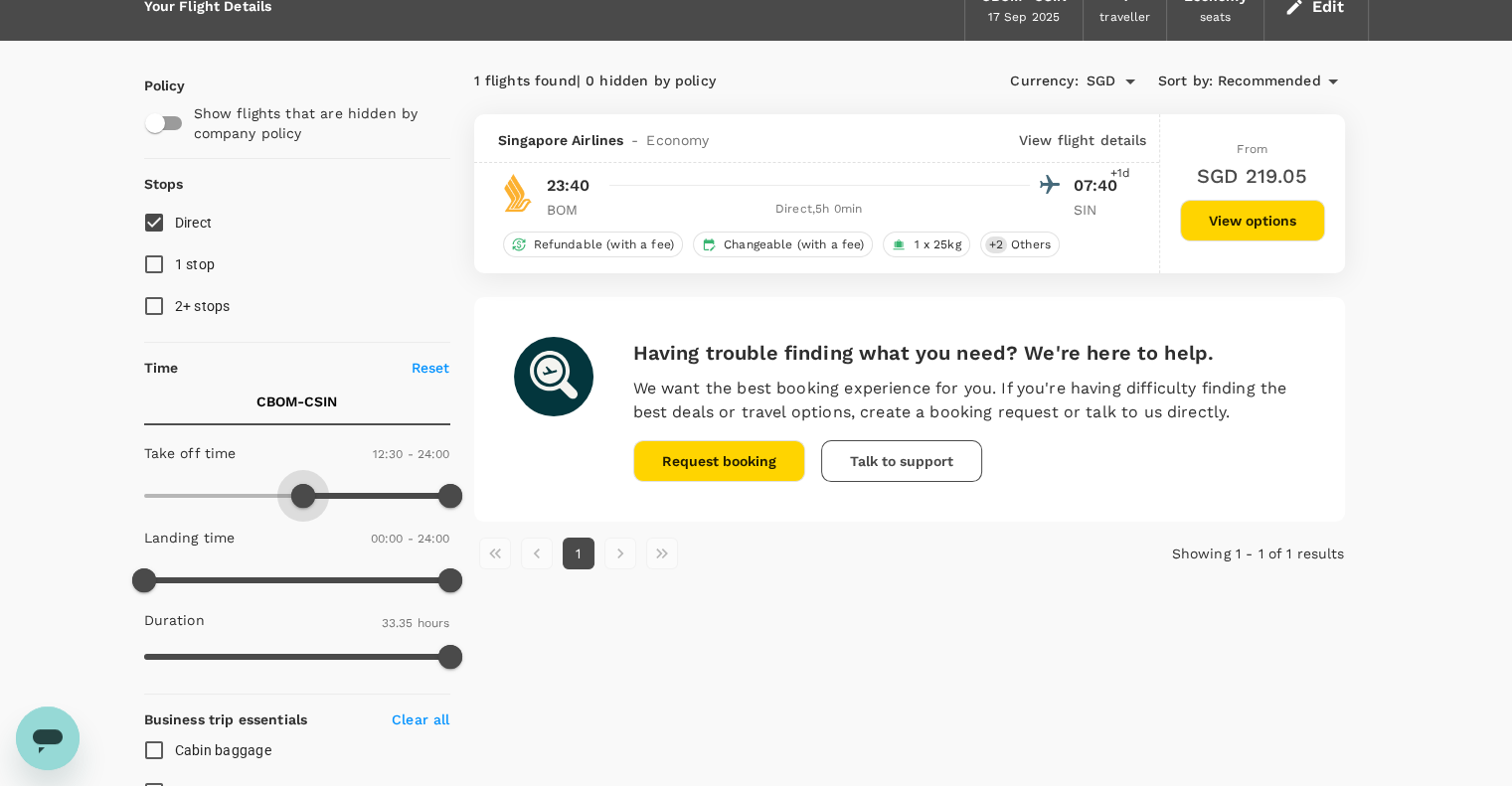 drag, startPoint x: 344, startPoint y: 498, endPoint x: 305, endPoint y: 503, distance: 39.319207 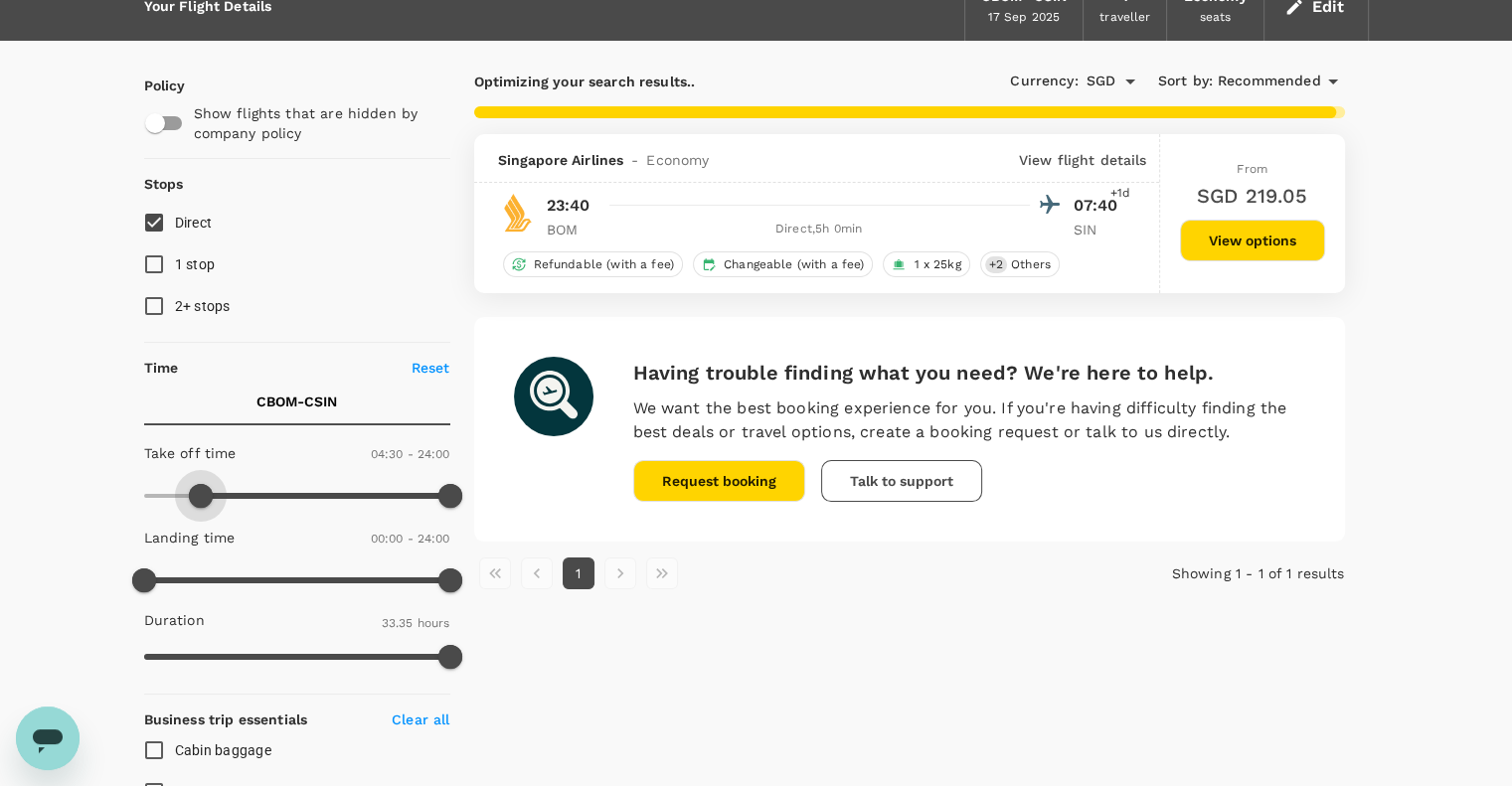 type on "300" 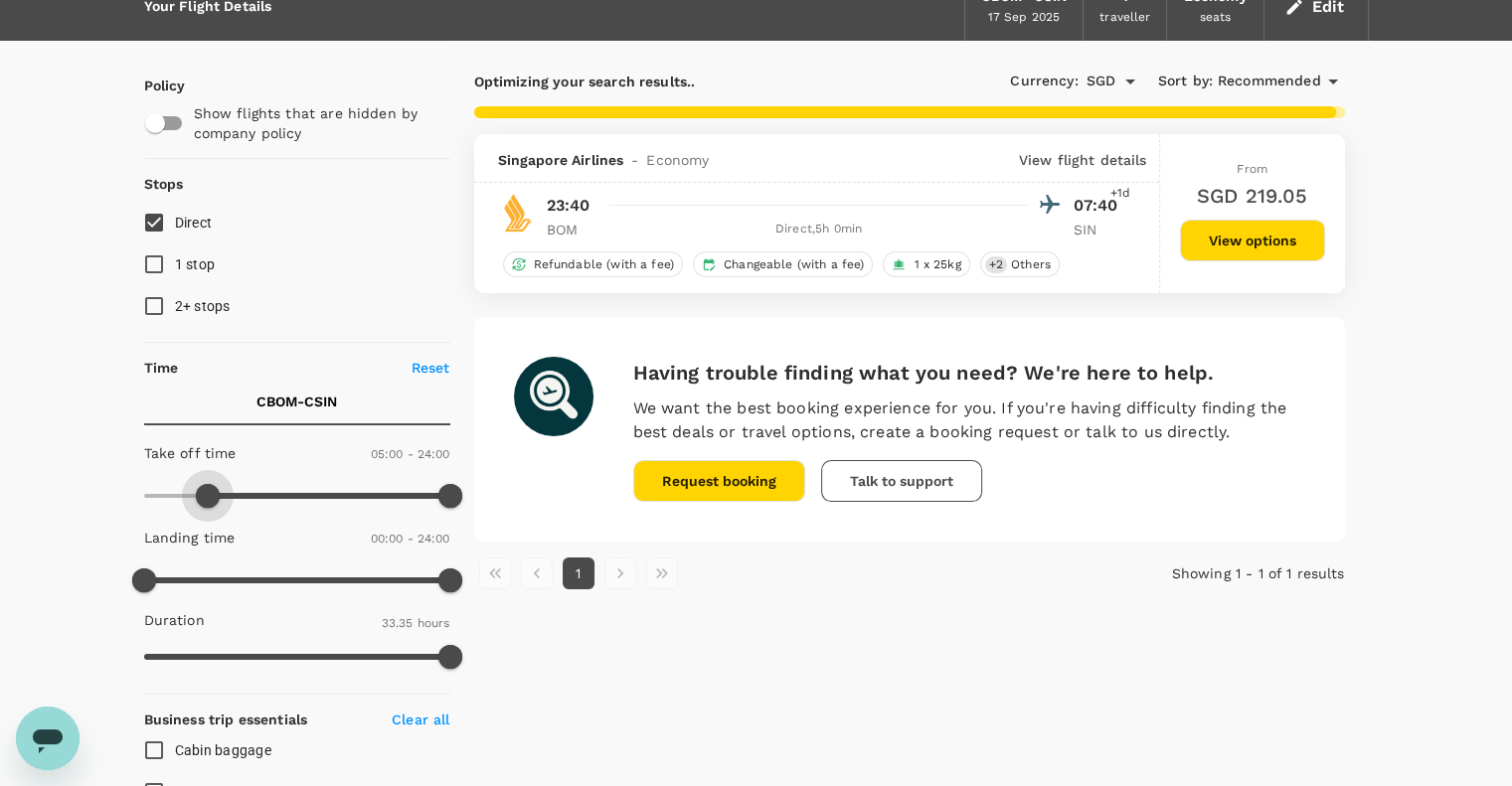 drag, startPoint x: 298, startPoint y: 491, endPoint x: 207, endPoint y: 512, distance: 93.39165 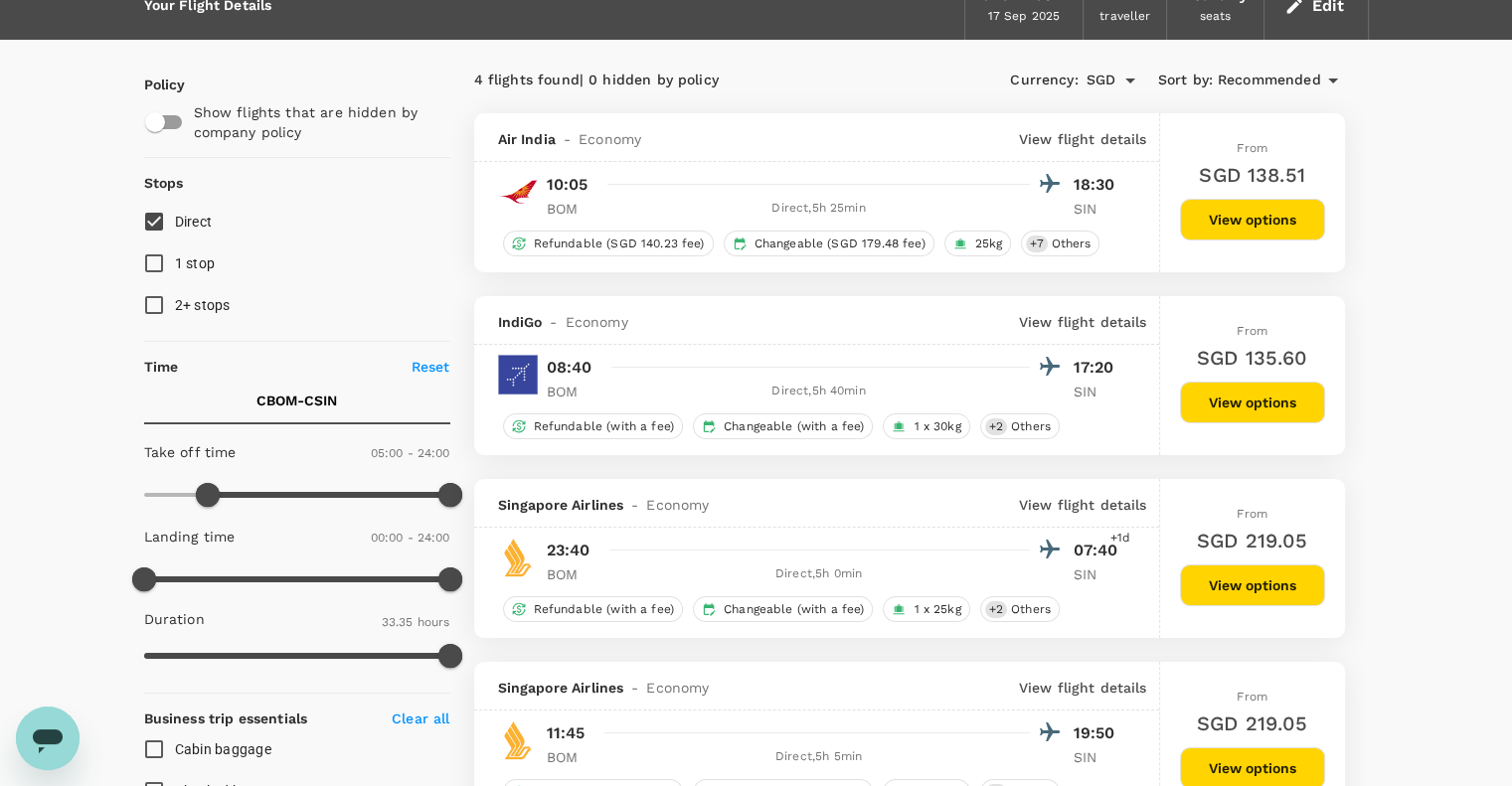 scroll, scrollTop: 95, scrollLeft: 0, axis: vertical 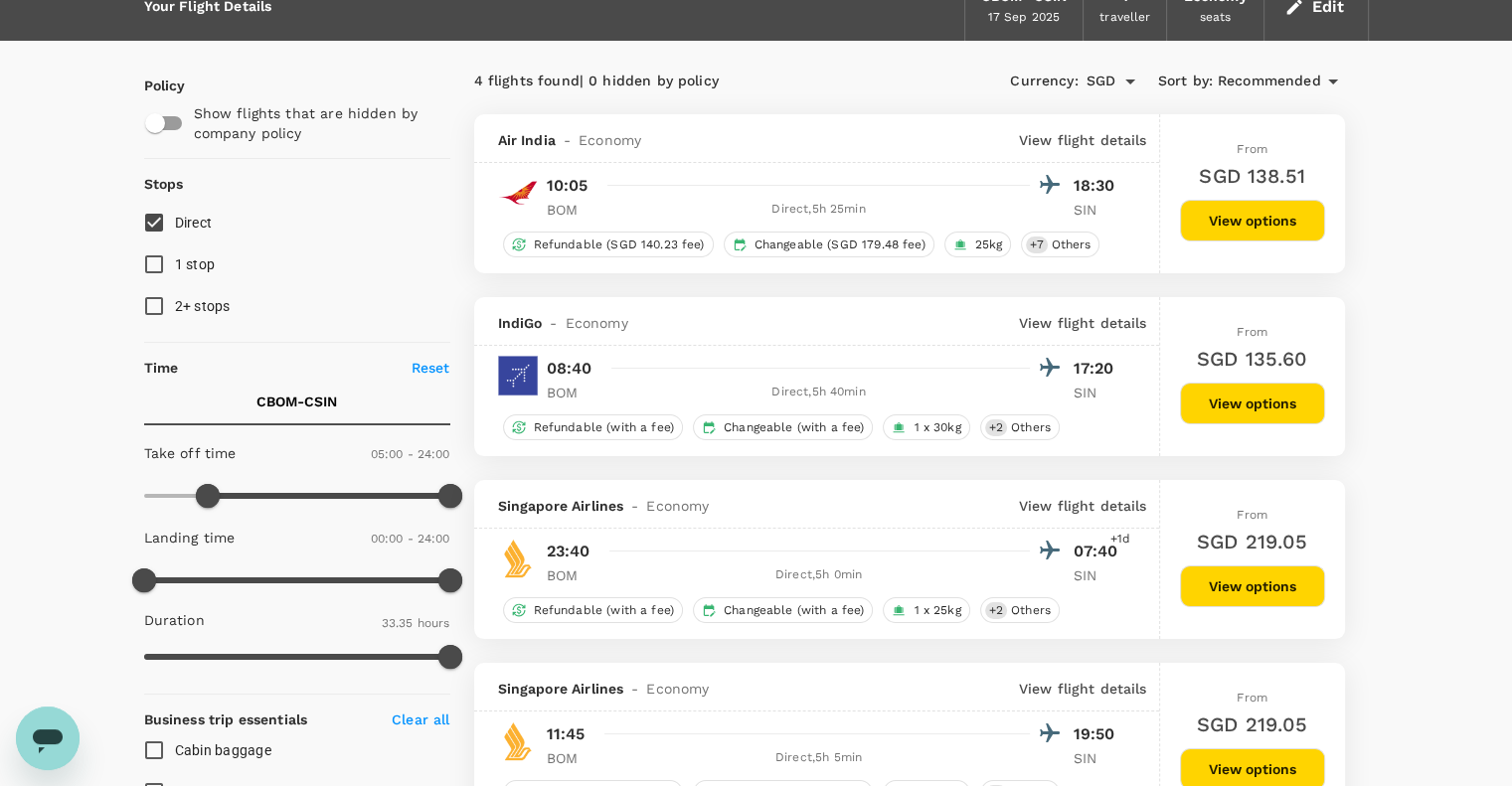 click on "1 stop" at bounding box center (154, 264) 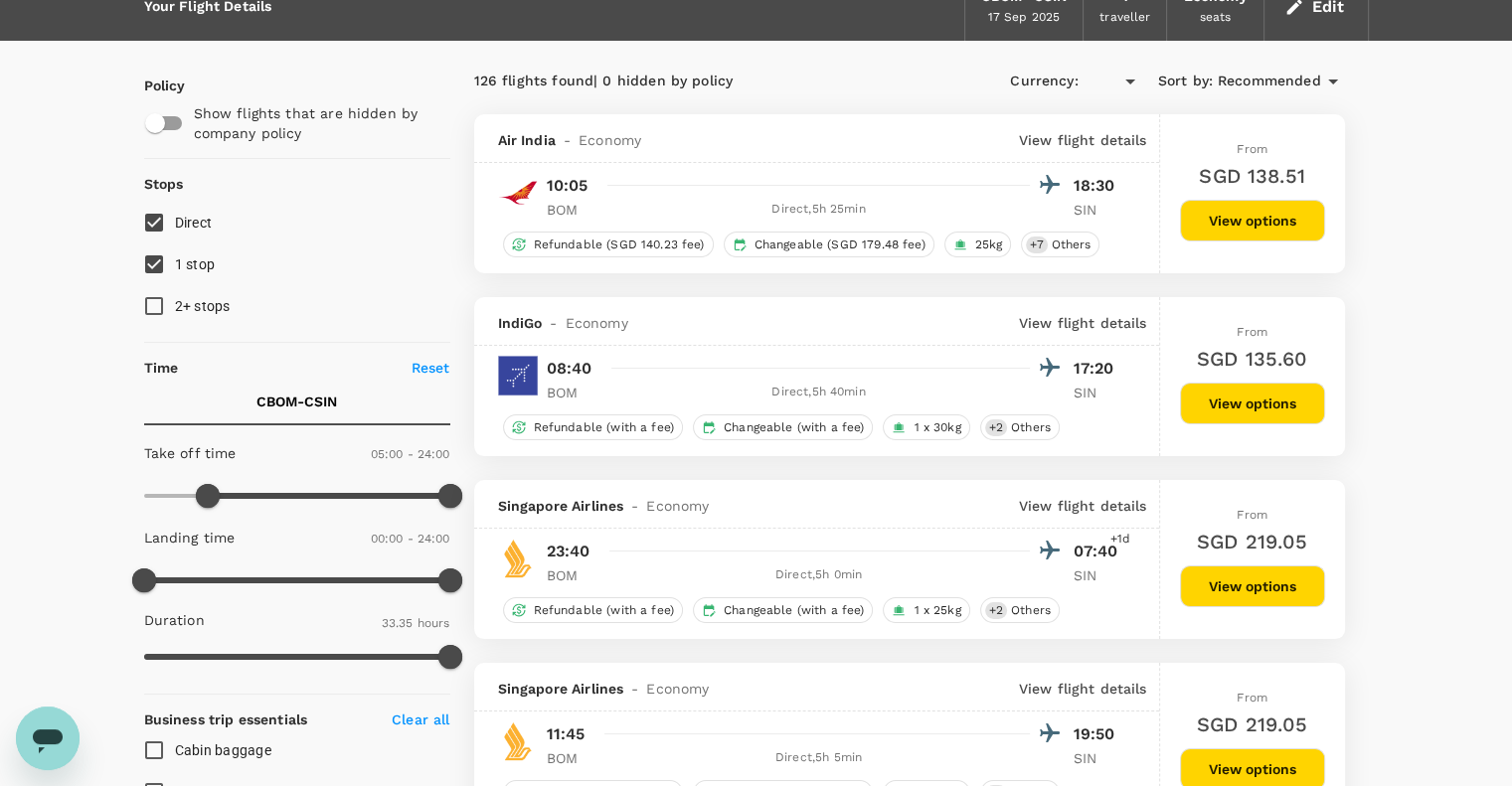 type on "SGD" 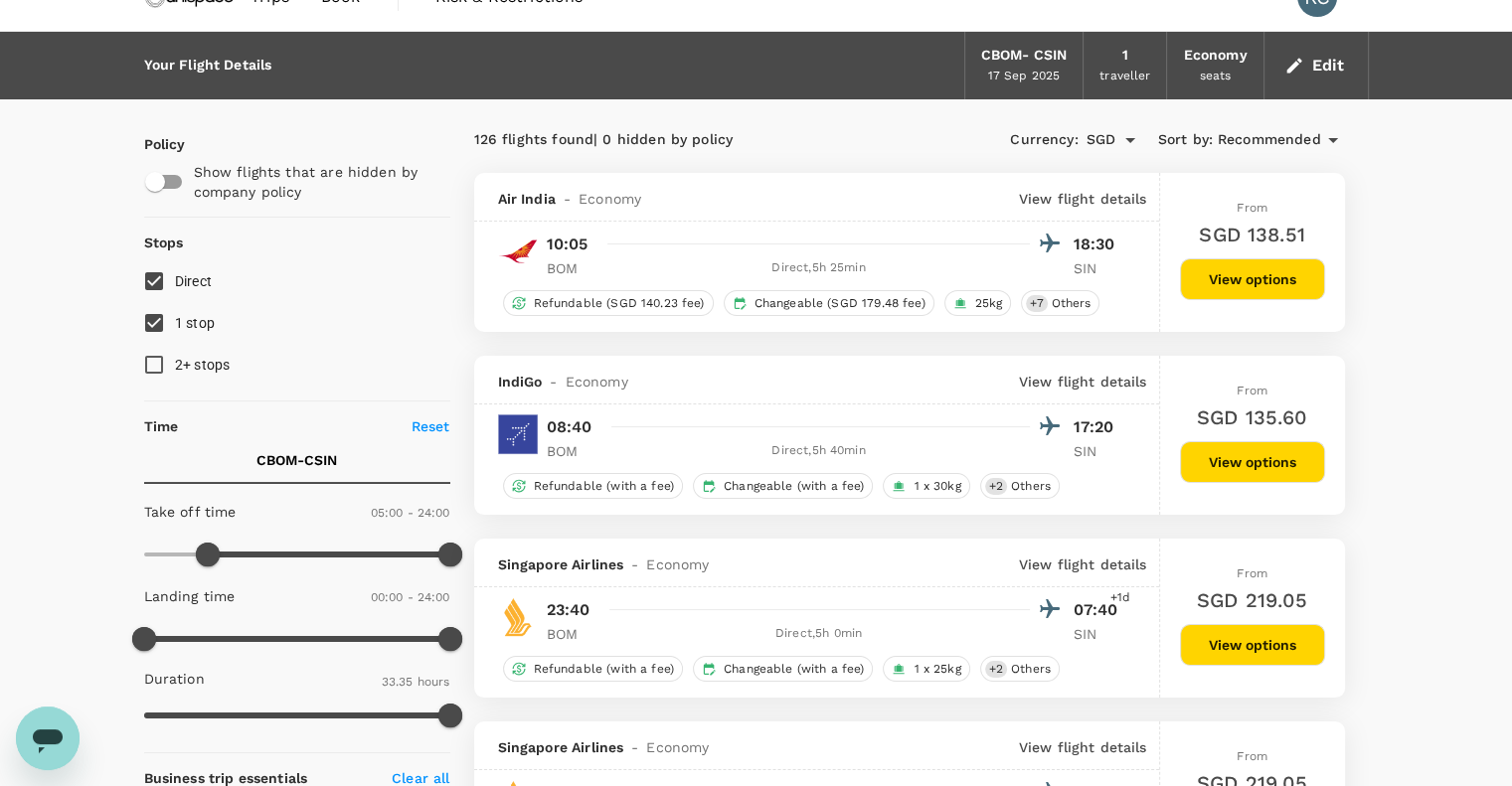 scroll, scrollTop: 0, scrollLeft: 0, axis: both 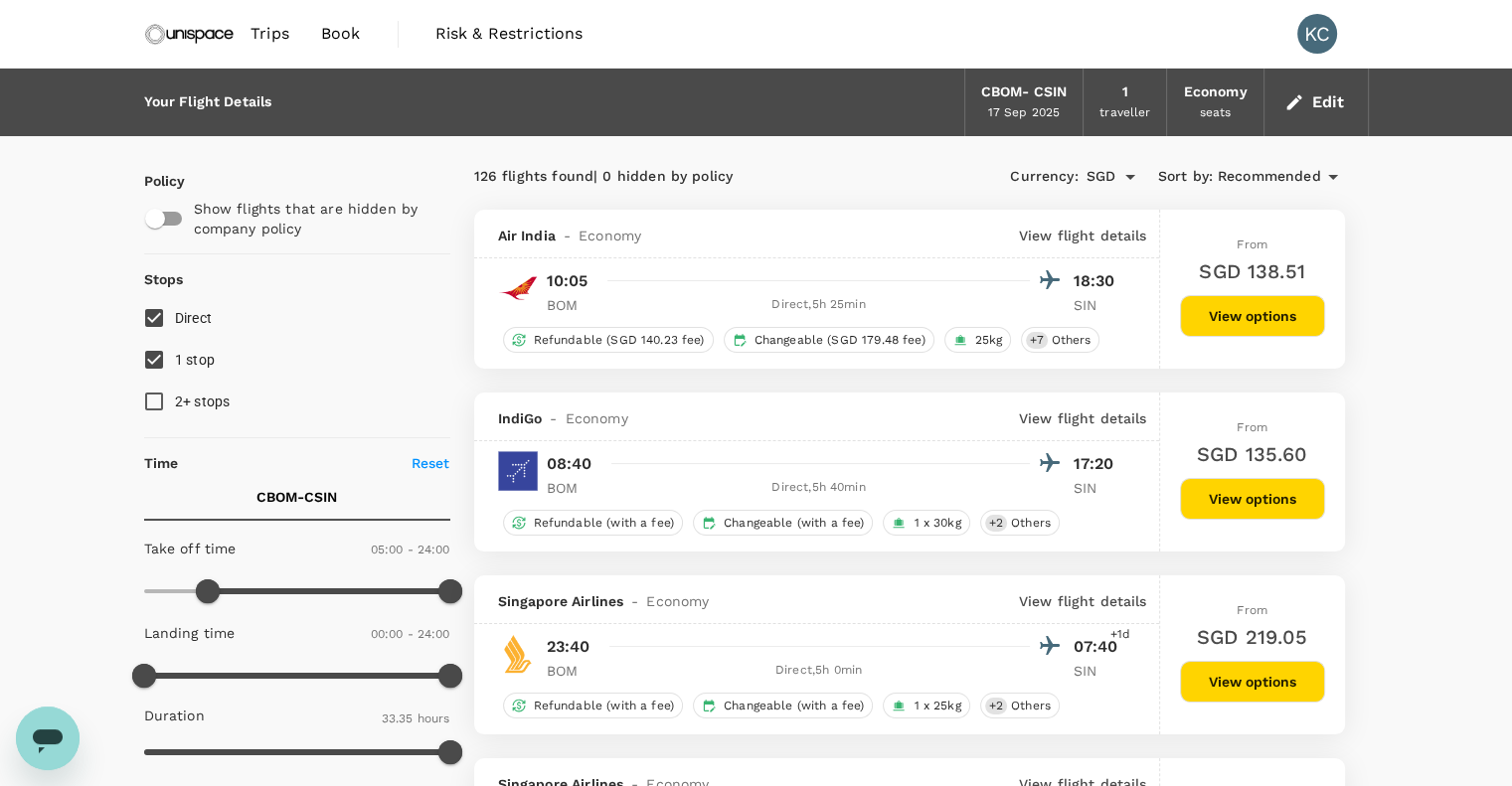click on "Book" at bounding box center [341, 34] 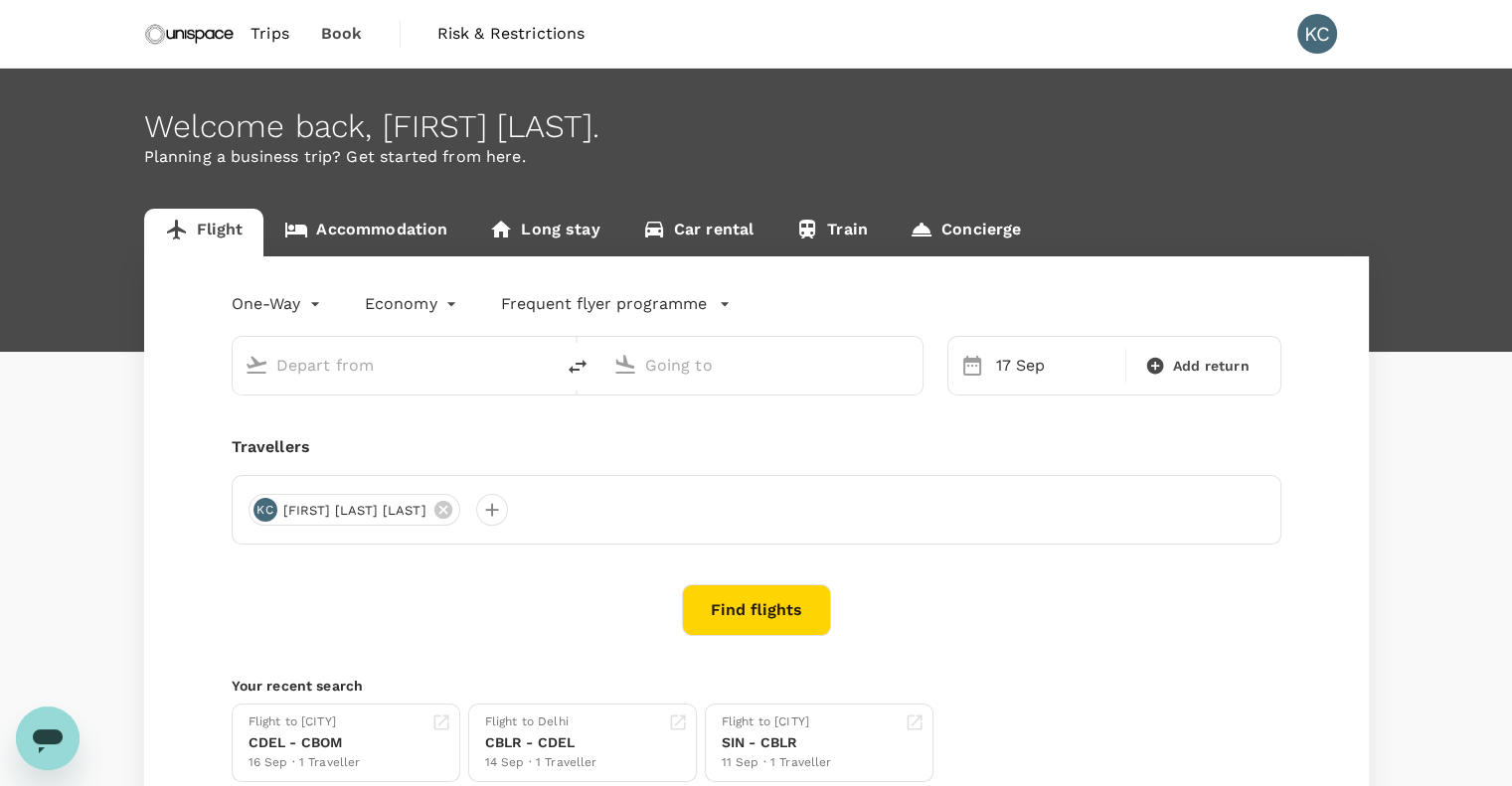 type on "Mumbai, India (any)" 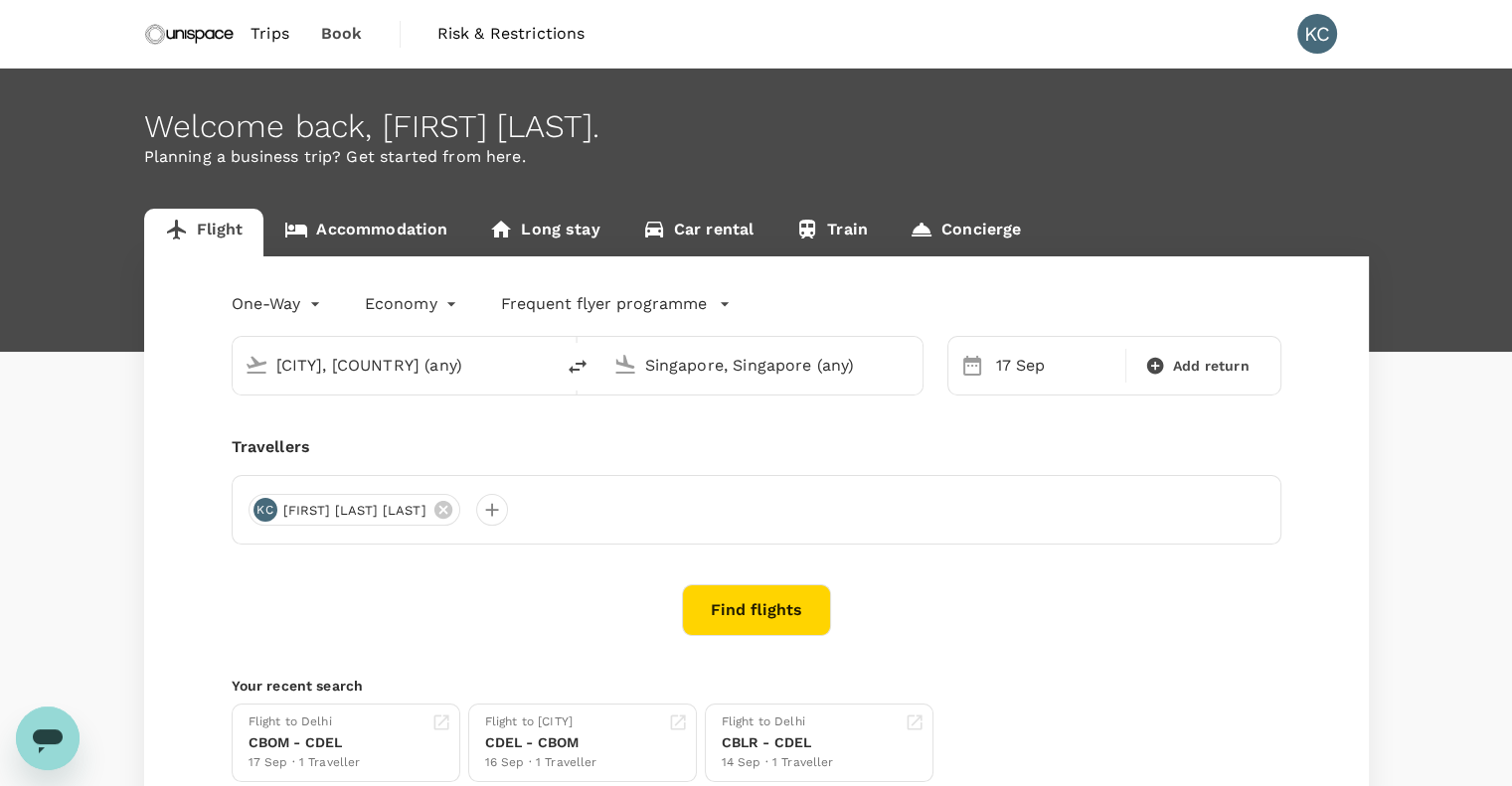 type 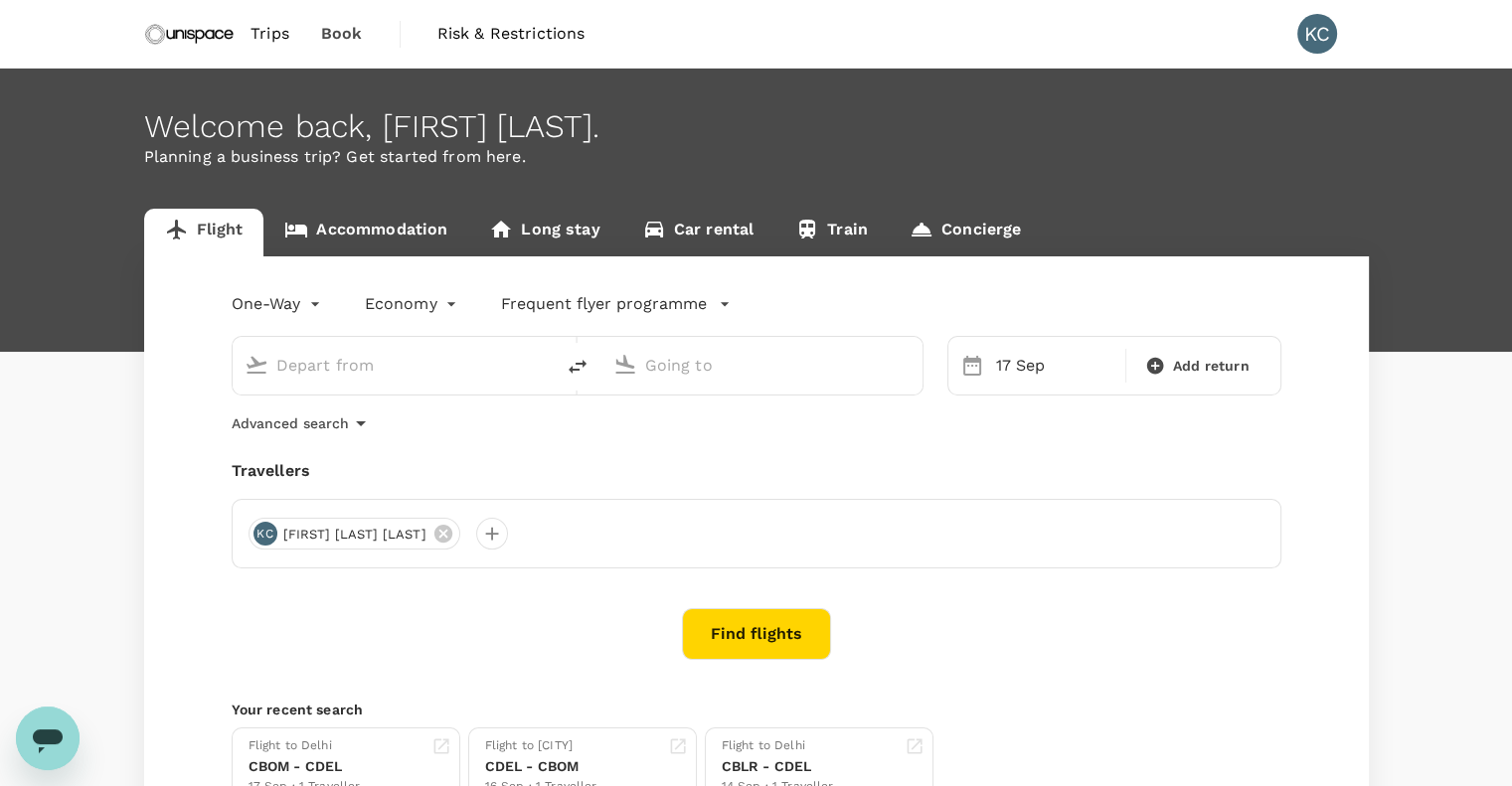 type on "Mumbai, India (any)" 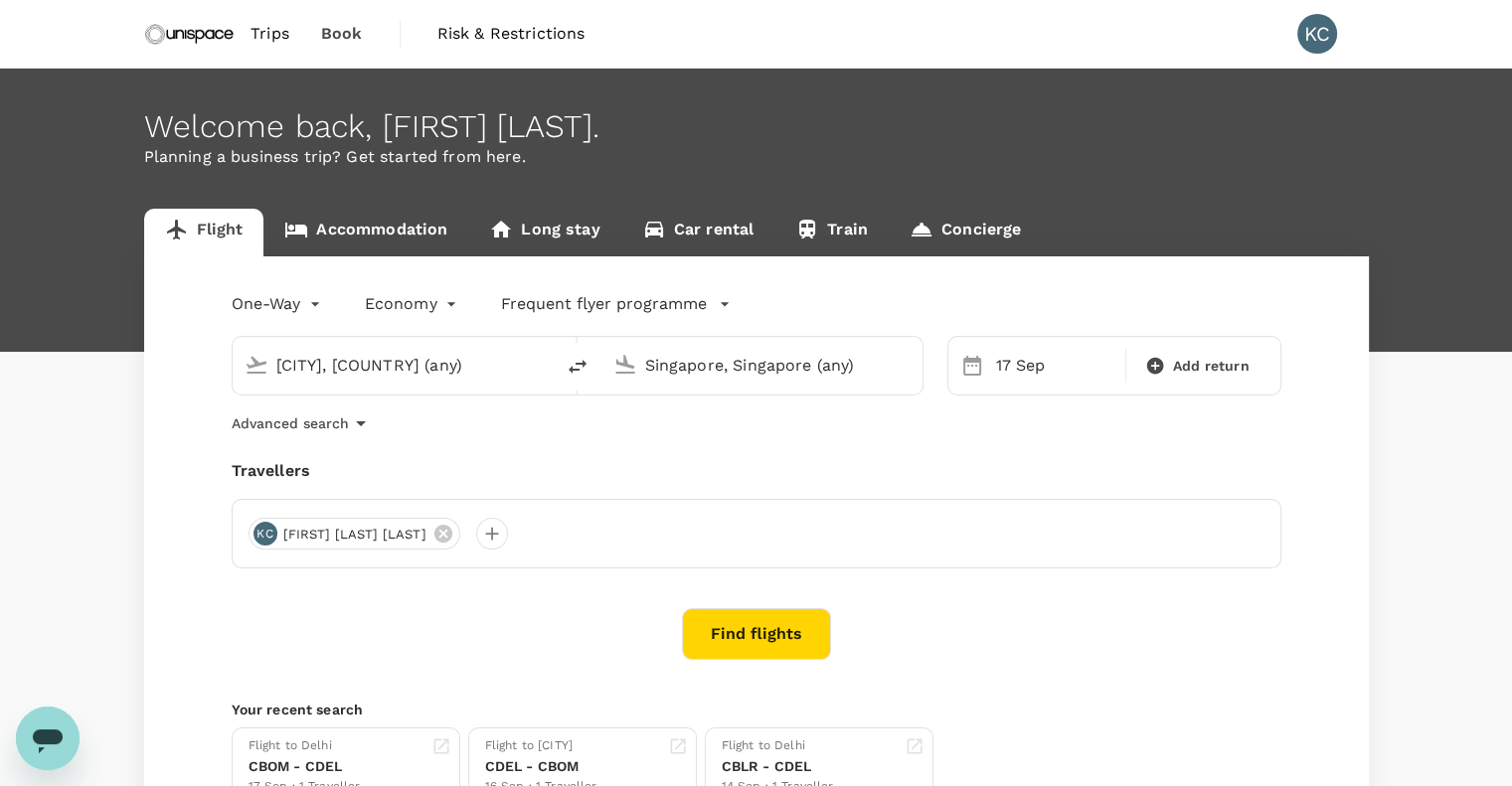 click on "Mumbai, India (any)" at bounding box center (394, 365) 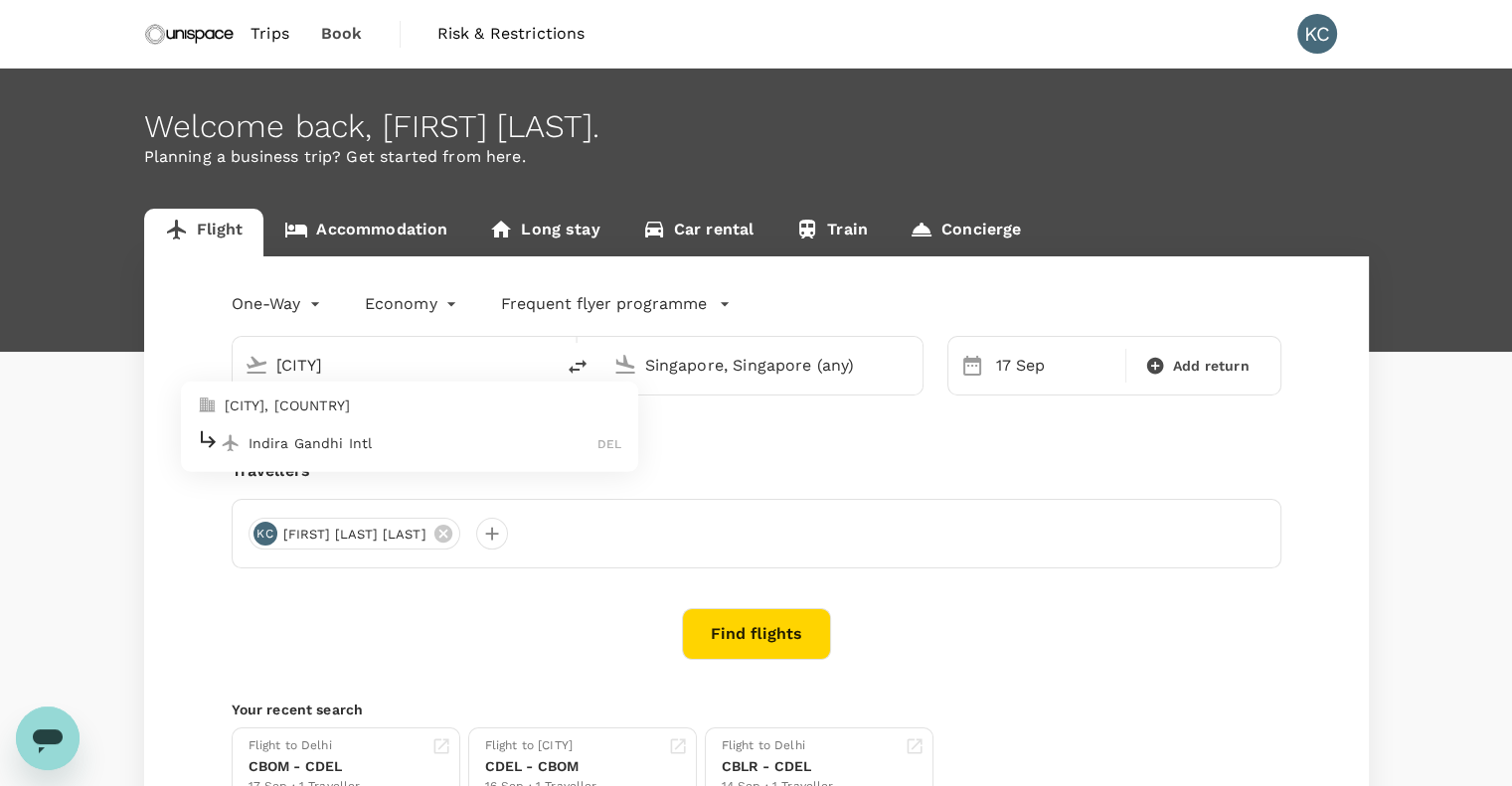 click on "Delhi, India" at bounding box center (423, 405) 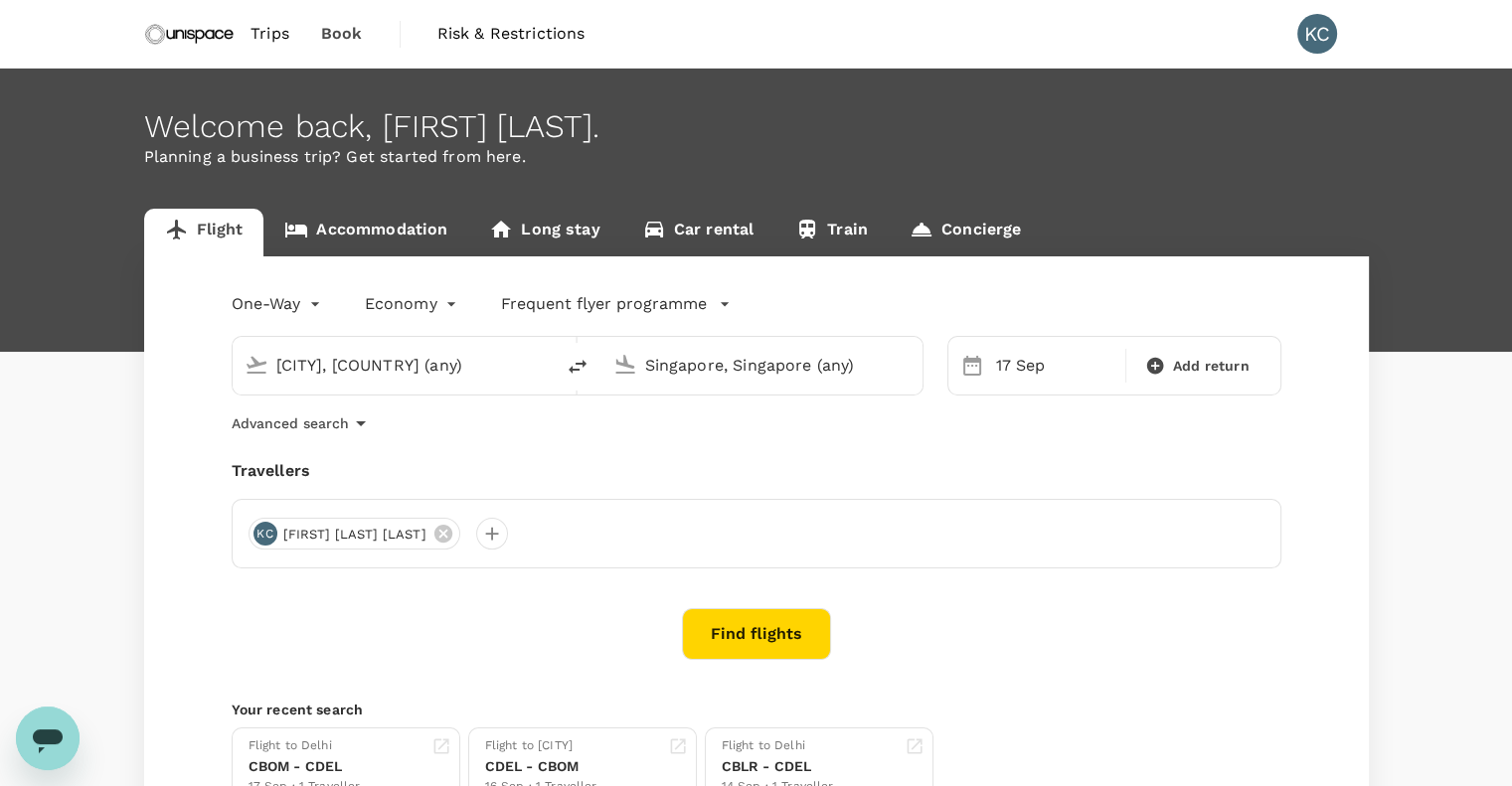 click on "Find flights" at bounding box center (756, 634) 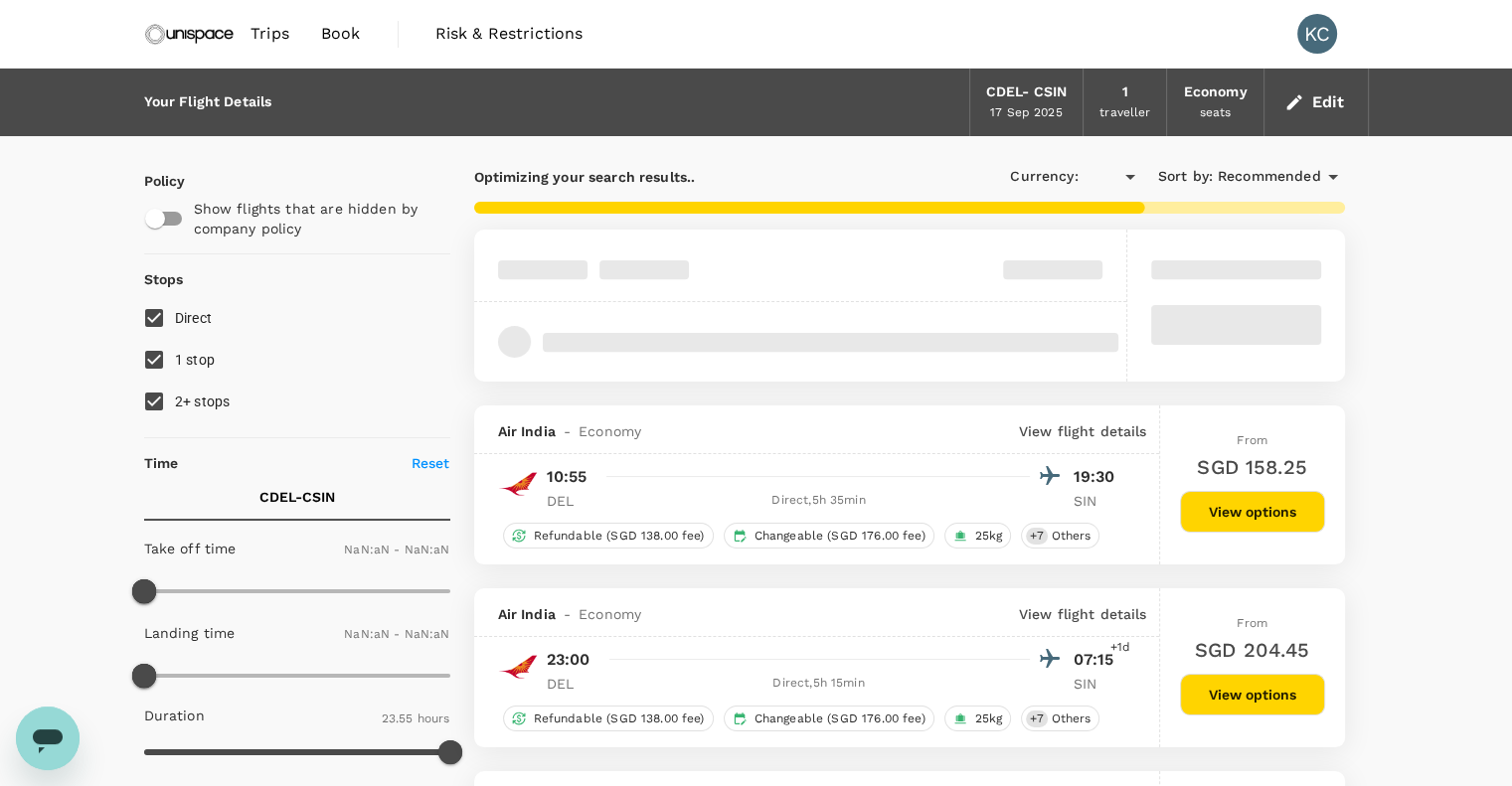 type on "SGD" 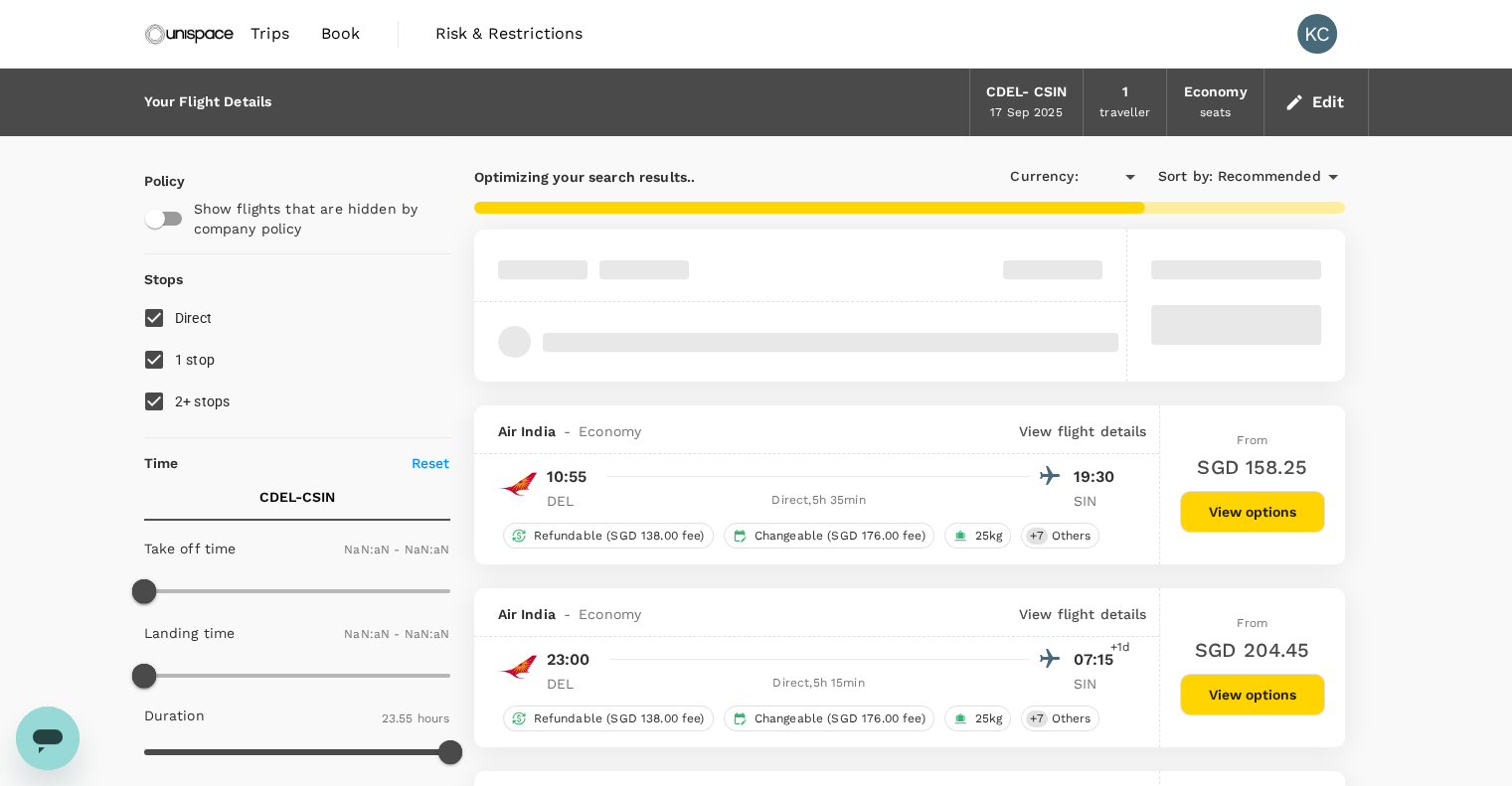 type on "1440" 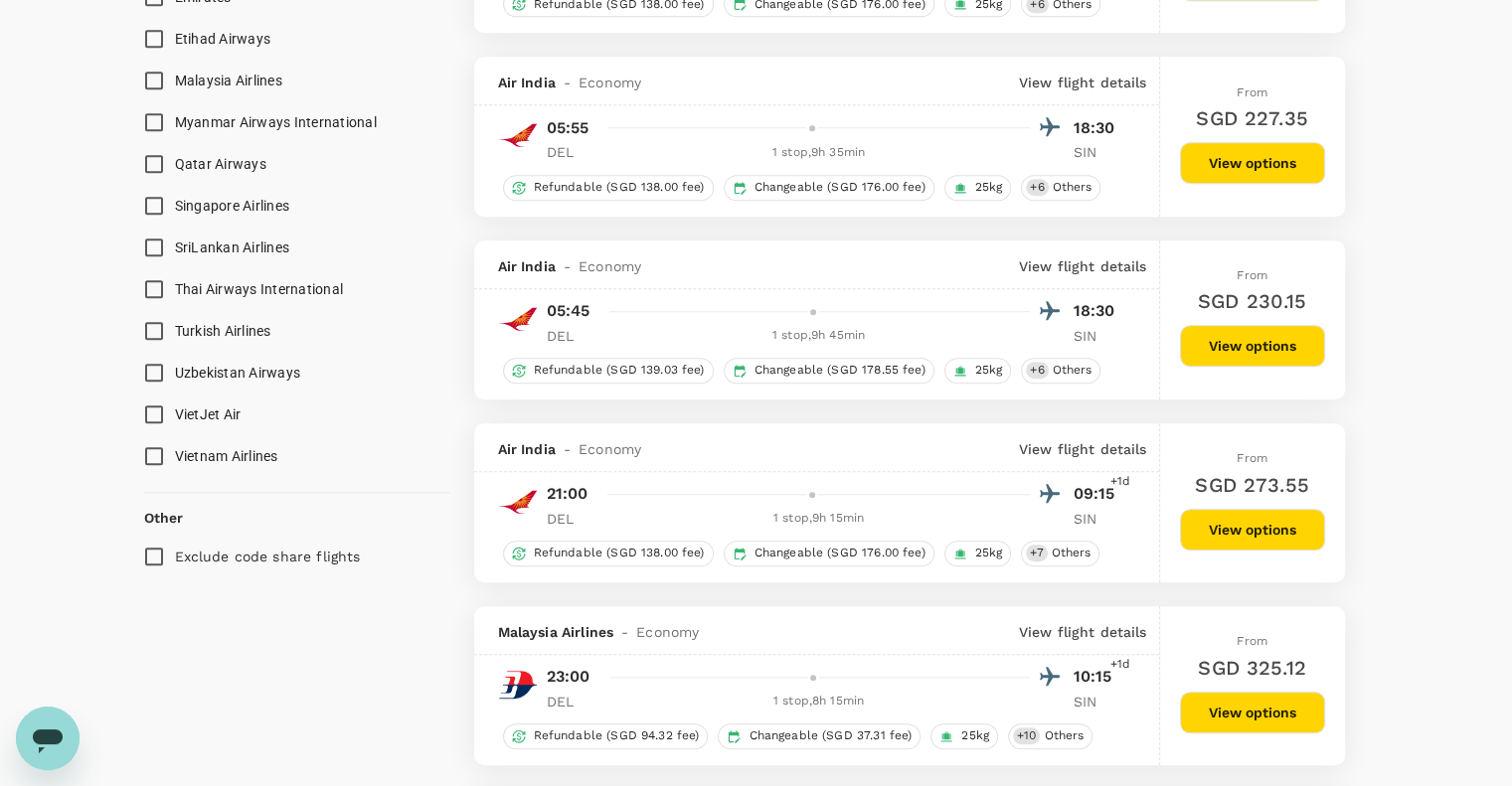 scroll, scrollTop: 1491, scrollLeft: 0, axis: vertical 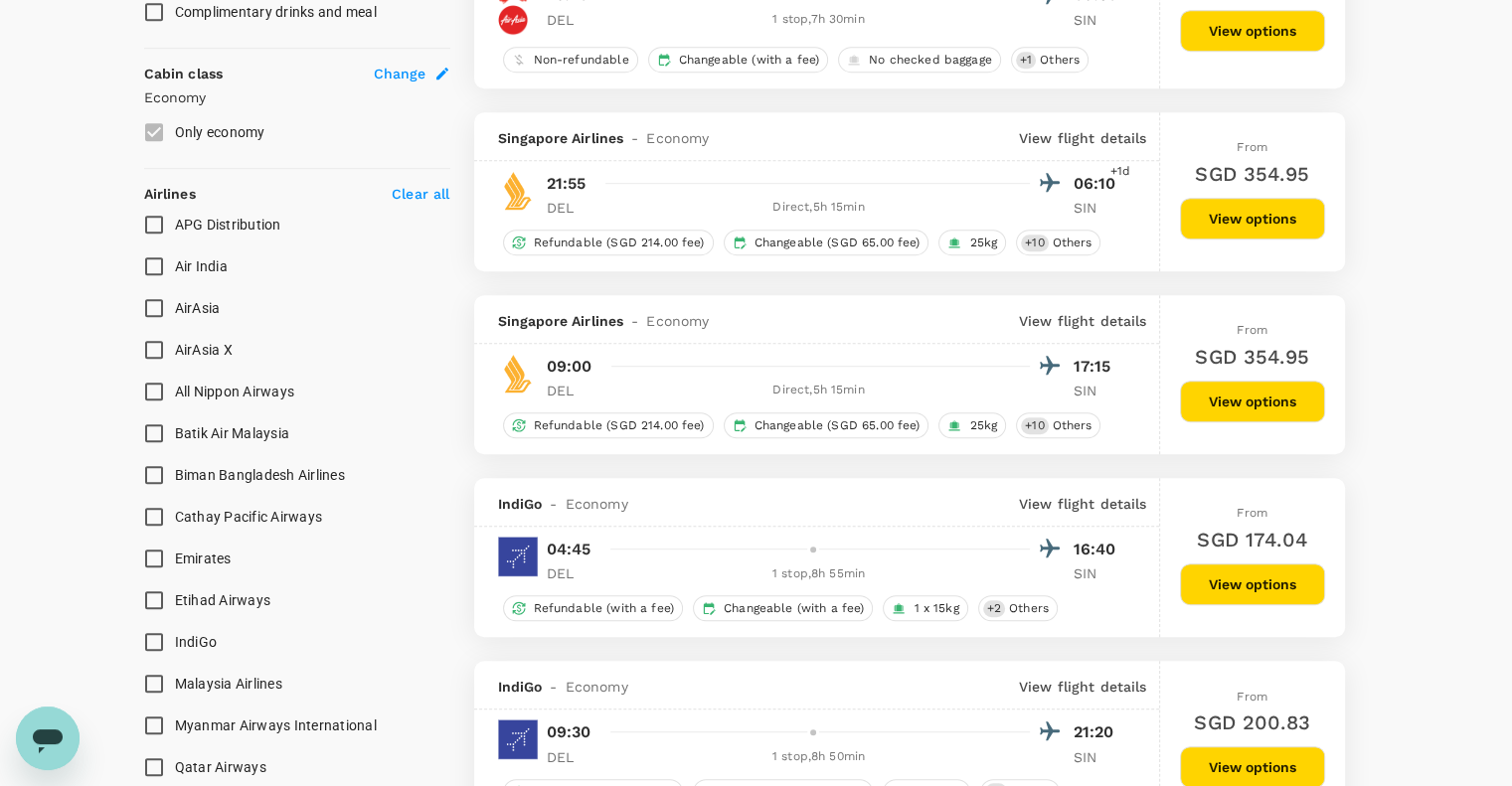 type on "2060" 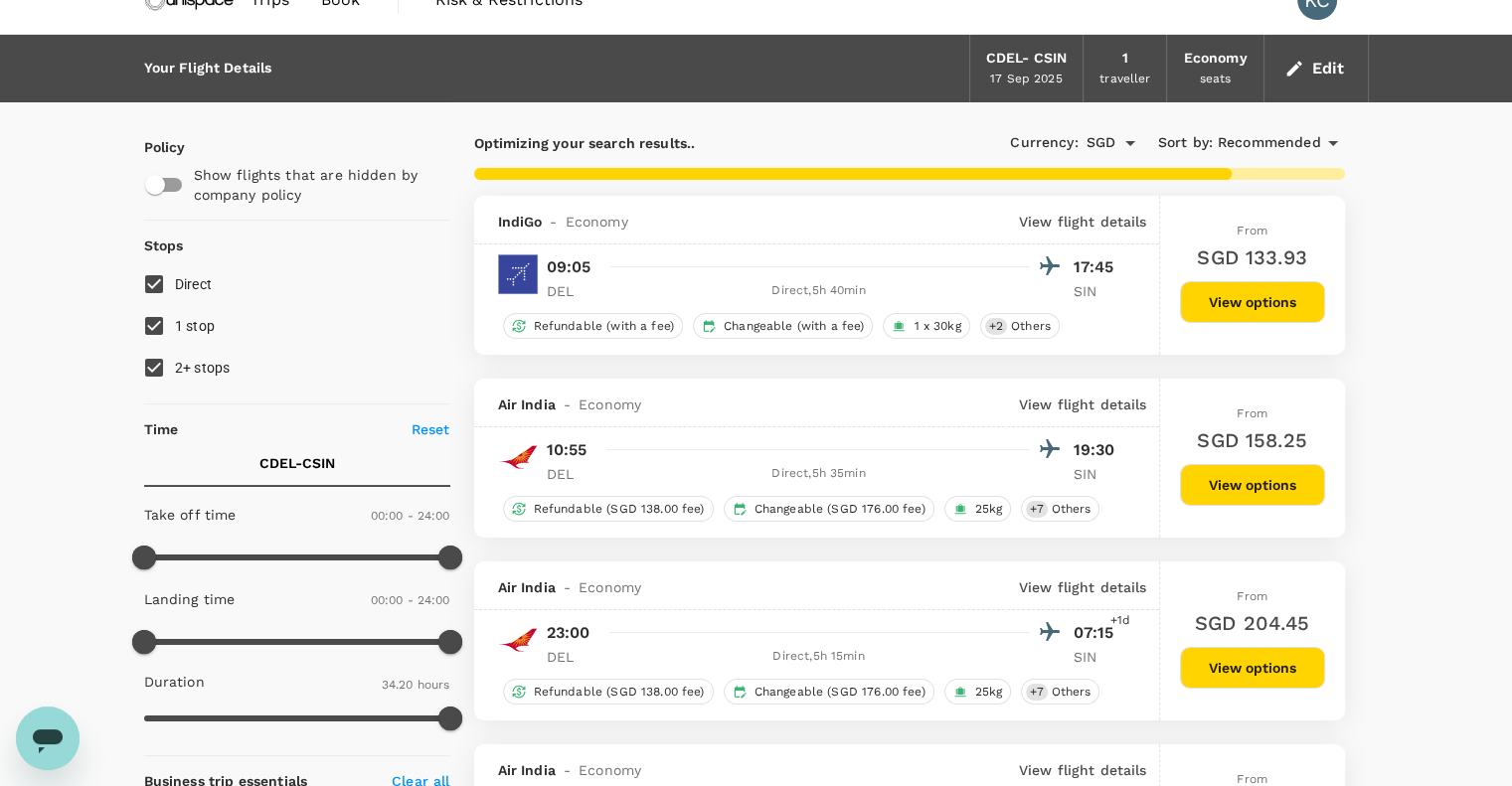 scroll, scrollTop: 0, scrollLeft: 0, axis: both 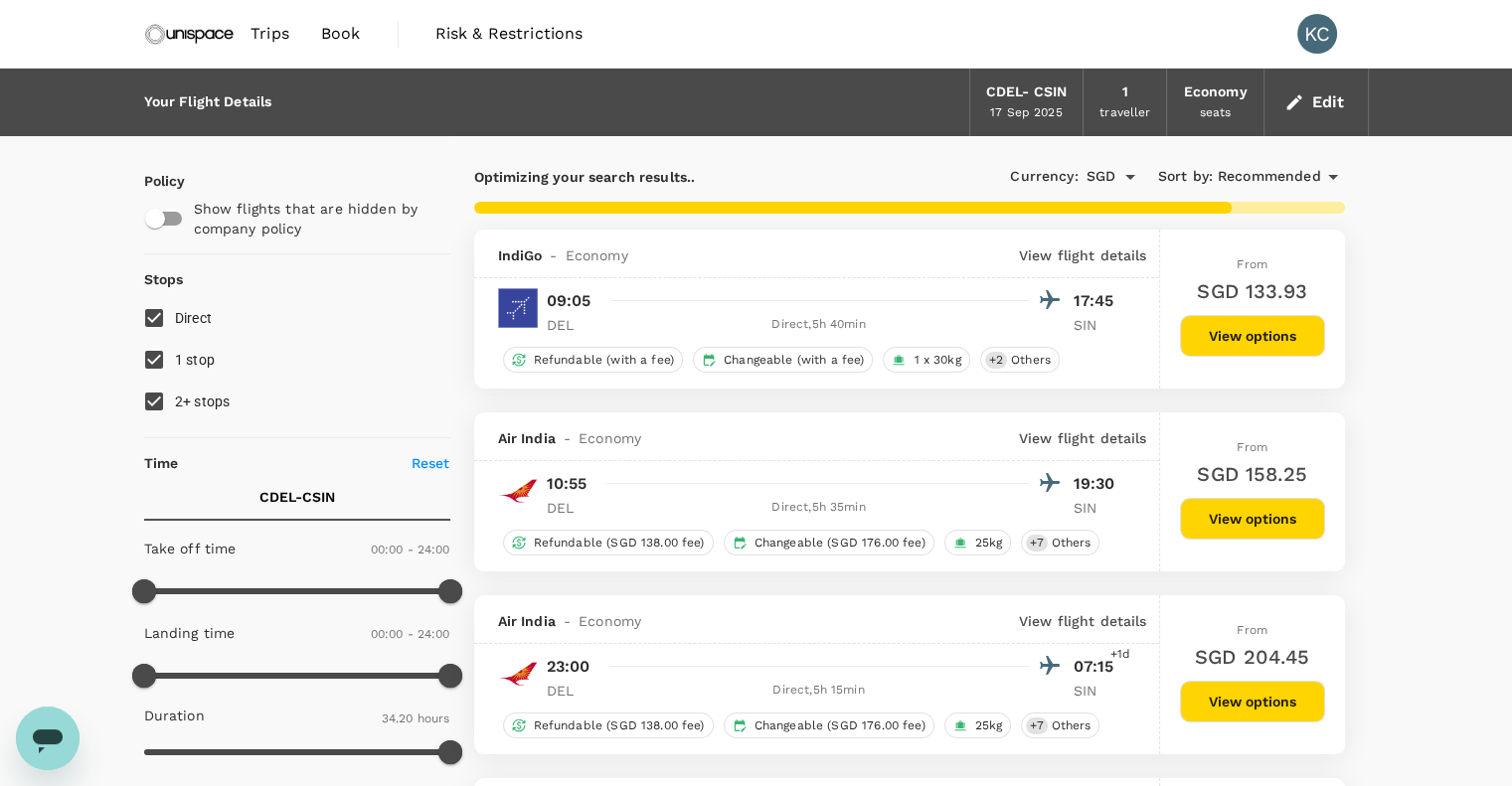 click on "Book" at bounding box center [341, 34] 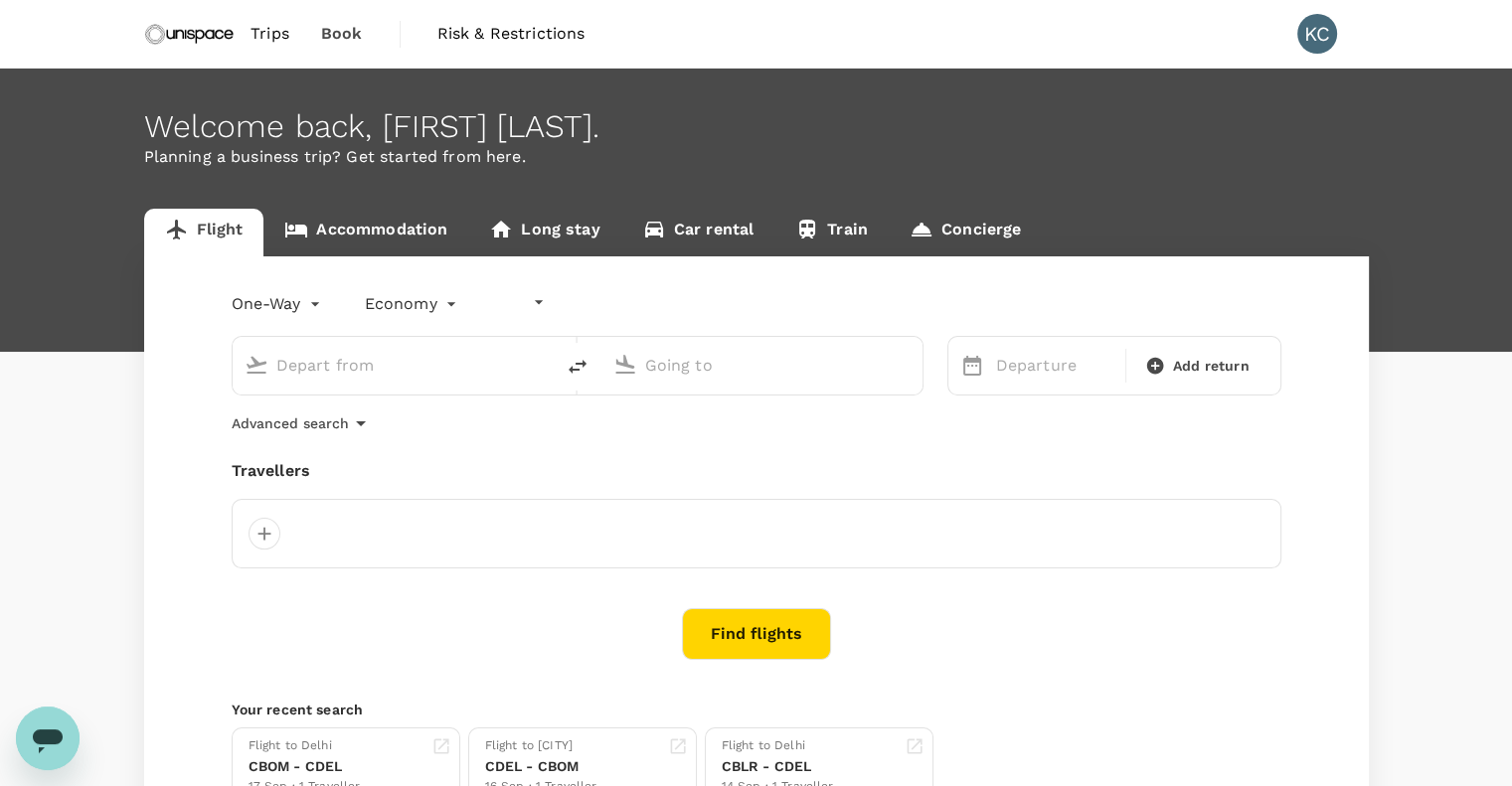type on "undefined, undefined (any)" 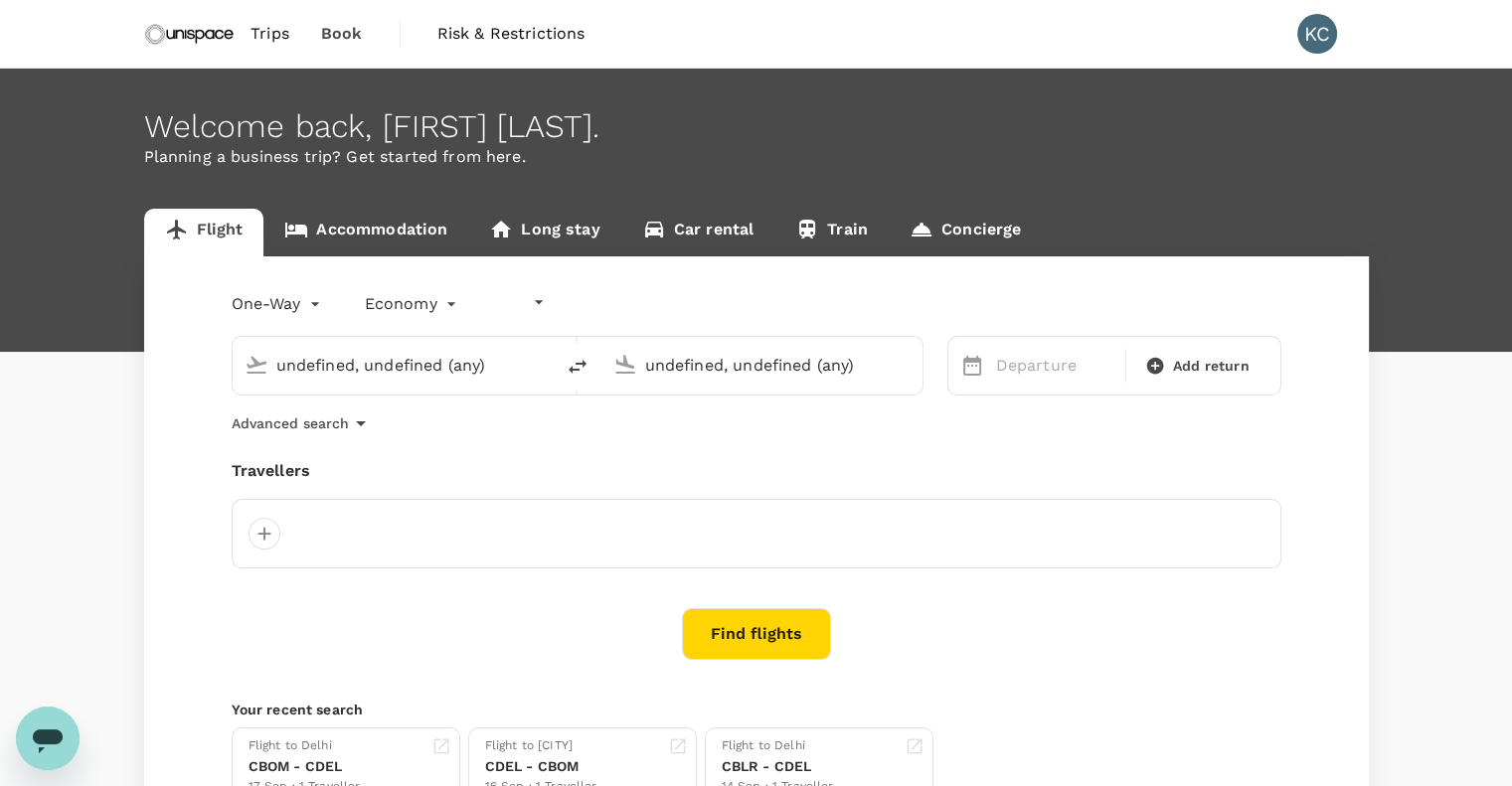 type 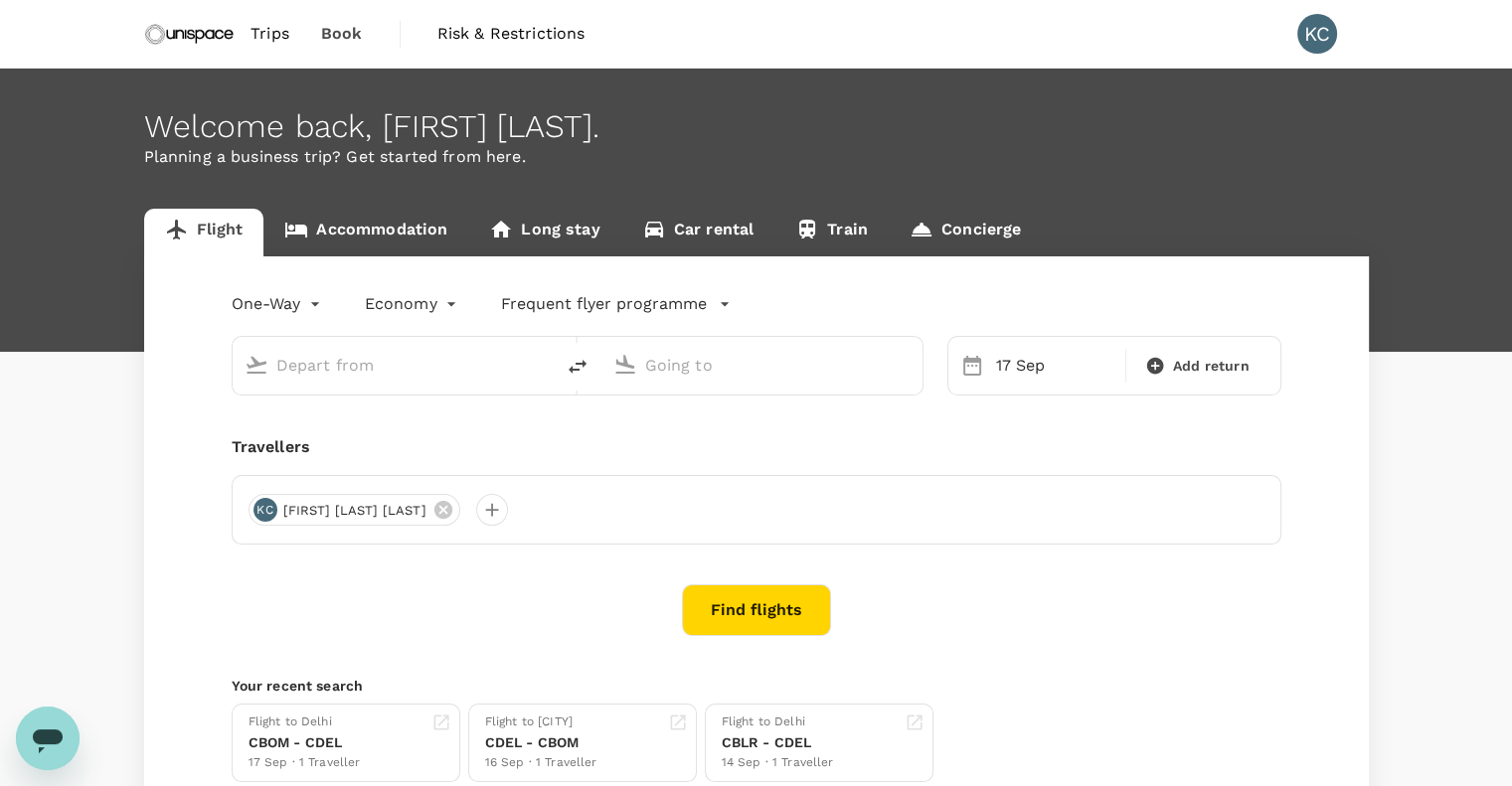 type on "Delhi, India (any)" 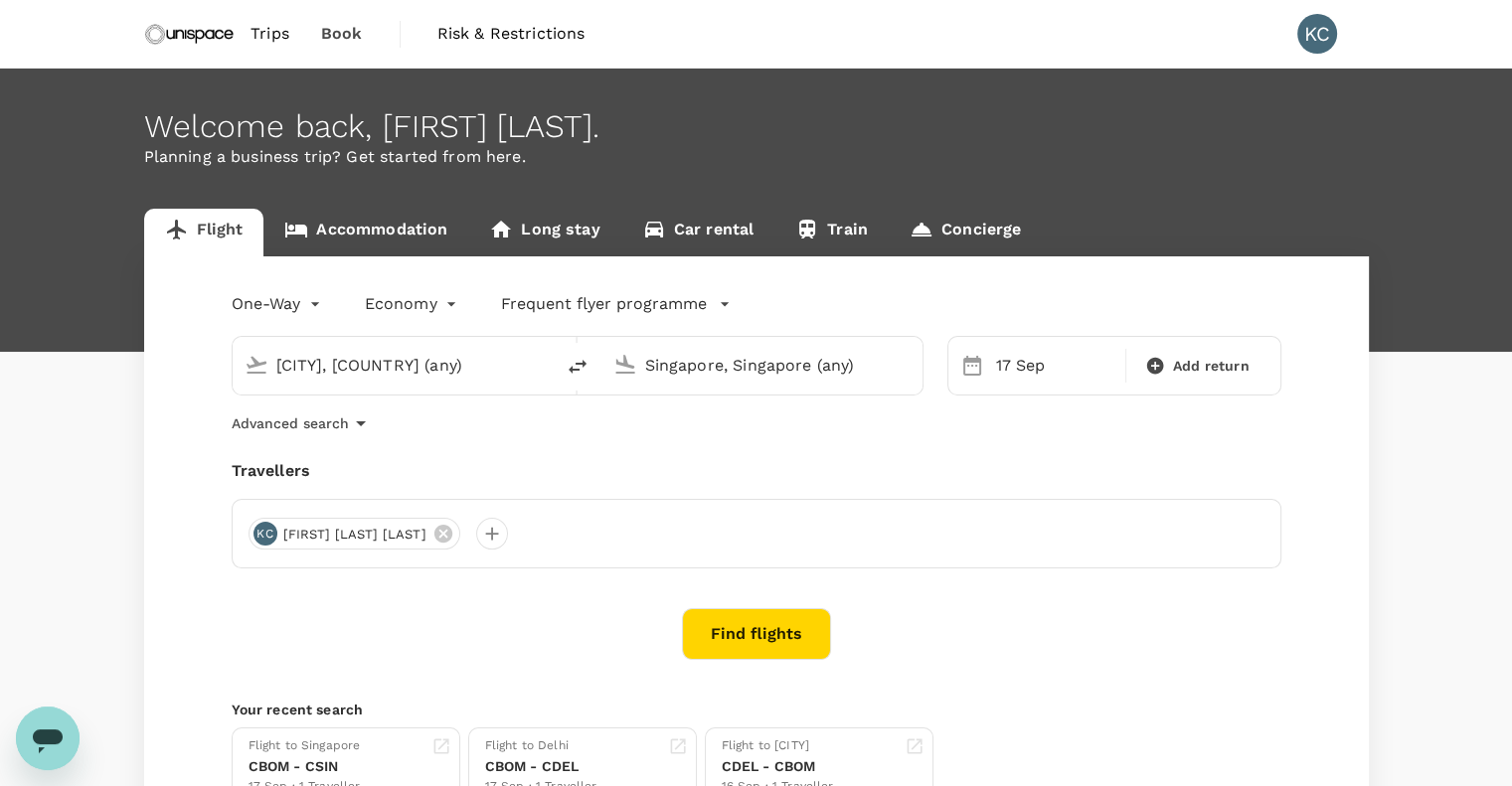 type 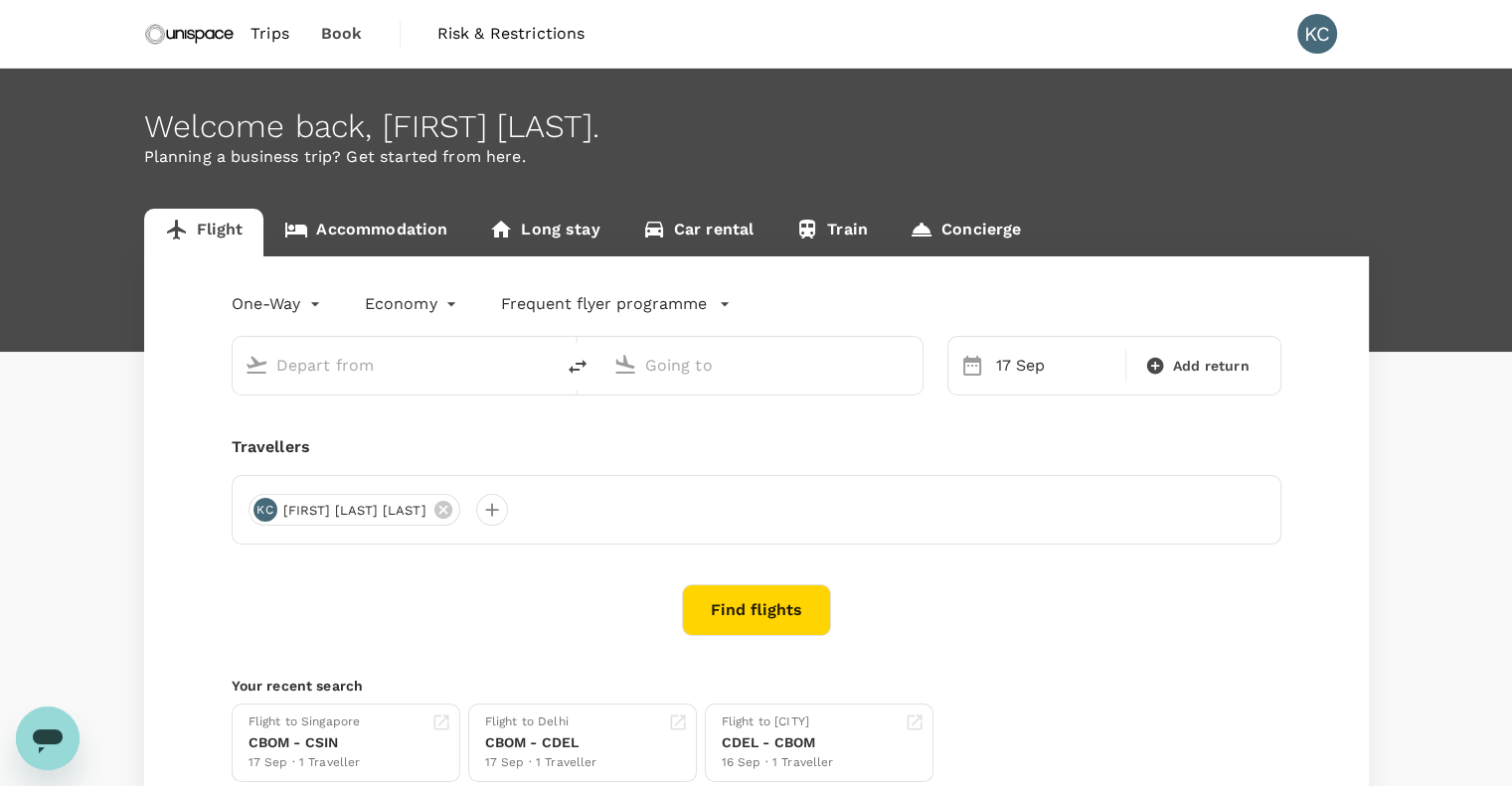 type on "Delhi, India (any)" 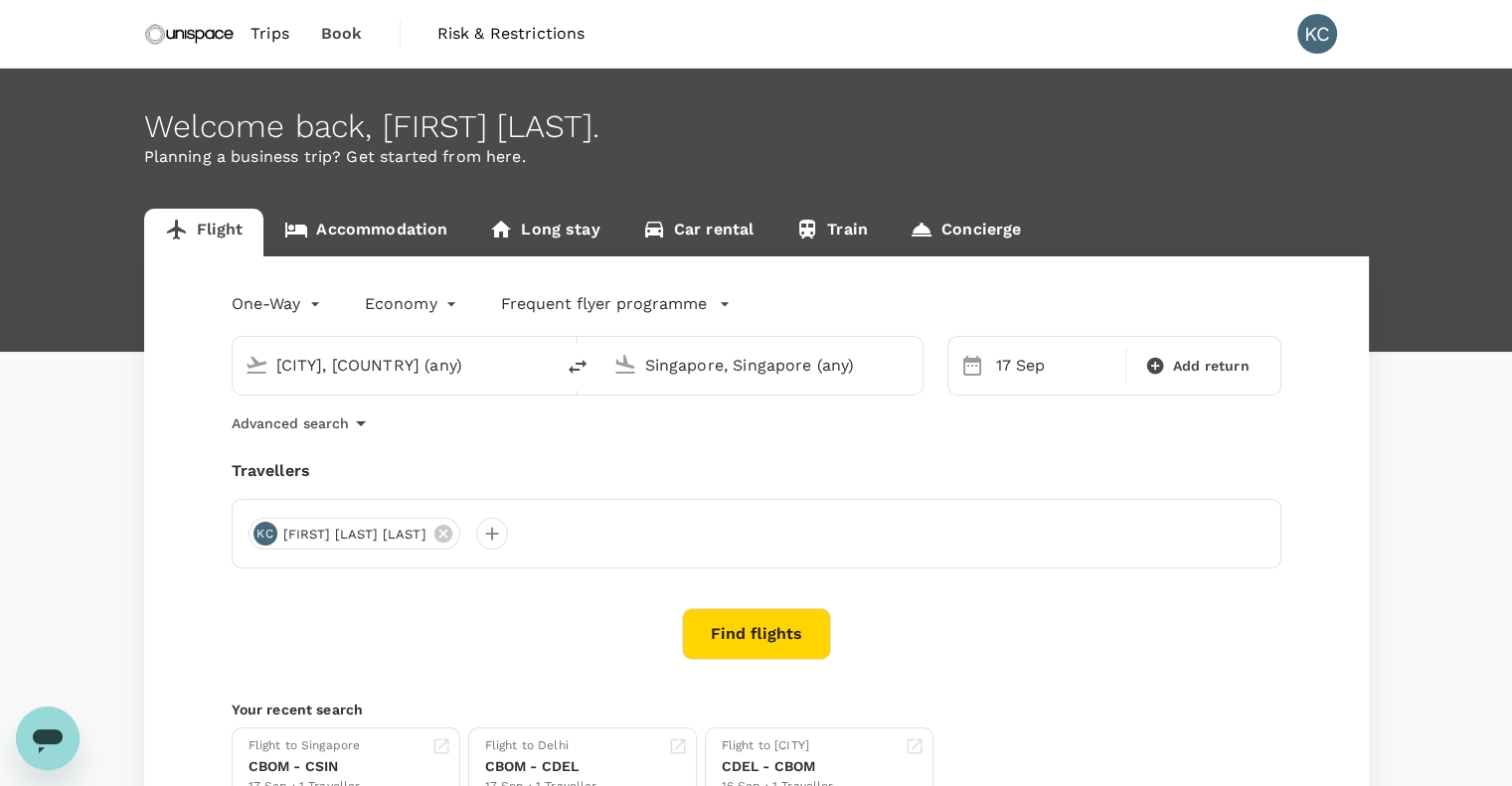 click on "Delhi, India (any)" at bounding box center (394, 365) 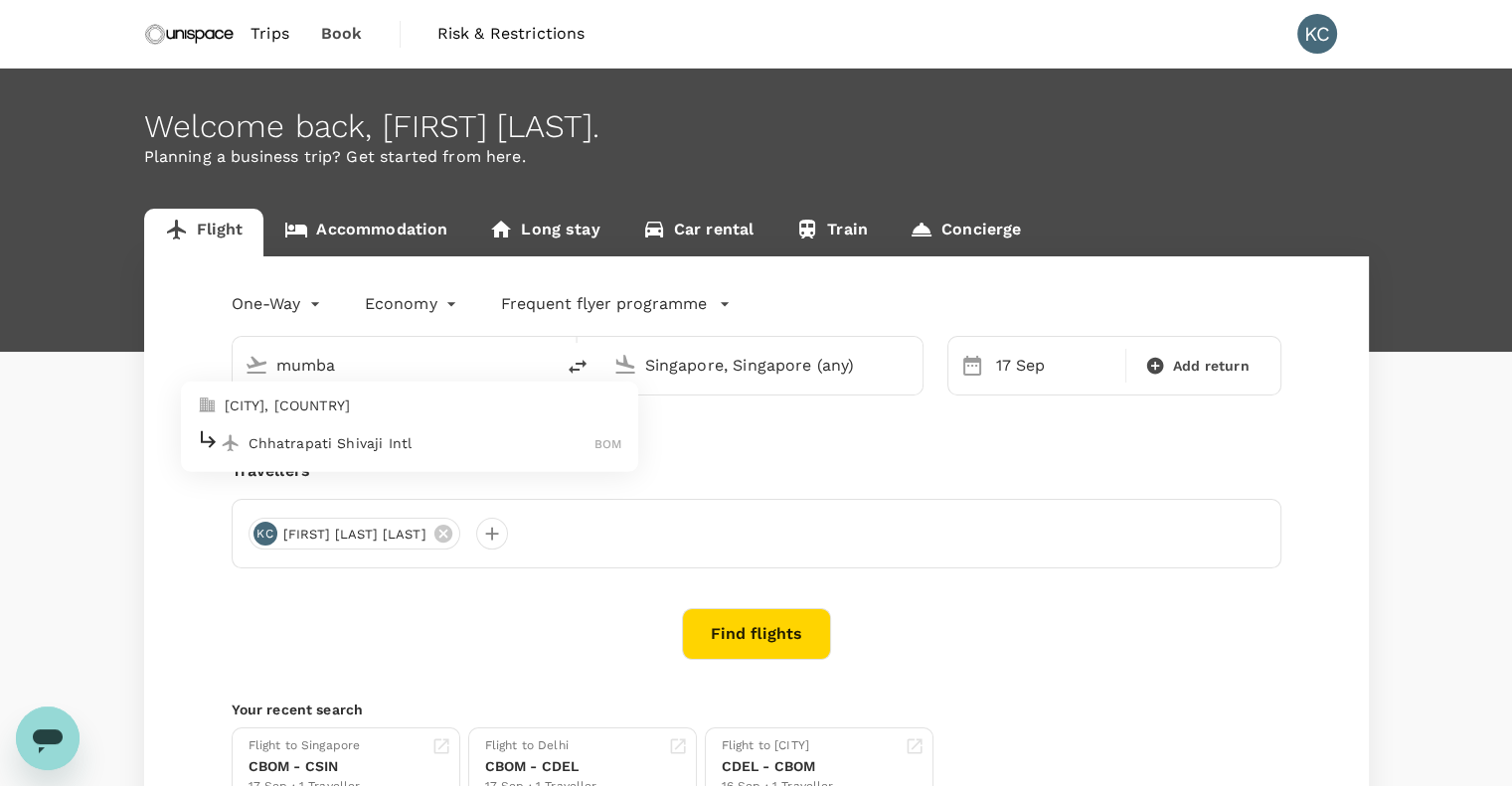 click on "Mumbai, India" at bounding box center (423, 405) 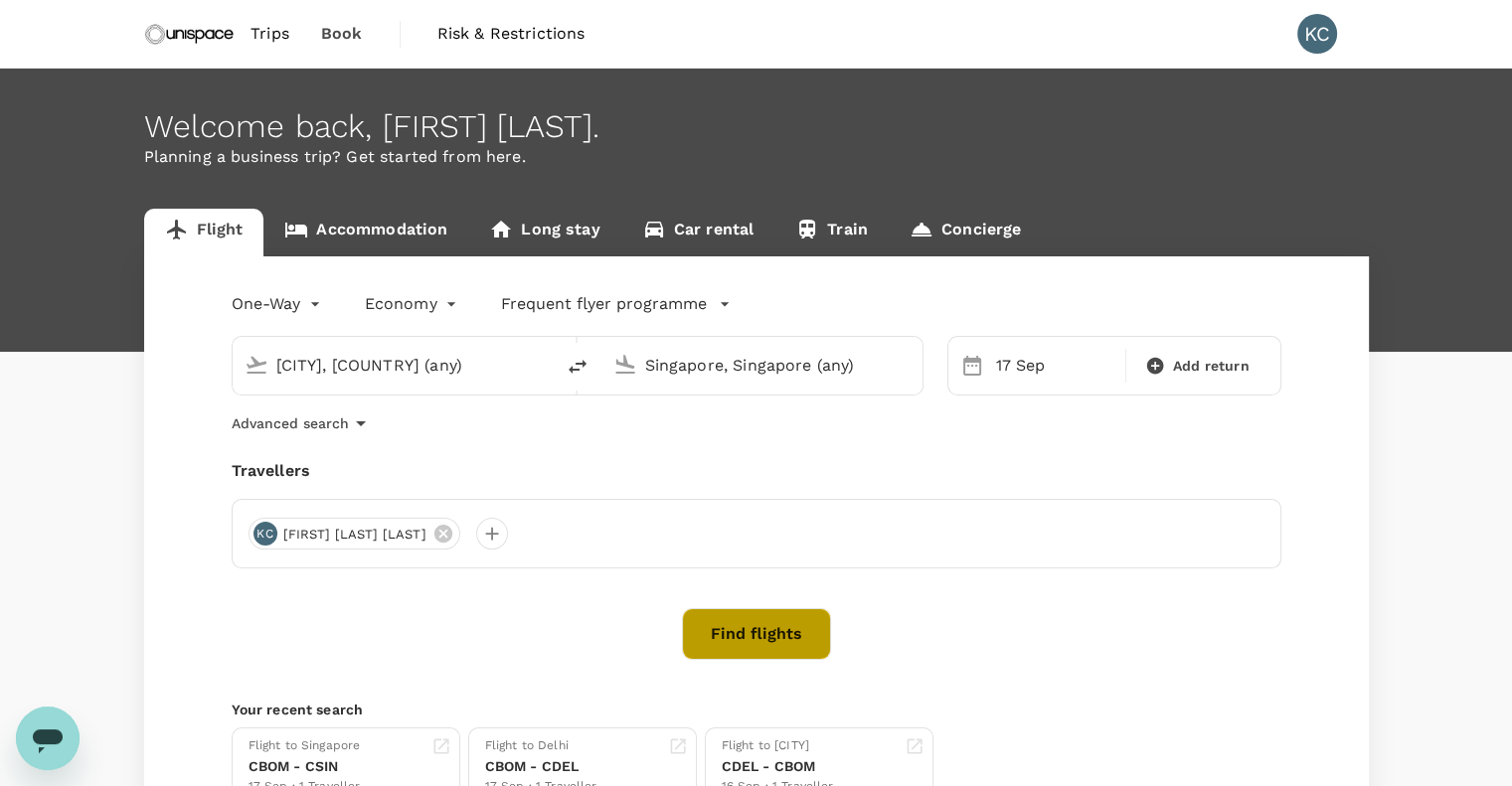 click on "Find flights" at bounding box center (756, 634) 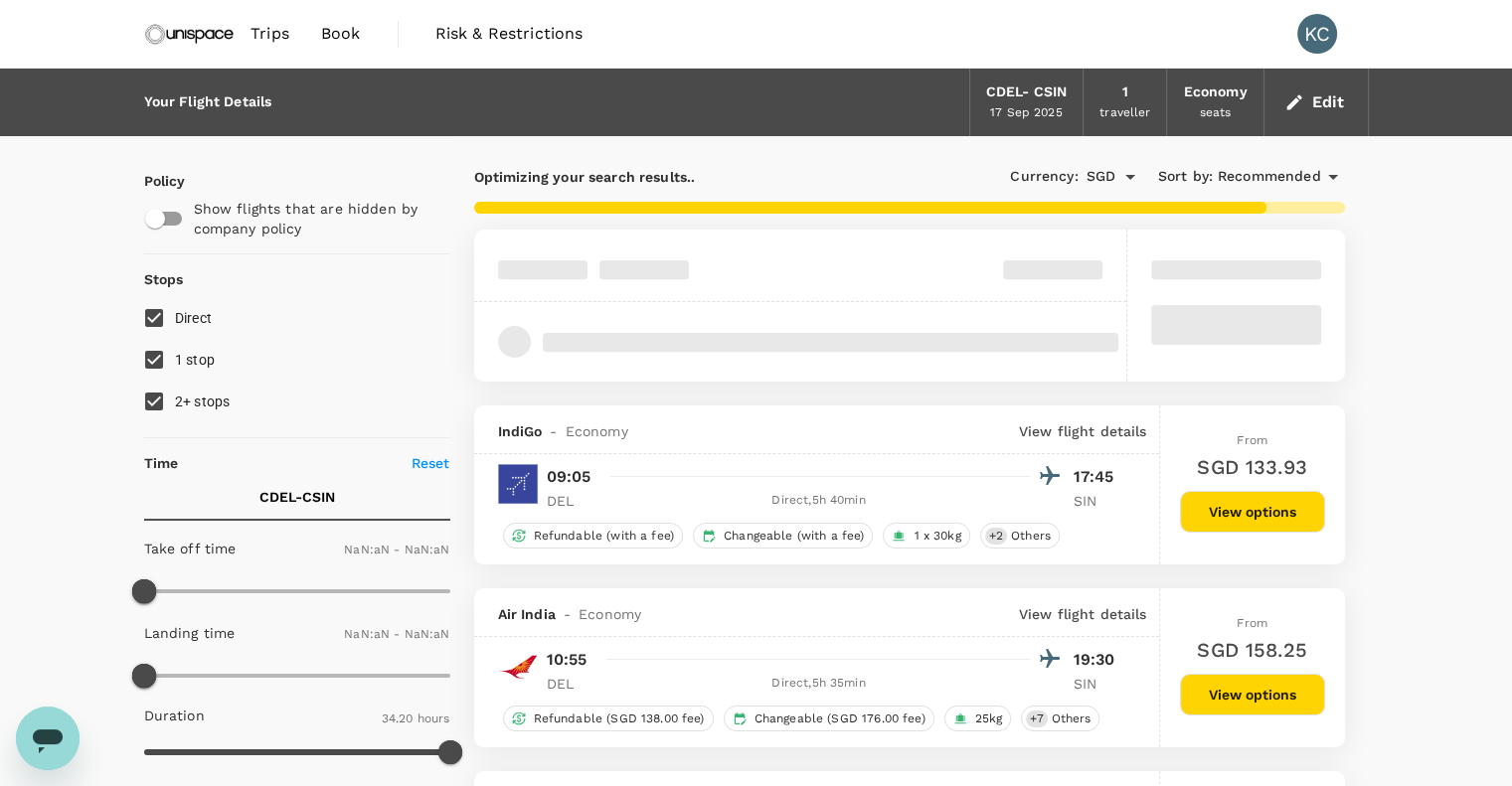 type on "1440" 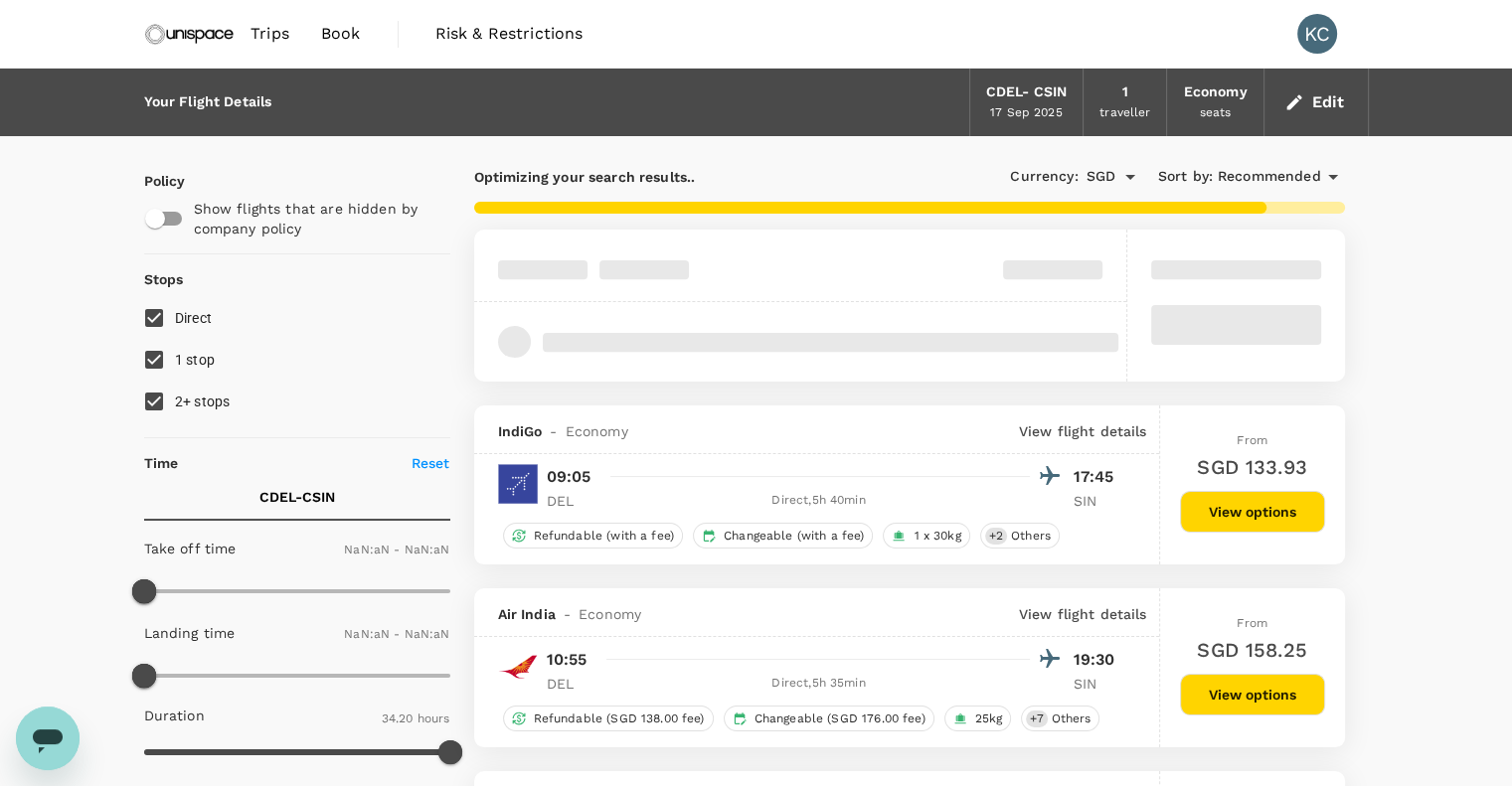 type on "1440" 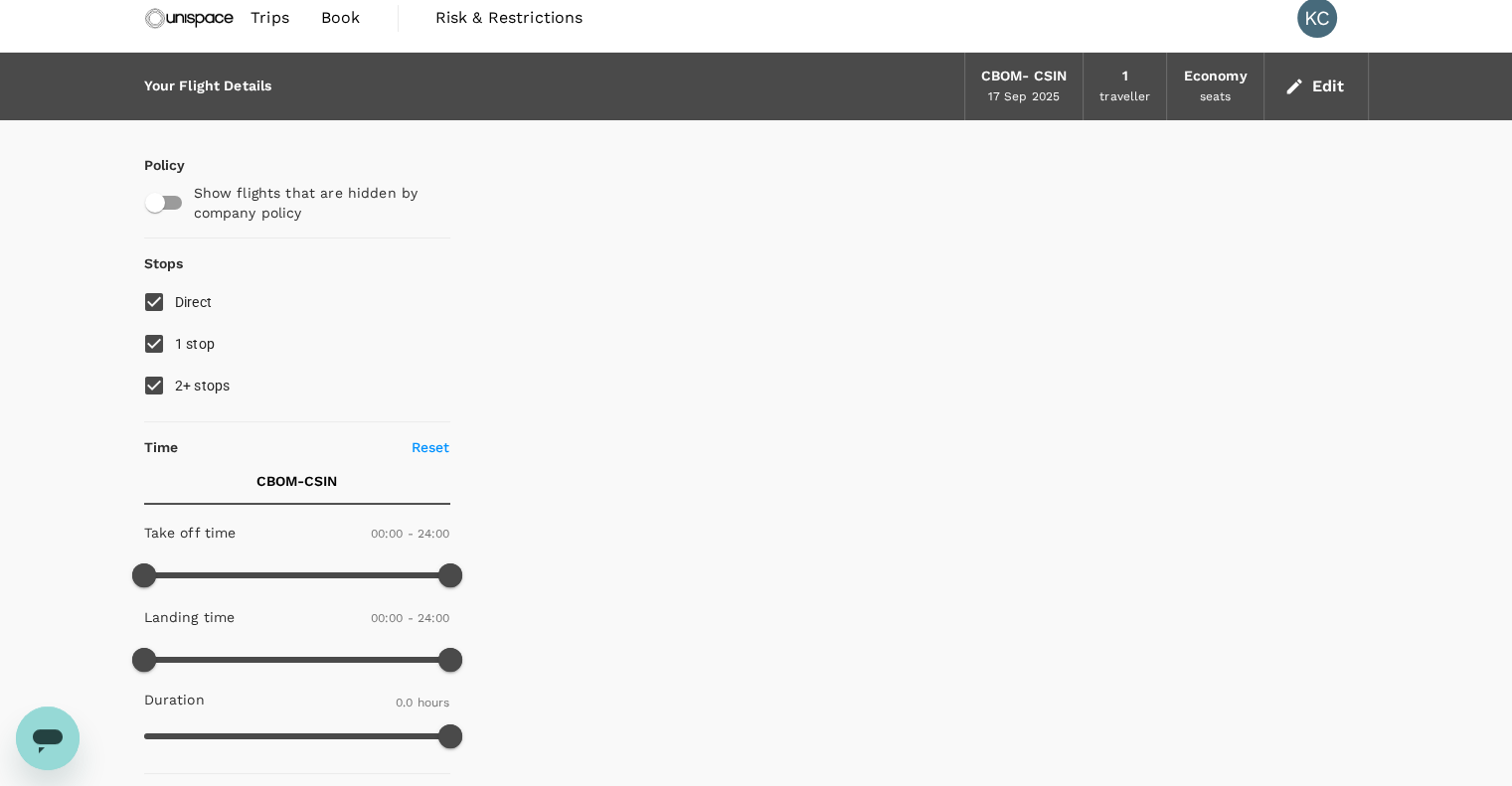scroll, scrollTop: 0, scrollLeft: 0, axis: both 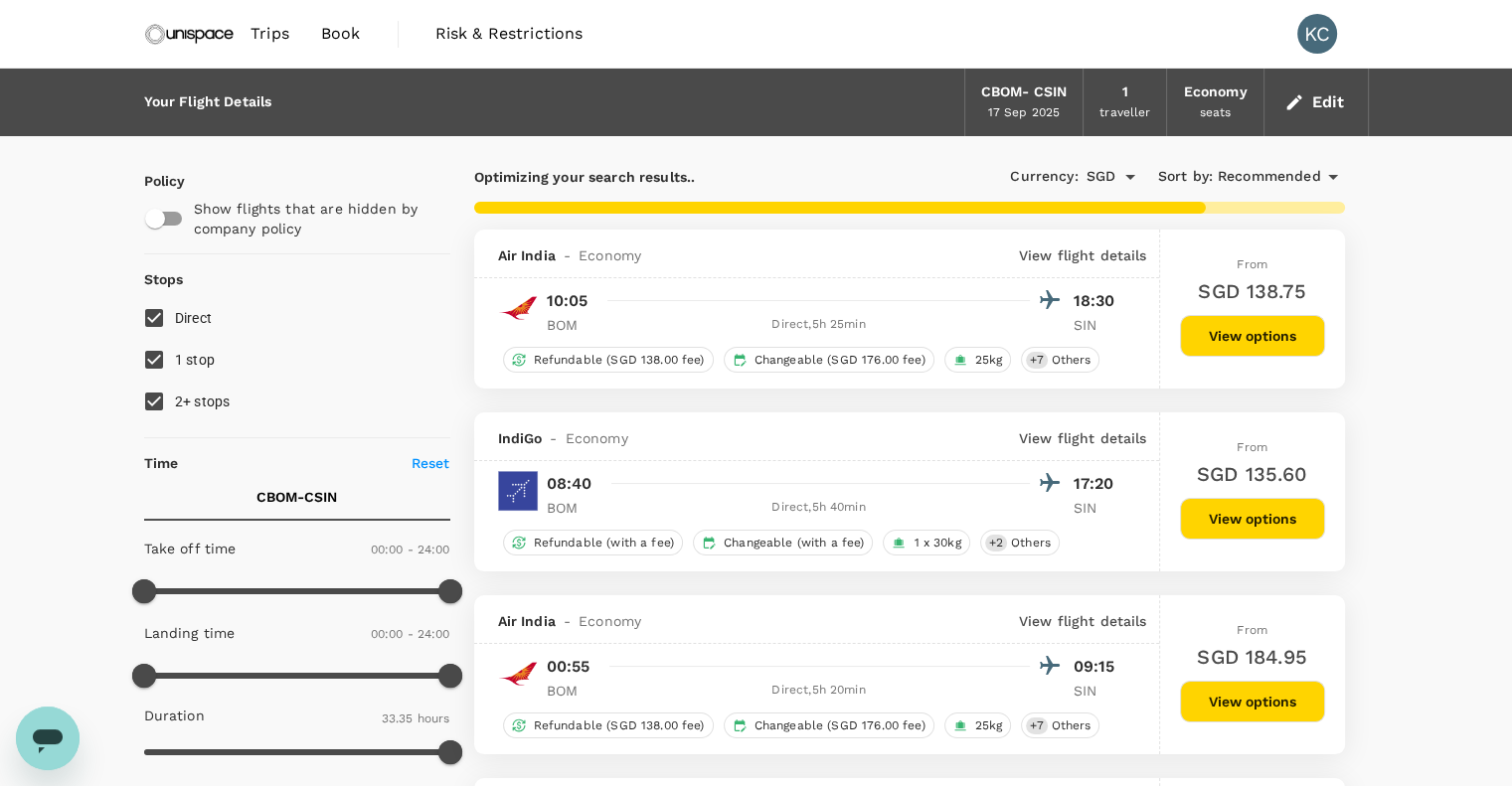 type on "2015" 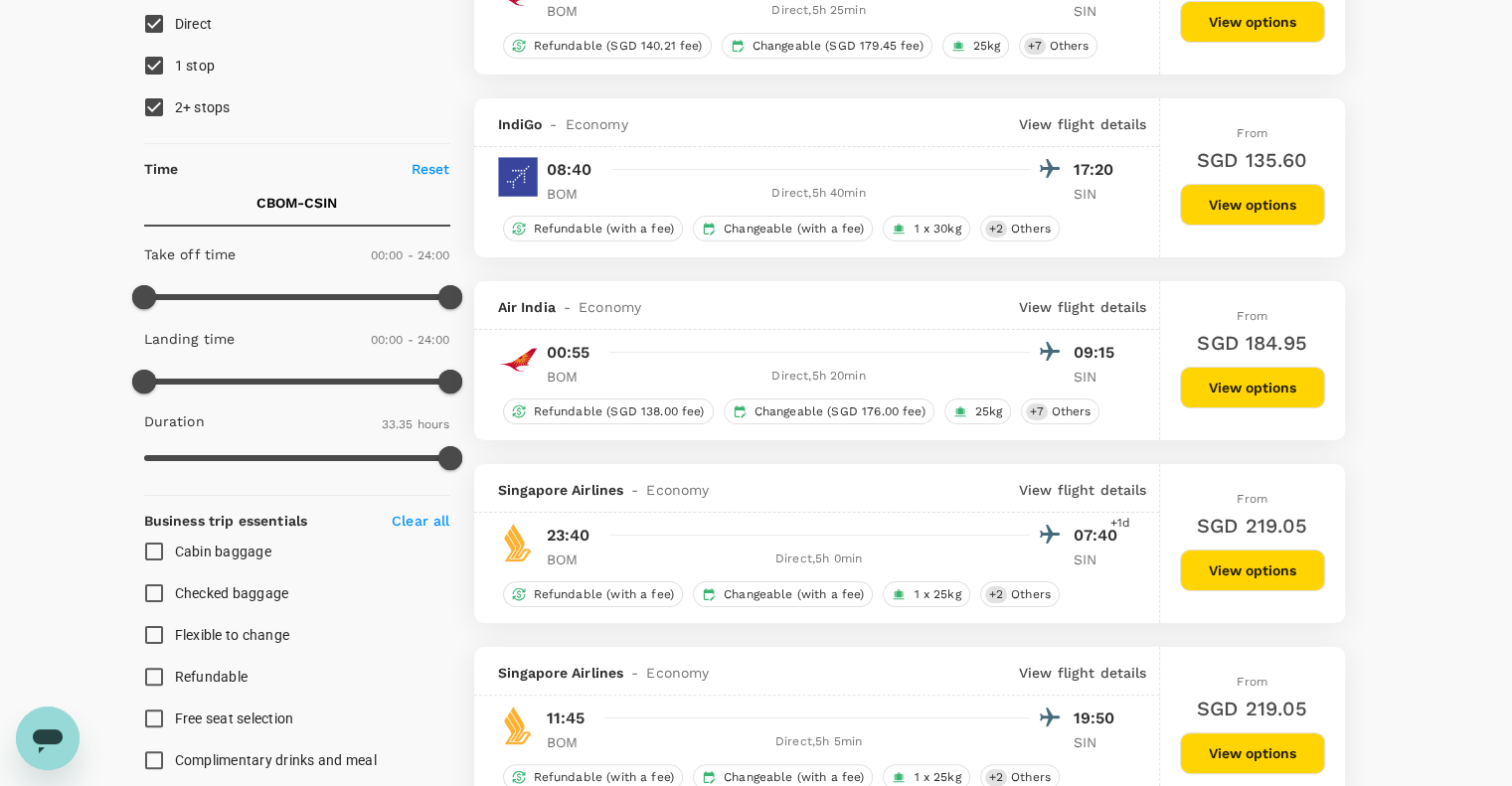 scroll, scrollTop: 298, scrollLeft: 0, axis: vertical 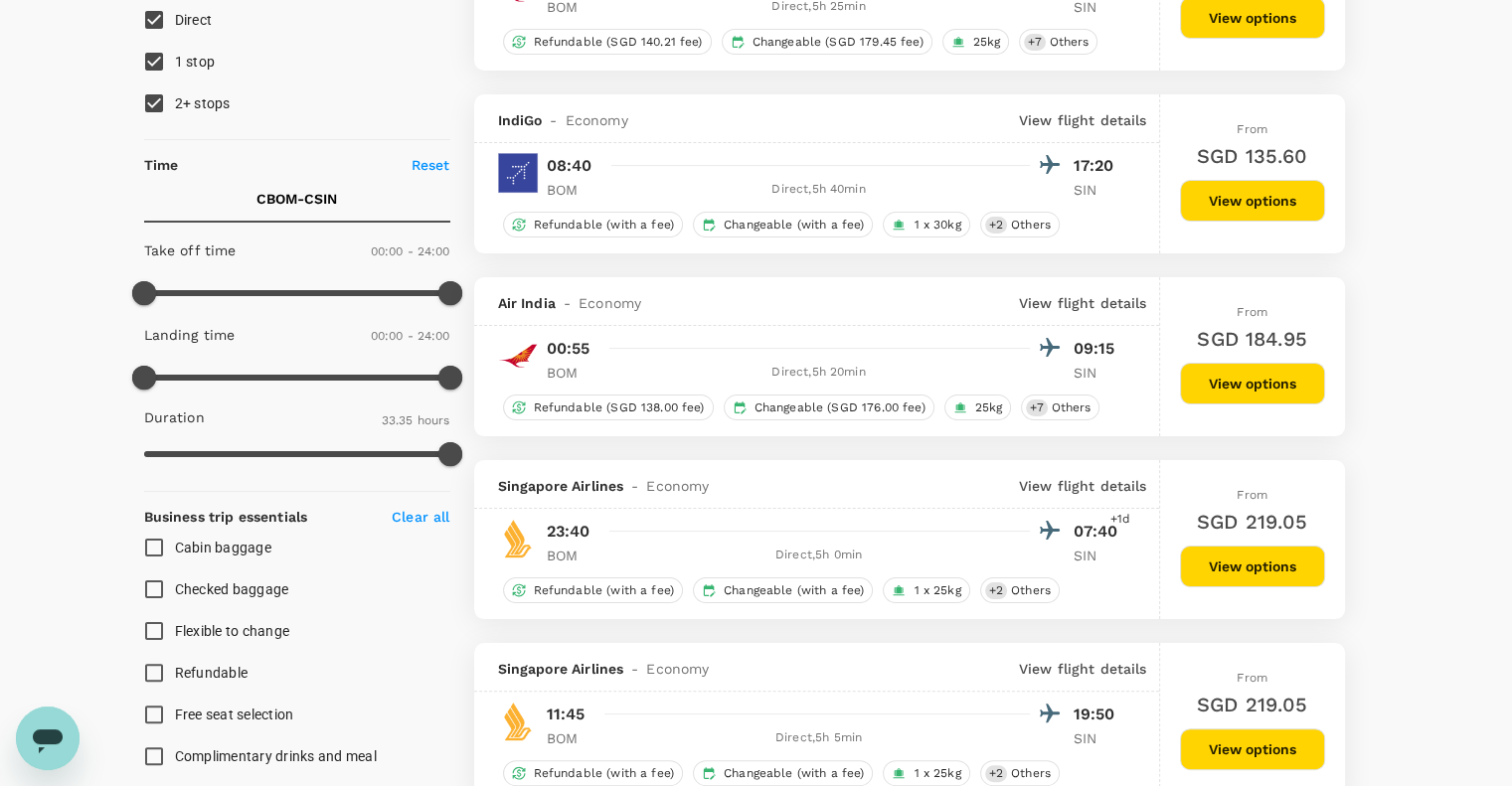 click on "View options" at bounding box center (1253, 566) 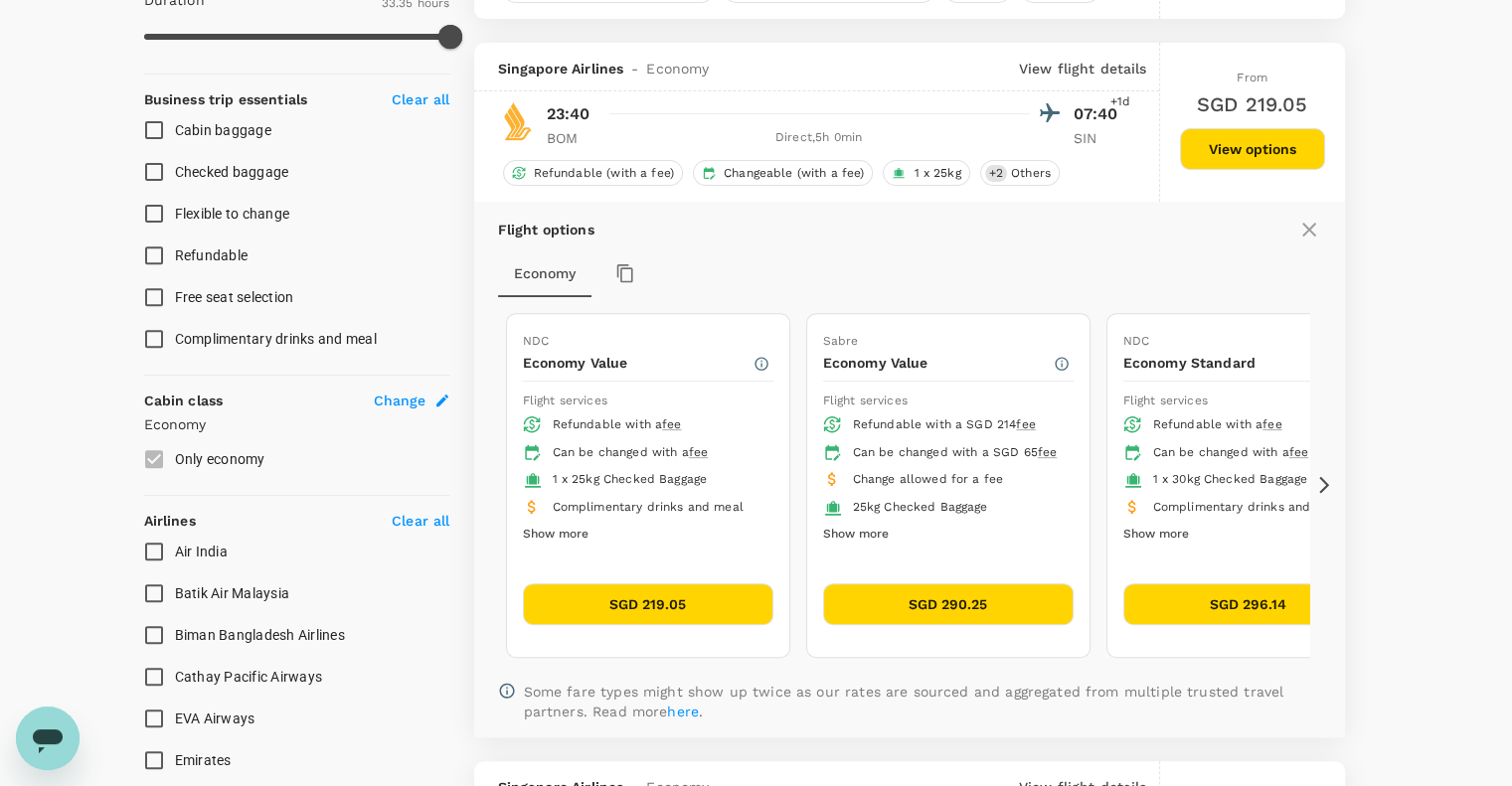 scroll, scrollTop: 758, scrollLeft: 0, axis: vertical 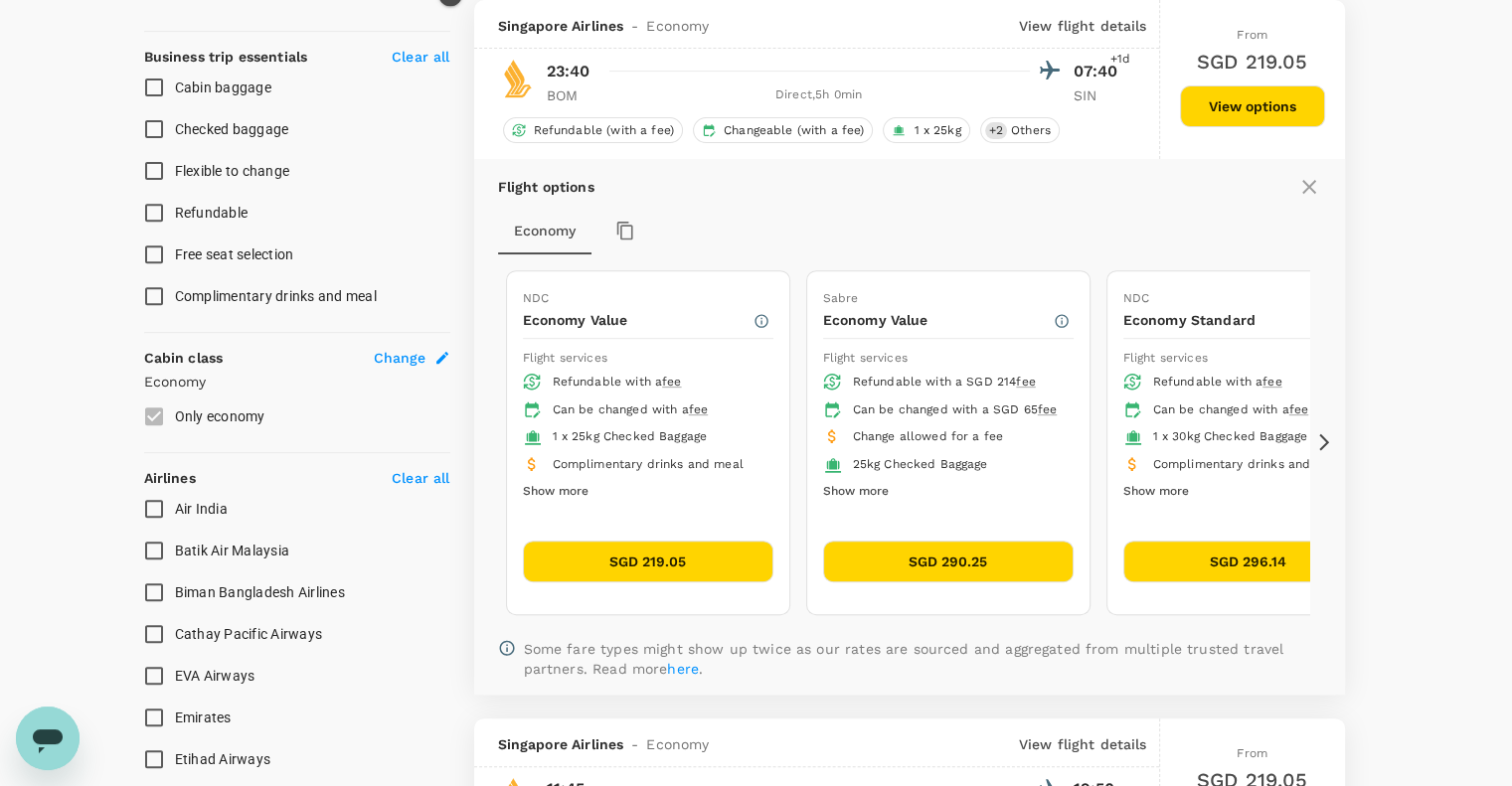 click on "Show more" at bounding box center (856, 492) 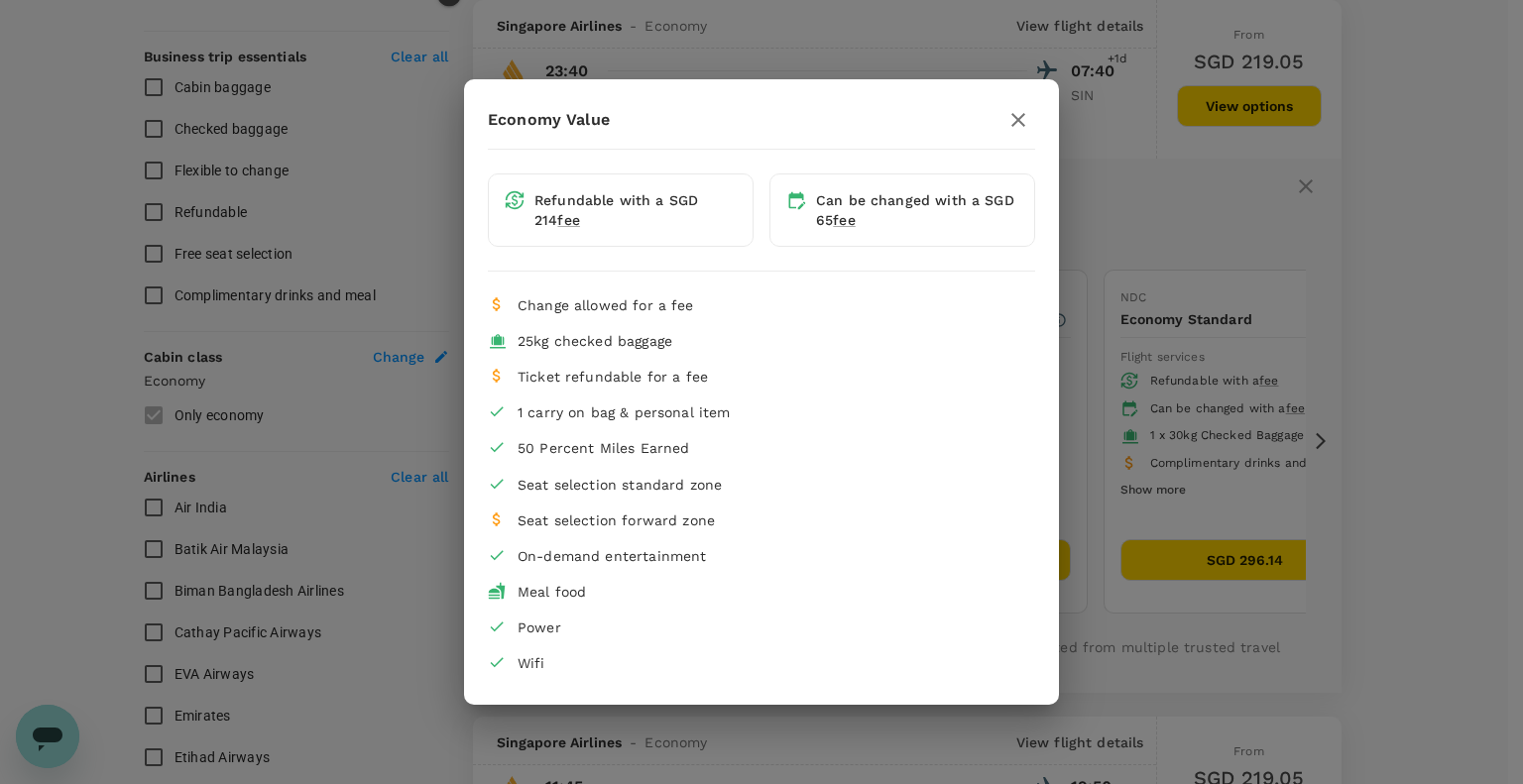click 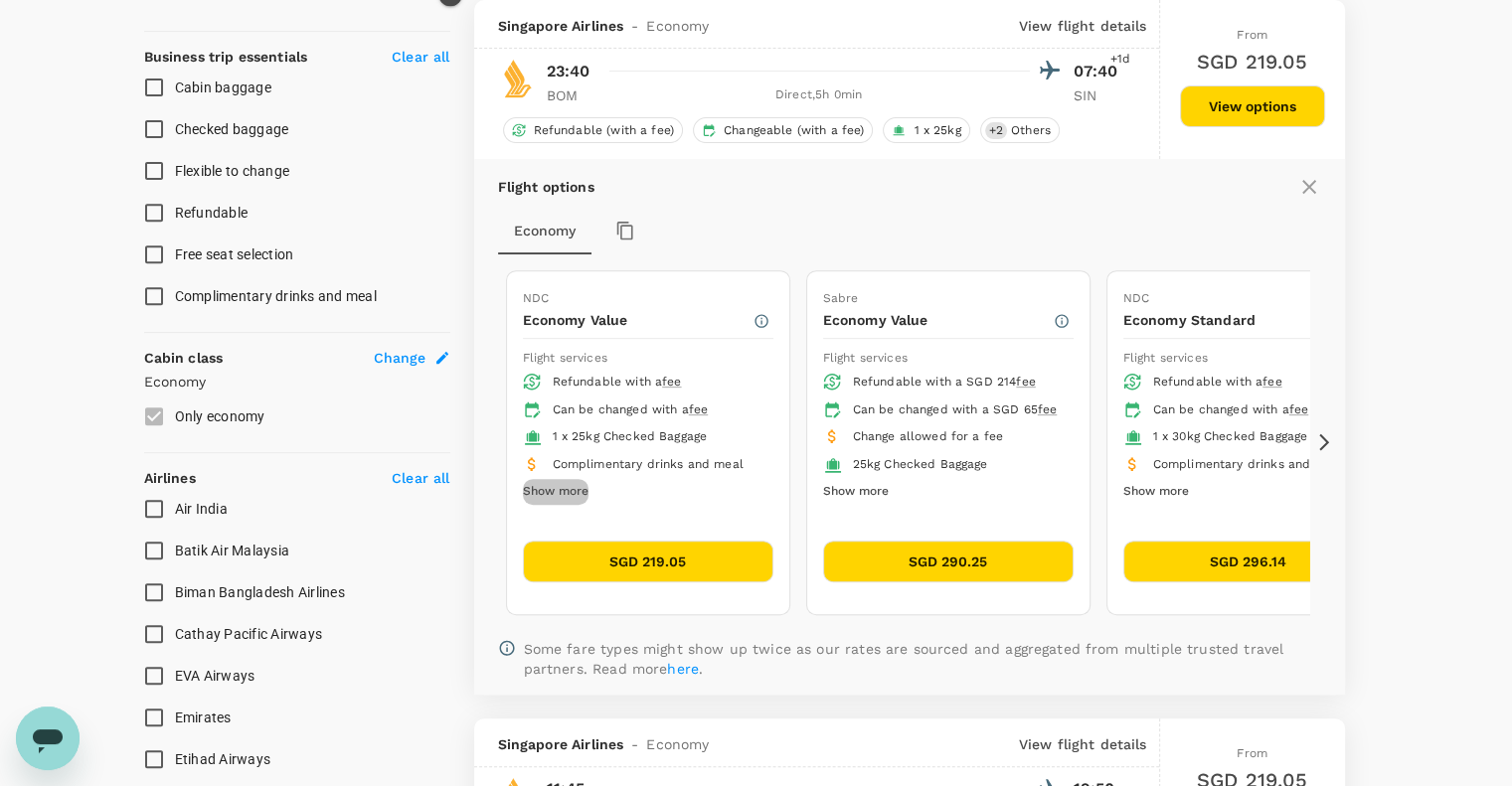 click on "Show more" at bounding box center (556, 492) 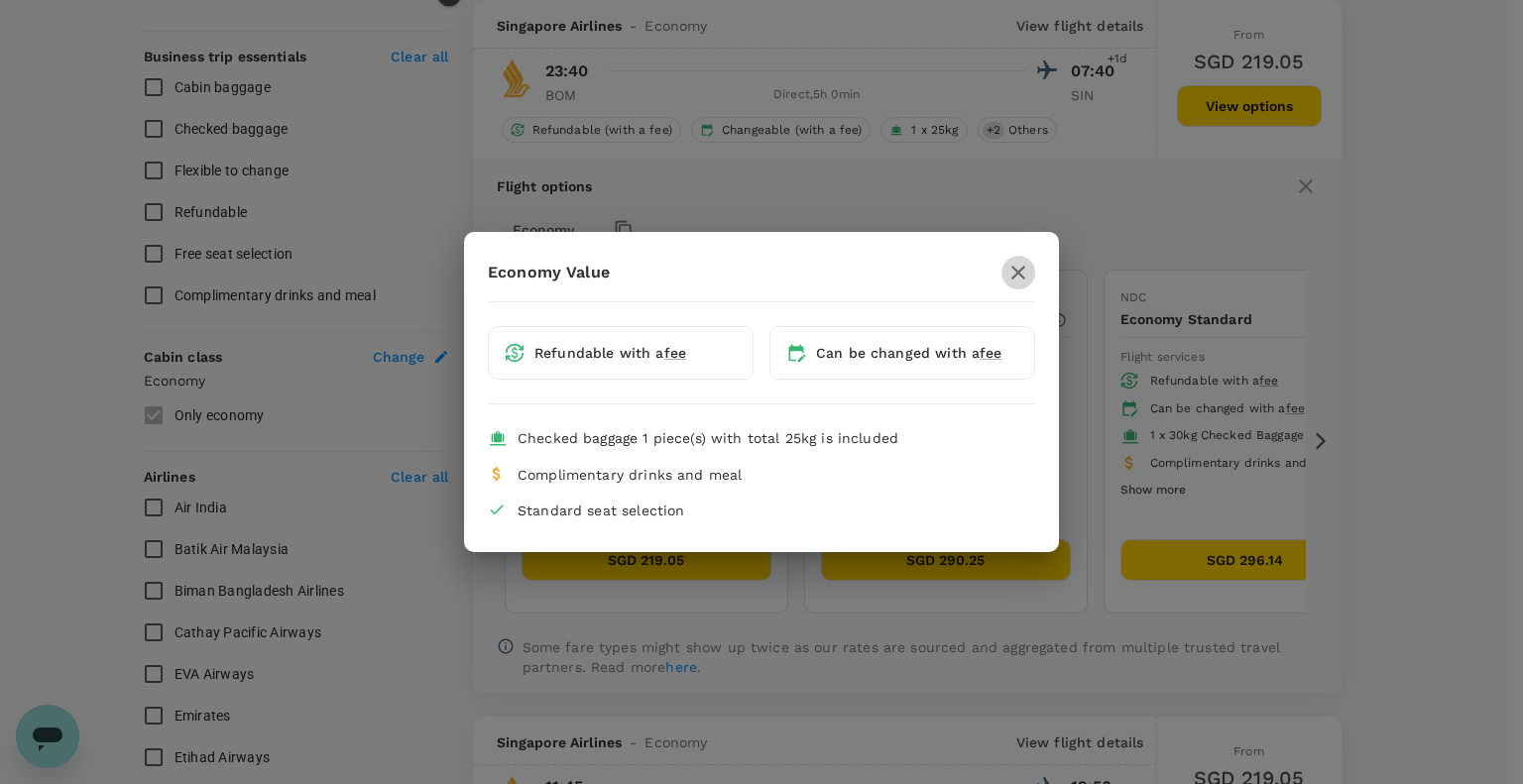 click 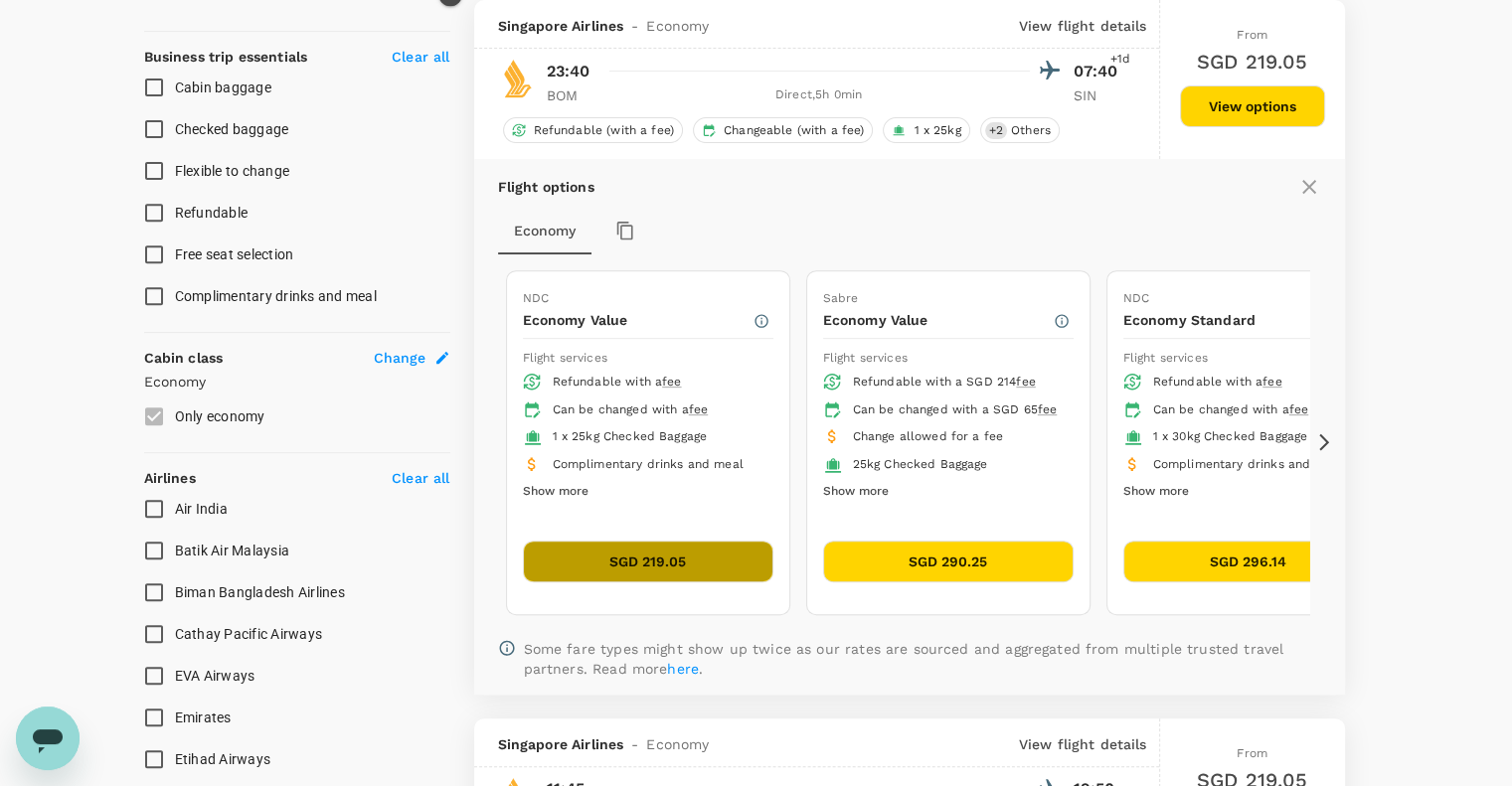 click on "SGD 219.05" at bounding box center [648, 561] 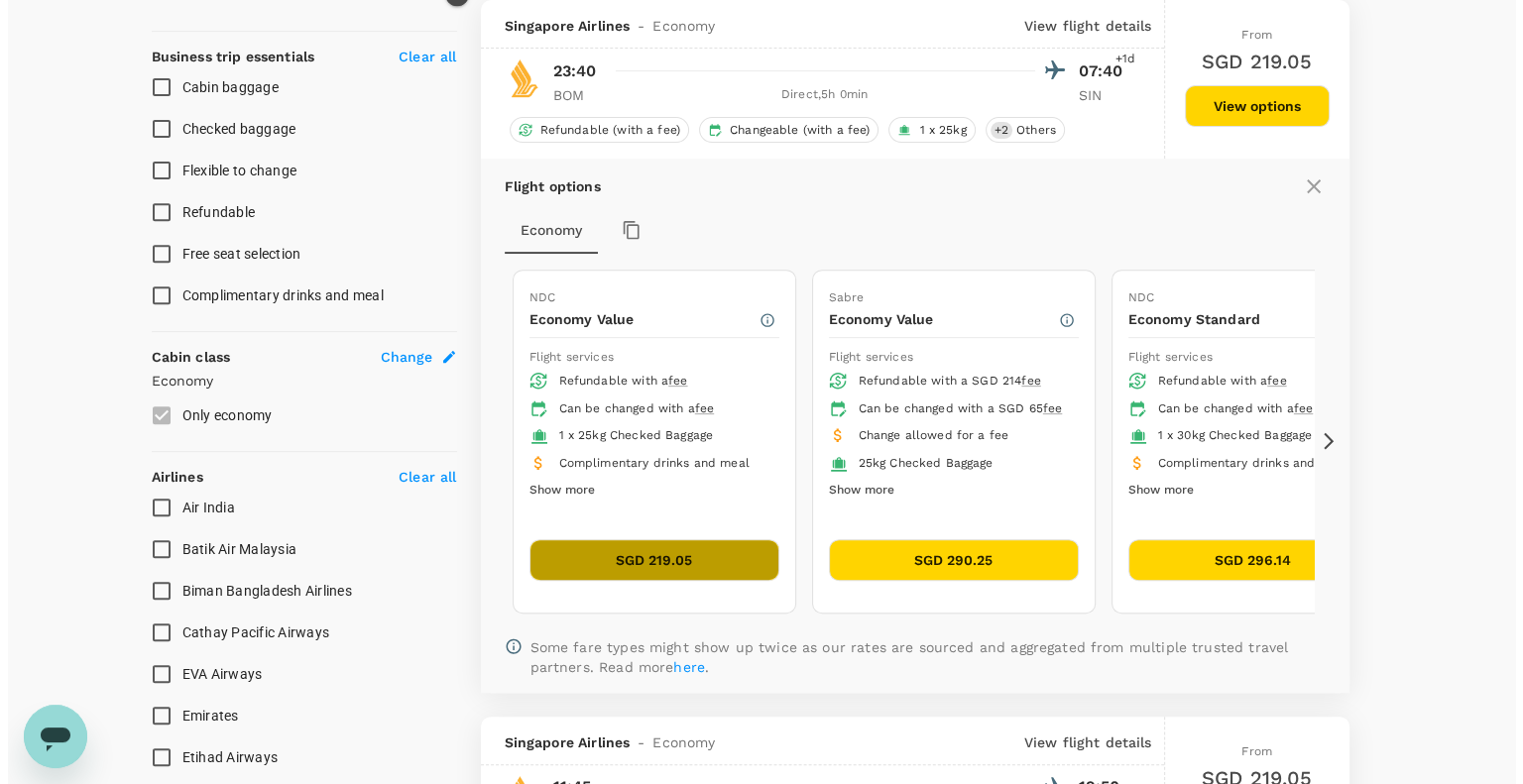 scroll, scrollTop: 0, scrollLeft: 0, axis: both 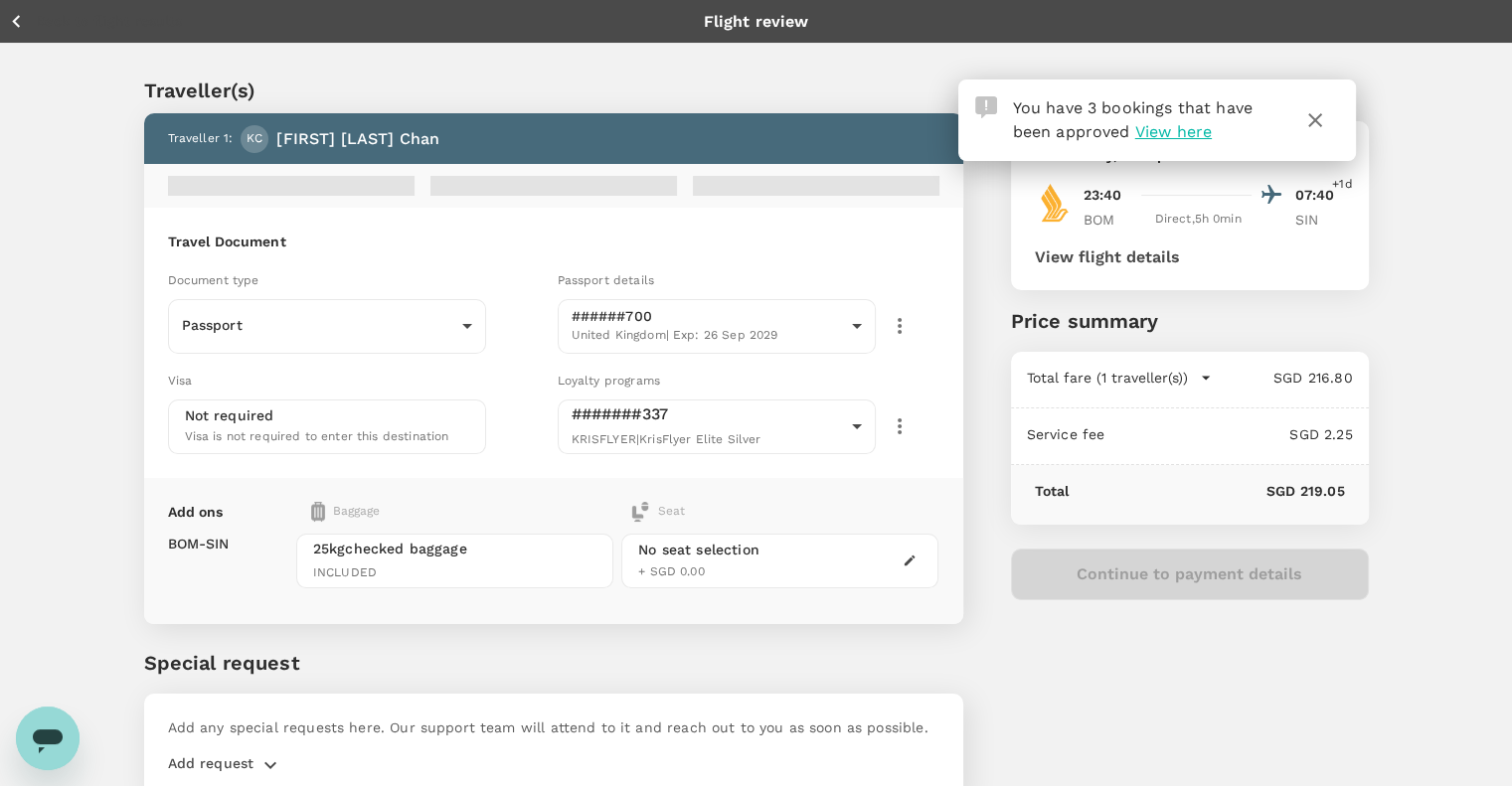 click 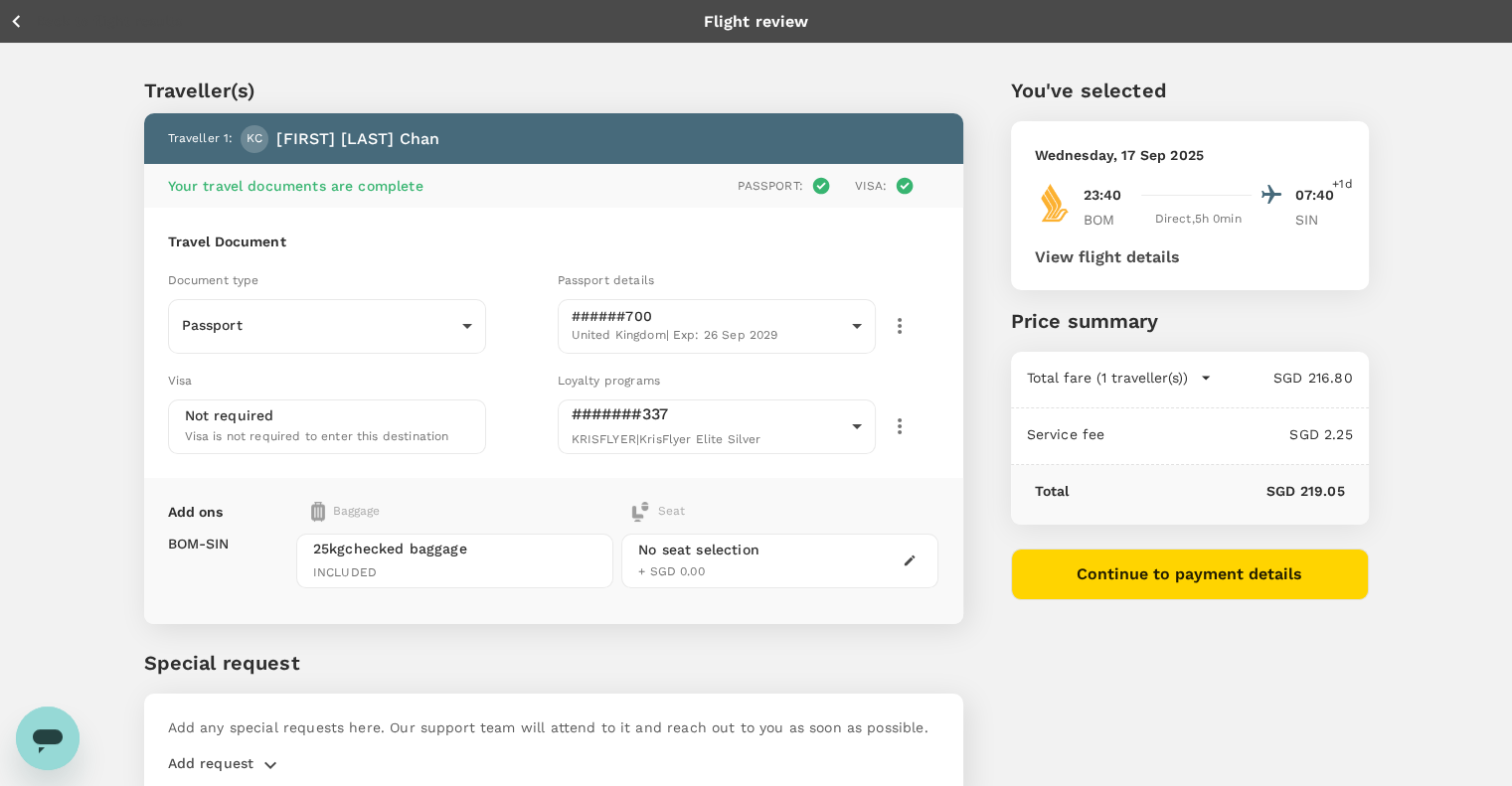 click on "Continue to payment details" at bounding box center [1190, 574] 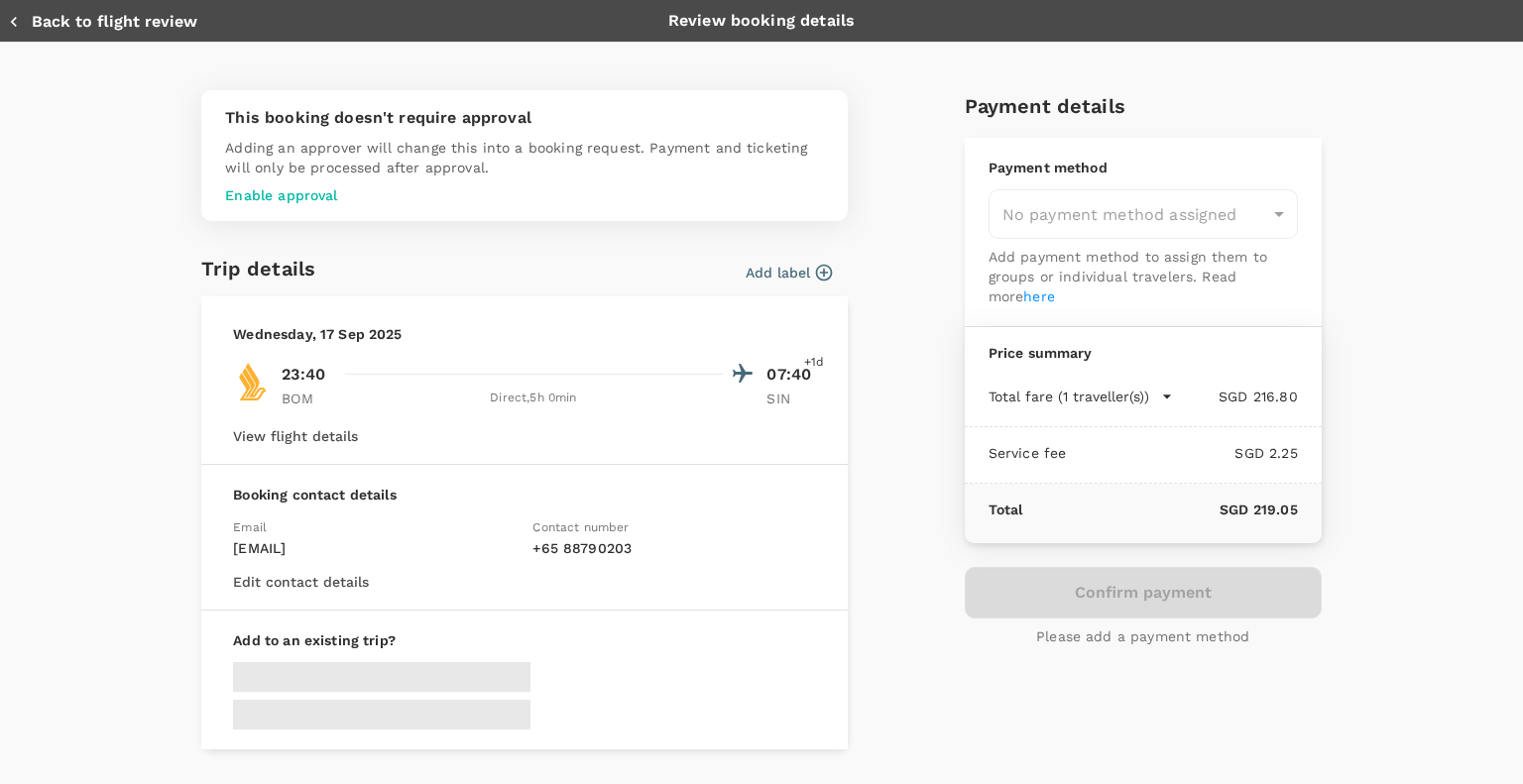 type on "9ca6ee36-36cb-4982-994b-715ae594bb55" 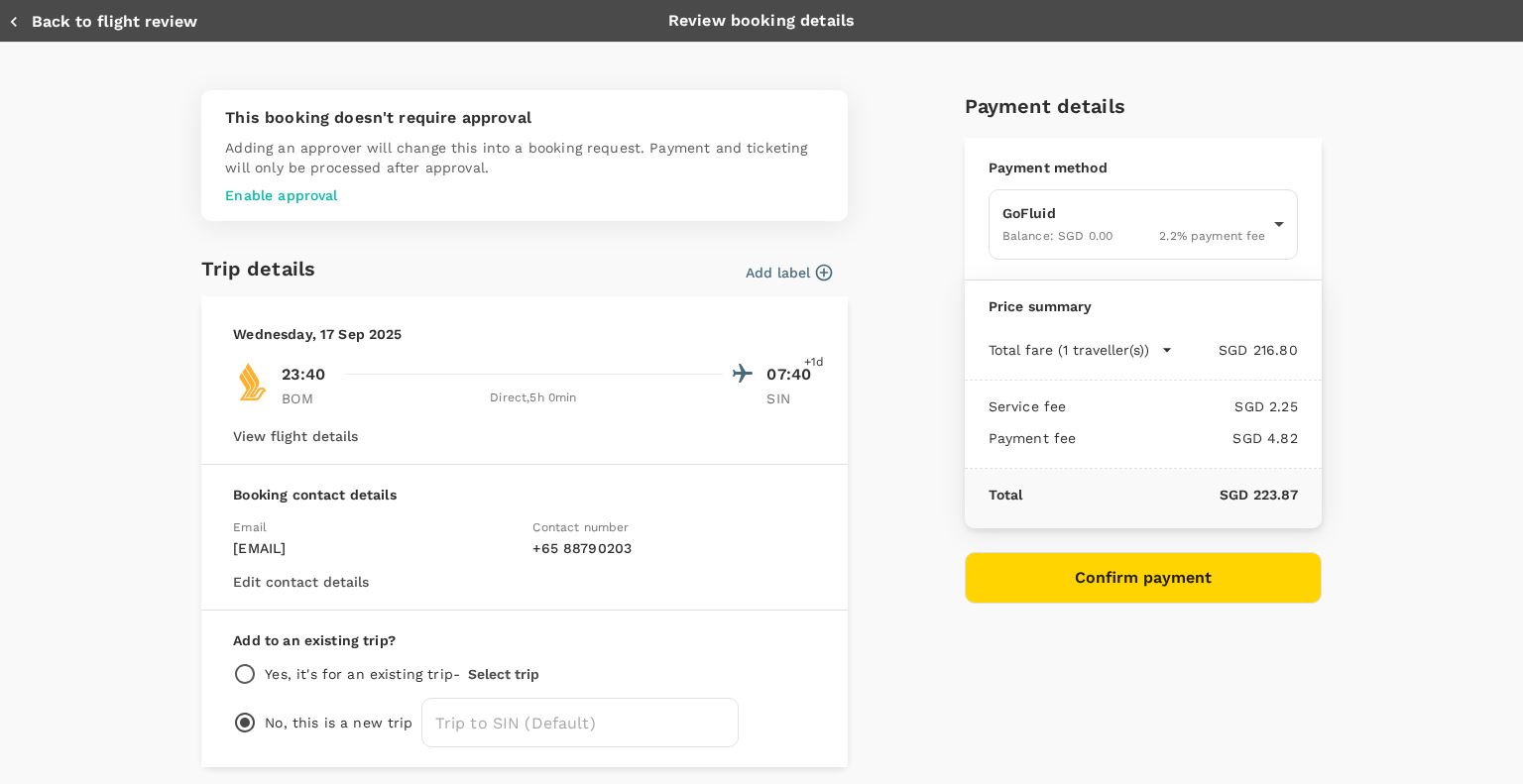click on "Enable approval" at bounding box center [525, 195] 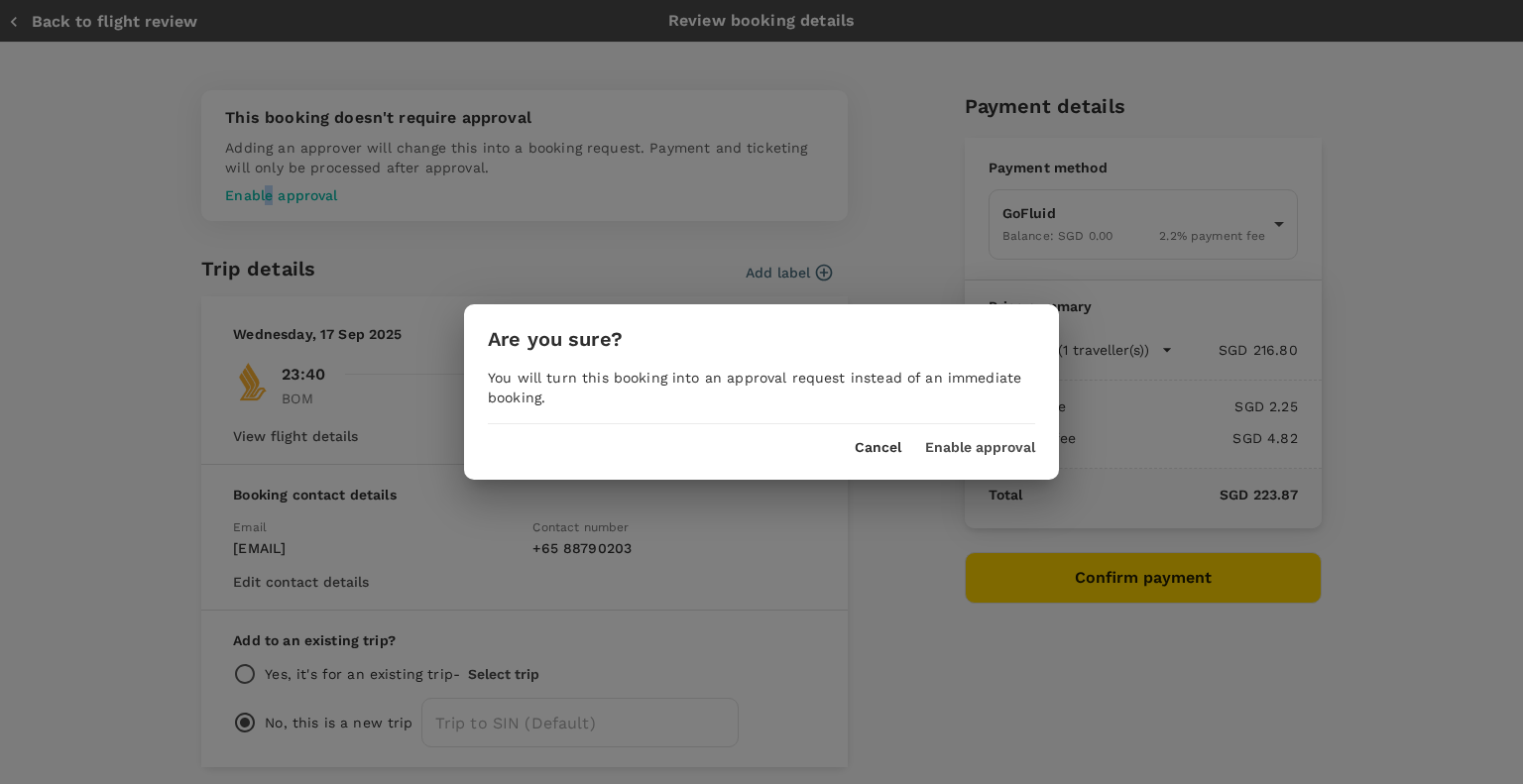 click on "Enable approval" at bounding box center [980, 448] 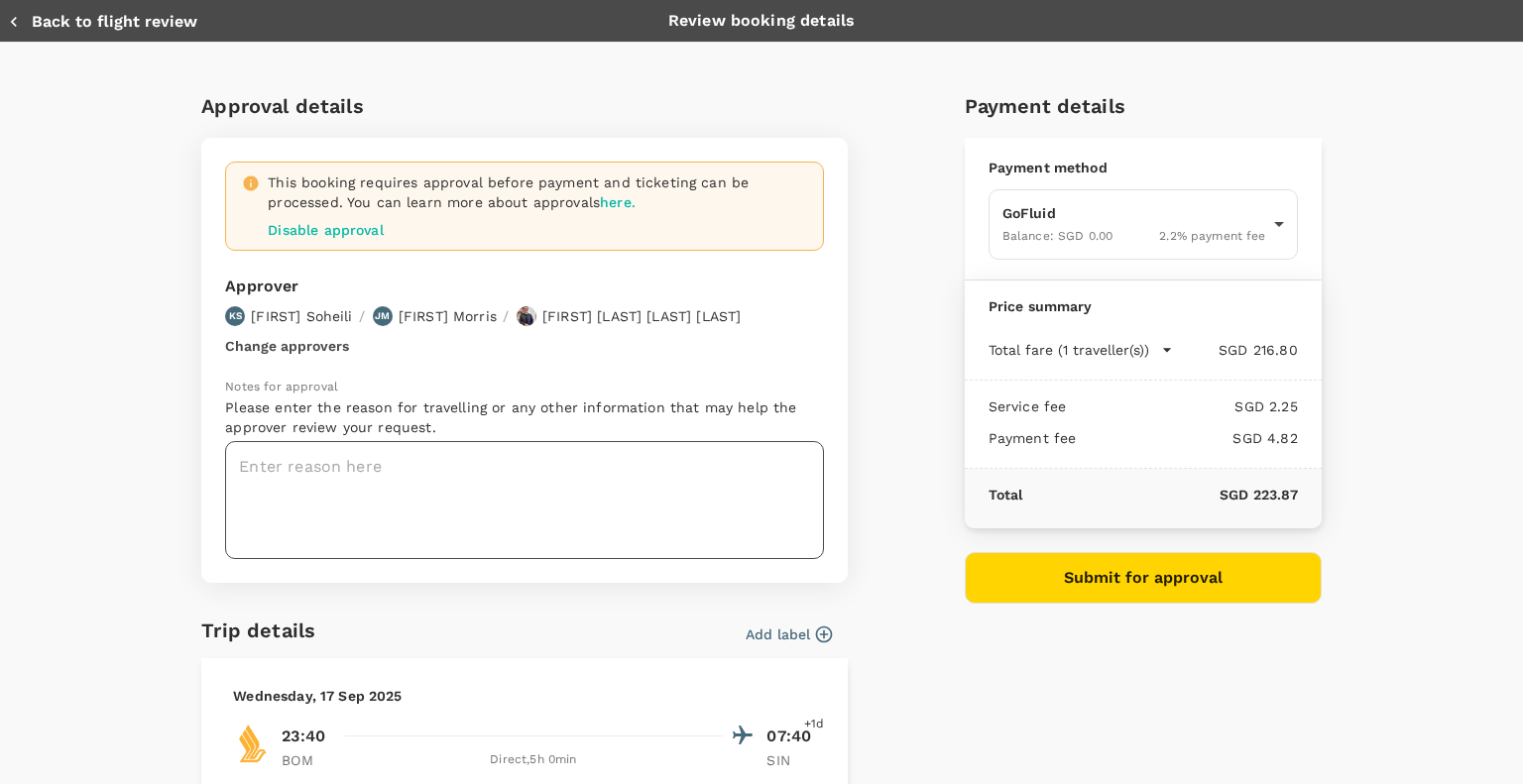 click at bounding box center (525, 500) 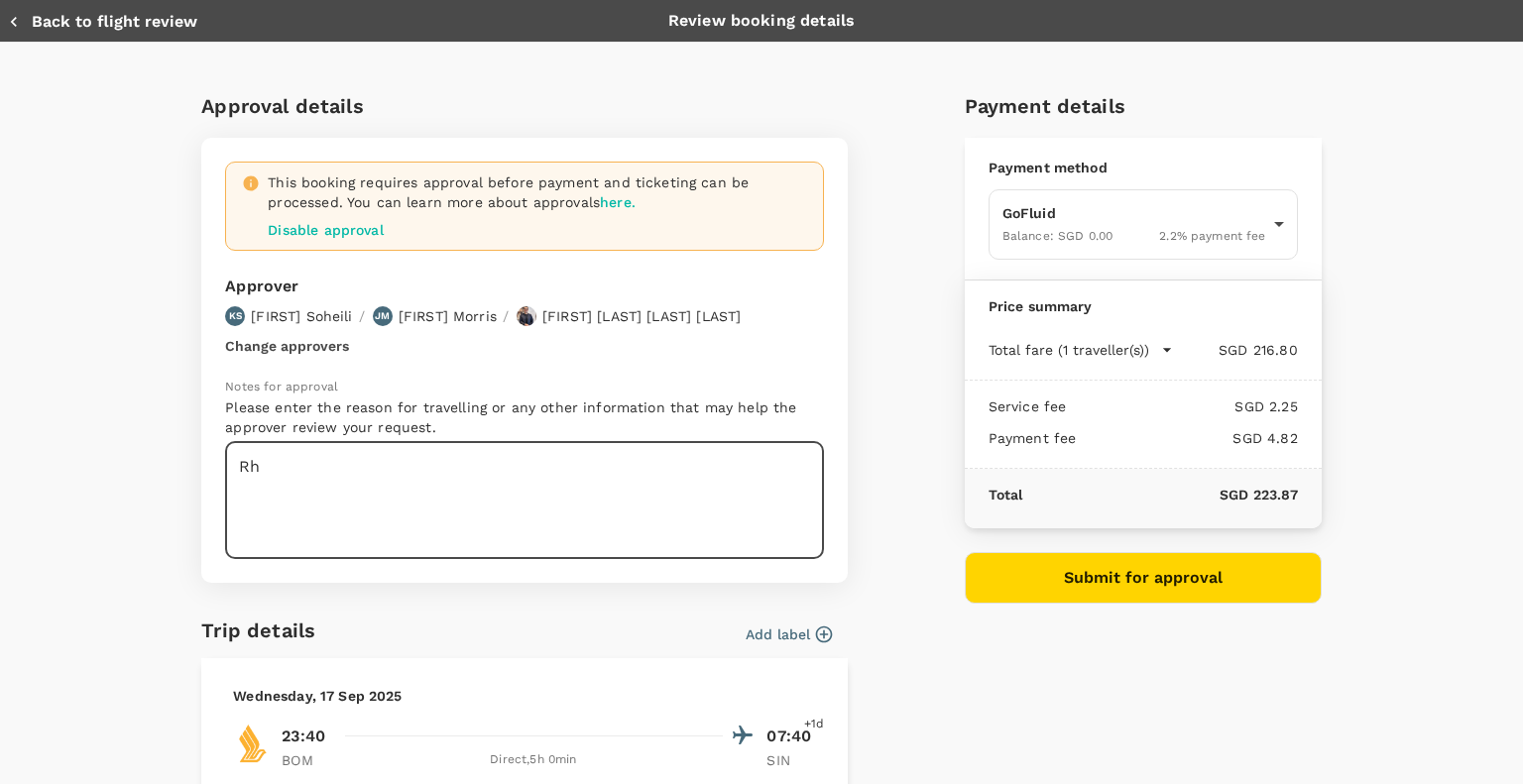 type on "R" 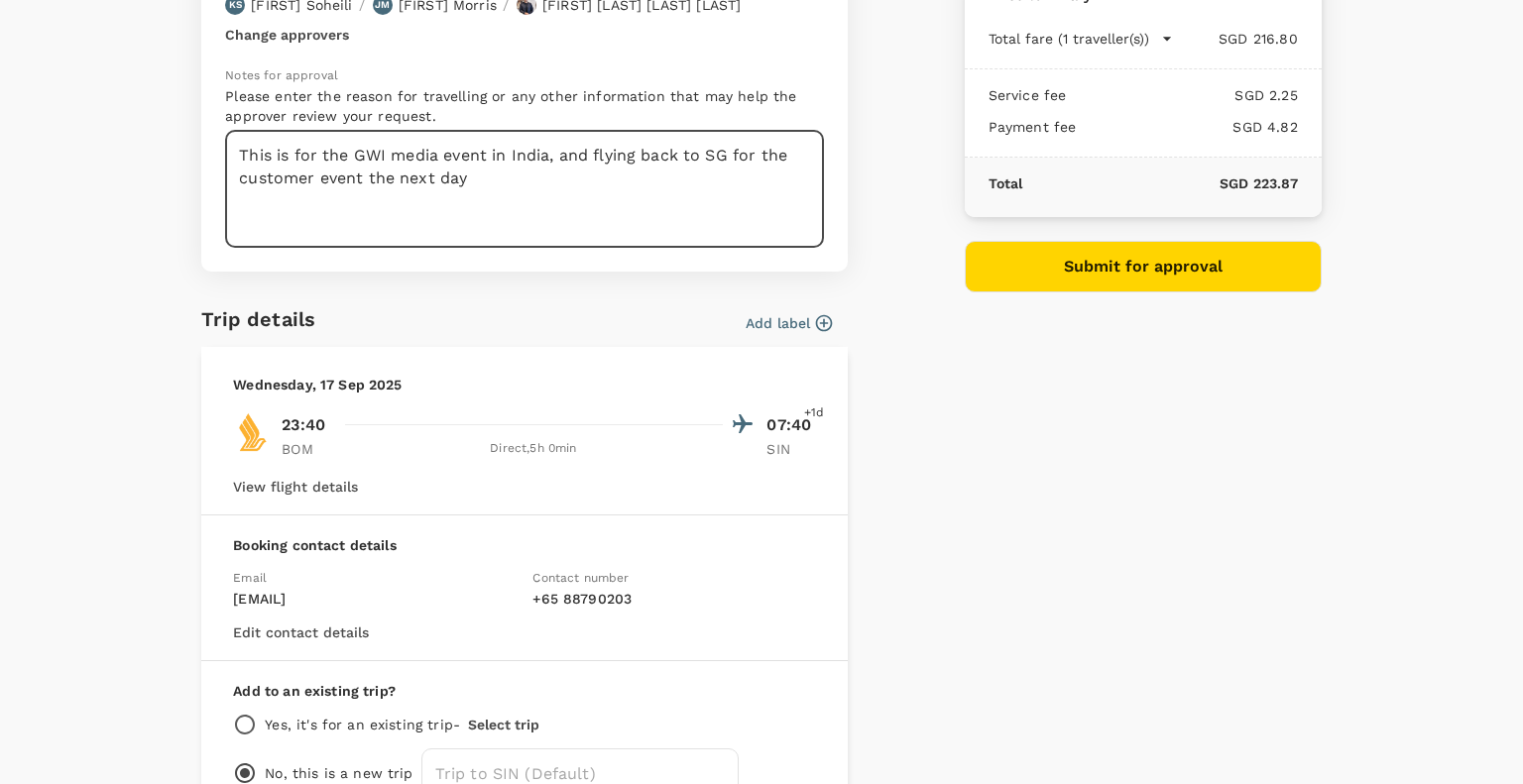 scroll, scrollTop: 135, scrollLeft: 0, axis: vertical 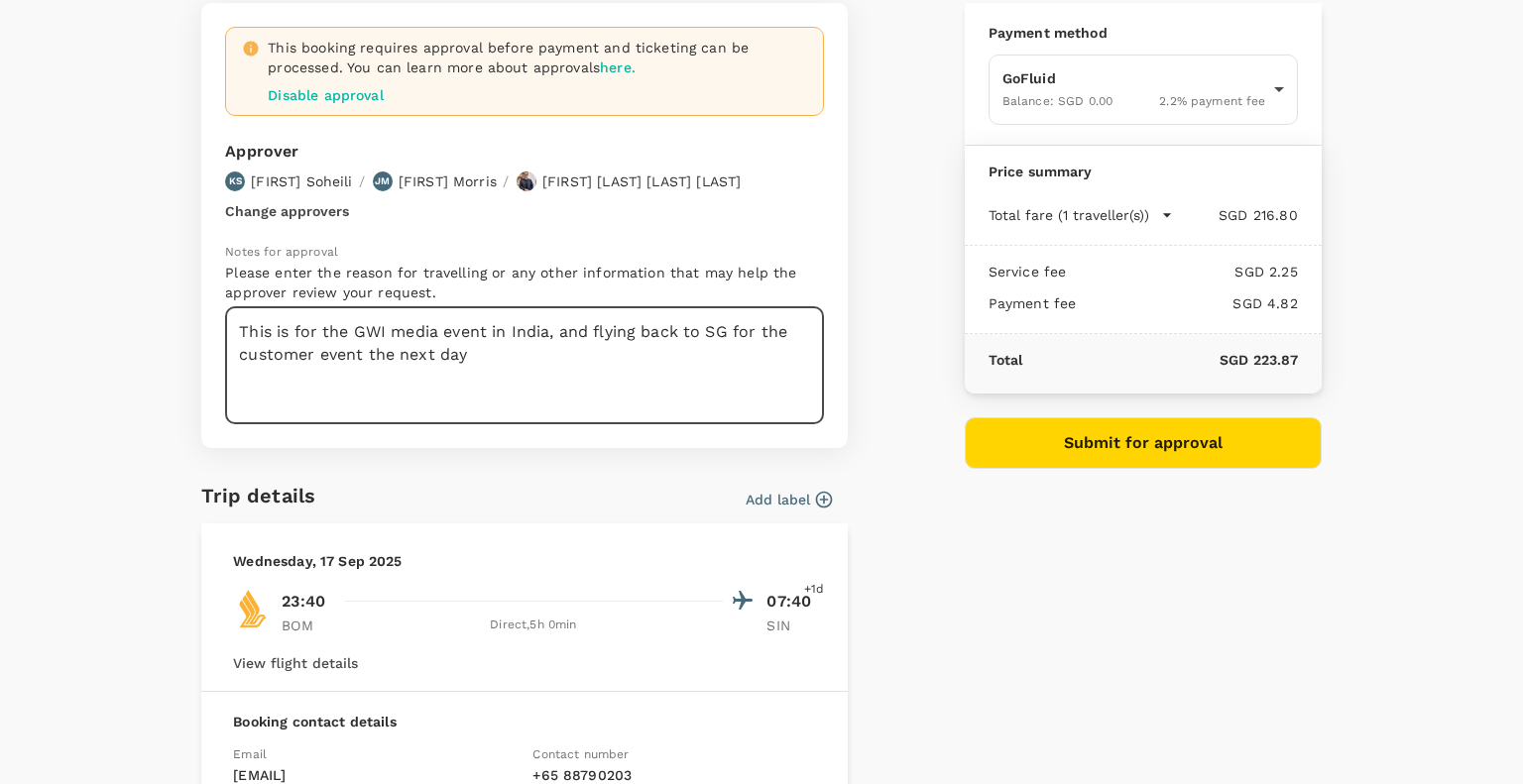 type on "This is for the GWI media event in India, and flying back to SG for the customer event the next day" 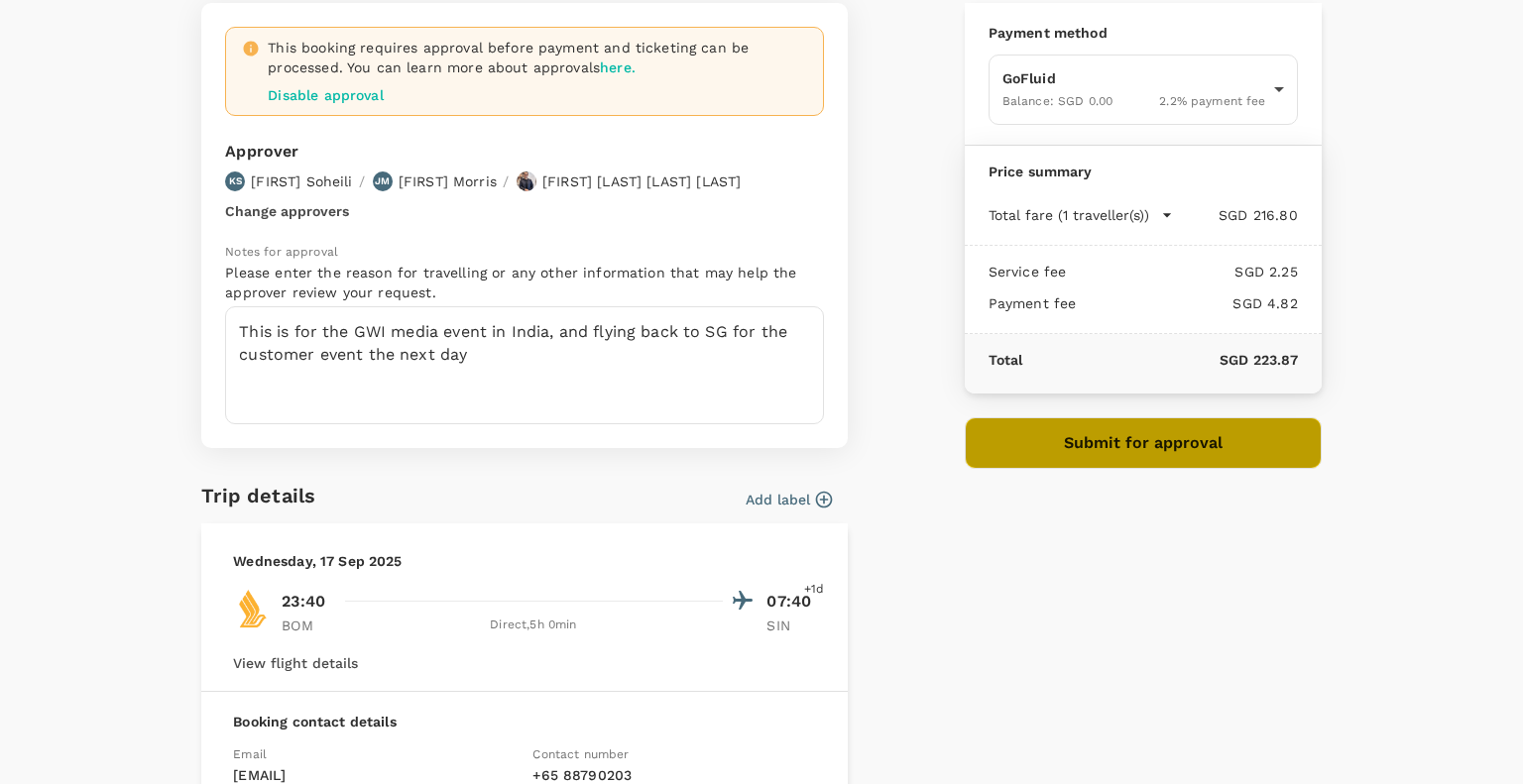 click on "Submit for approval" at bounding box center (1143, 443) 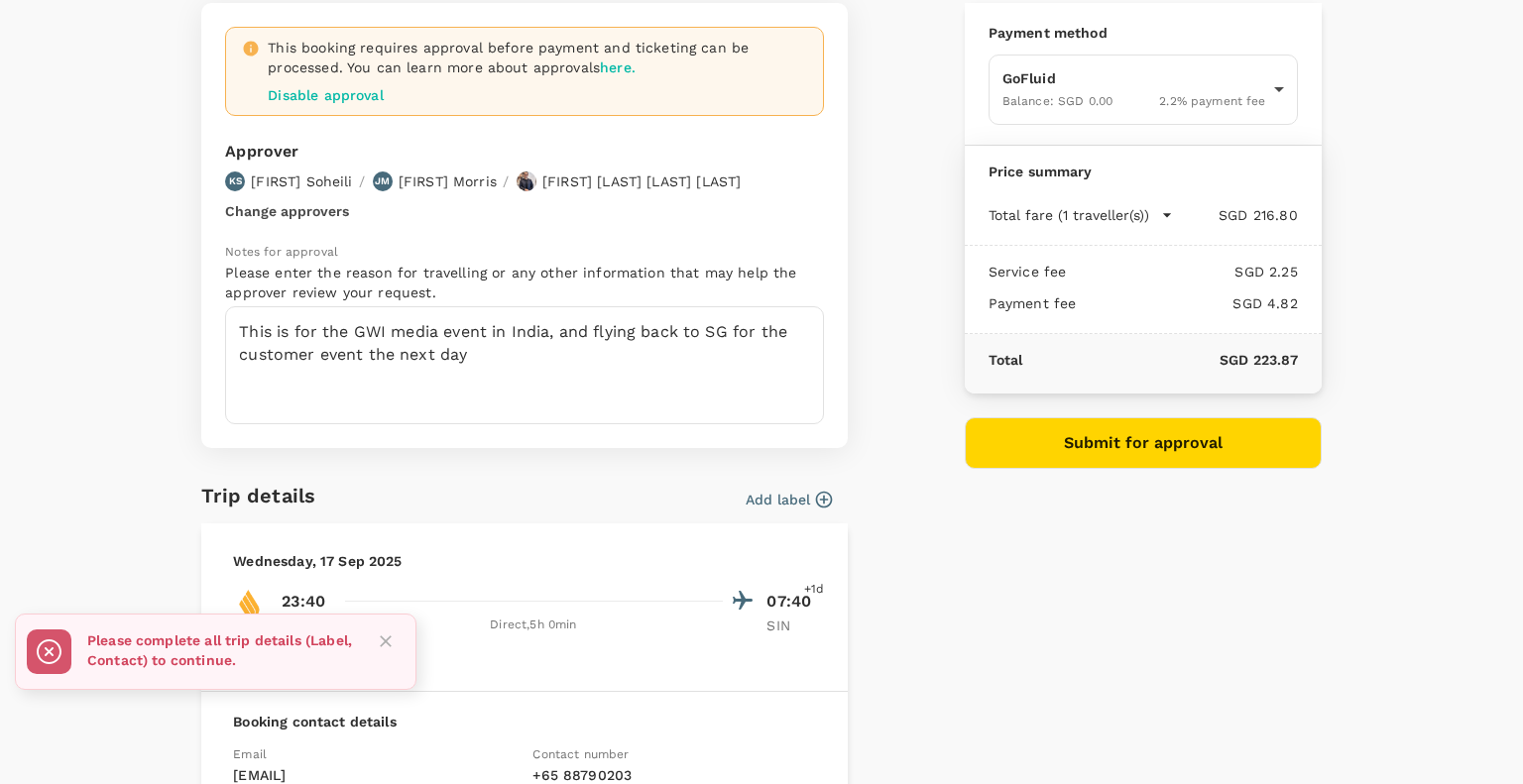 click on "Trip details Add label Wednesday, 17 Sep 2025 23:40 07:40 +1d BOM Direct ,  5h 0min SIN View flight details Booking contact details Email anthony.chan@unispace.com Contact number + 65   88790203 Edit contact details Add to an existing trip? Yes, it's for an existing trip  - Select trip No, this is a new trip ​" at bounding box center [525, 736] 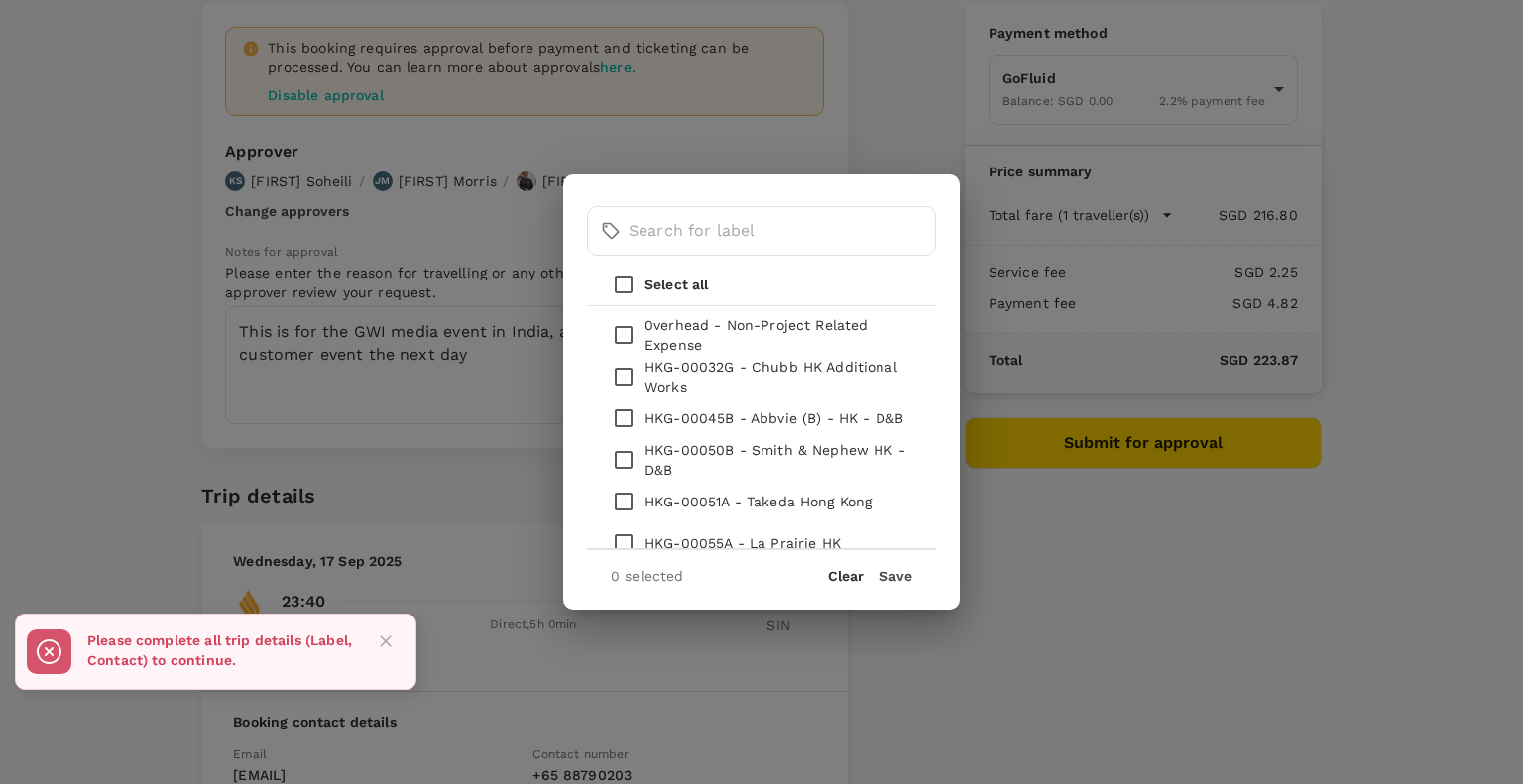 click on "0verhead - Non-Project Related Expense" at bounding box center (782, 335) 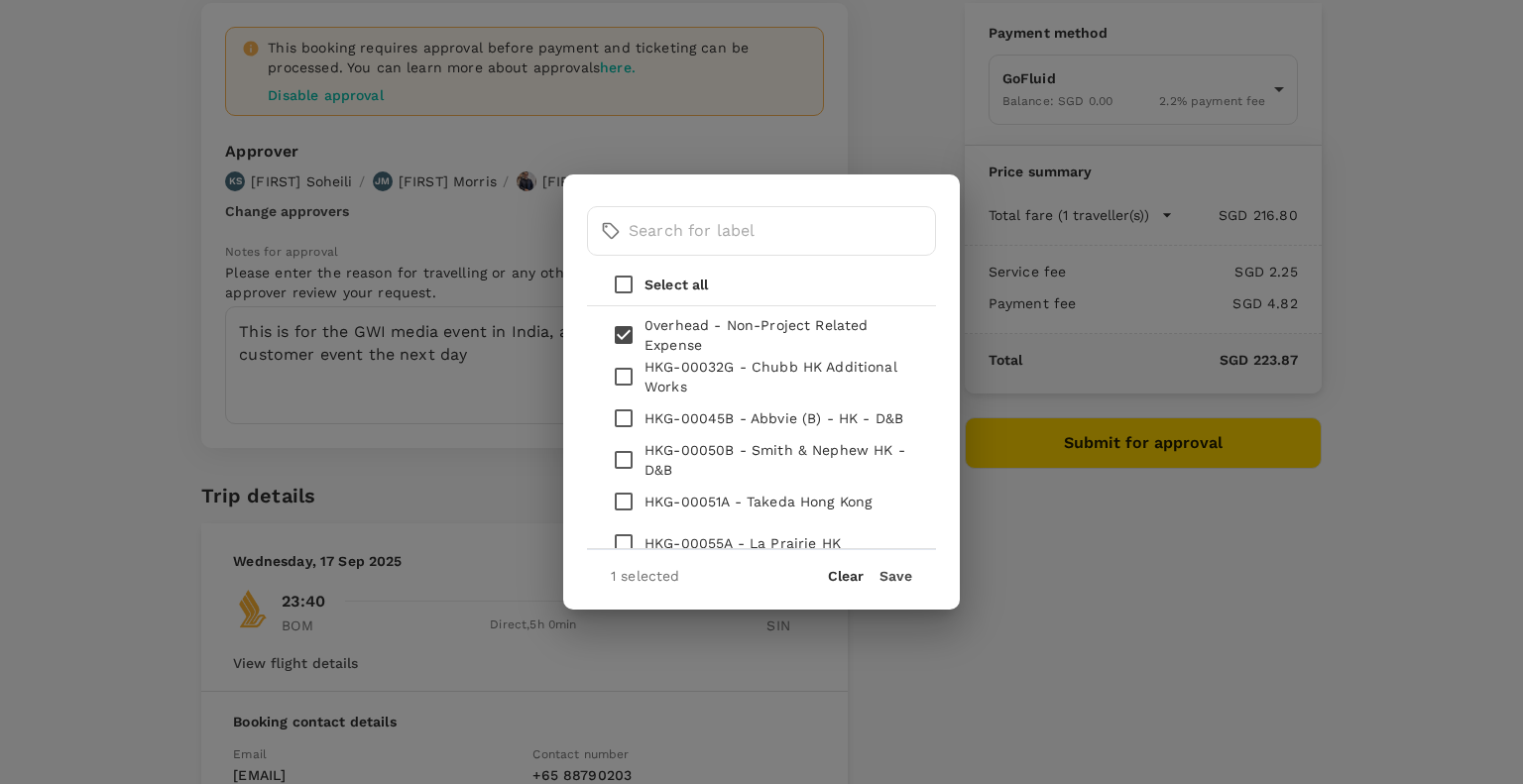 click on "Save" at bounding box center [895, 576] 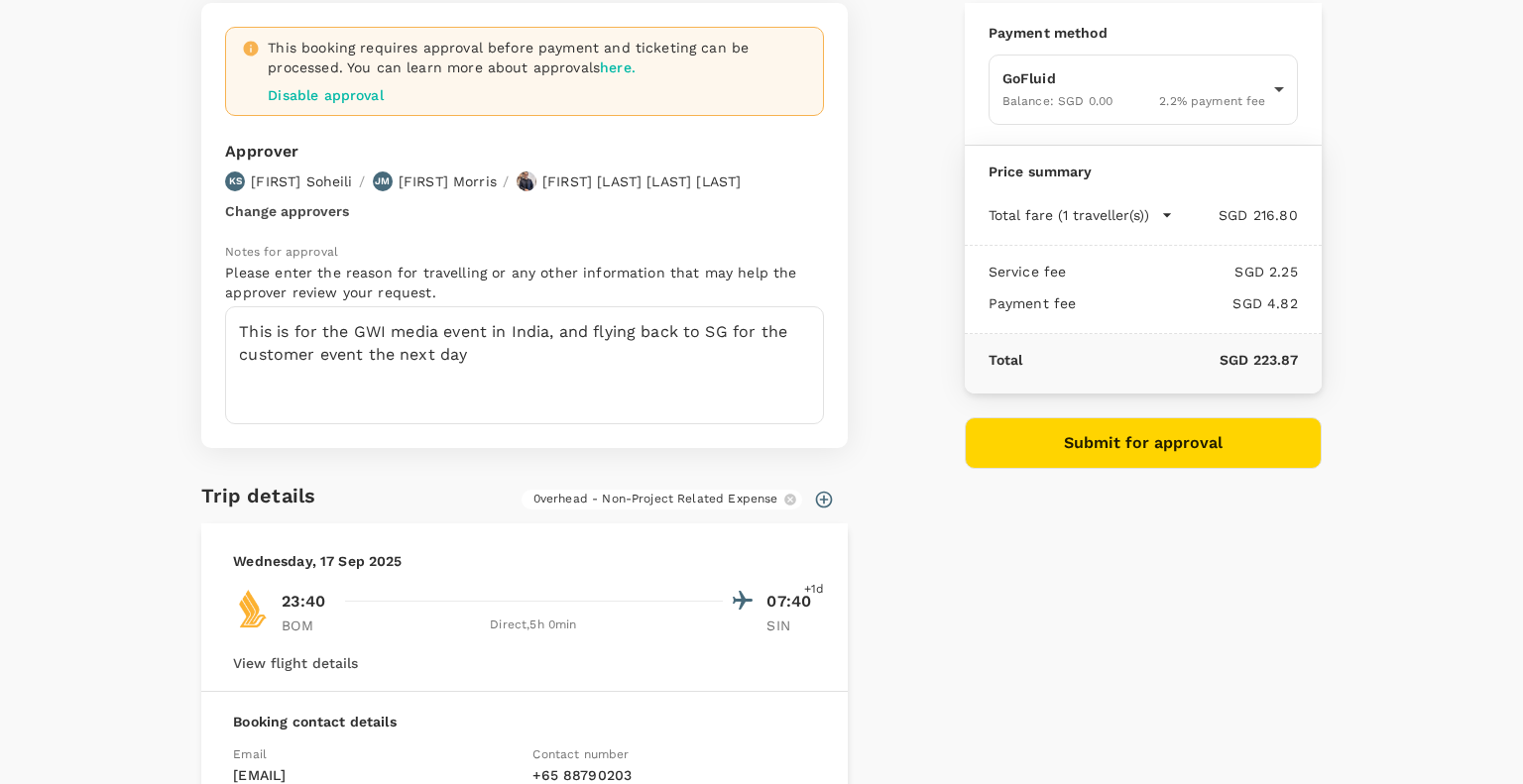 click on "Submit for approval" at bounding box center [1143, 443] 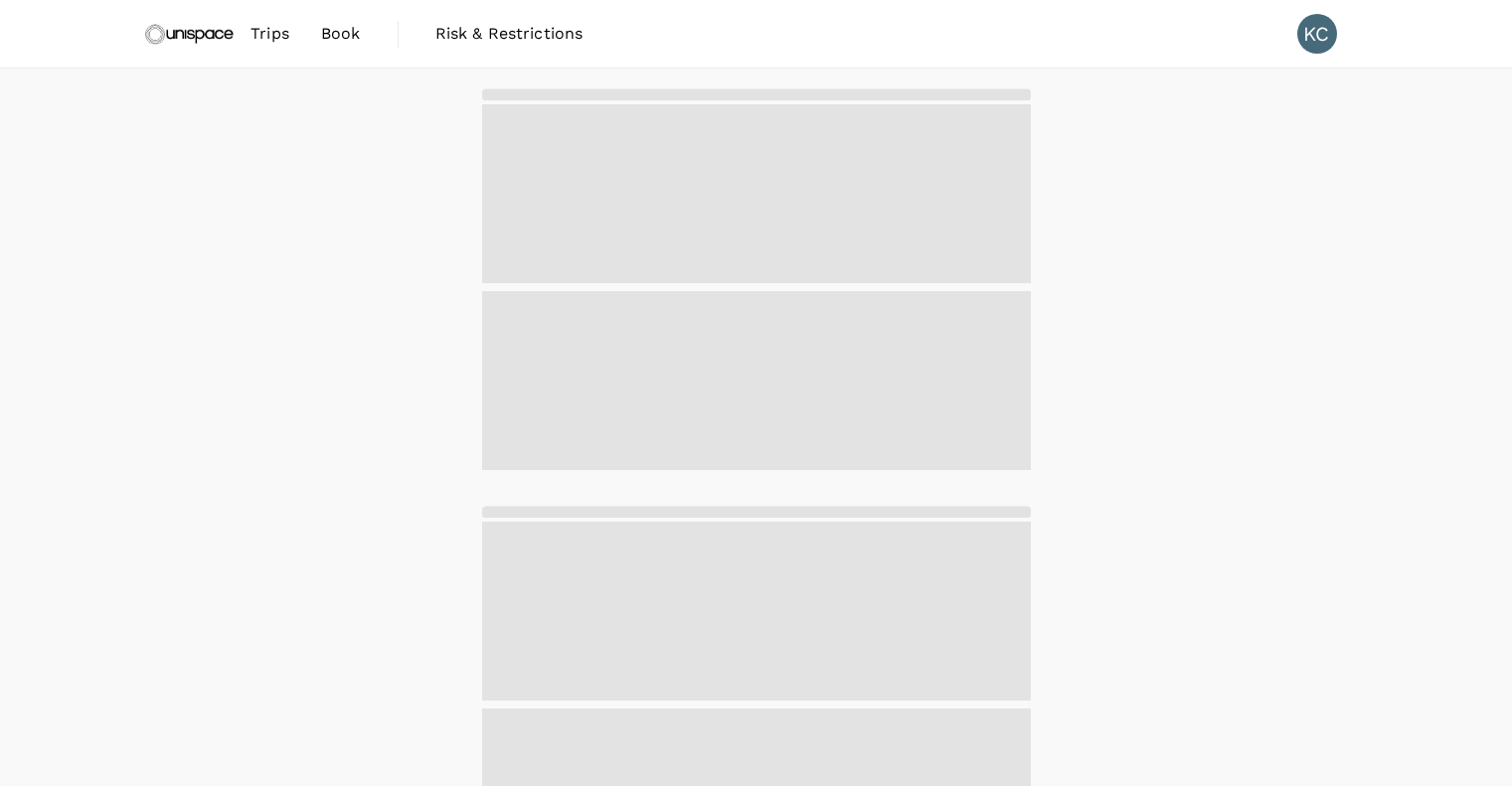 scroll, scrollTop: 0, scrollLeft: 0, axis: both 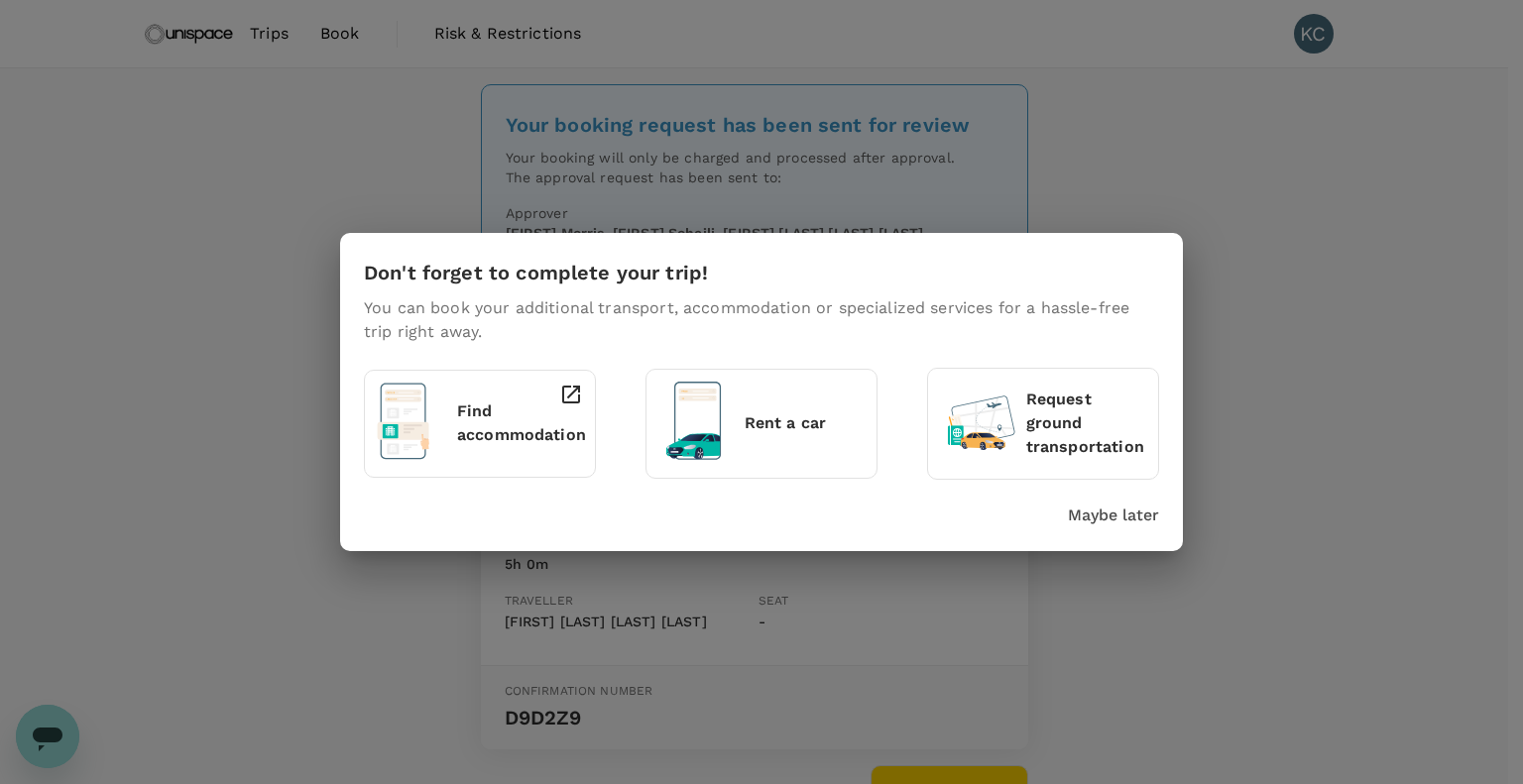 click on "Maybe later" at bounding box center (1113, 515) 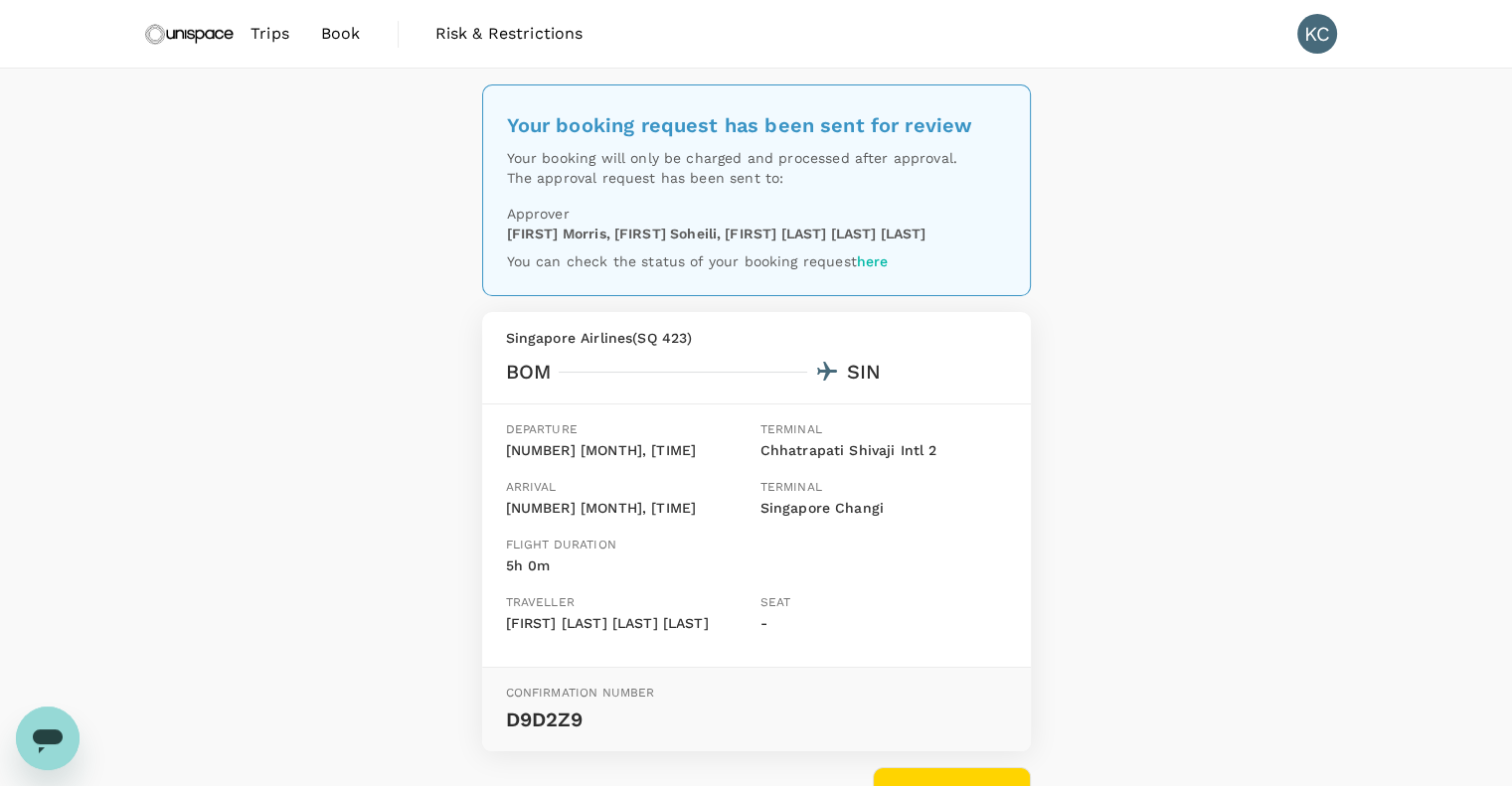 click on "Book" at bounding box center [341, 34] 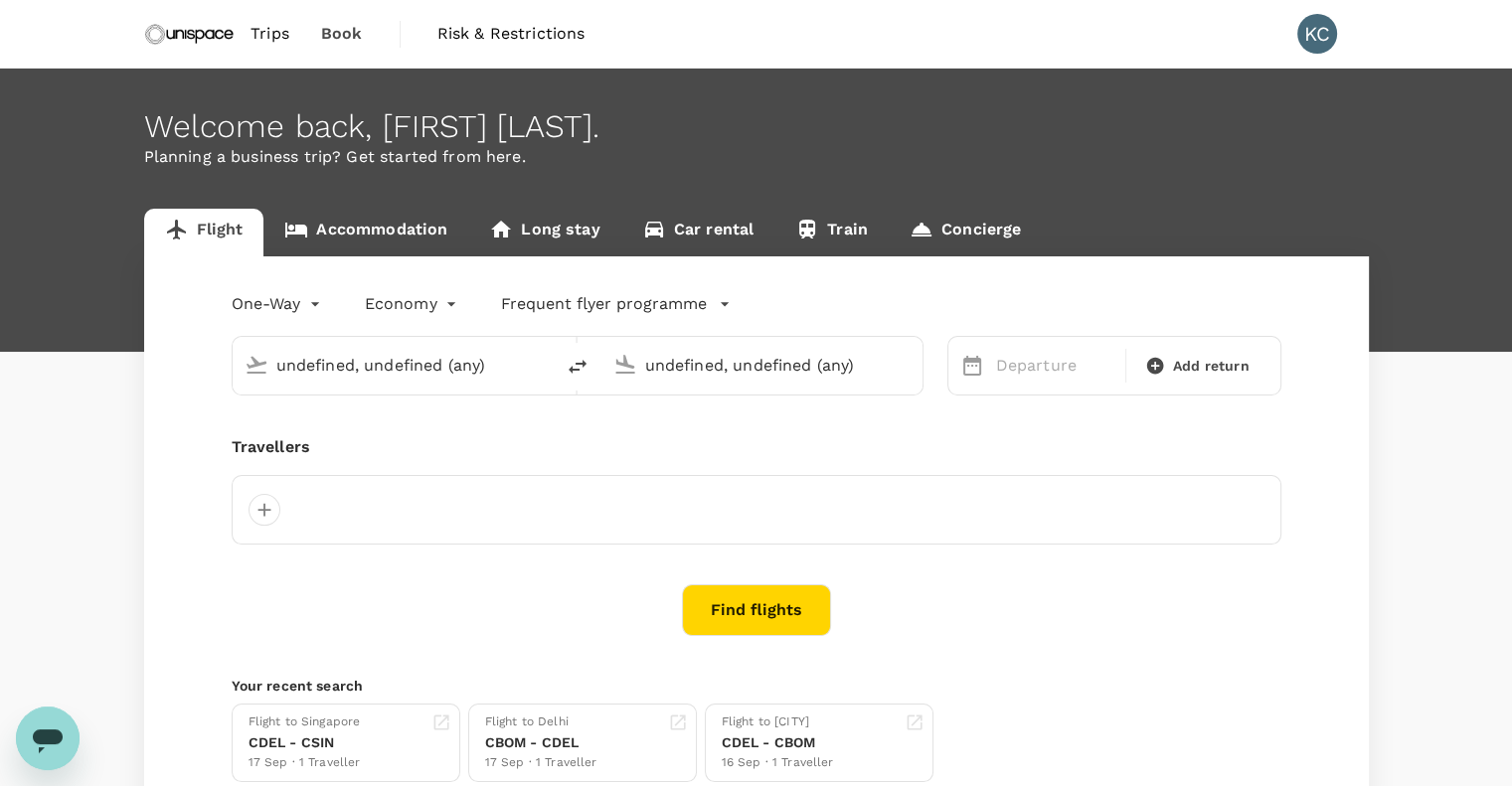 type on "[CITY], [COUNTRY] (any)" 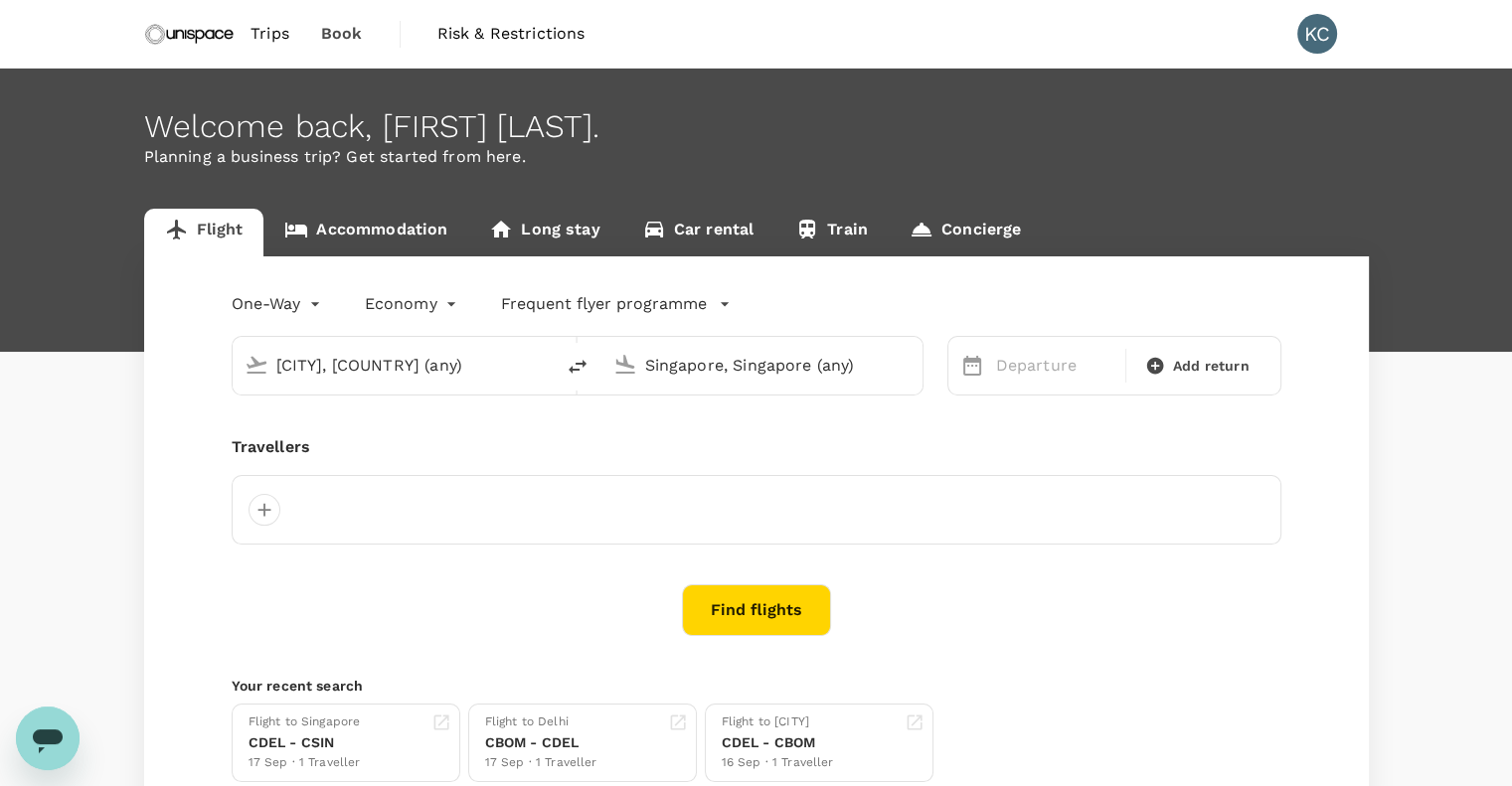 type 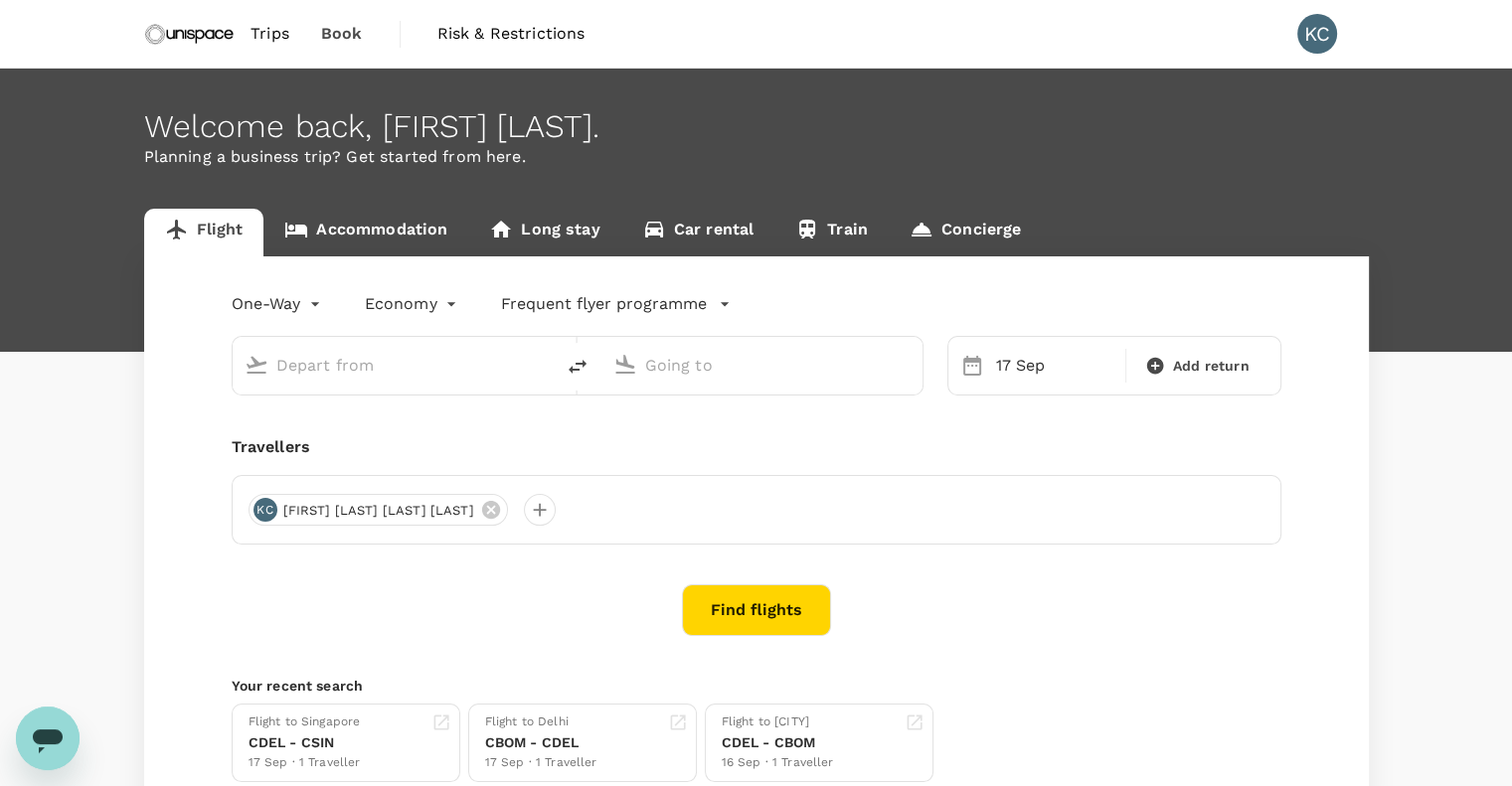 type on "[CITY], [COUNTRY] (any)" 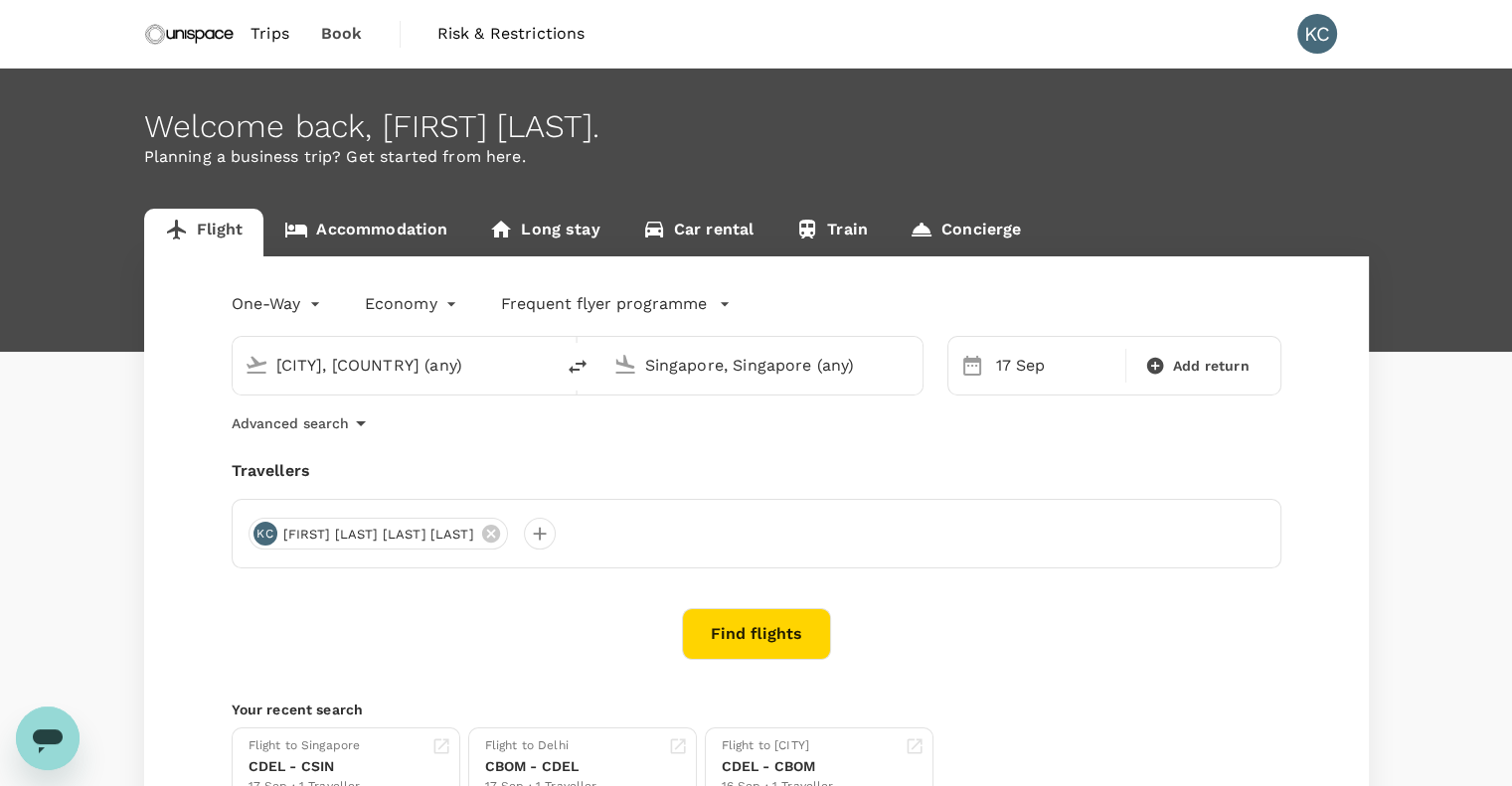 type 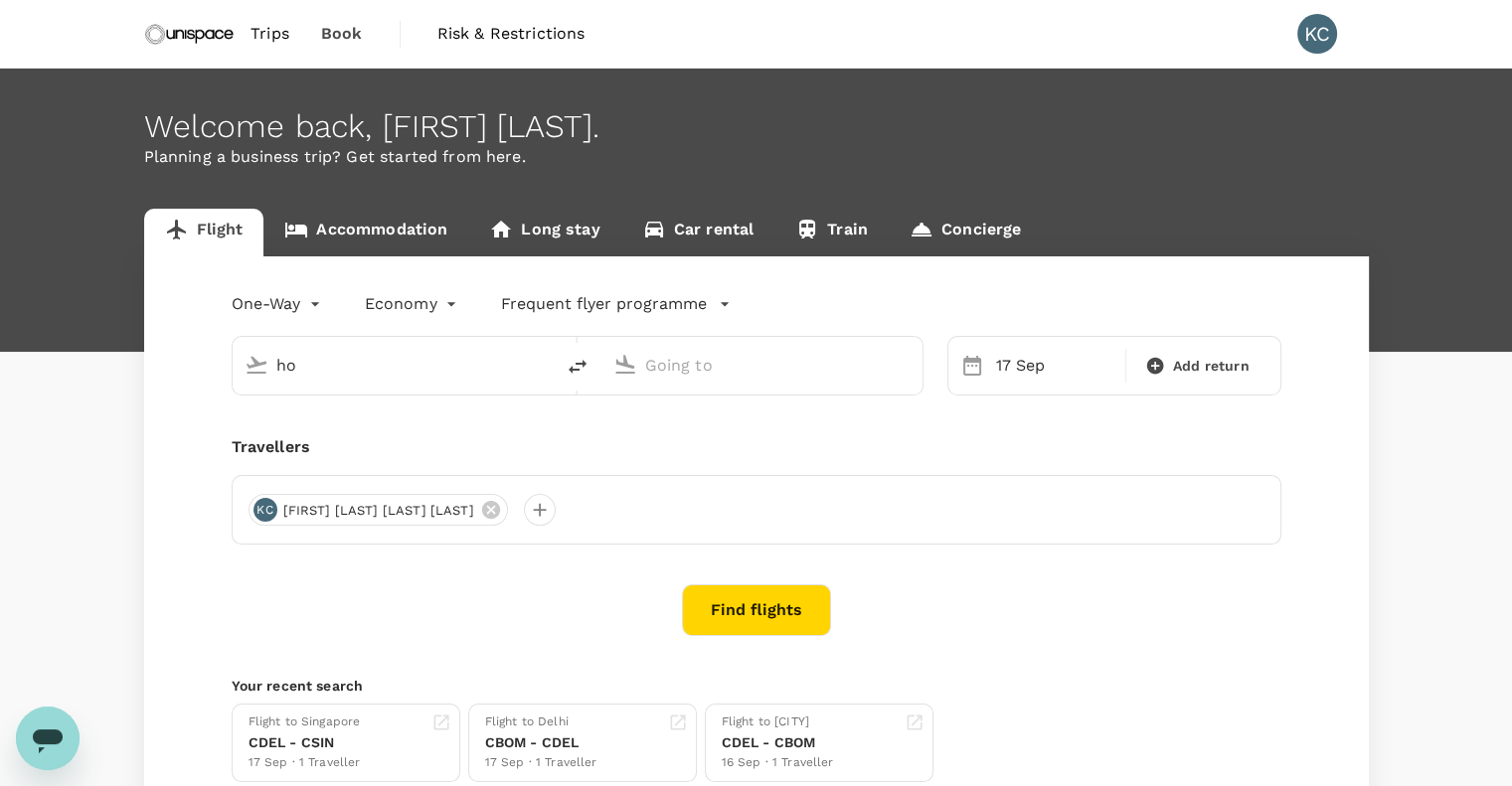 type on "[CITY], [COUNTRY] (any)" 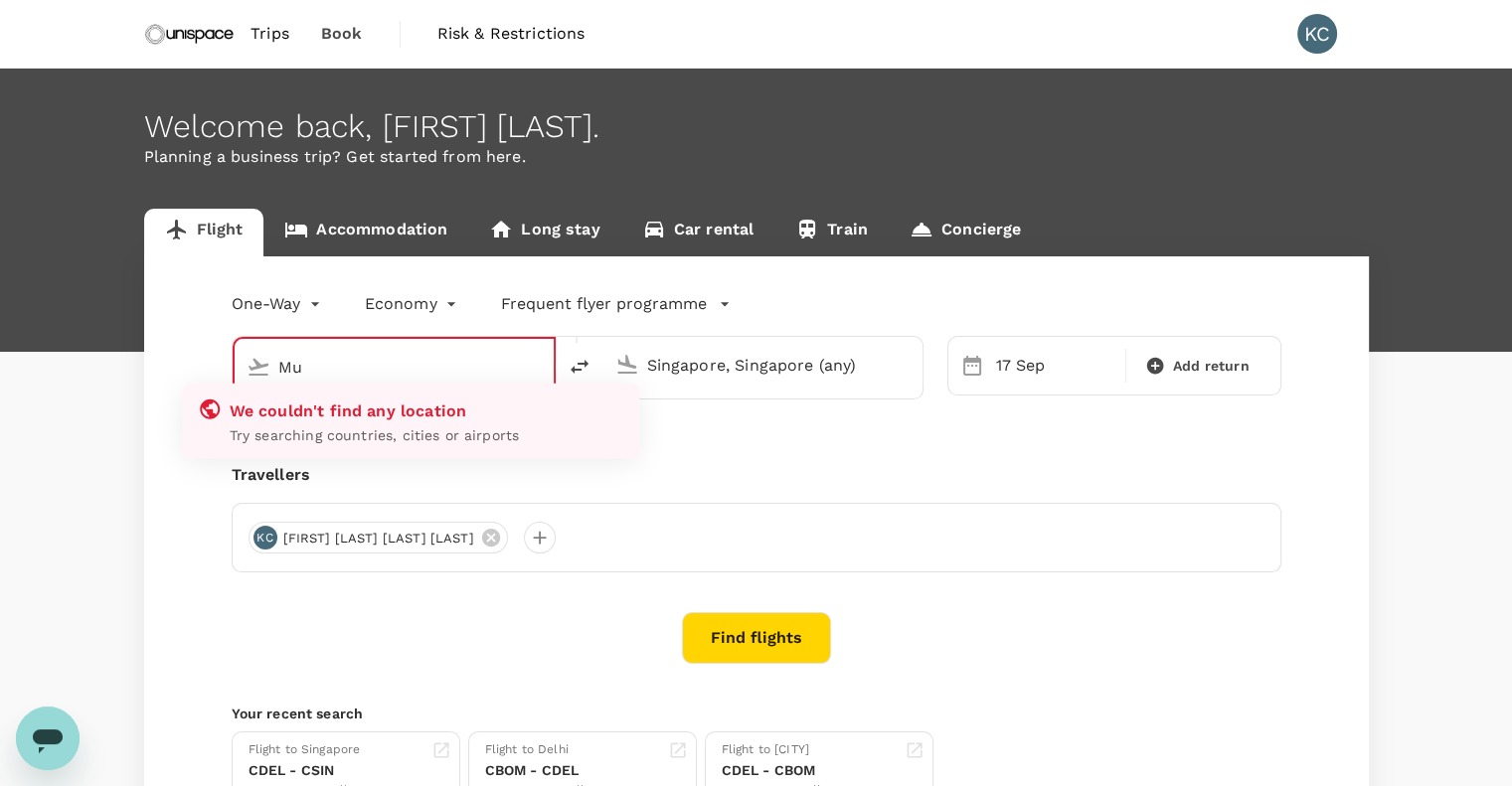 type on "M" 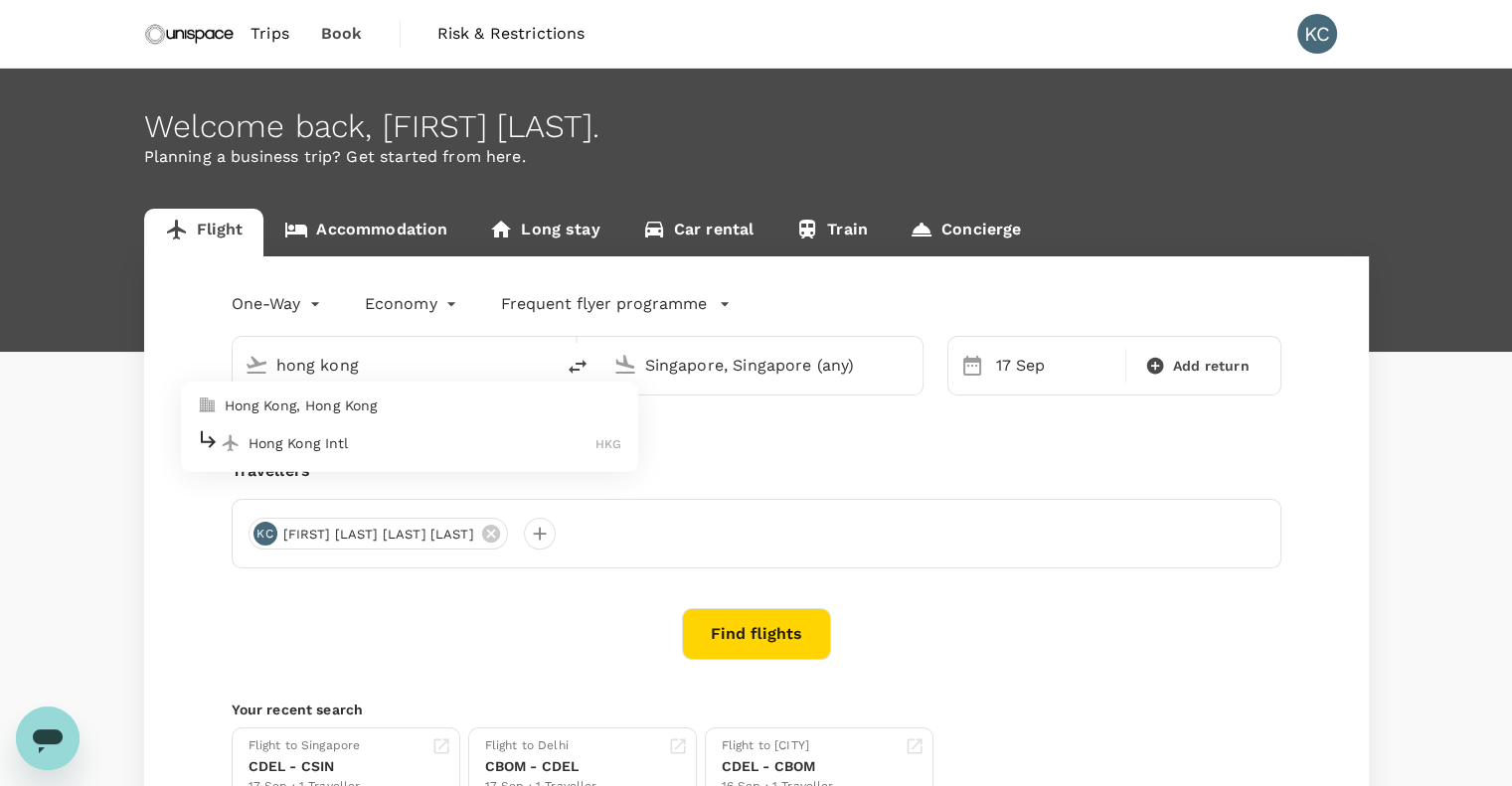 click on "Hong Kong, Hong Kong" at bounding box center [423, 405] 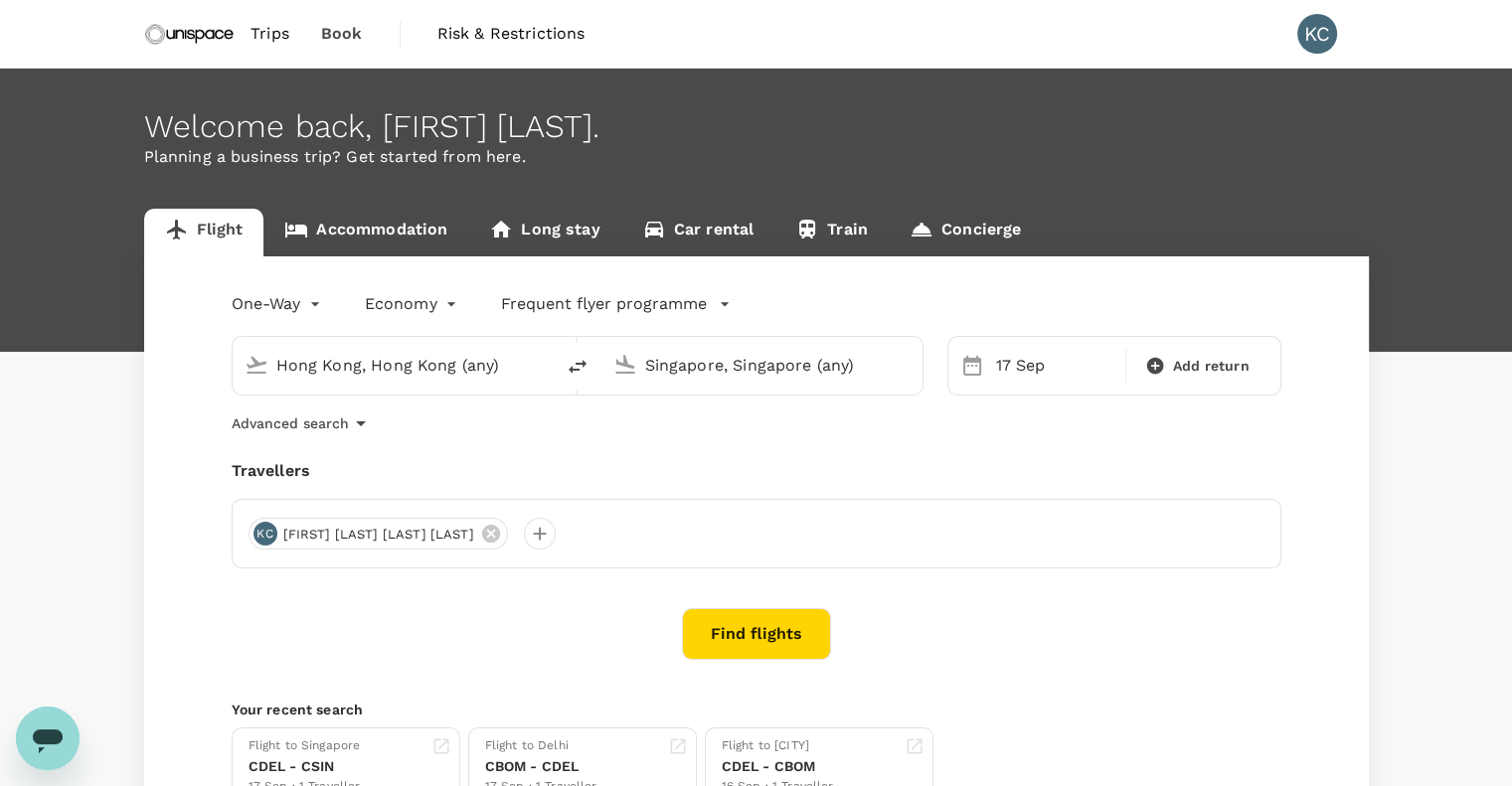 click on "Singapore, Singapore (any)" at bounding box center (762, 365) 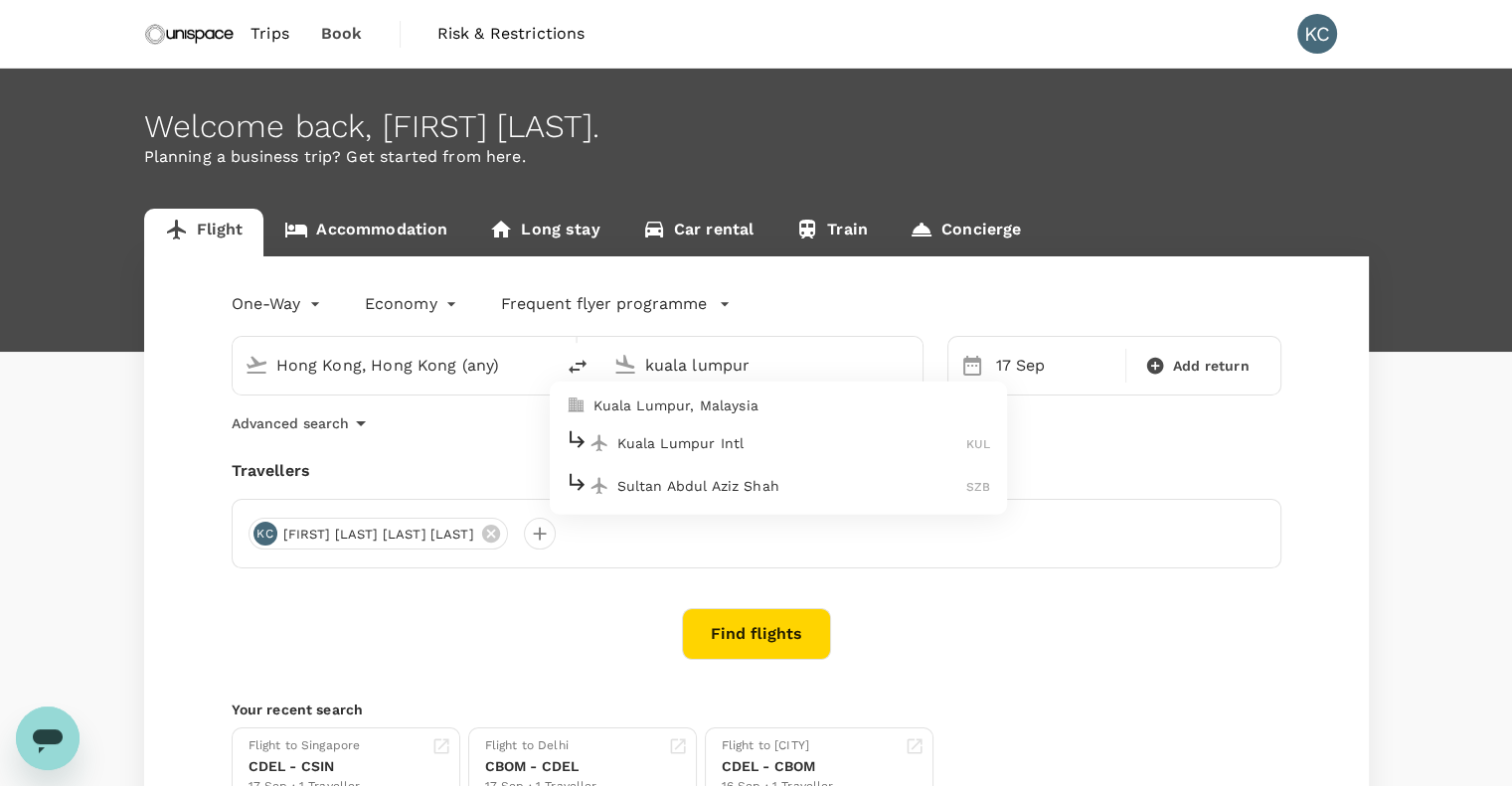 click on "Kuala Lumpur, Malaysia" at bounding box center [792, 405] 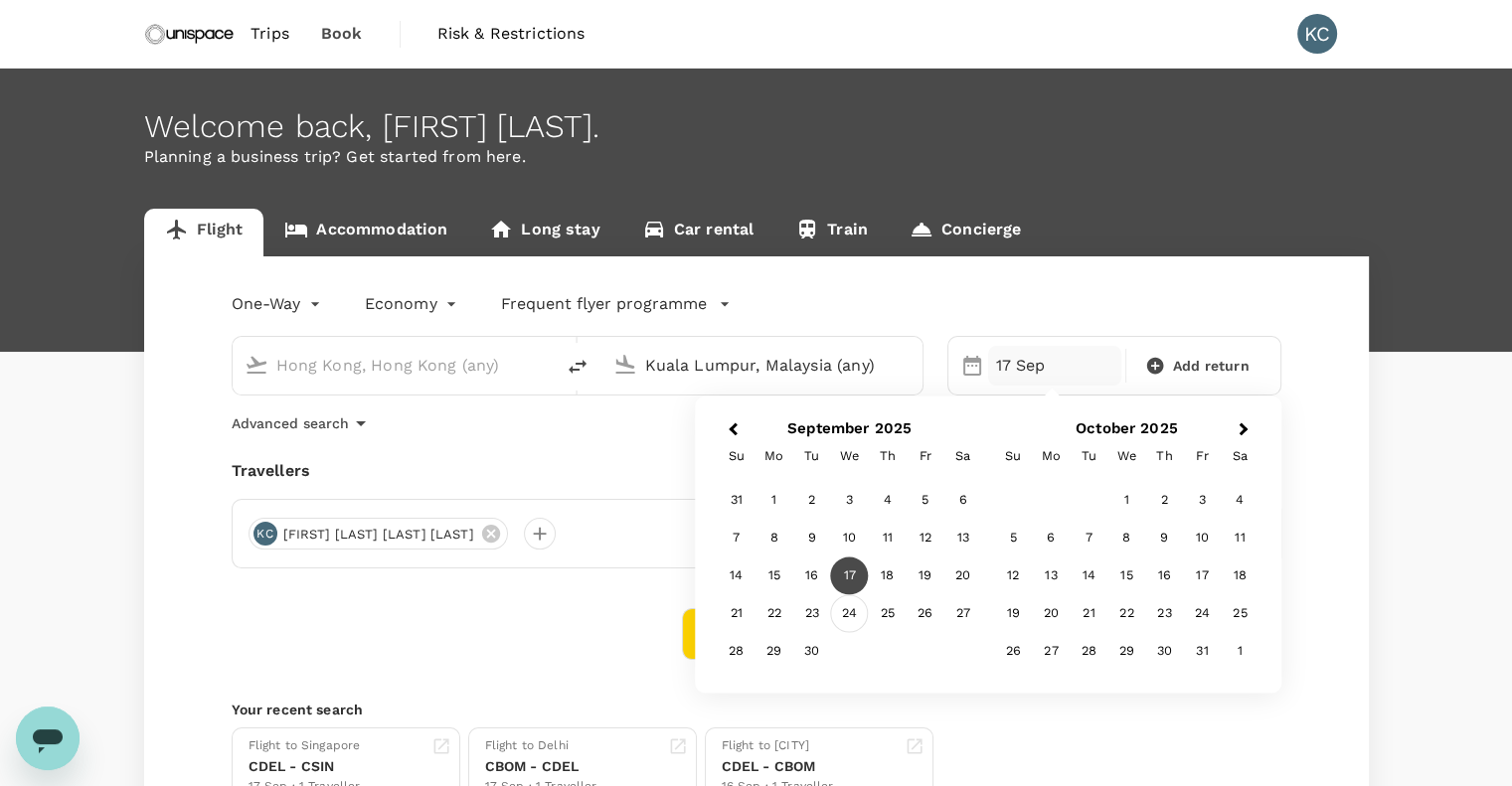 type on "Kuala Lumpur, Malaysia (any)" 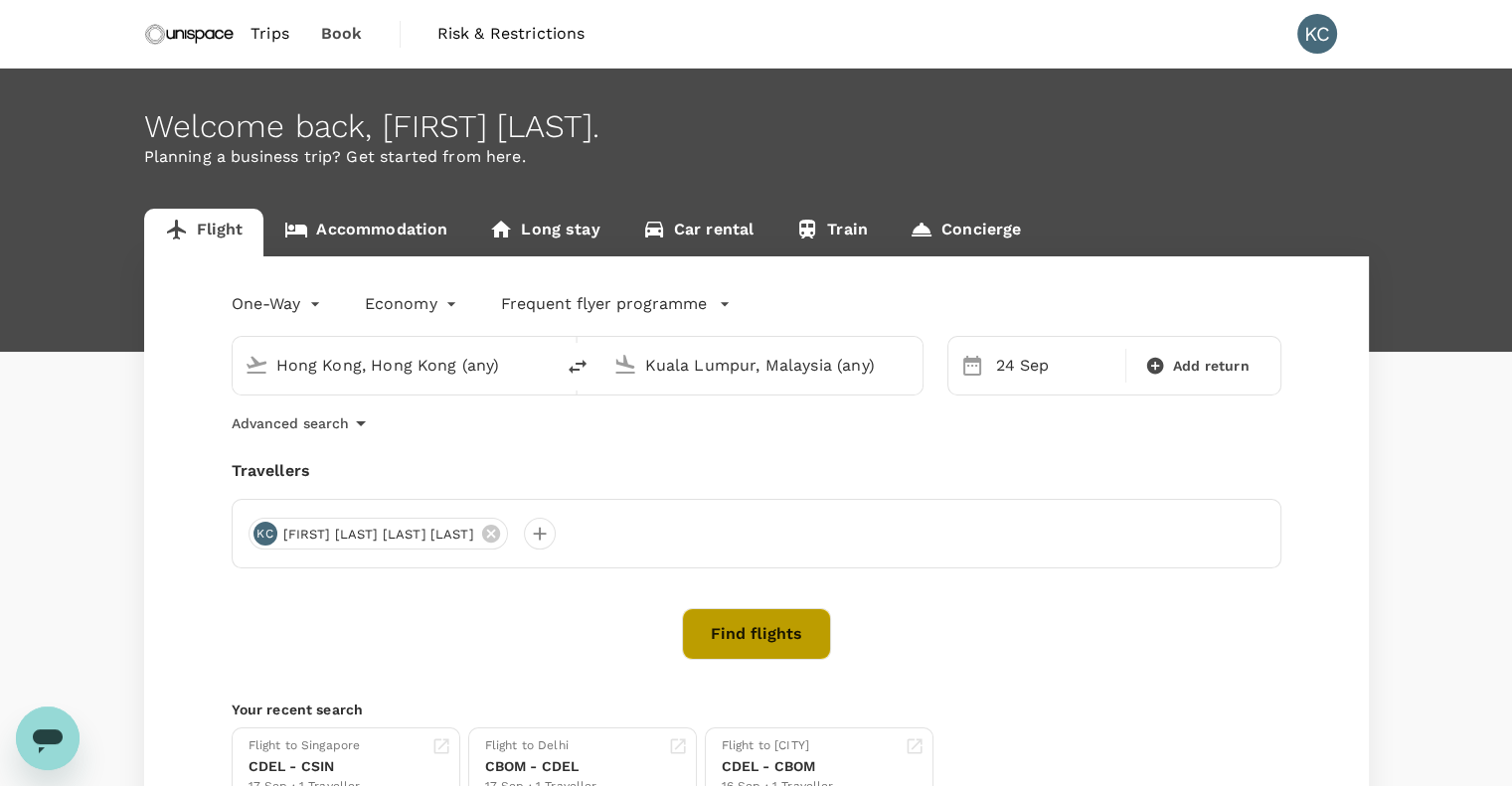click on "Find flights" at bounding box center (756, 634) 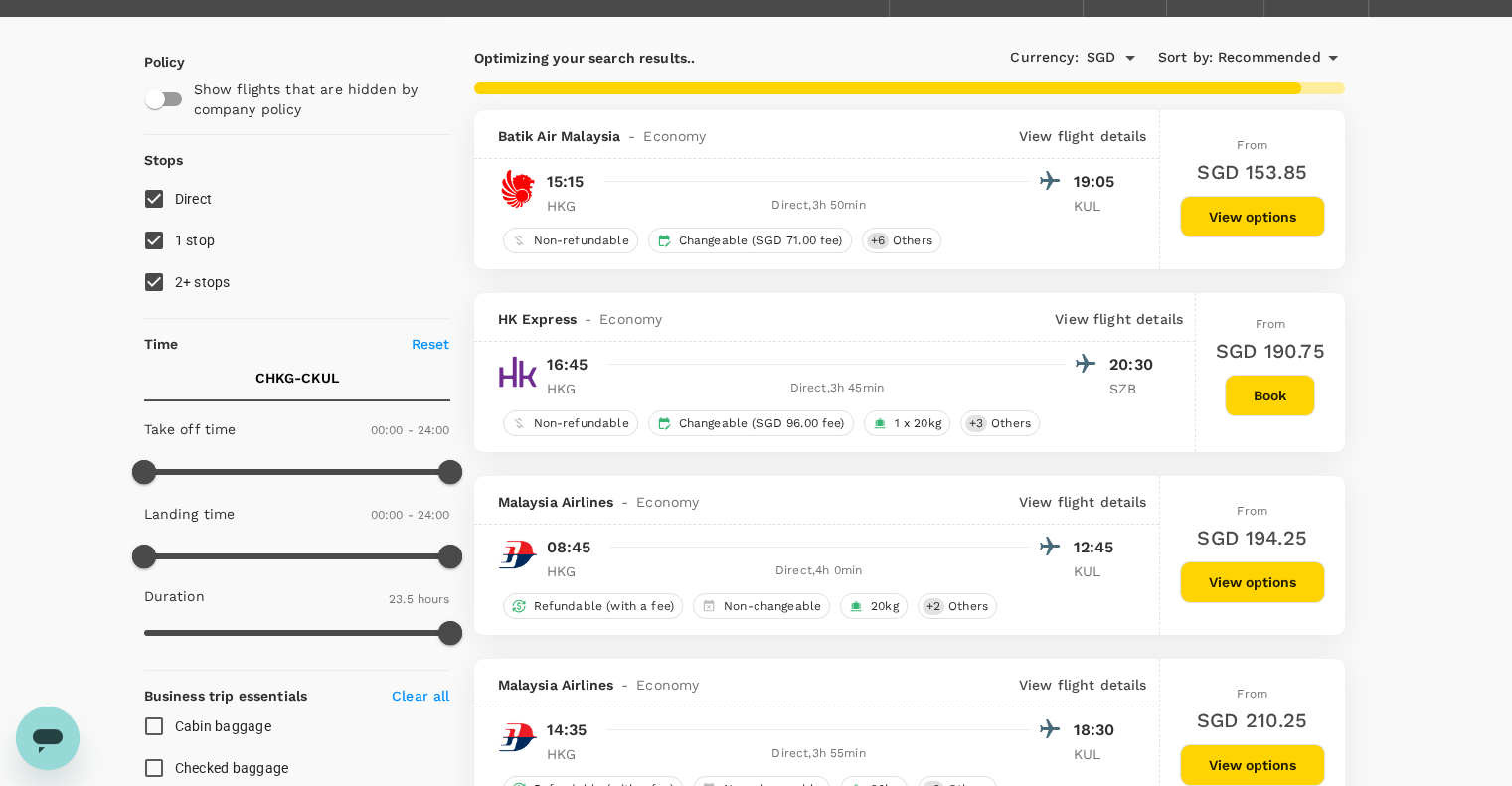 scroll, scrollTop: 99, scrollLeft: 0, axis: vertical 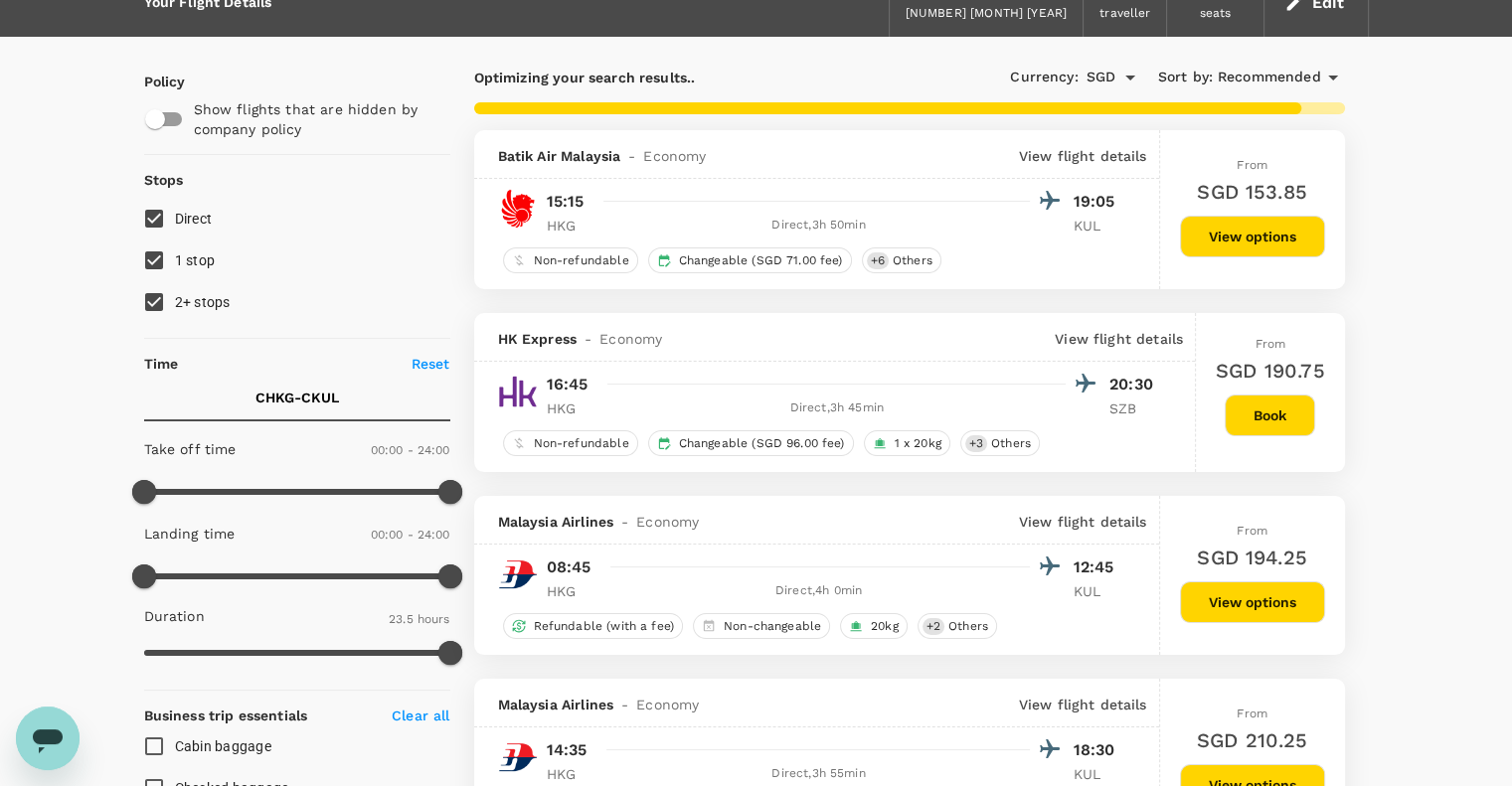 type on "1585" 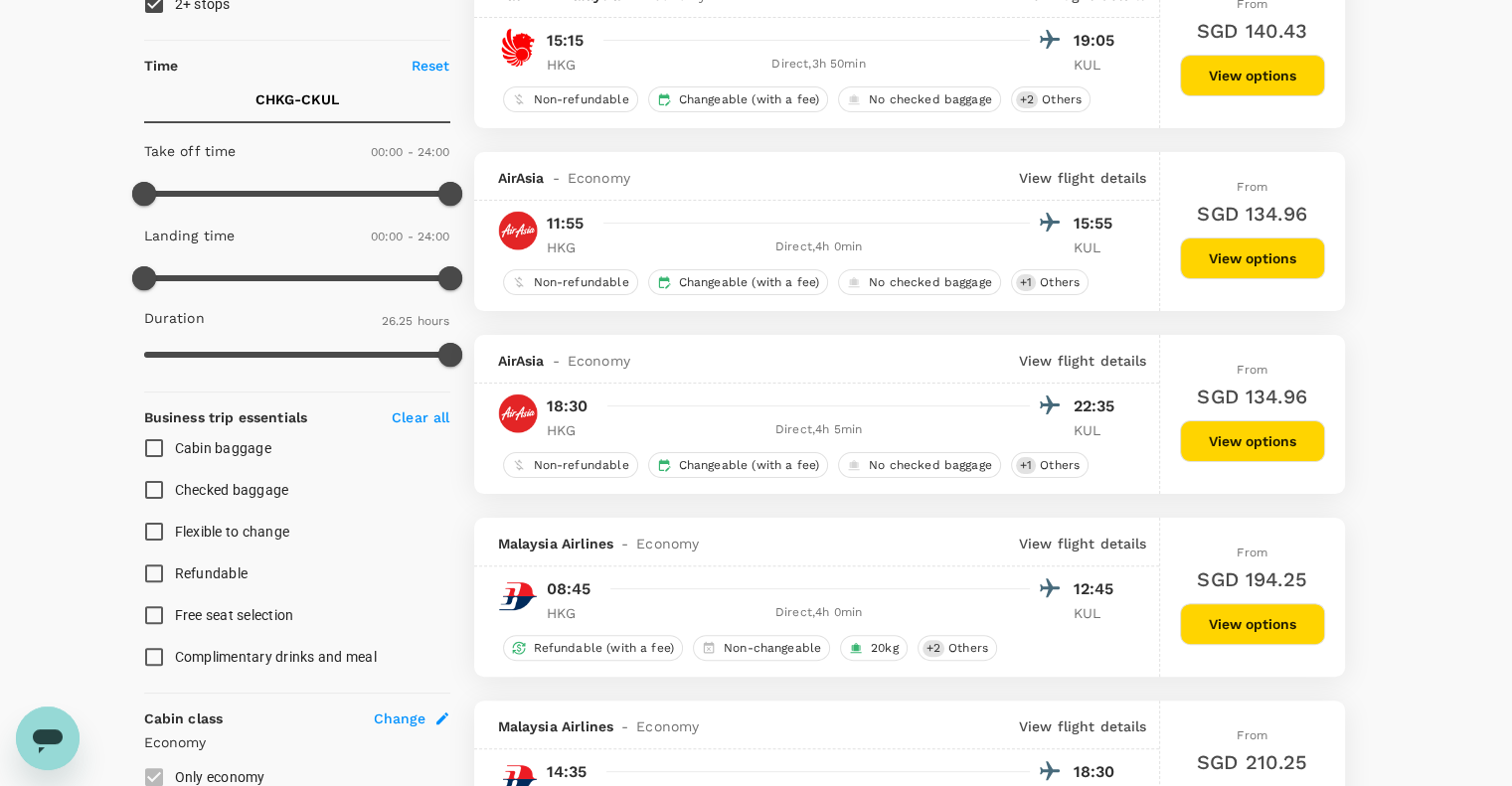 scroll, scrollTop: 99, scrollLeft: 0, axis: vertical 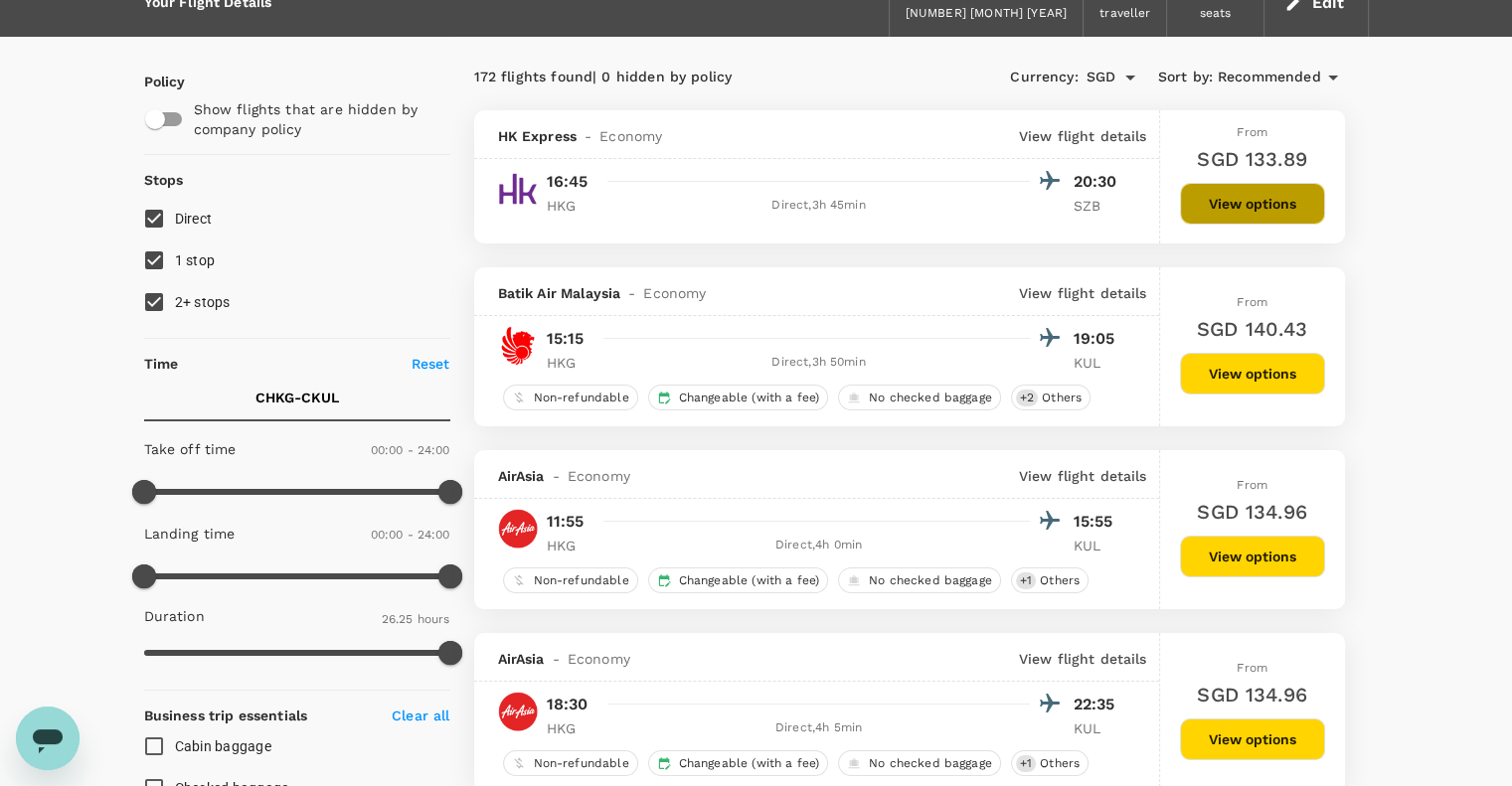 click on "View options" at bounding box center [1253, 204] 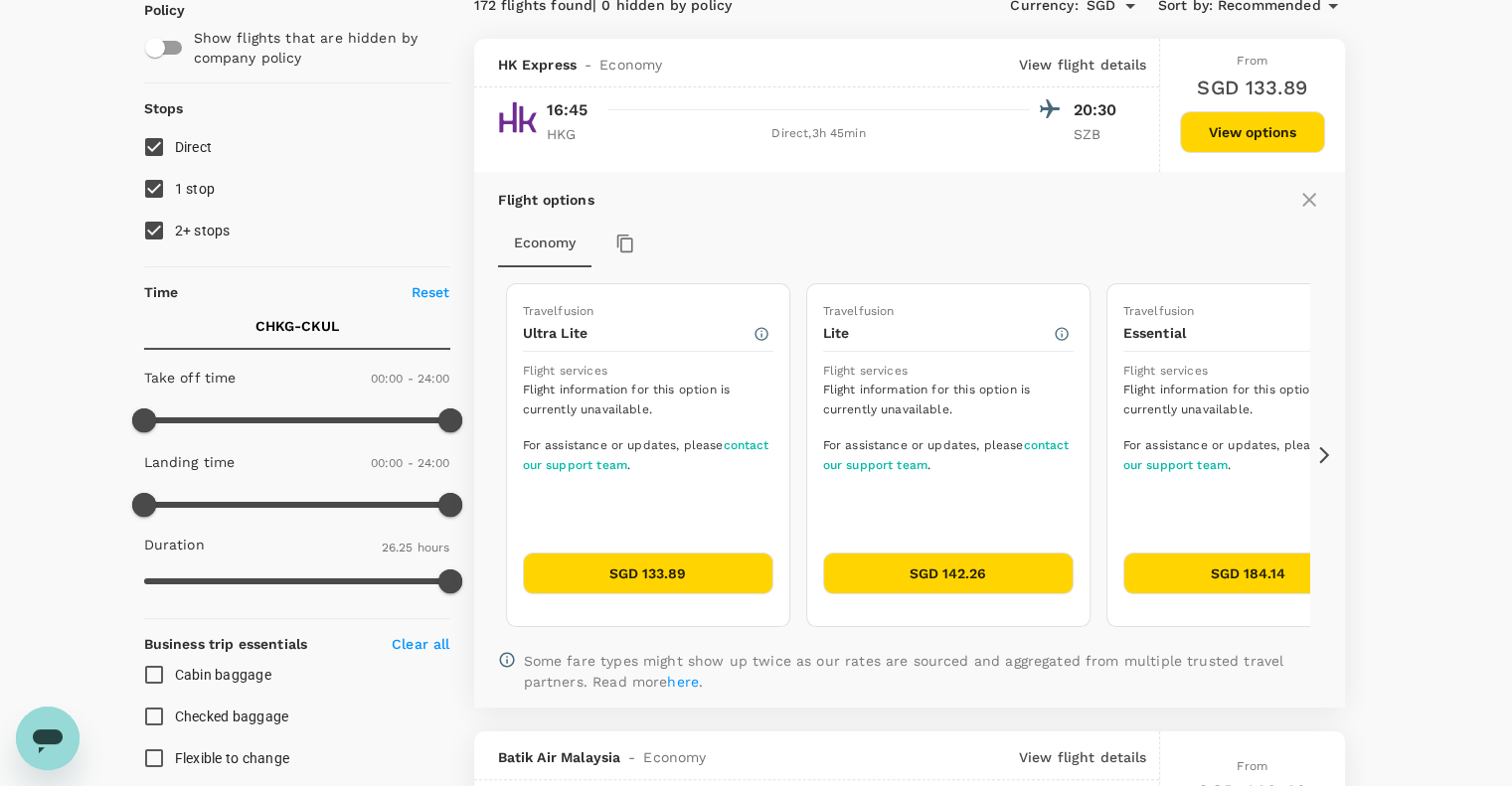 scroll, scrollTop: 210, scrollLeft: 0, axis: vertical 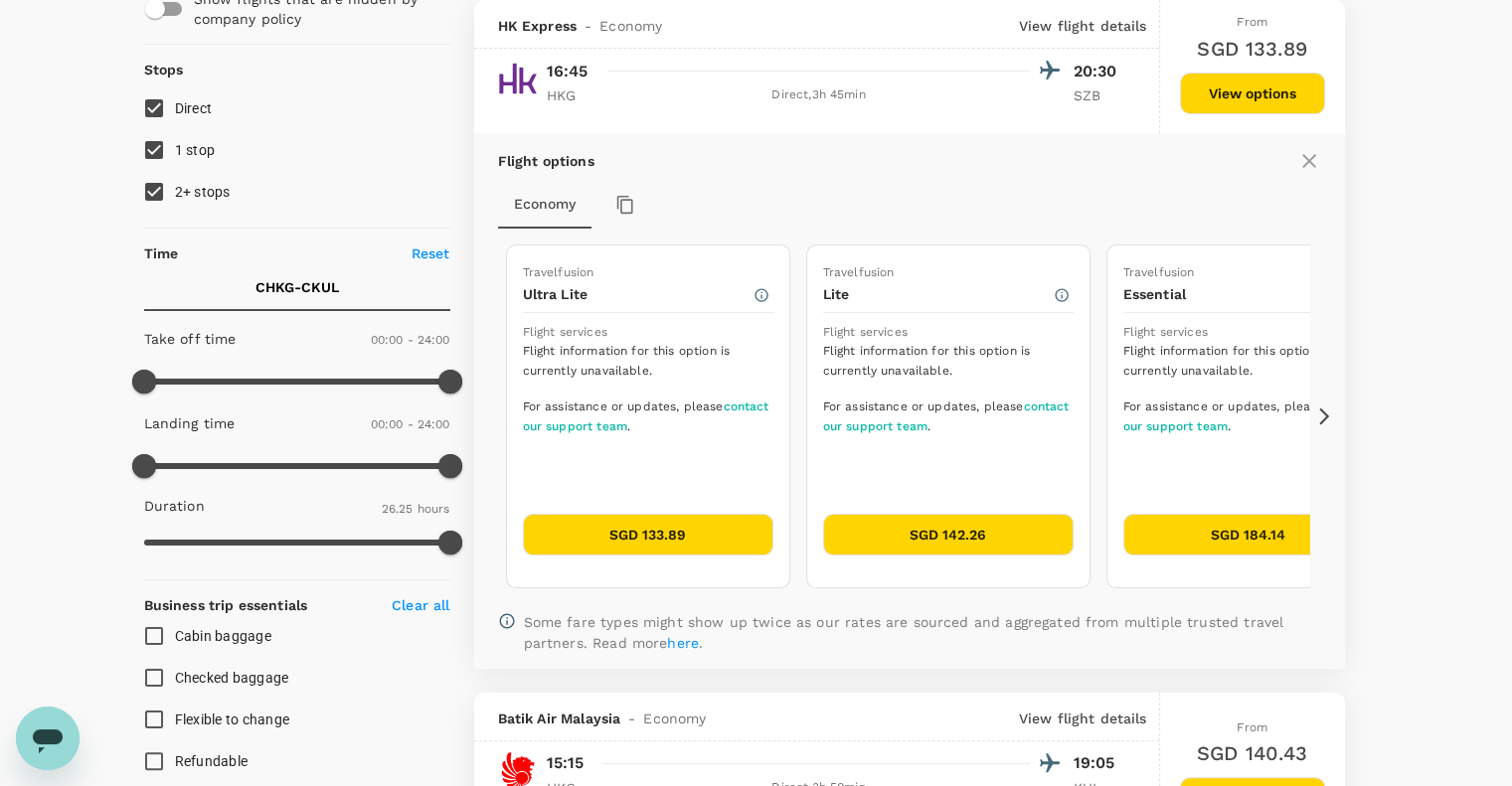 click 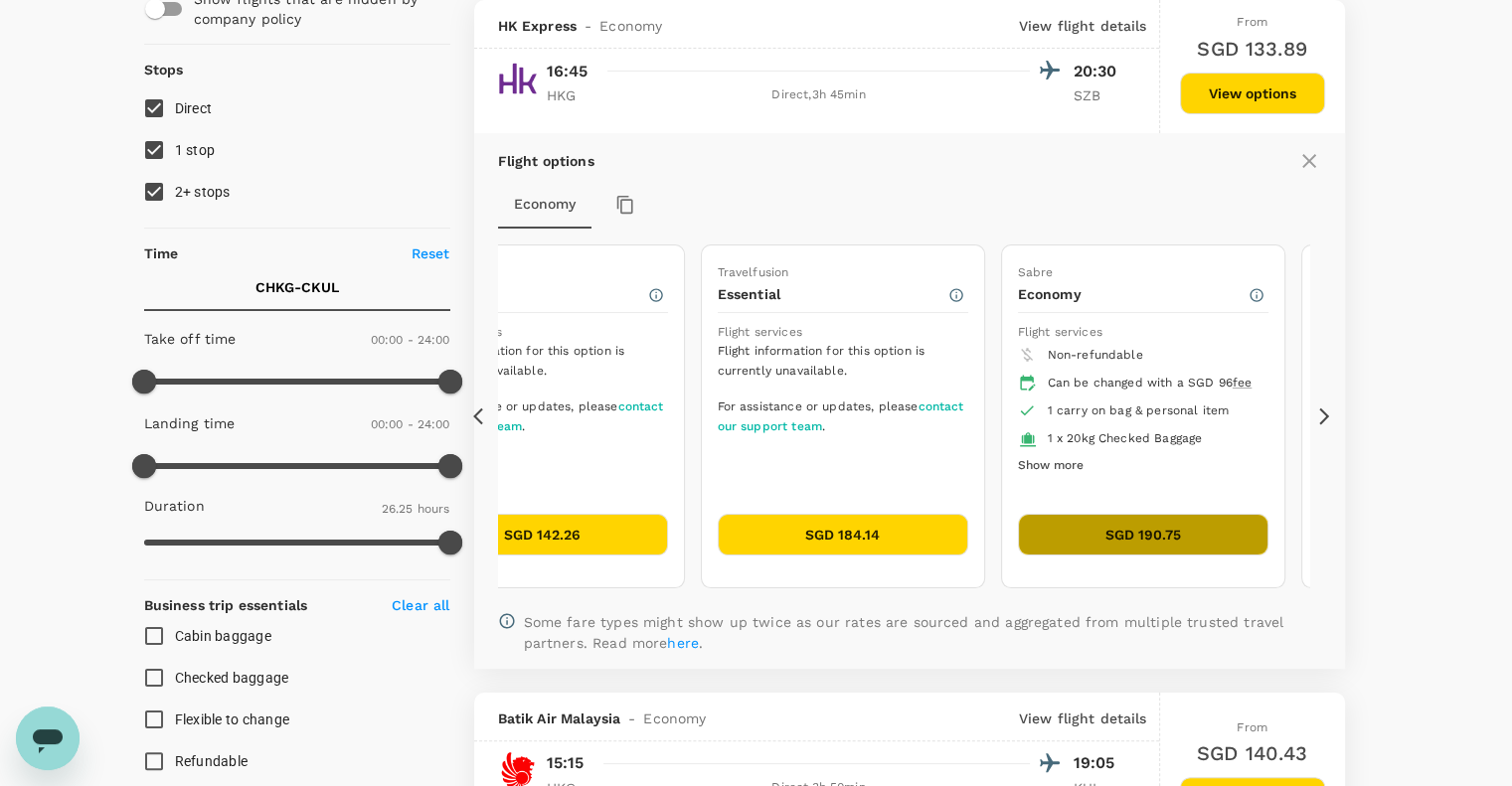 click on "SGD 190.75" at bounding box center [1143, 535] 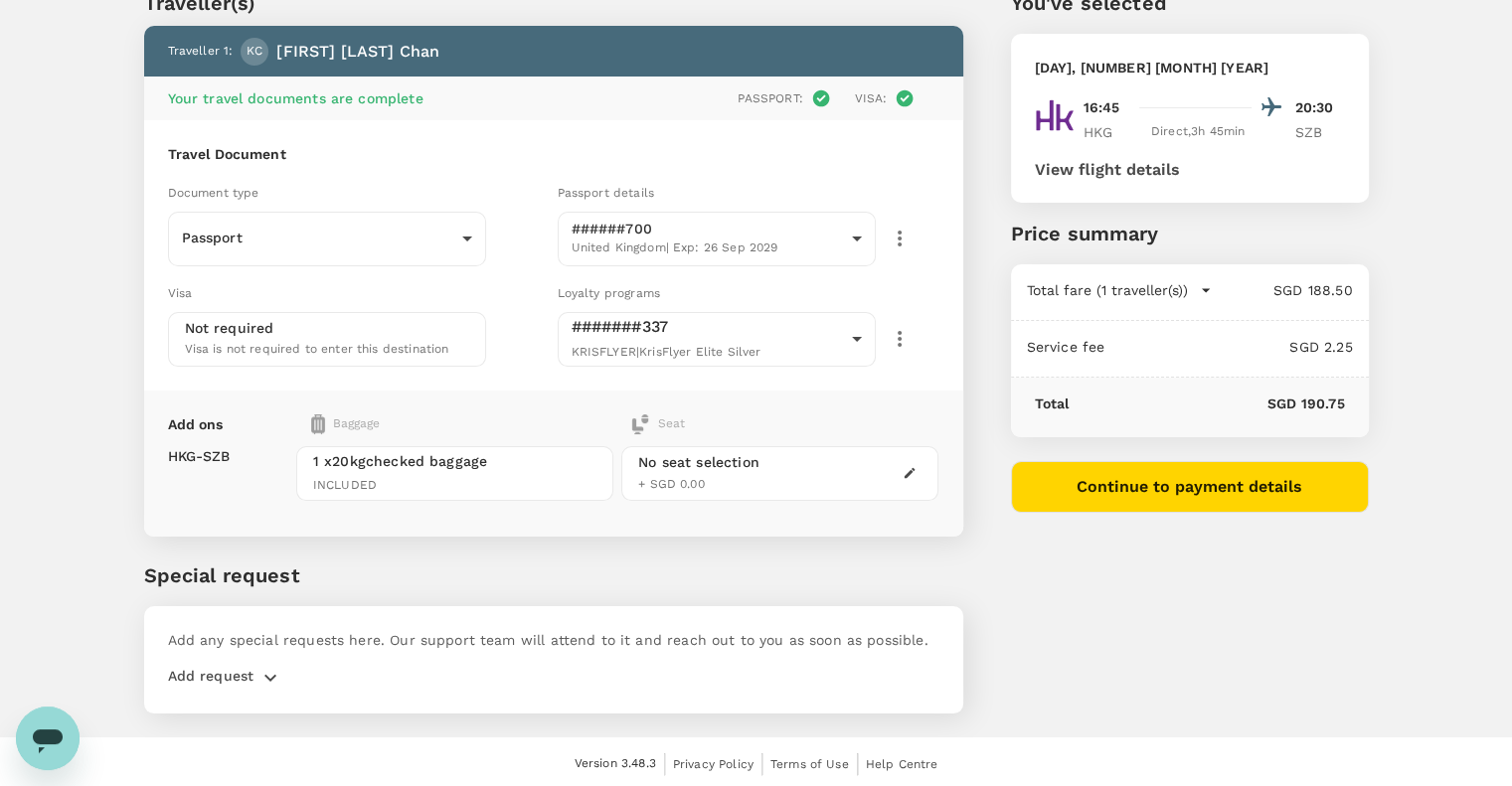 scroll, scrollTop: 0, scrollLeft: 0, axis: both 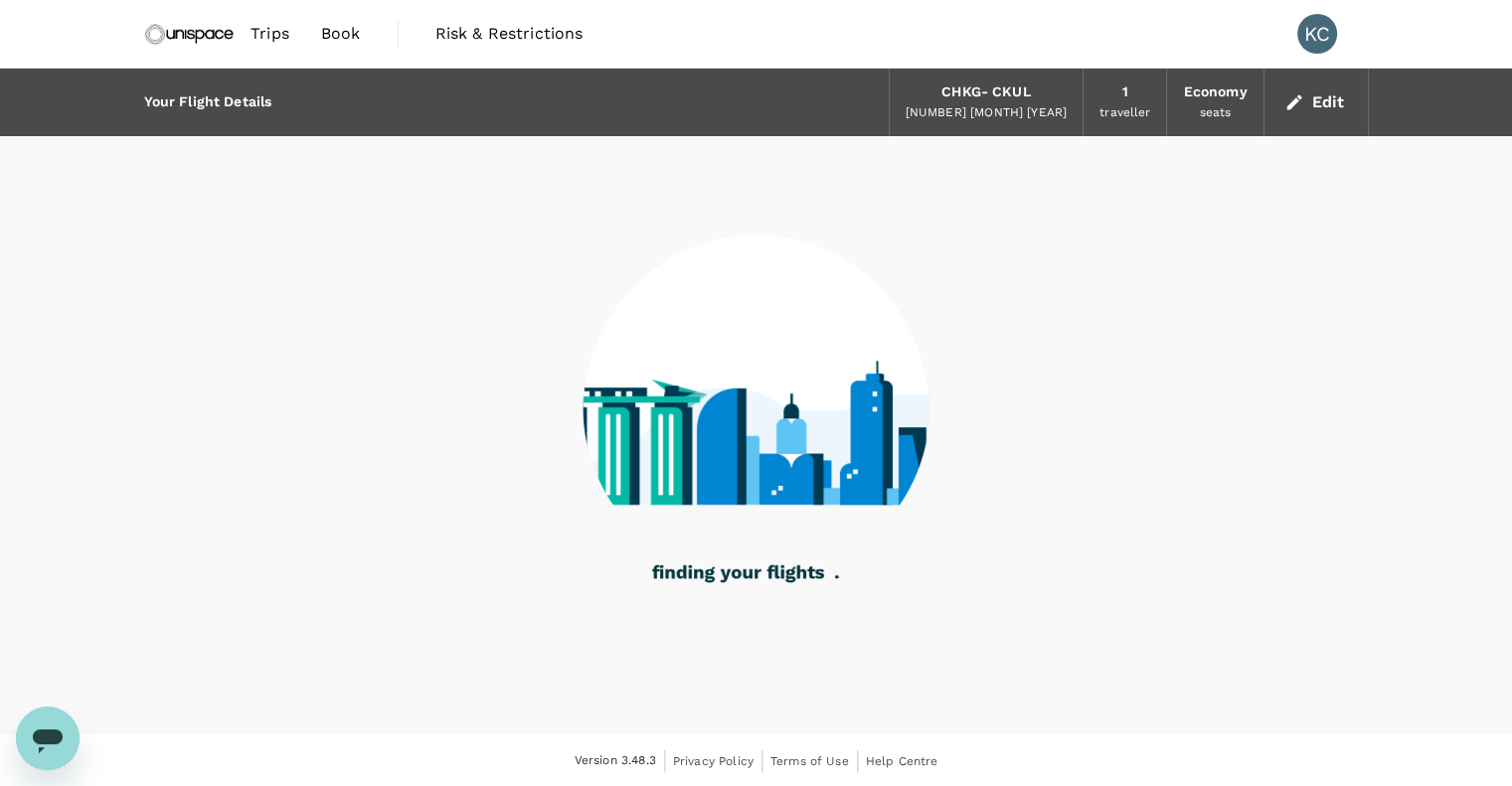 click on "Book" at bounding box center (341, 34) 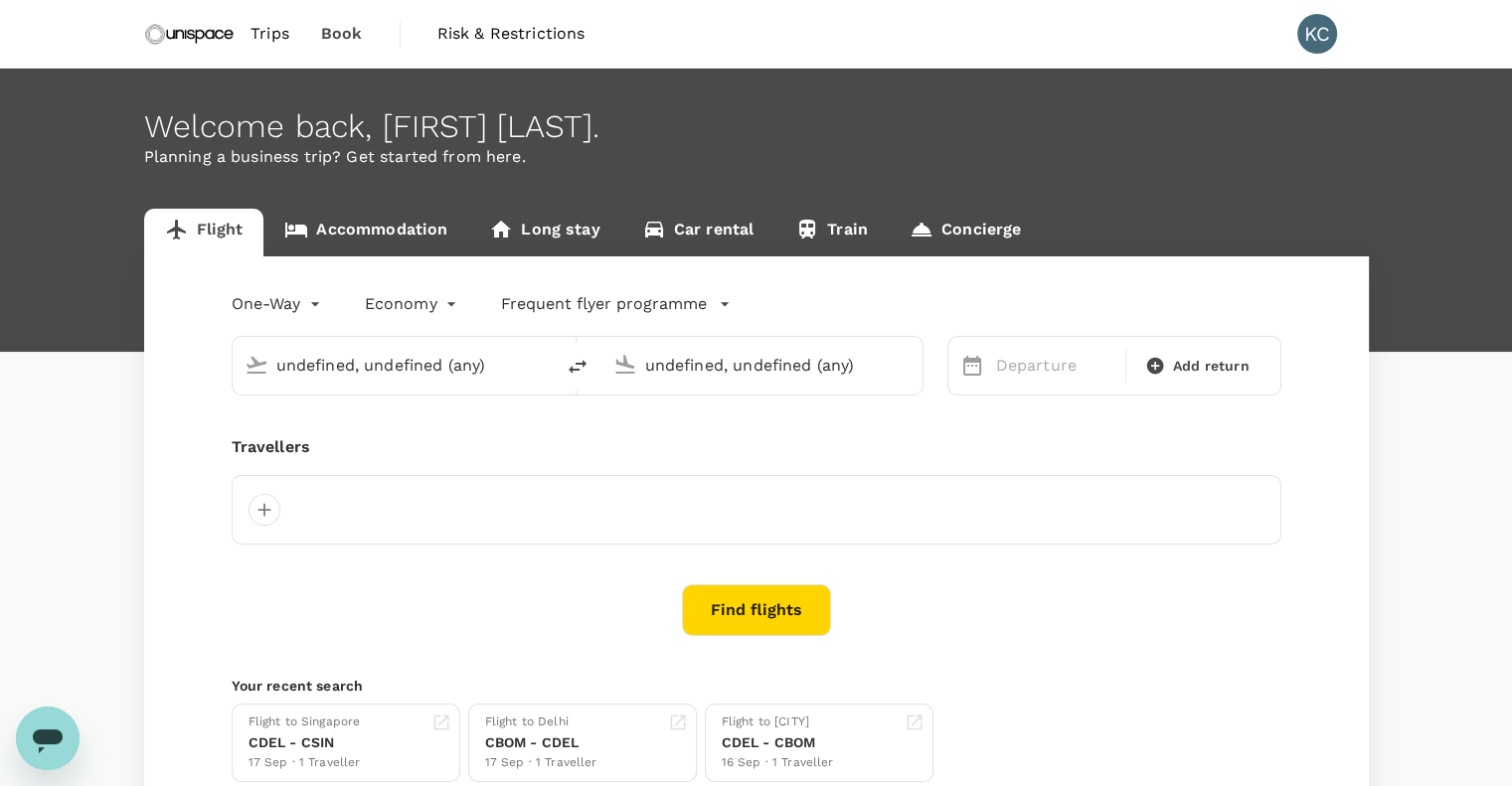 scroll, scrollTop: 0, scrollLeft: 0, axis: both 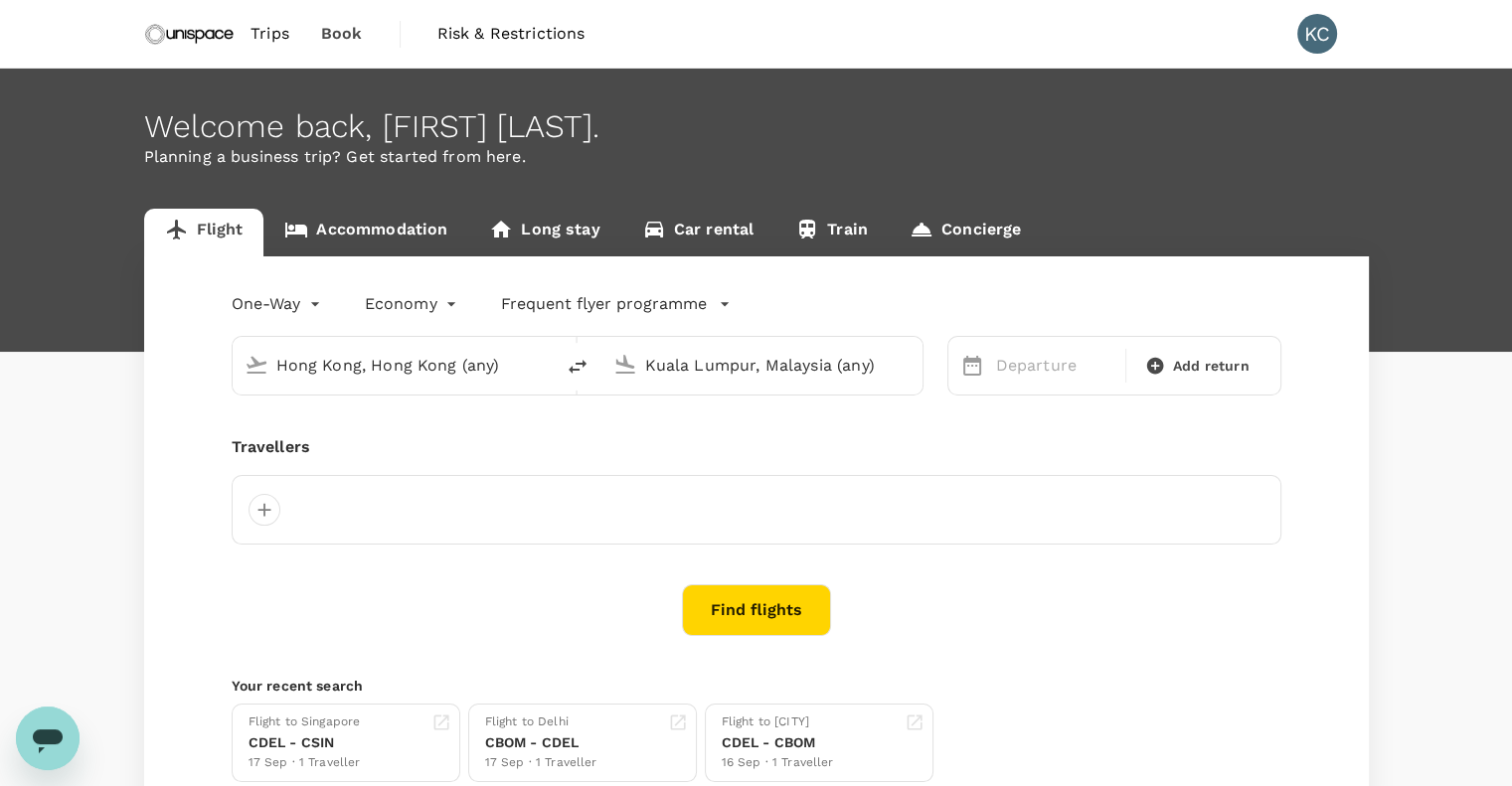 type 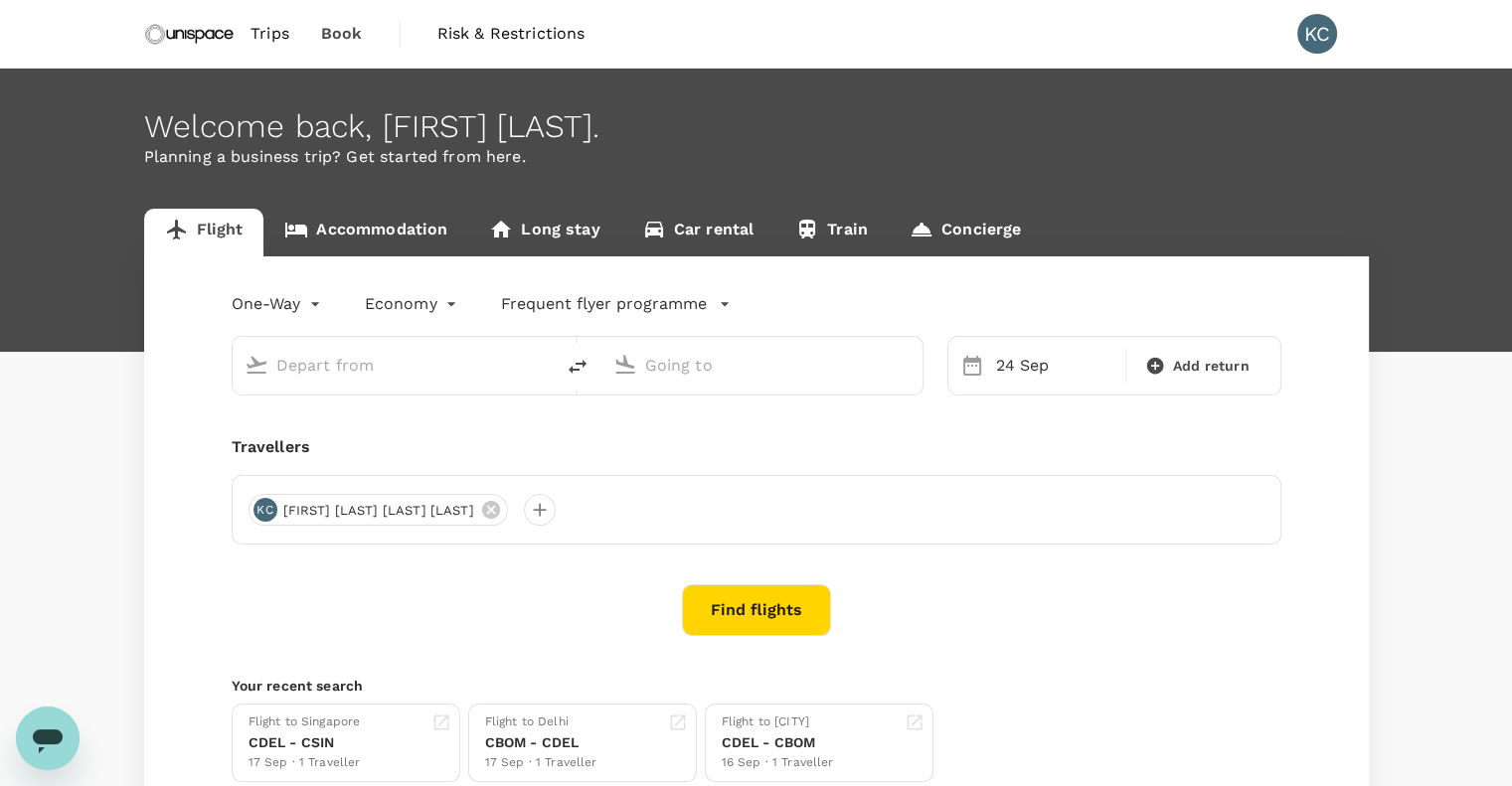 type on "Hong Kong, Hong Kong (any)" 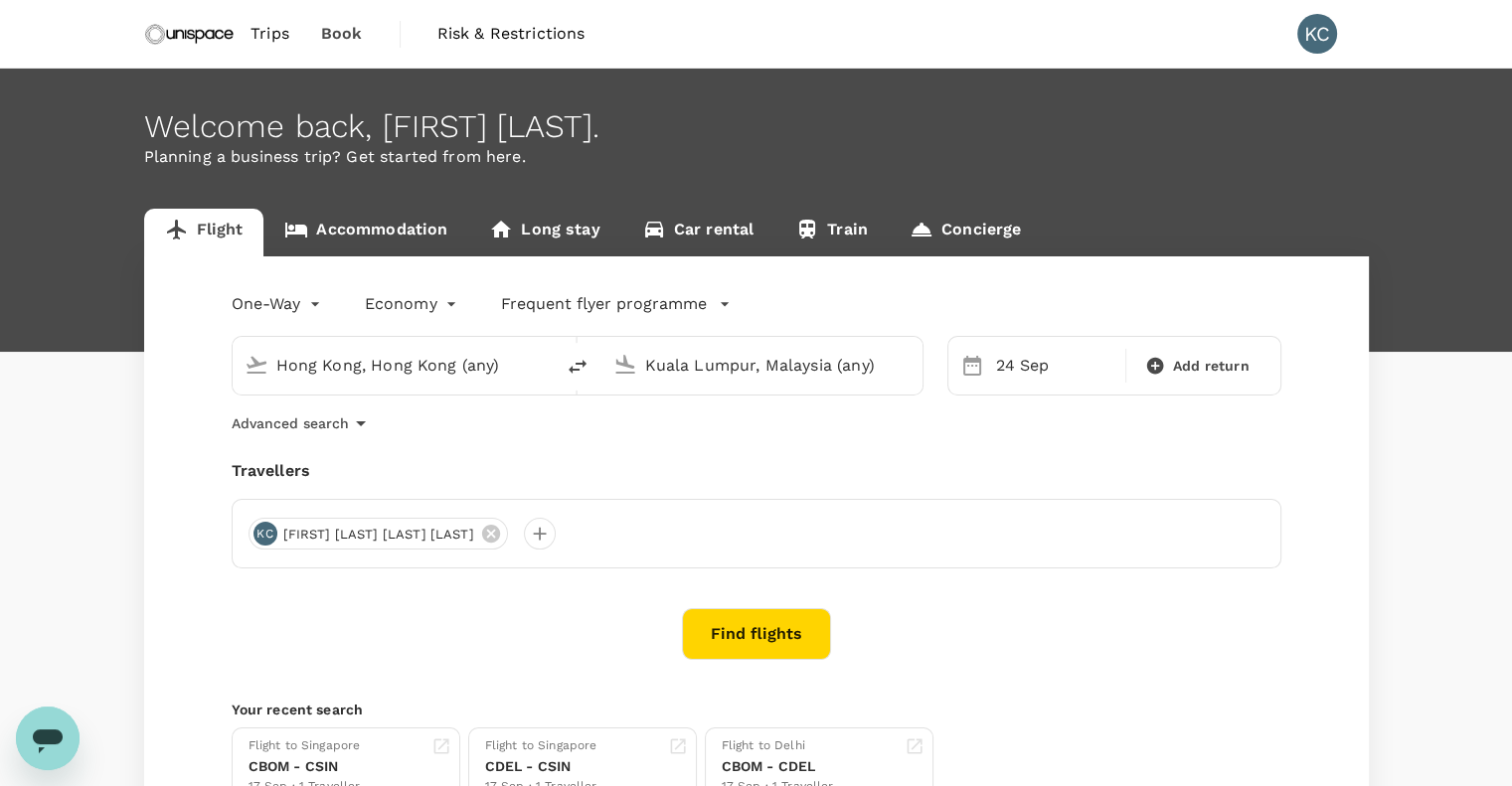 click on "Find flights" at bounding box center [756, 634] 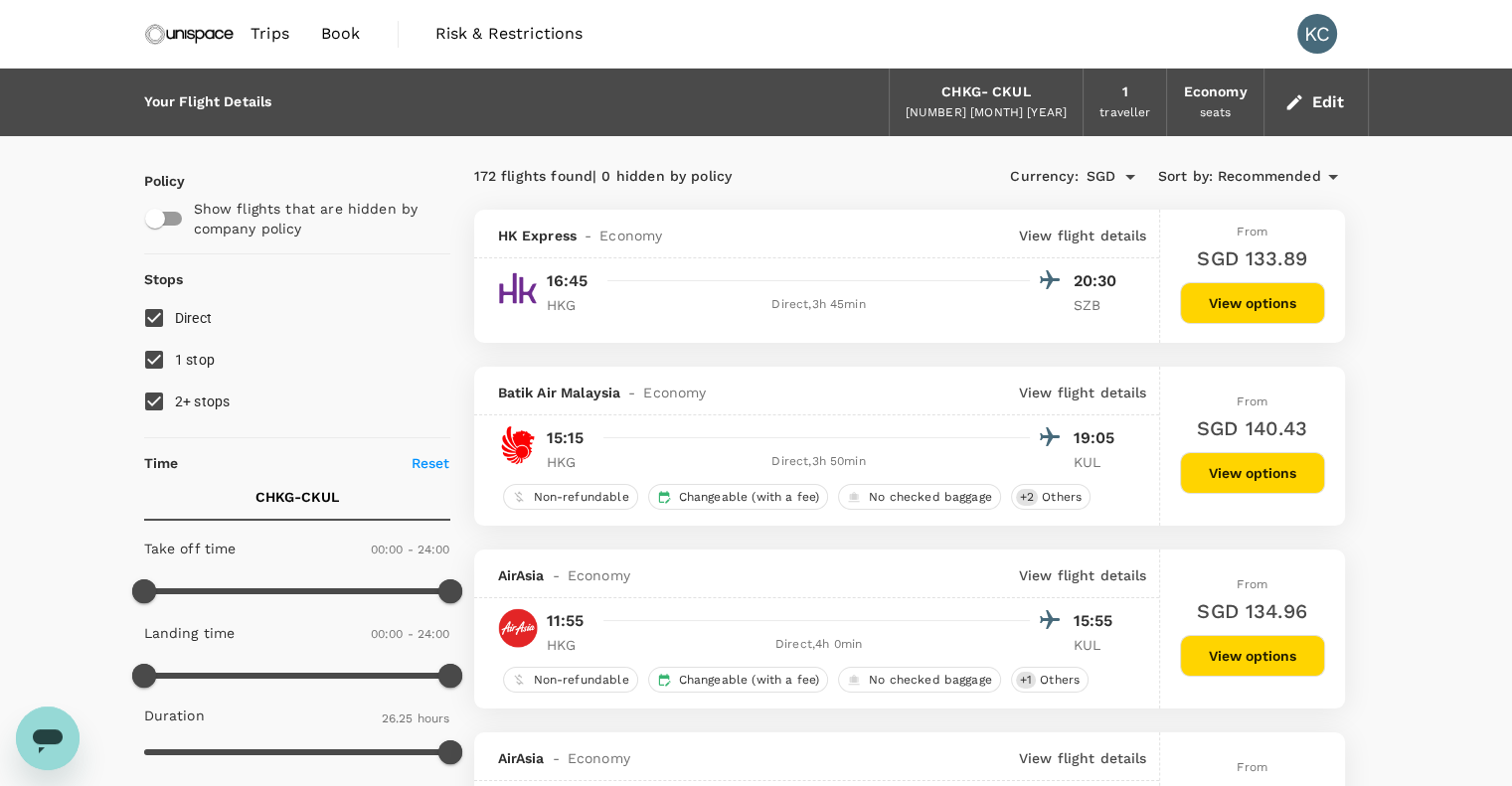 type on "1440" 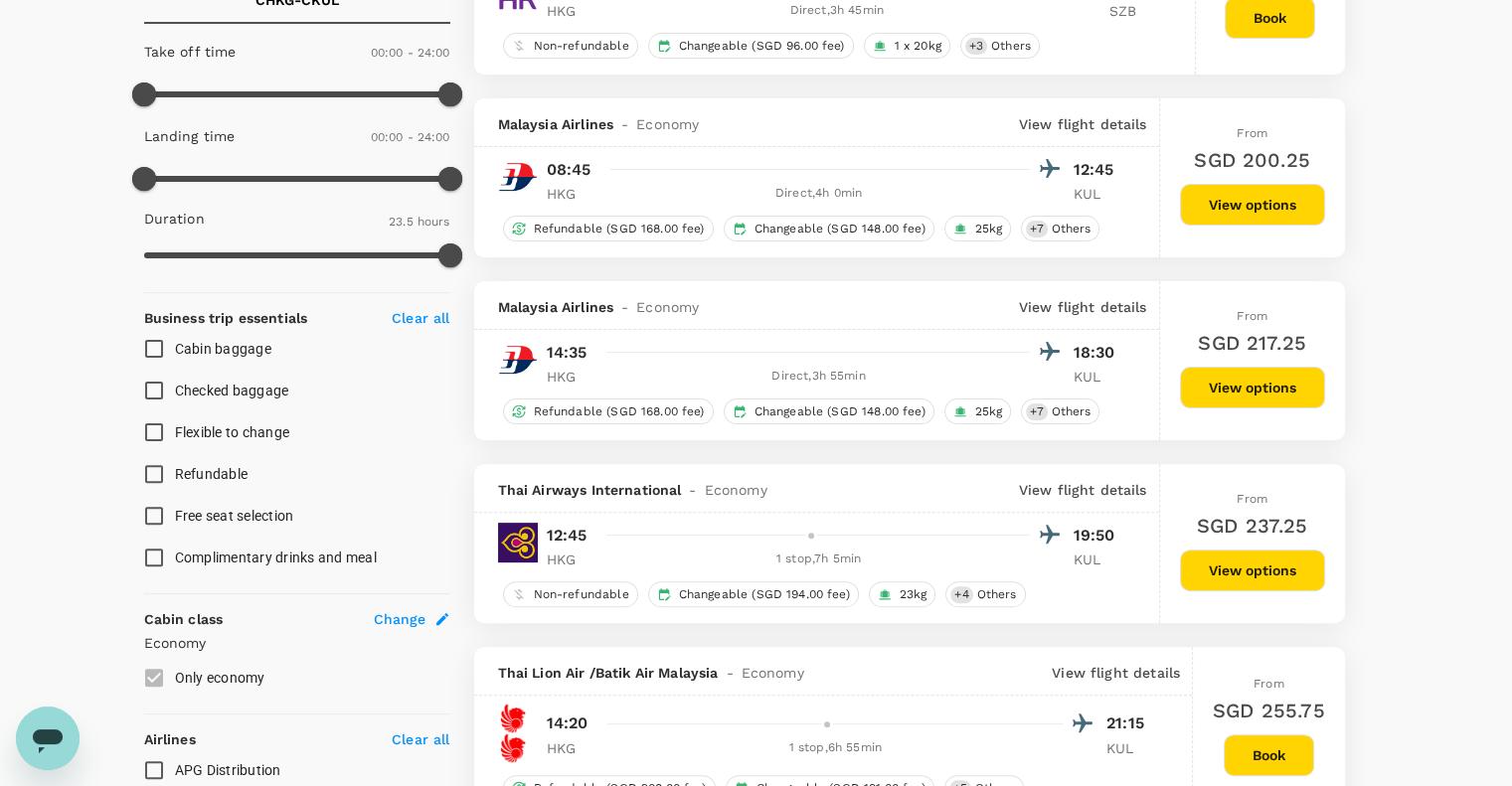 scroll, scrollTop: 596, scrollLeft: 0, axis: vertical 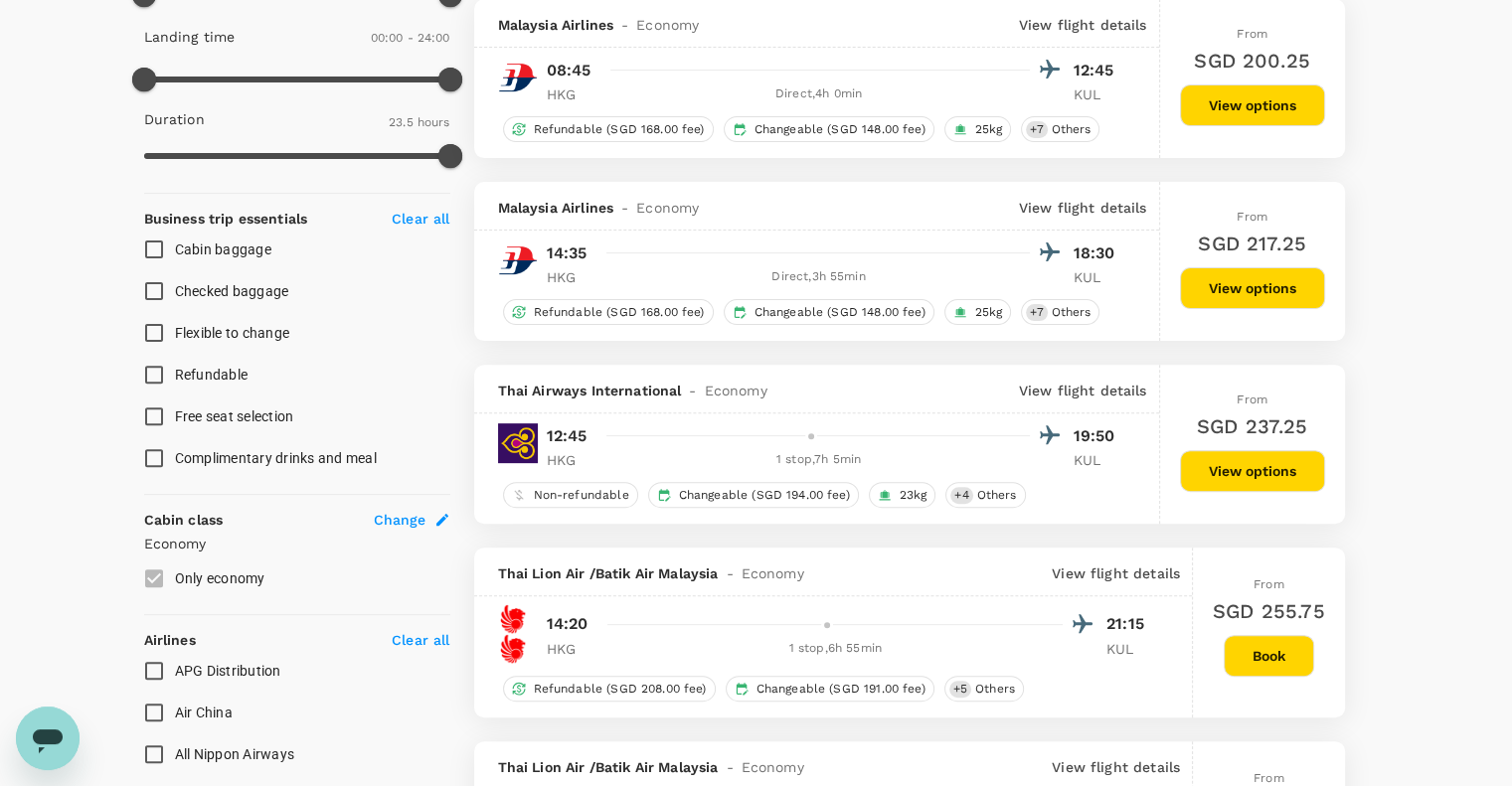 click on "Your Flight Details CHKG  -   CKUL 24 Sep 2025 1 traveller Economy seats Edit Policy Show flights that are hidden by company policy Stops Direct 1 stop 2+ stops Time Reset CHKG - CKUL Take off time 00:00 - 24:00 Landing time 00:00 - 24:00 Duration 23.5 hours Business trip essentials Clear all Cabin baggage Checked baggage Flexible to change Refundable Free seat selection Complimentary drinks and meal Cabin class Change Economy Only economy Airlines Clear all APG Distribution Air China All Nippon Airways Batik Air Malaysia Cathay Pacific Airways China Airlines China Southern EVA Airways Emirates Garuda Indonesia HK Express Hainan Airlines Hong Kong Airlines Korean Air Malaysia Airlines Philippine Airlines STARLUX Airlines Scoot Shanghai Airlines Singapore Airlines Thai Airways International Thai Lion Air VietJet Air Vietnam Airlines Xiamen Airlines Other Exclude code share flights Optimizing your search results.. Currency :  SGD Sort by :  Recommended Batik Air Malaysia     - Economy   View flight details HKG" at bounding box center [756, 1586] 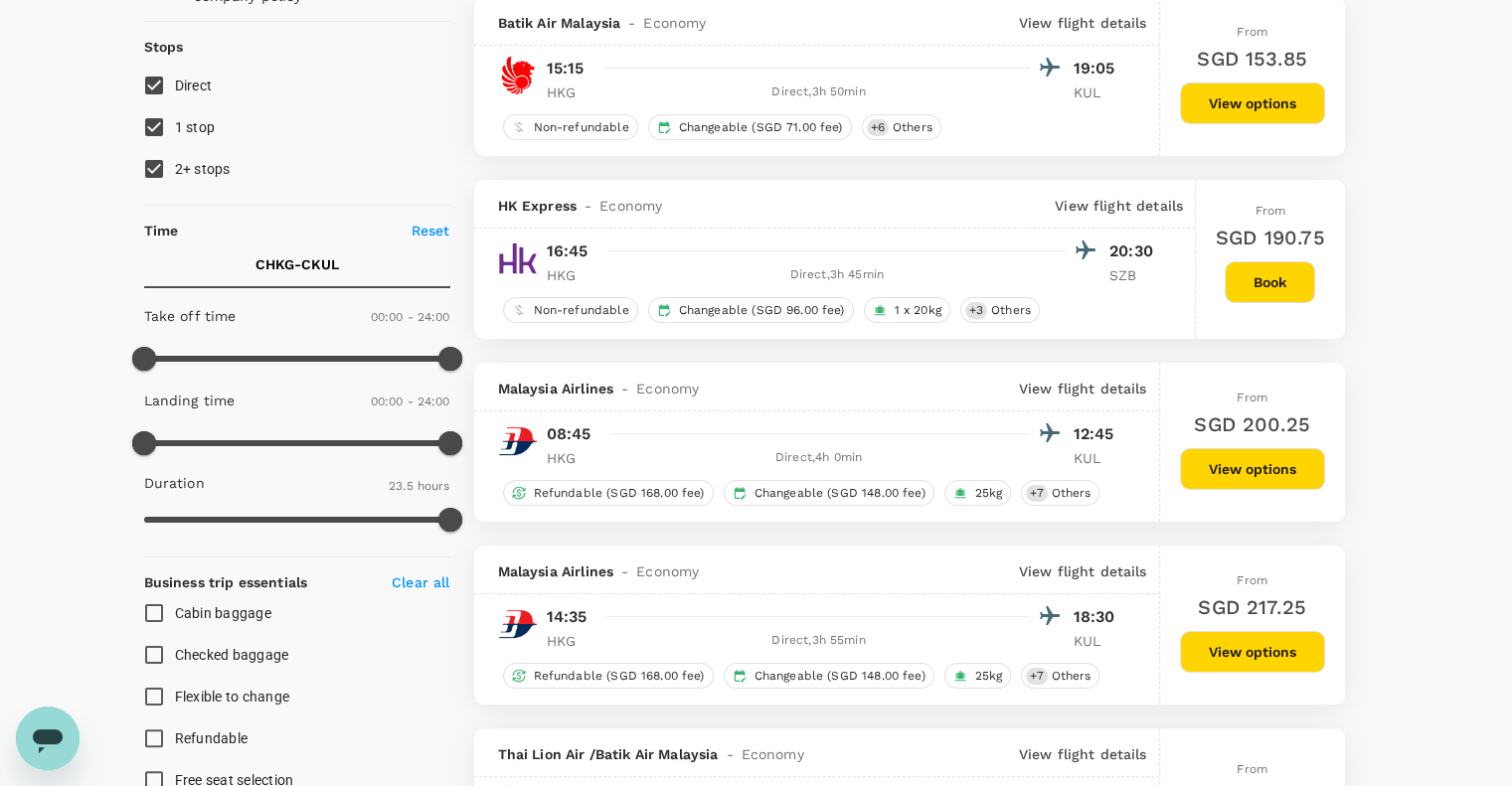 scroll, scrollTop: 199, scrollLeft: 0, axis: vertical 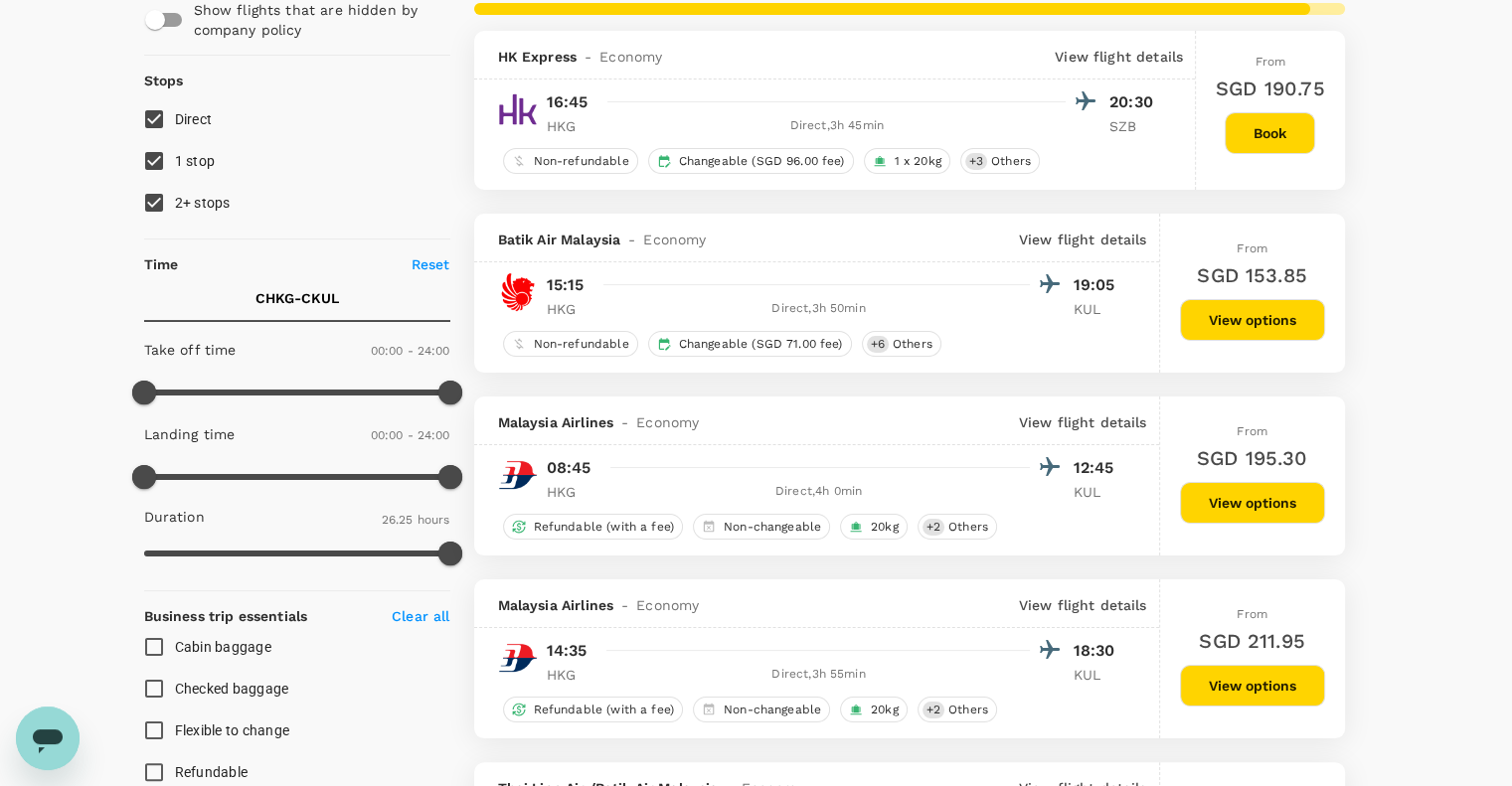 type on "1585" 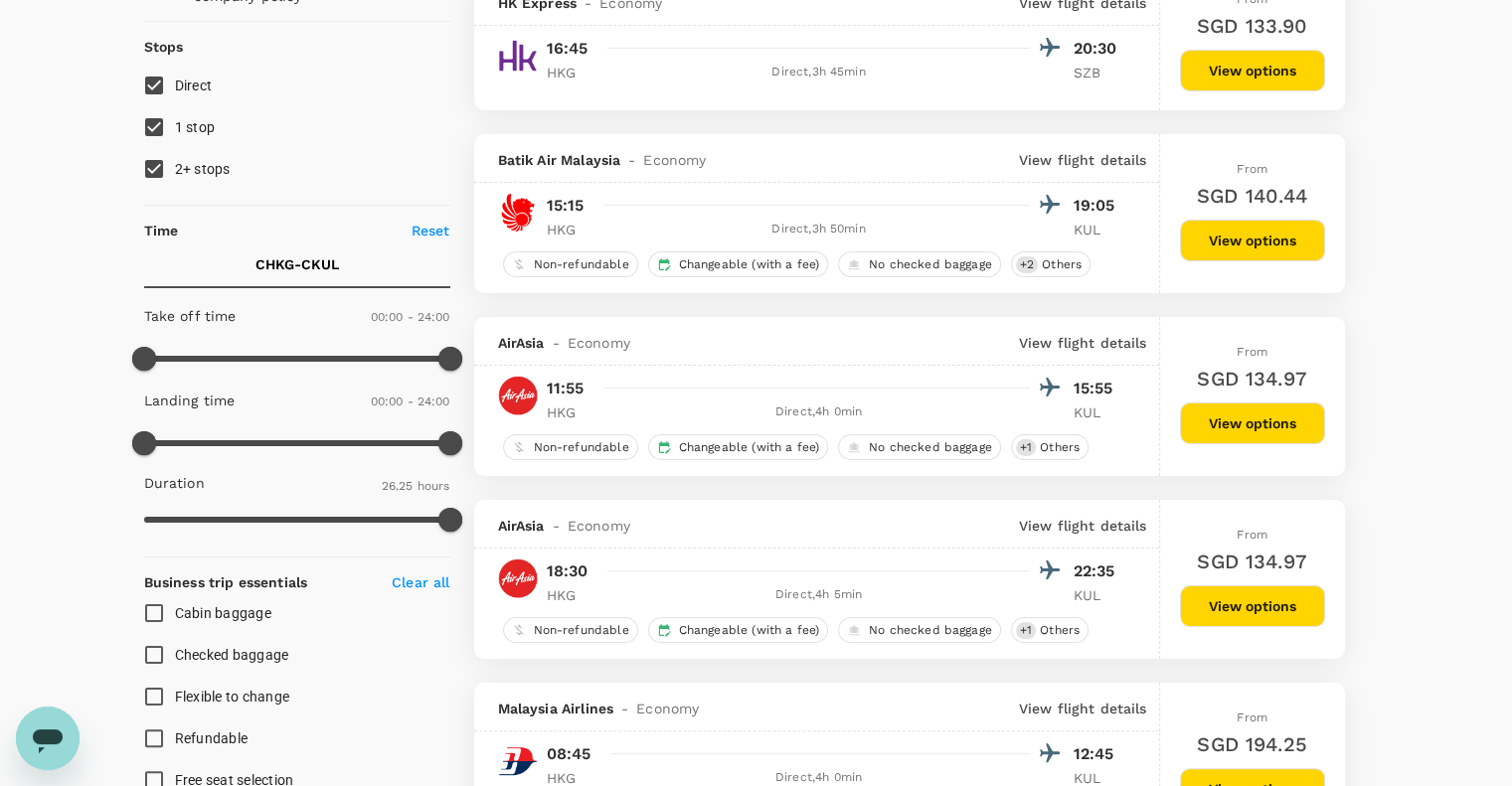 scroll, scrollTop: 199, scrollLeft: 0, axis: vertical 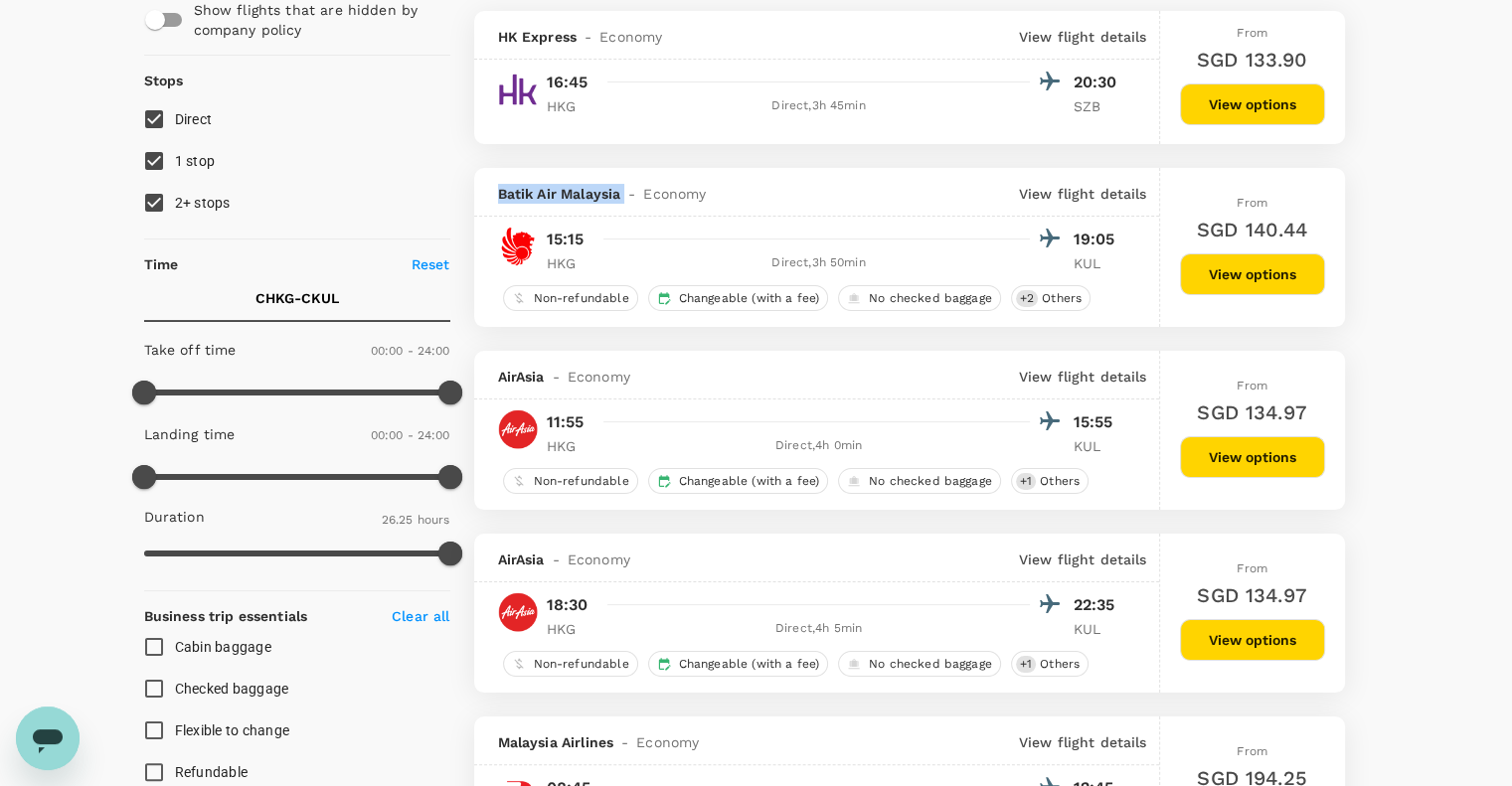 drag, startPoint x: 494, startPoint y: 194, endPoint x: 620, endPoint y: 204, distance: 126.3962 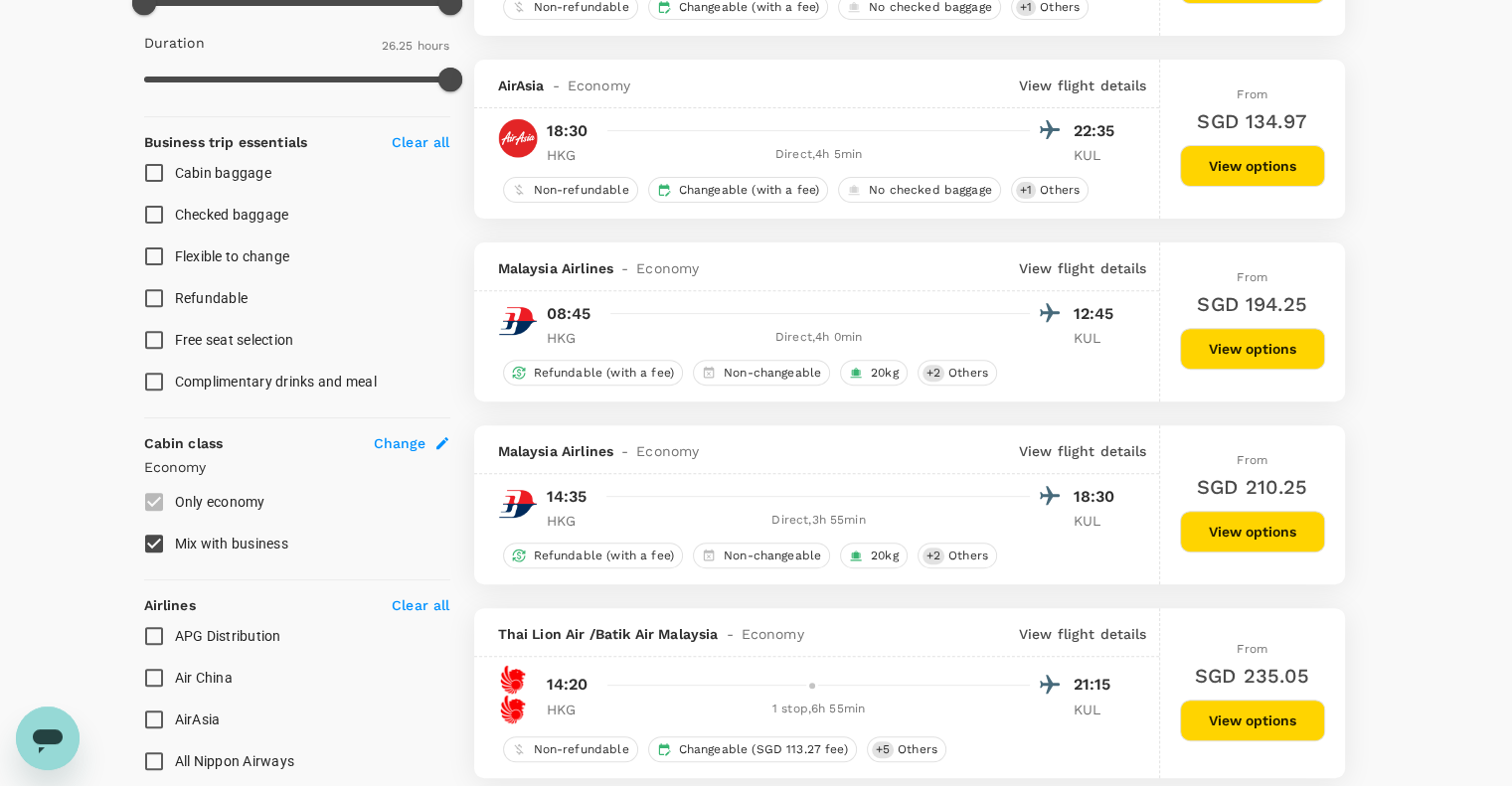 scroll, scrollTop: 696, scrollLeft: 0, axis: vertical 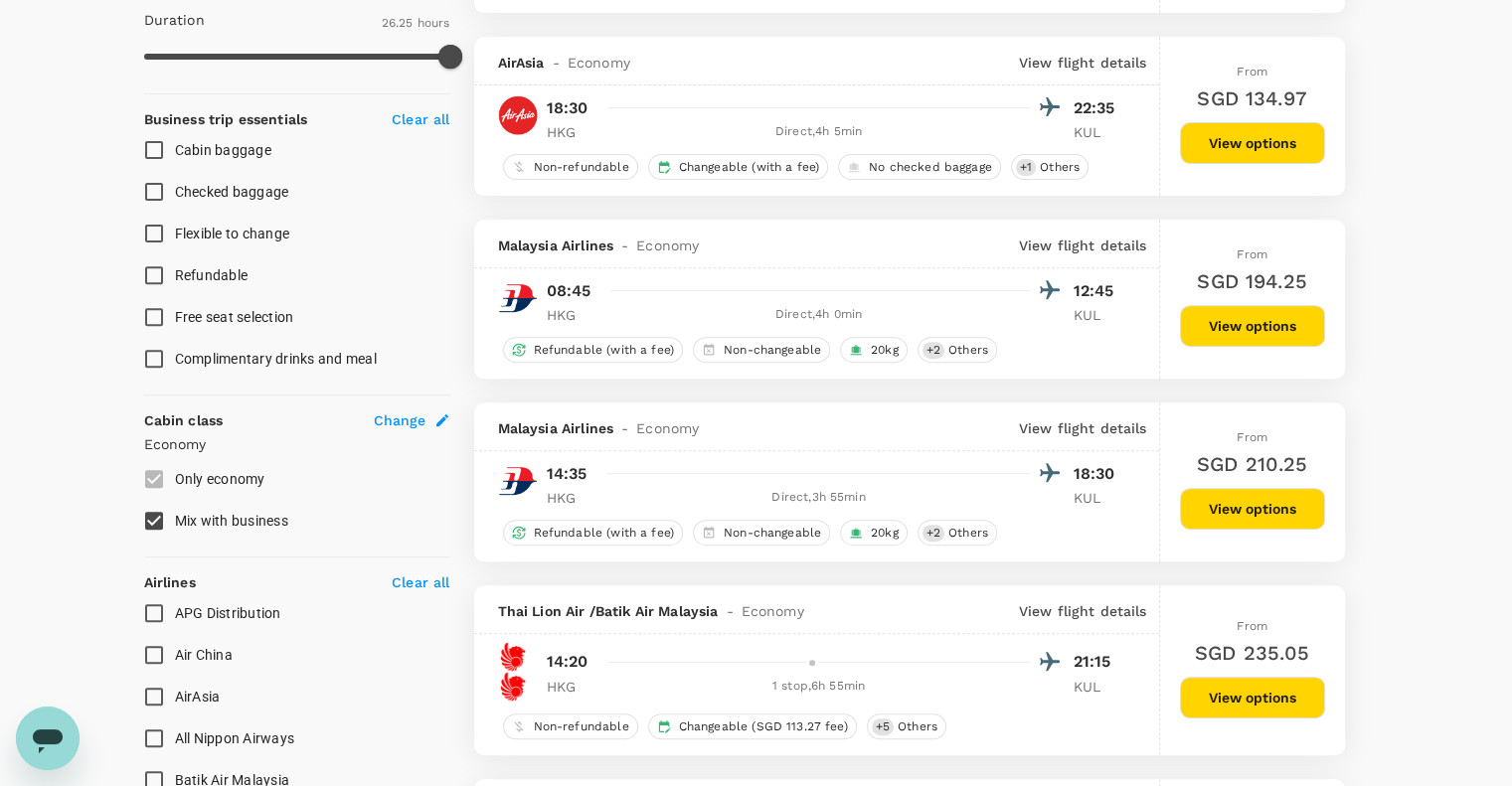 click on "View options" at bounding box center [1253, 509] 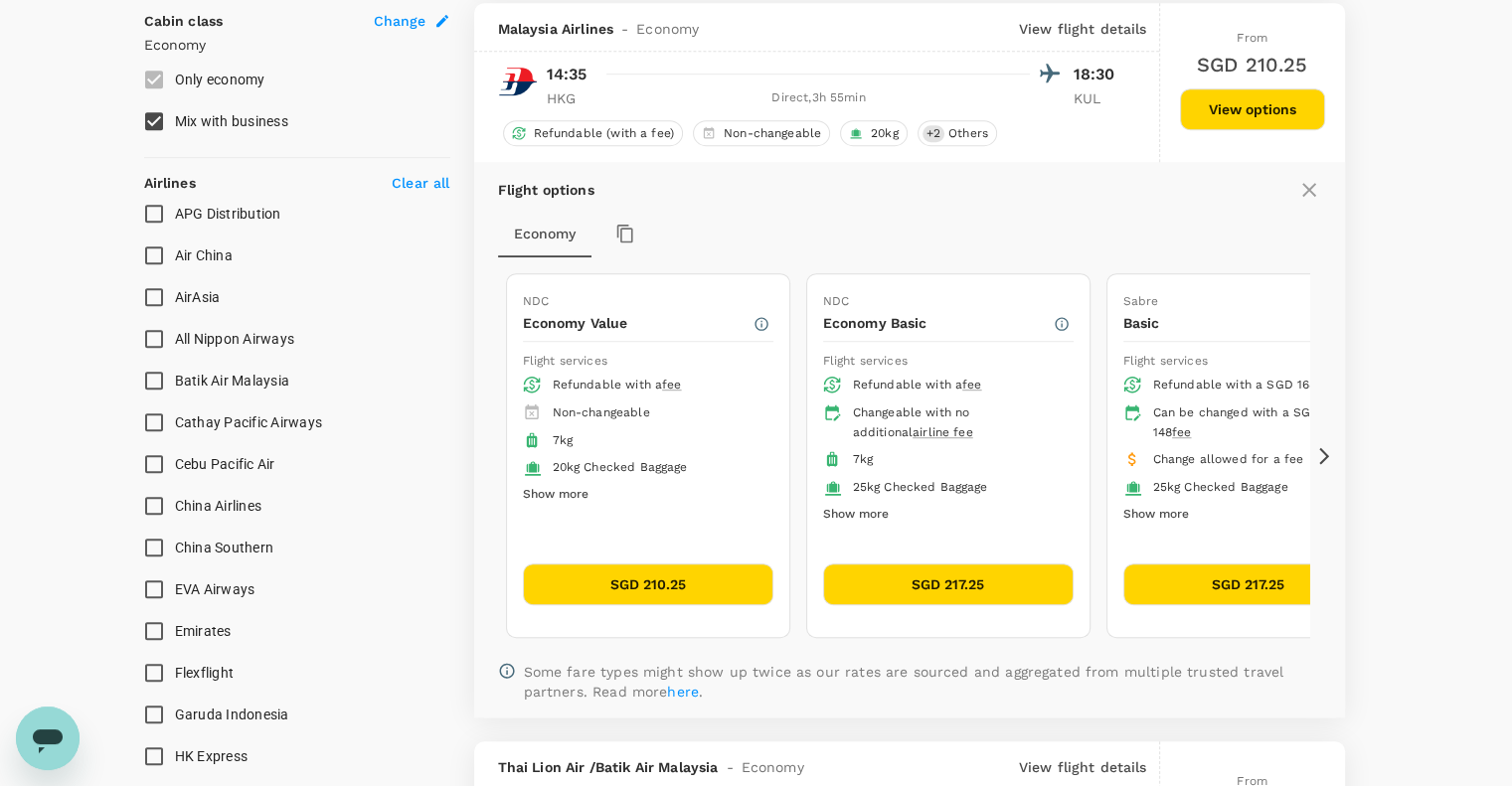scroll, scrollTop: 1098, scrollLeft: 0, axis: vertical 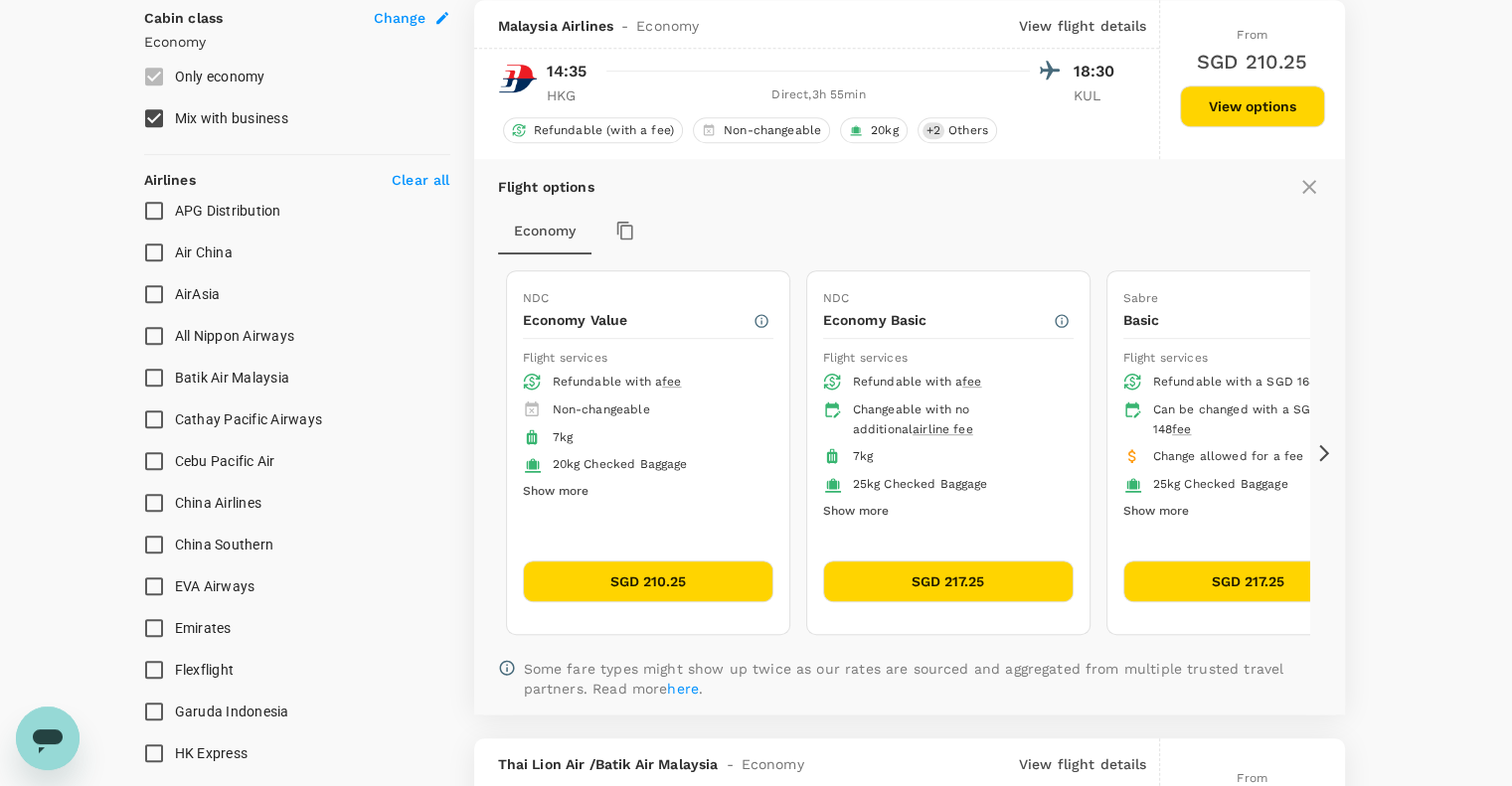 click on "SGD 217.25" at bounding box center [948, 581] 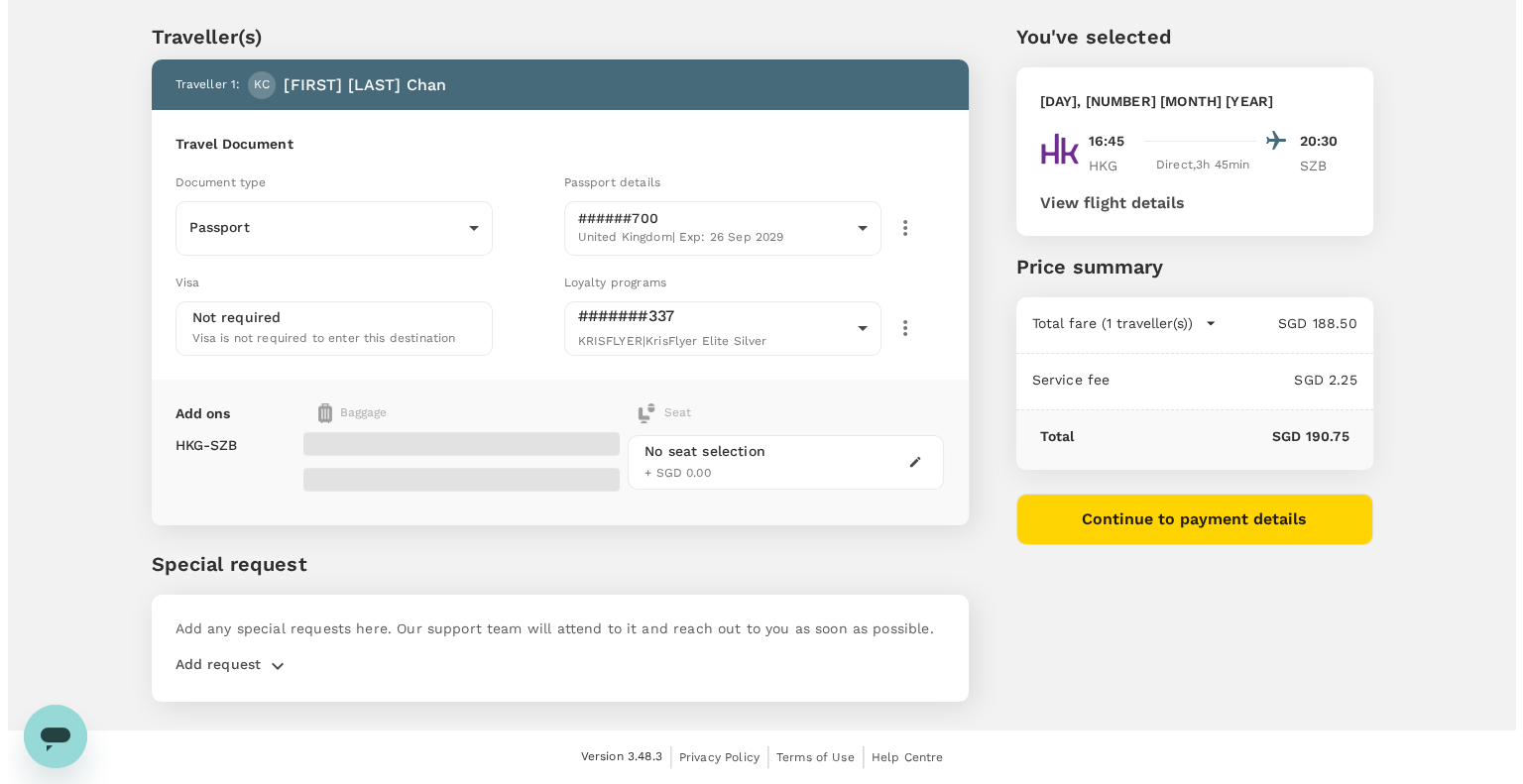 scroll, scrollTop: 0, scrollLeft: 0, axis: both 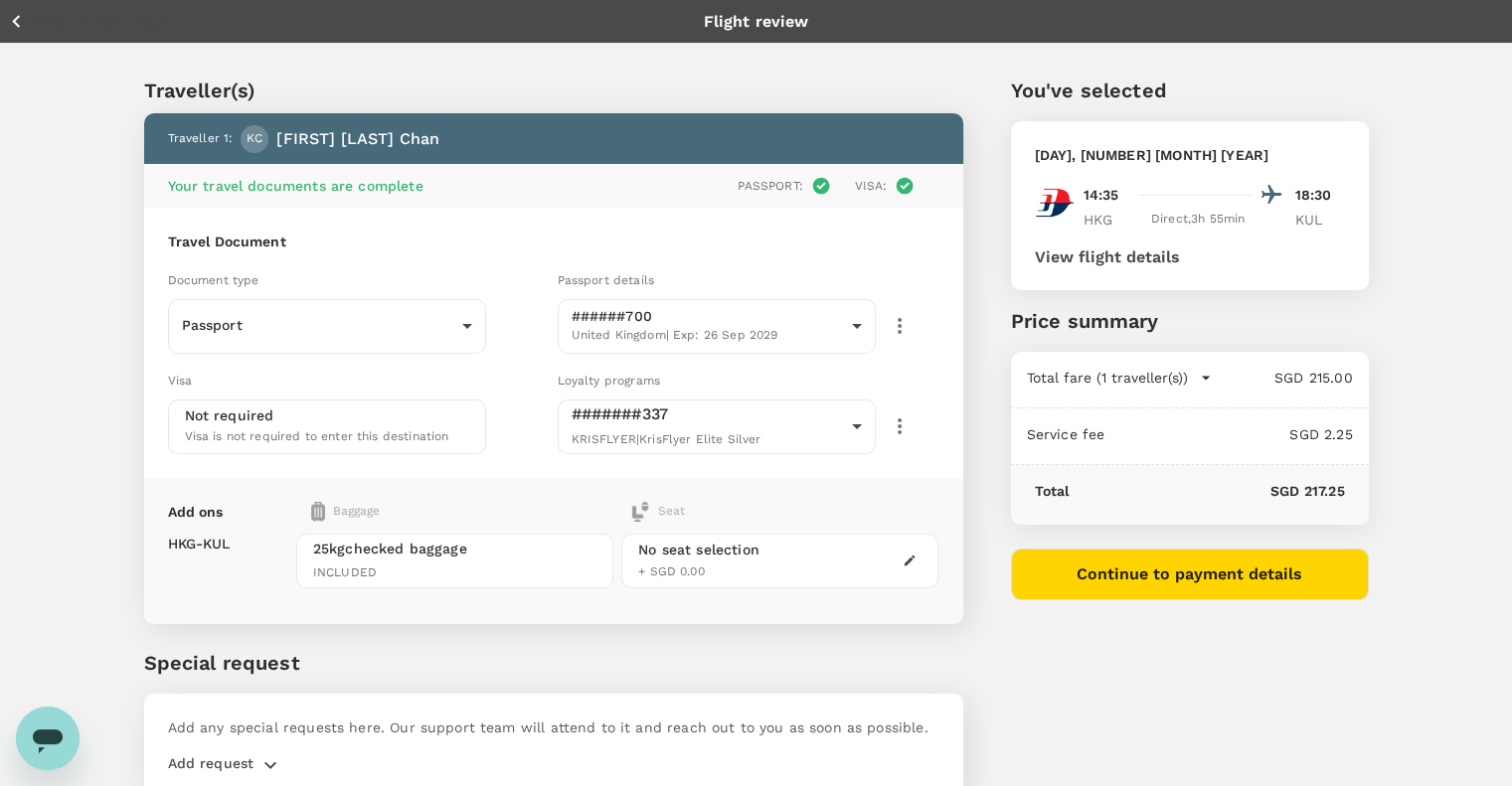 click on "Continue to payment details" at bounding box center (1190, 574) 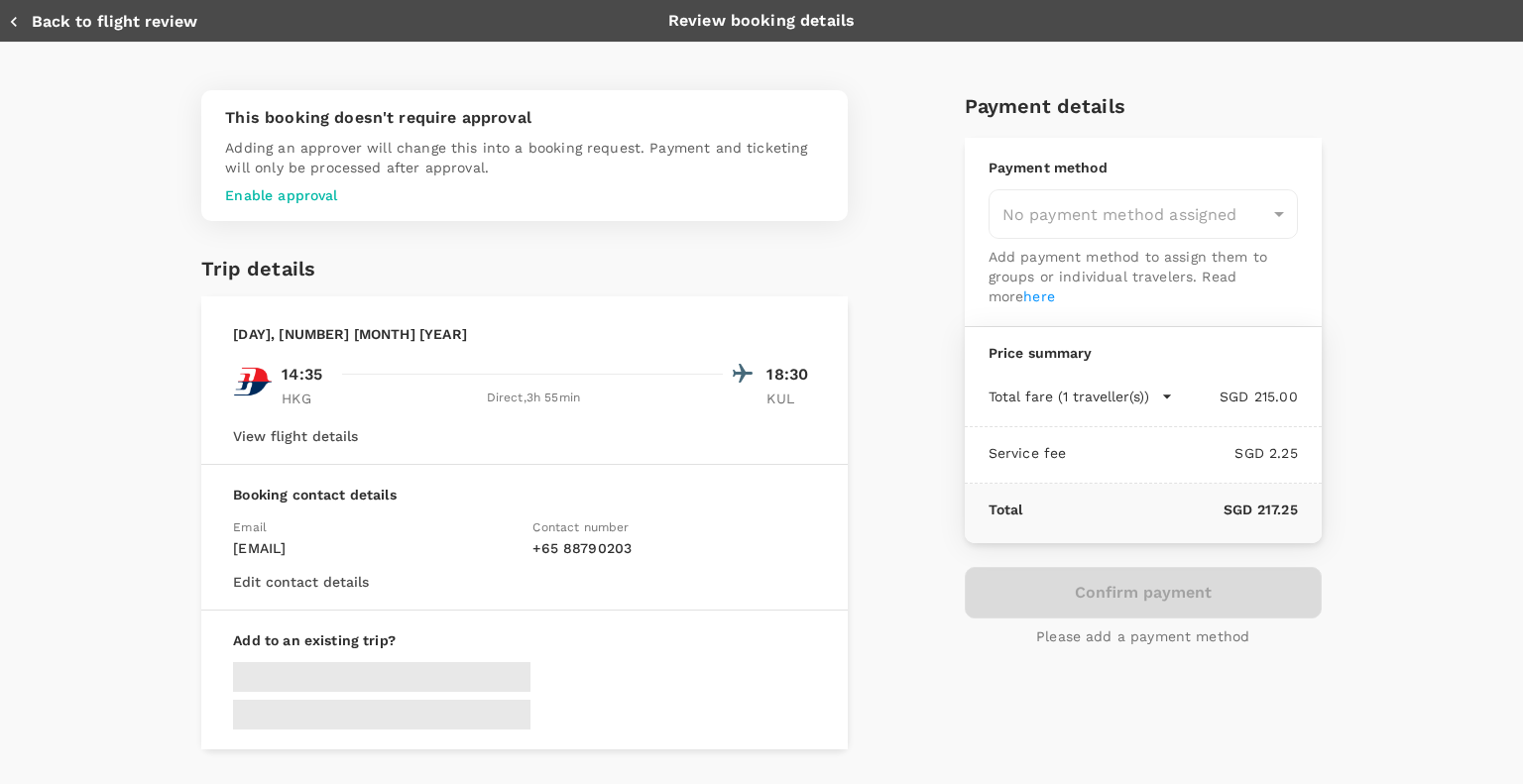 type on "9ca6ee36-36cb-4982-994b-715ae594bb55" 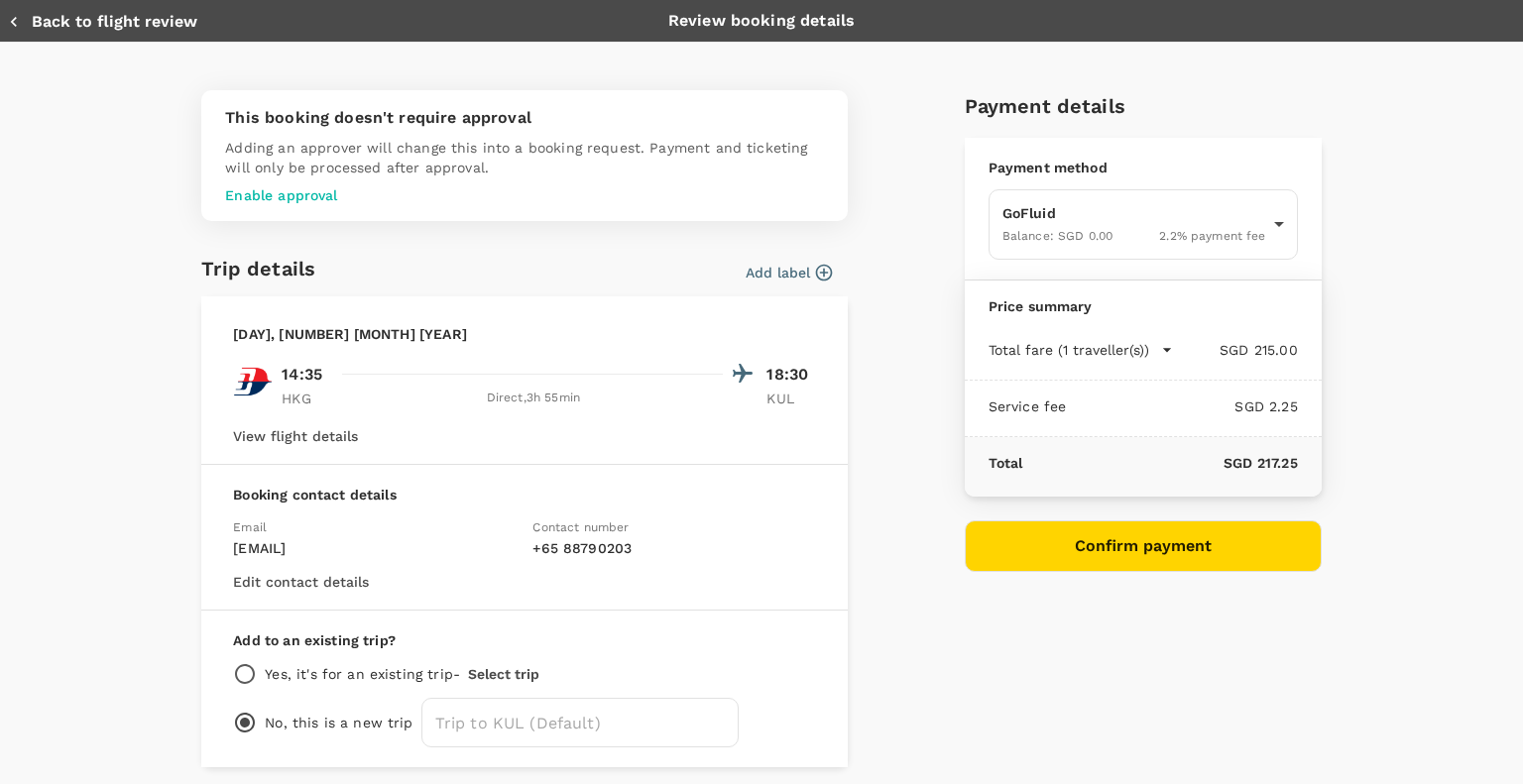 click on "Enable approval" at bounding box center (525, 195) 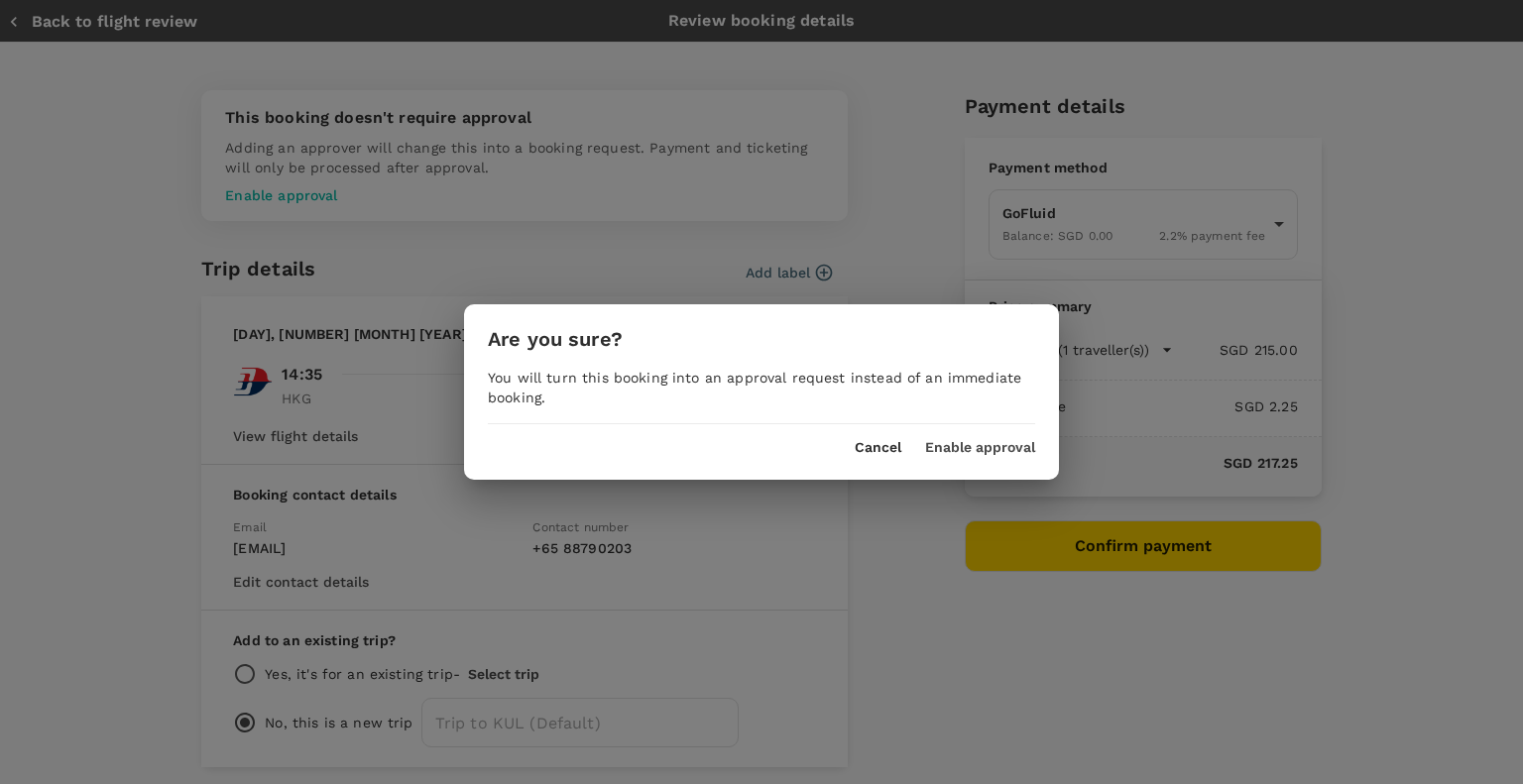 click on "Enable approval" at bounding box center [980, 448] 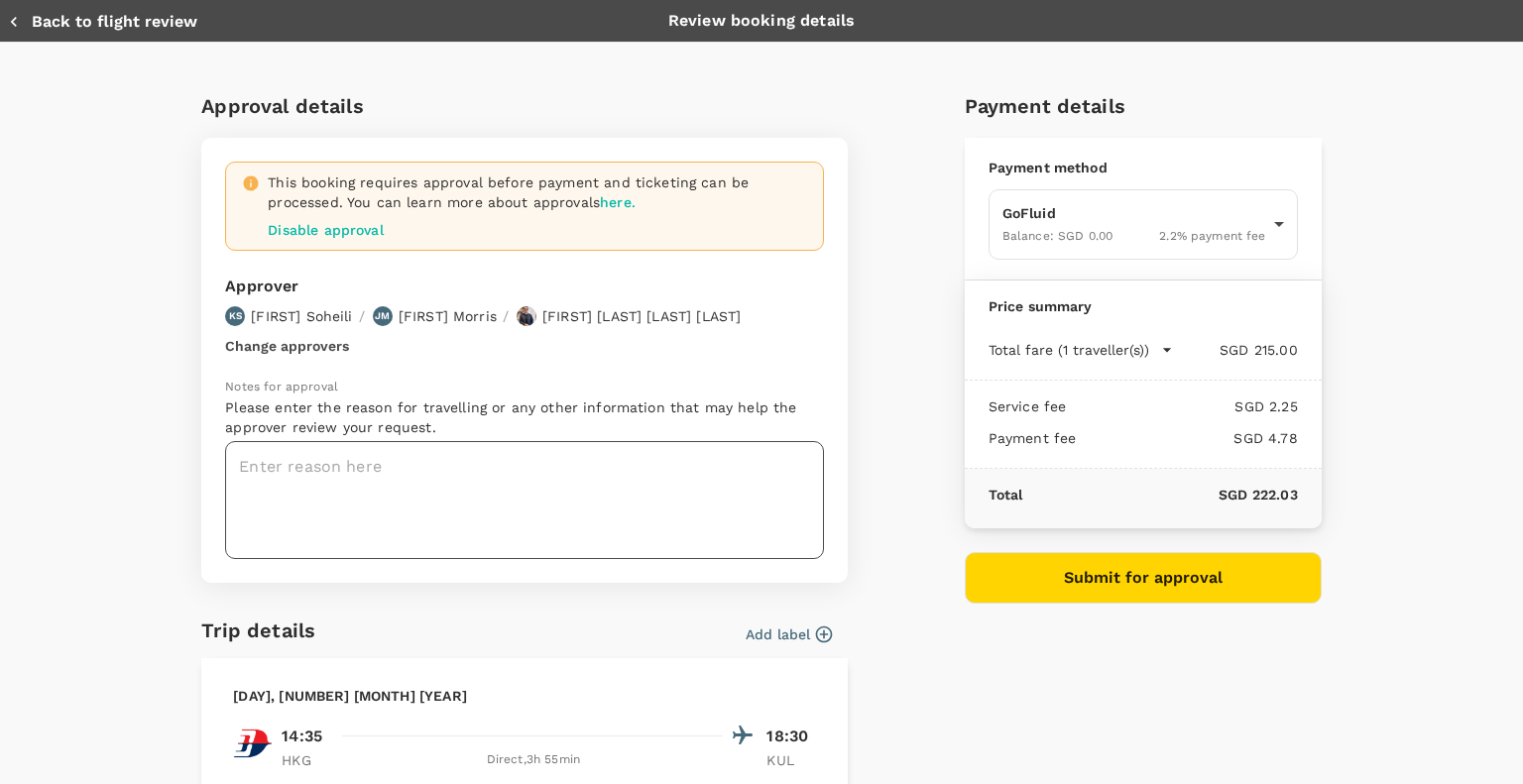click at bounding box center [525, 500] 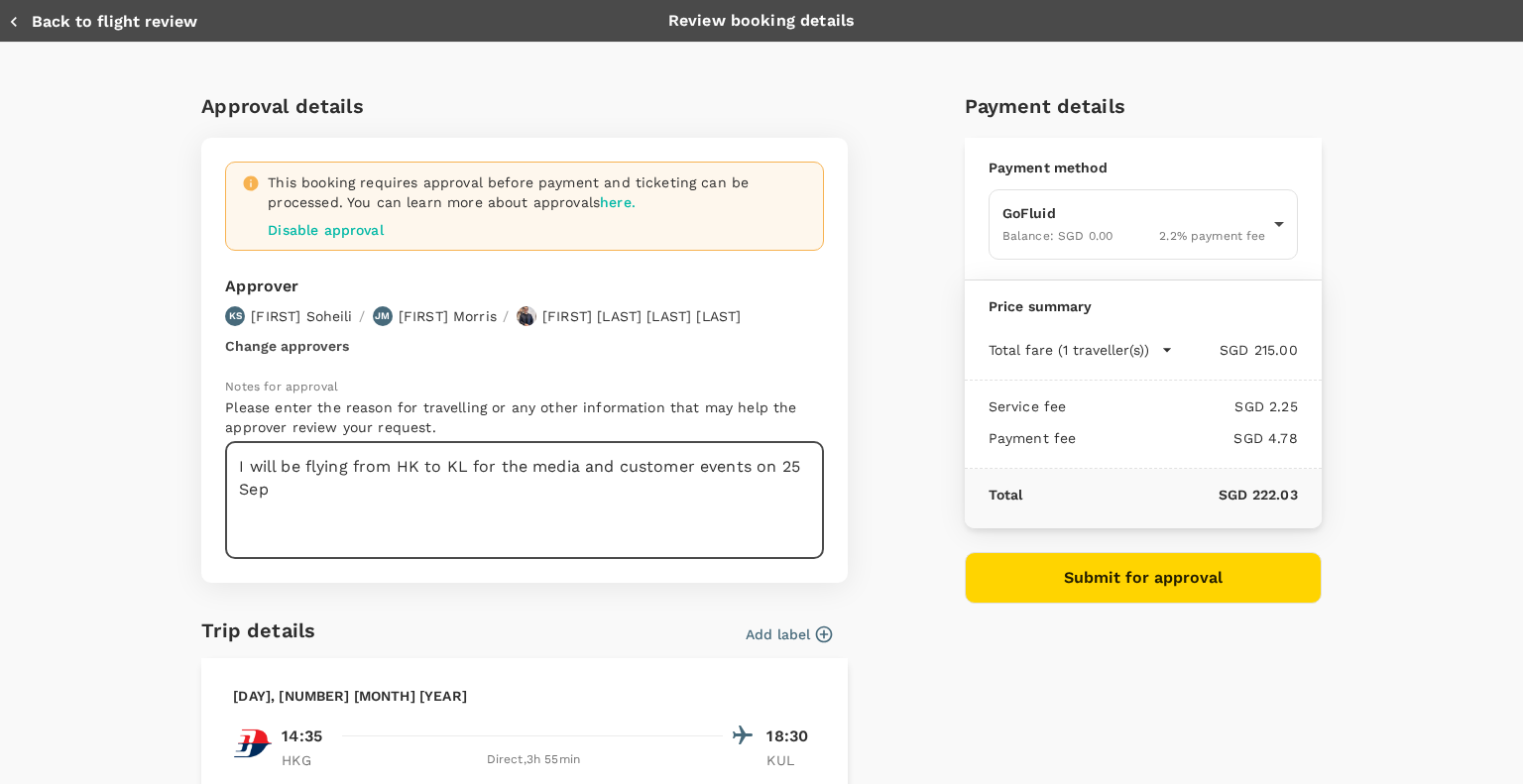 type on "I will be flying from HK to KL for the media and customer events on 25 Sep" 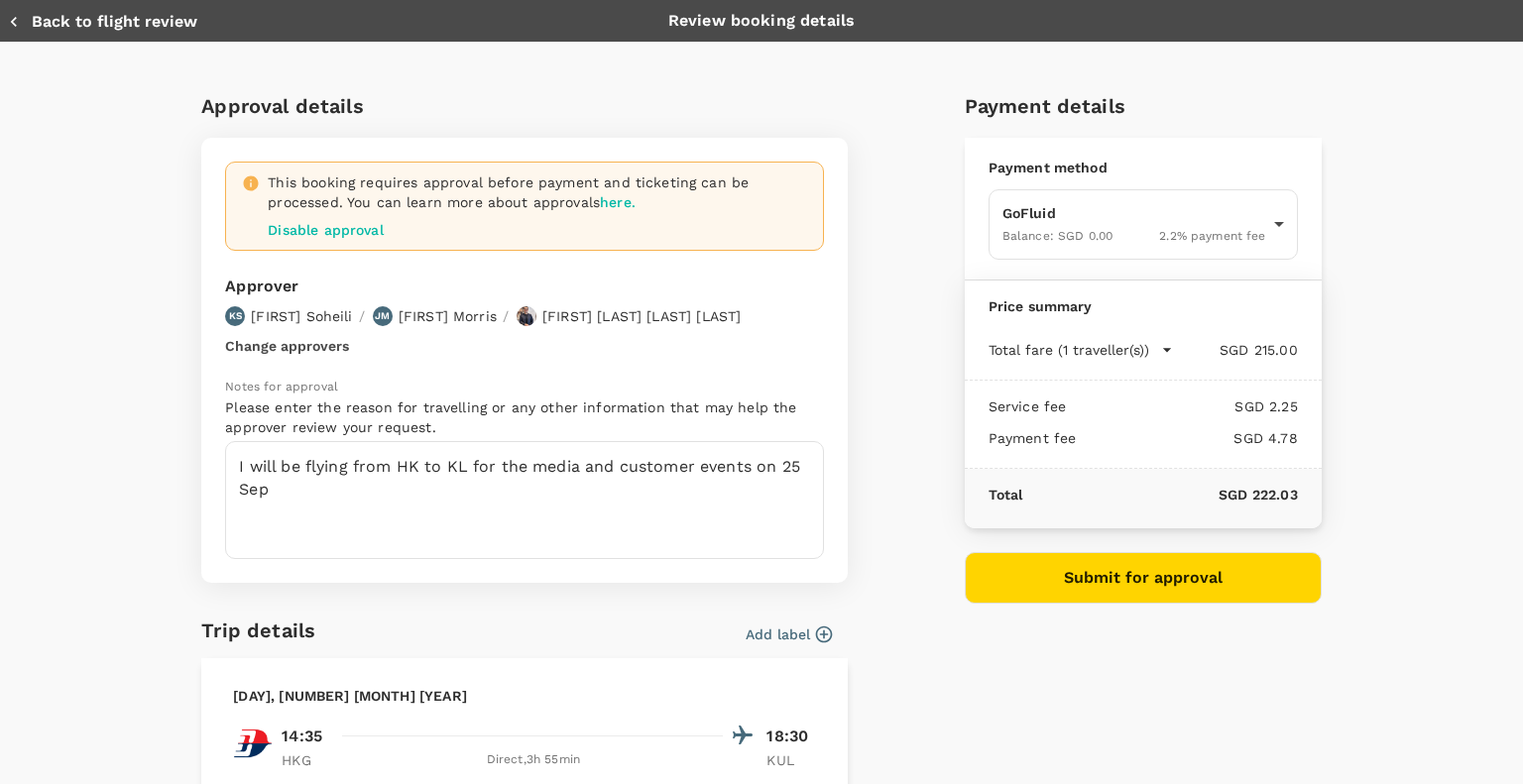 click on "Add label" at bounding box center [788, 634] 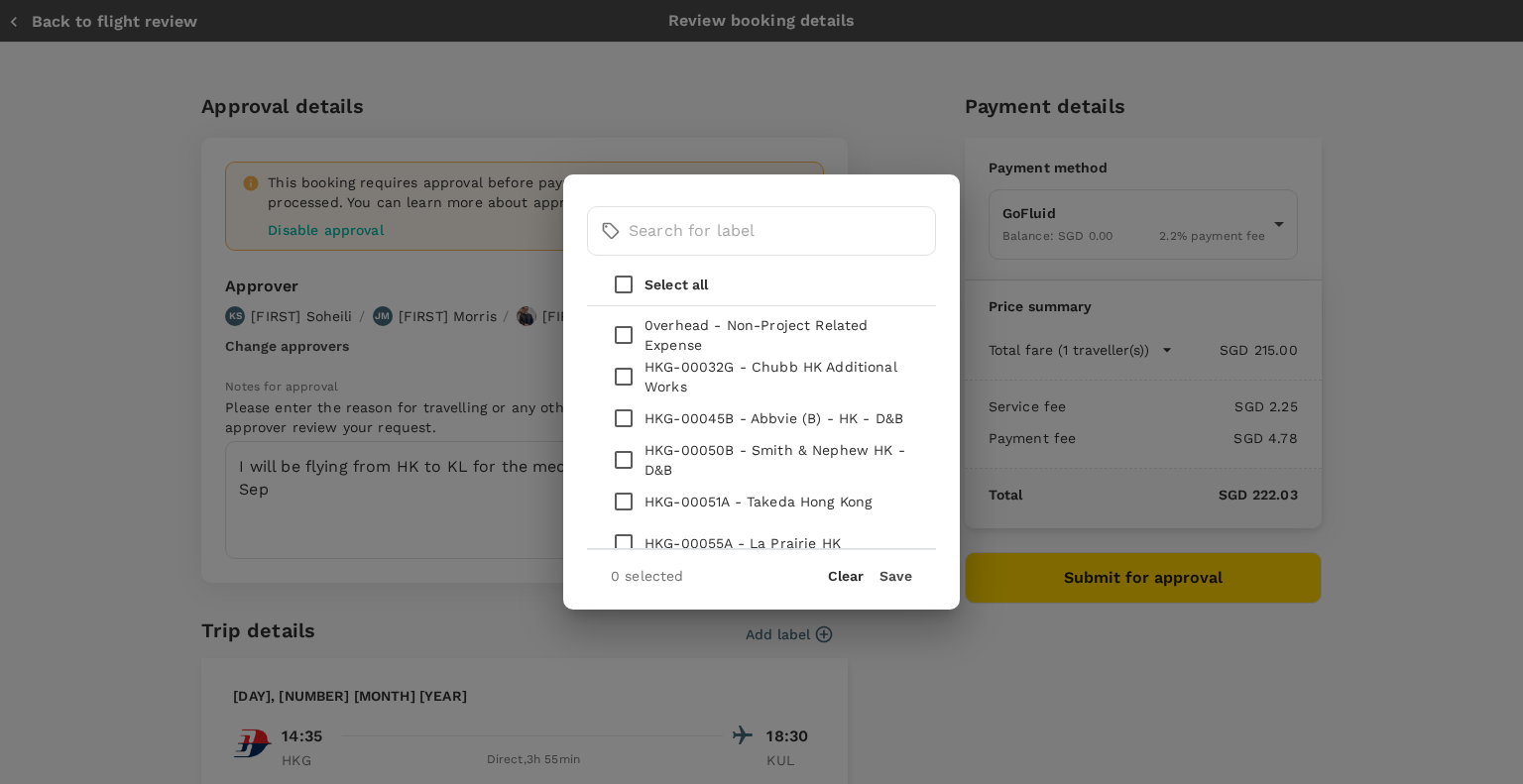 click at bounding box center [624, 335] 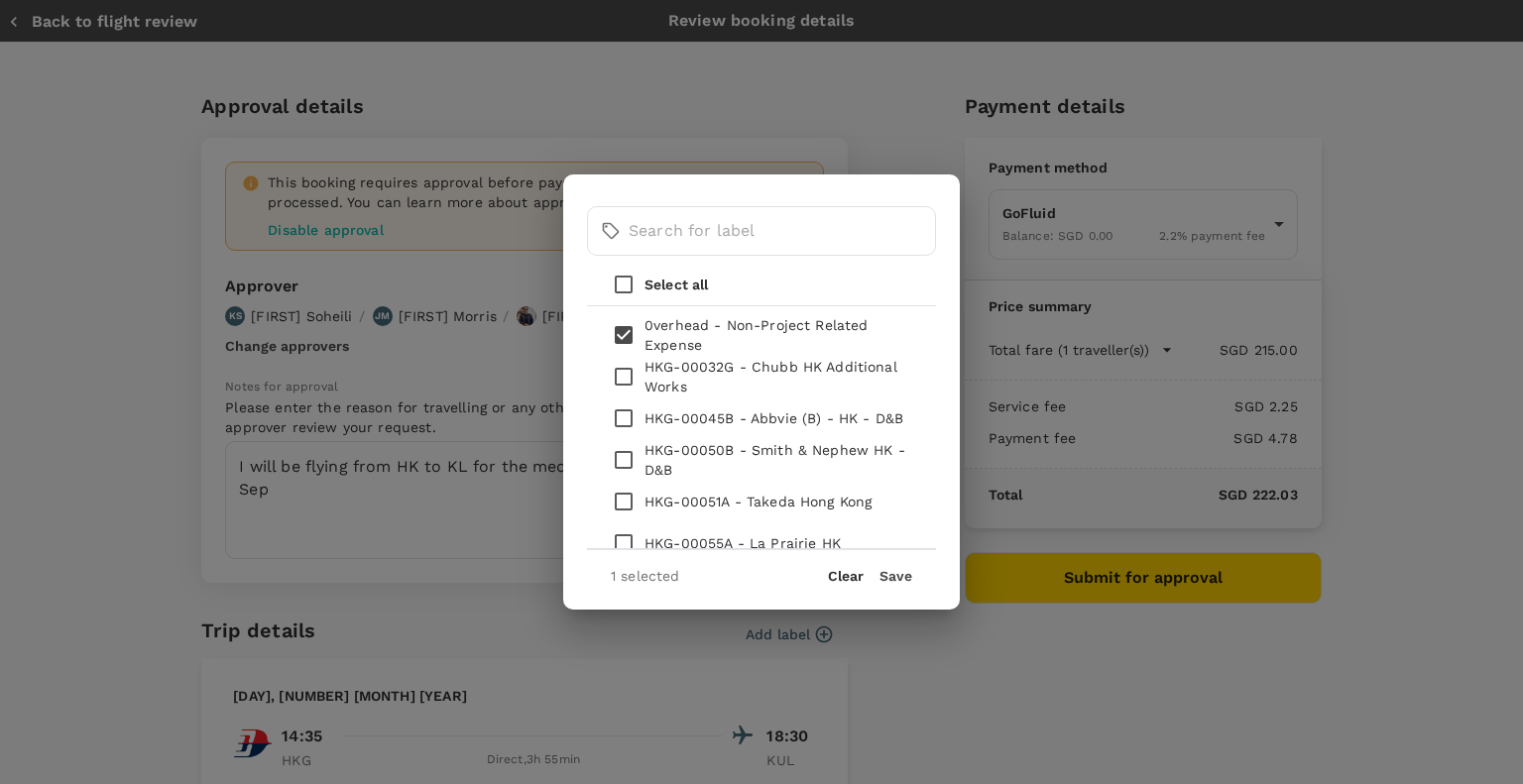 click on "Save" at bounding box center [895, 576] 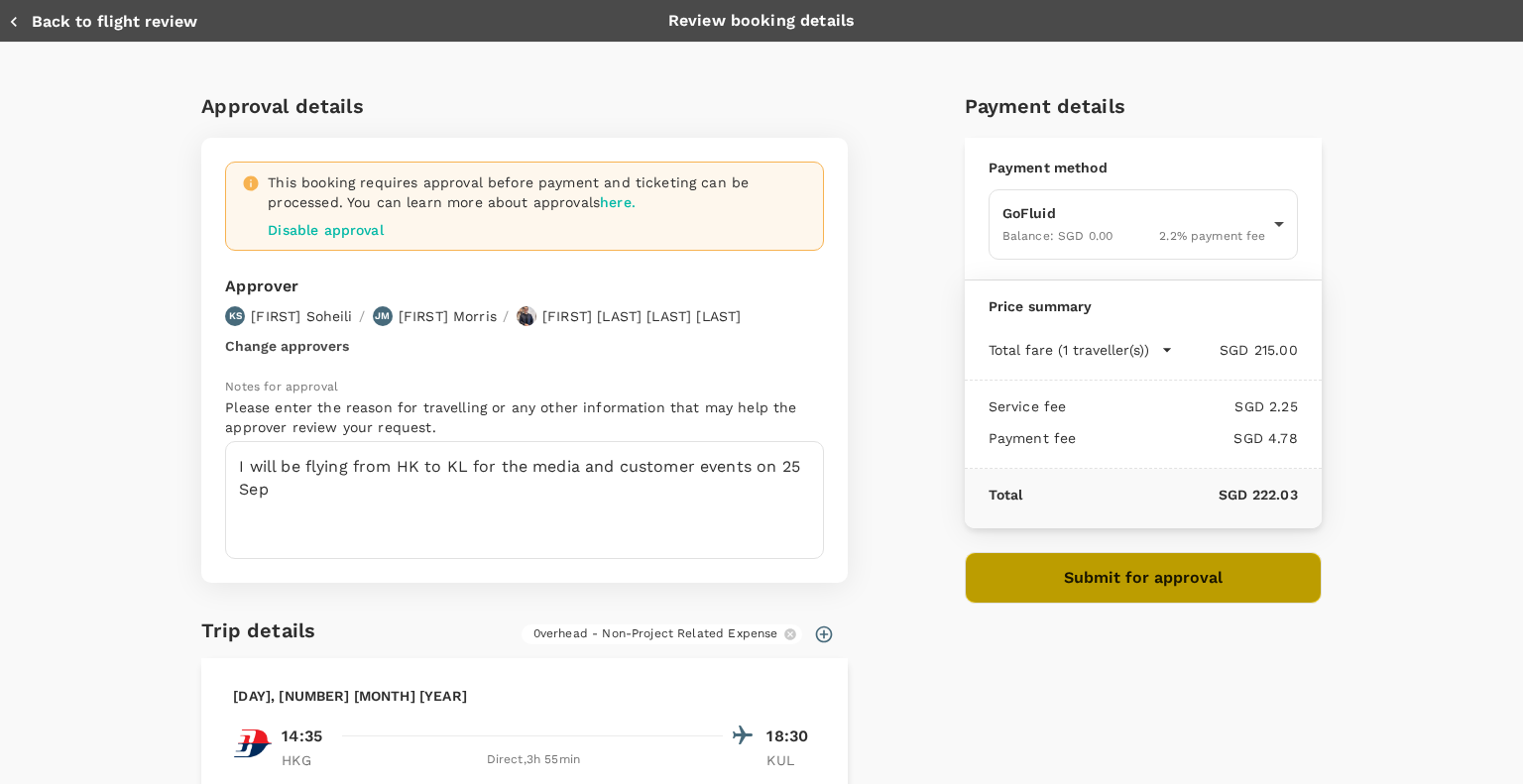 click on "Submit for approval" at bounding box center [1143, 578] 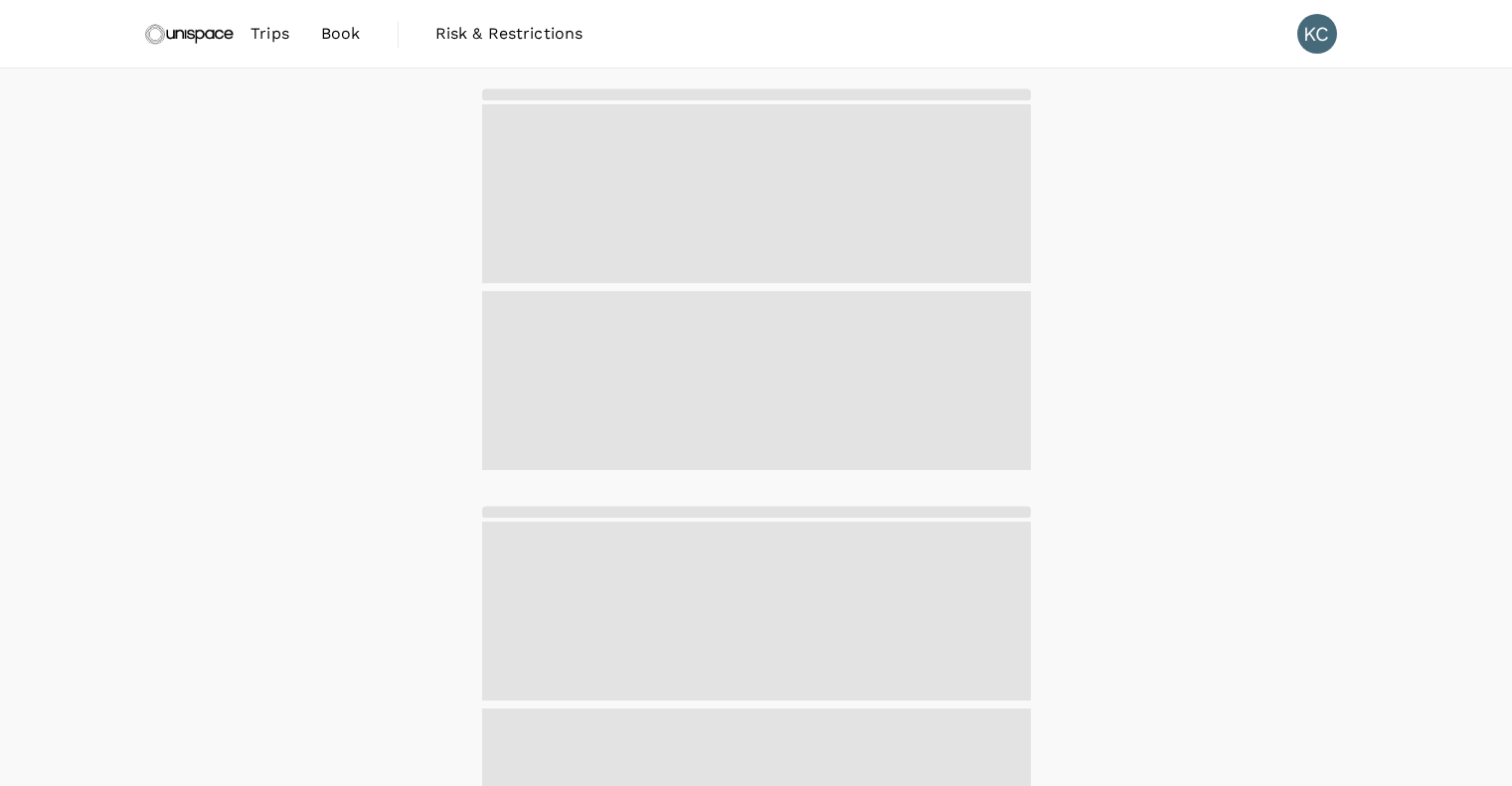 scroll, scrollTop: 0, scrollLeft: 0, axis: both 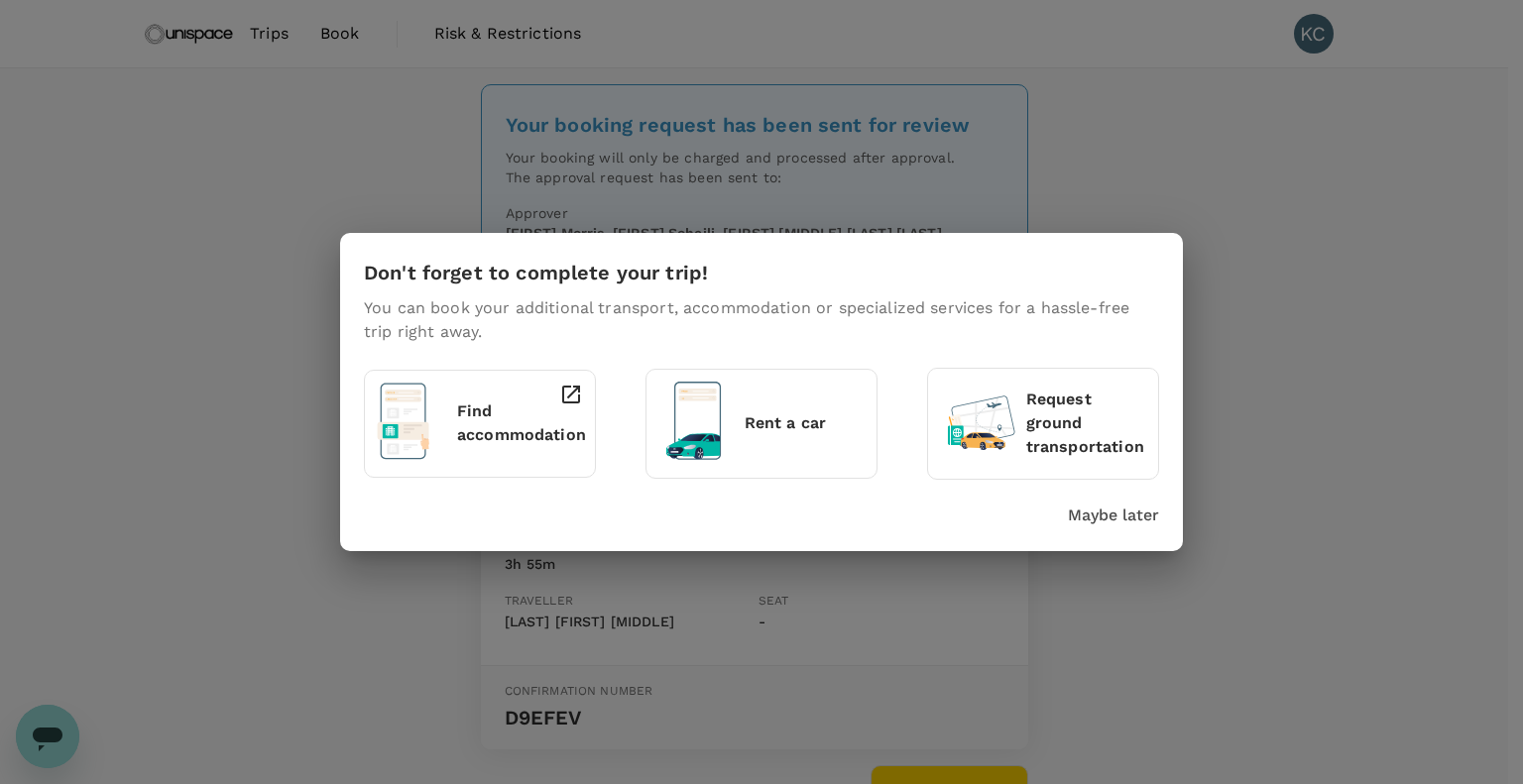 click on "Maybe later" at bounding box center (1113, 515) 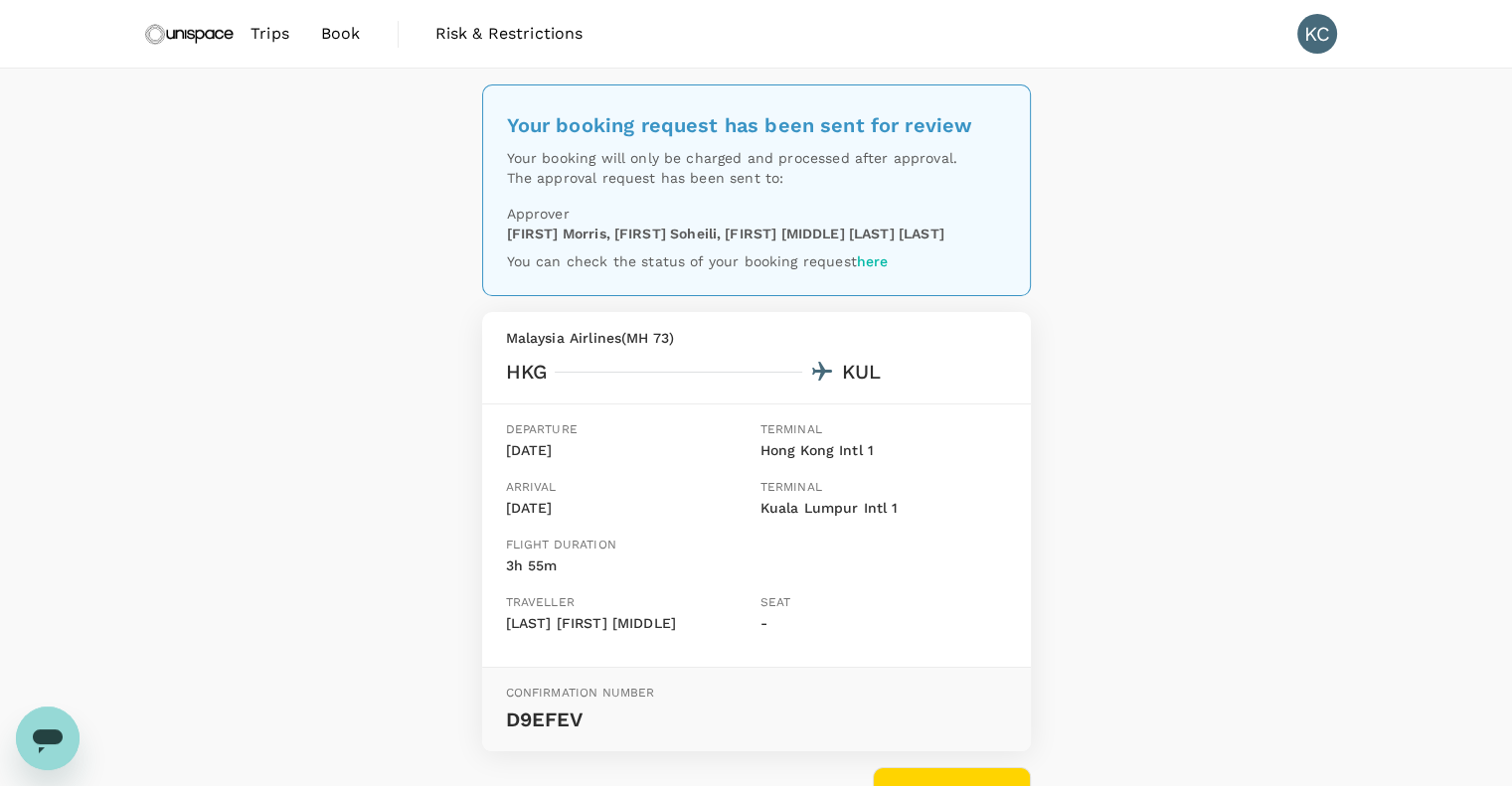 click on "Book" at bounding box center (341, 34) 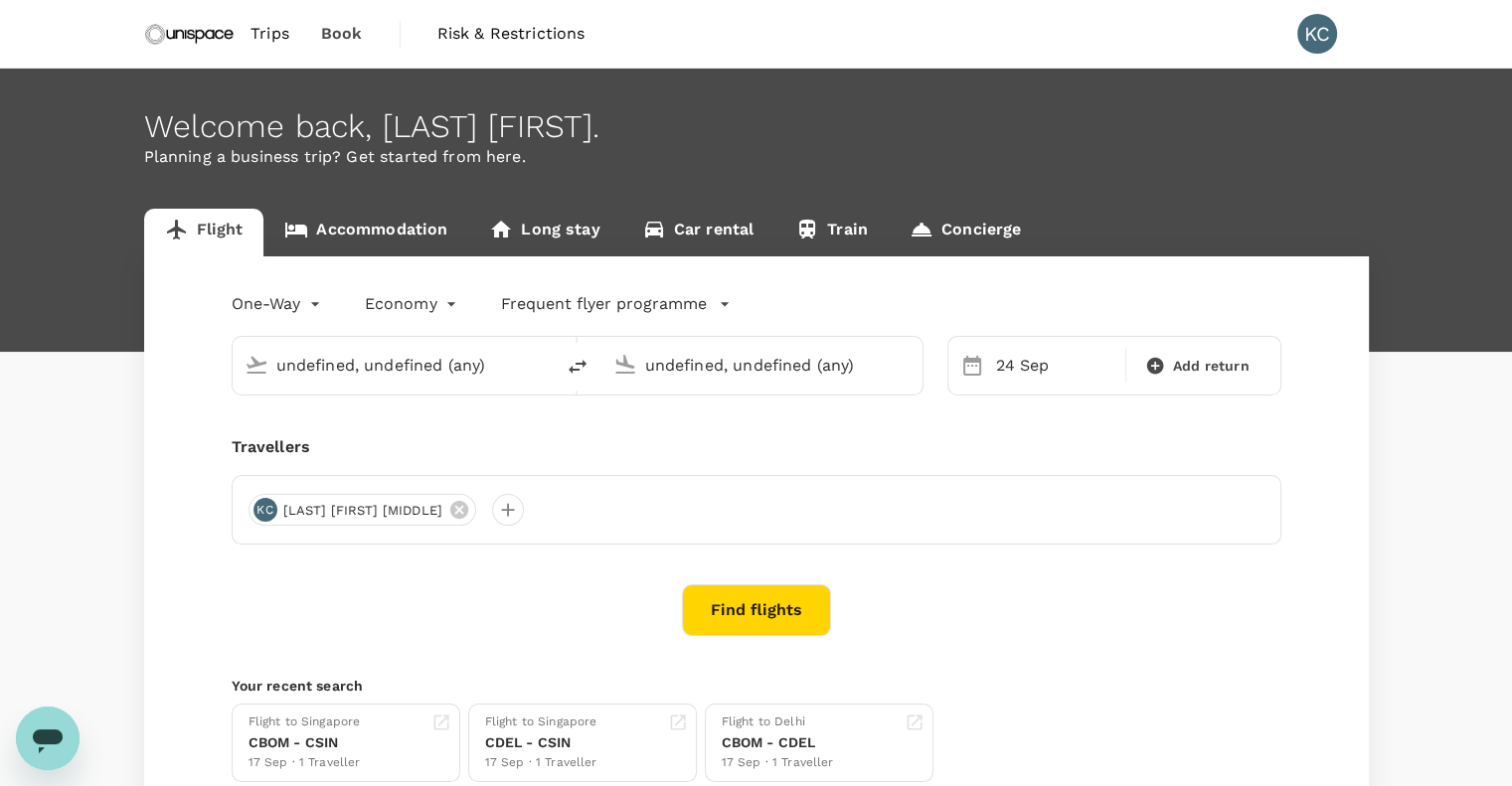 type 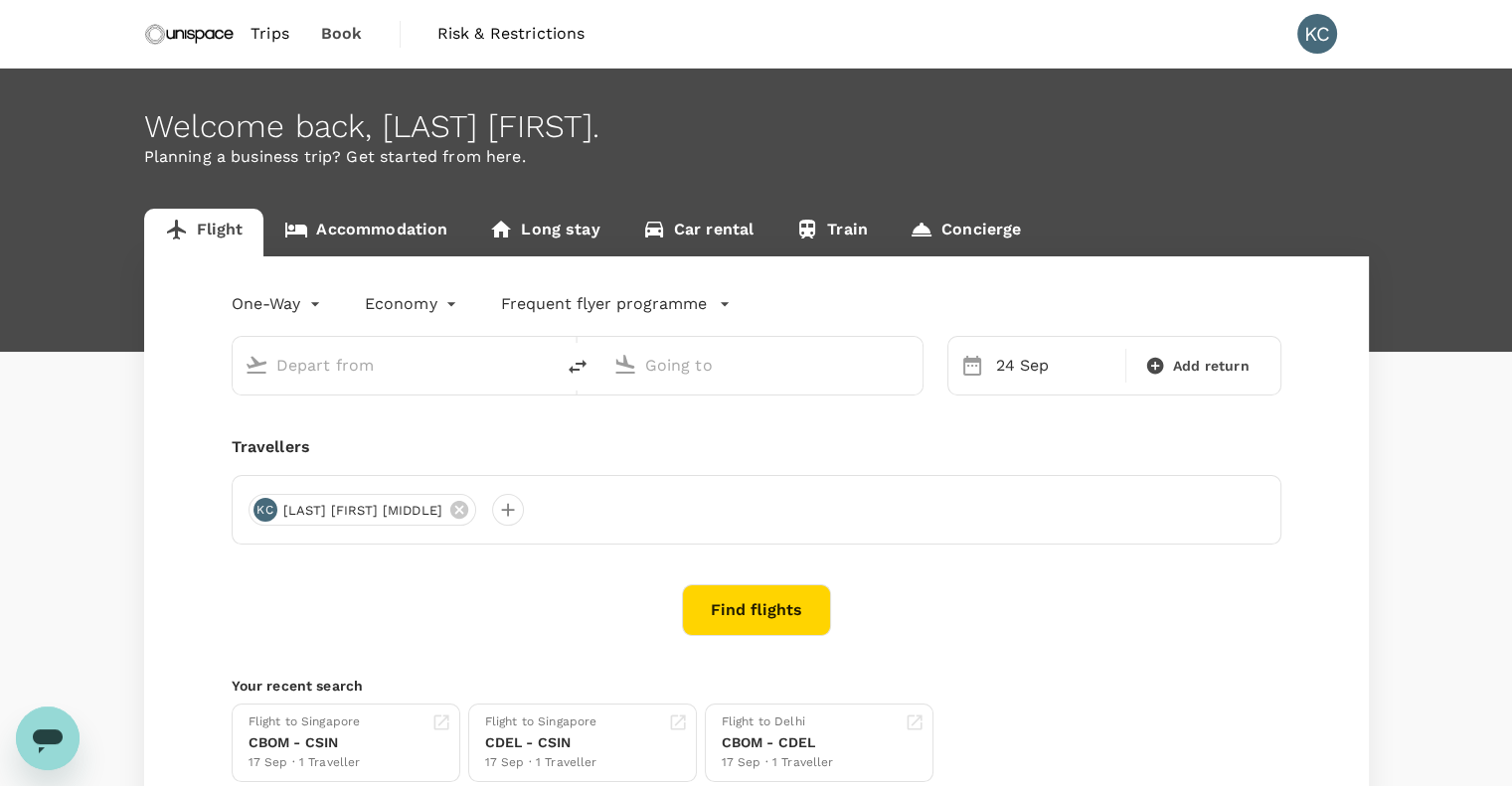 type on "Hong Kong, Hong Kong (any)" 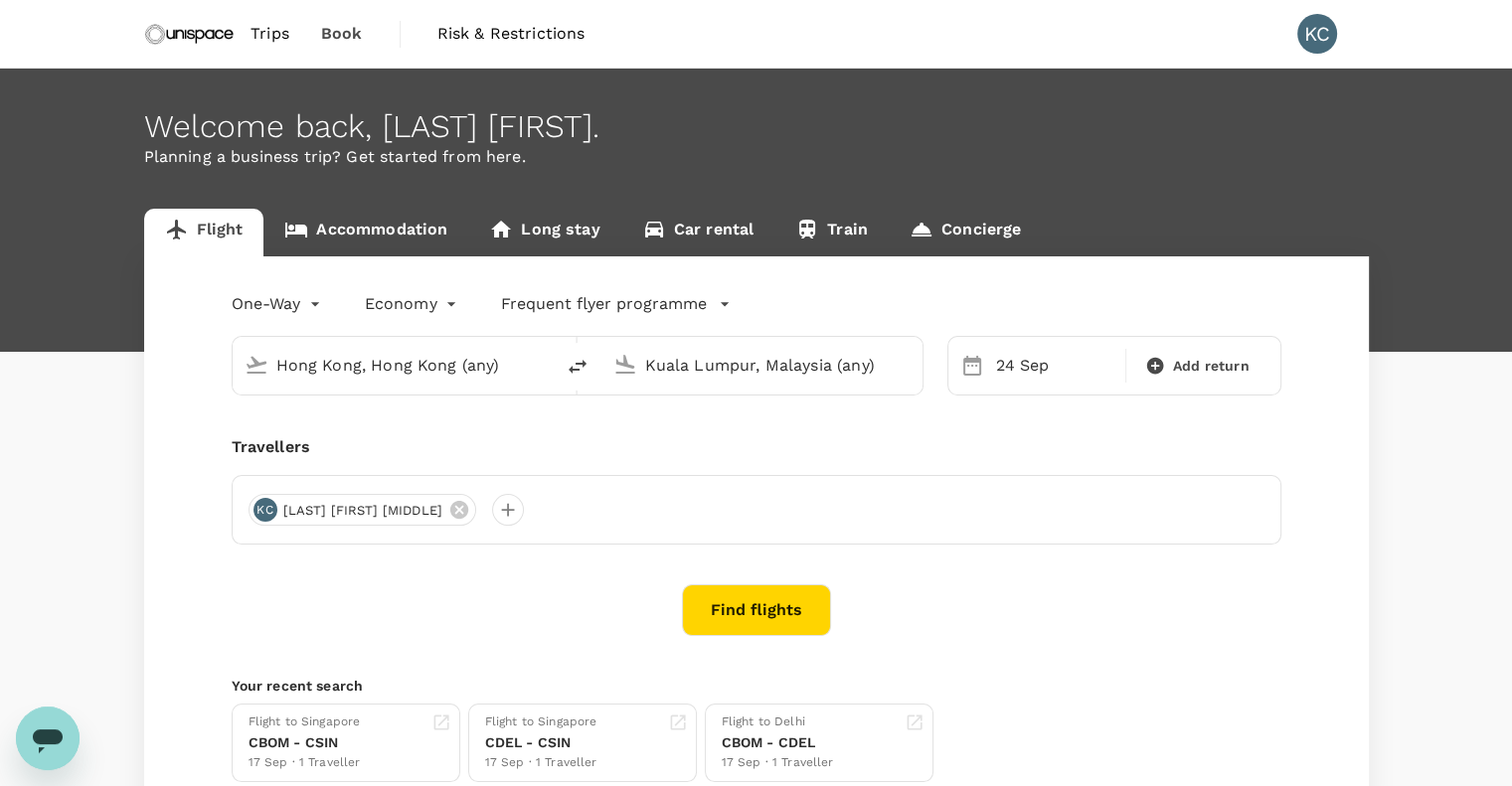 type 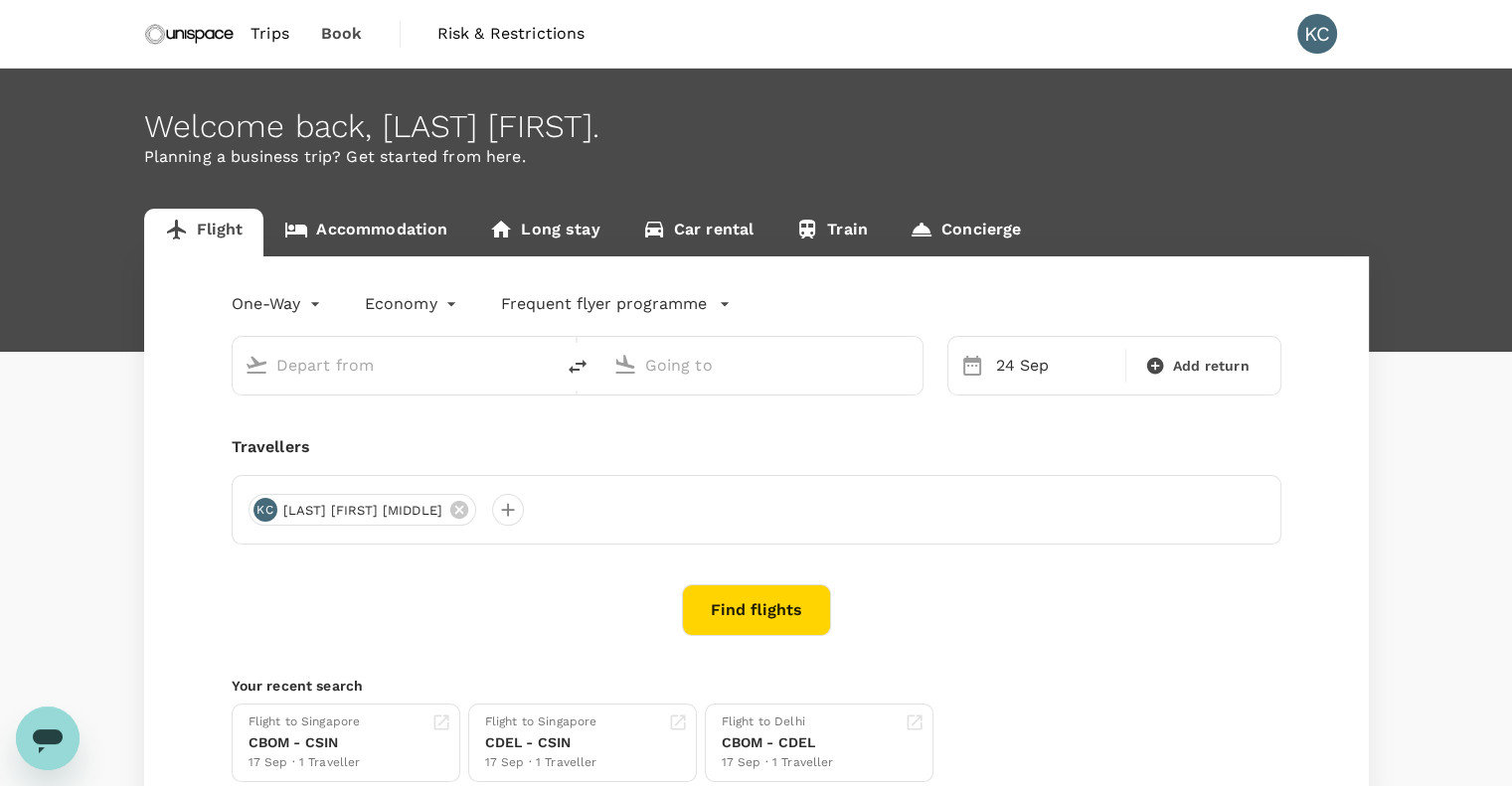 type on "Hong Kong, Hong Kong (any)" 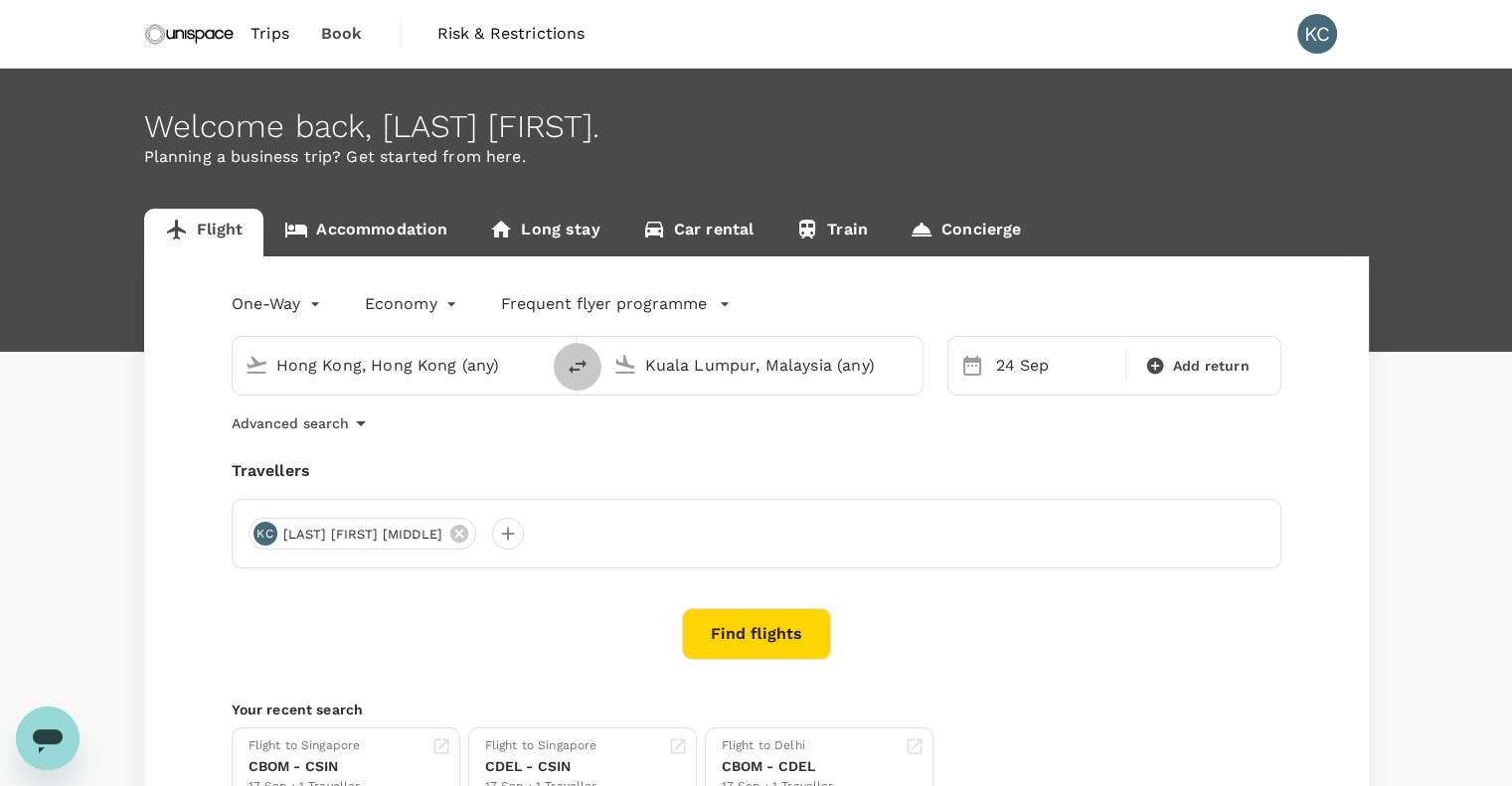 click 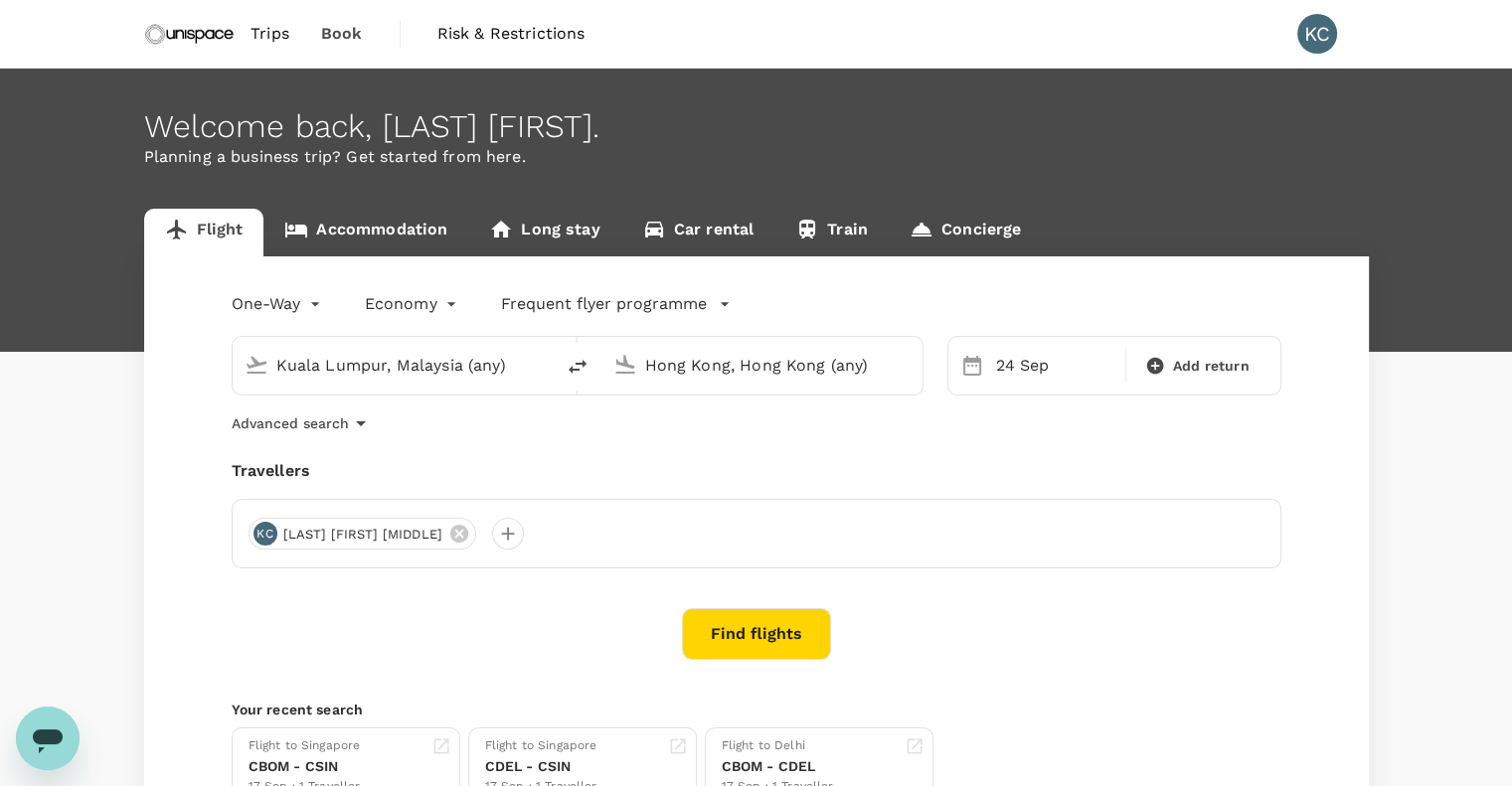 click on "Hong Kong, Hong Kong (any)" at bounding box center [762, 365] 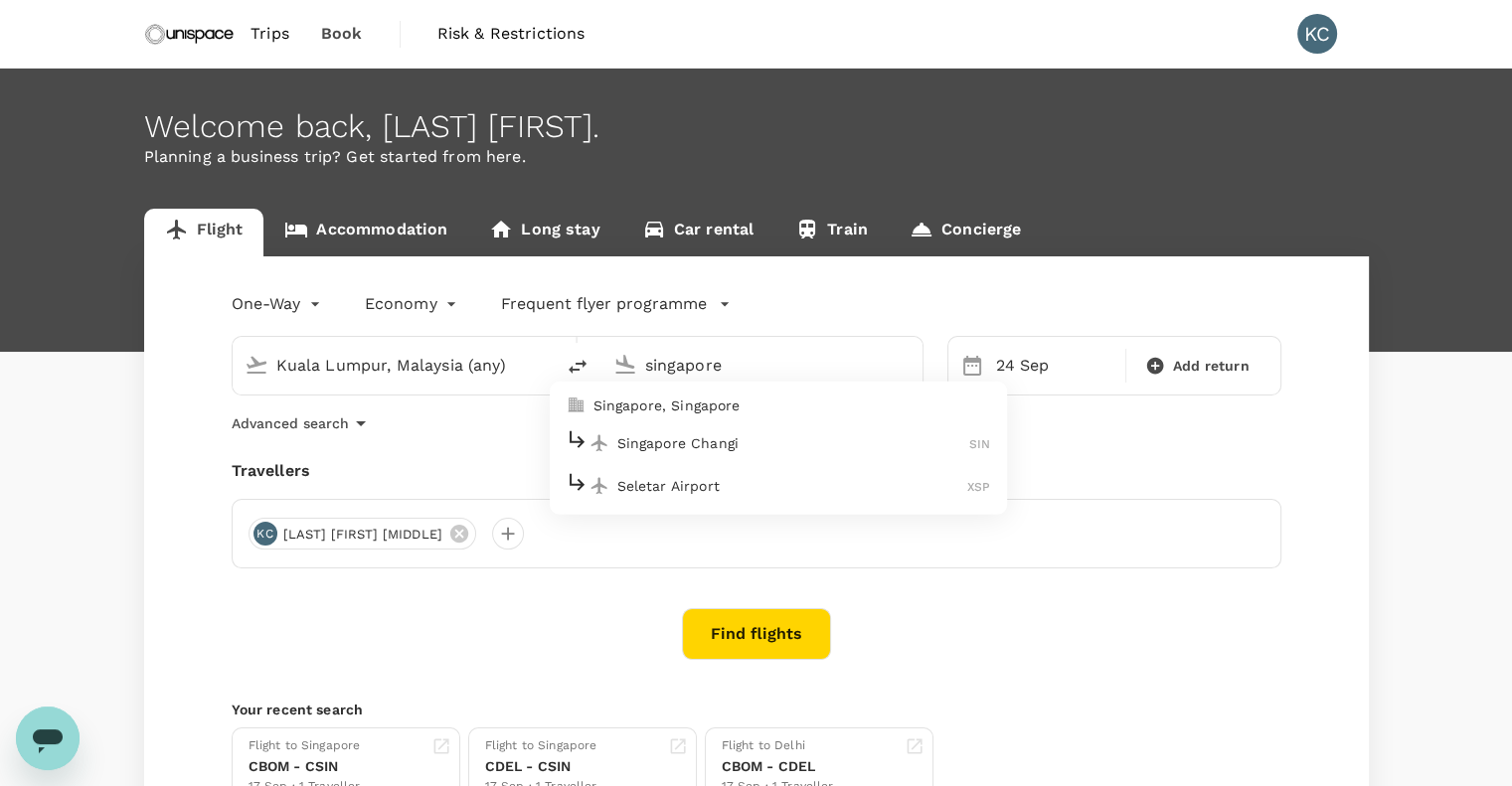 click on "Singapore, Singapore" at bounding box center (792, 405) 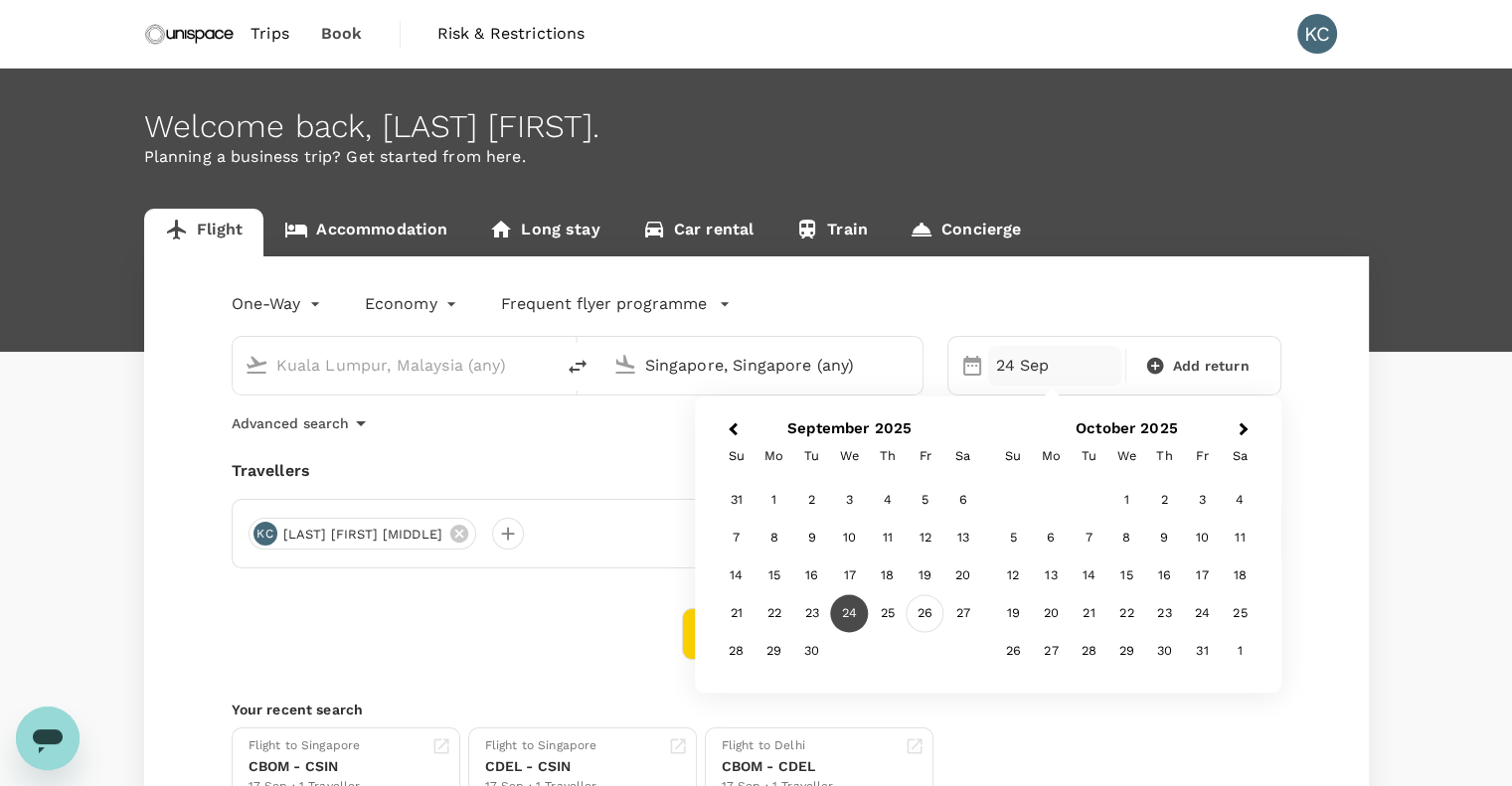 type on "Singapore, Singapore (any)" 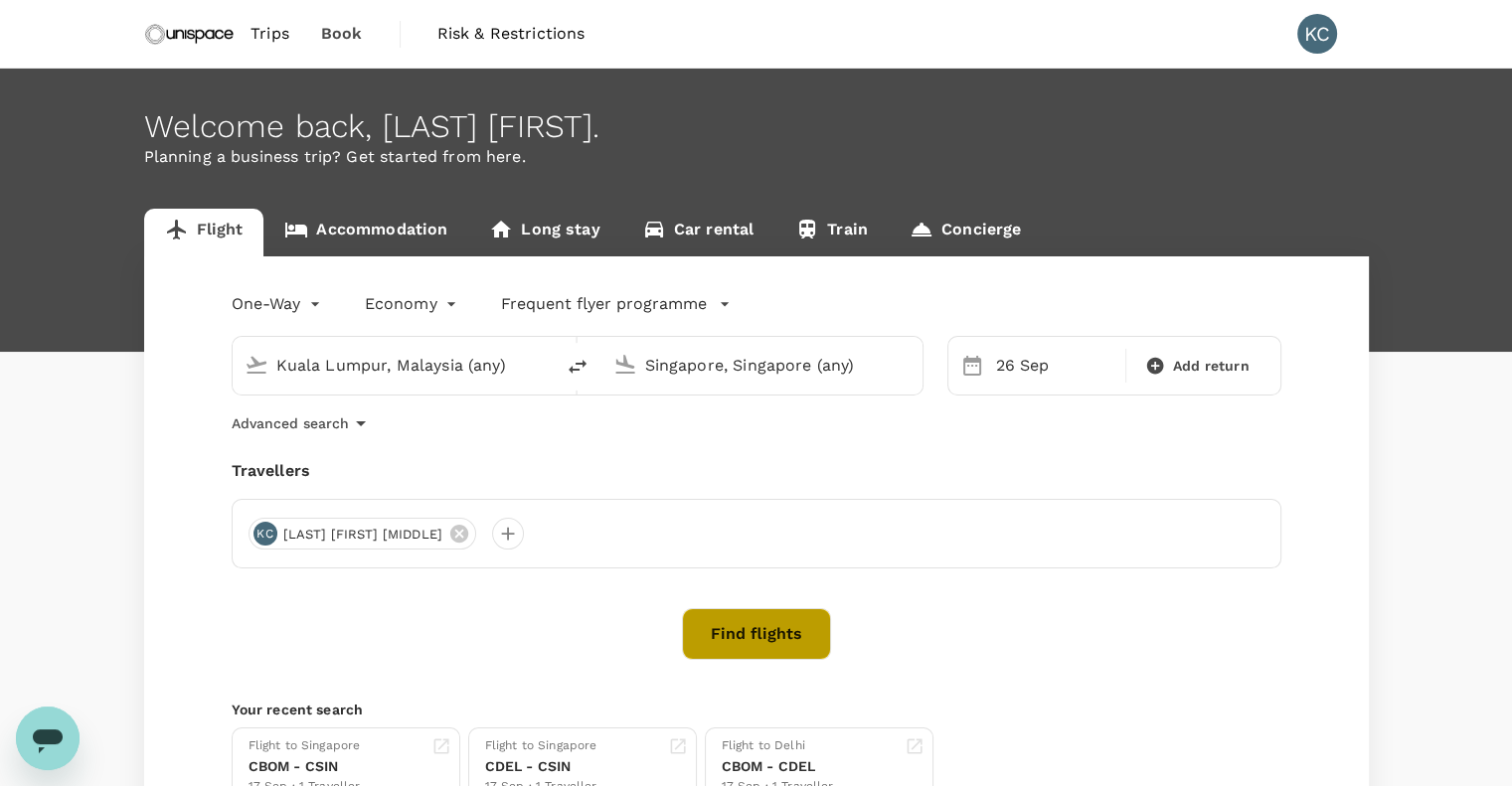 click on "Find flights" at bounding box center [756, 634] 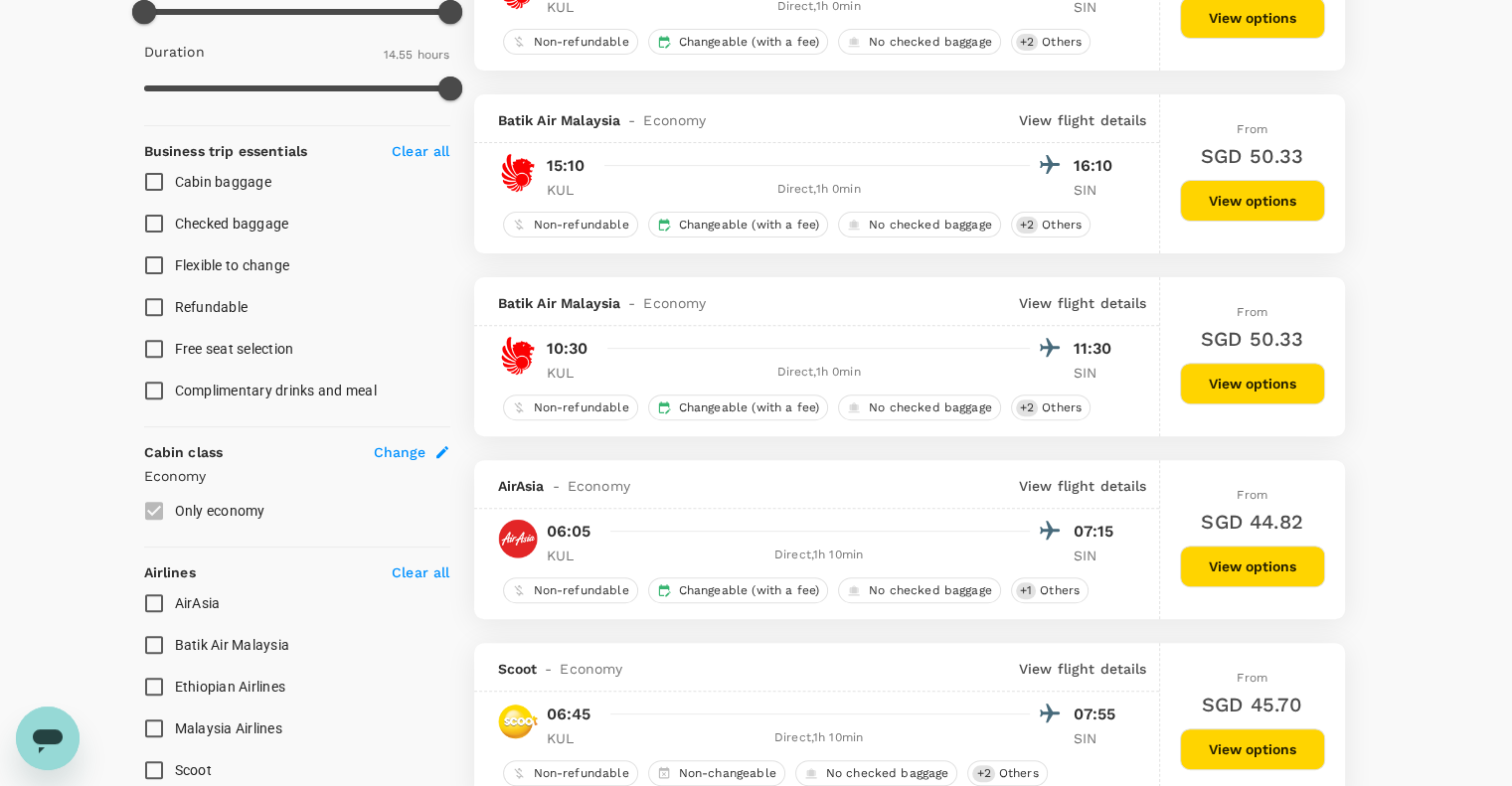 scroll, scrollTop: 894, scrollLeft: 0, axis: vertical 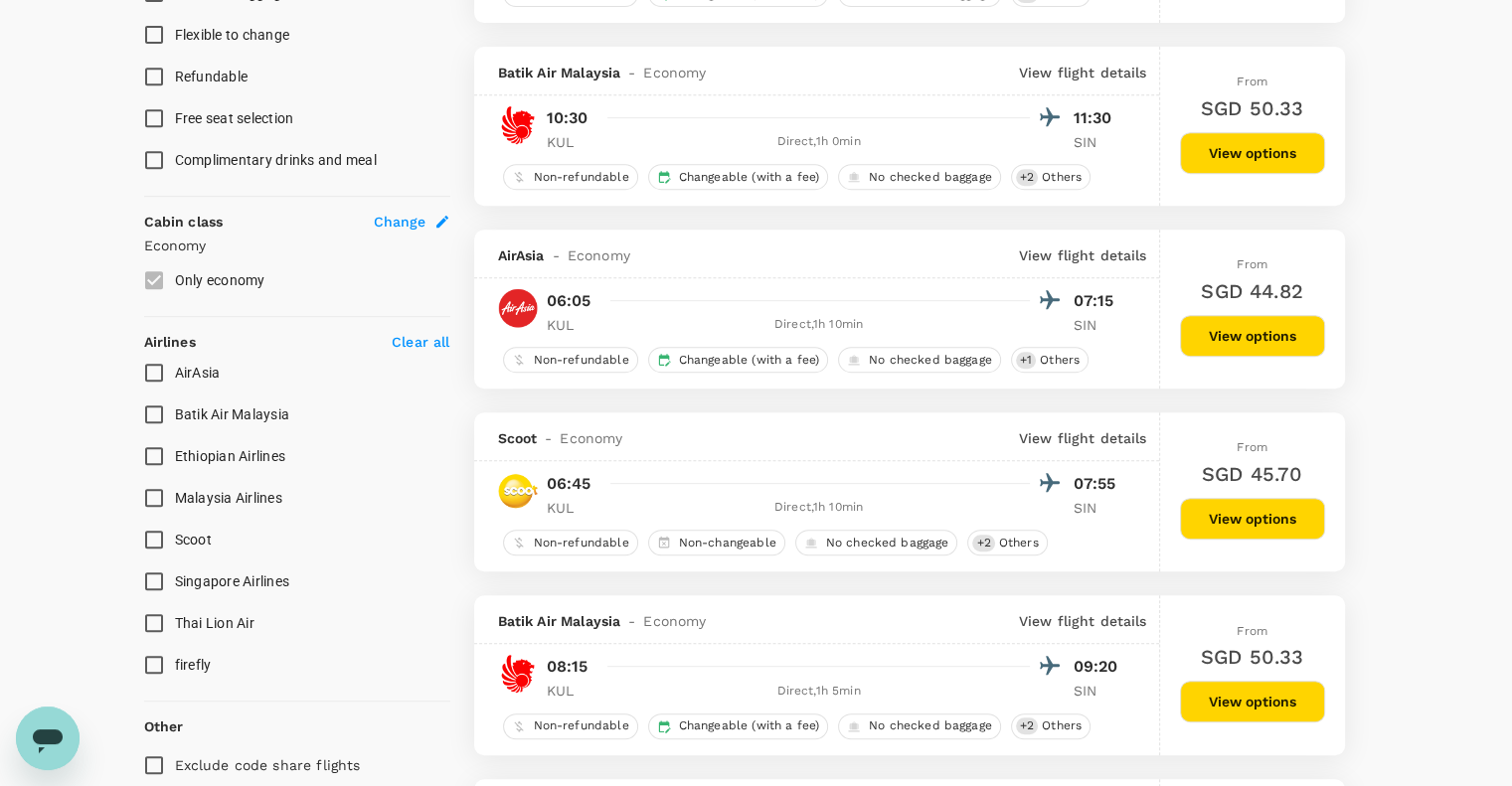 click on "Singapore Airlines" at bounding box center (154, 581) 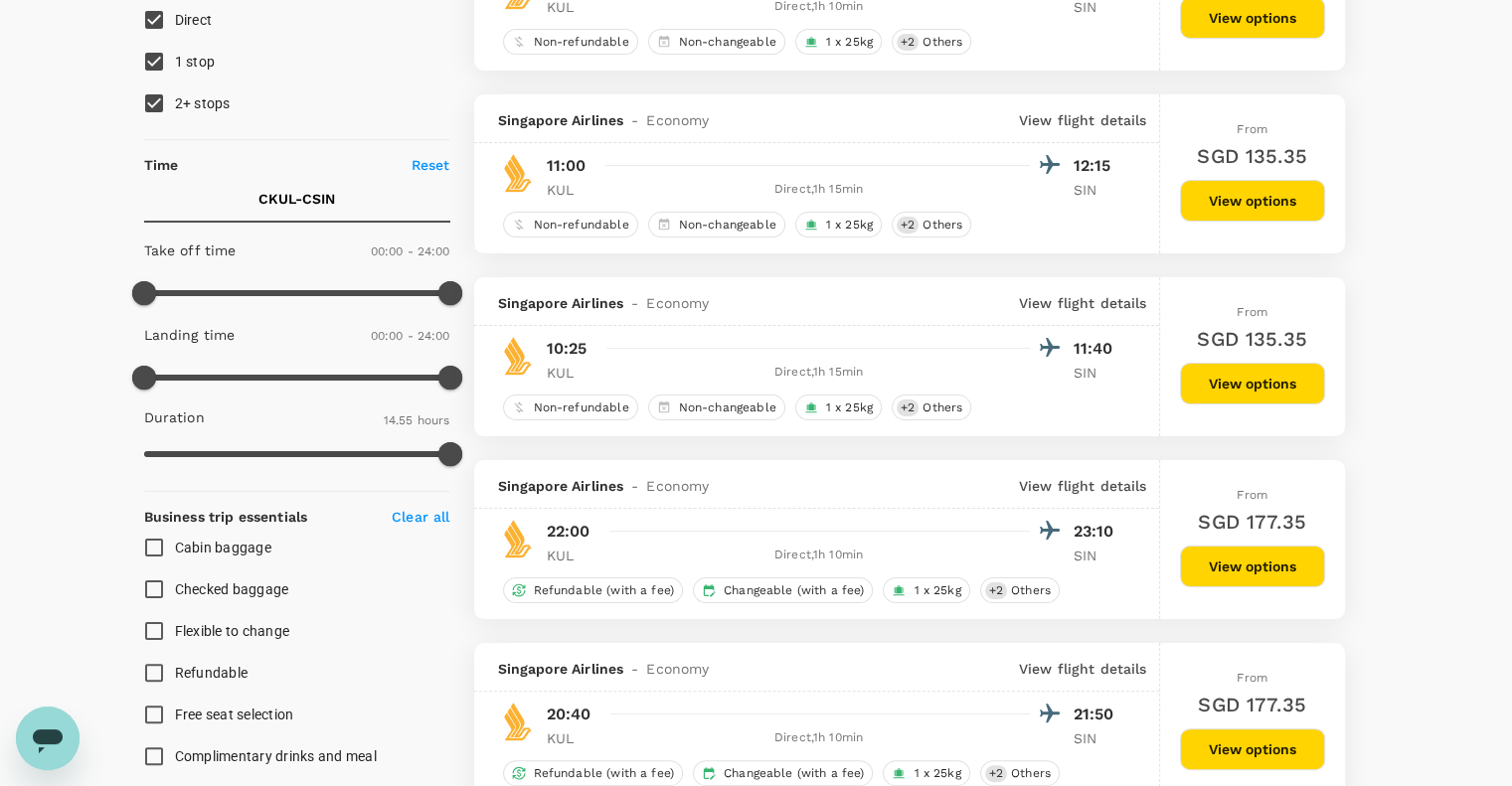 scroll, scrollTop: 298, scrollLeft: 0, axis: vertical 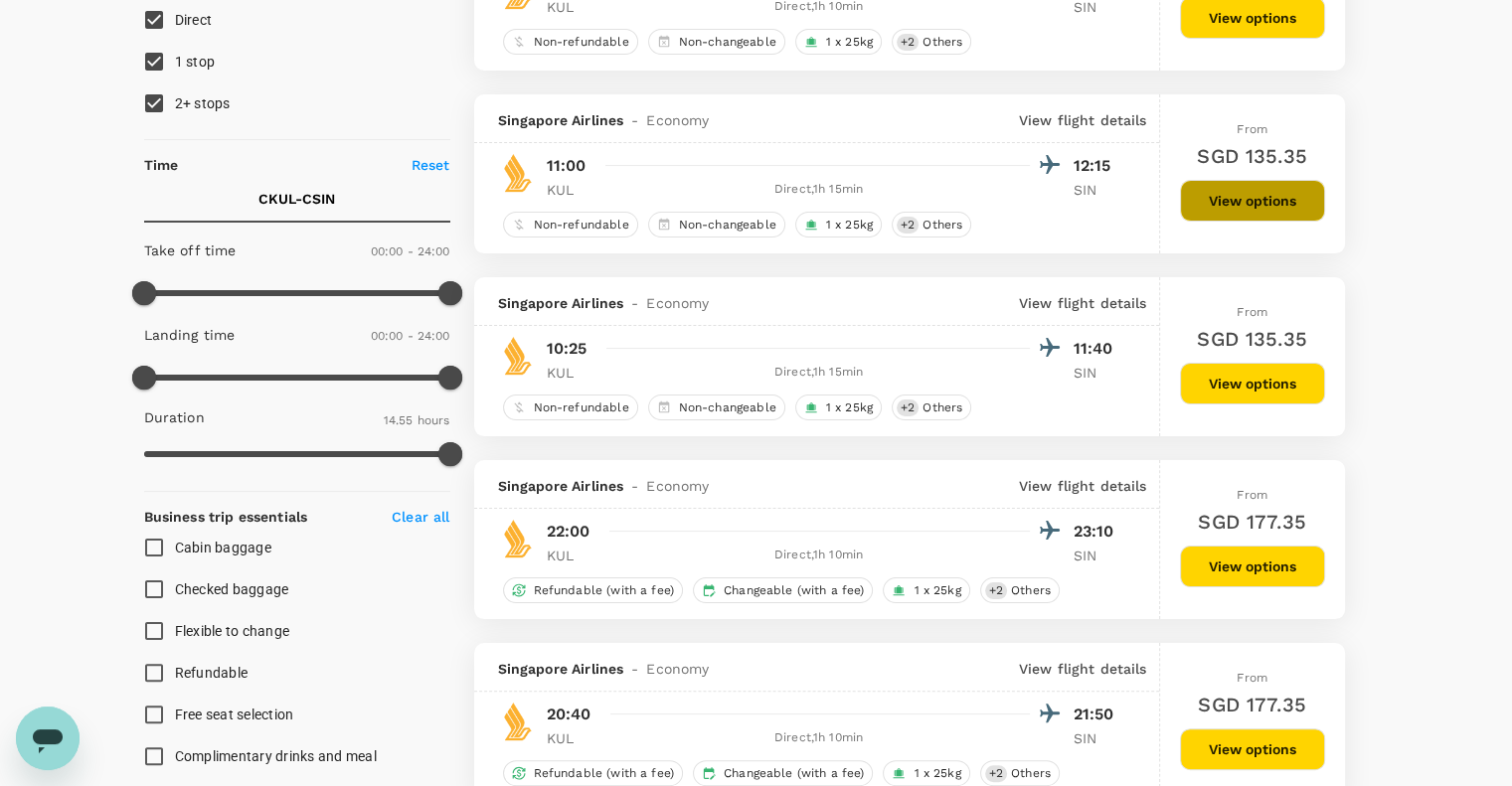 click on "View options" at bounding box center (1253, 201) 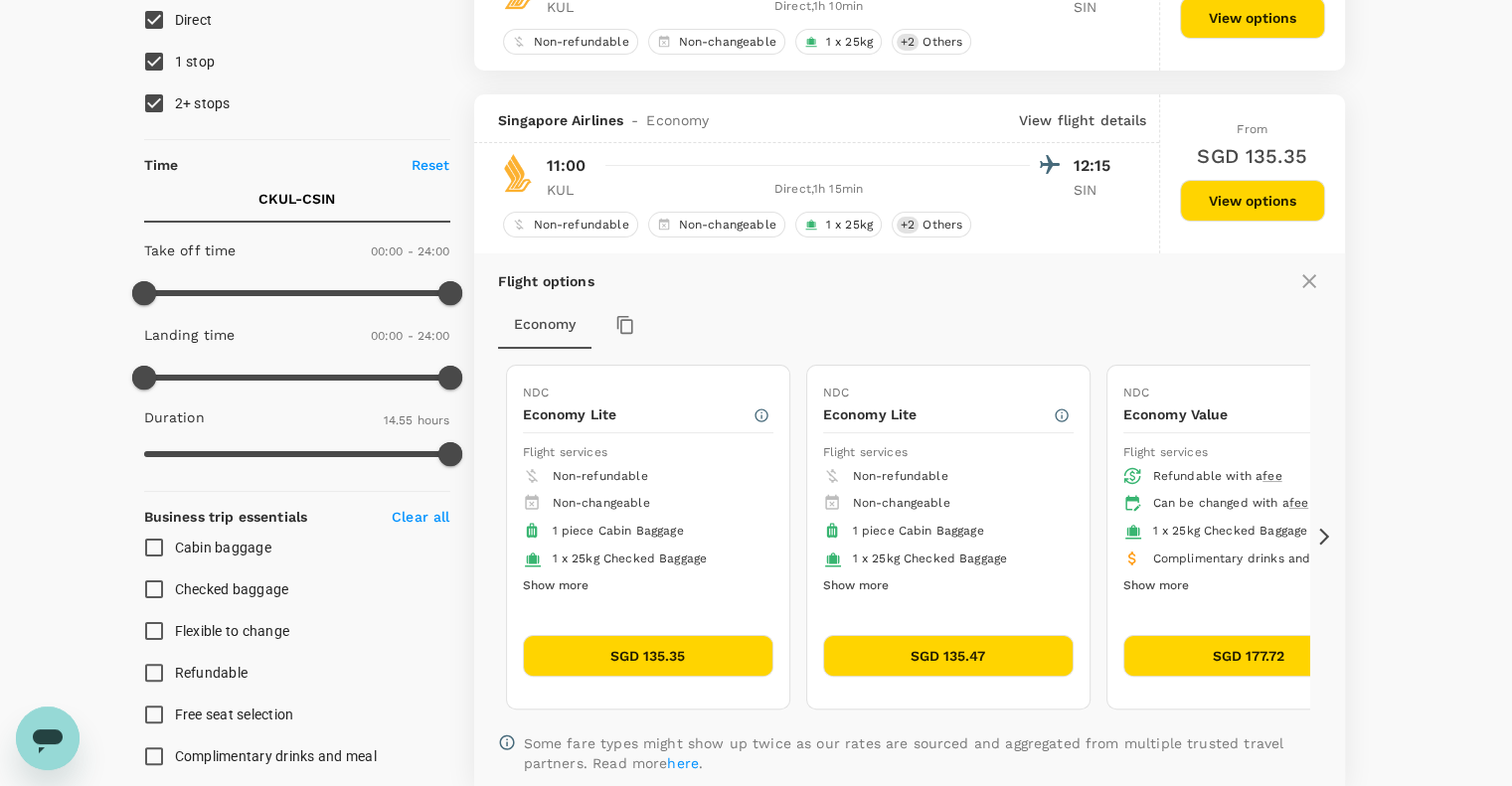 scroll, scrollTop: 393, scrollLeft: 0, axis: vertical 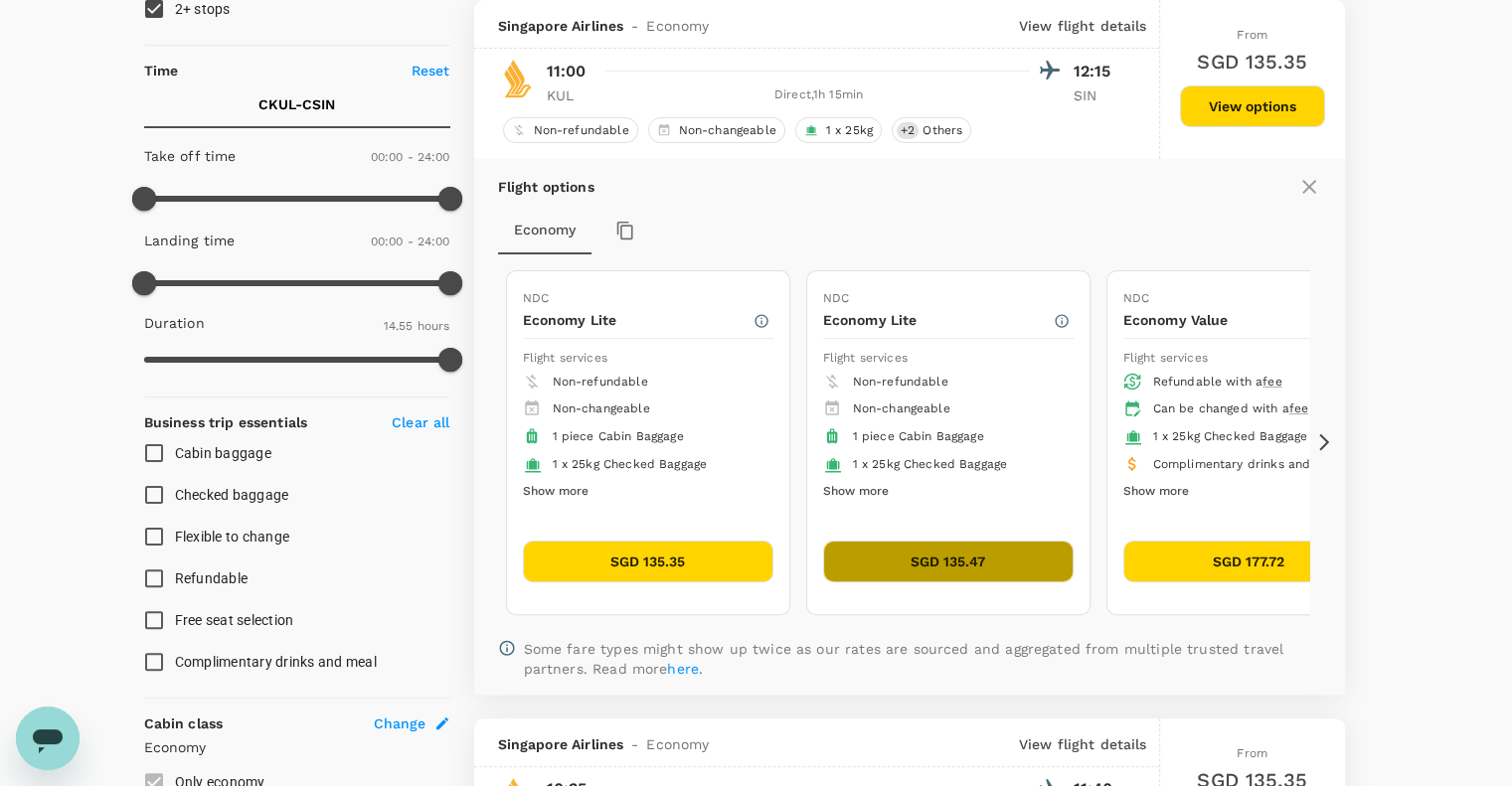 click on "SGD 135.47" at bounding box center (948, 561) 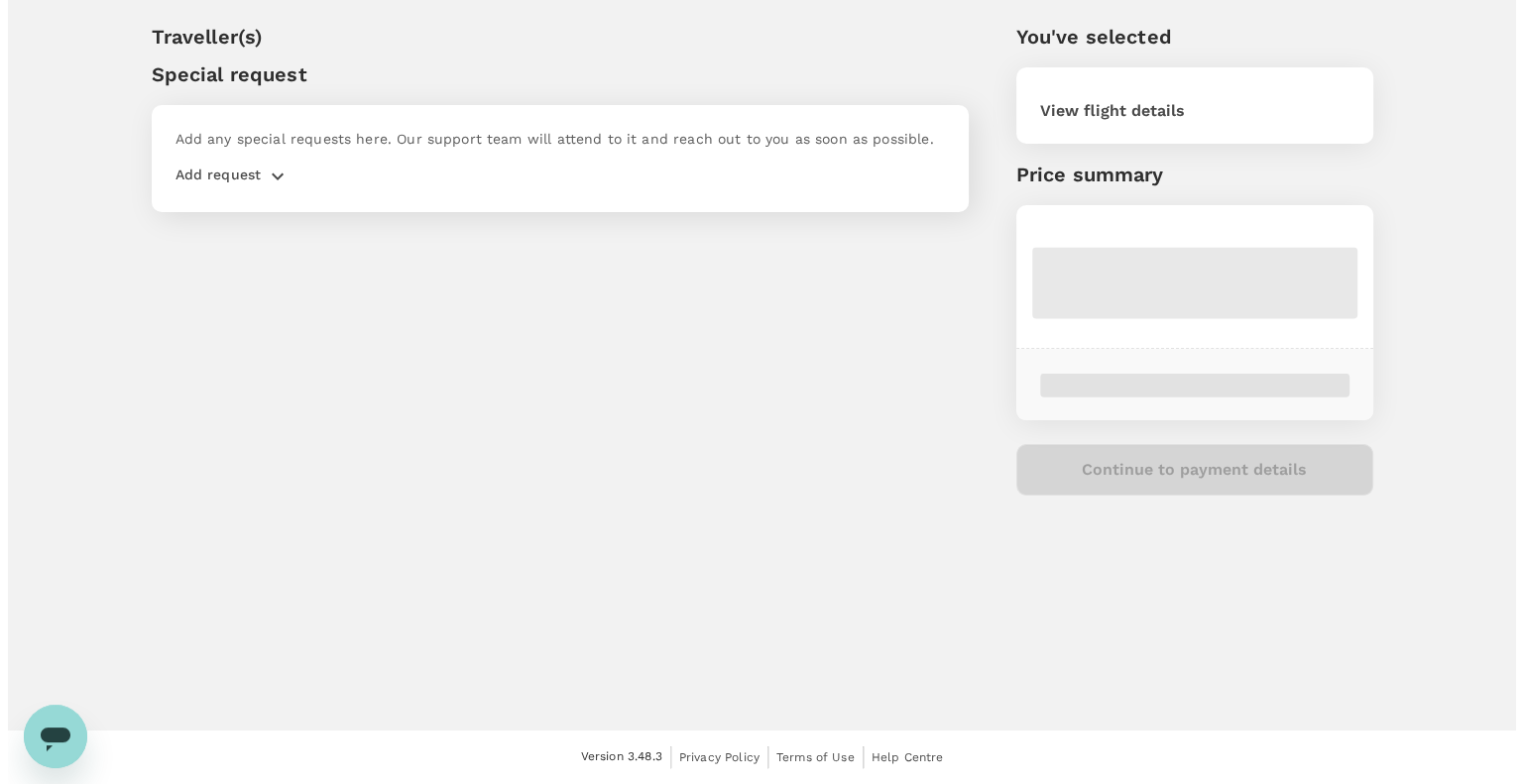 scroll, scrollTop: 0, scrollLeft: 0, axis: both 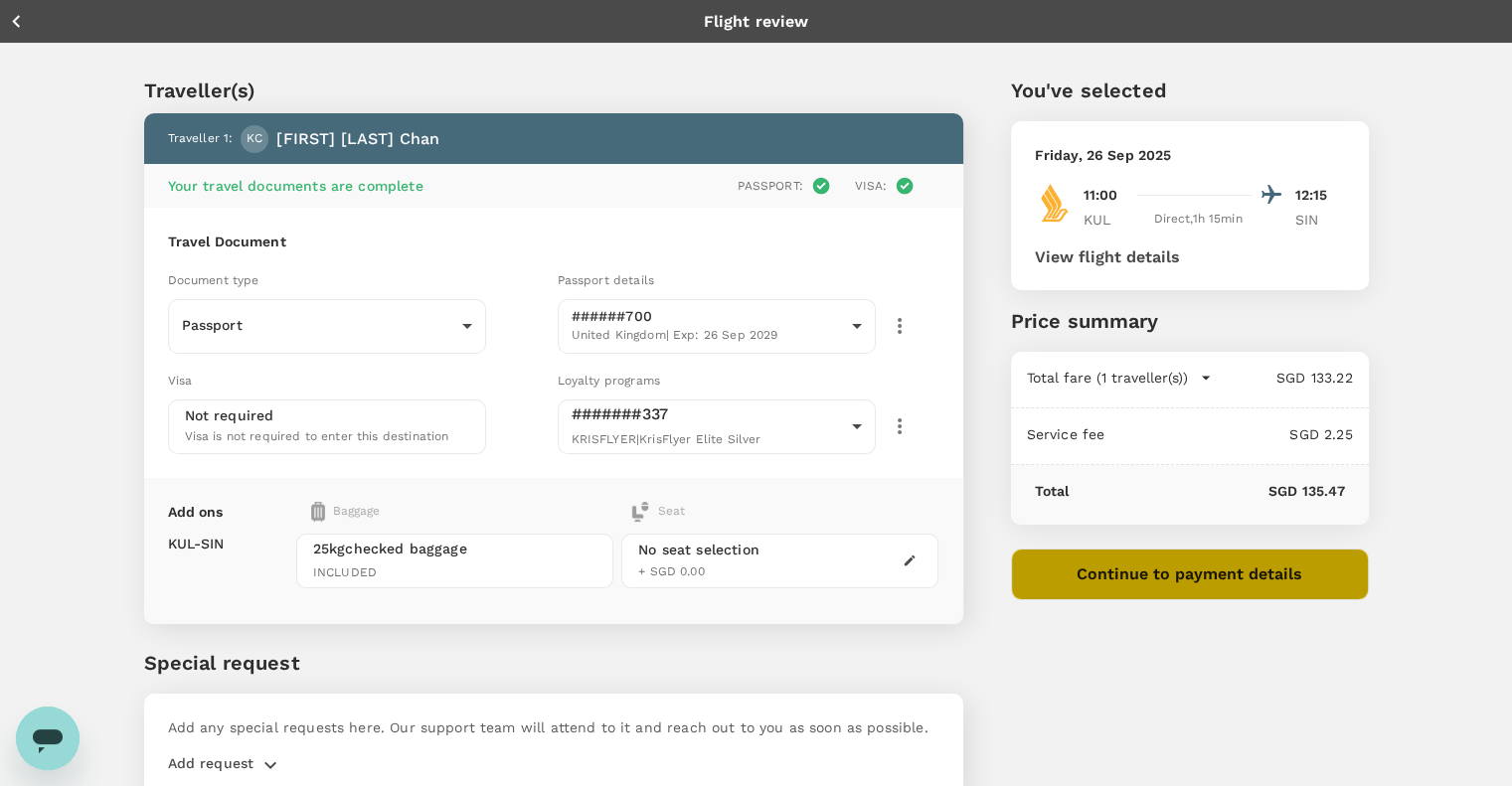 click on "Continue to payment details" at bounding box center [1190, 574] 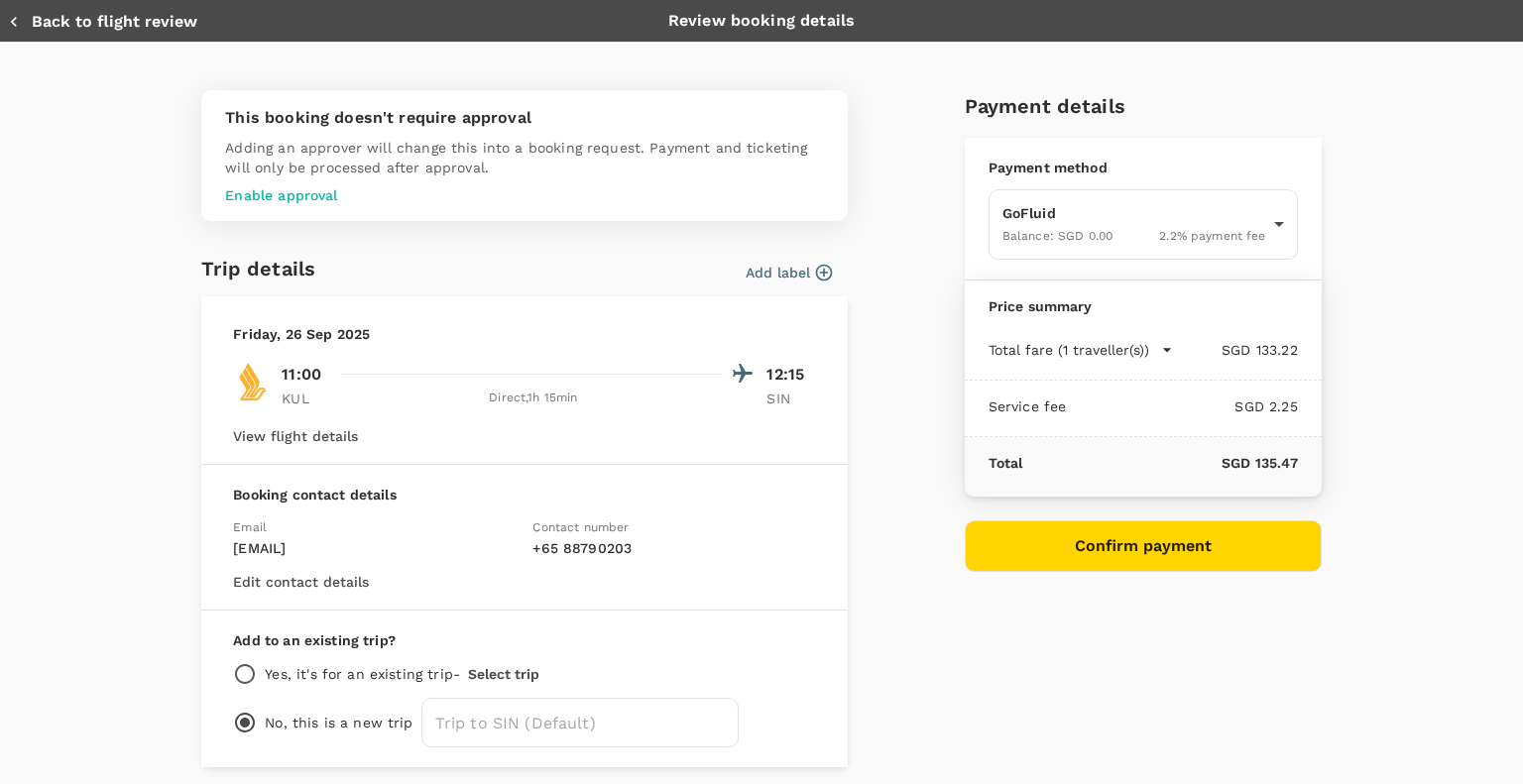type on "9ca6ee36-36cb-4982-994b-715ae594bb55" 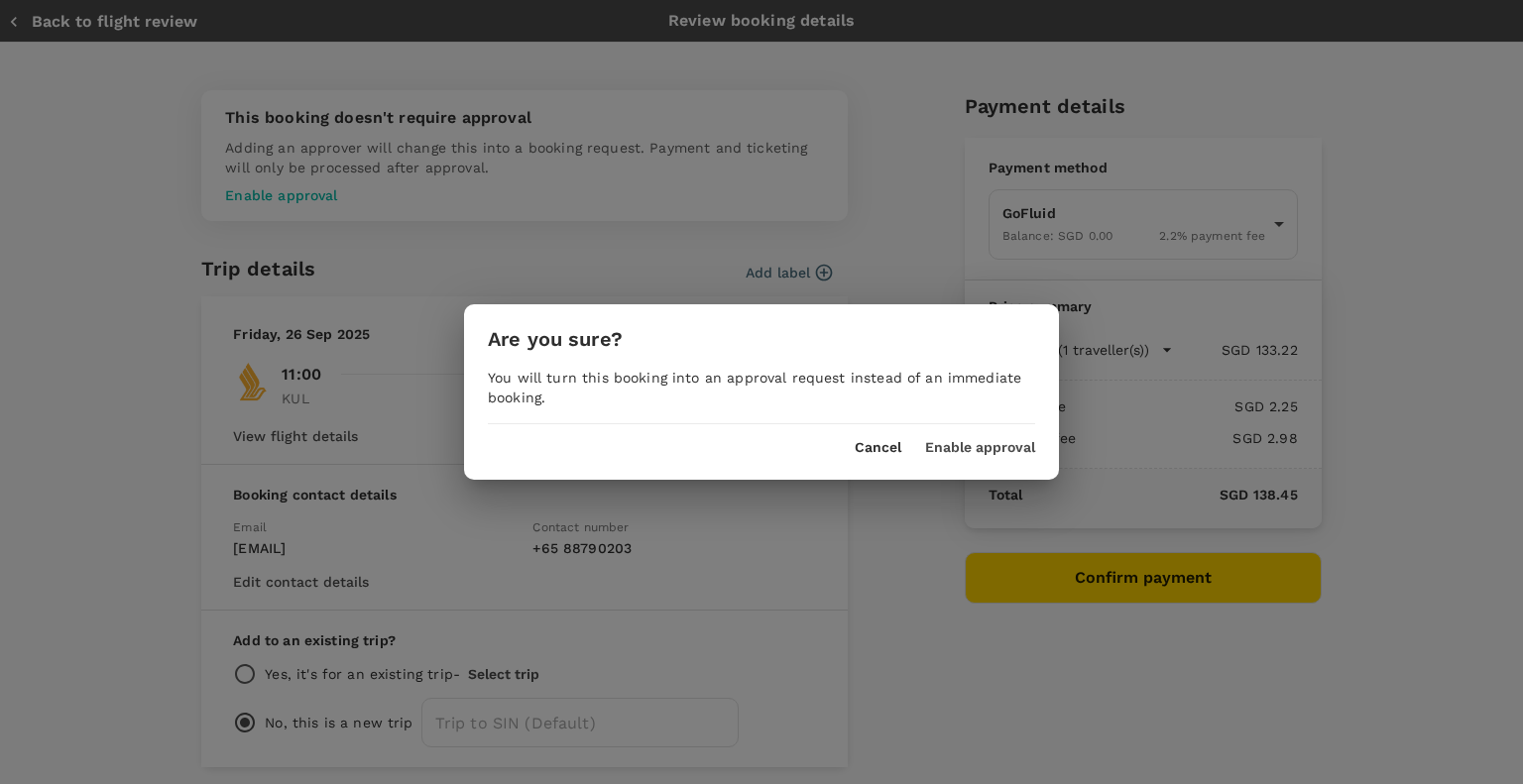 click on "Cancel Enable approval" at bounding box center [762, 440] 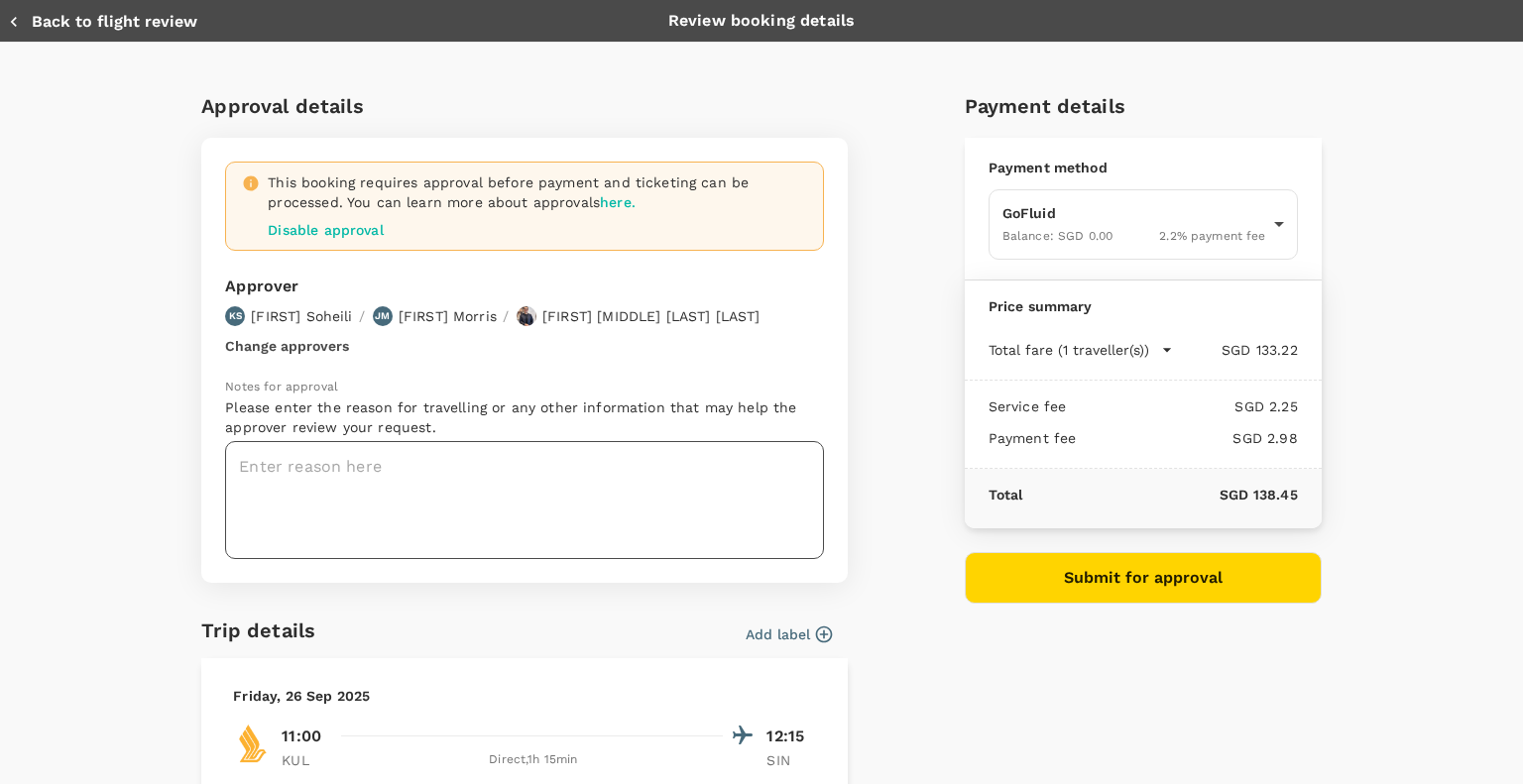 click at bounding box center (525, 500) 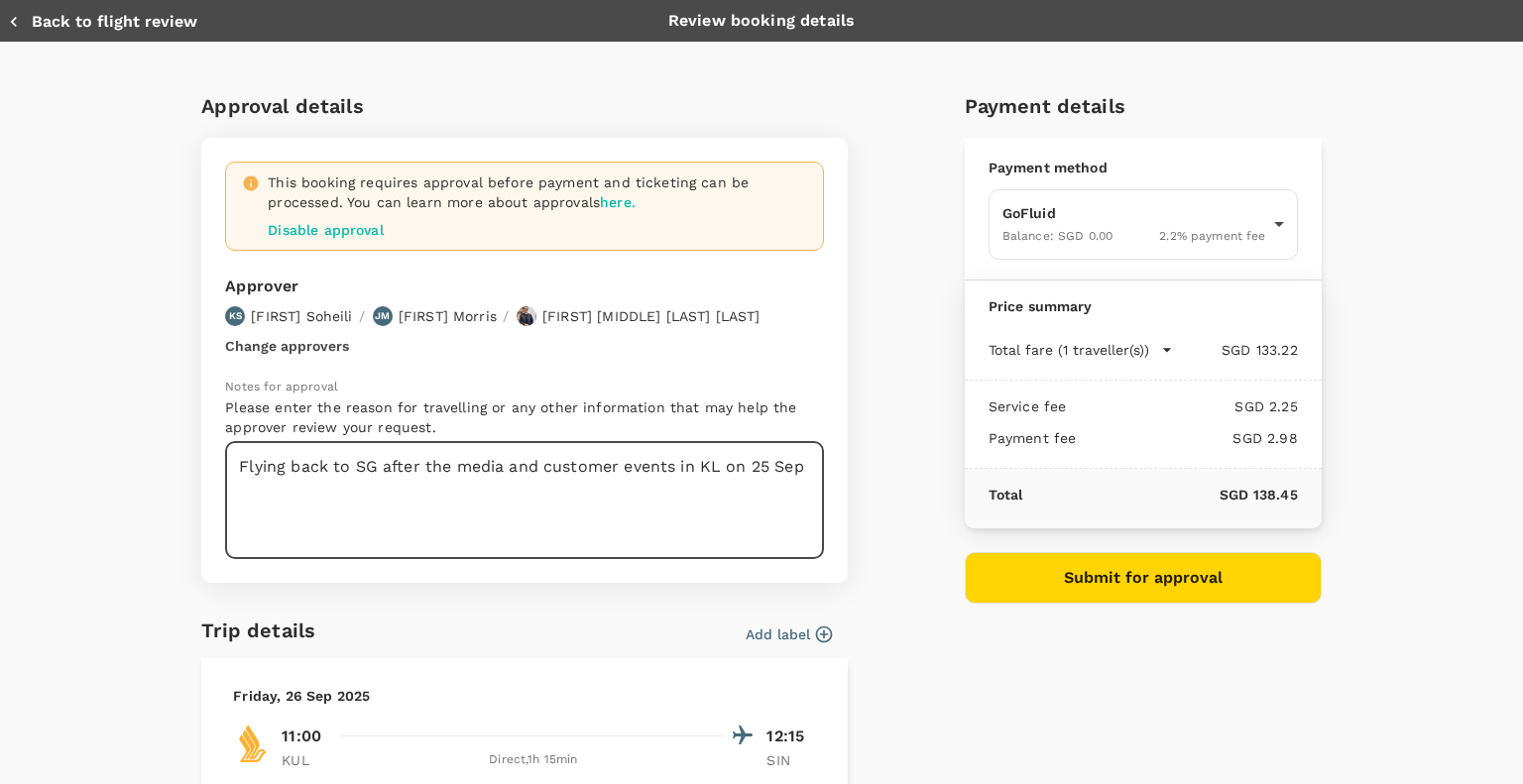 type on "Flying back to SG after the media and customer events in KL on 25 Sep" 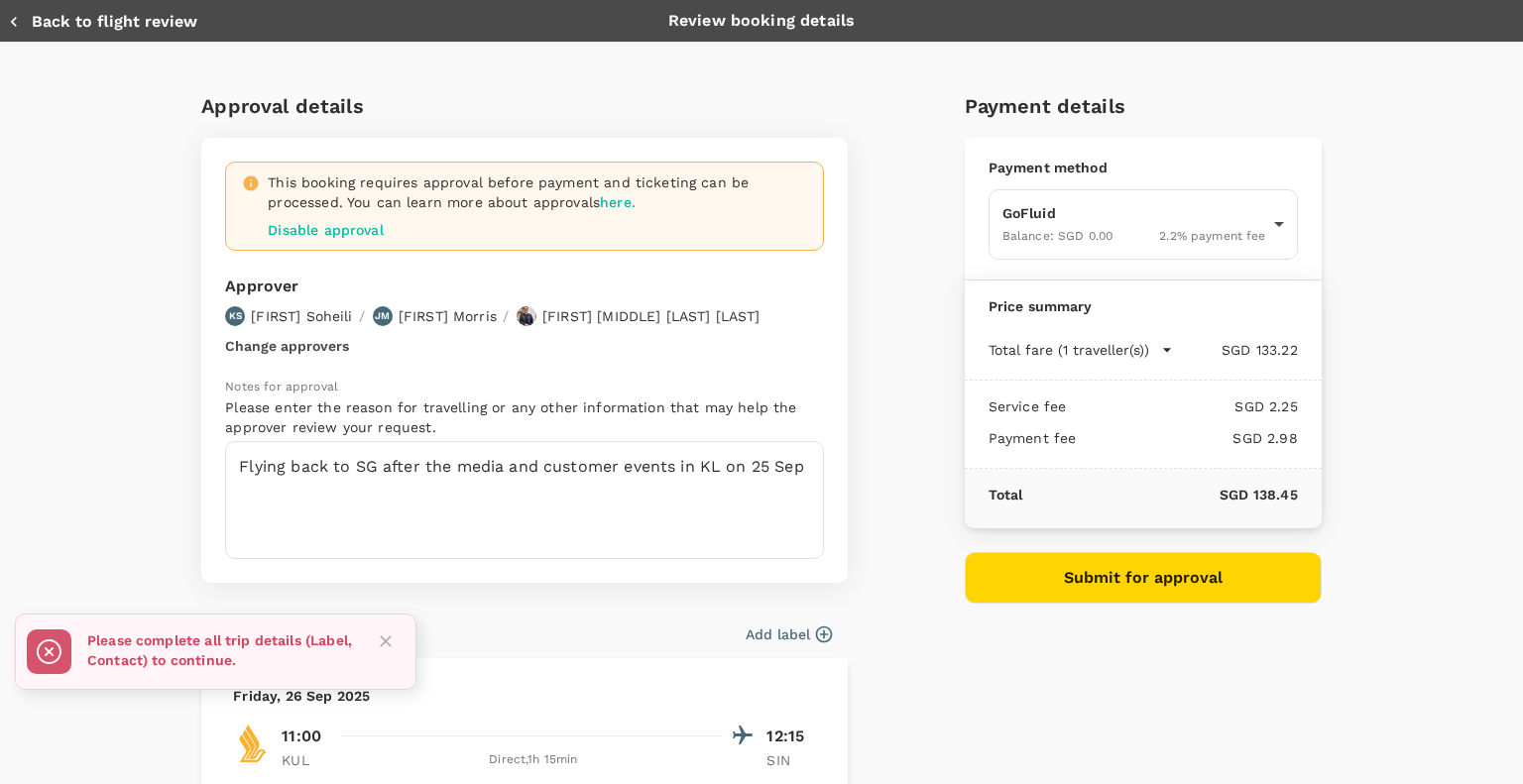 click 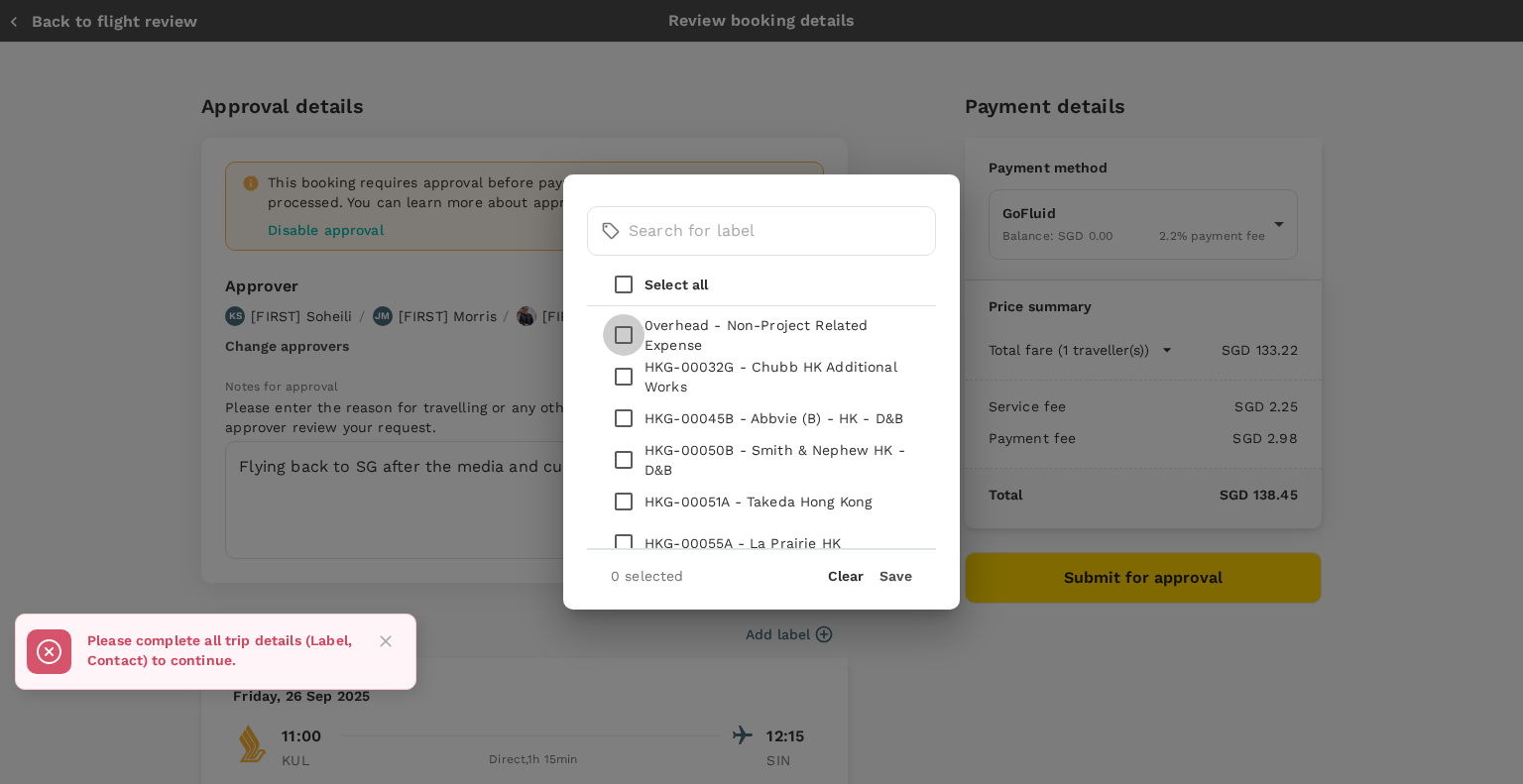 click at bounding box center (624, 335) 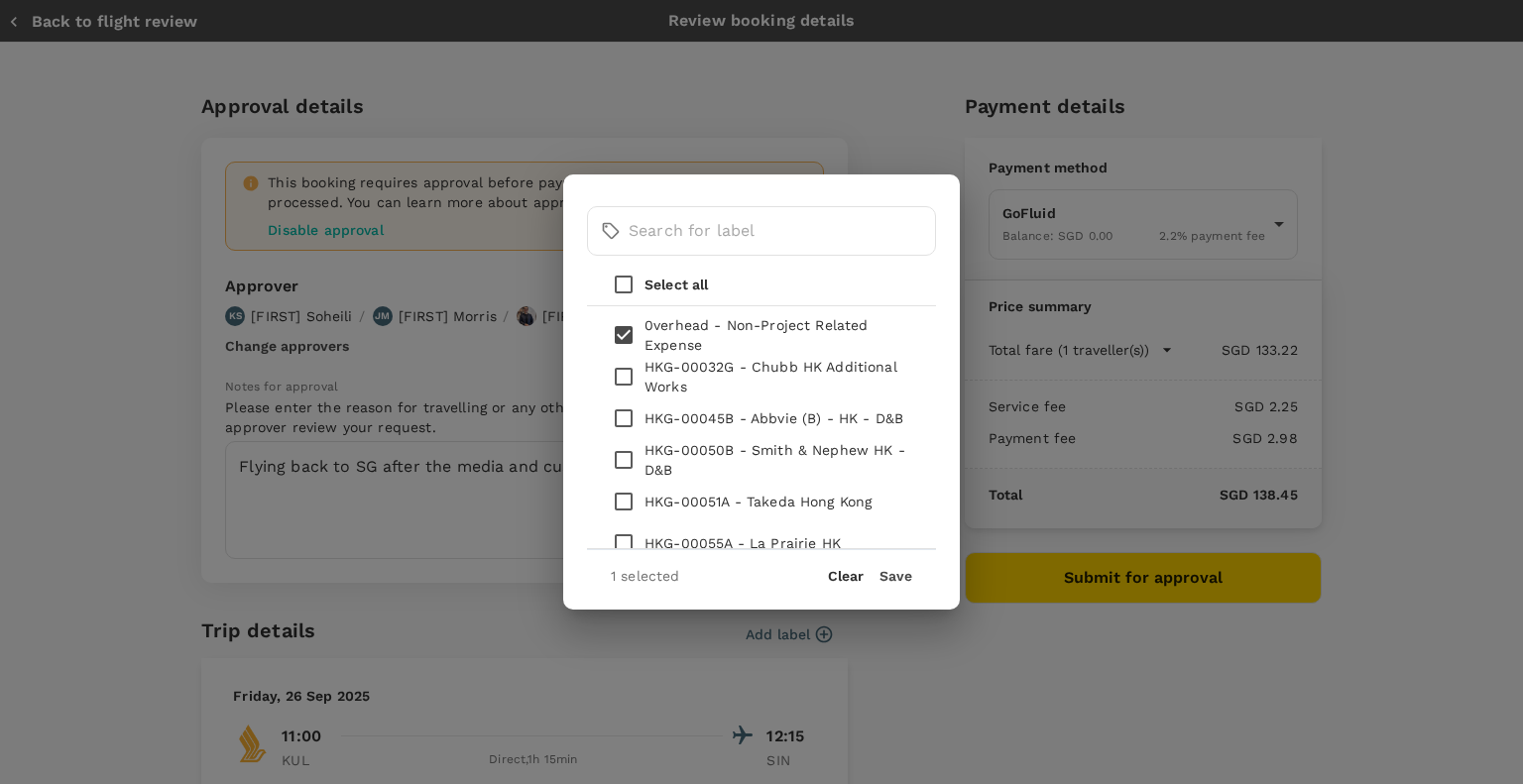 click on "Save" at bounding box center (895, 576) 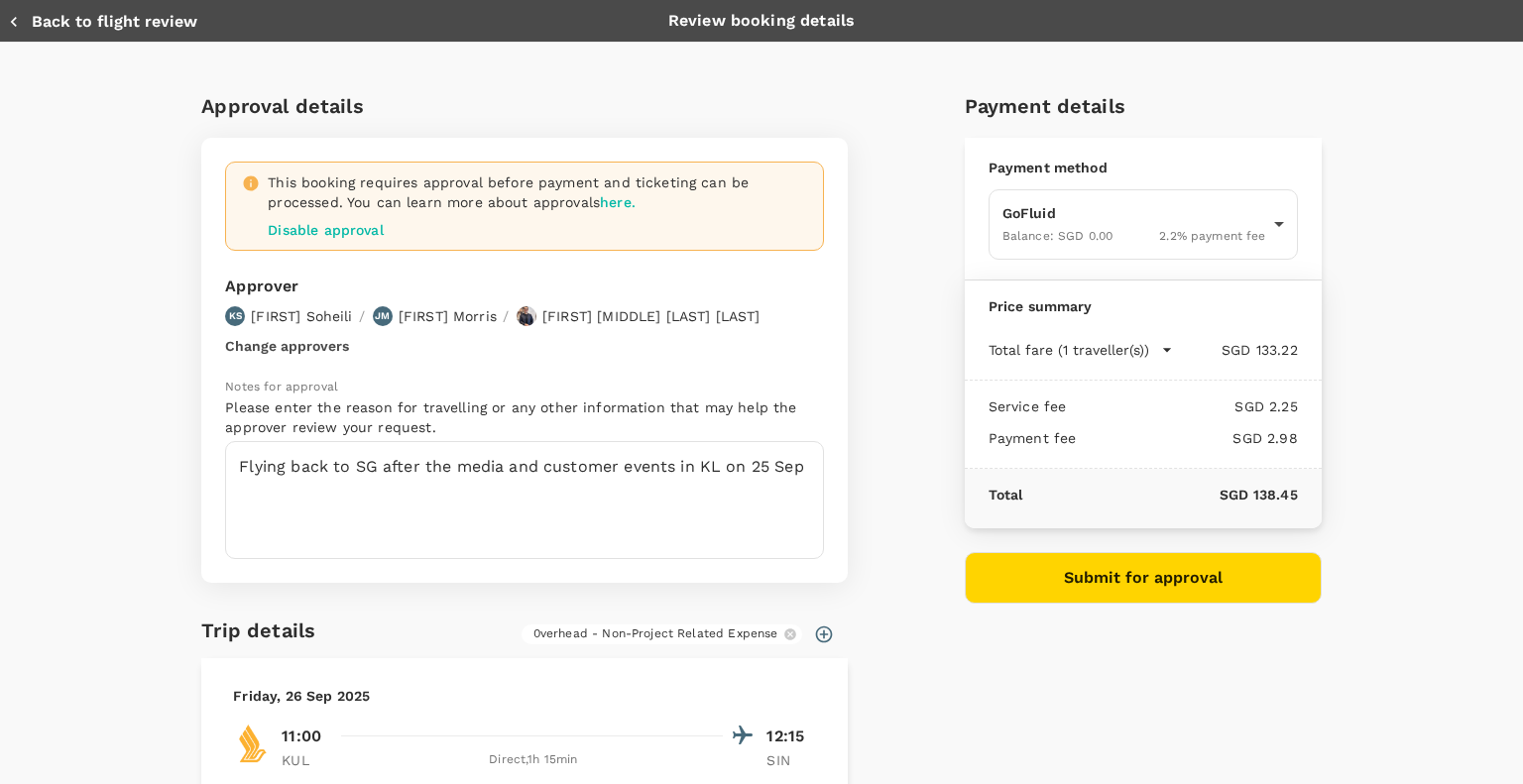 click on "Submit for approval" at bounding box center (1143, 578) 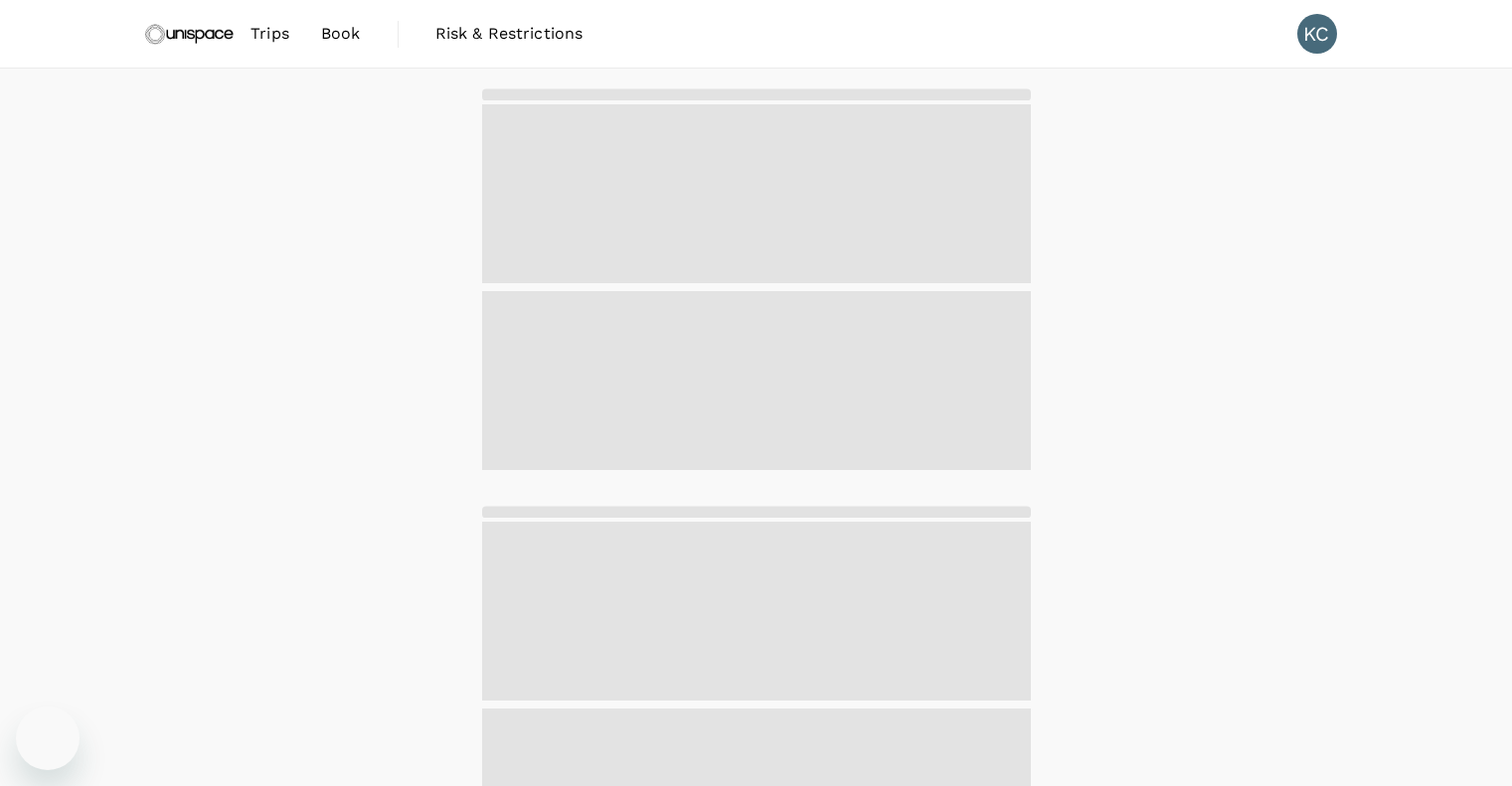 scroll, scrollTop: 0, scrollLeft: 0, axis: both 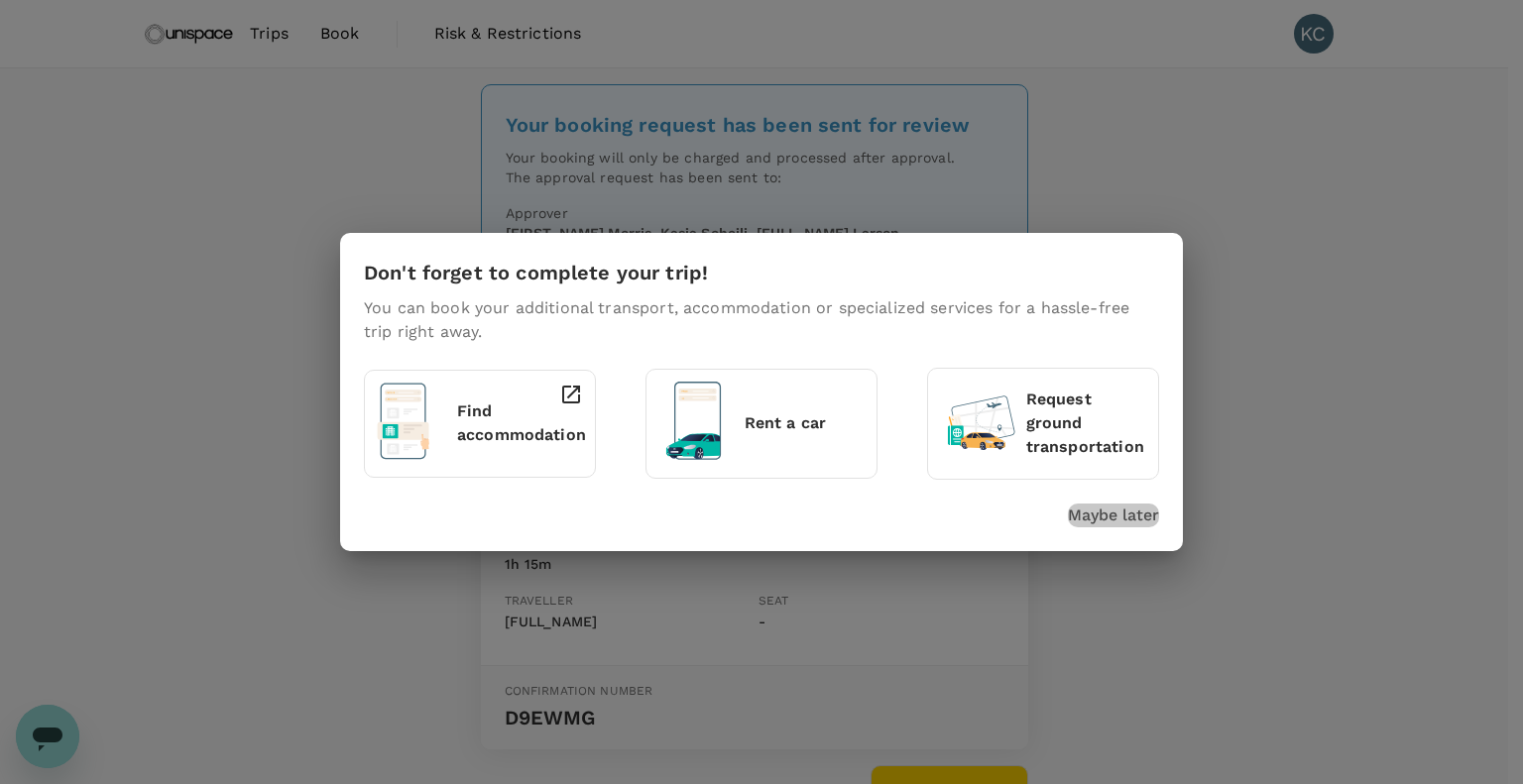 drag, startPoint x: 1095, startPoint y: 512, endPoint x: 740, endPoint y: 308, distance: 409.43986 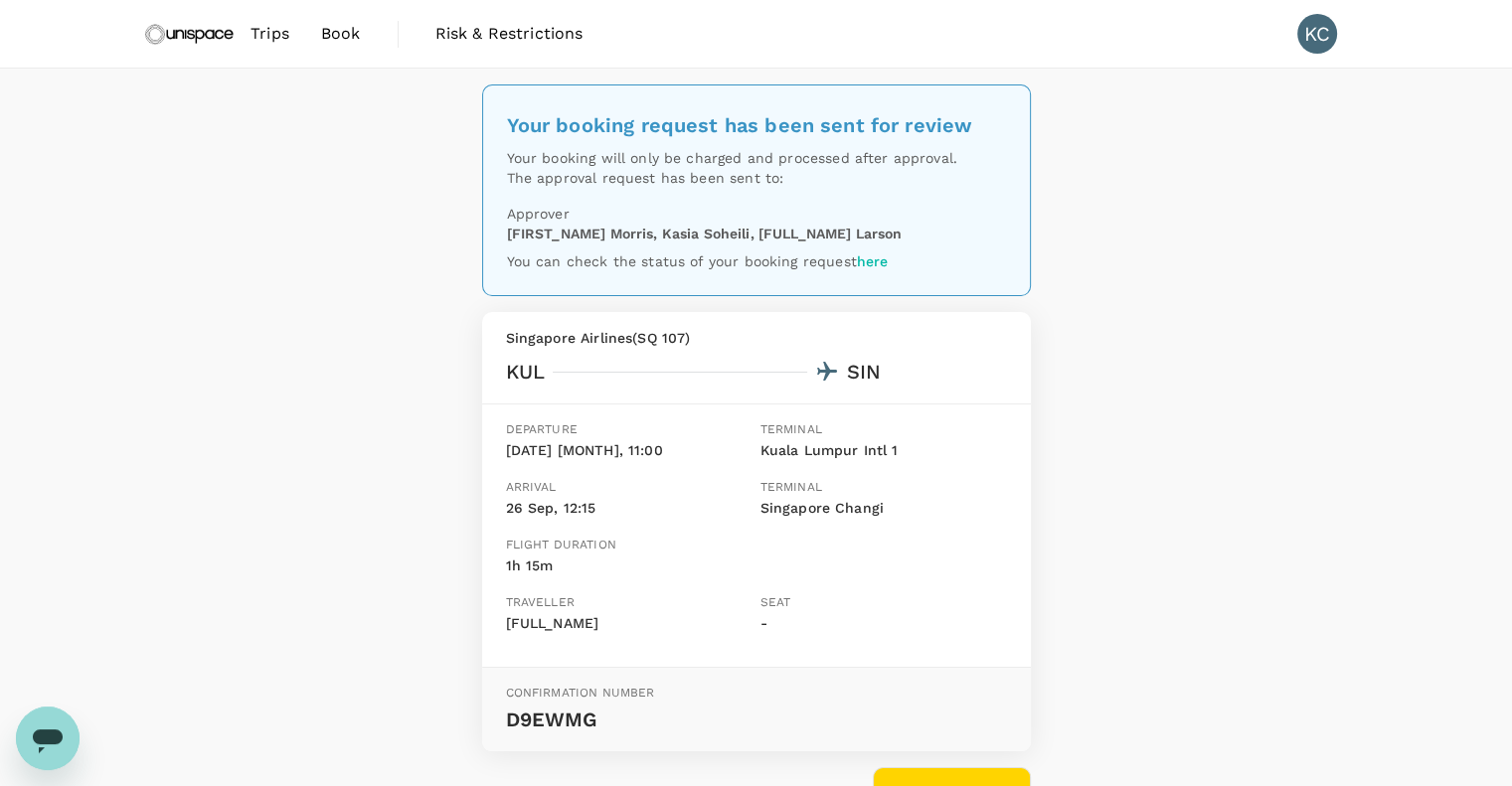click on "Book" at bounding box center (341, 34) 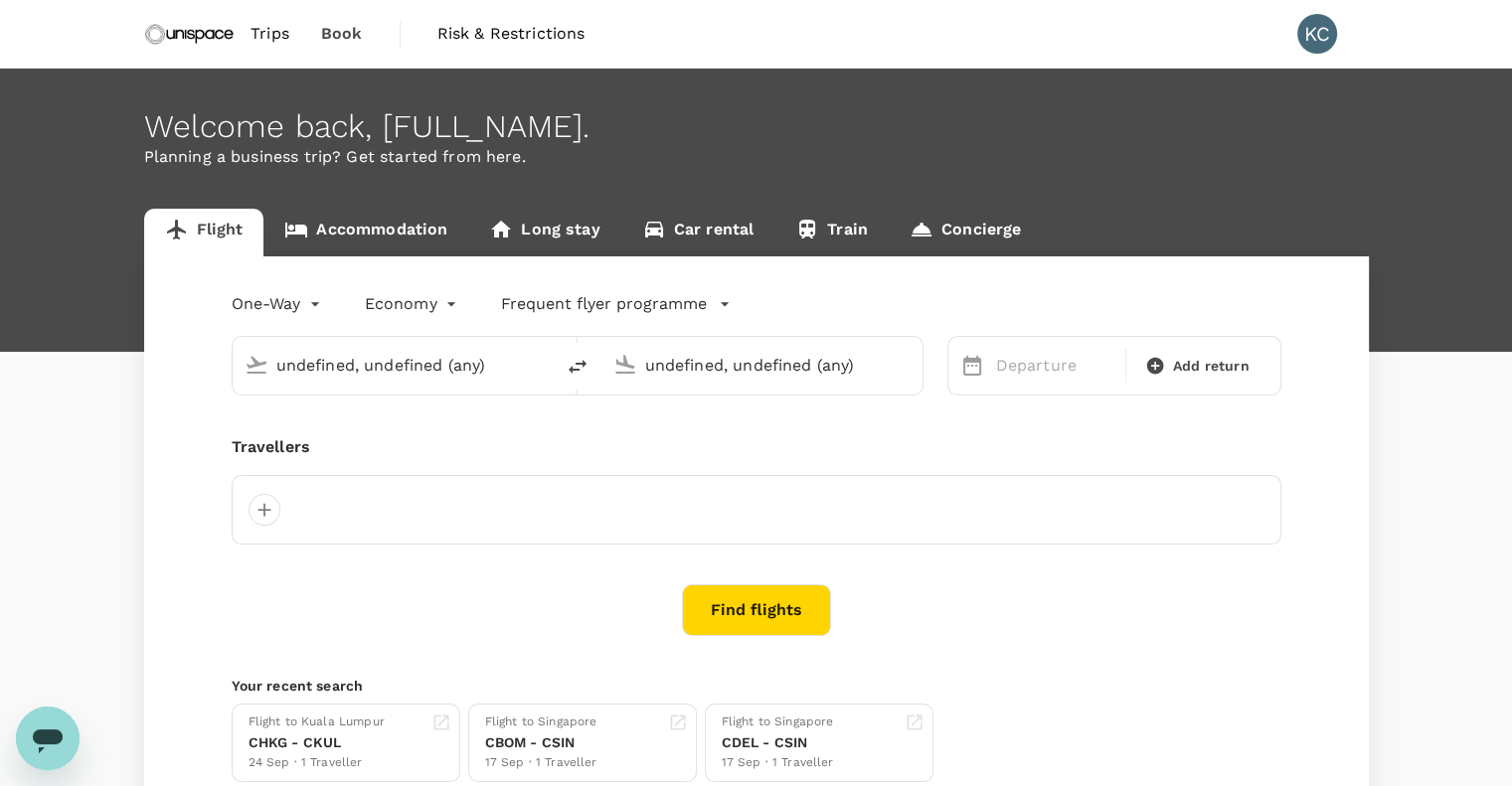 type on "Kuala Lumpur, Malaysia (any)" 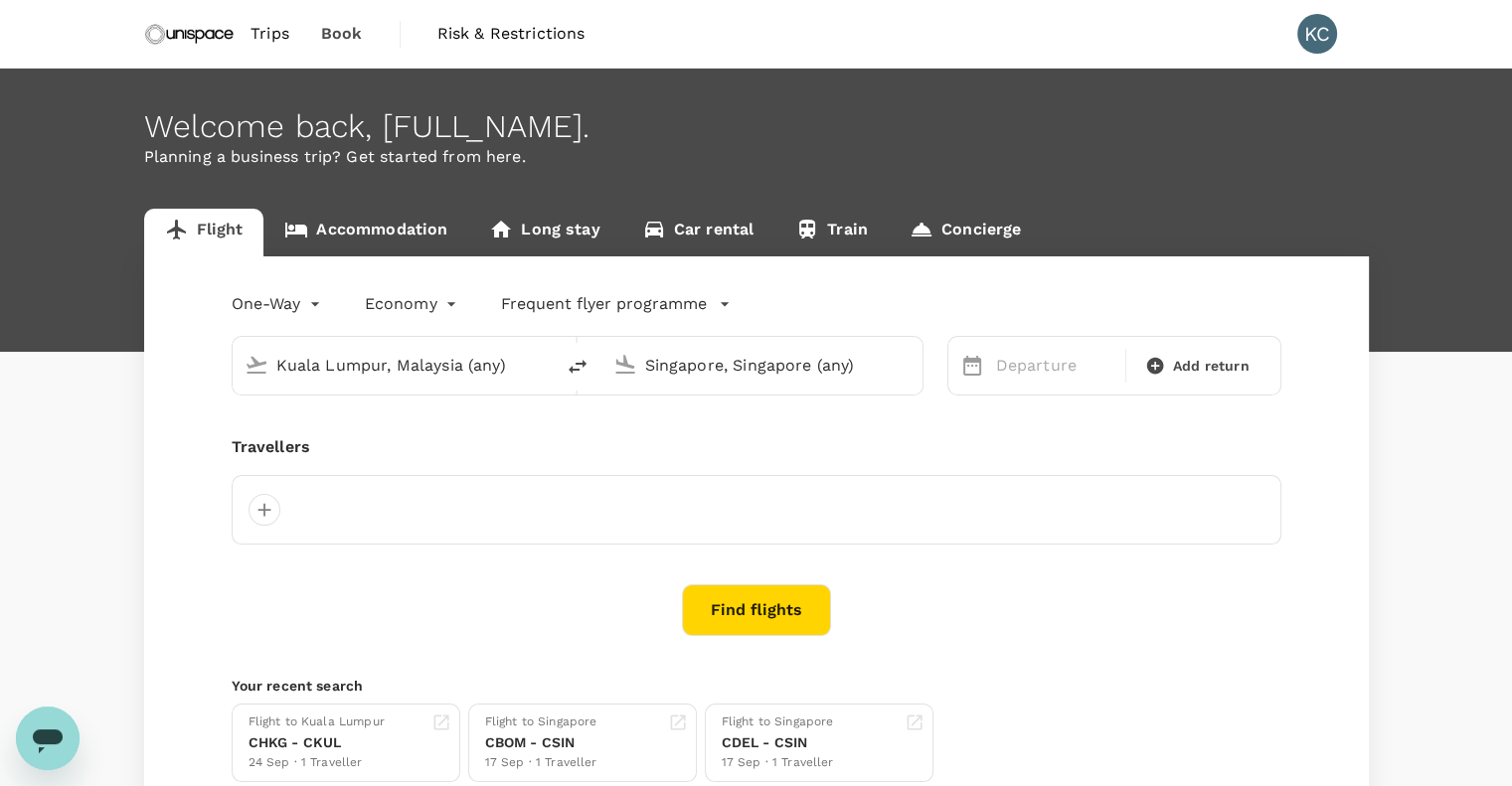 type 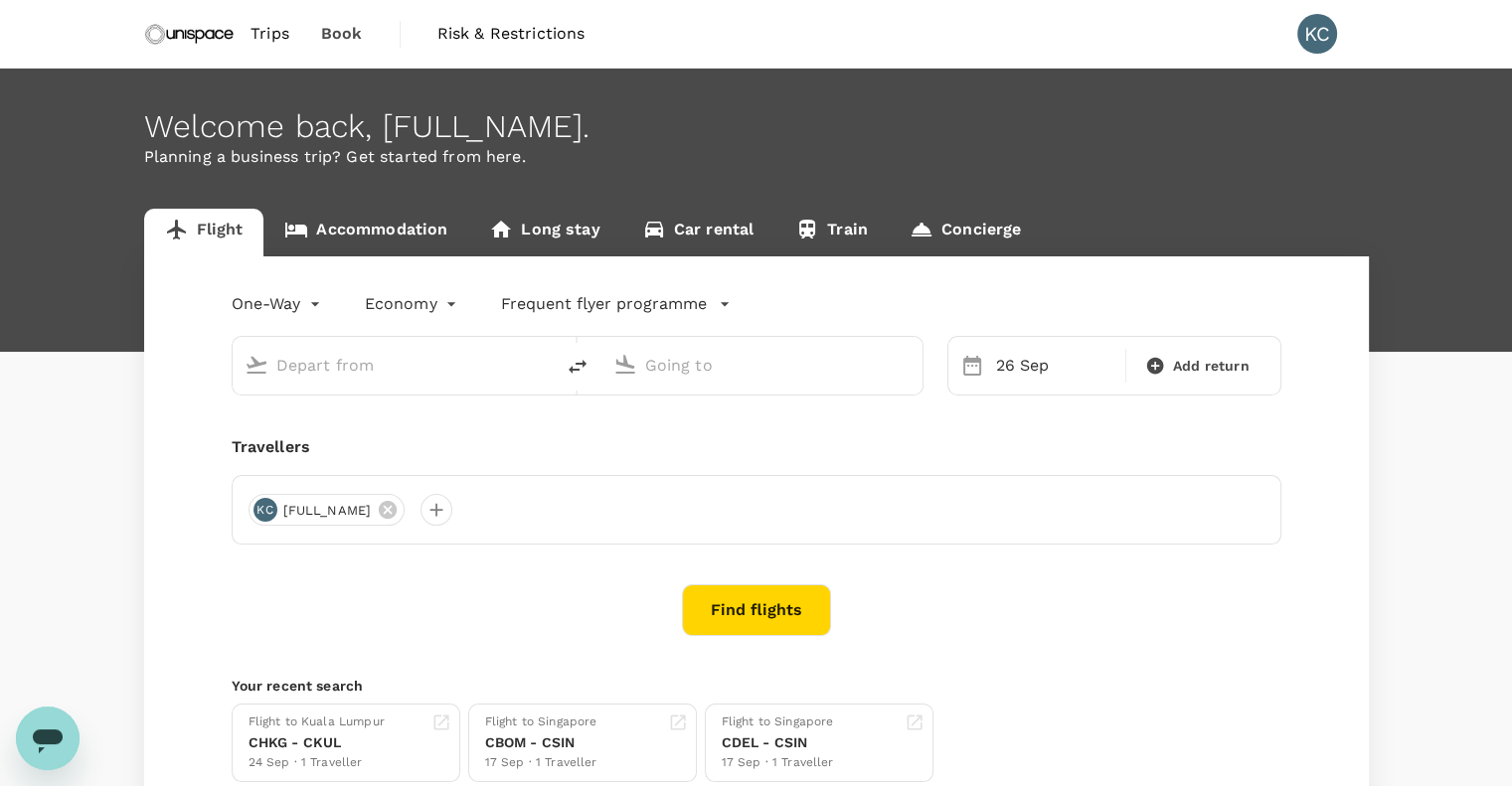 type on "Kuala Lumpur, Malaysia (any)" 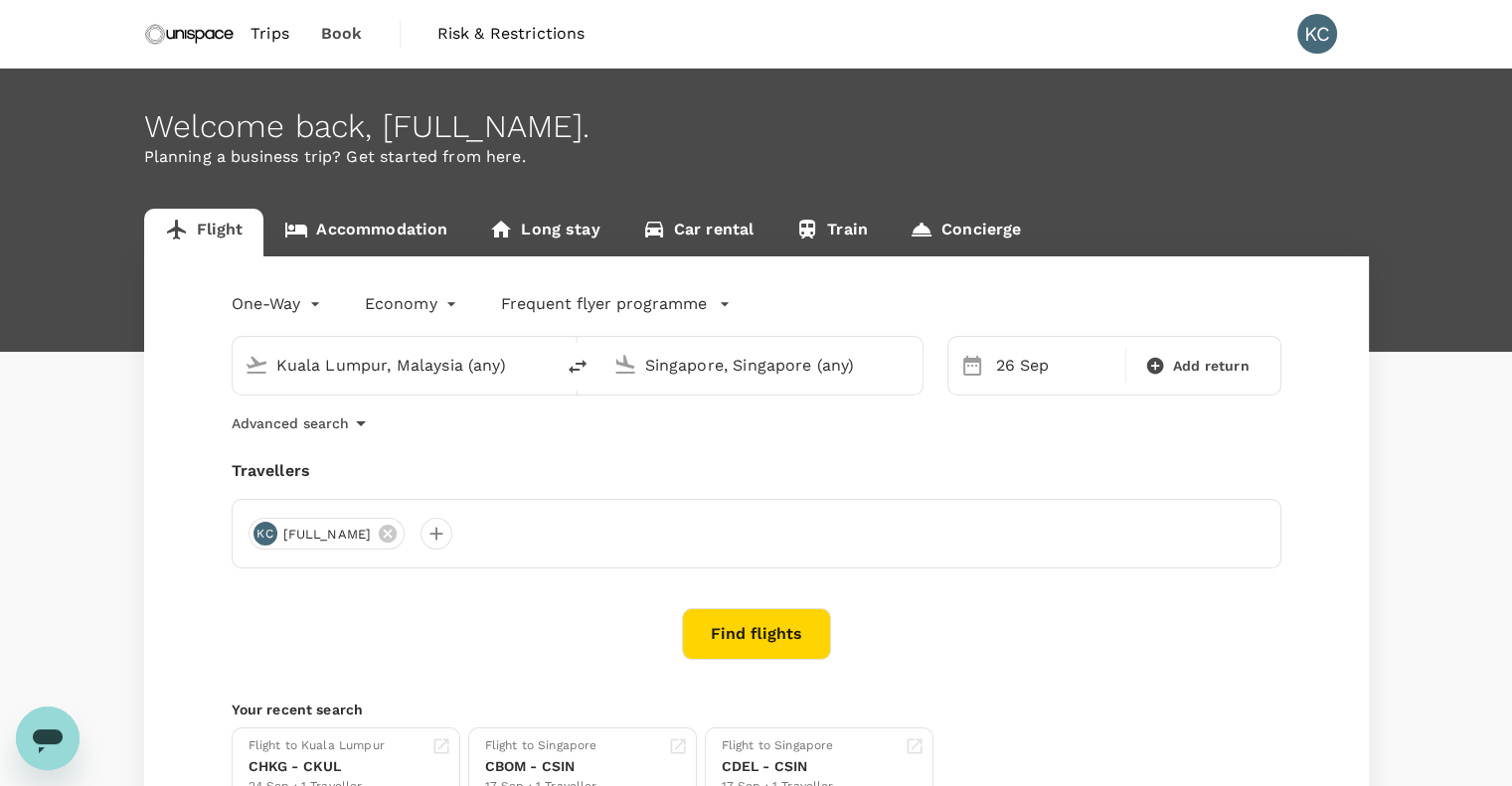 type 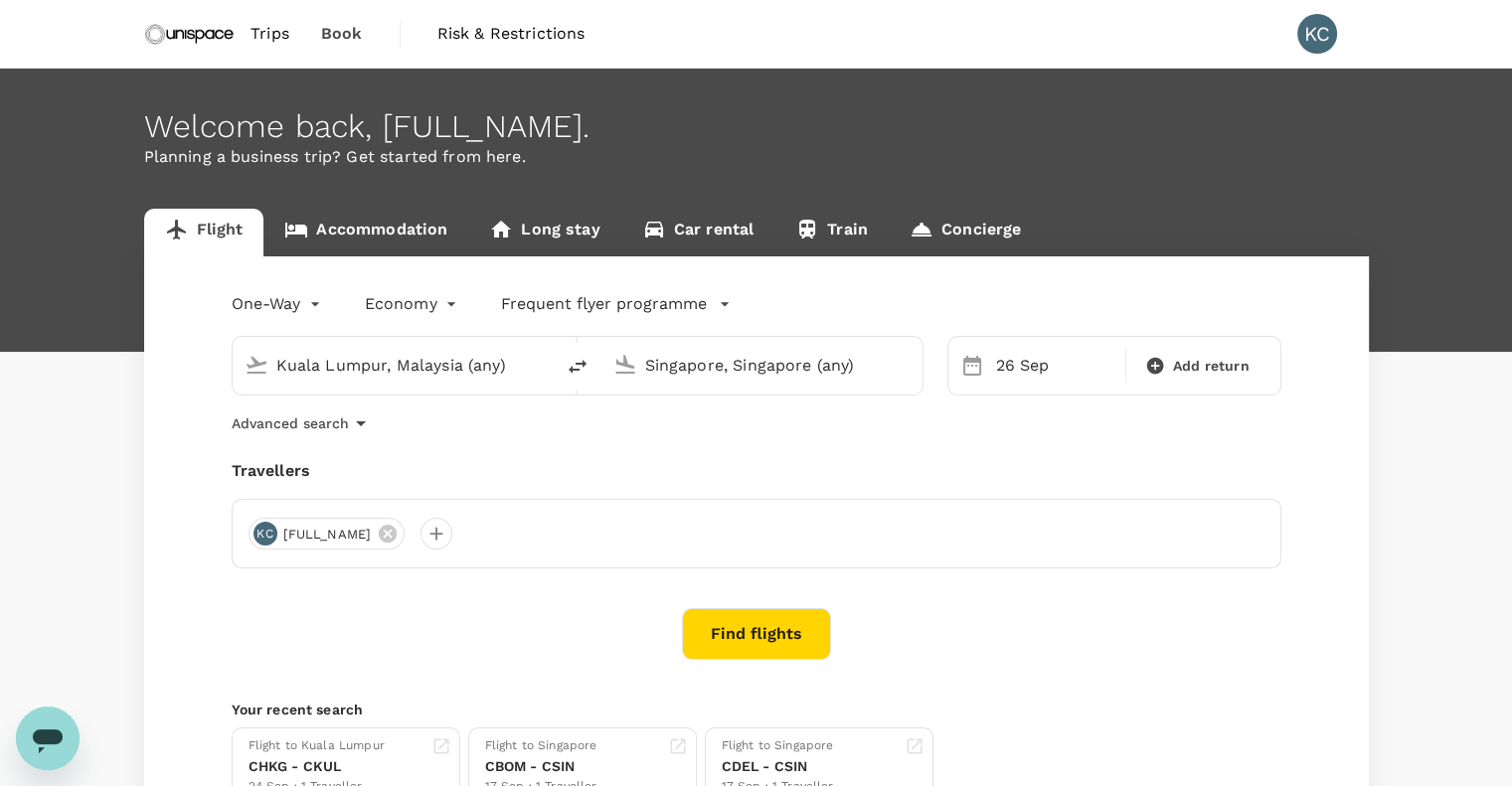 type 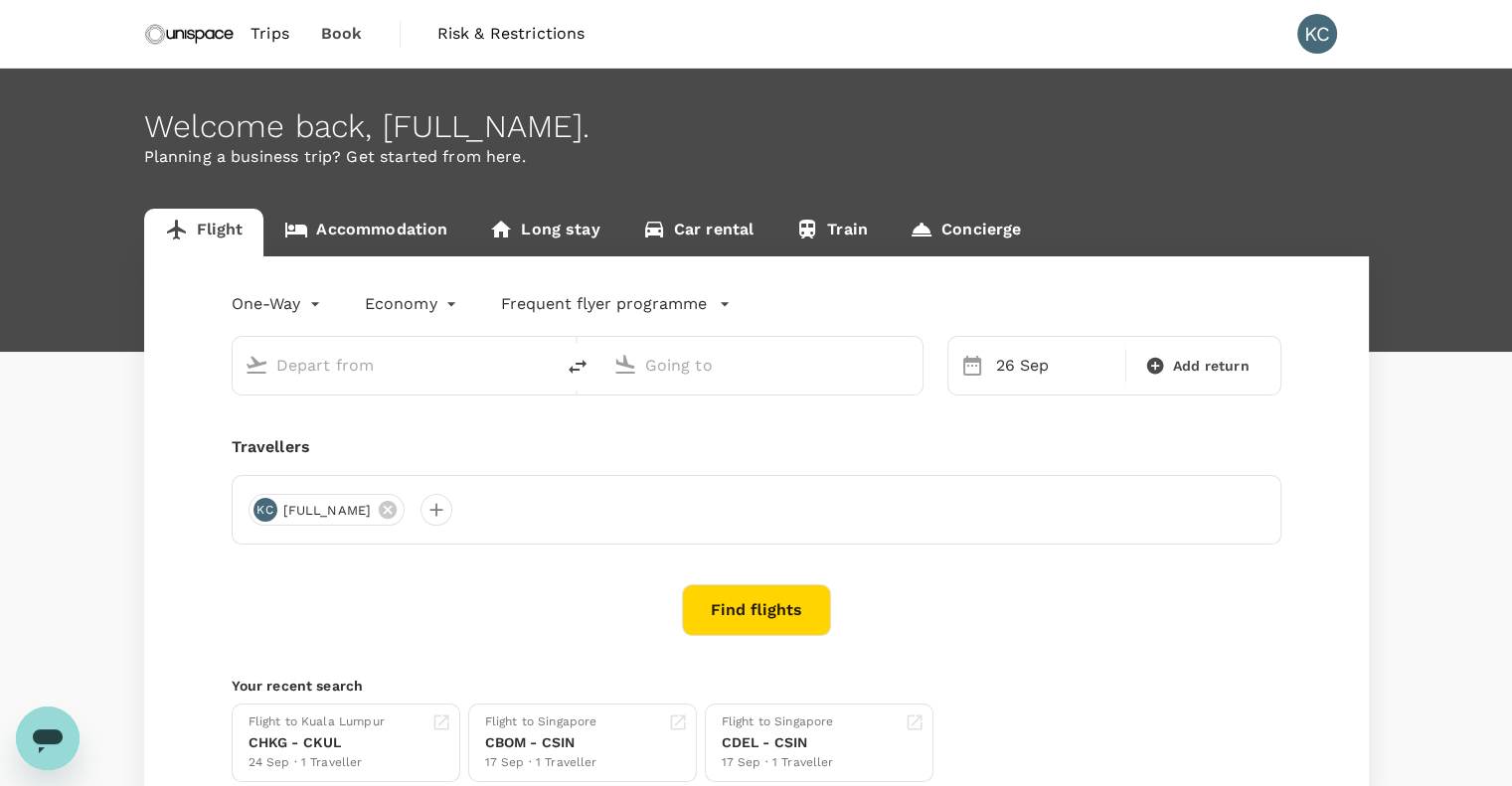 type on "Kuala Lumpur, Malaysia (any)" 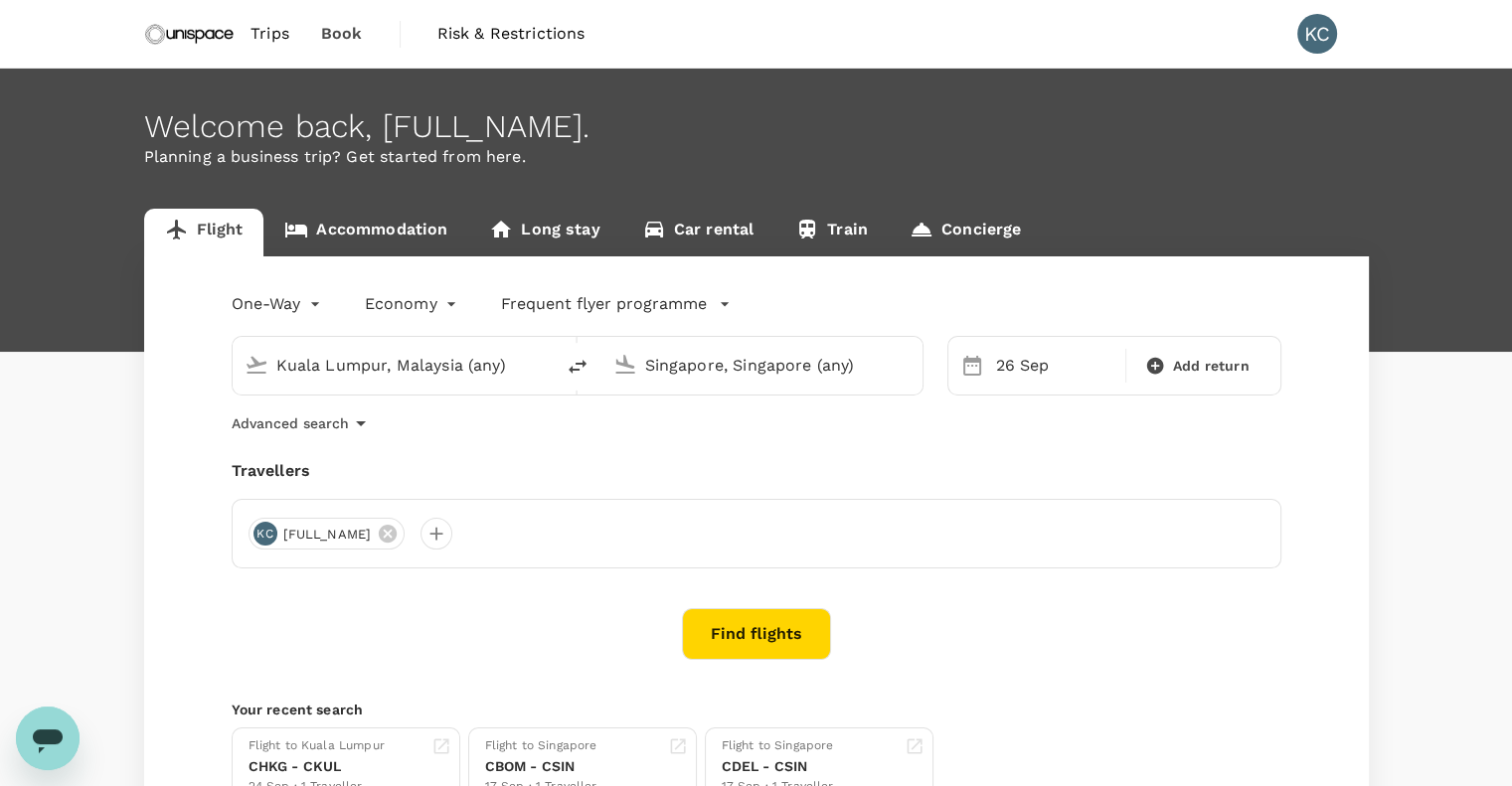 click 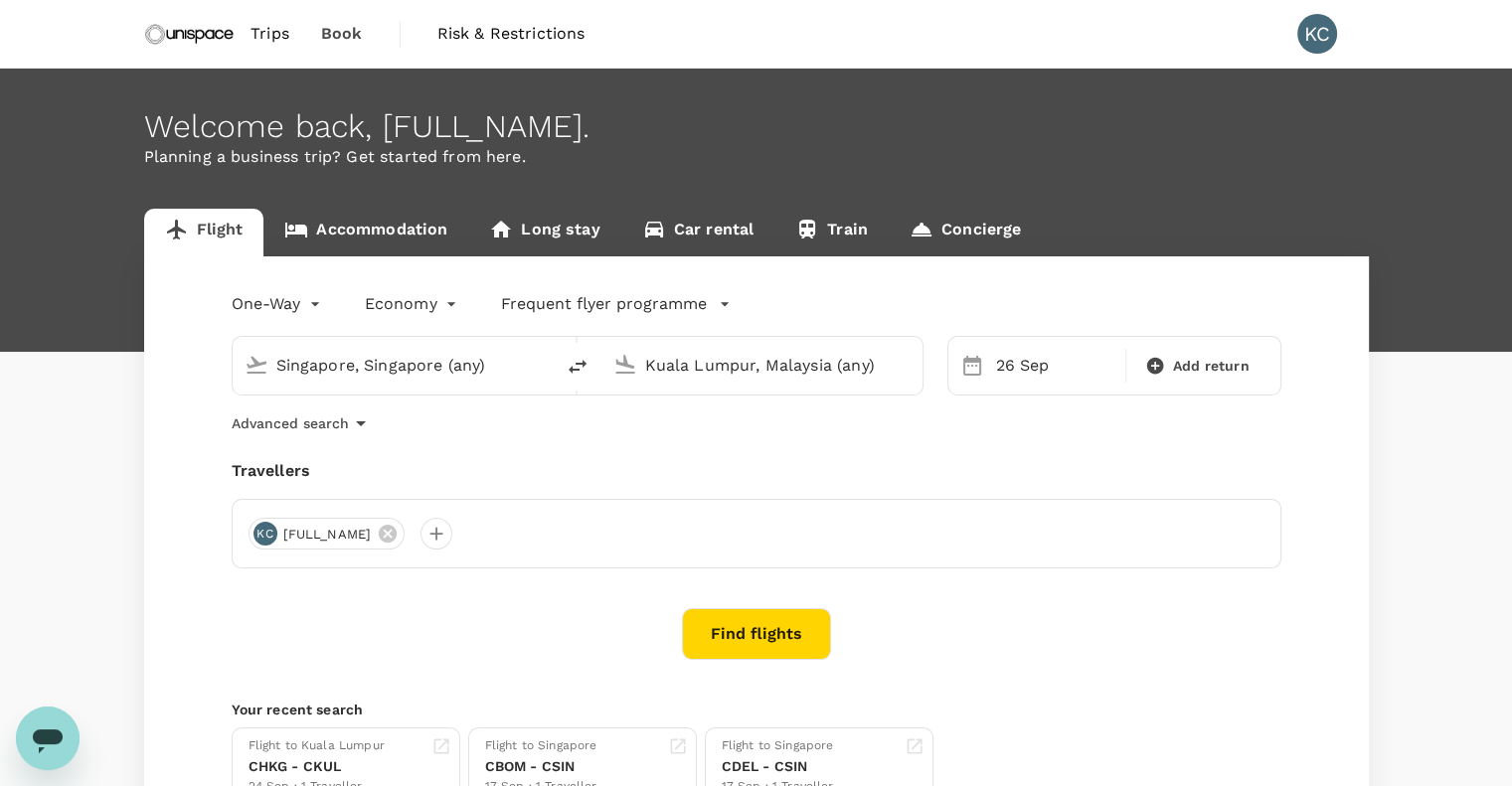 click on "Kuala Lumpur, Malaysia (any)" at bounding box center (762, 365) 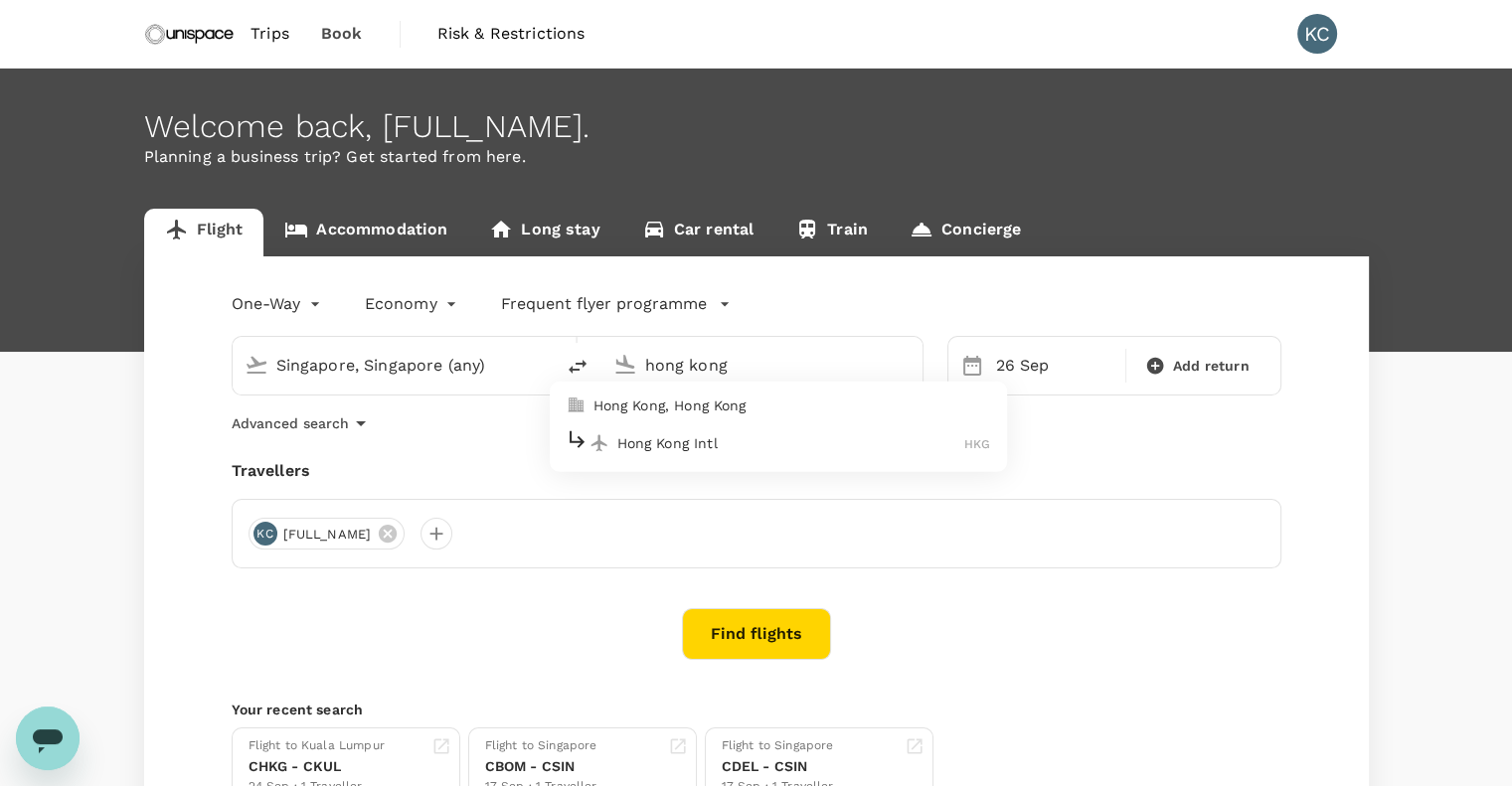 click on "Hong Kong, Hong Kong" at bounding box center [792, 405] 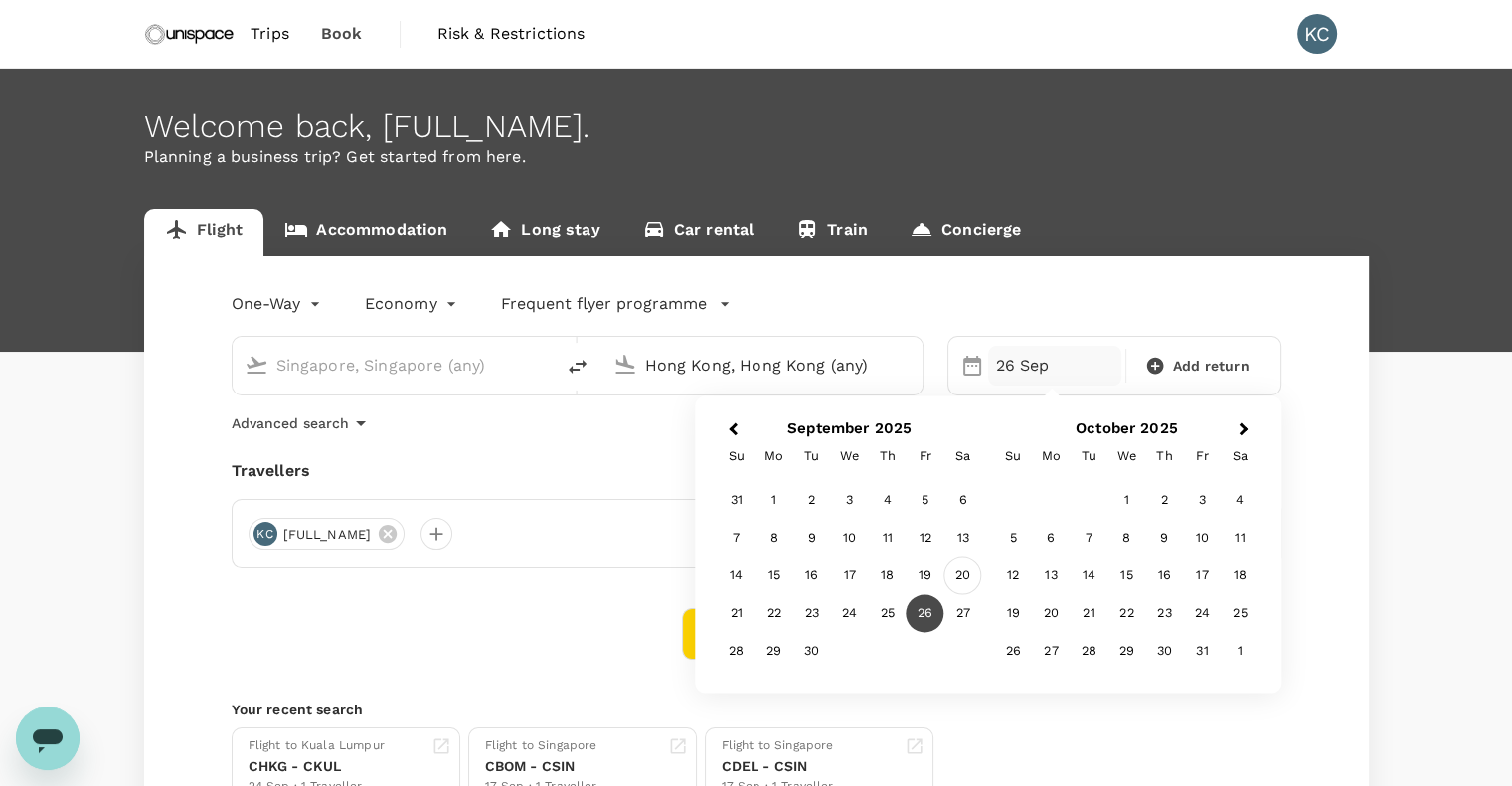 type on "Hong Kong, Hong Kong (any)" 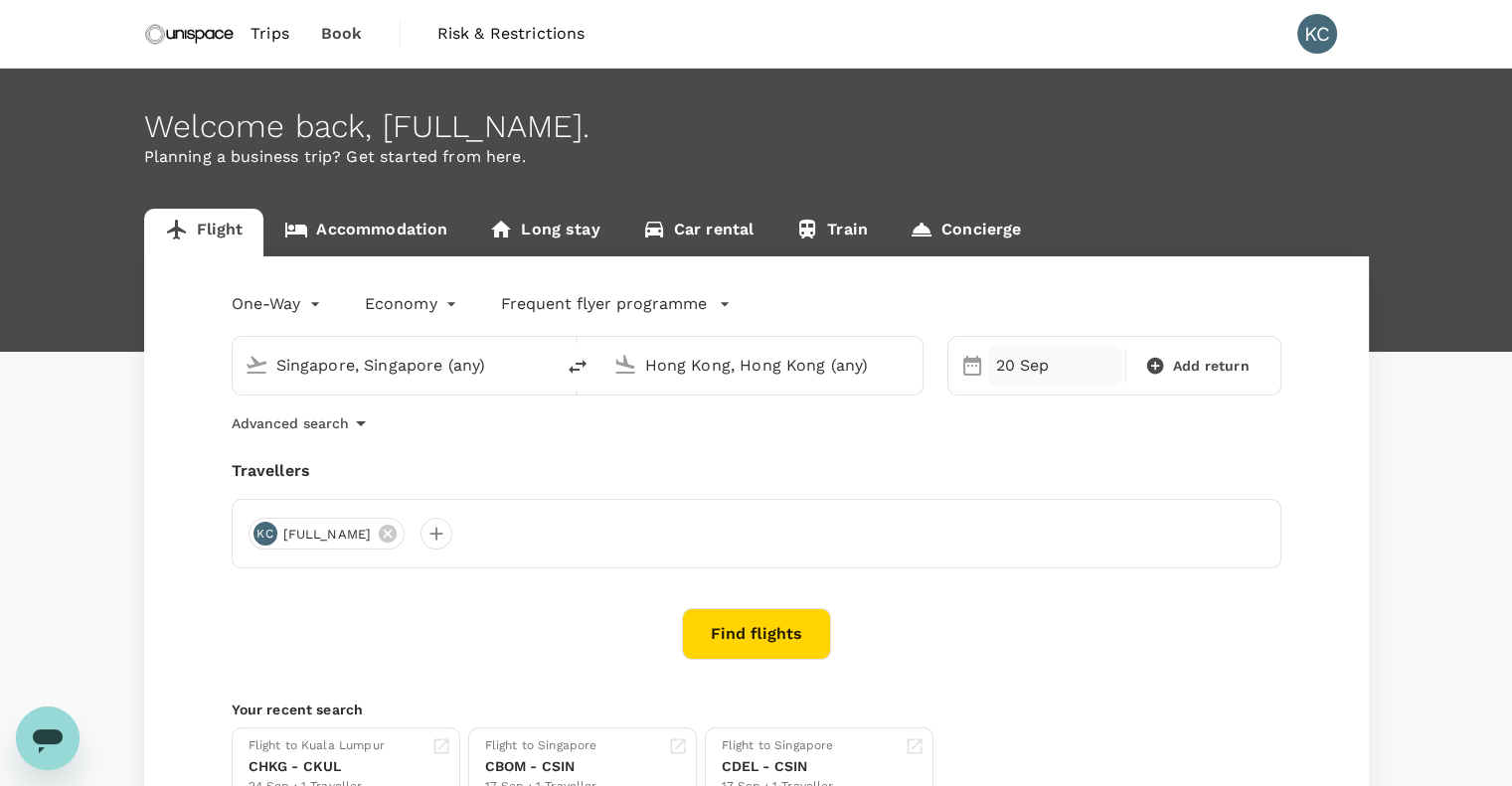 click on "20 Sep" at bounding box center (1055, 366) 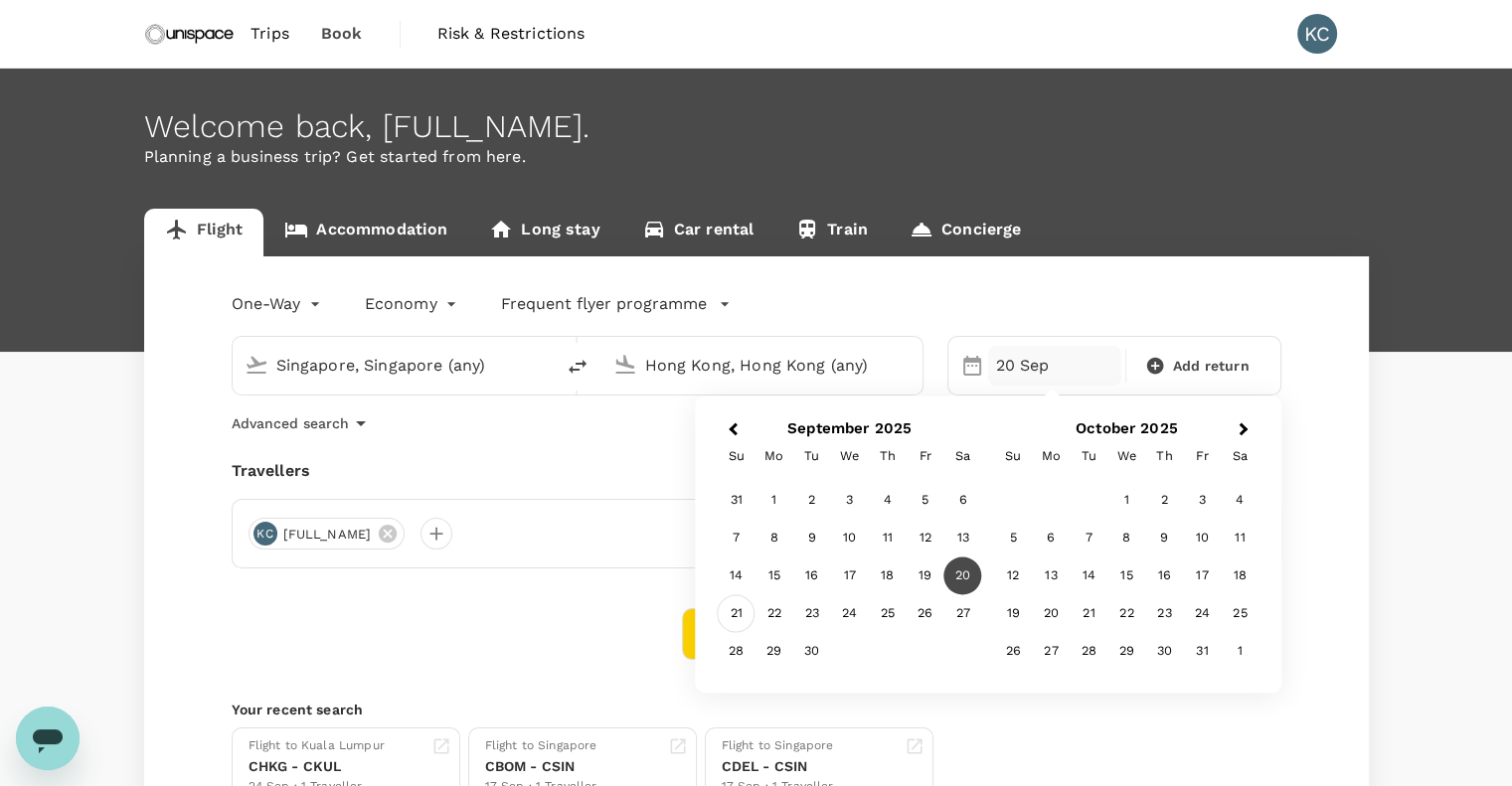click on "21" at bounding box center (737, 614) 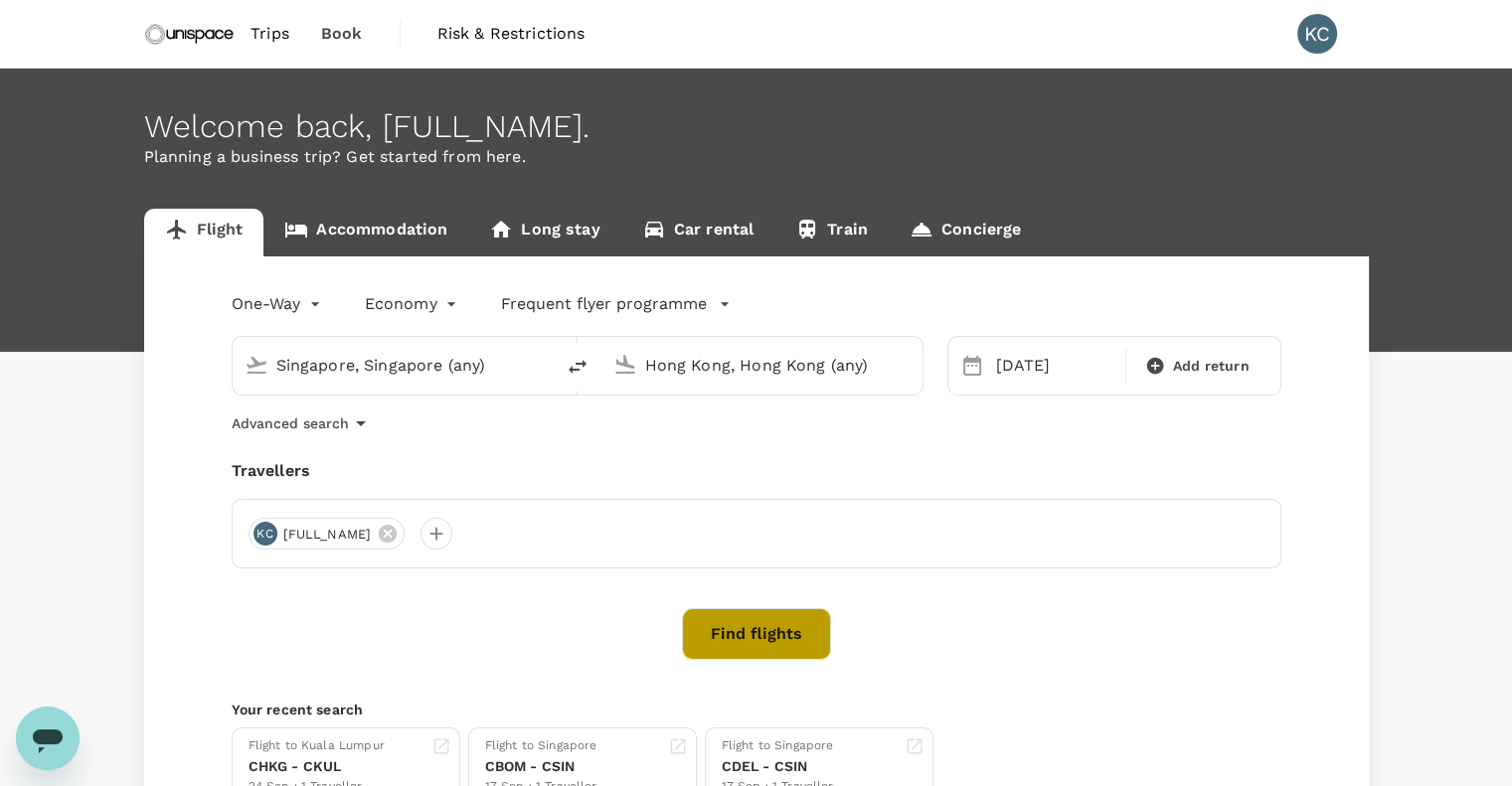 click on "Find flights" at bounding box center [756, 634] 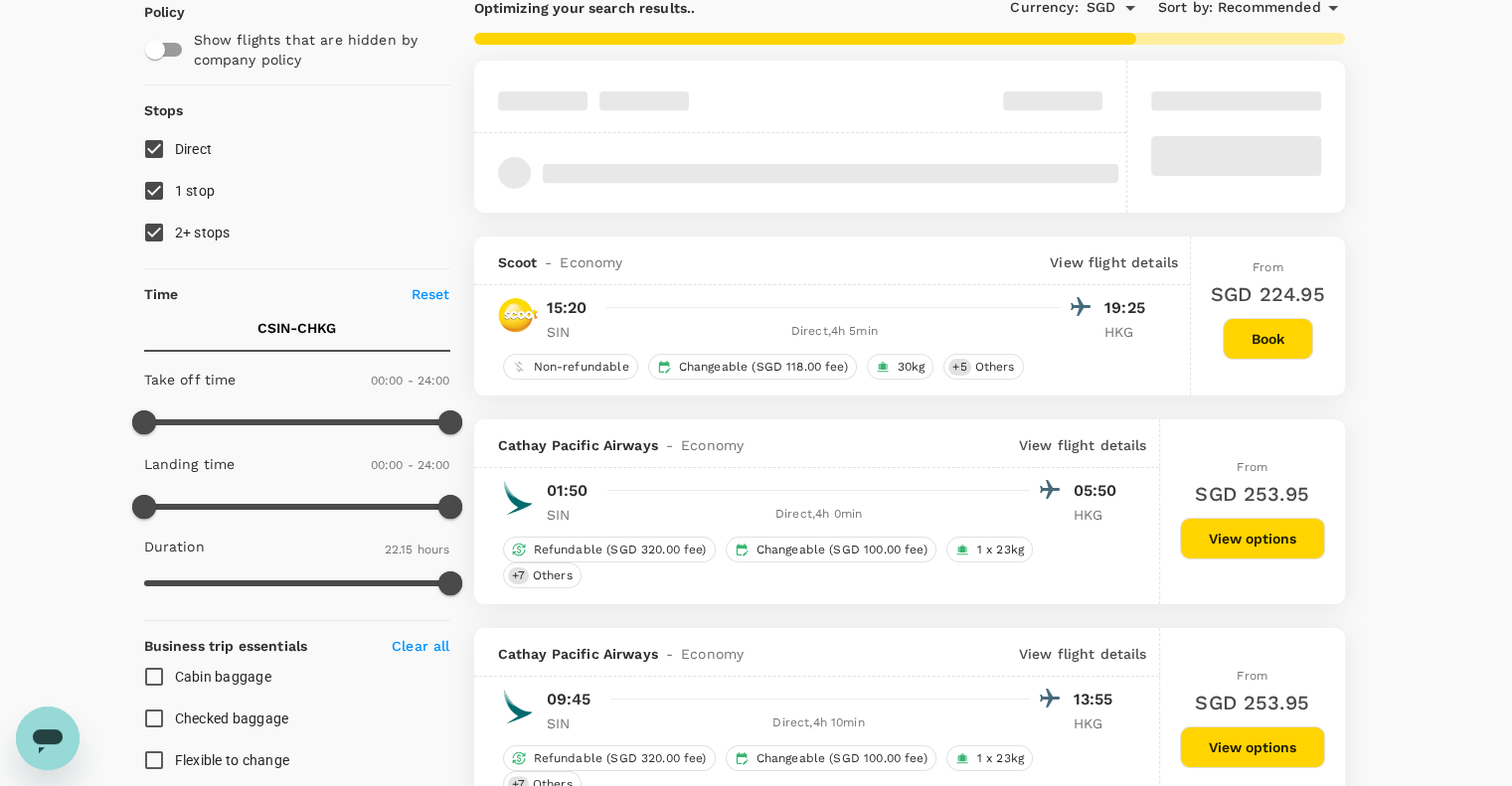scroll, scrollTop: 199, scrollLeft: 0, axis: vertical 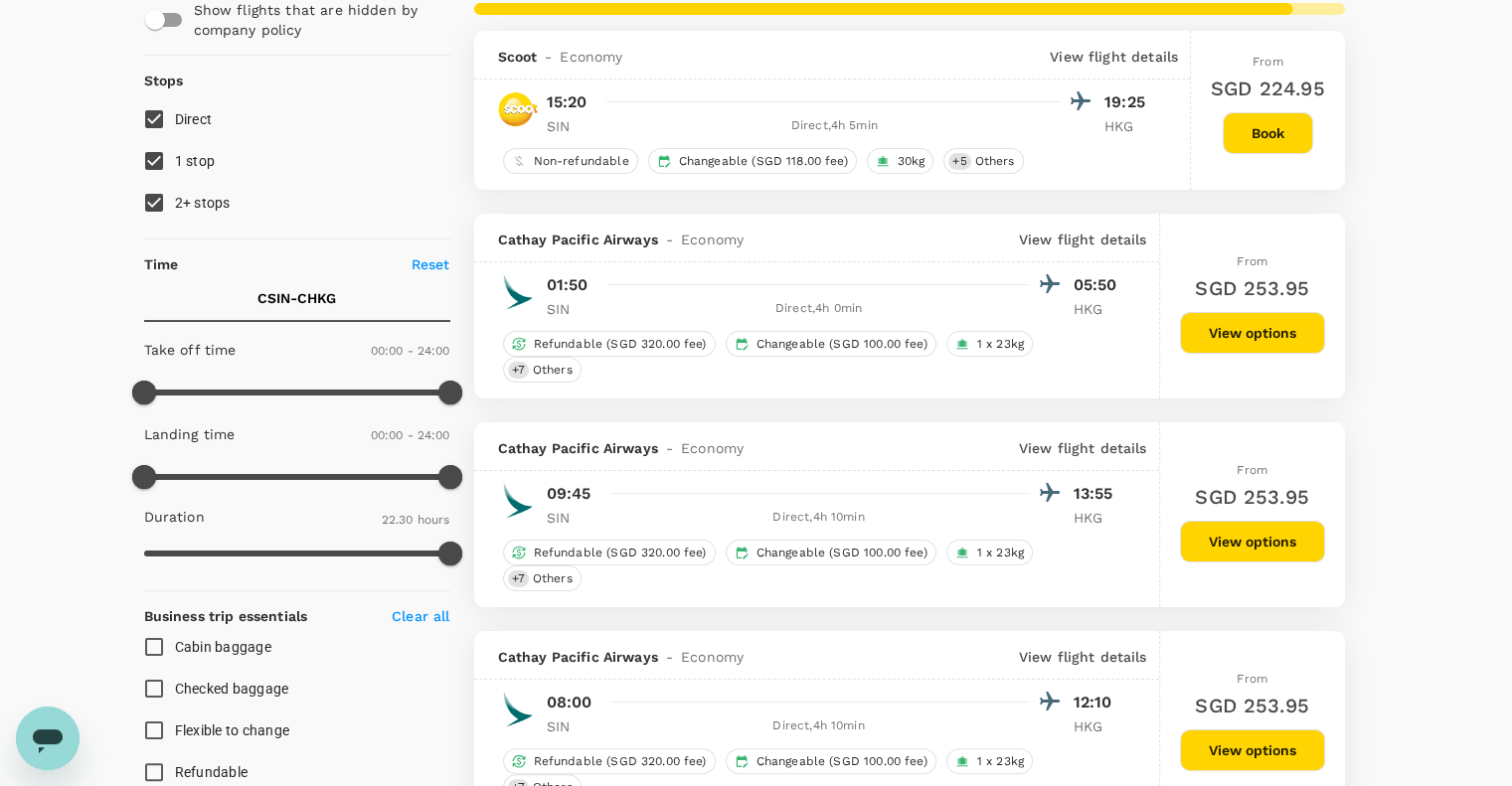 type on "1365" 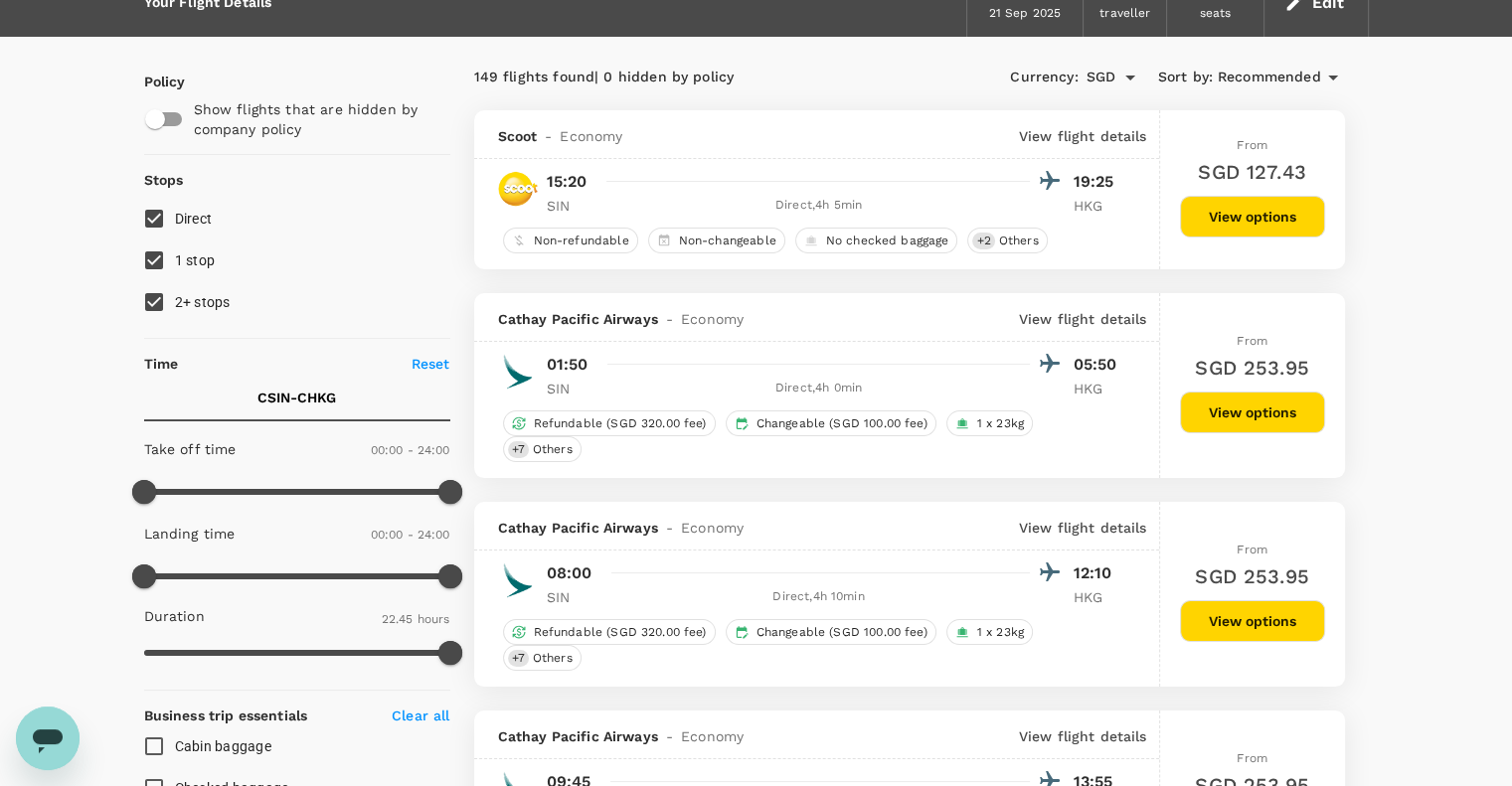 scroll, scrollTop: 0, scrollLeft: 0, axis: both 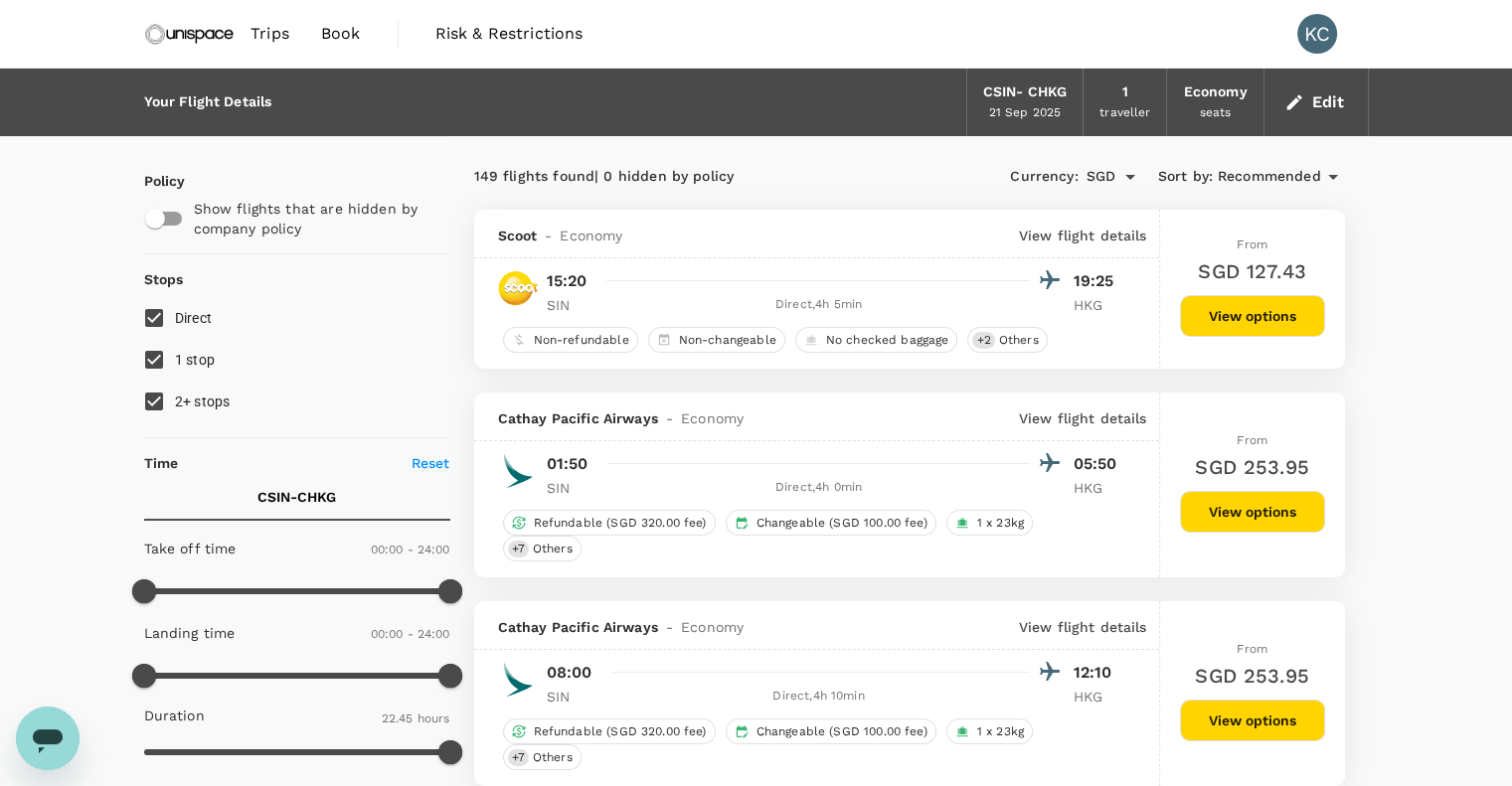 click on "Book" at bounding box center [341, 34] 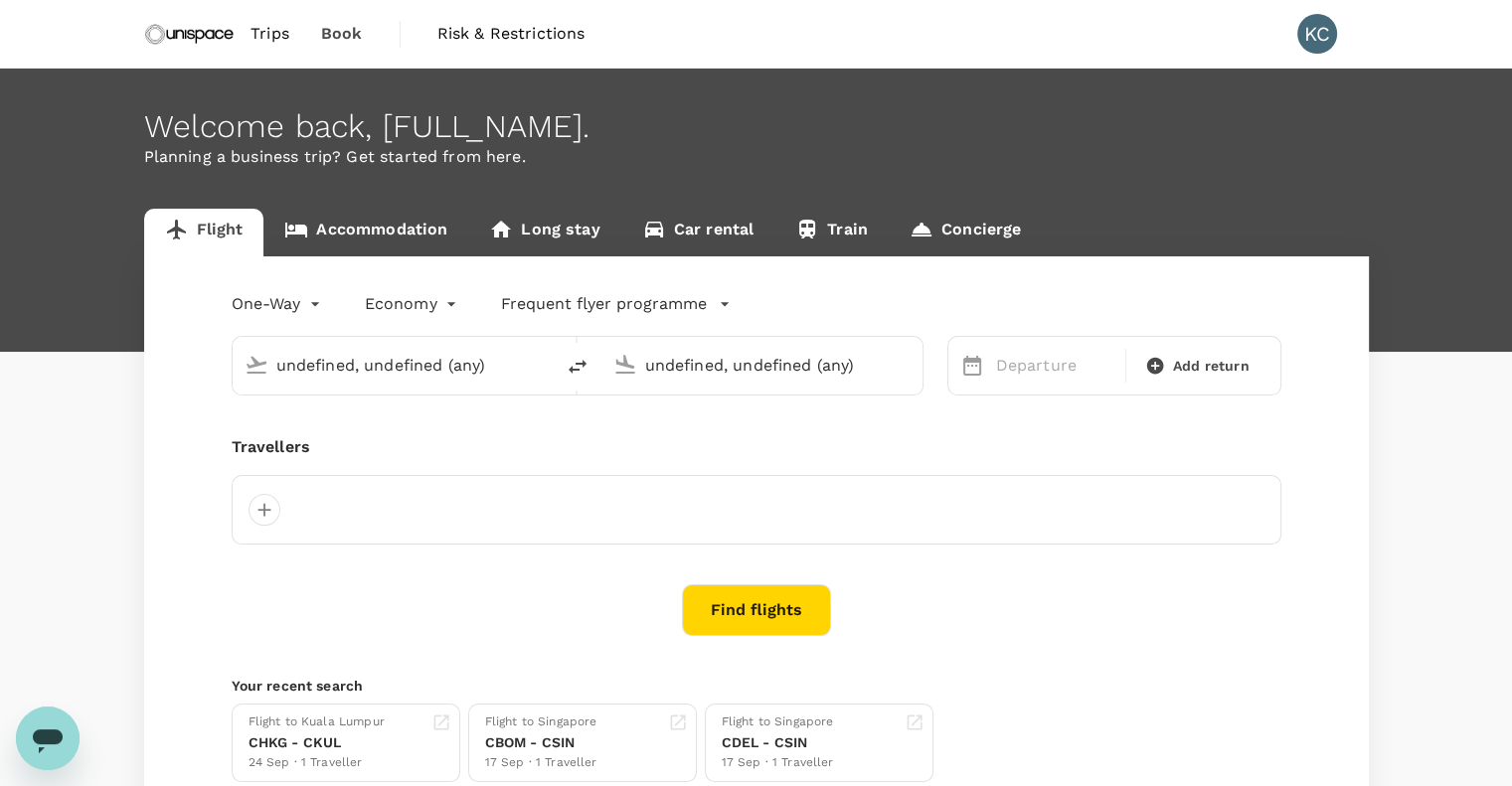 type on "Singapore, Singapore (any)" 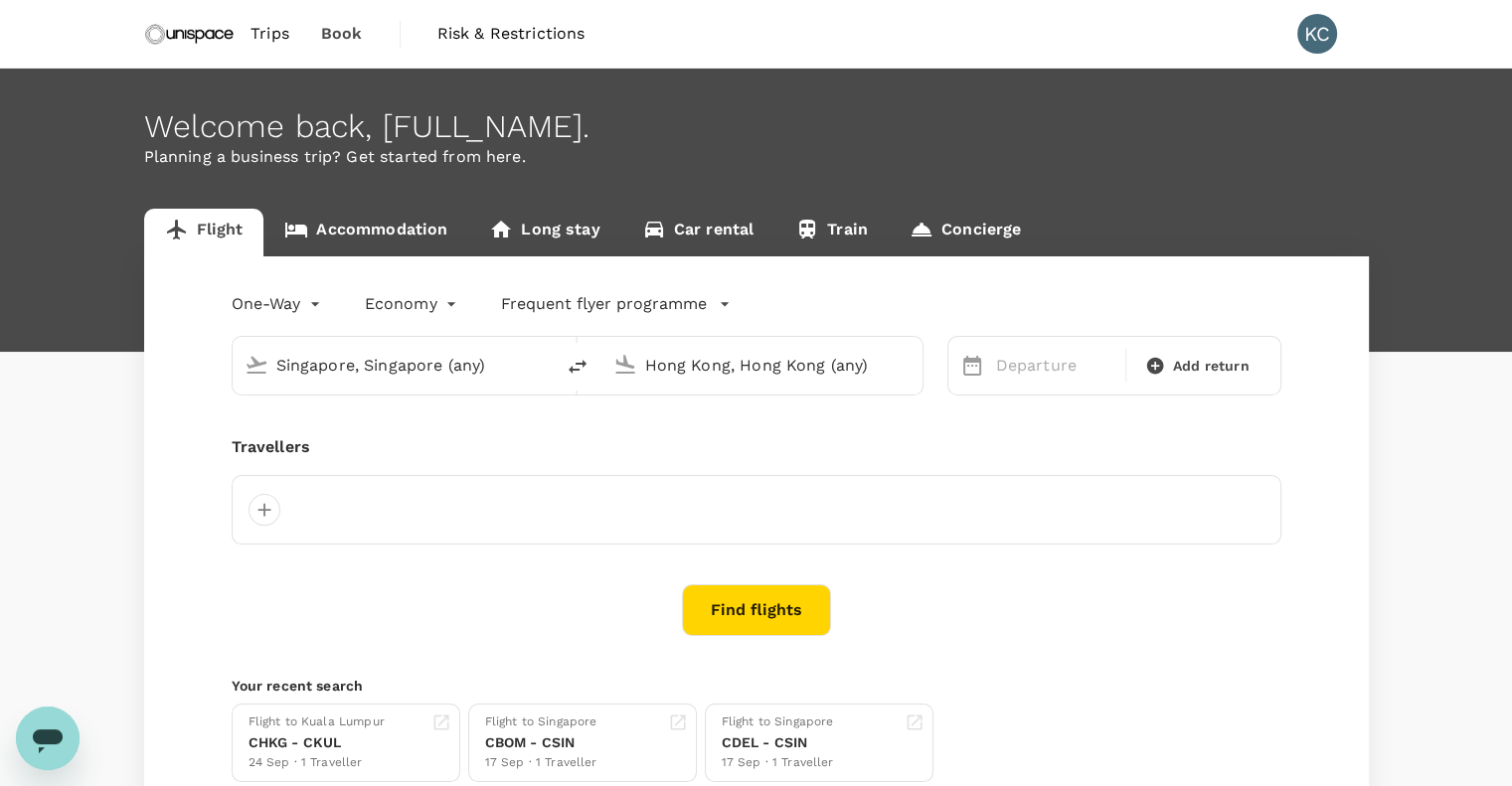 type 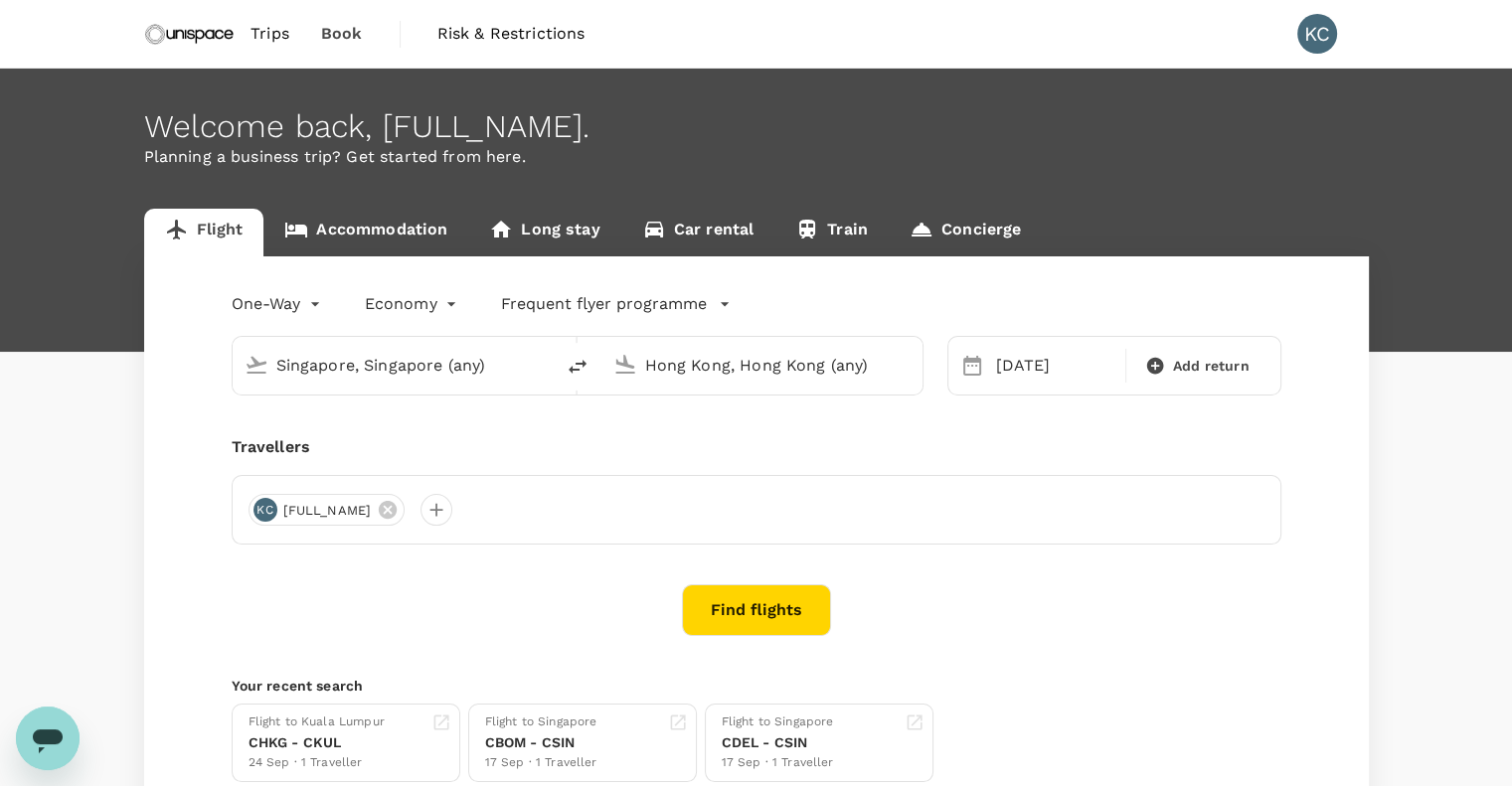 click on "Accommodation" at bounding box center [366, 233] 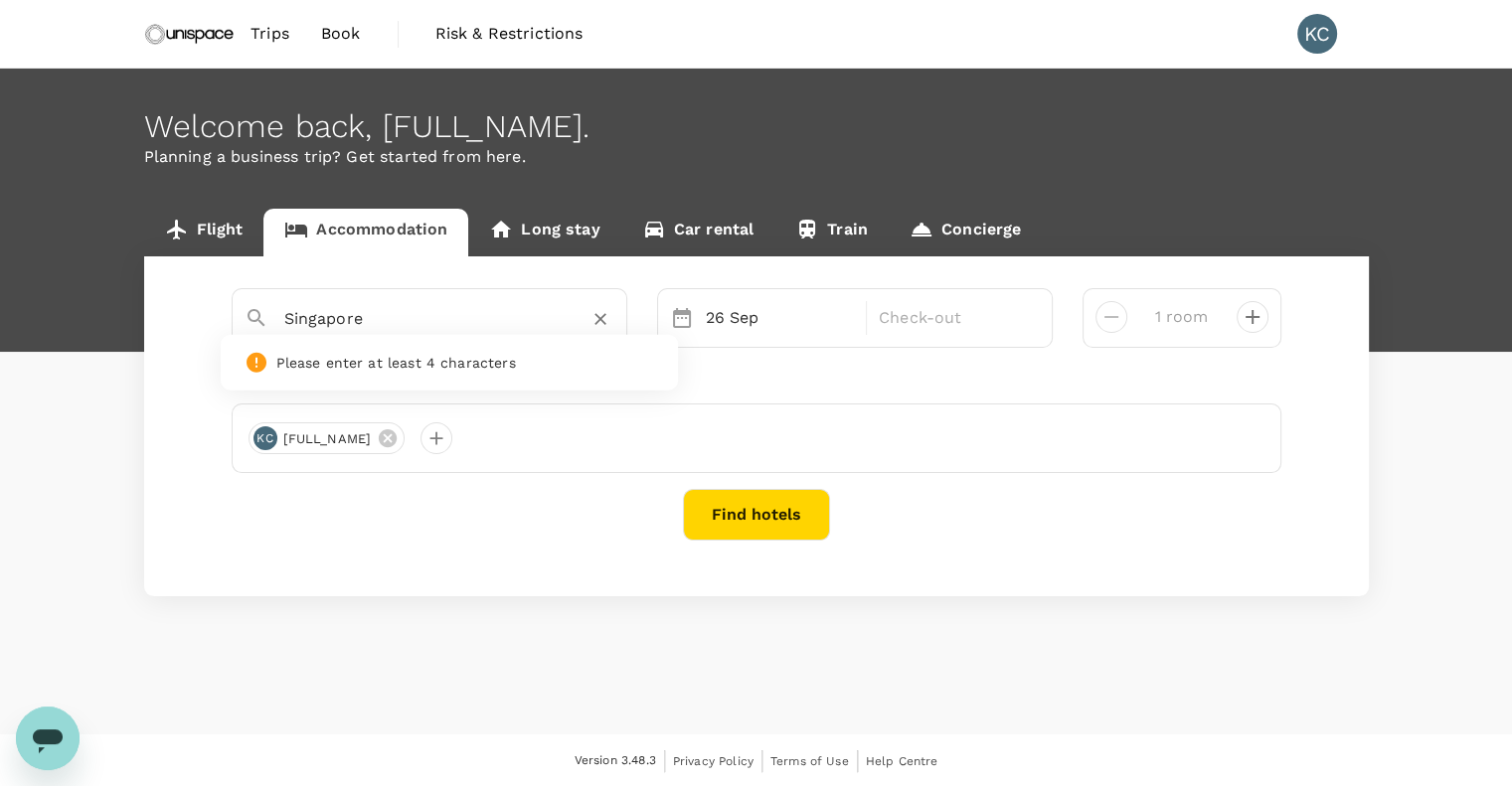click on "Singapore" at bounding box center (421, 318) 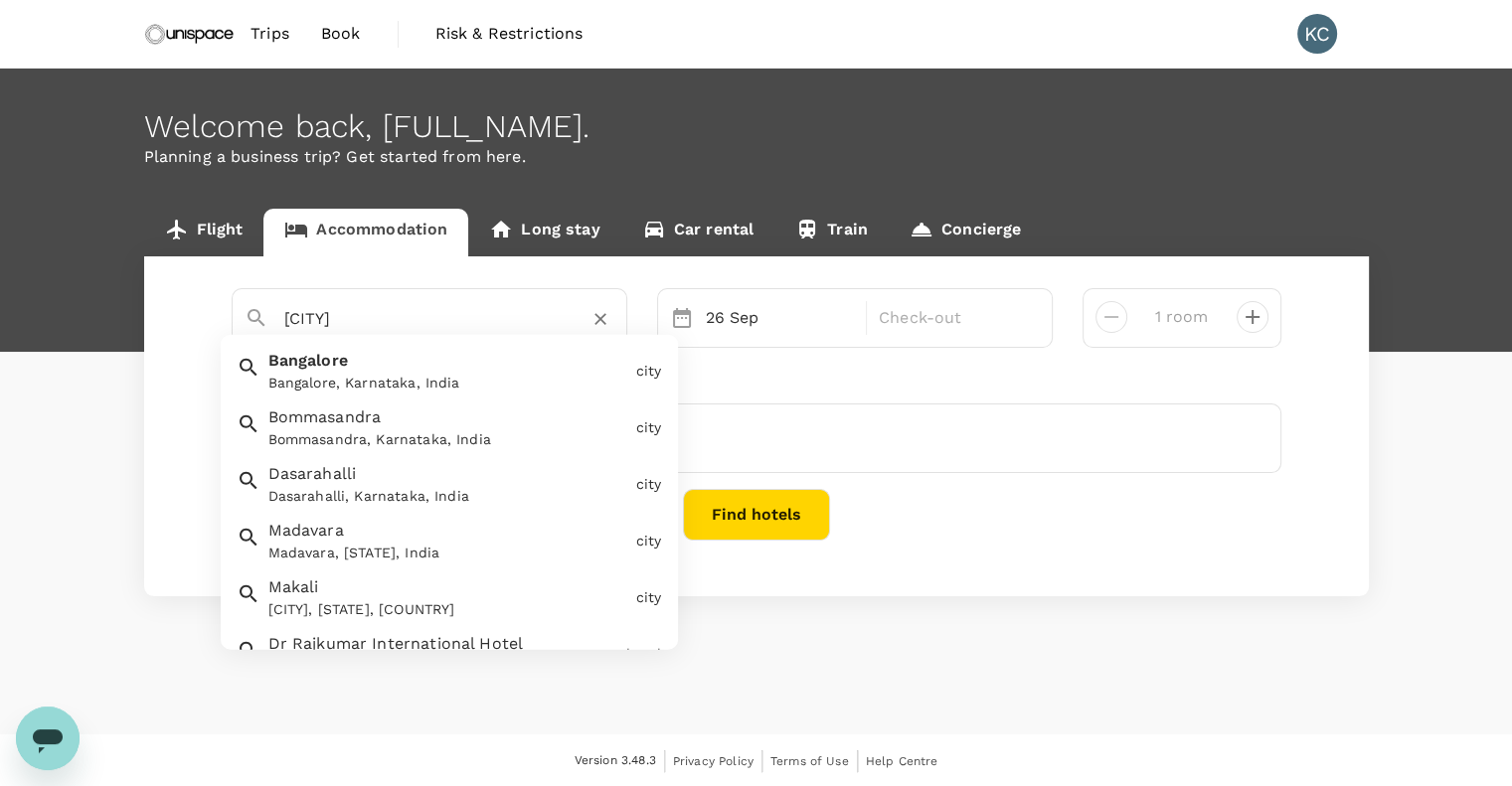 click on "Bangalore Bangalore, Karnataka, India" at bounding box center [444, 367] 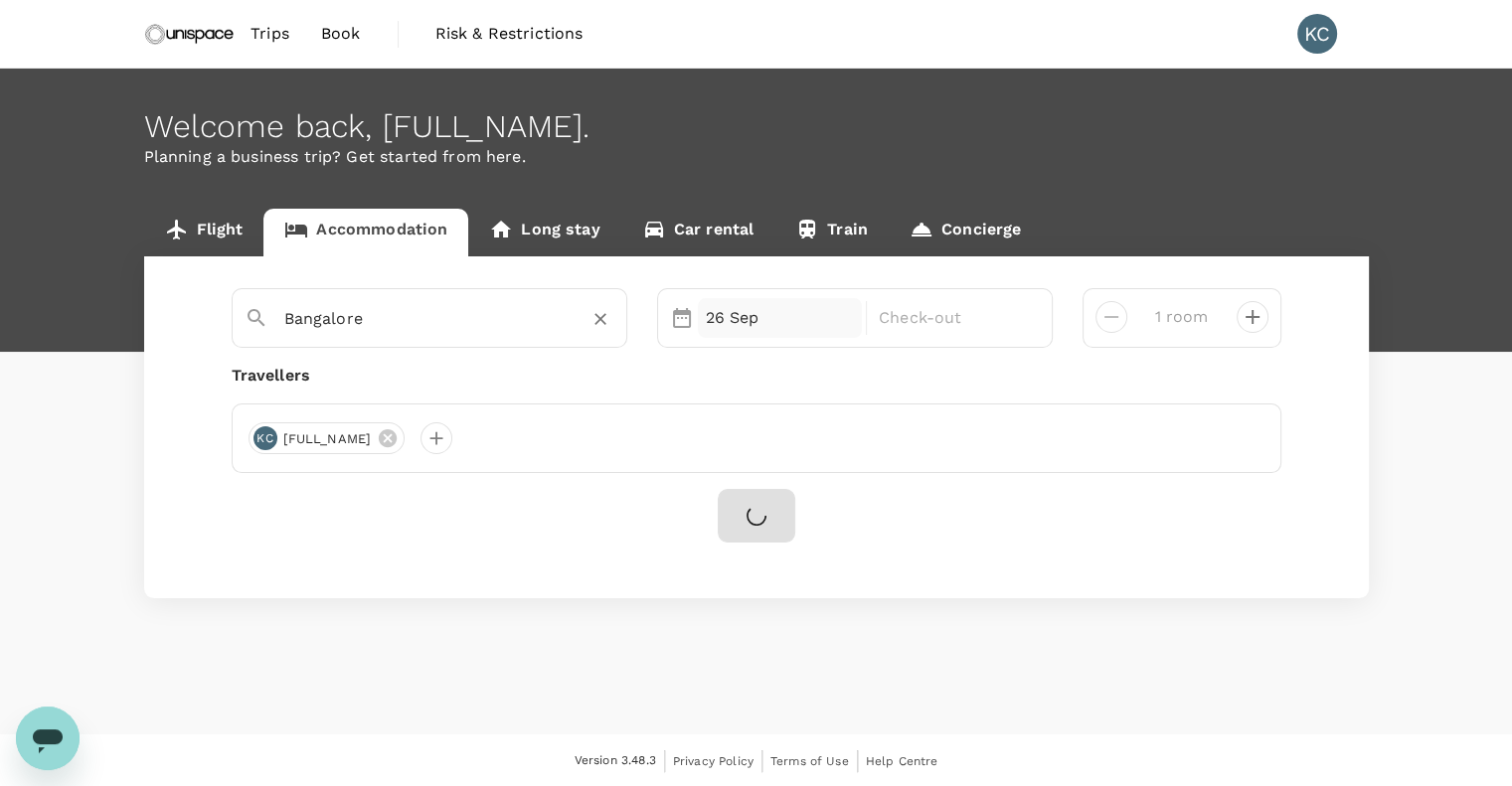 type on "Bangalore" 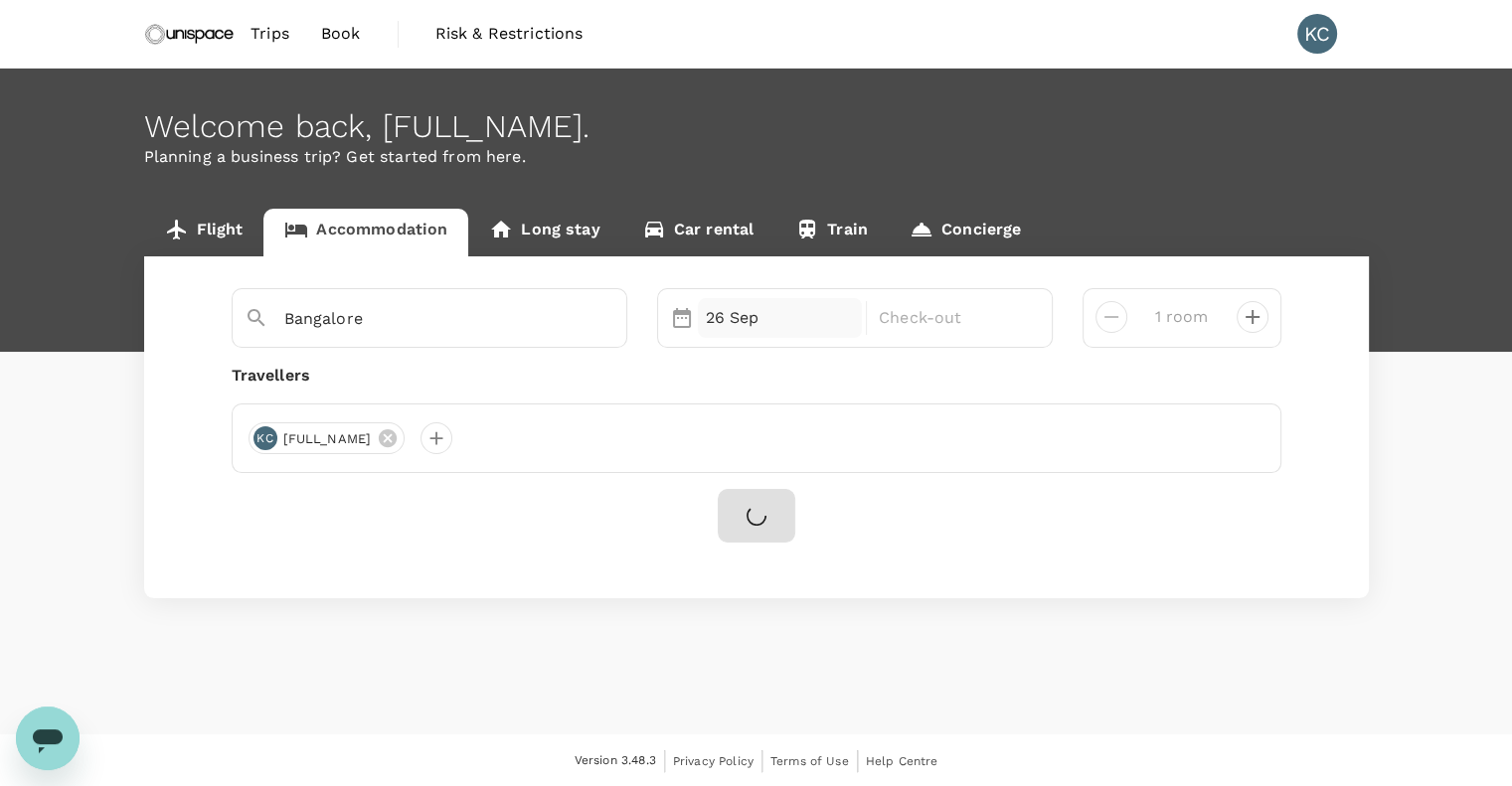 click on "26 Sep" at bounding box center (780, 318) 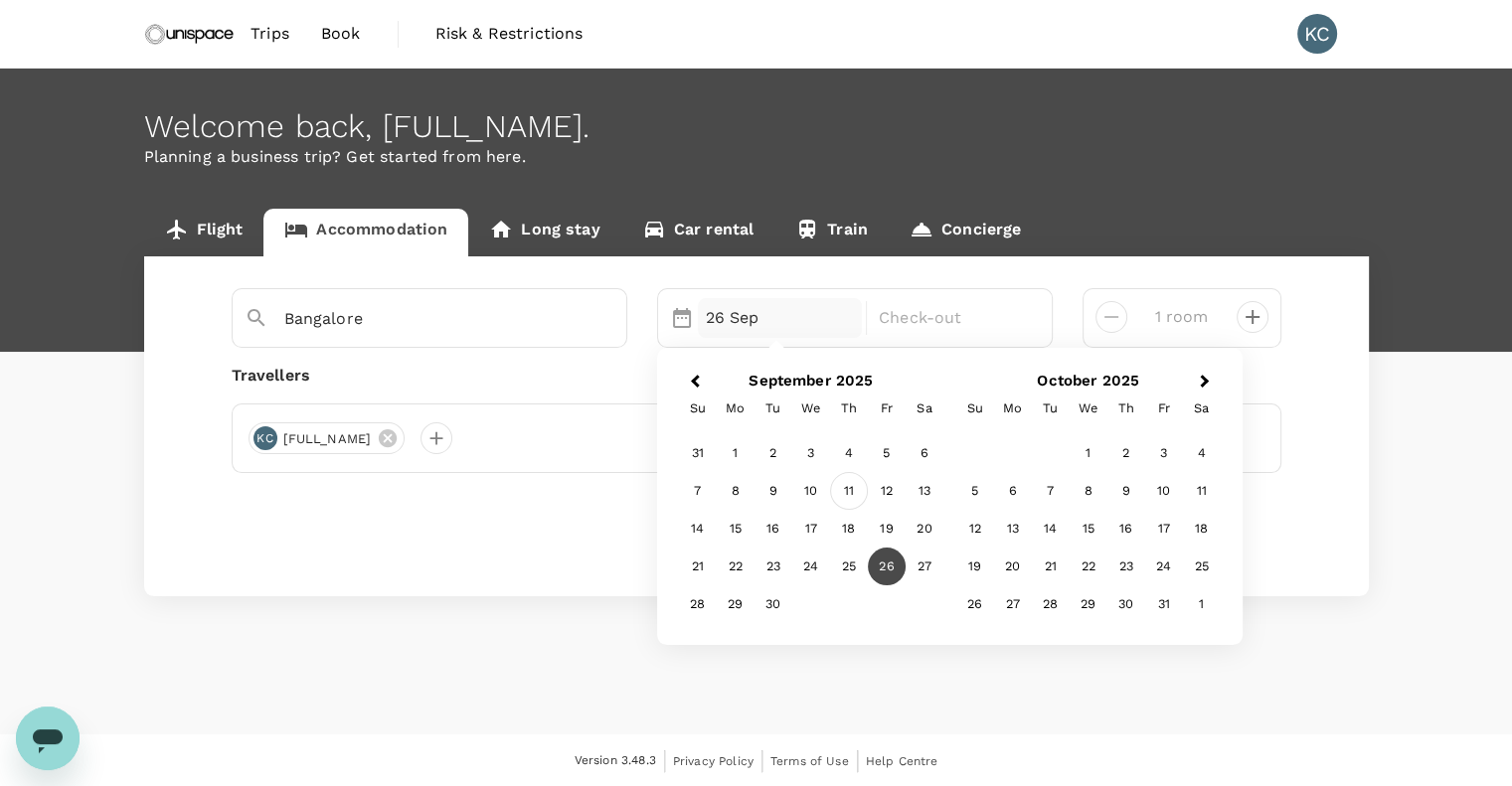 click on "11" at bounding box center (849, 491) 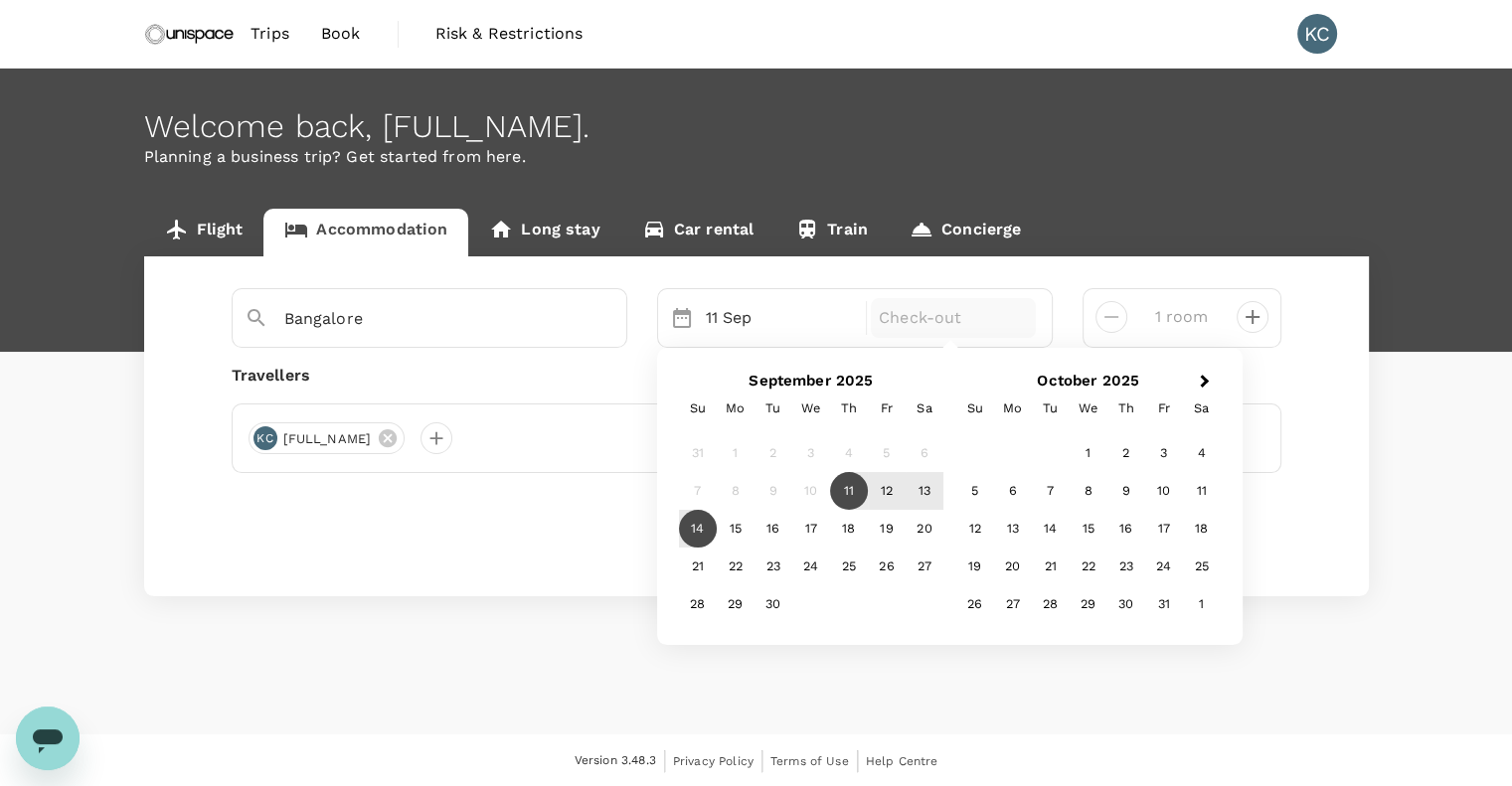 click on "14" at bounding box center (698, 529) 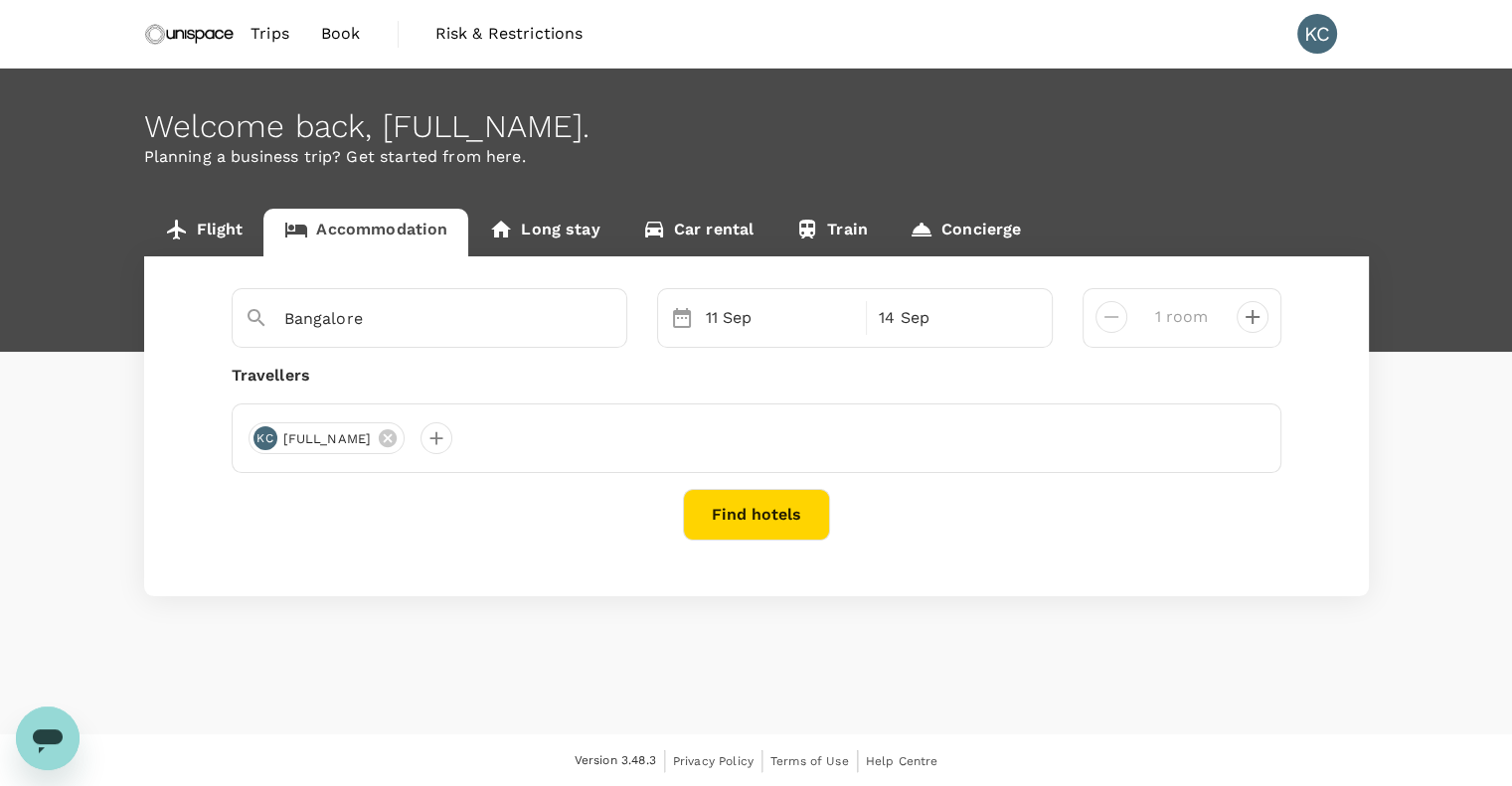 click on "Trips" at bounding box center (269, 34) 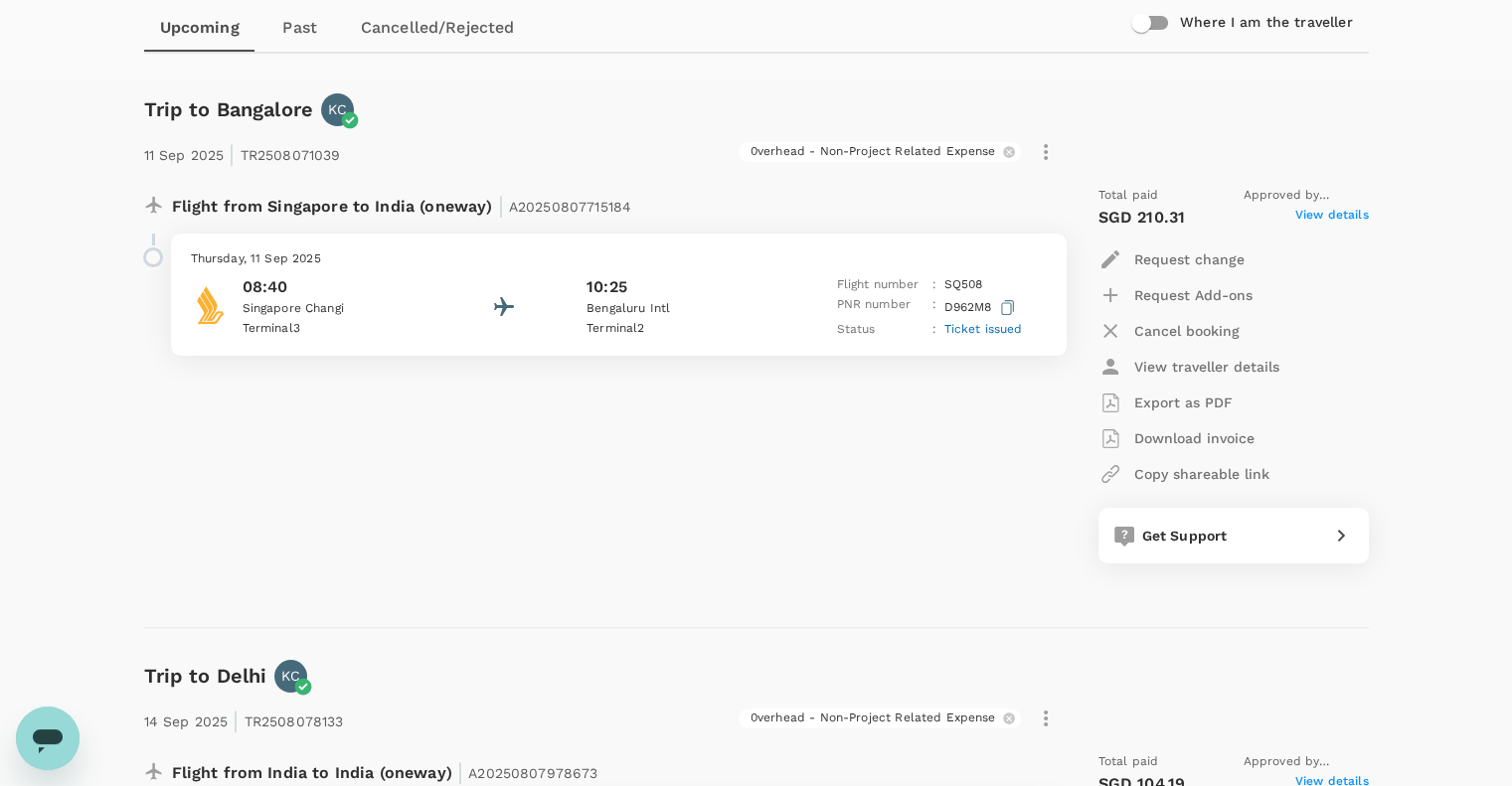 scroll, scrollTop: 199, scrollLeft: 0, axis: vertical 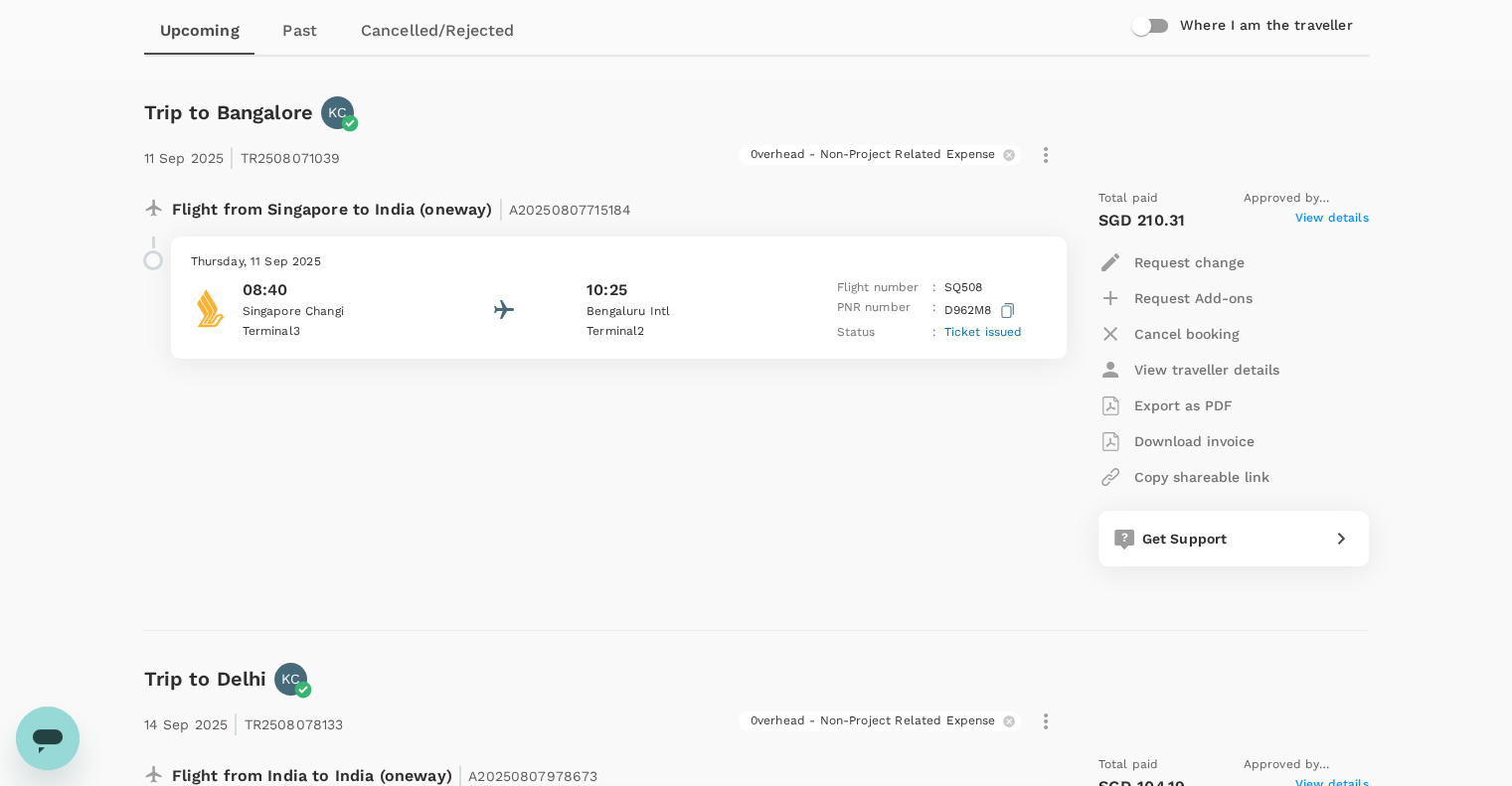 click on "Thursday, 11 Sep 2025" at bounding box center [618, 262] 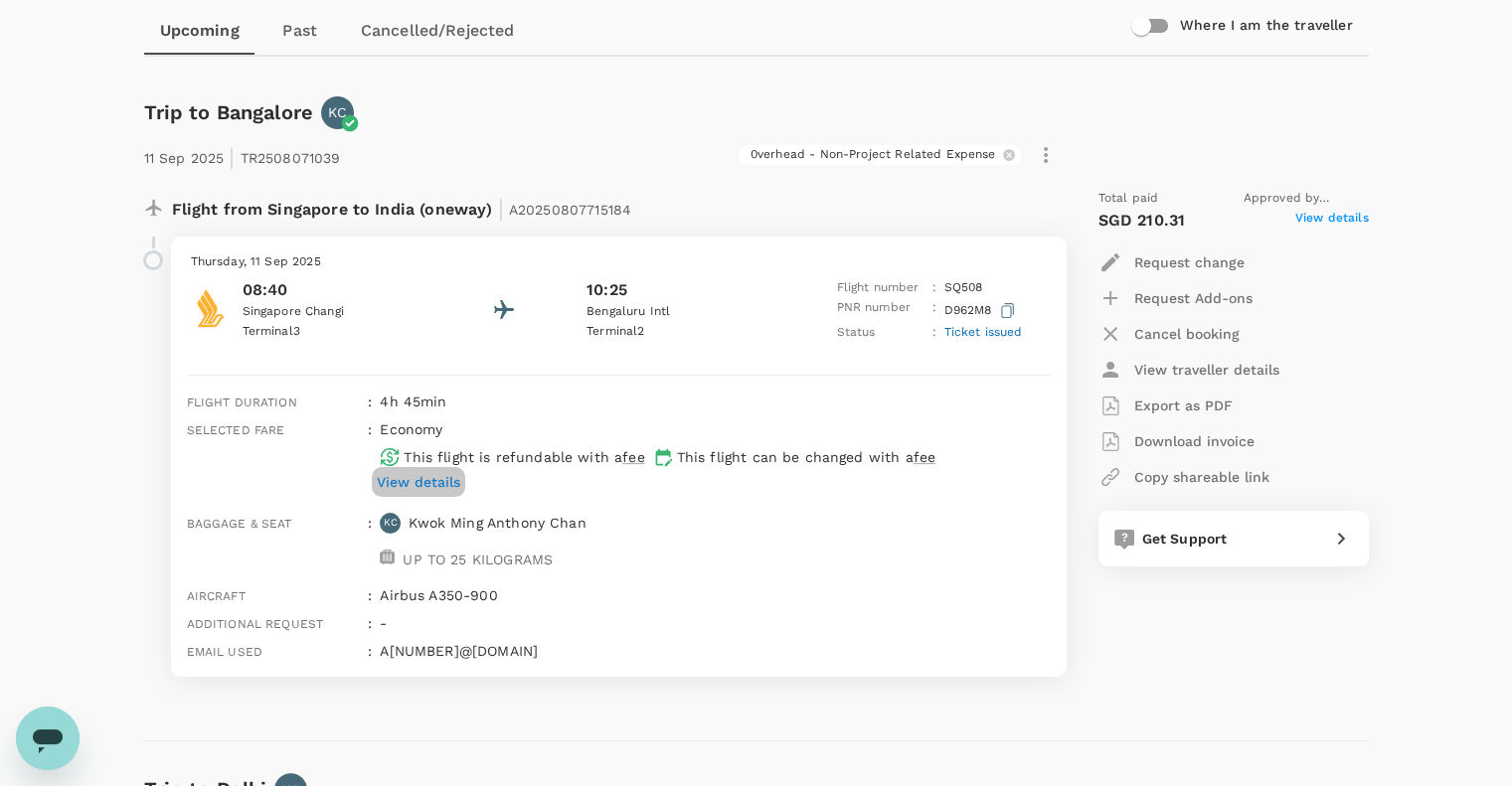 click on "View details" at bounding box center [419, 482] 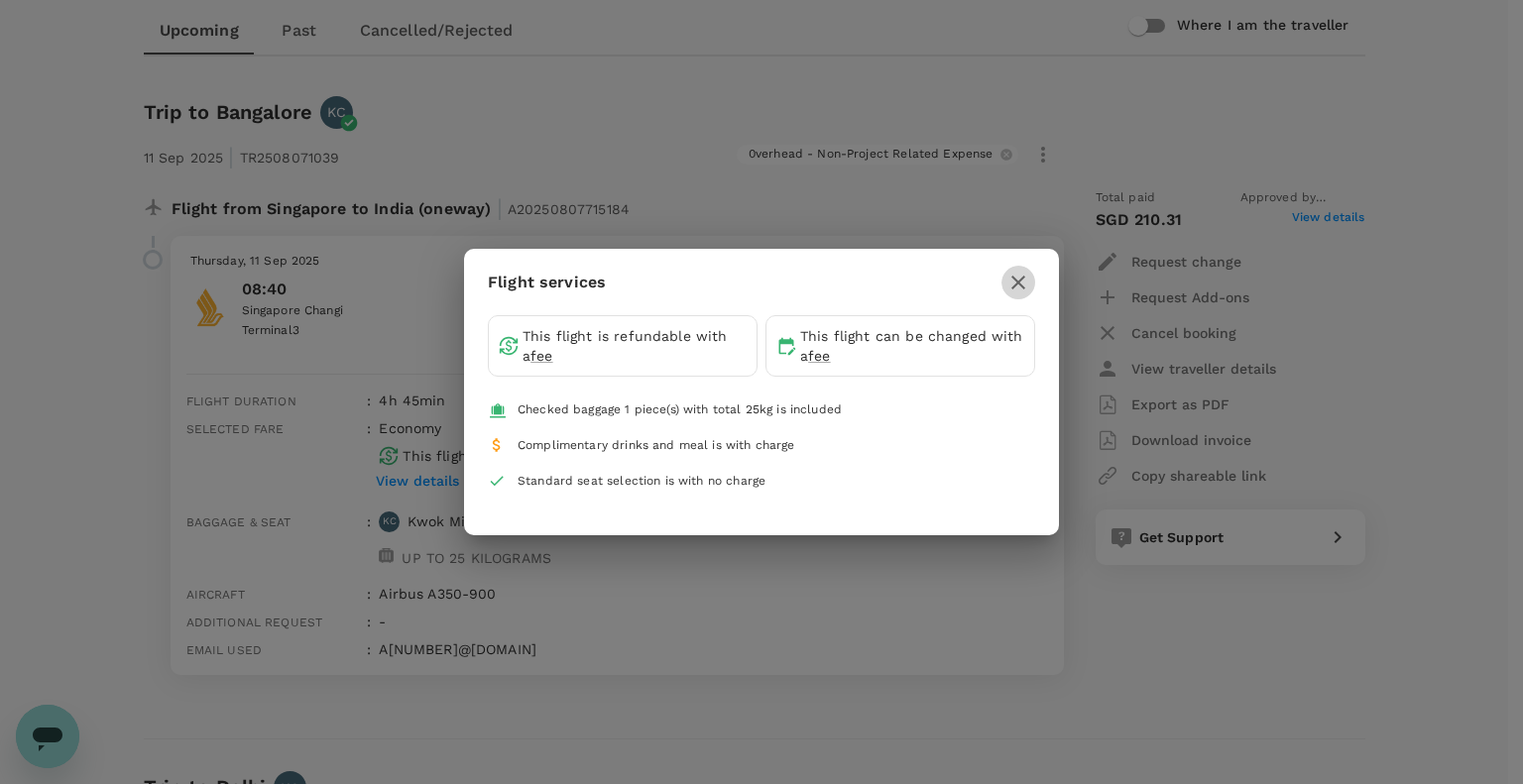 click 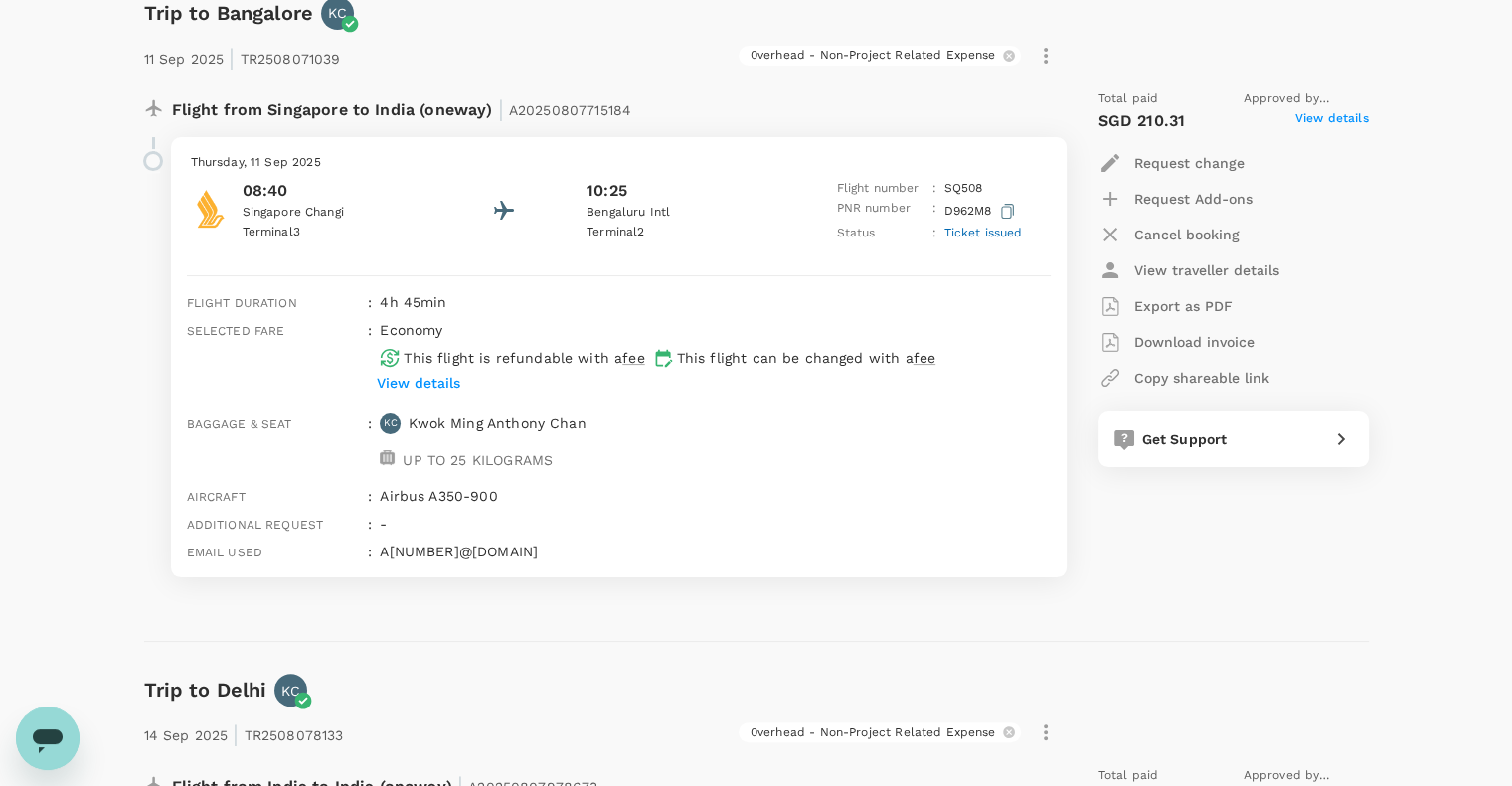 scroll, scrollTop: 199, scrollLeft: 0, axis: vertical 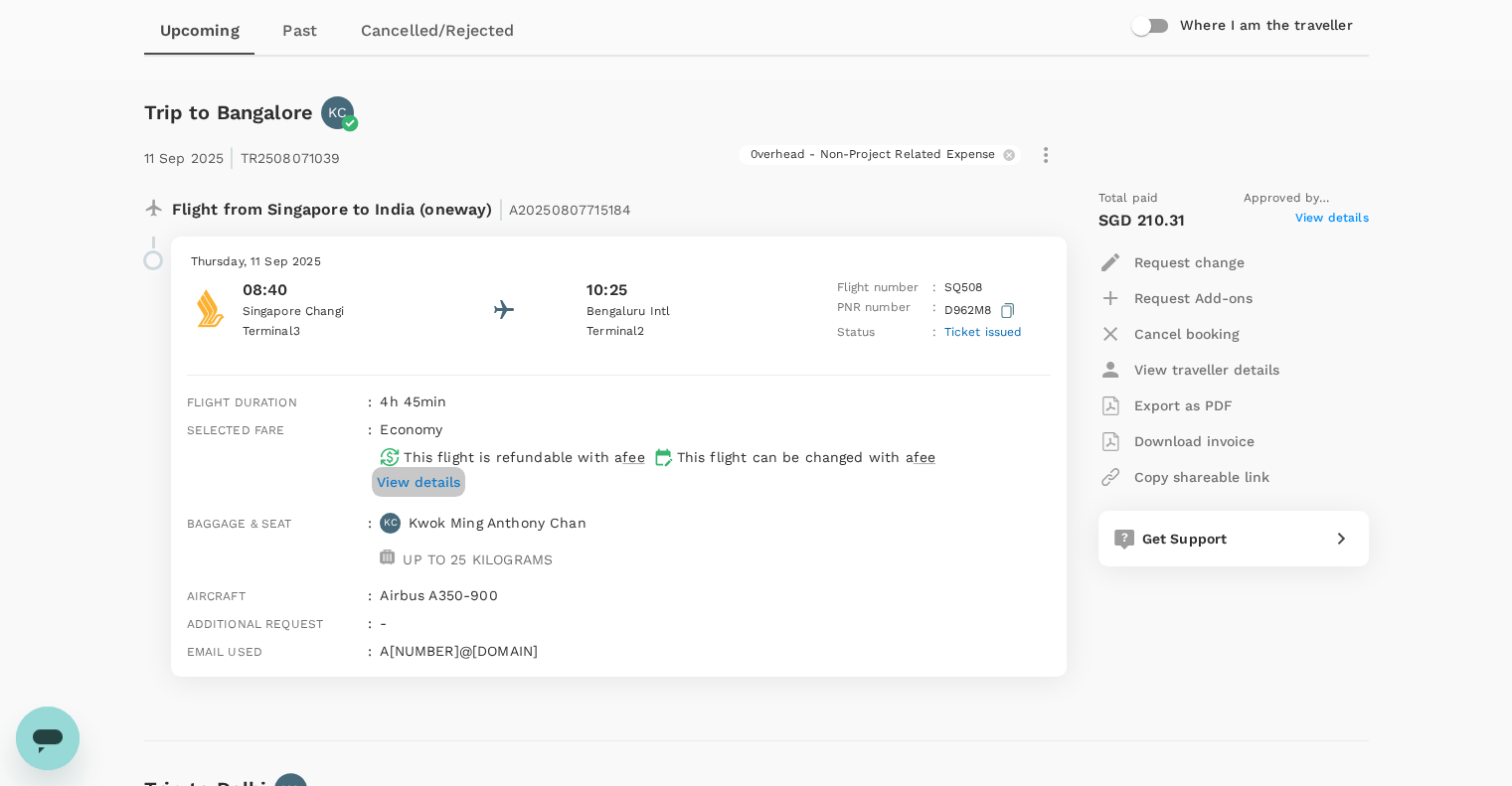 click on "View details" at bounding box center [419, 482] 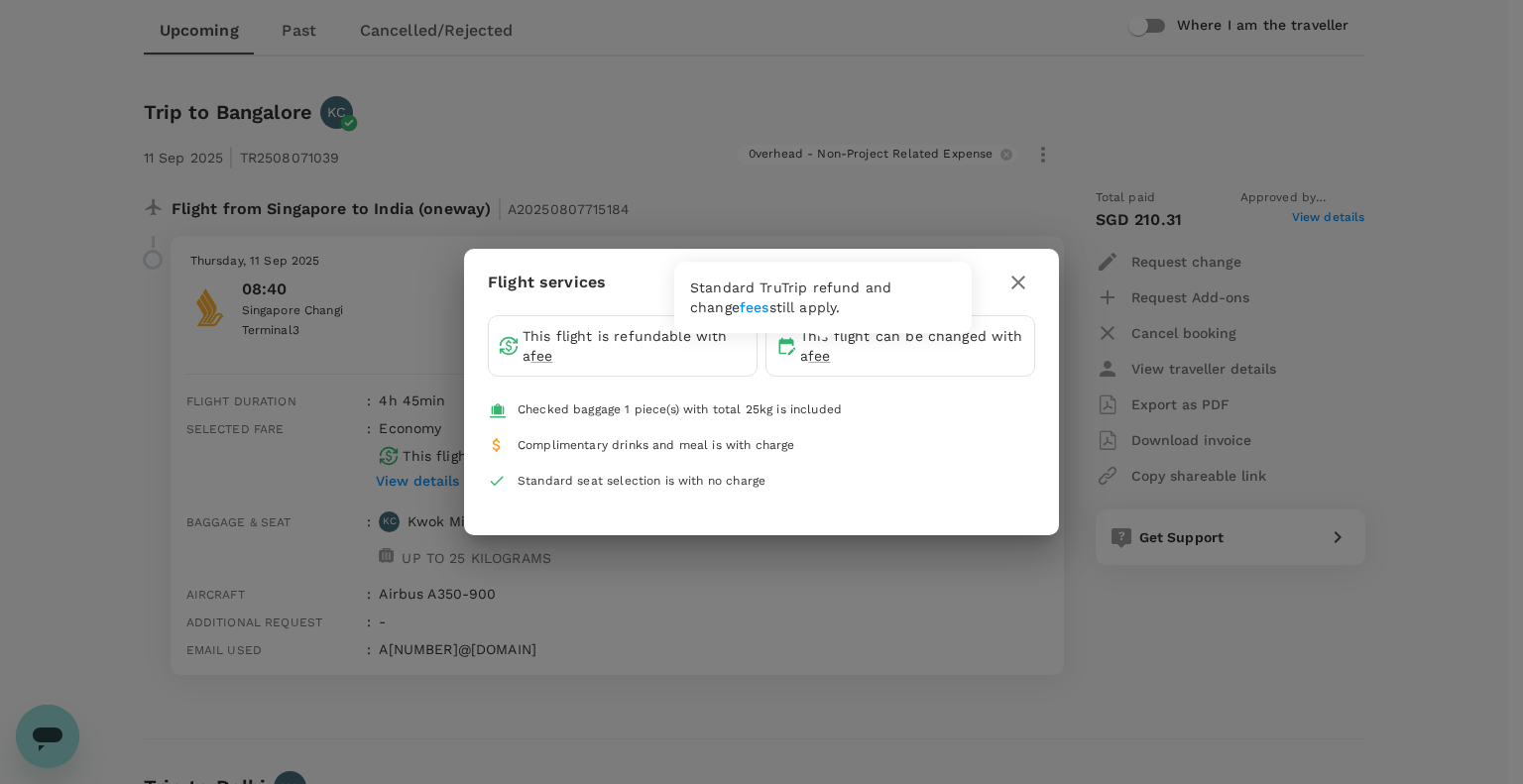 click on "fee" at bounding box center (819, 356) 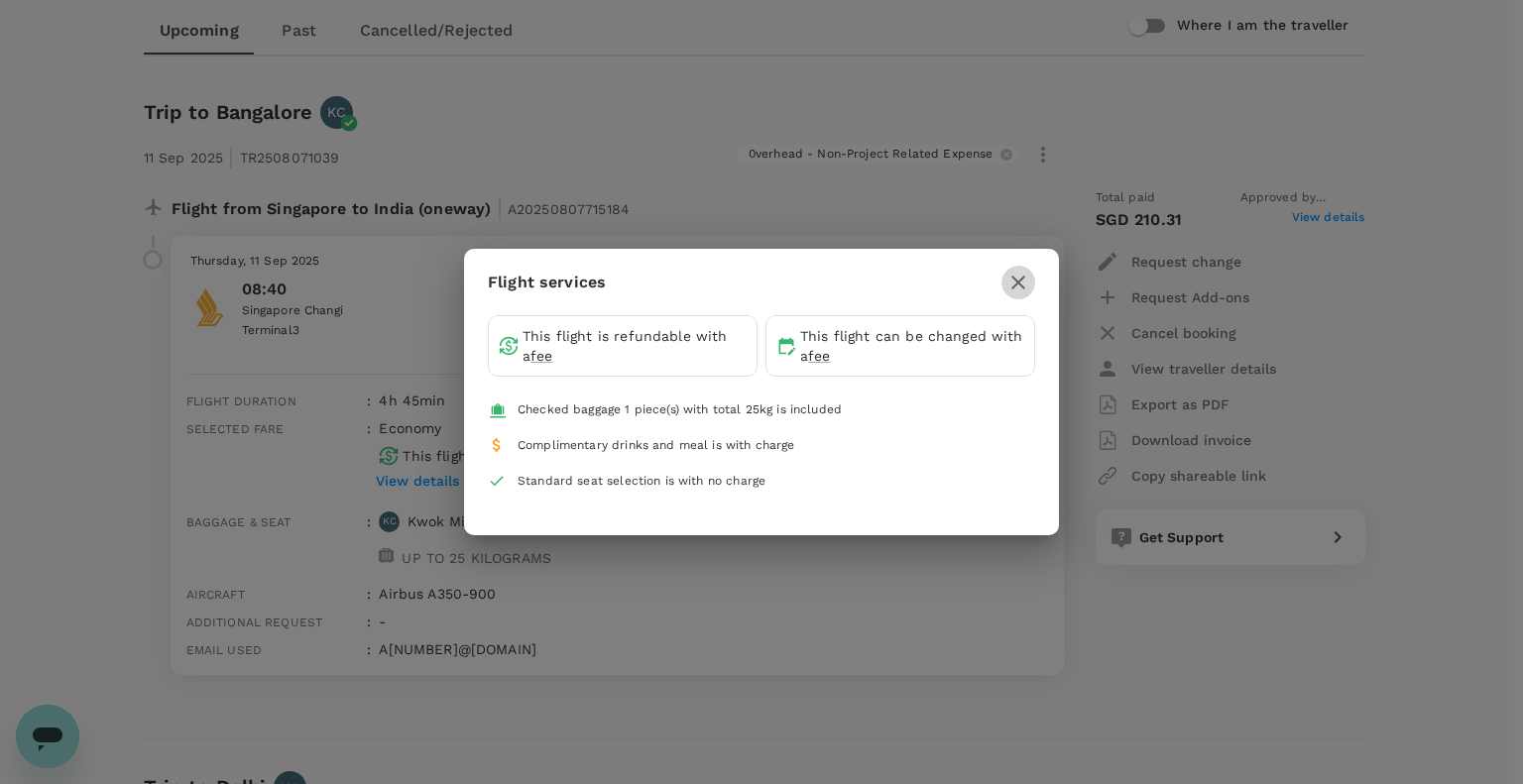 click 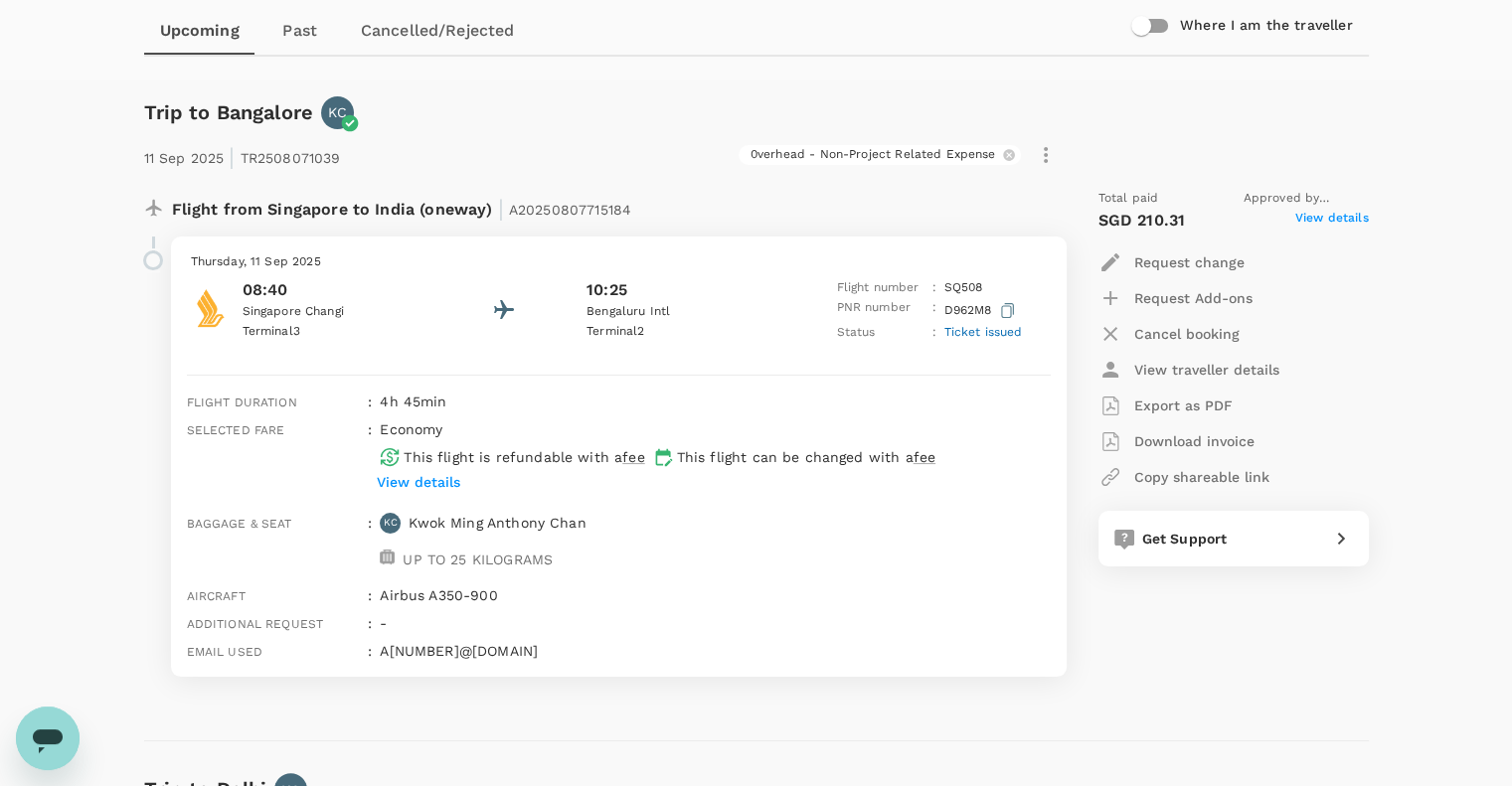 click on "View details" at bounding box center [1332, 221] 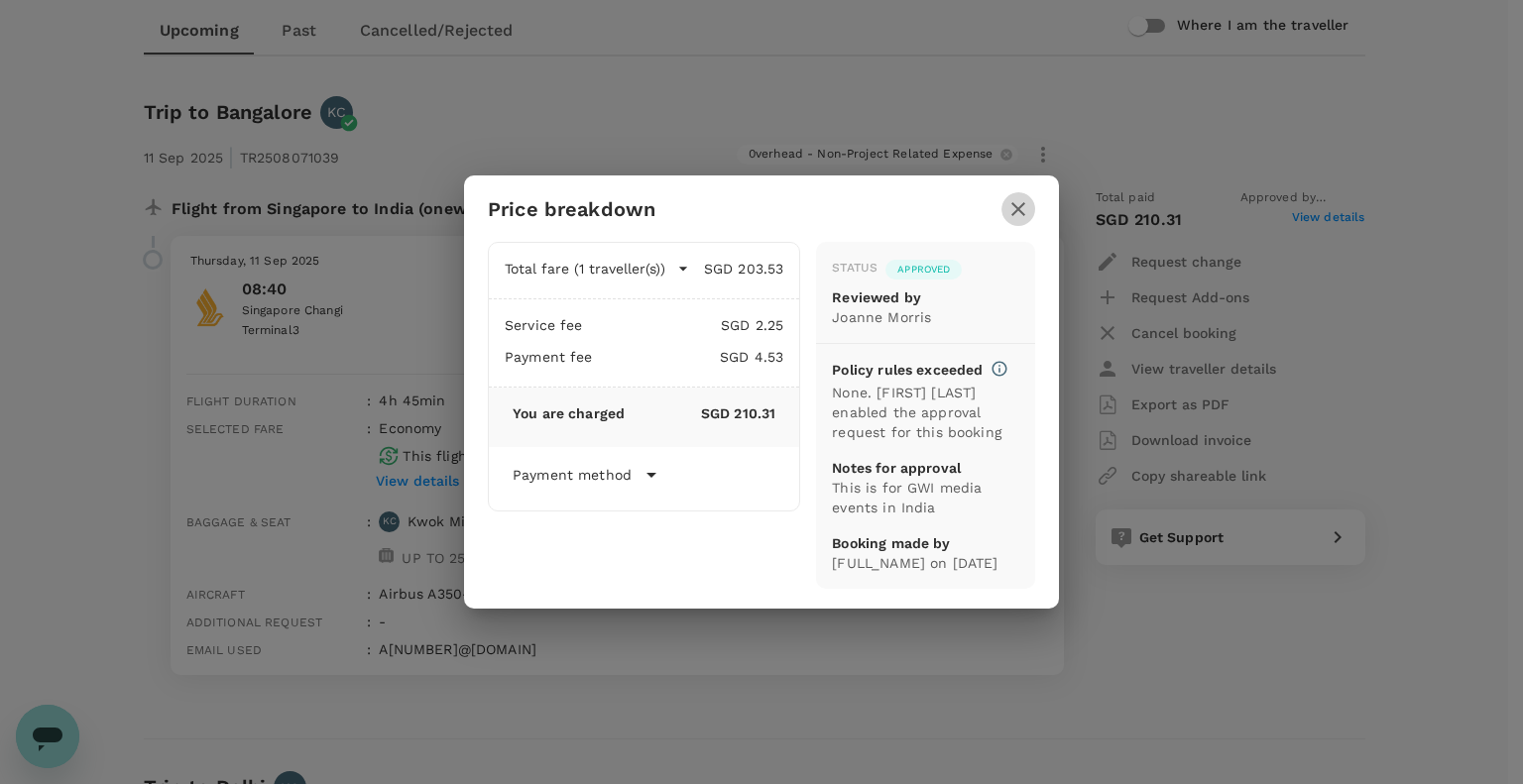 click 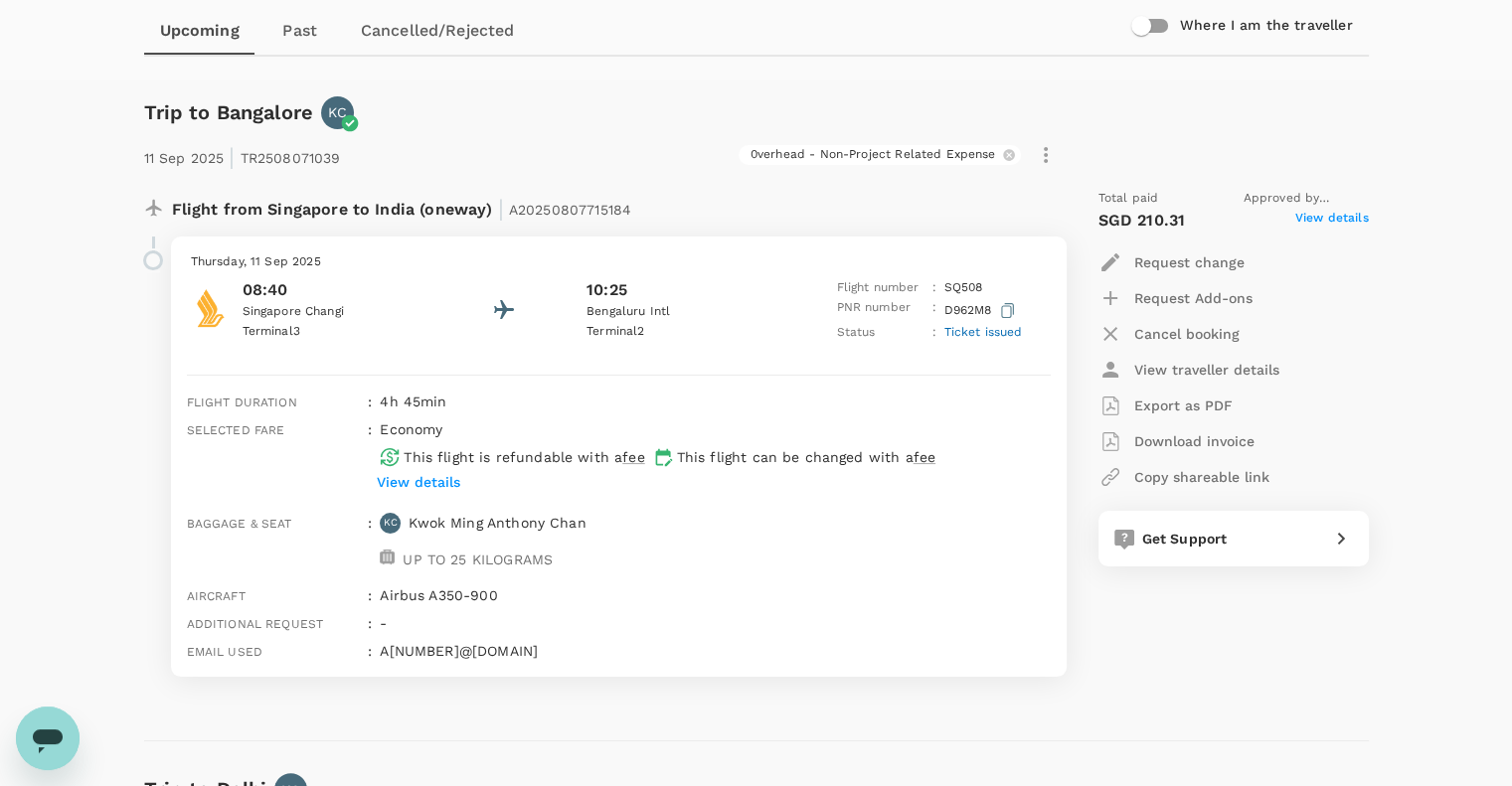 click at bounding box center [1337, 535] 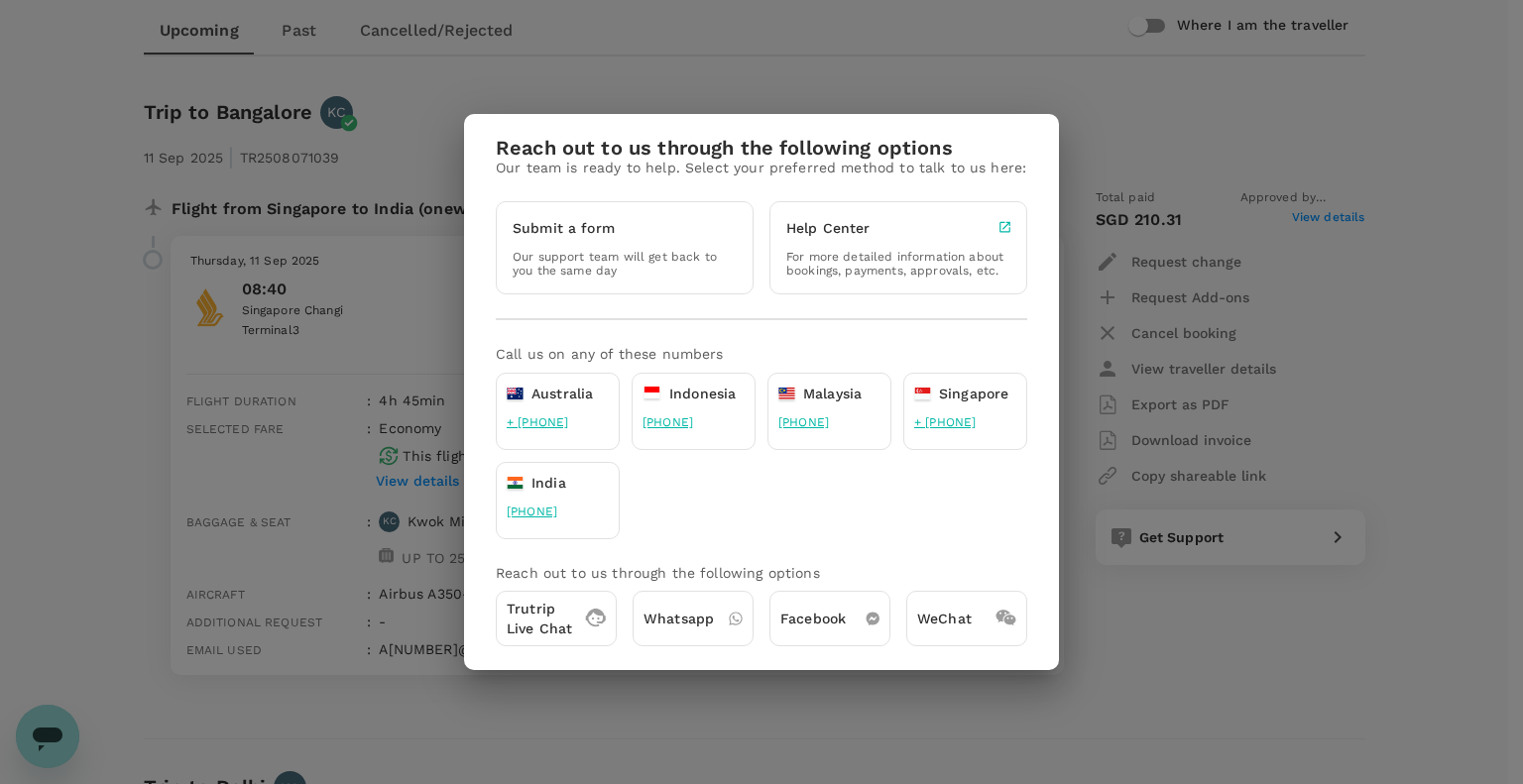 click on "Reach out to us through the following options Our team is ready to help. Select your preferred method to talk to us here: Submit a form Our support team will get back to you the same day Help Center For more detailed information about bookings, payments, approvals, etc. Call us on any of these numbers Australia + 65 3105 1171 Indonesia +62 2 130762312 Malaysia +60 3 2774 4054 Singapore + 65 3105 1171 India +91 40 7127 9186 Reach out to us through the following options Trutrip  Live Chat Whatsapp Facebook WeChat" at bounding box center (762, 392) 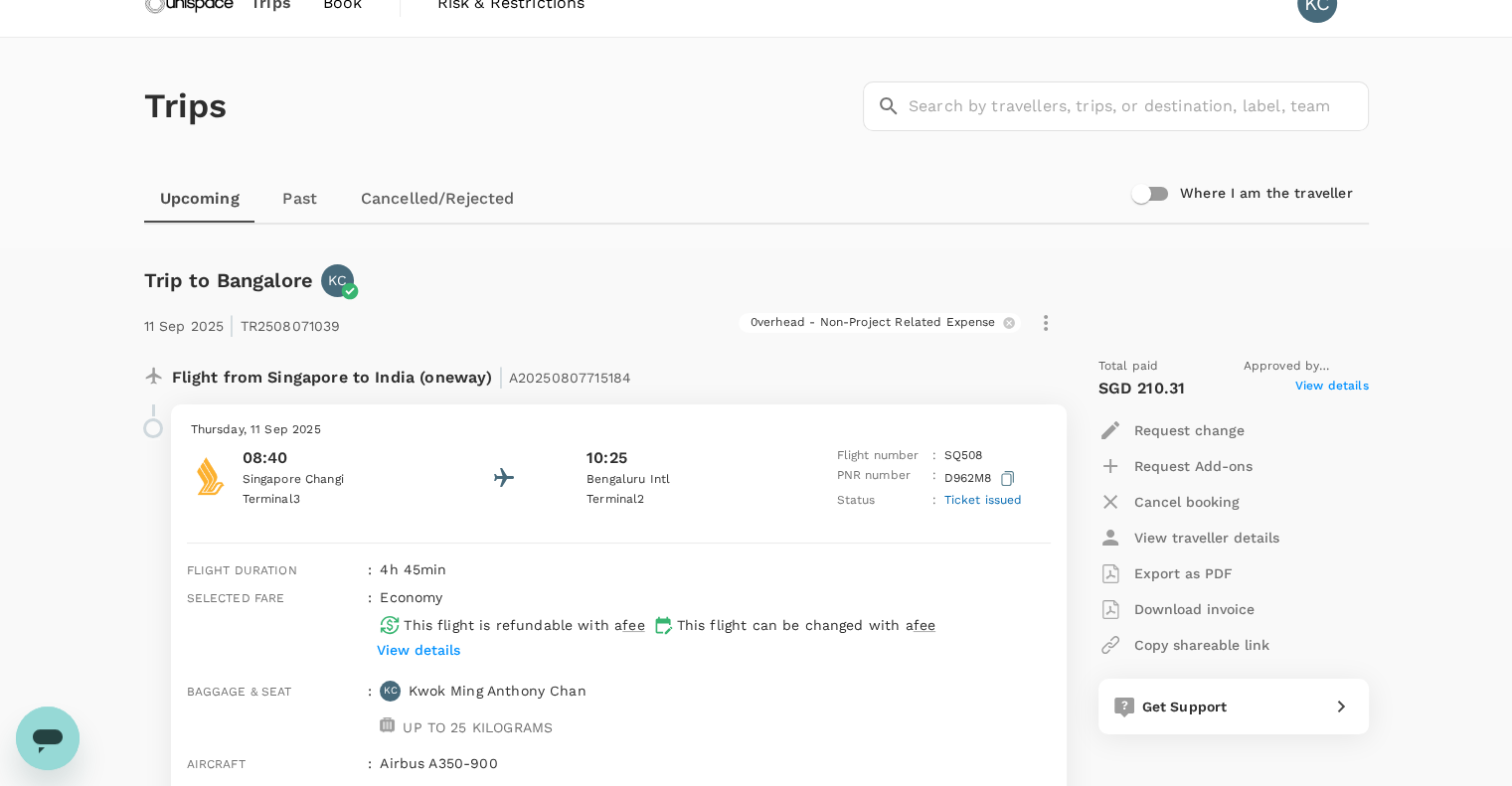 scroll, scrollTop: 0, scrollLeft: 0, axis: both 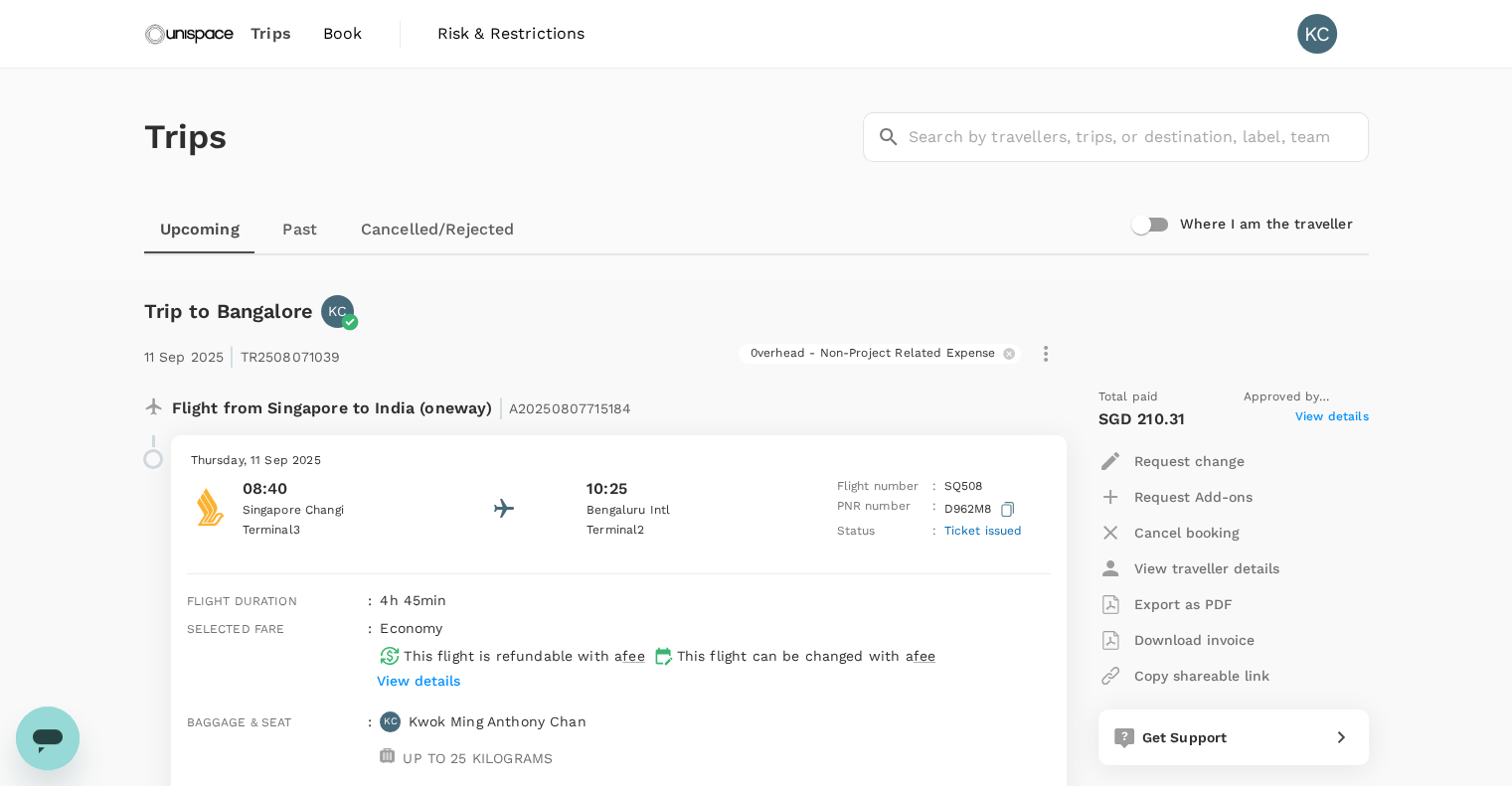 click on "Book" at bounding box center [343, 34] 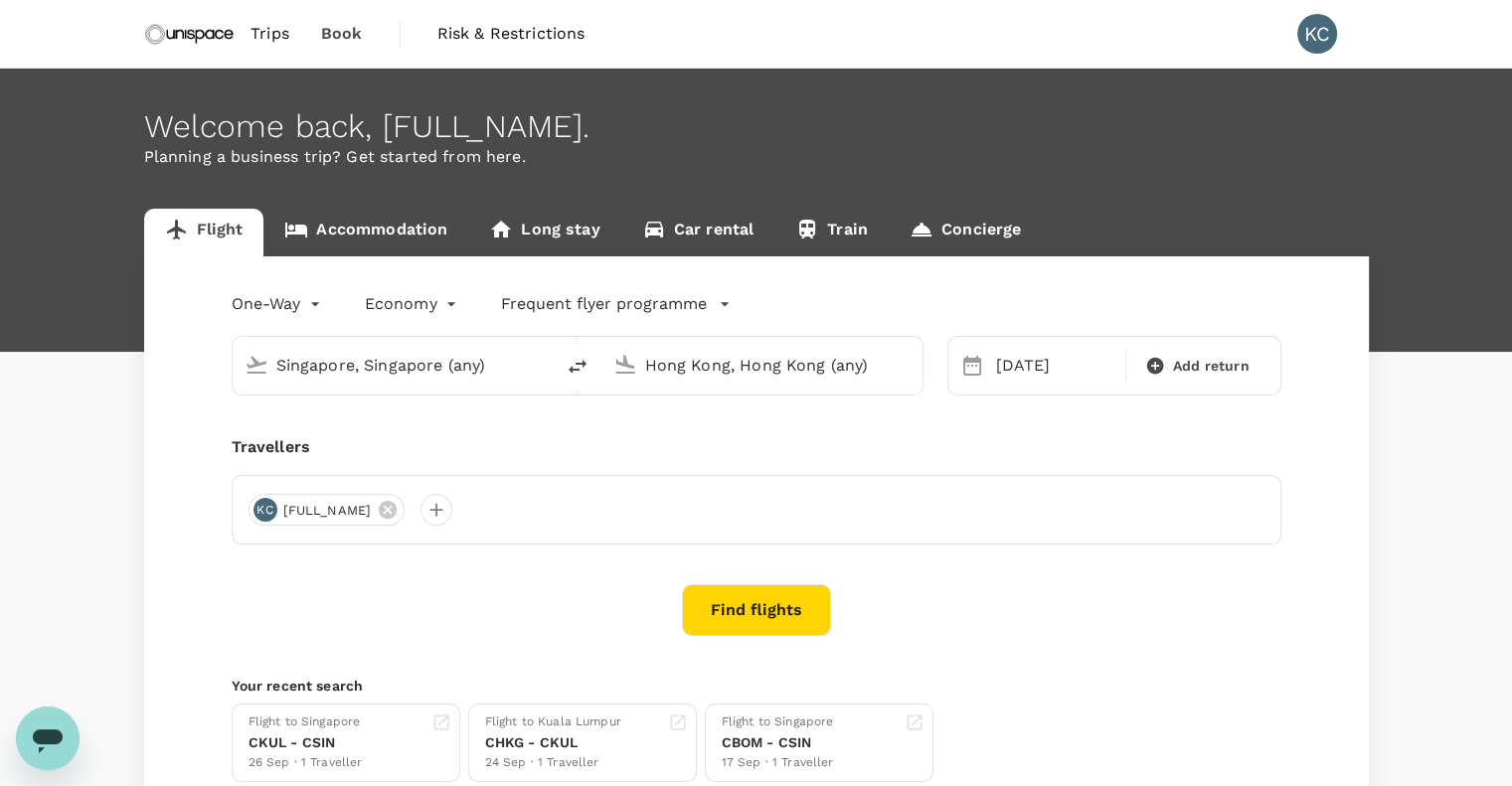 type 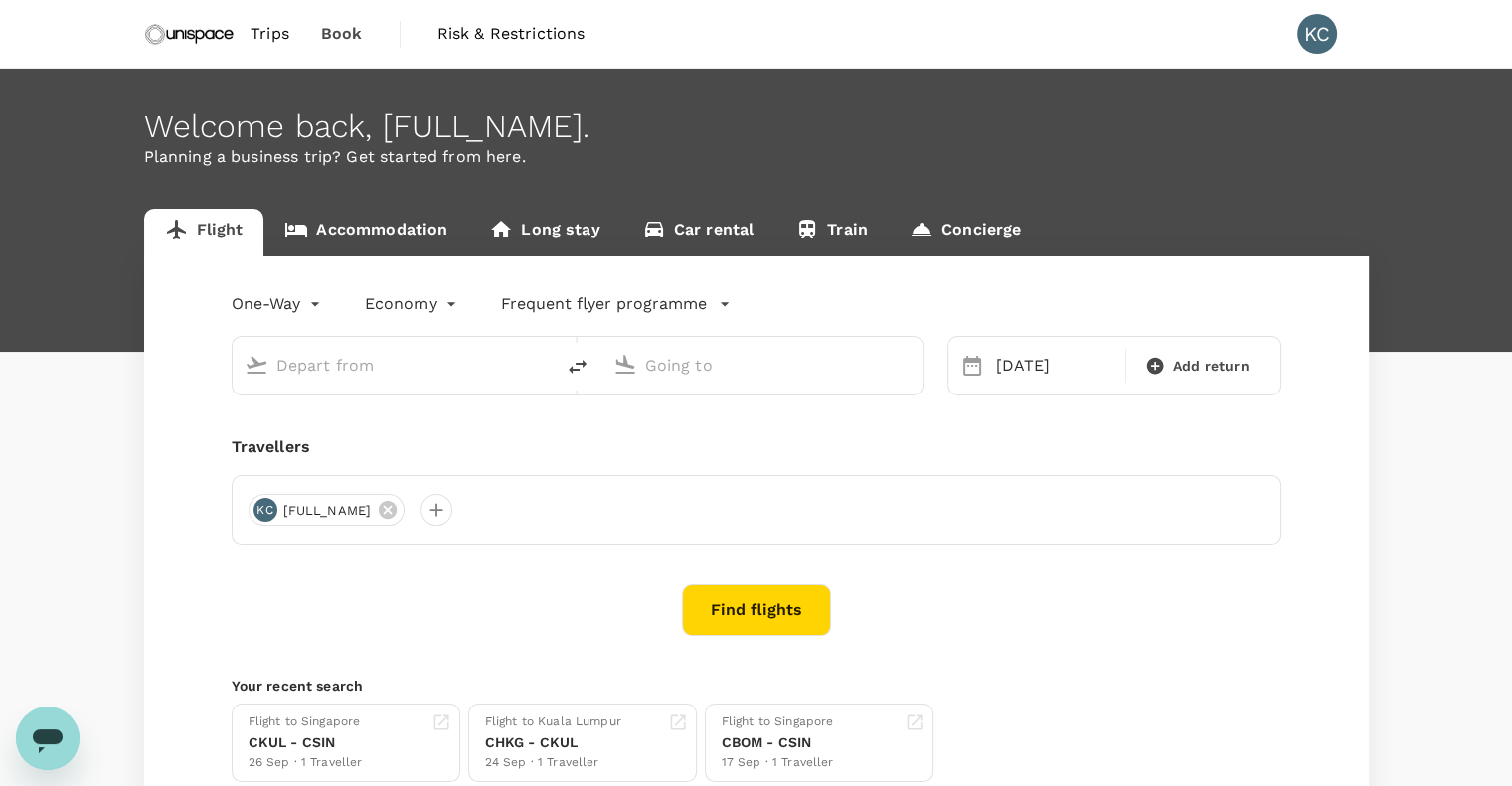 type on "Singapore, Singapore (any)" 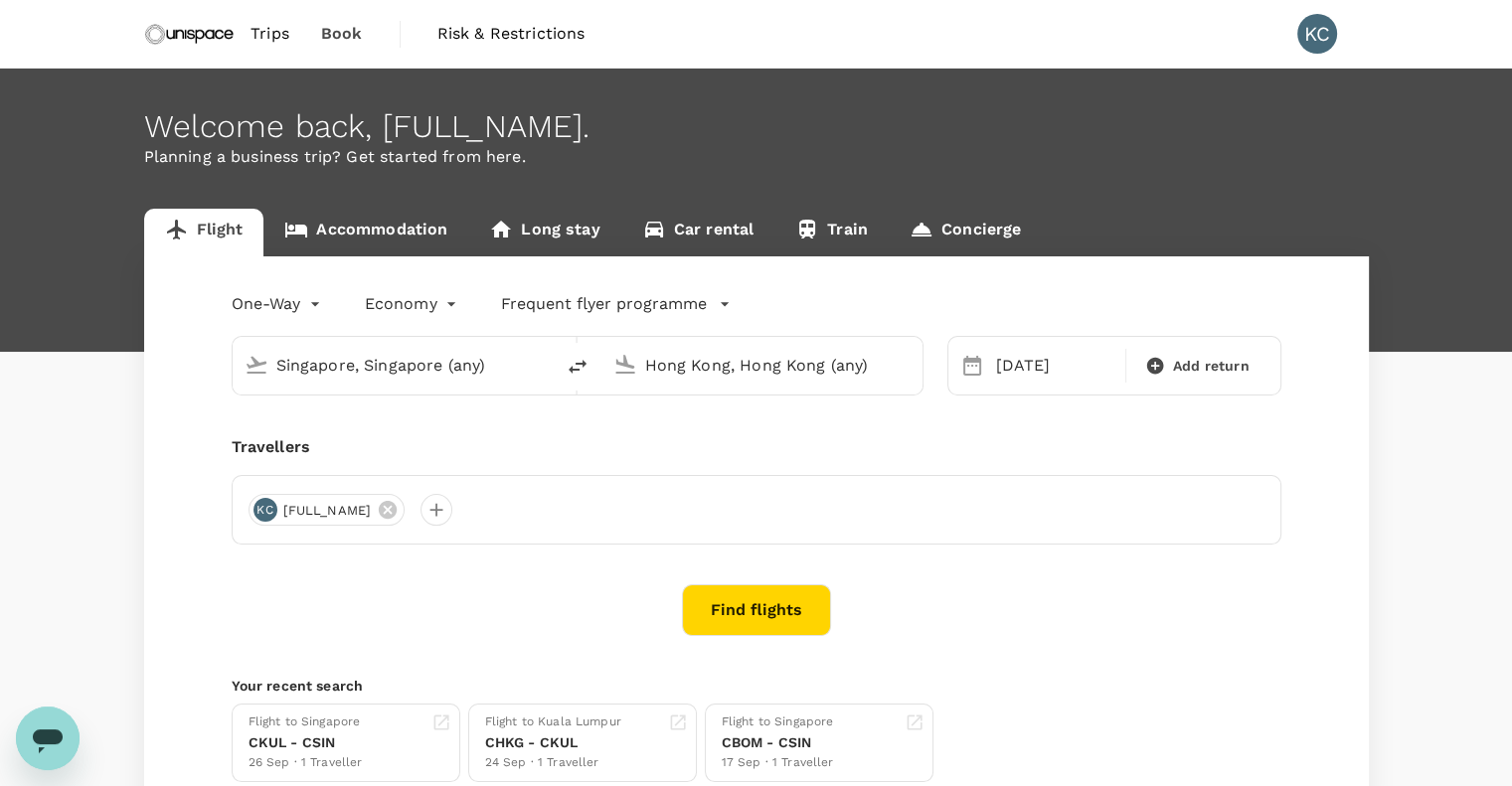type 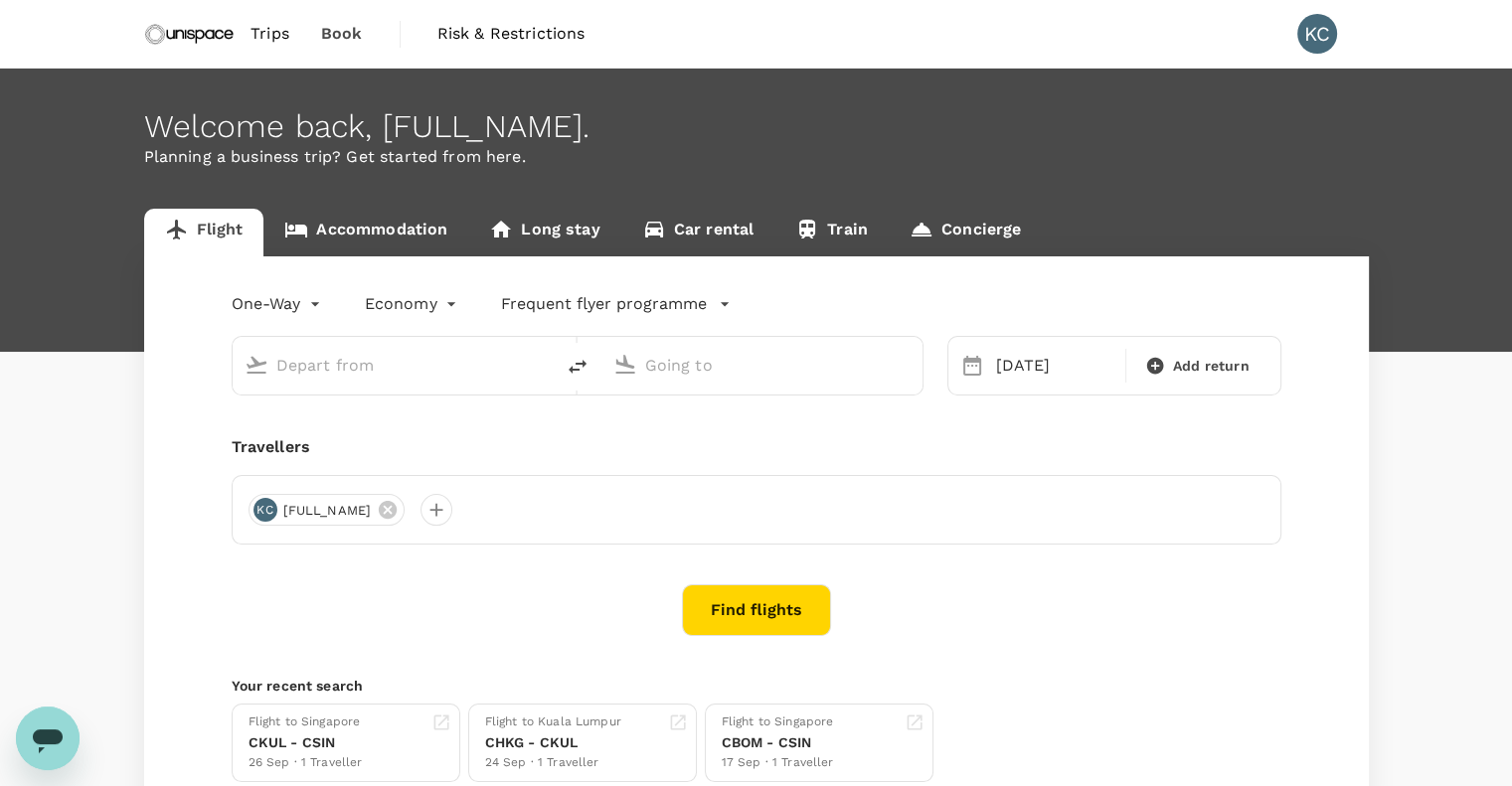 type on "Singapore, Singapore (any)" 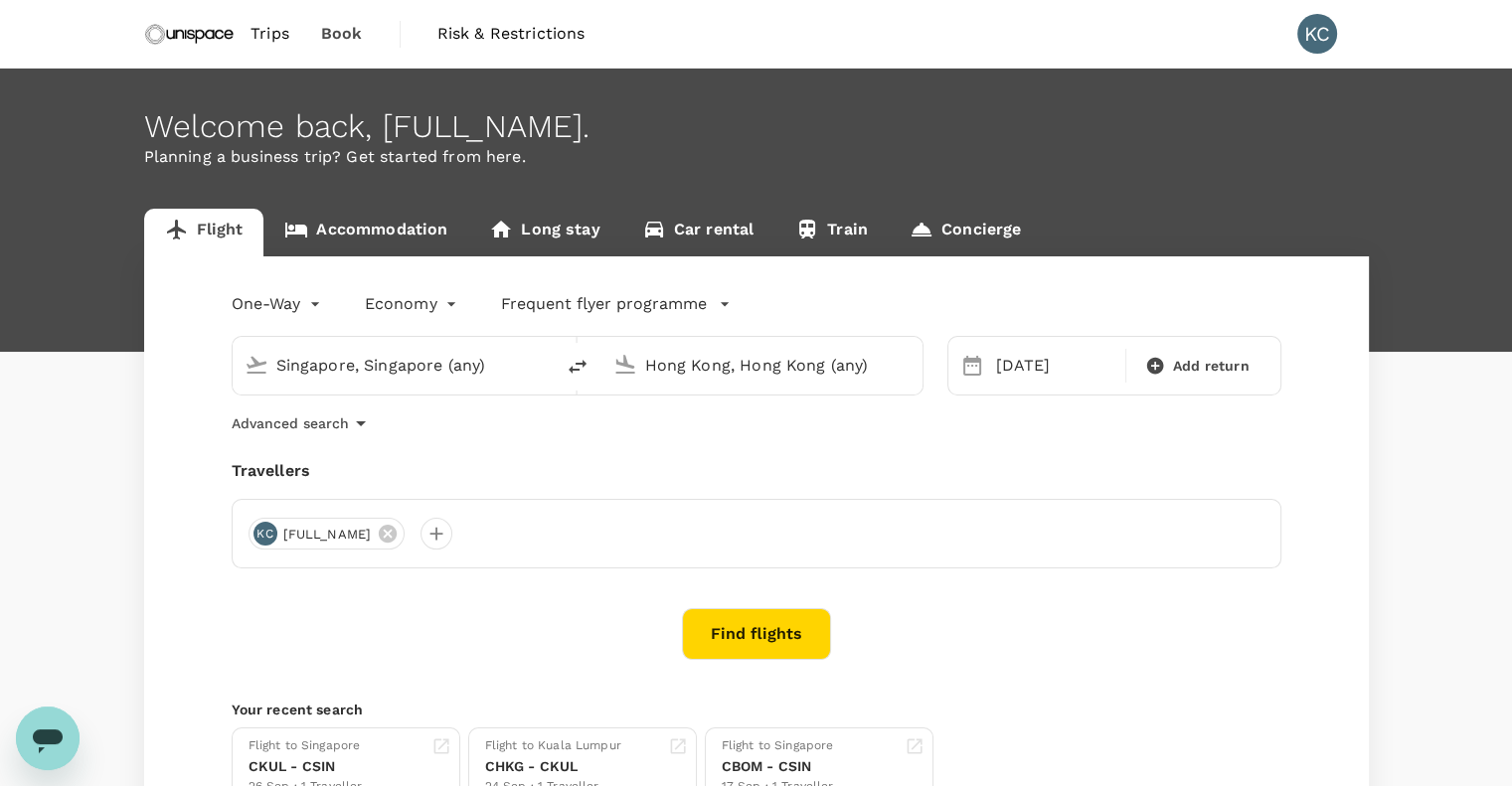 click on "Hong Kong, Hong Kong (any)" at bounding box center (762, 365) 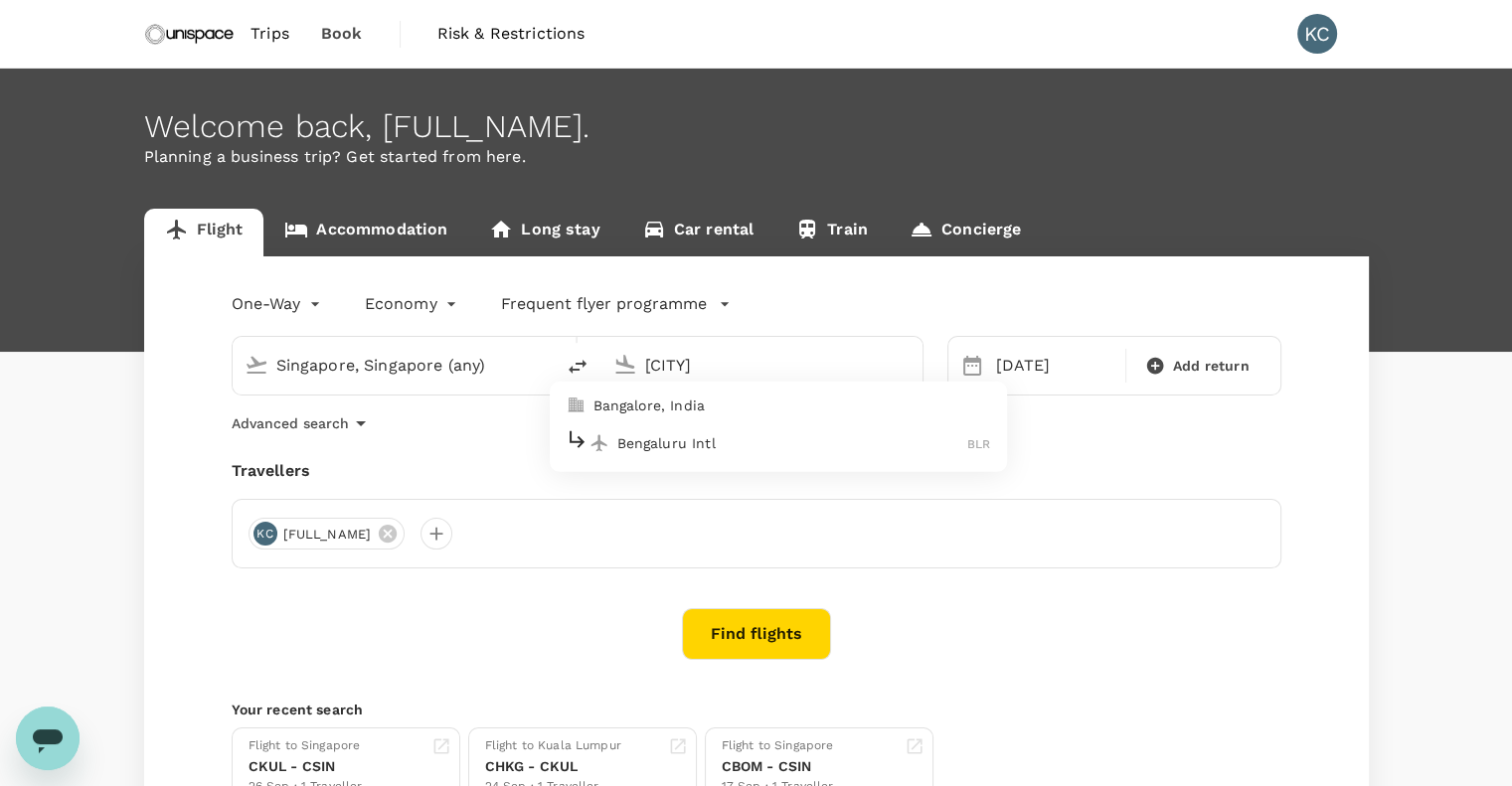 click on "Bangalore, India" at bounding box center (792, 405) 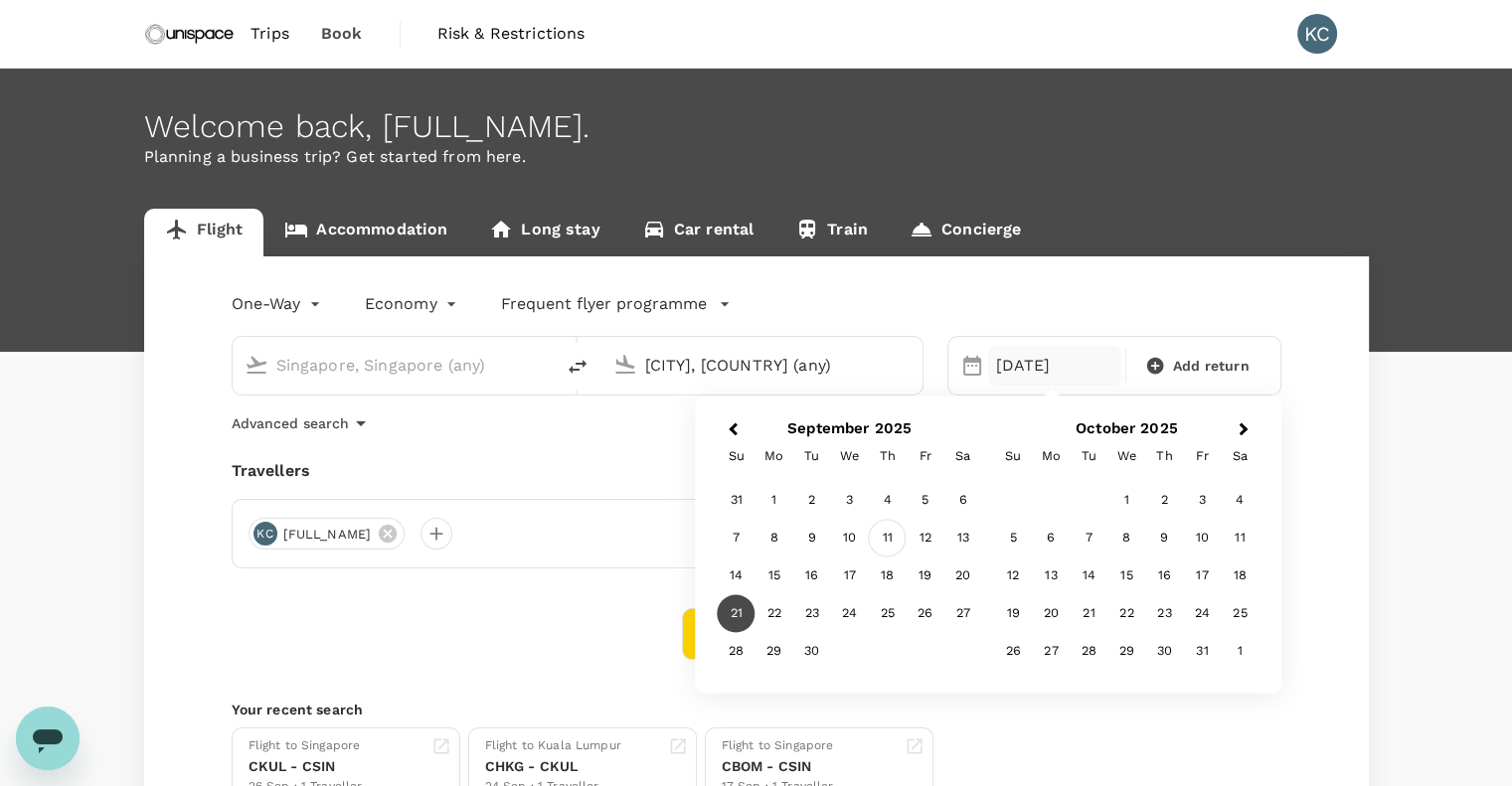 type on "Bangalore, India (any)" 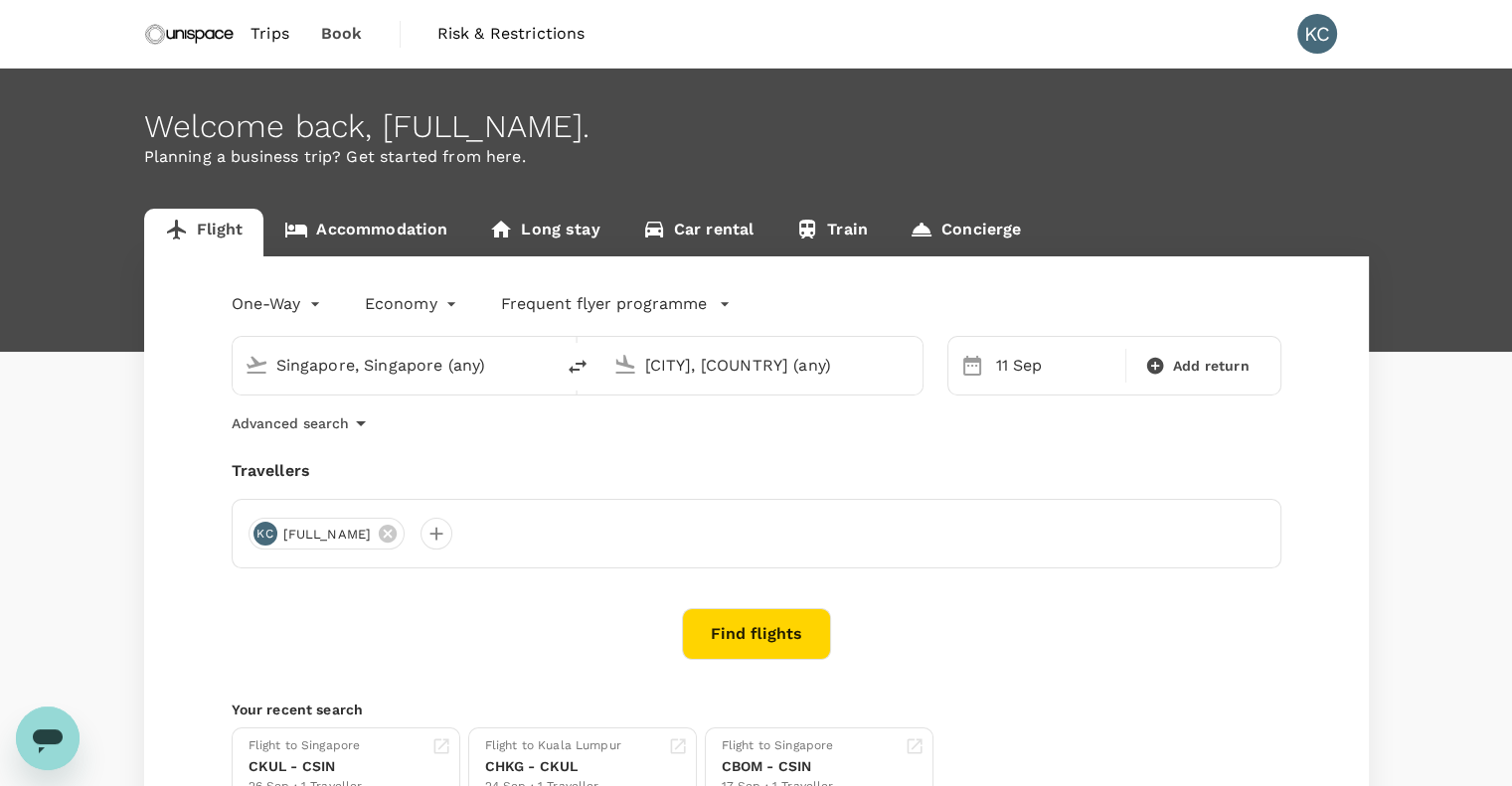 click on "Find flights" at bounding box center [756, 634] 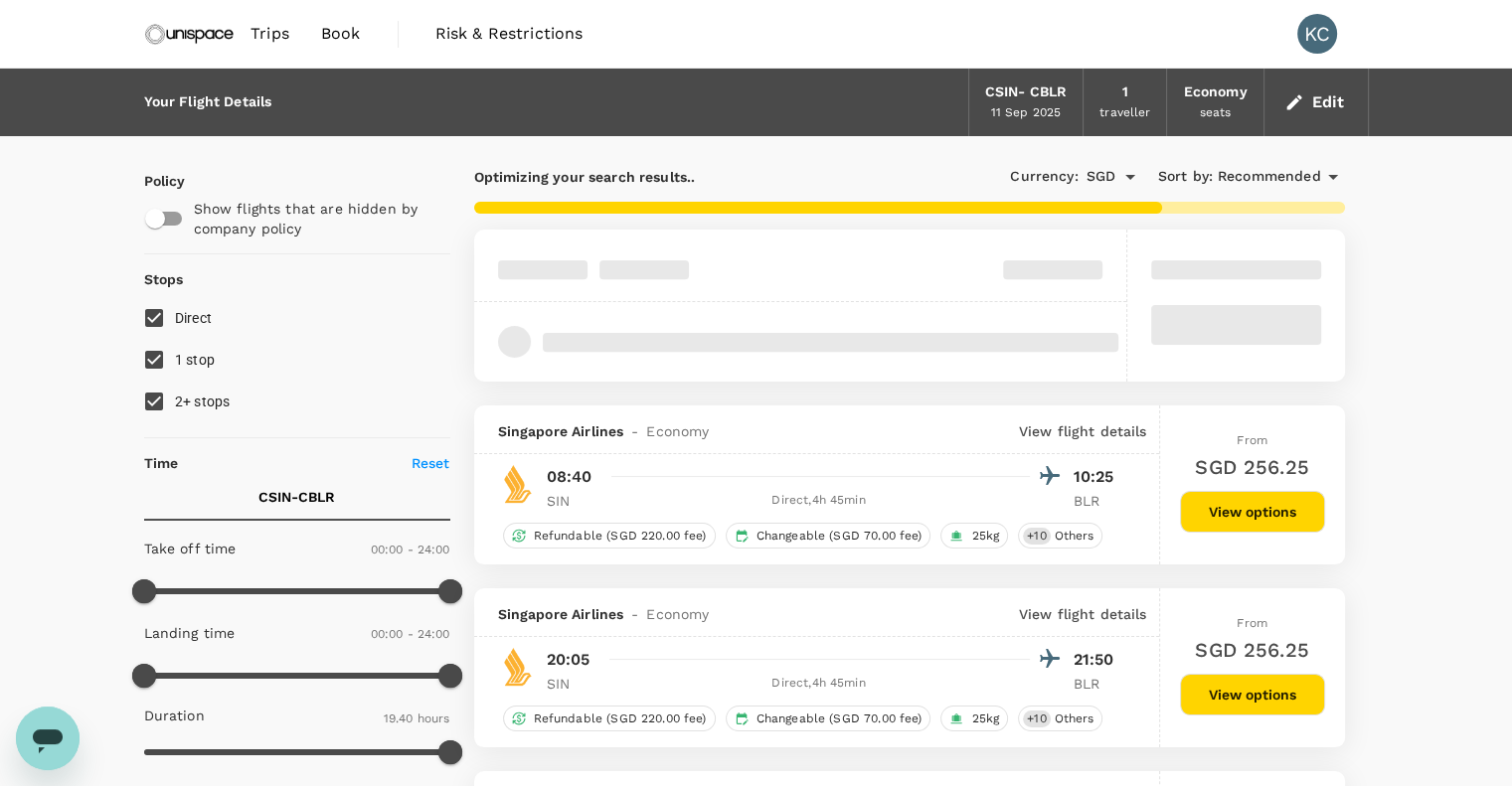 type on "1930" 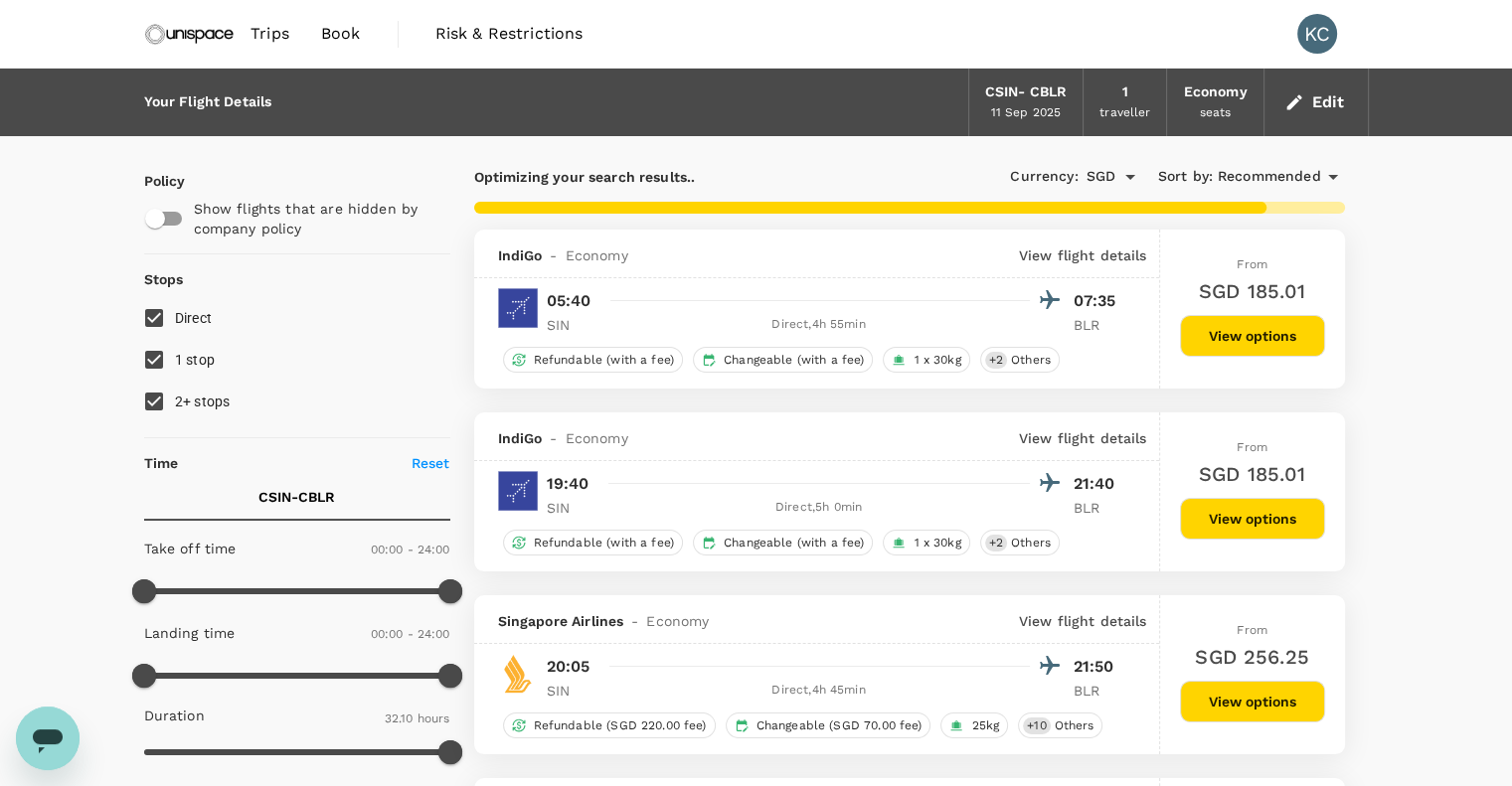 click on "Trips" at bounding box center (269, 34) 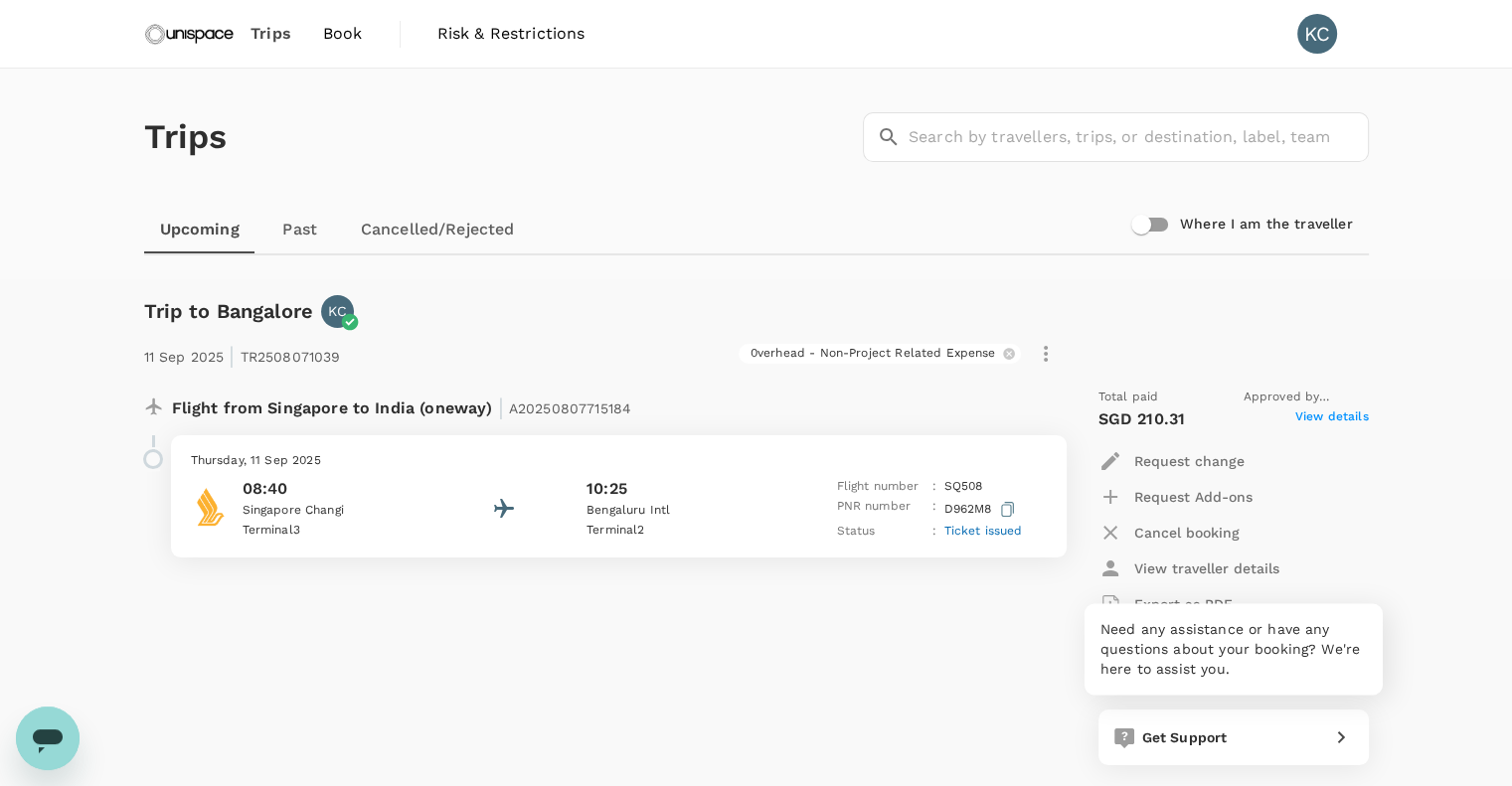 click on "Get Support" at bounding box center (1228, 733) 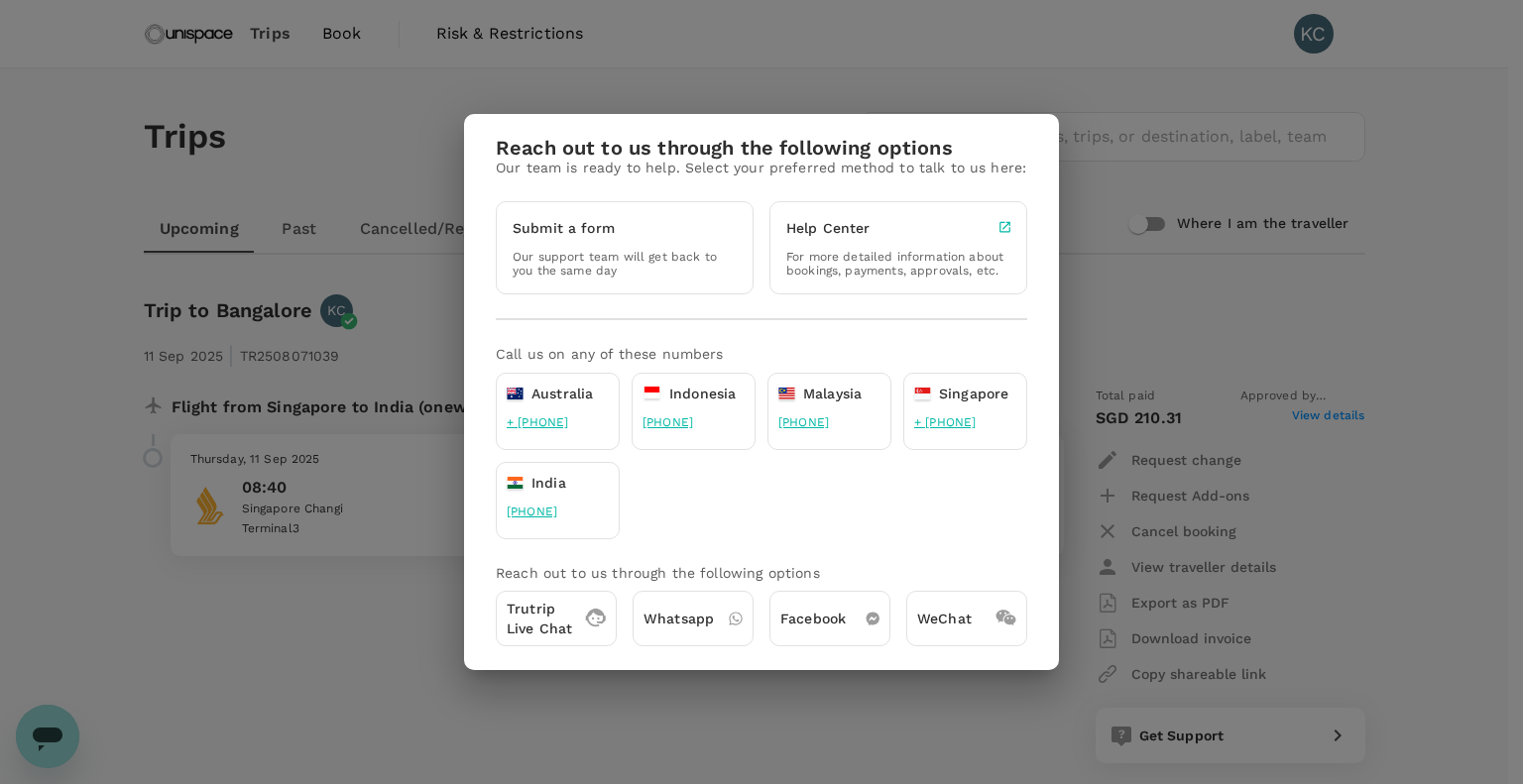 click on "Whatsapp" at bounding box center [678, 618] 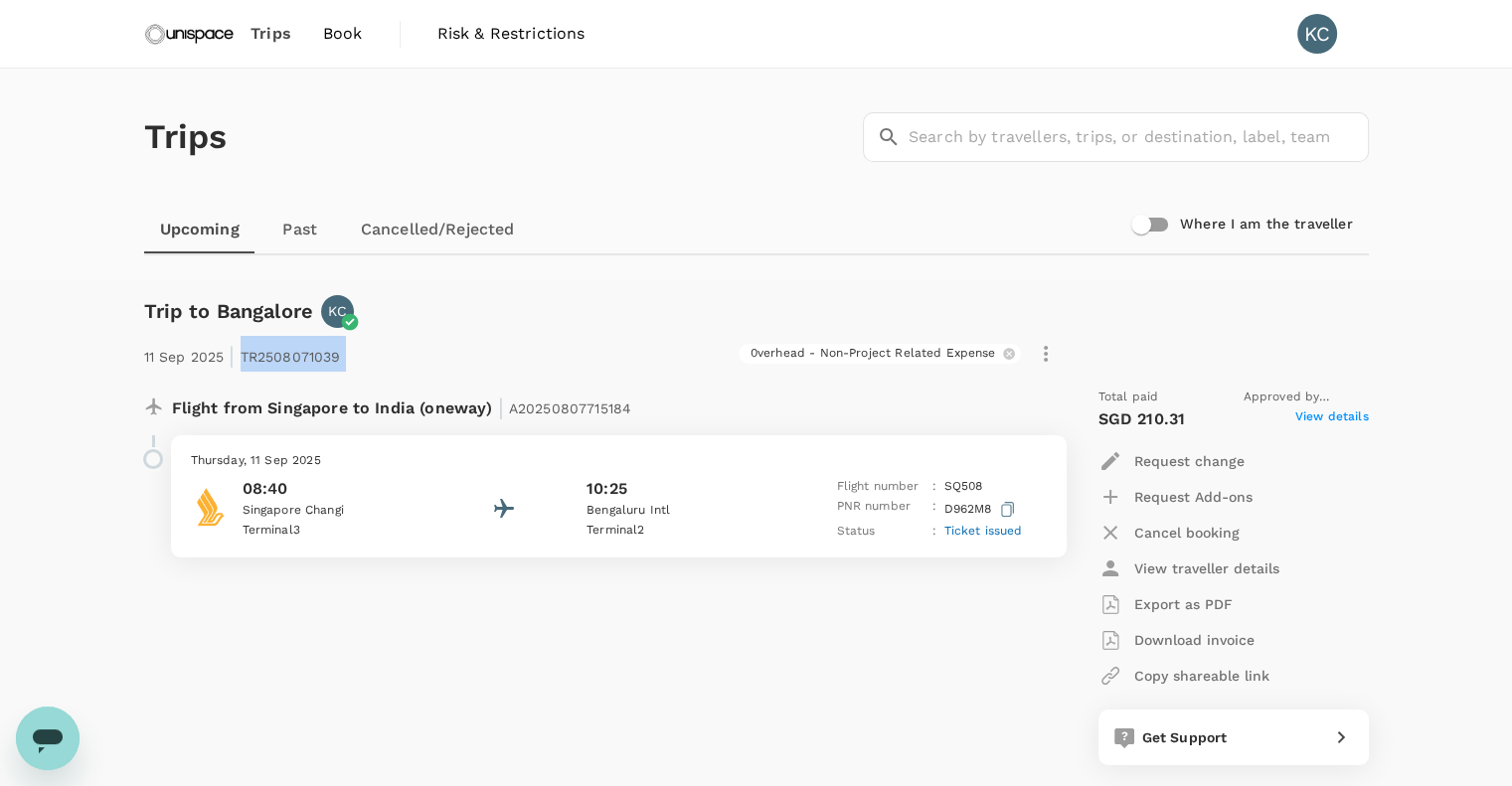 drag, startPoint x: 362, startPoint y: 349, endPoint x: 239, endPoint y: 357, distance: 123.2599 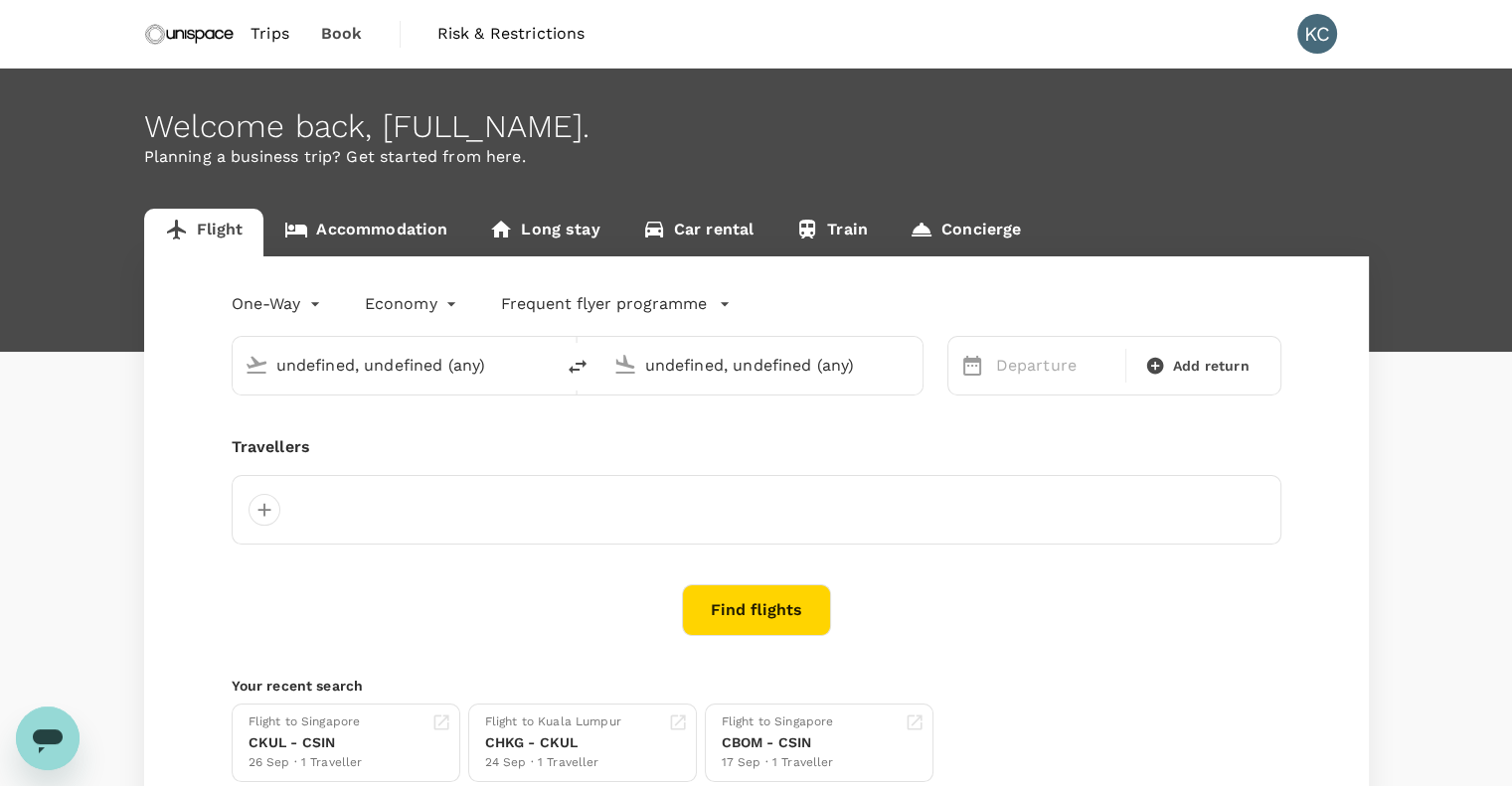 type on "Singapore, Singapore (any)" 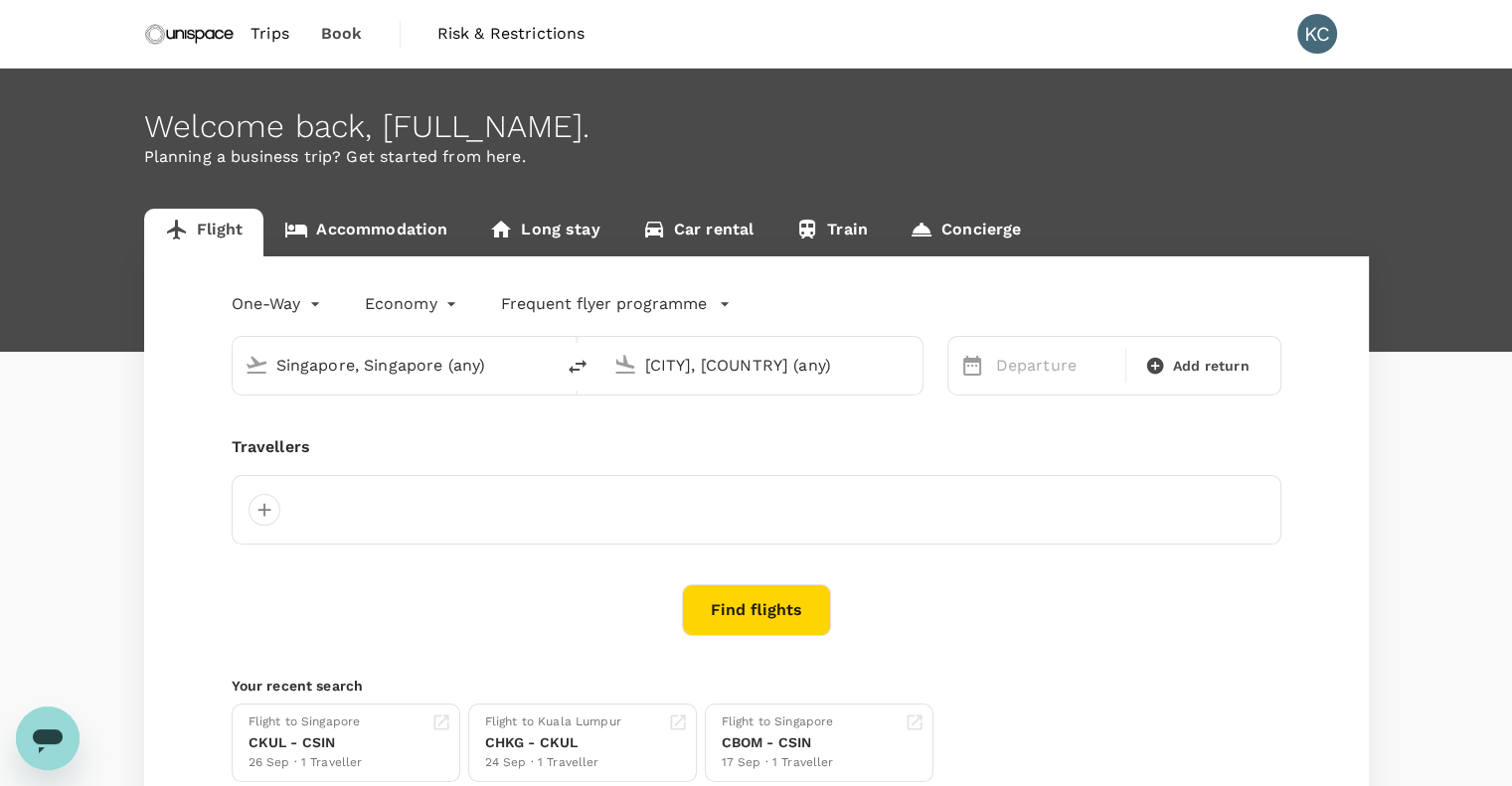 type 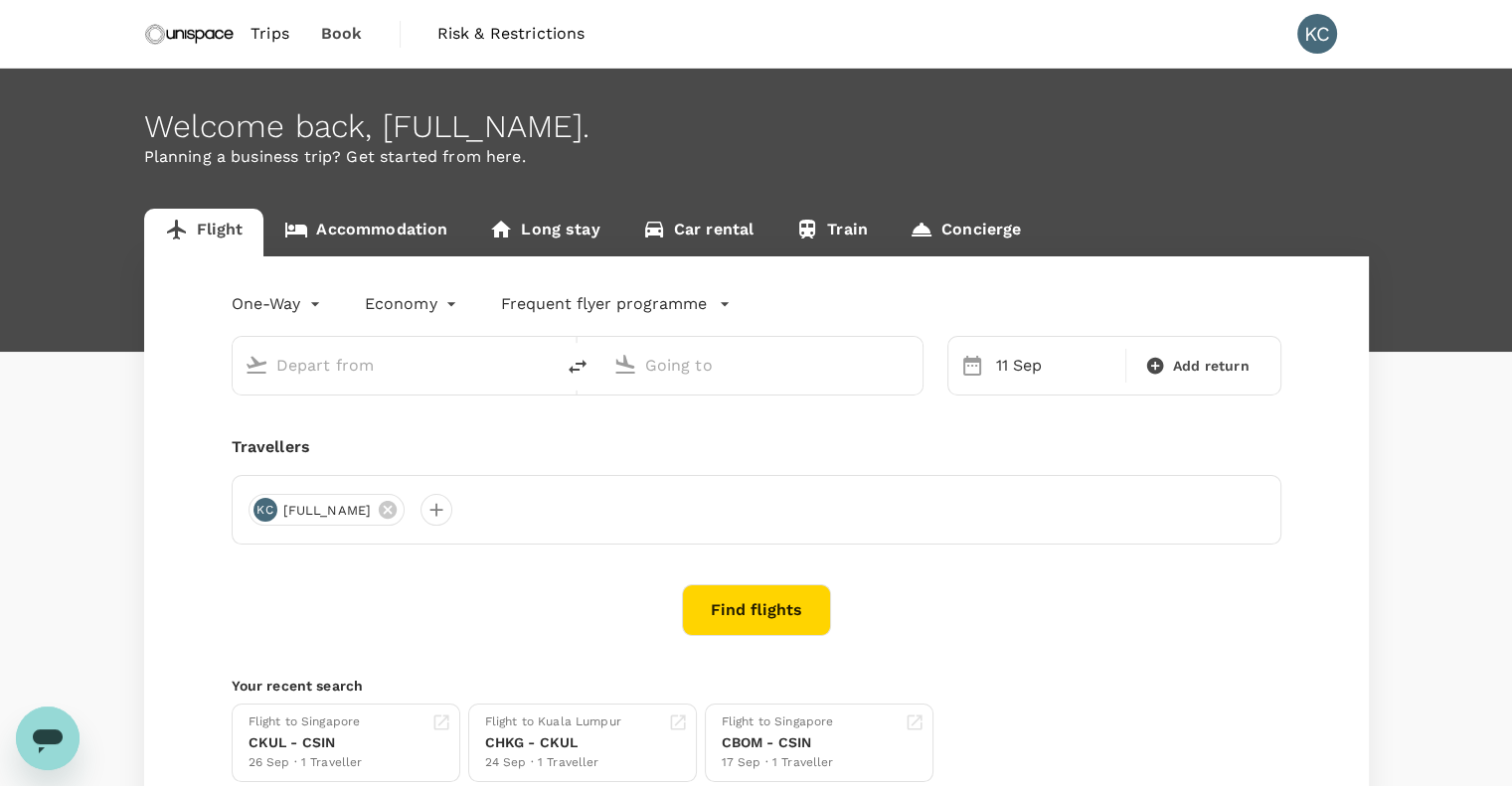 type on "Singapore, Singapore (any)" 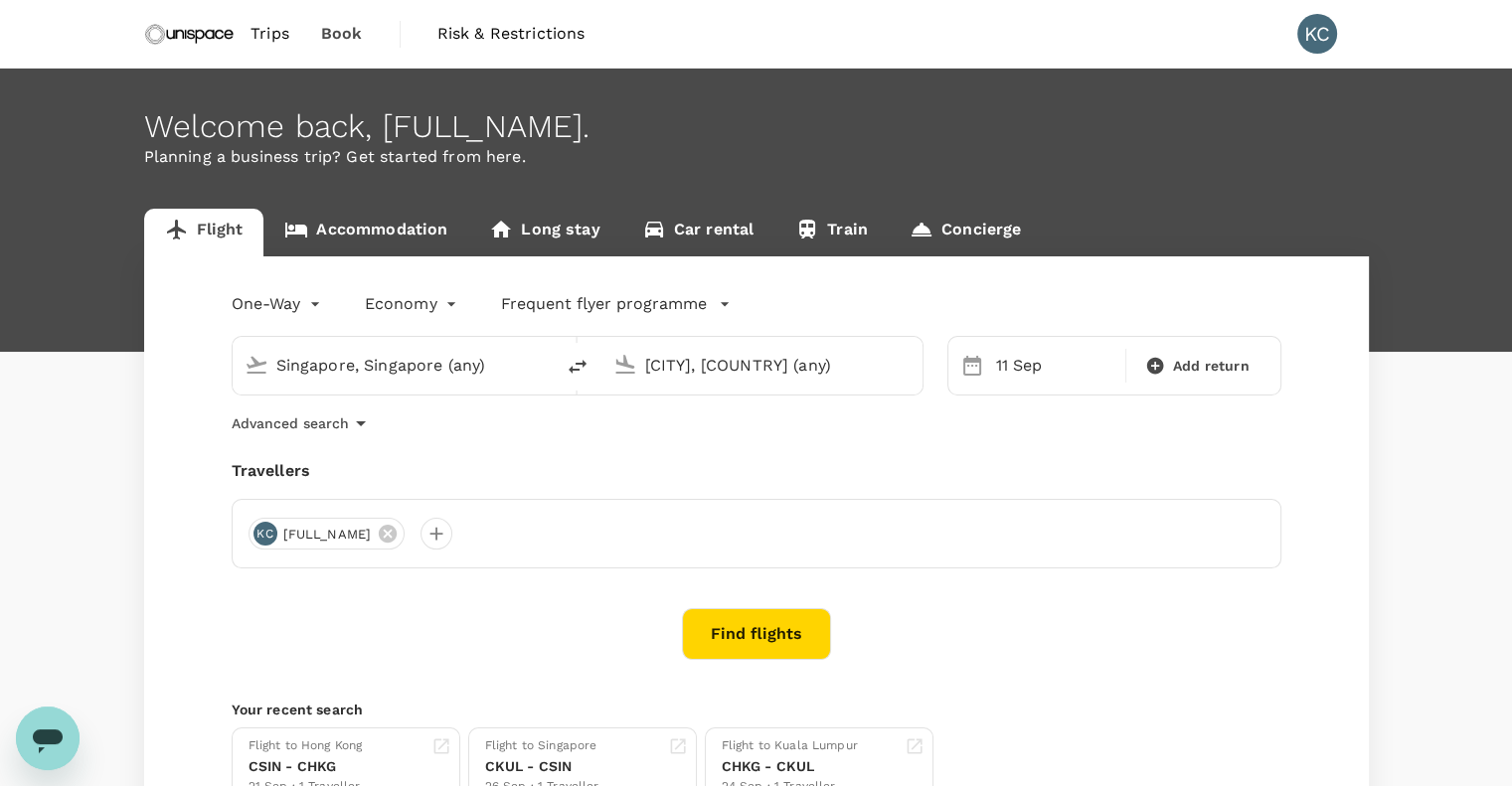 click at bounding box center [252, 362] 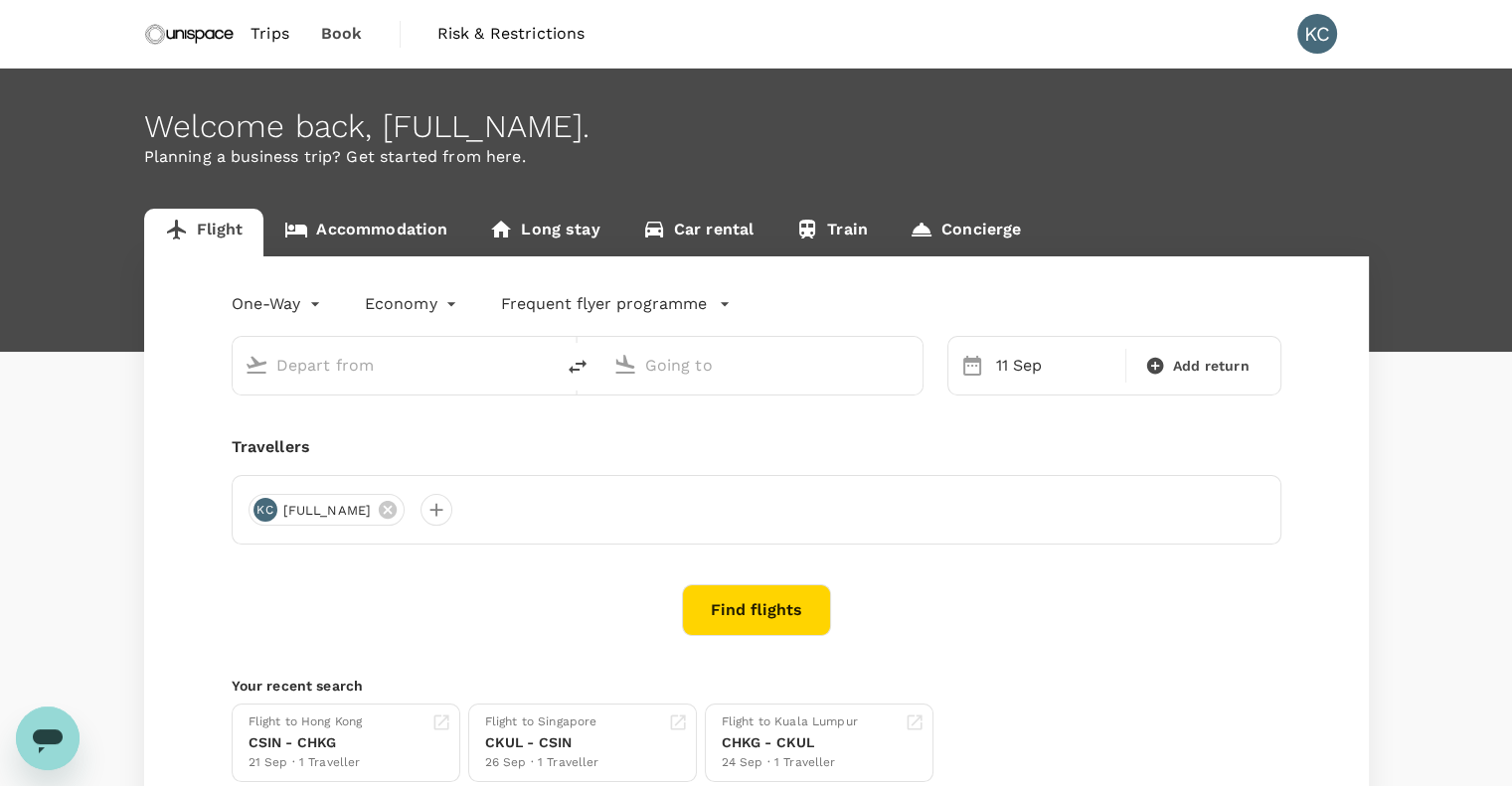 type on "Singapore, Singapore (any)" 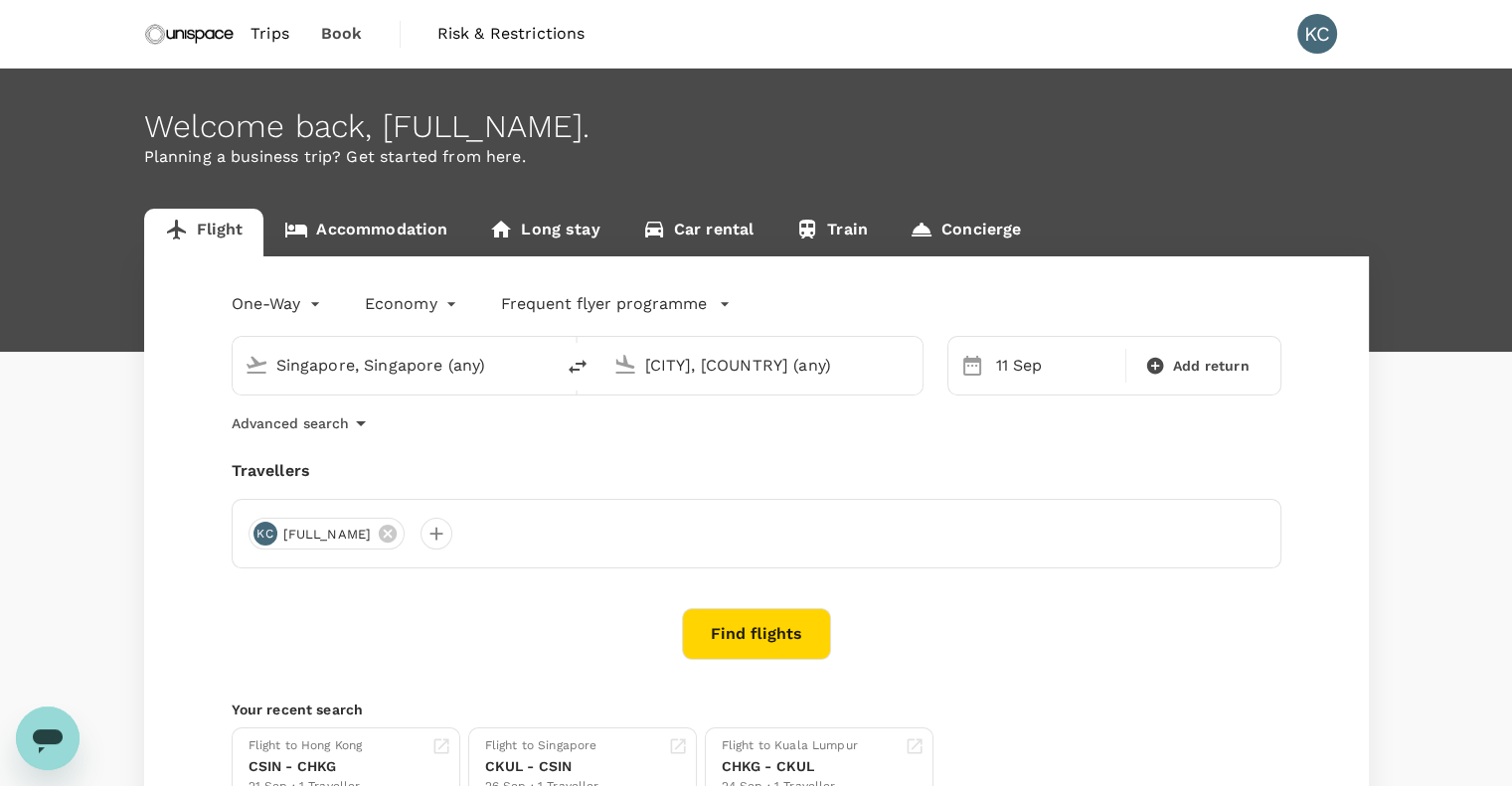click on "Singapore, Singapore (any)" at bounding box center (393, 366) 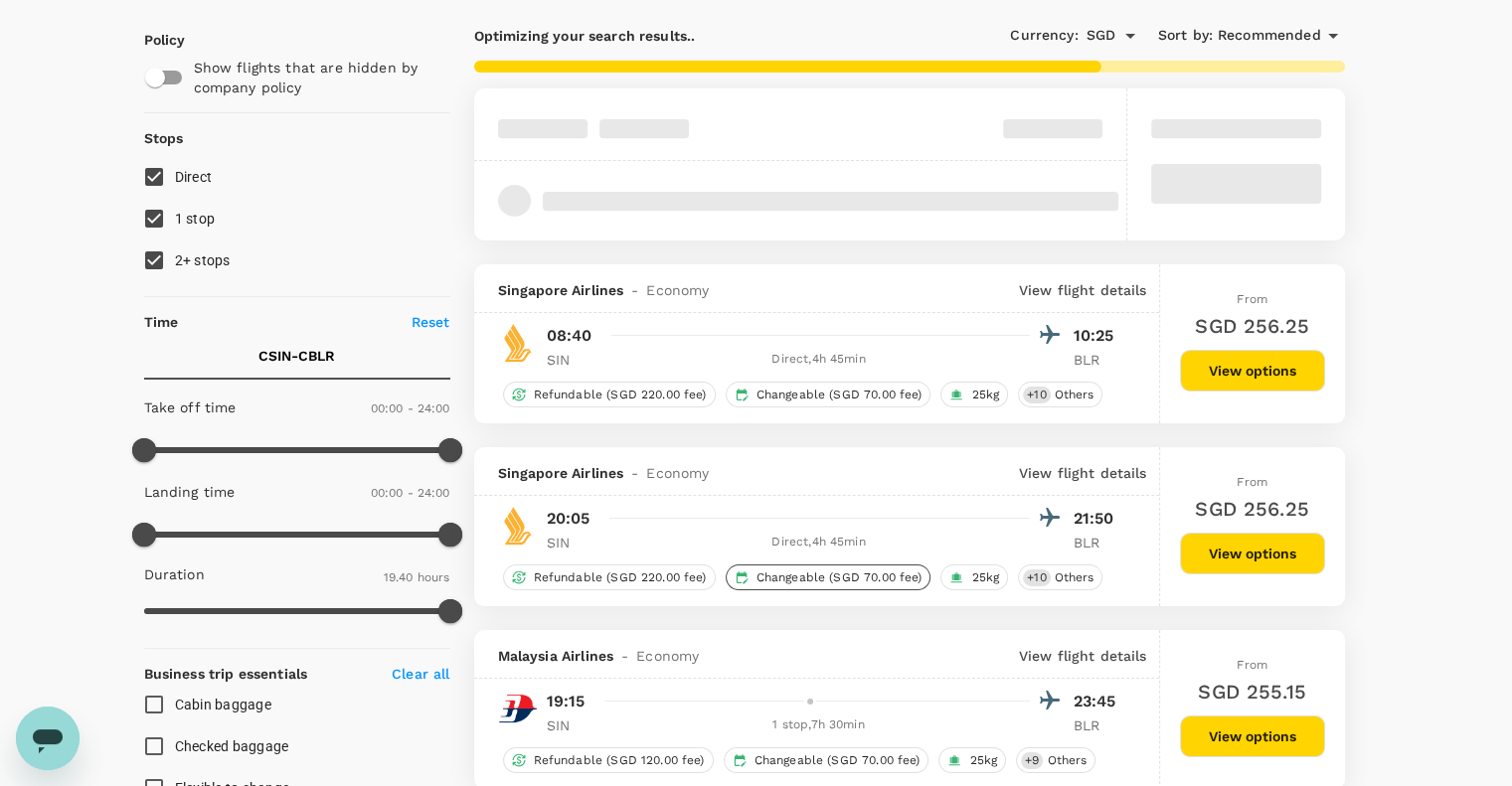 scroll, scrollTop: 199, scrollLeft: 0, axis: vertical 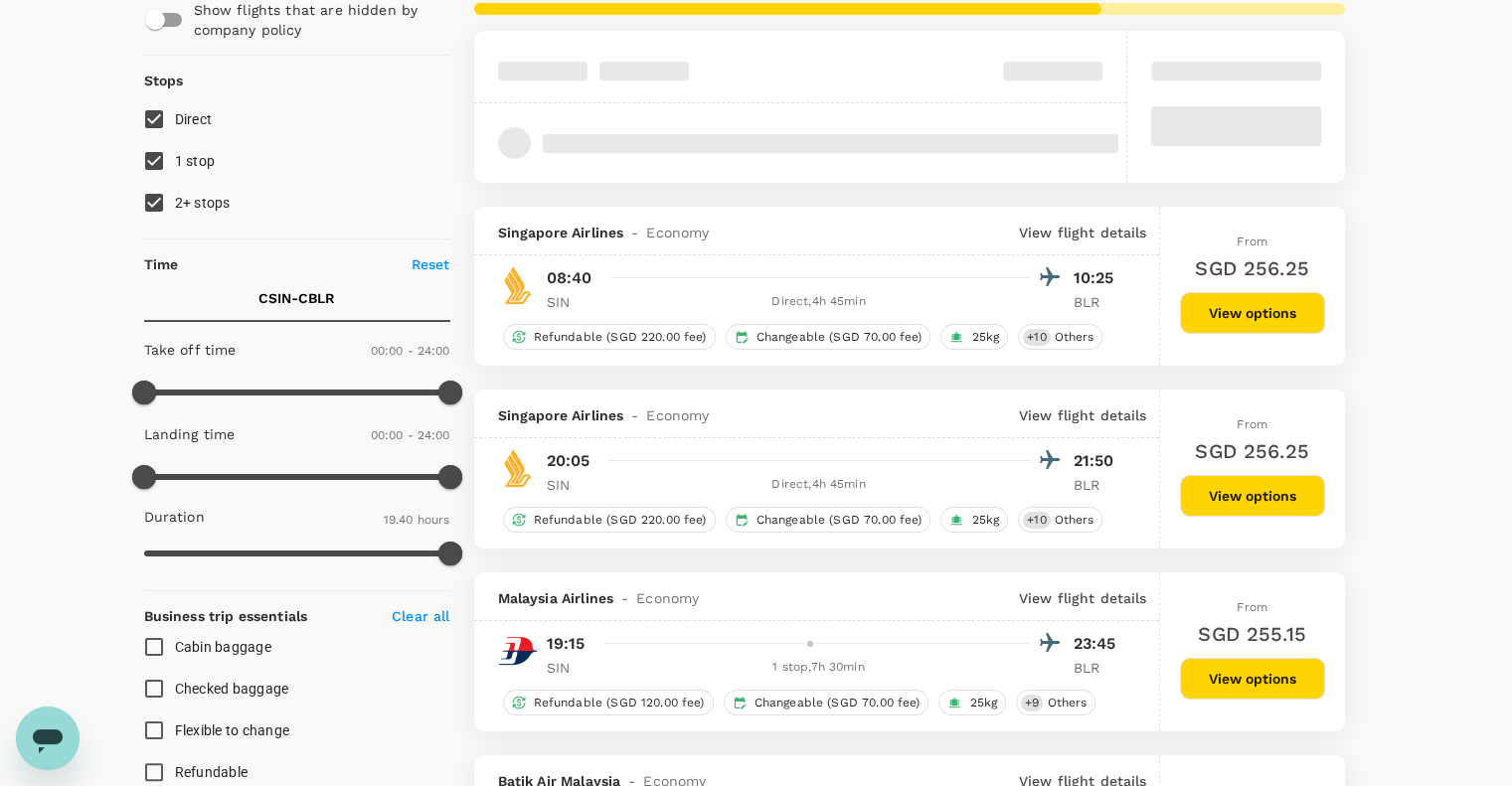 type on "1930" 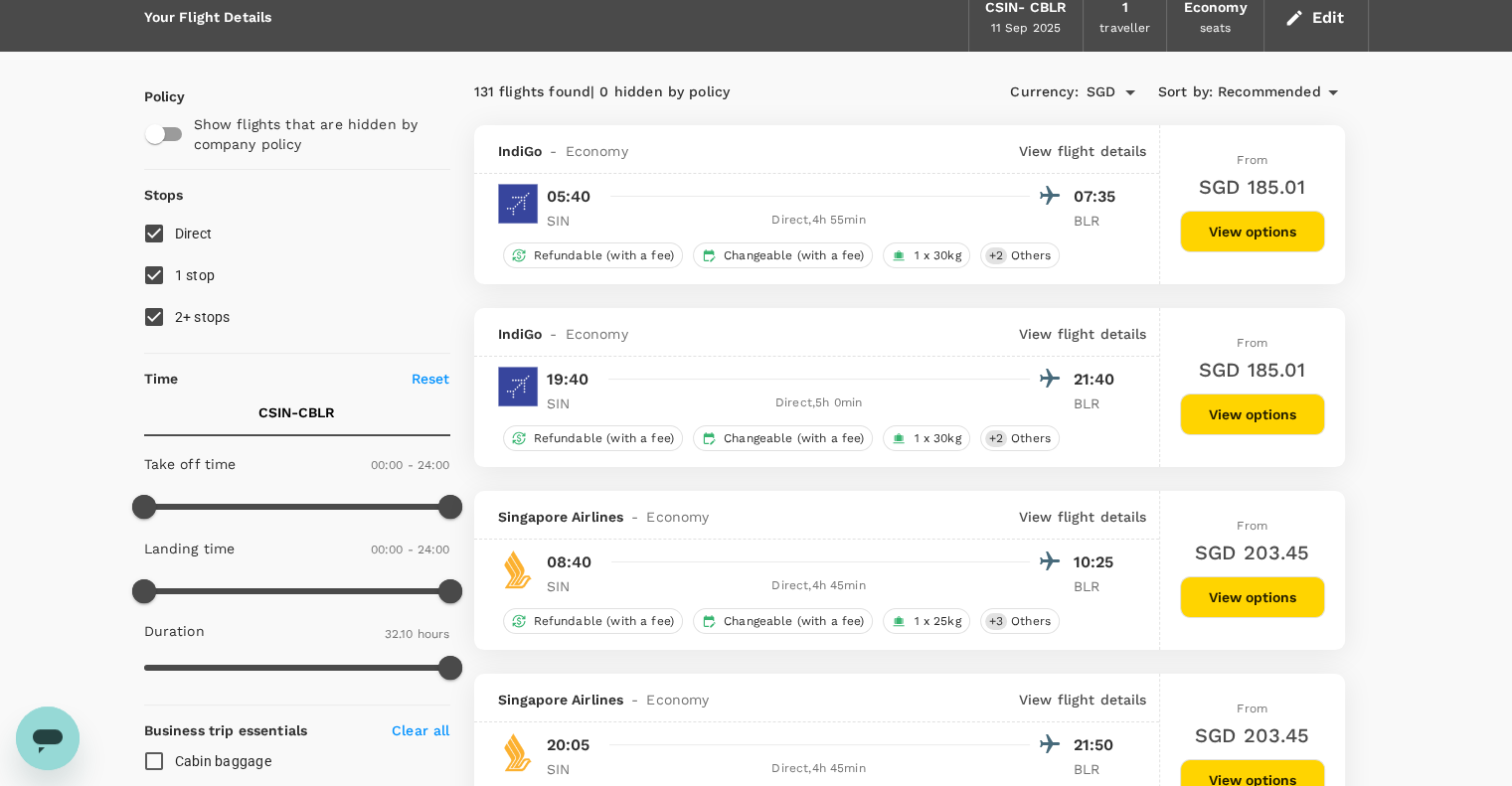scroll, scrollTop: 0, scrollLeft: 0, axis: both 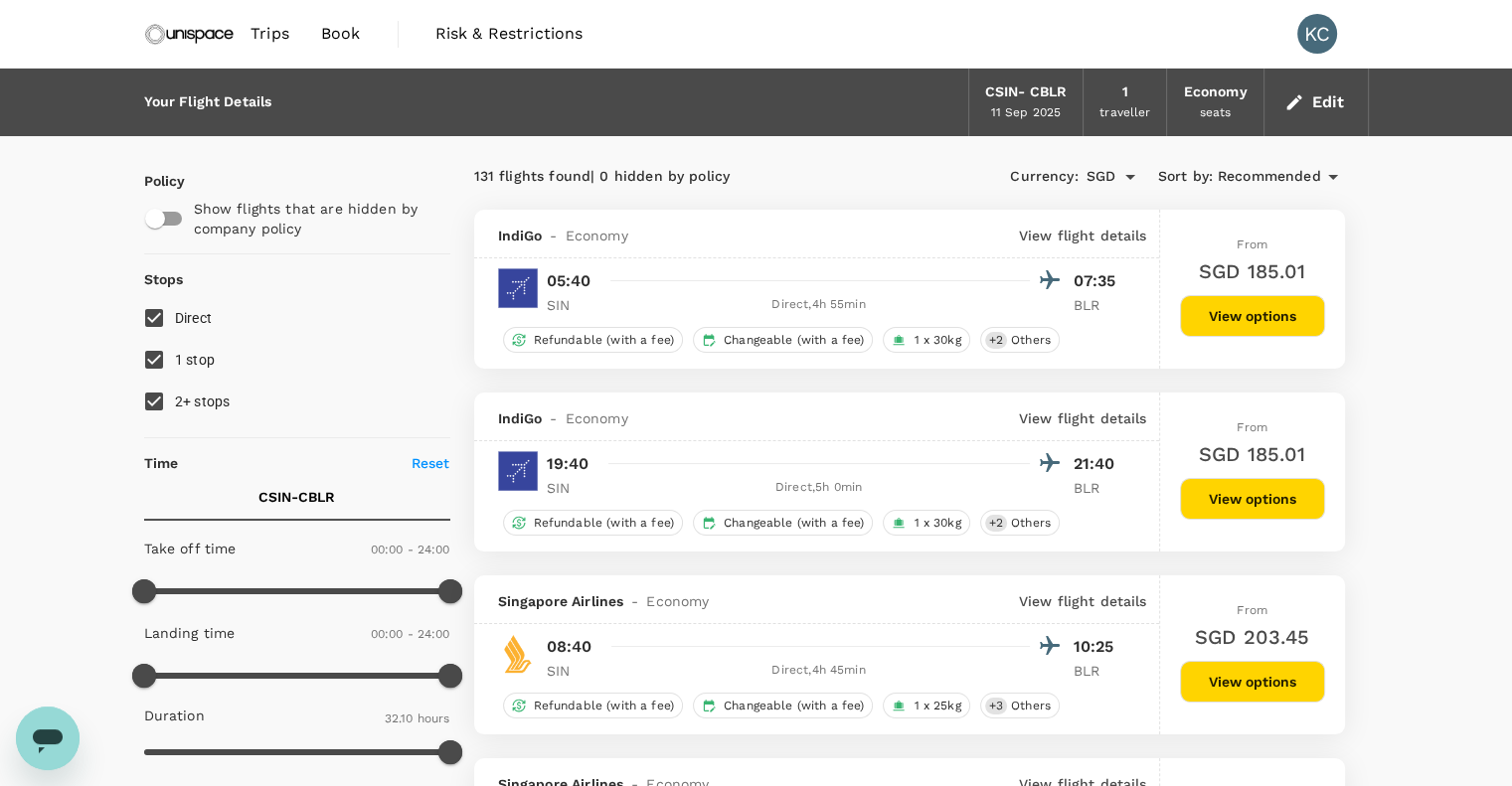 click on "Trips" at bounding box center (269, 34) 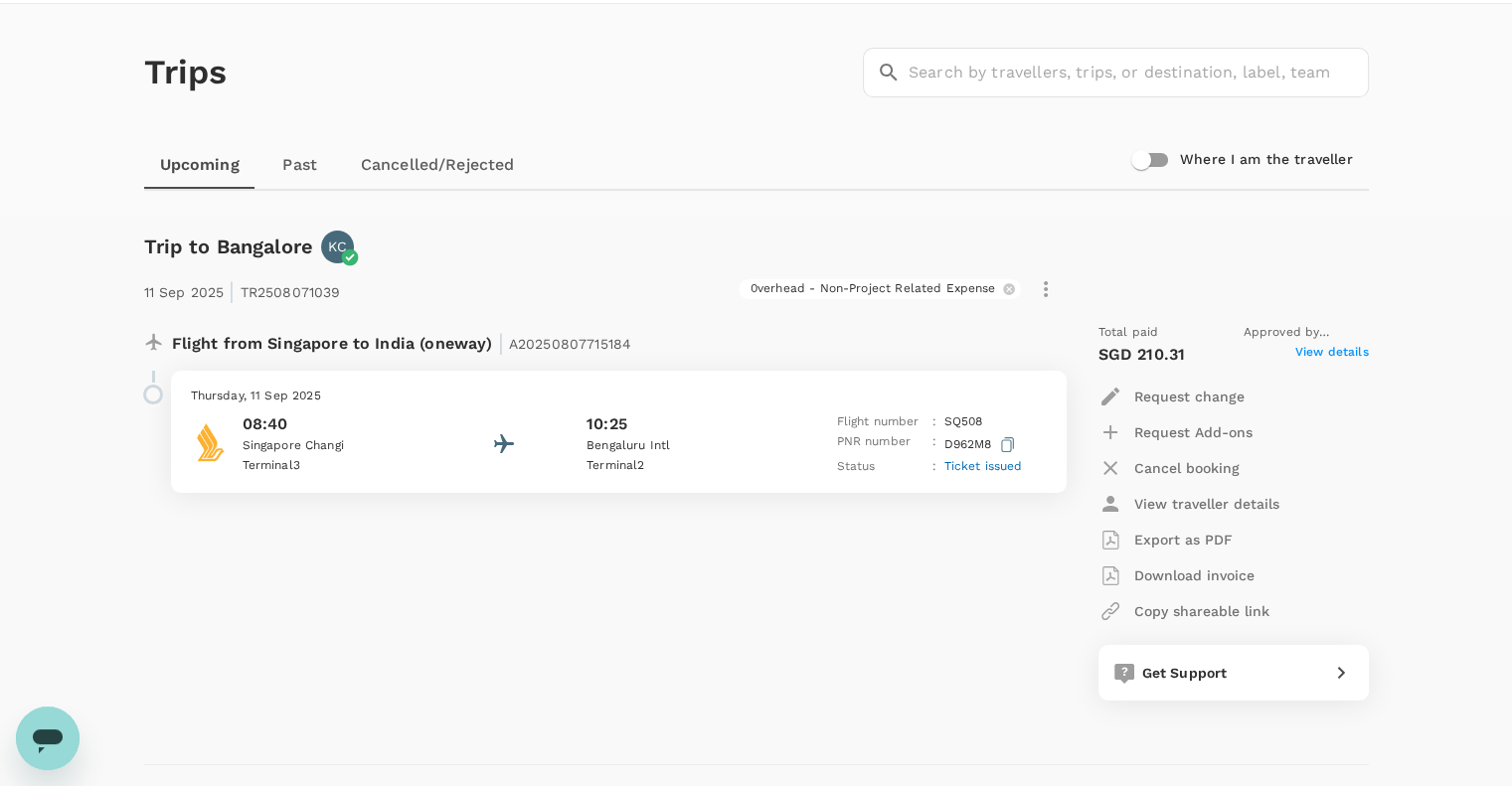 scroll, scrollTop: 99, scrollLeft: 0, axis: vertical 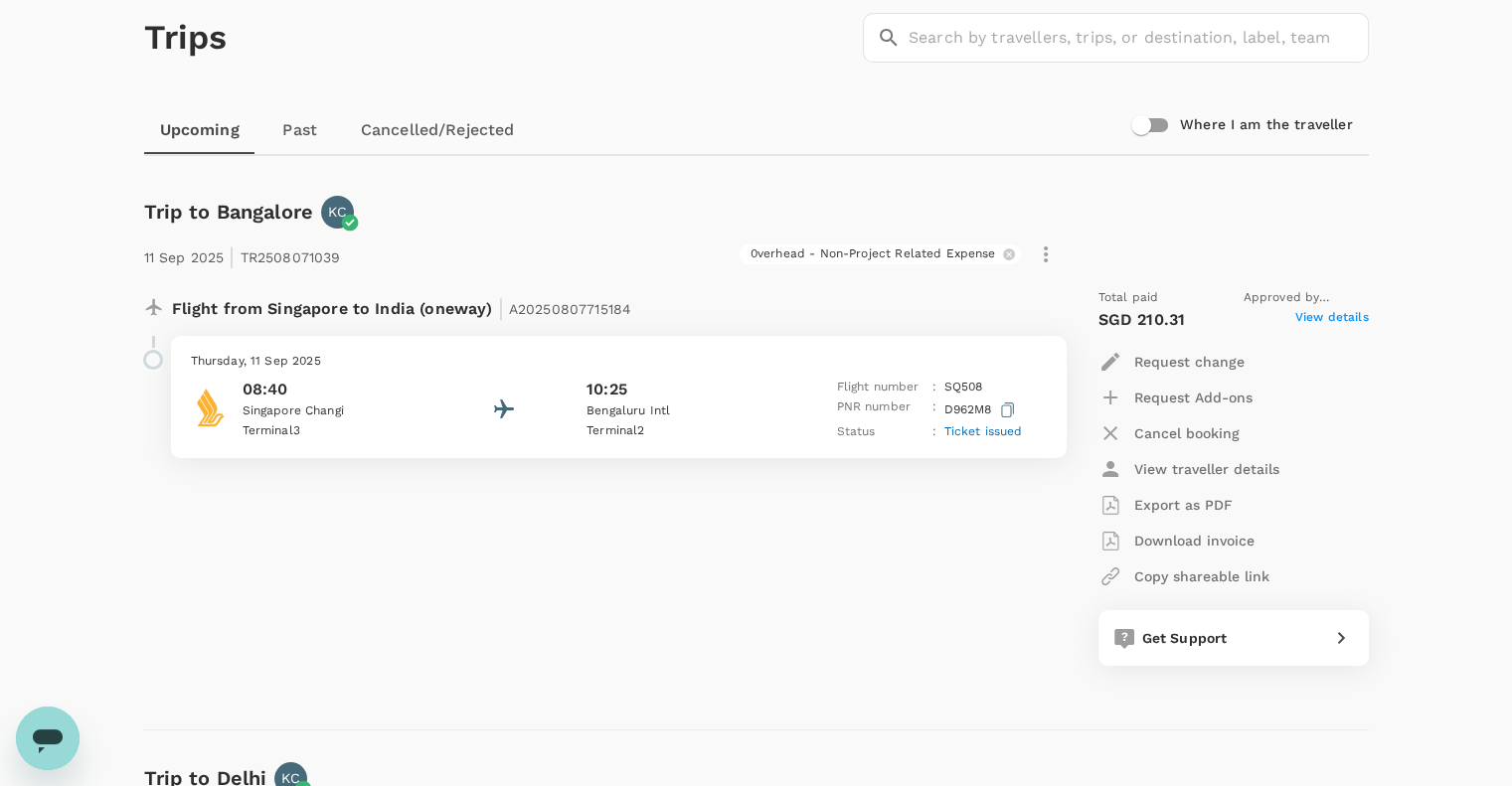 click on "08:40 Singapore Changi Terminal  3 10:25 Bengaluru Intl Terminal  2 Flight number : SQ 508 PNR number : D962M8   Status : Ticket issued" at bounding box center [618, 409] 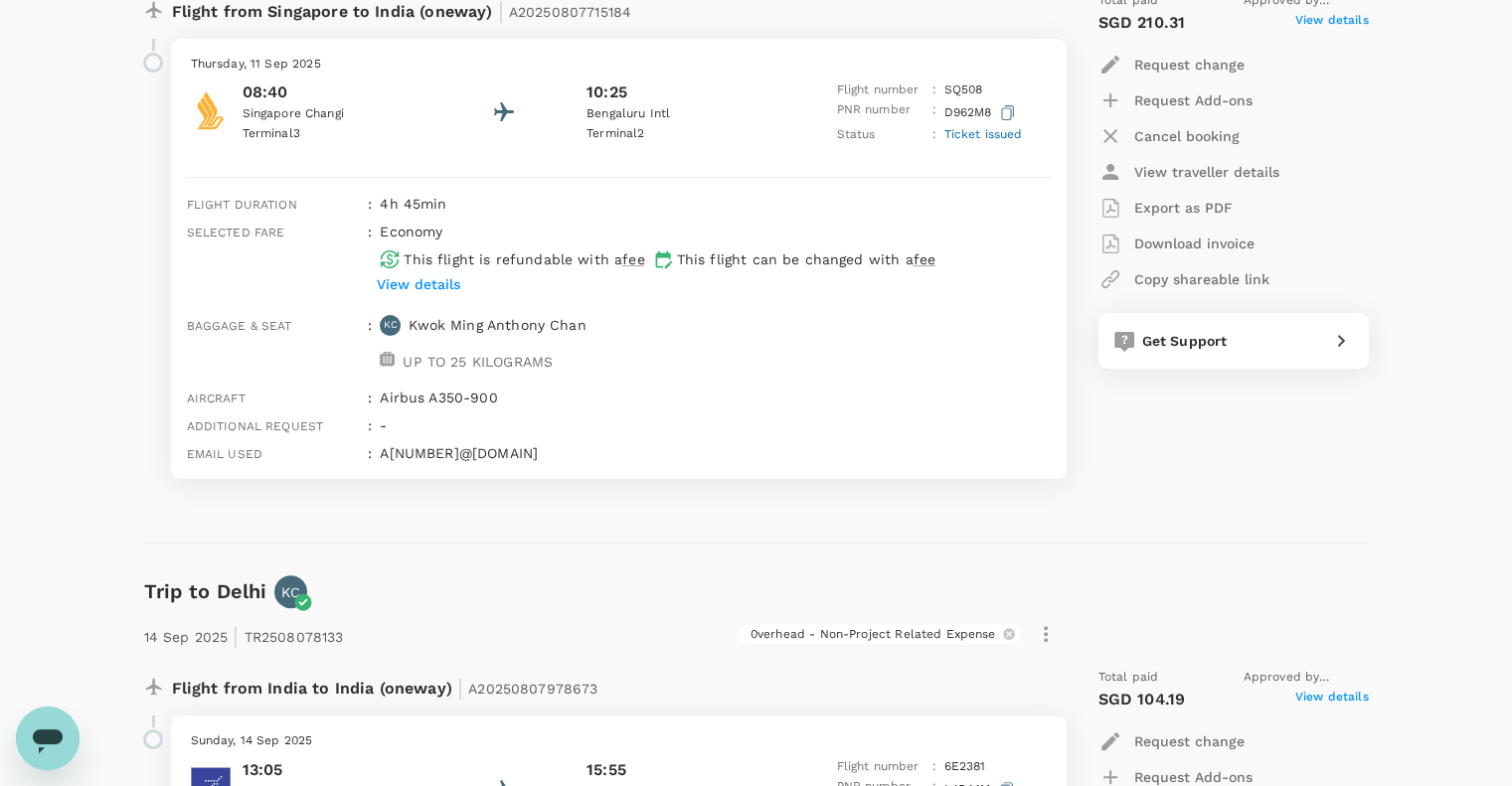 scroll, scrollTop: 397, scrollLeft: 0, axis: vertical 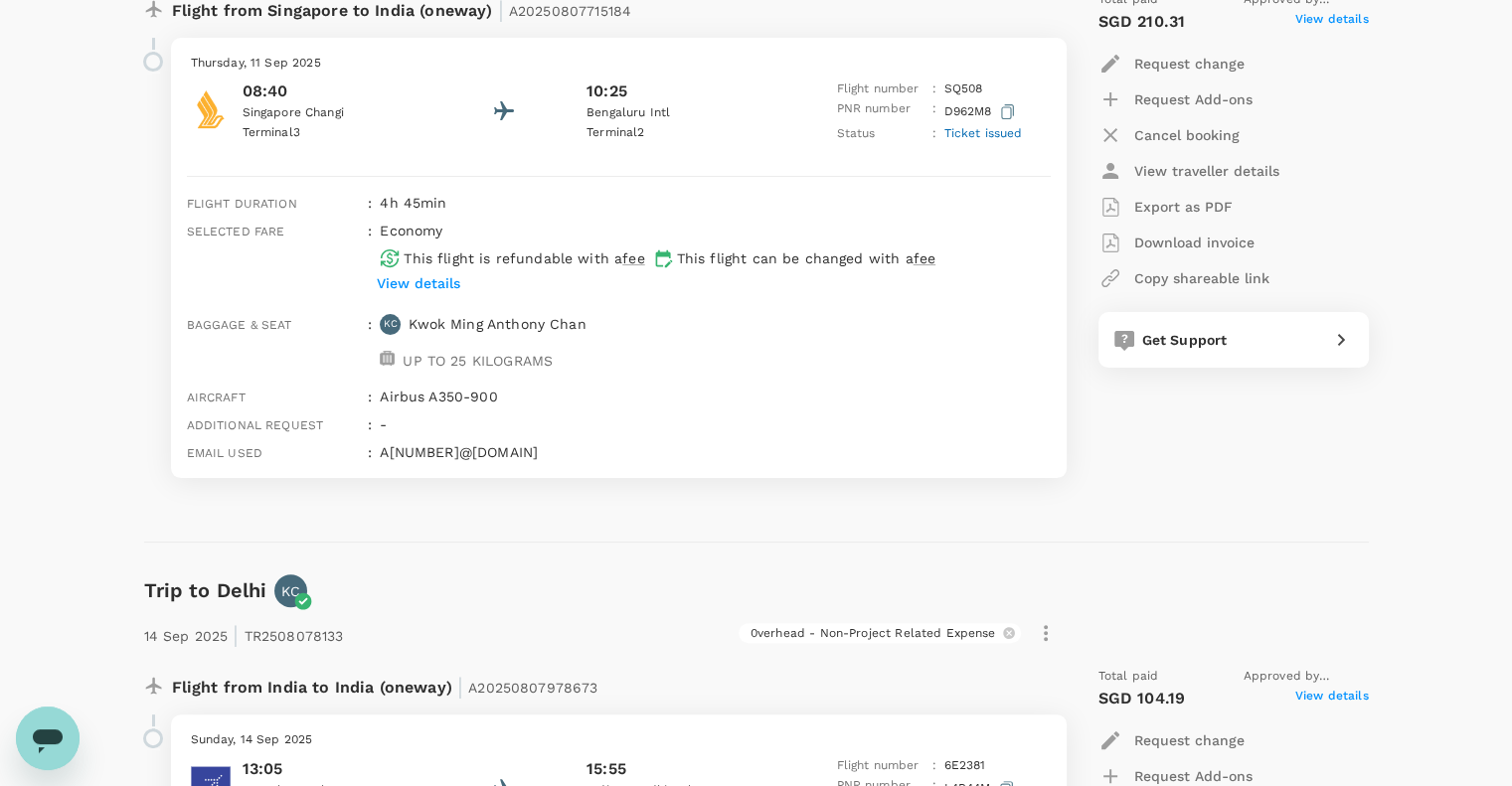 click on "Trip to Delhi KC 14 Sep 2025     |   TR2508078133 0verhead - Non-Project Related Expense Flight from India to India (oneway)   |   A20250807978673 Sunday, 14 Sep 2025   13:05 Bengaluru Intl Terminal  1 15:55 Indira Gandhi Intl Terminal  1 Flight number : 6E 2381 PNR number : L4B44M   Status : Ticket issued Total paid Approved by     Timothy Luther Noel Larson SGD 104.19 View details Request change Request Add-ons Cancel booking View traveller details Export as PDF Download invoice Copy shareable link Get Support" at bounding box center (749, 826) 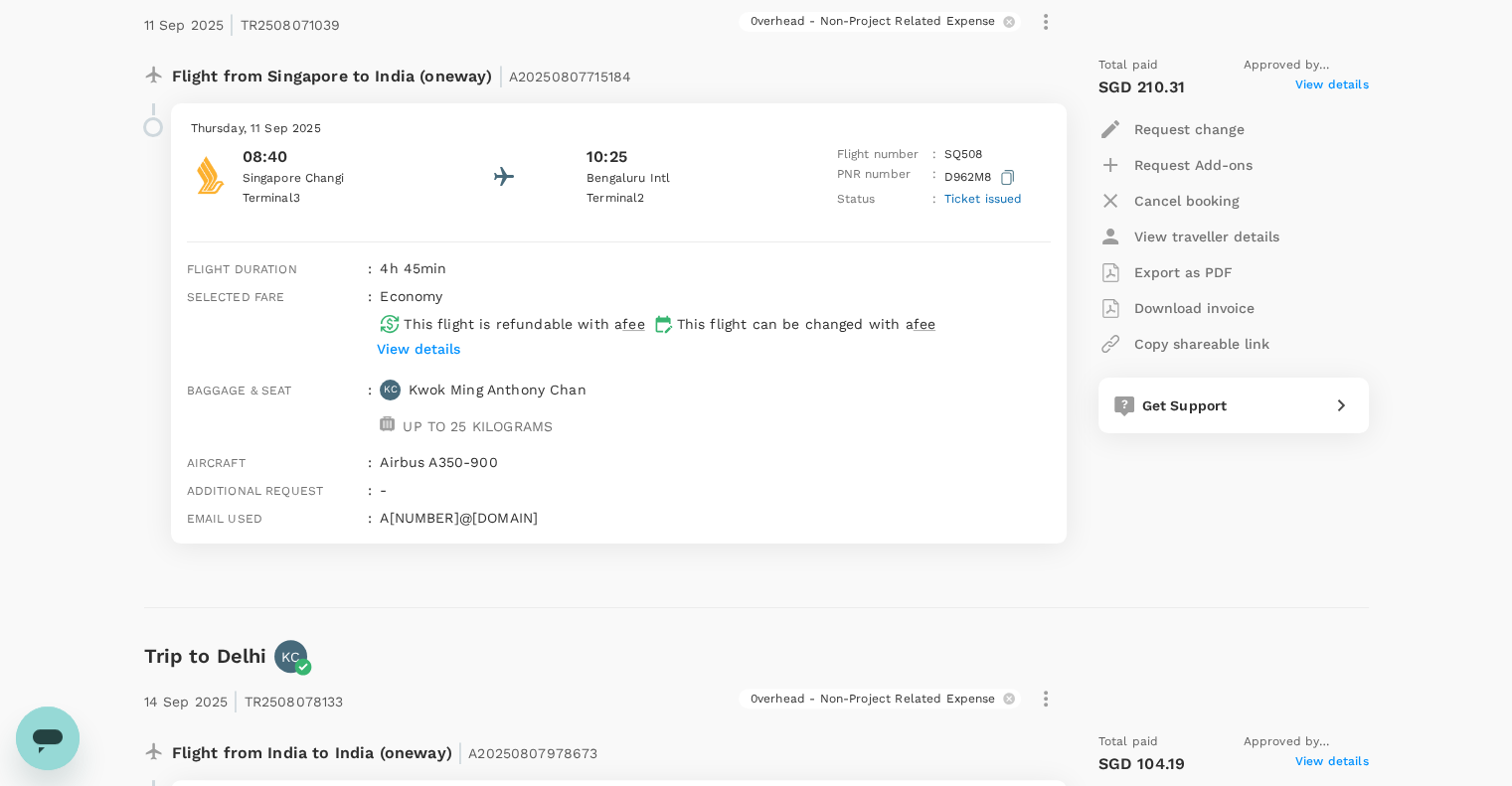 scroll, scrollTop: 298, scrollLeft: 0, axis: vertical 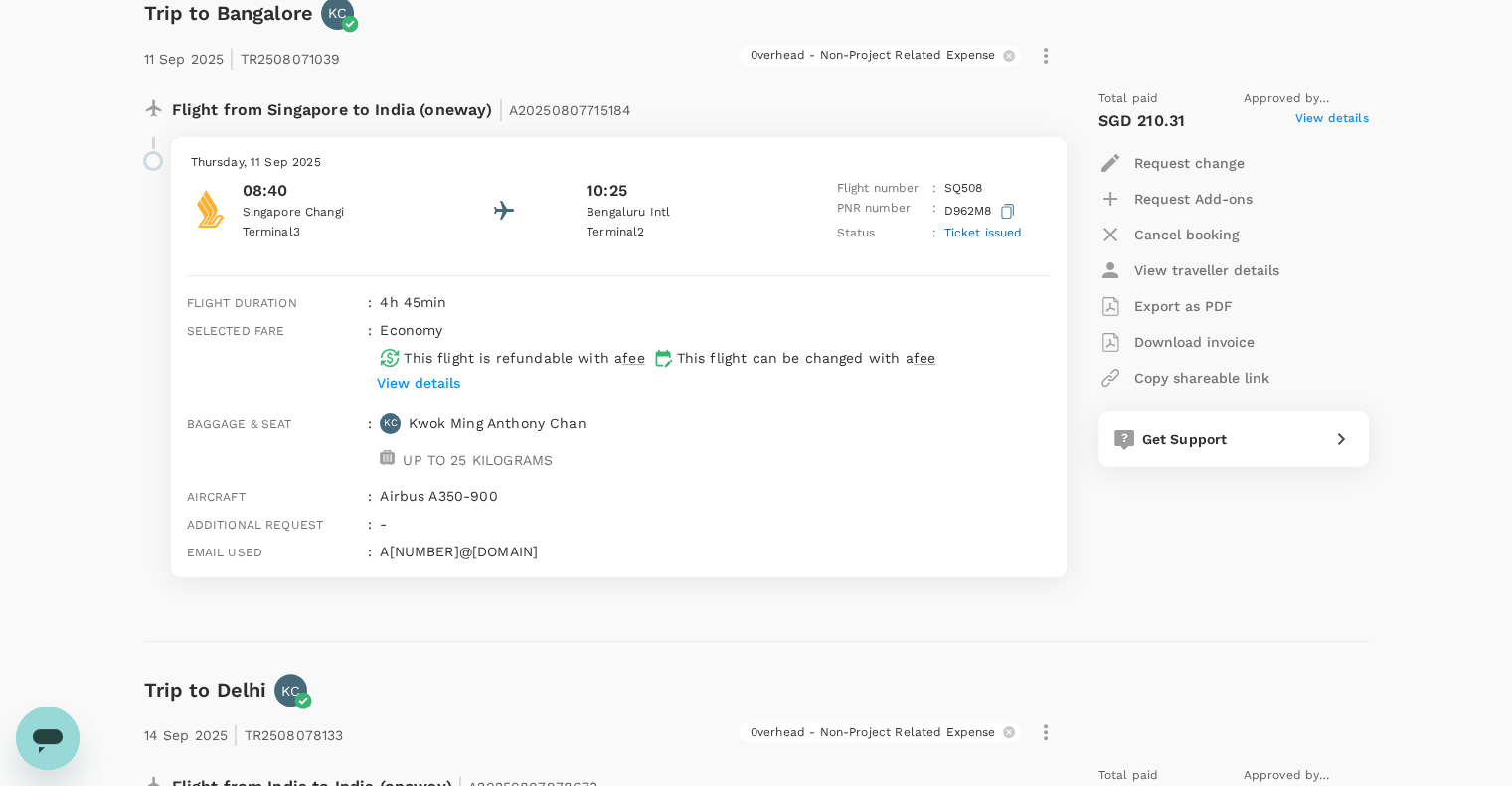 click on "Trips ​ ​ Upcoming Past Cancelled/Rejected Where I am the traveller Trip to Bangalore KC 11 Sep 2025     |   TR2508071039 0verhead - Non-Project Related Expense Flight from Singapore to India (oneway)   |   A20250807715184 Thursday, 11 Sep 2025   08:40 Singapore Changi Terminal  3 10:25 Bengaluru Intl Terminal  2 Flight number : SQ 508 PNR number : D962M8   Status : Ticket issued Flight duration : 4h 45min Selected fare : economy This flight is refundable with a  fee This flight can be changed with a  fee View details Baggage & seat : KC Kwok Ming Anthony   Chan UP TO 25 KILOGRAMS Aircraft : Airbus A350-900 Additional request : - Email used : A20250807715184@travel.trutrip.co Total paid Approved by     Timothy Luther Noel Larson SGD 210.31 View details Request change Request Add-ons Cancel booking View traveller details Export as PDF Download invoice Copy shareable link Get Support Trip to Delhi KC 14 Sep 2025     |   TR2508078133 0verhead - Non-Project Related Expense Flight from India to India (oneway)" at bounding box center (756, 1570) 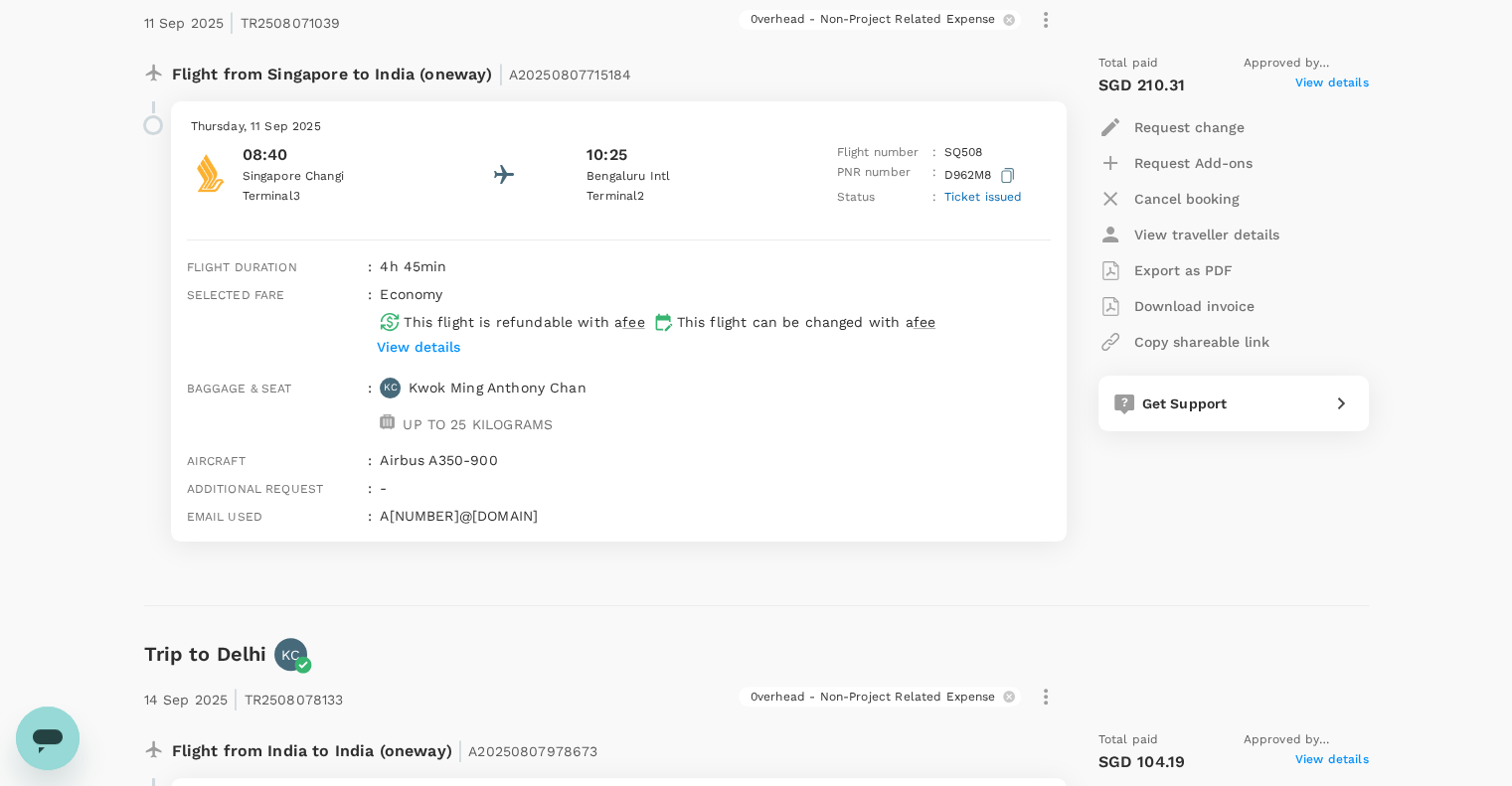 scroll, scrollTop: 298, scrollLeft: 0, axis: vertical 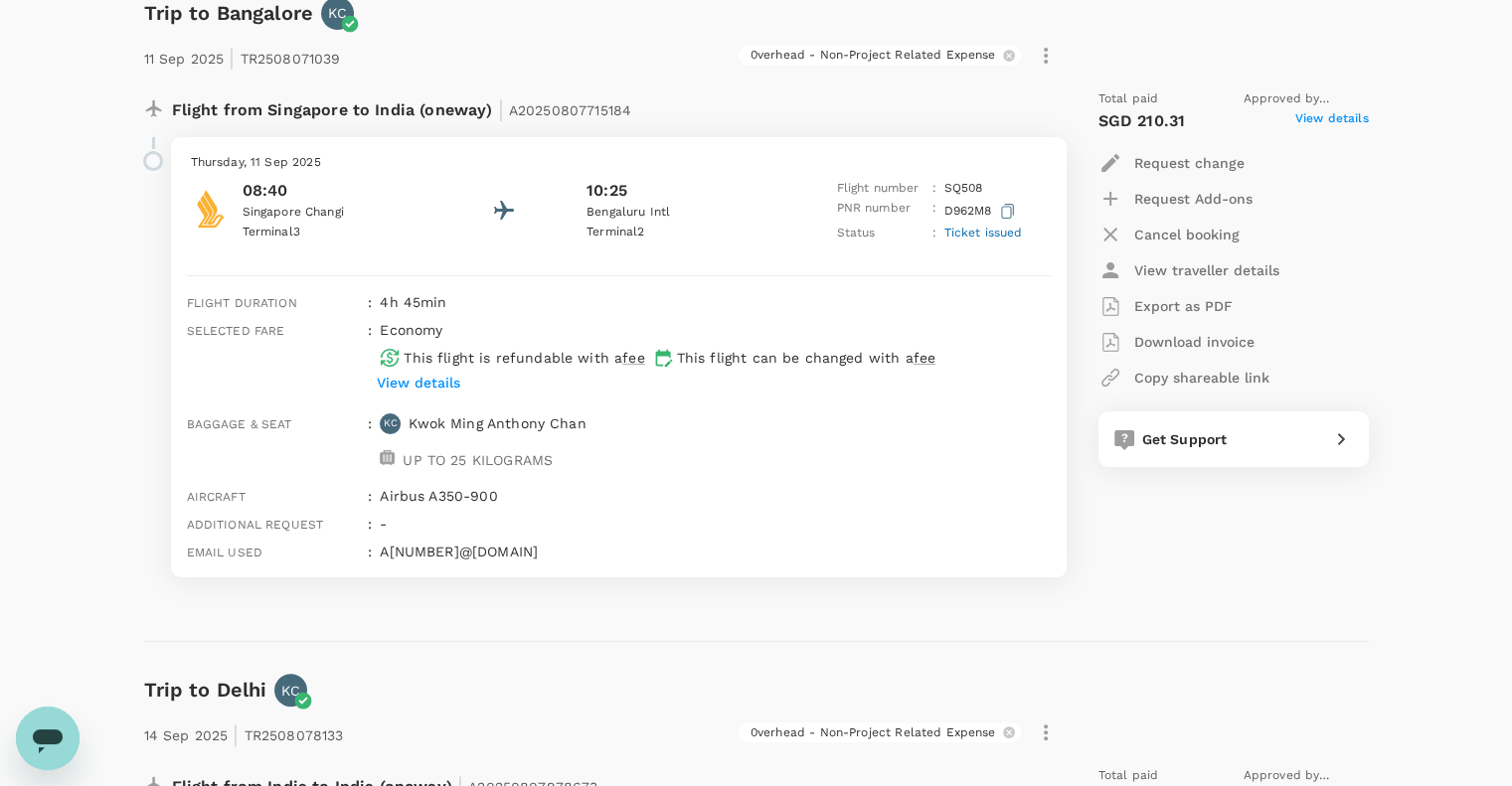 click on "0verhead - Non-Project Related Expense" at bounding box center [705, 56] 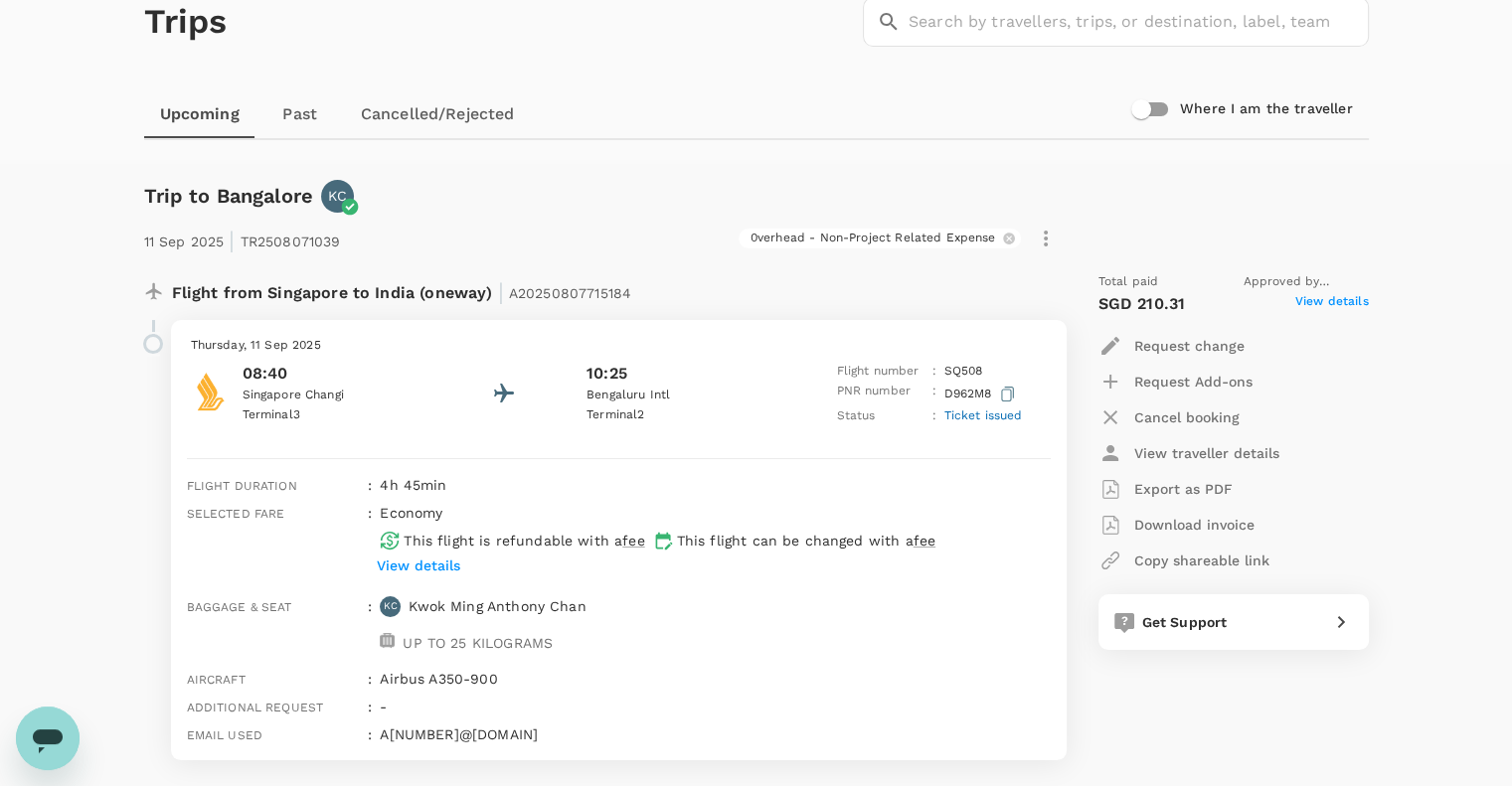 scroll, scrollTop: 0, scrollLeft: 0, axis: both 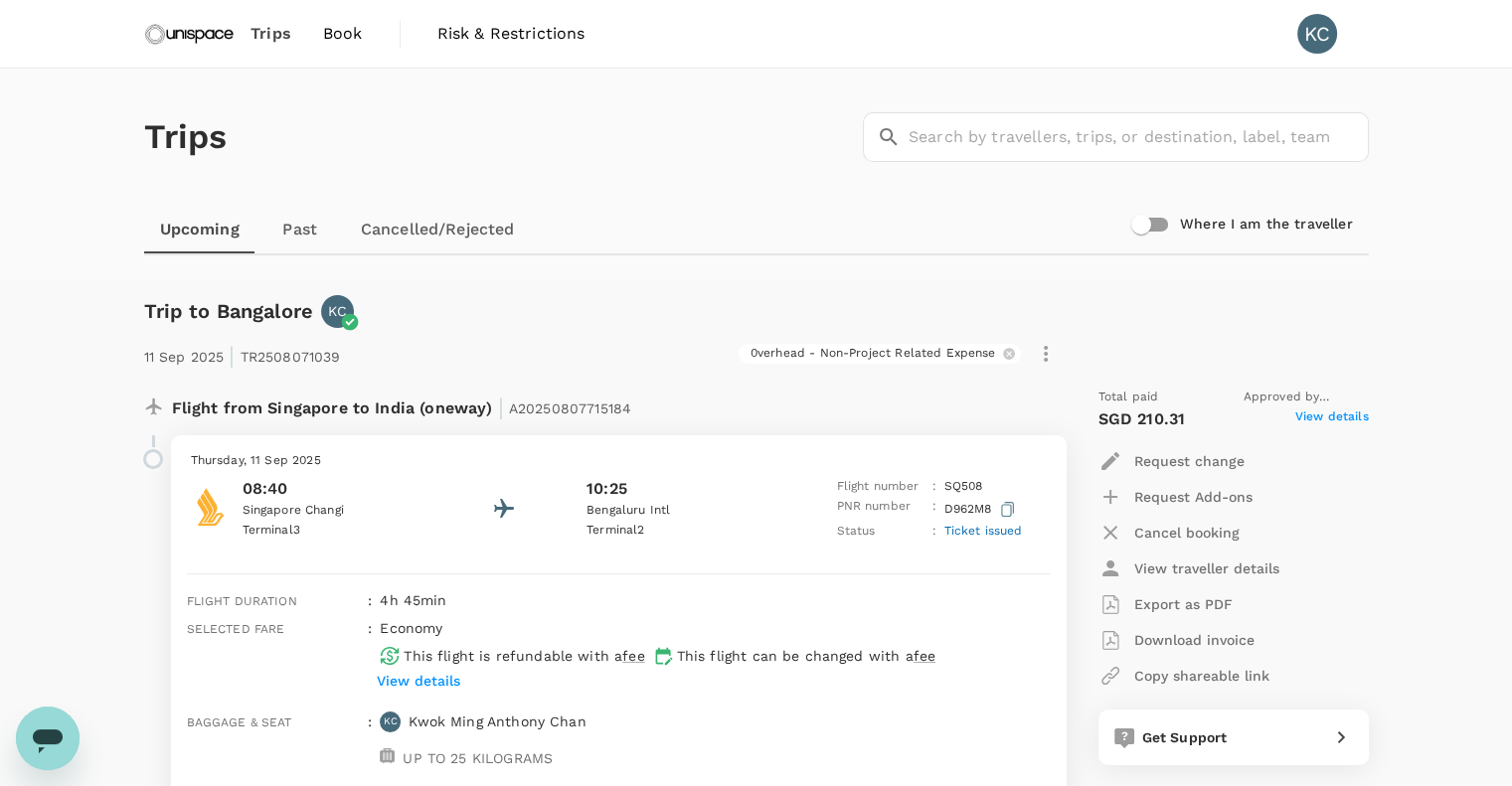 click on "Book" at bounding box center (343, 34) 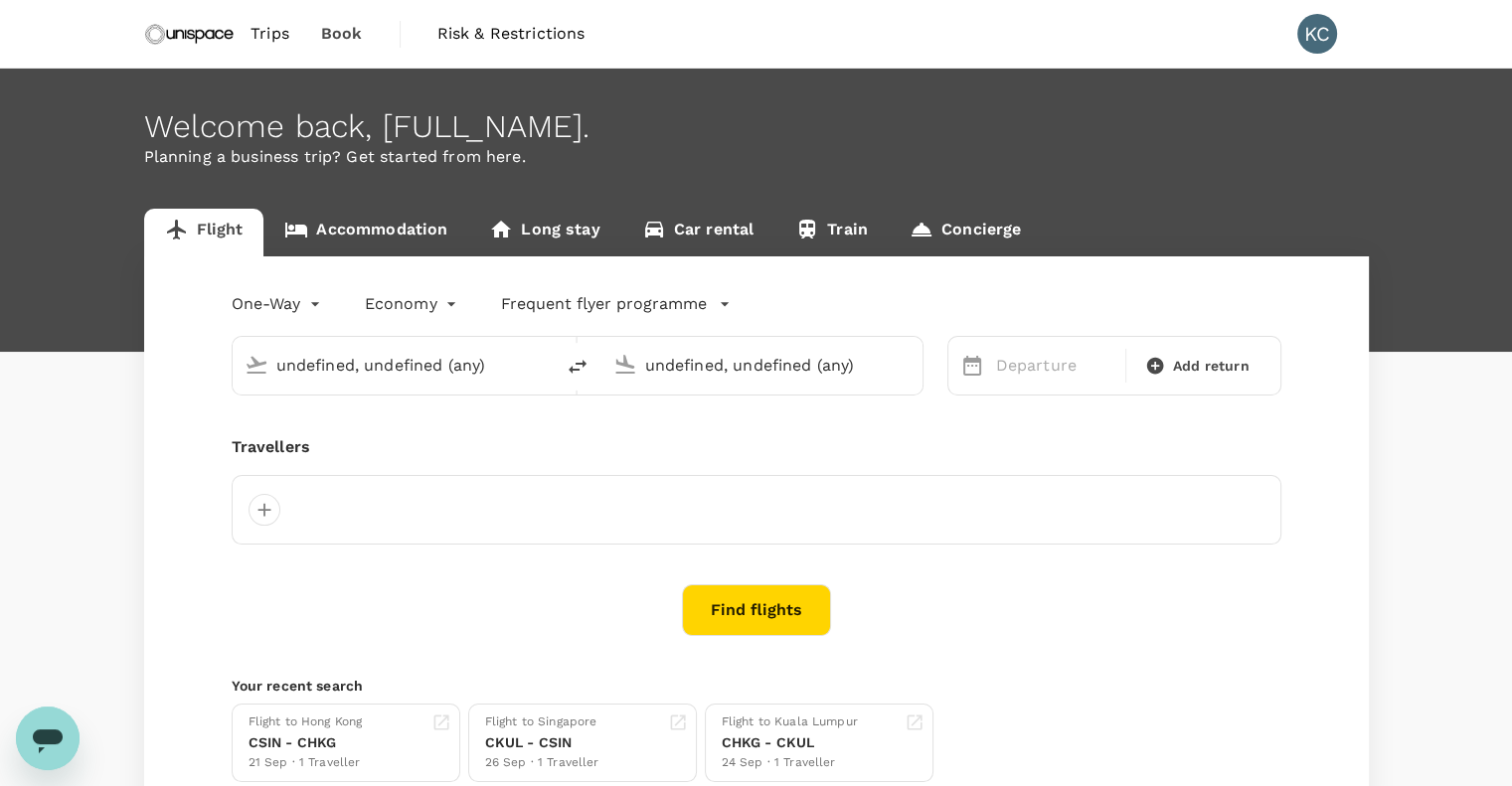 type on "Singapore, Singapore (any)" 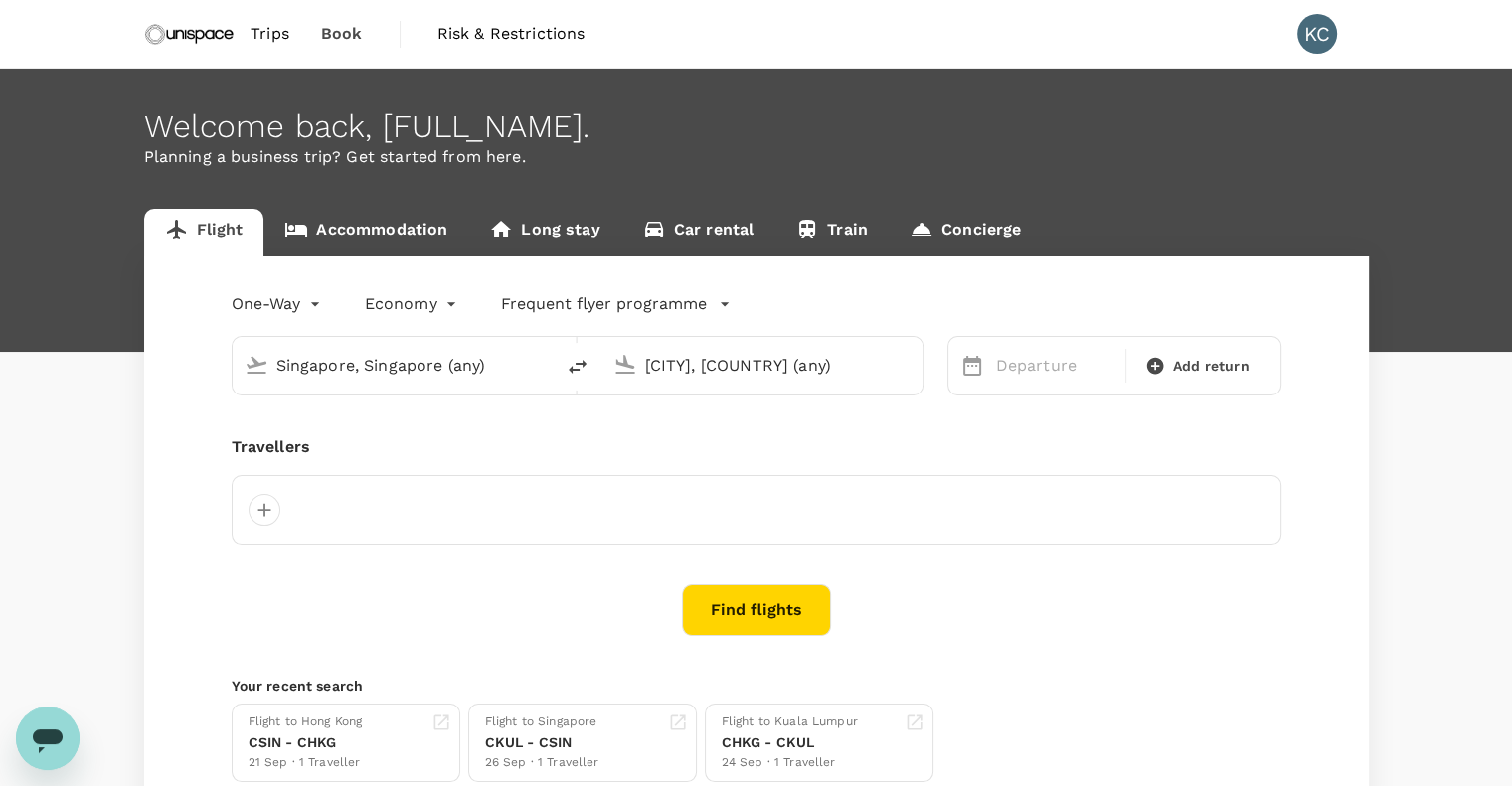 type 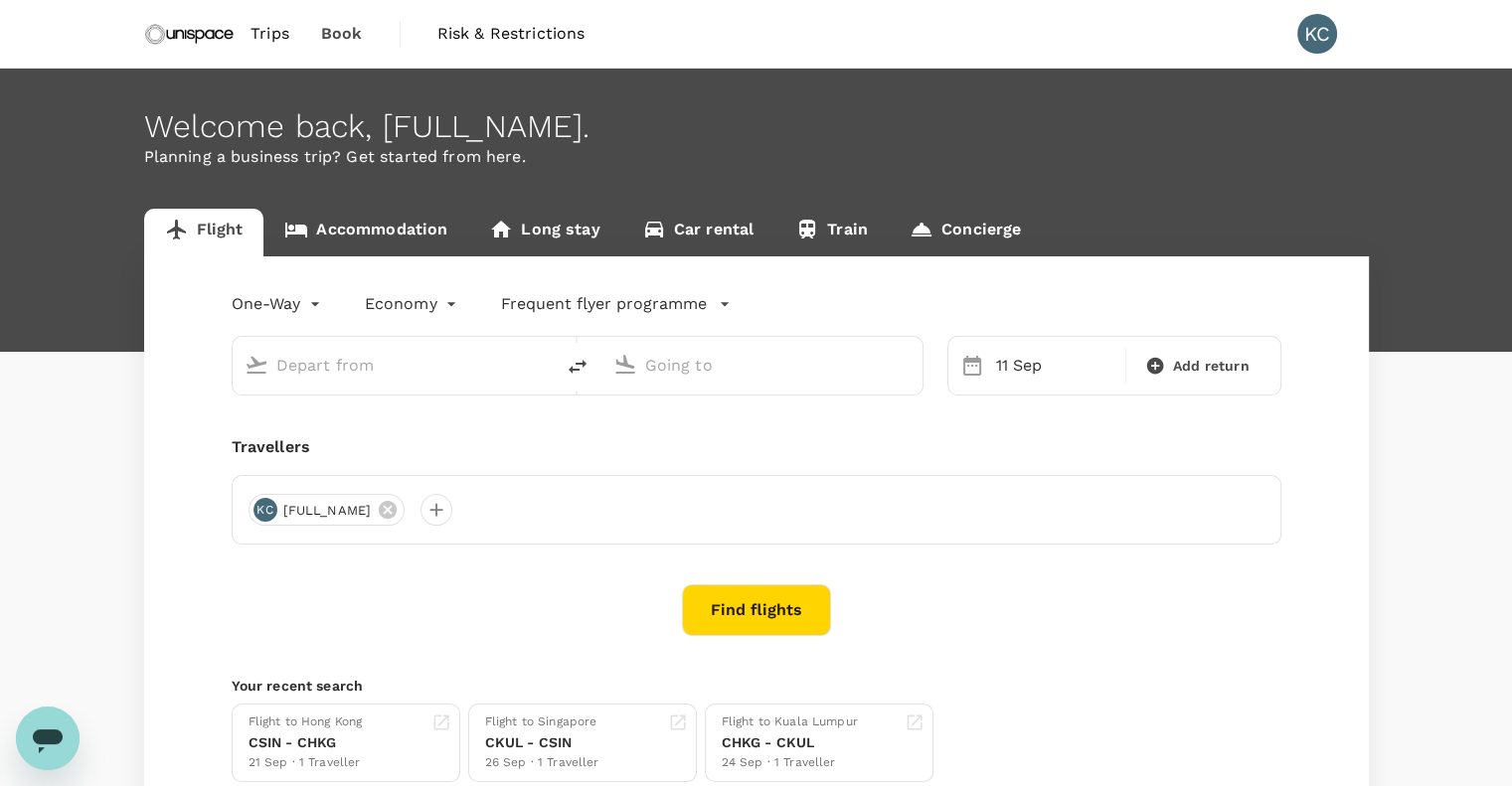 type on "Singapore, Singapore (any)" 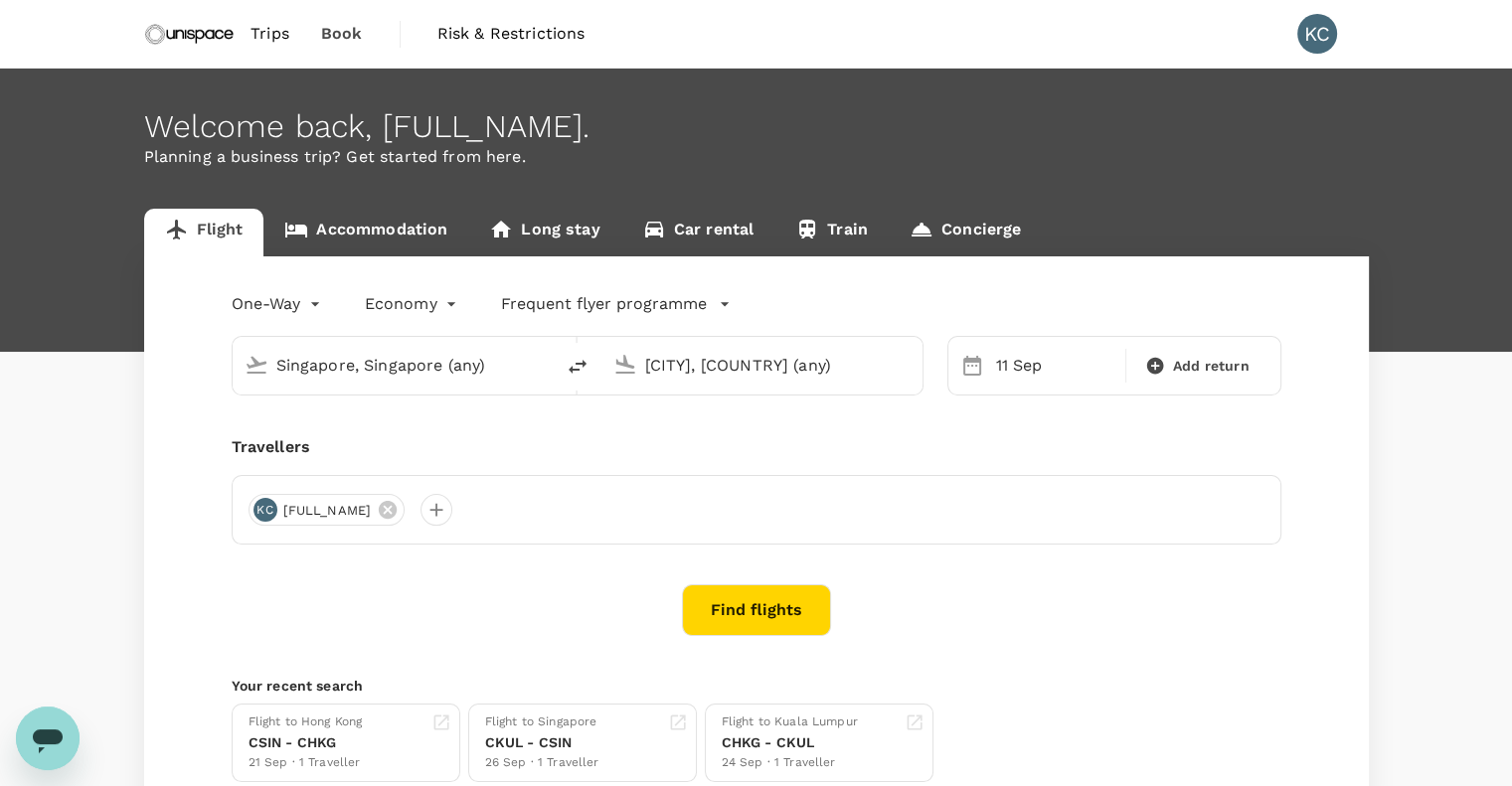 type 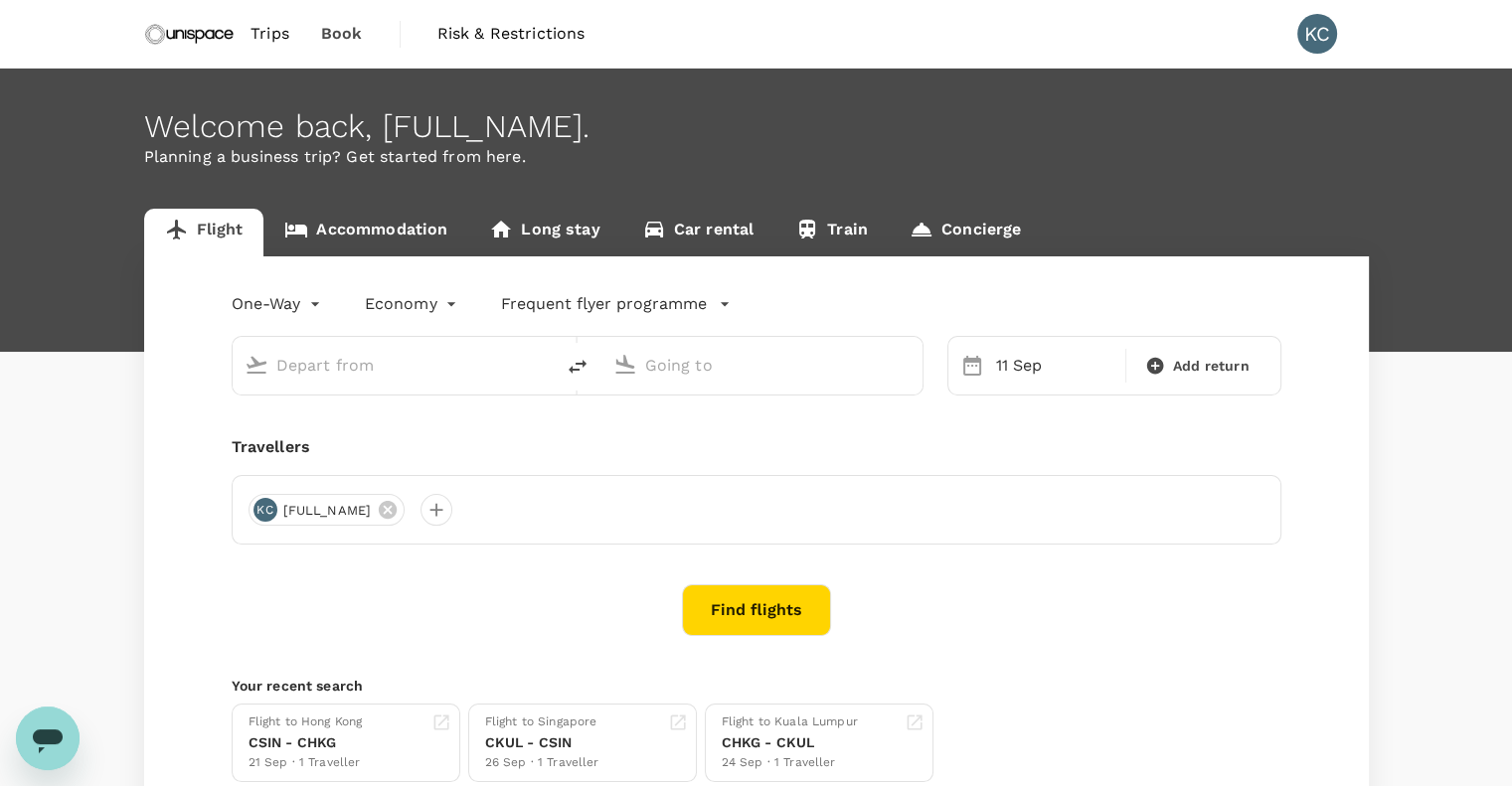 type on "Singapore, Singapore (any)" 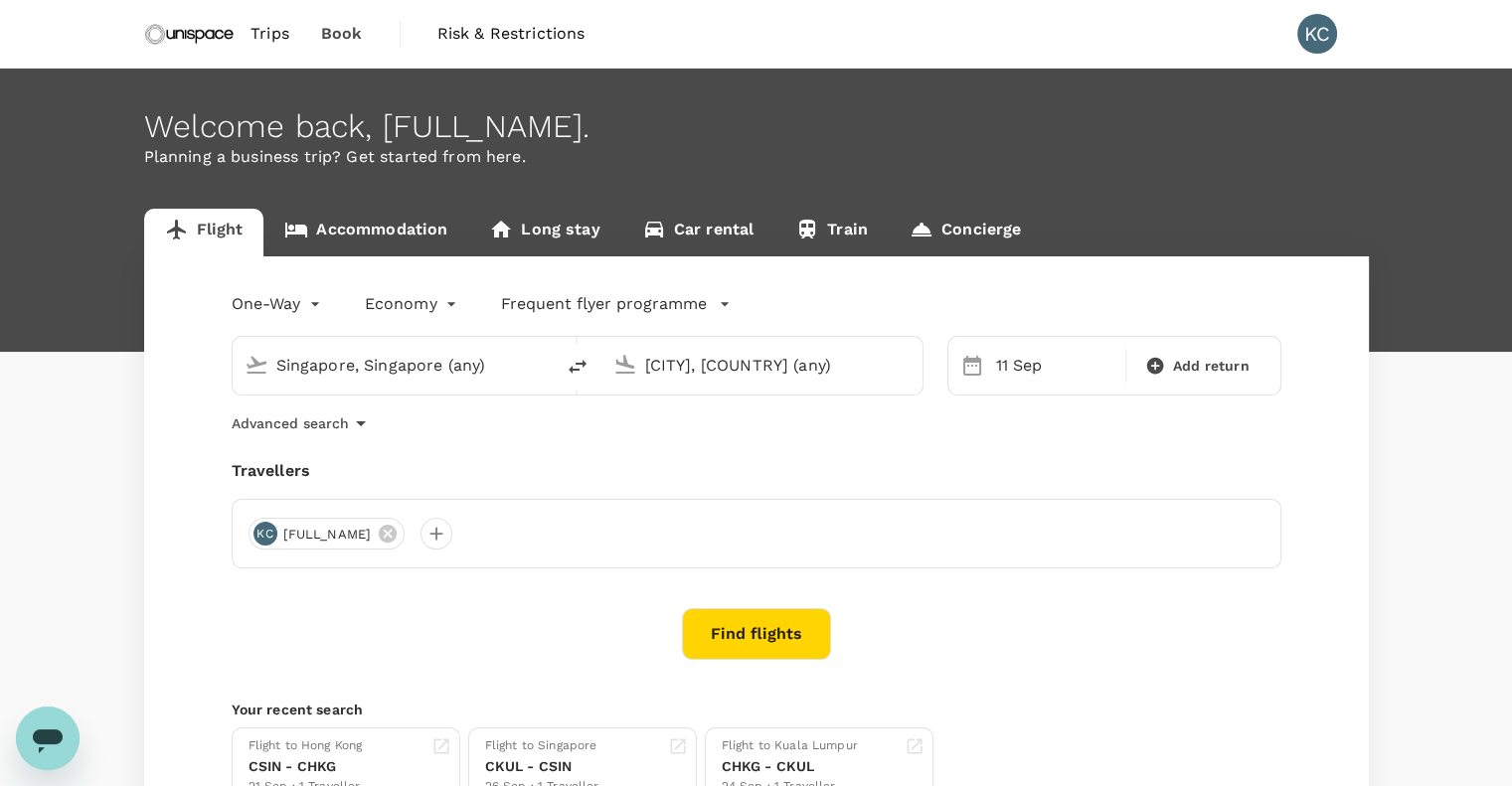 click on "Find flights" at bounding box center [756, 634] 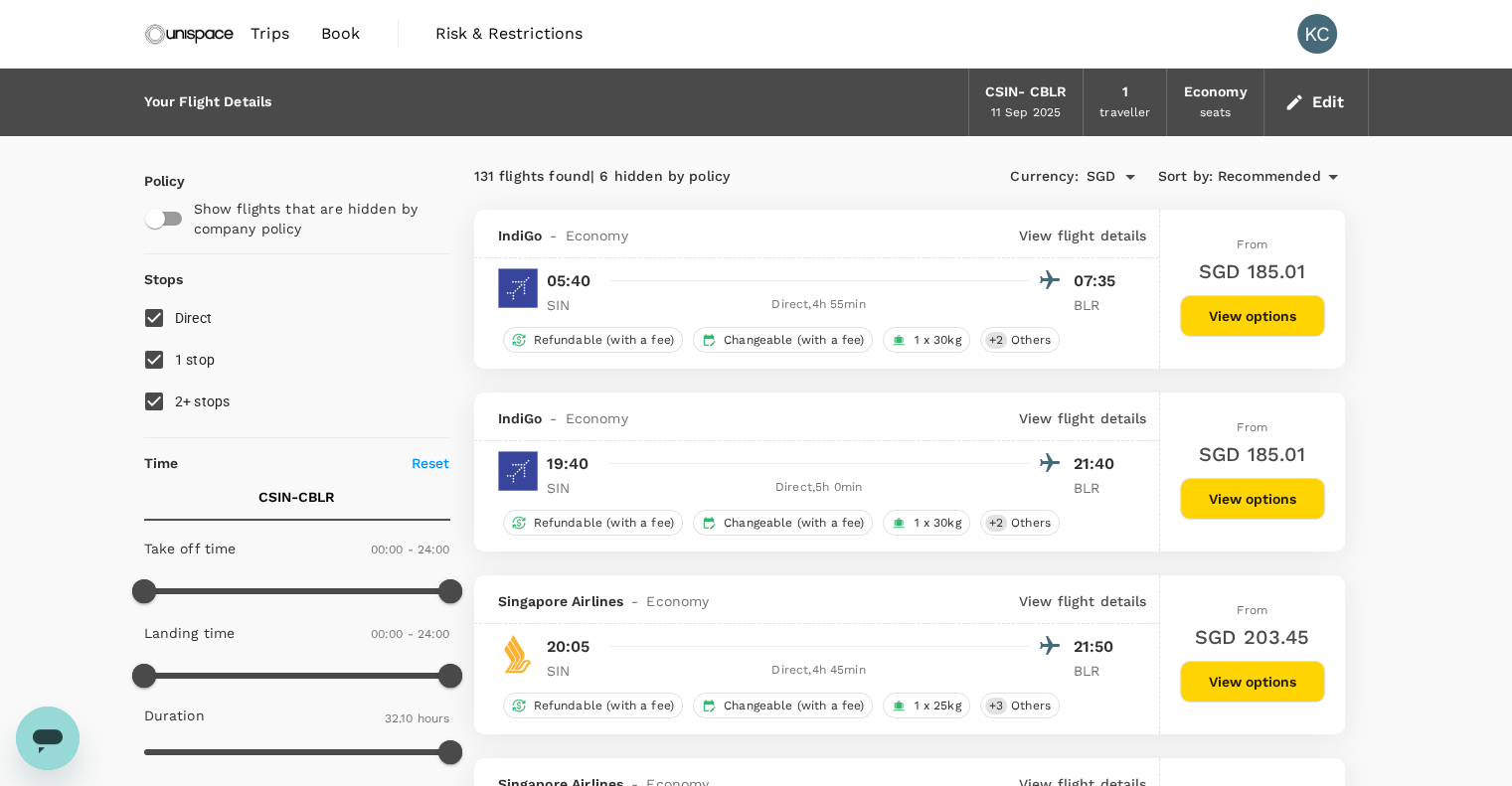 click on "Trips" at bounding box center (269, 34) 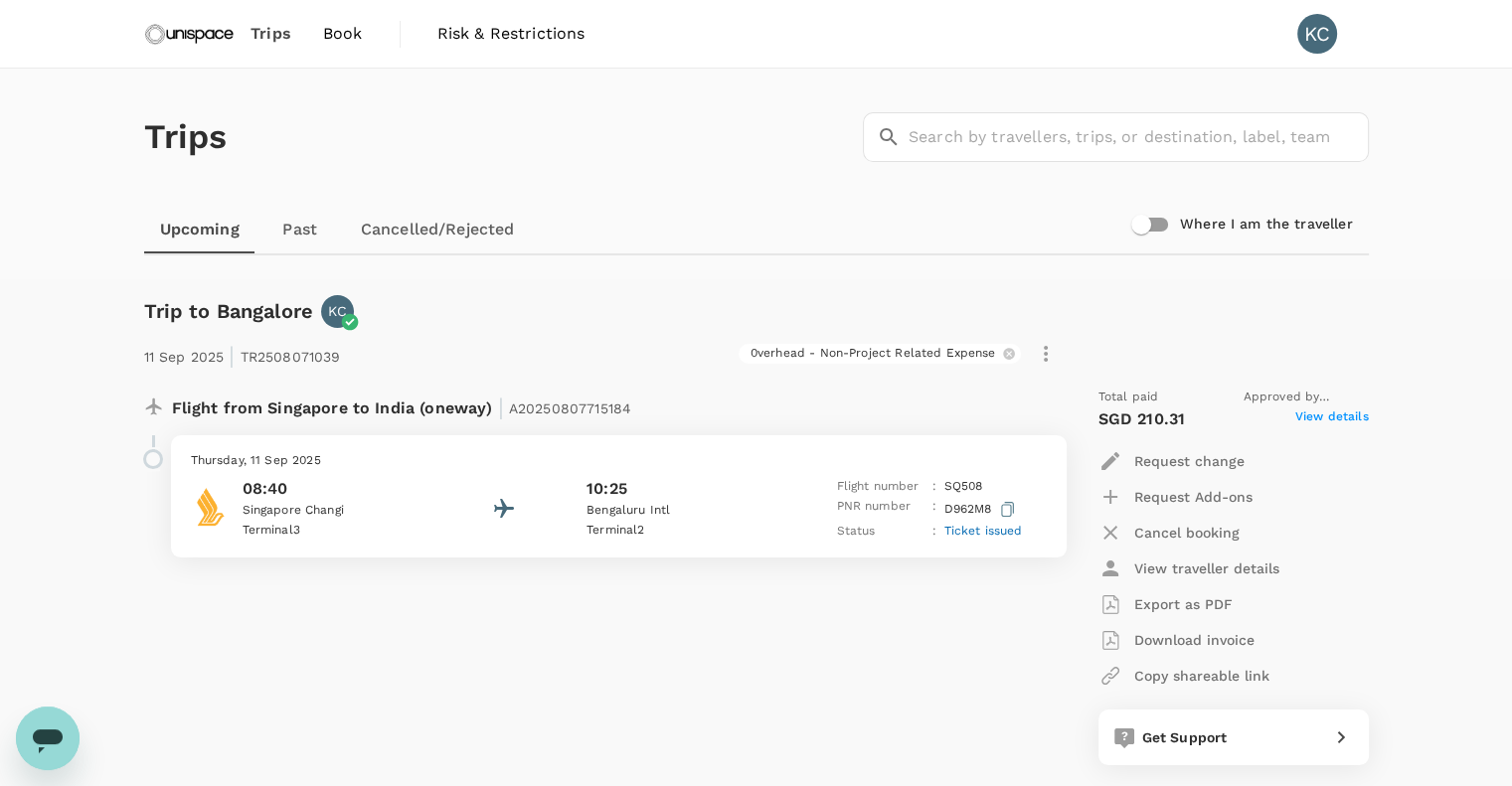 click on "Bengaluru Intl" at bounding box center [676, 511] 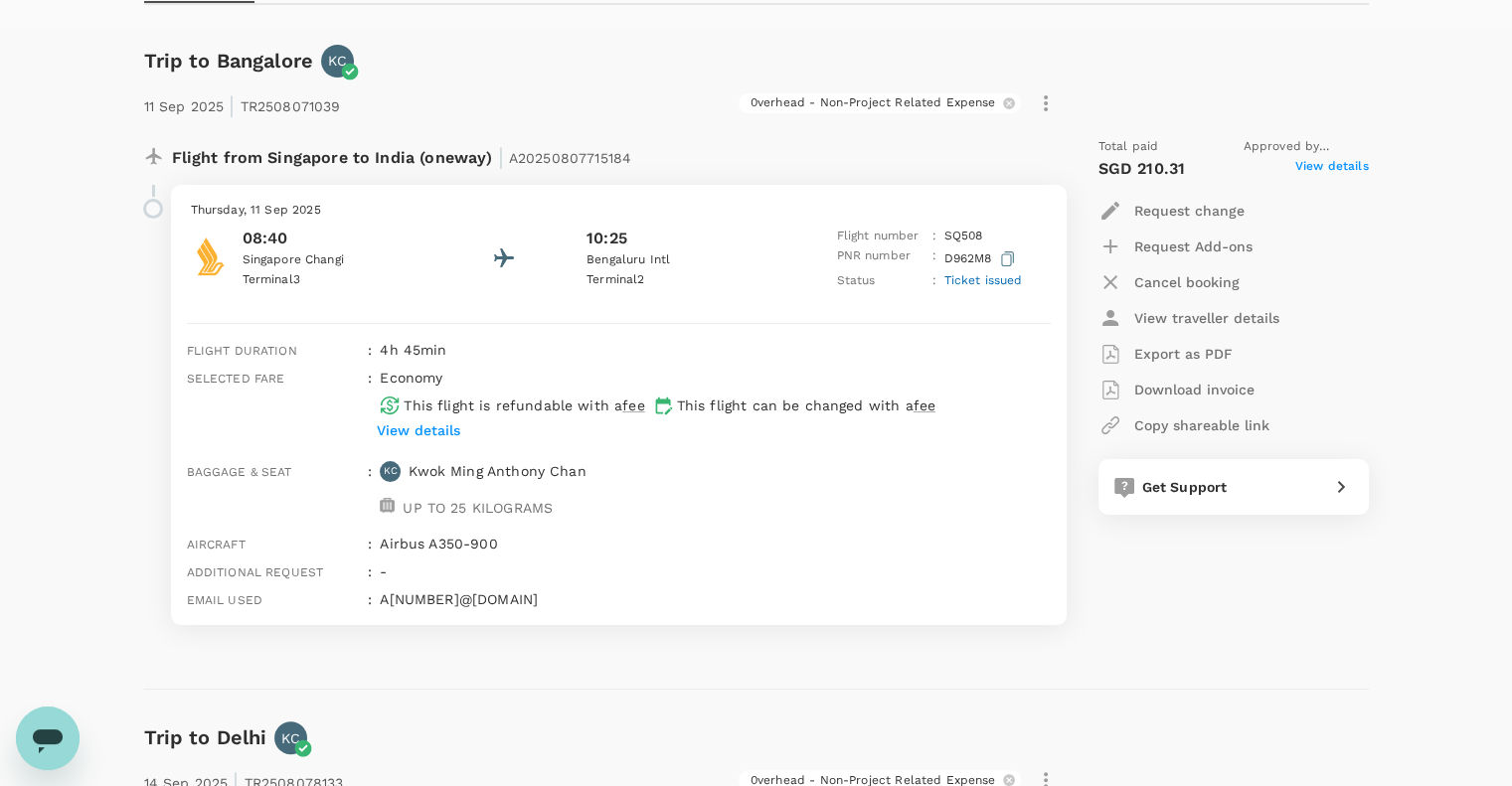 scroll, scrollTop: 298, scrollLeft: 0, axis: vertical 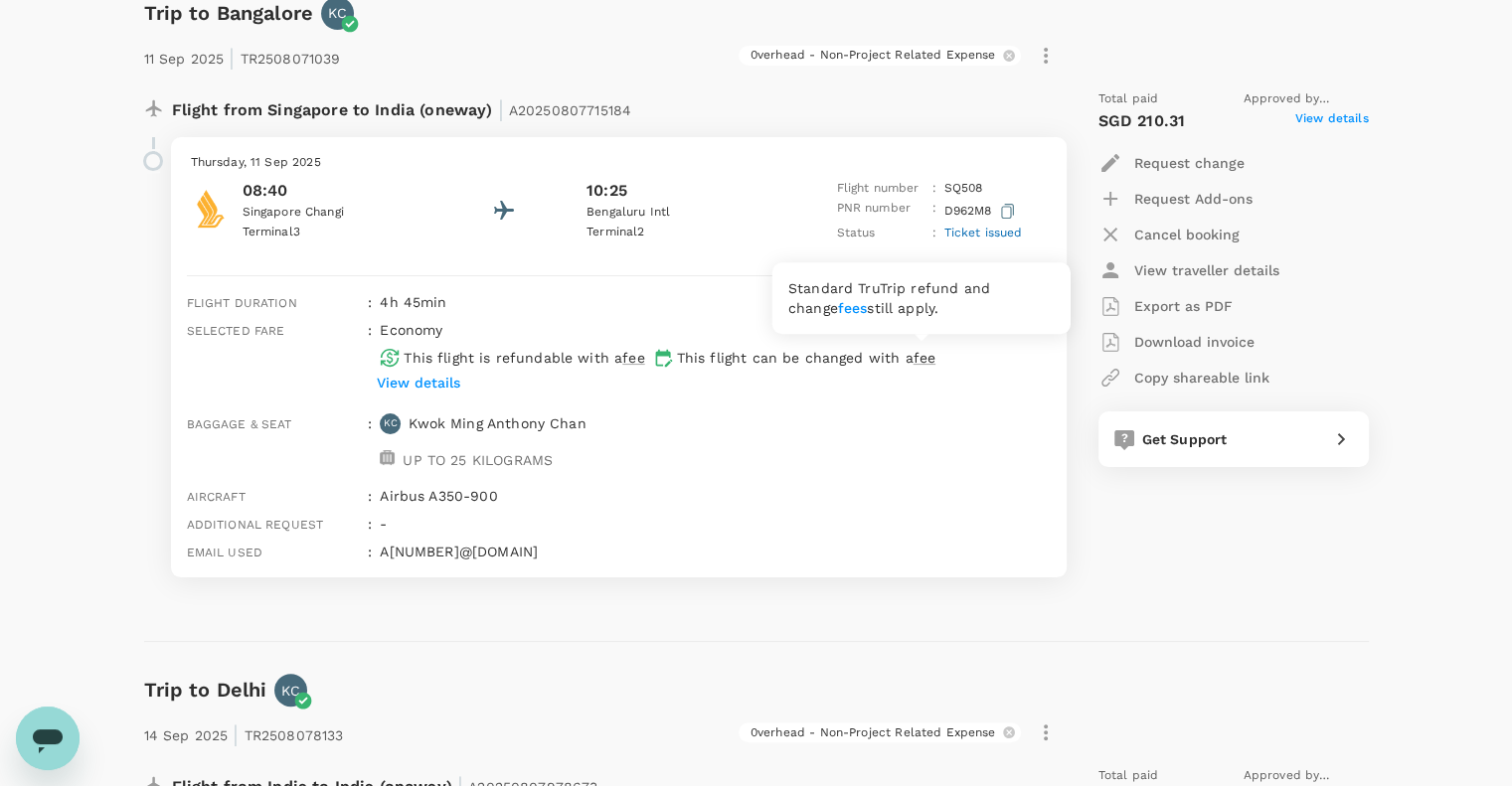 click on "fees" at bounding box center (853, 308) 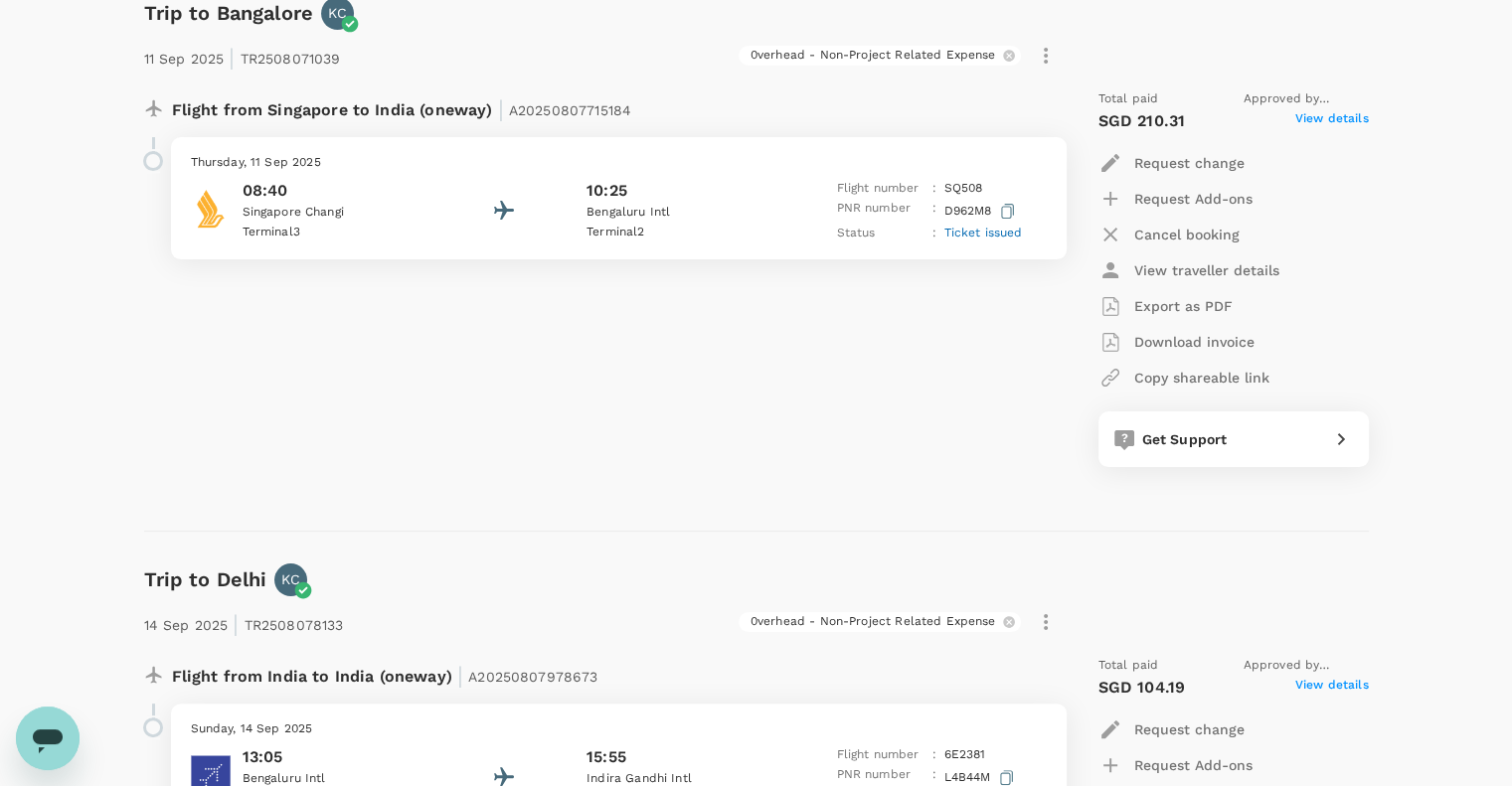 scroll, scrollTop: 0, scrollLeft: 0, axis: both 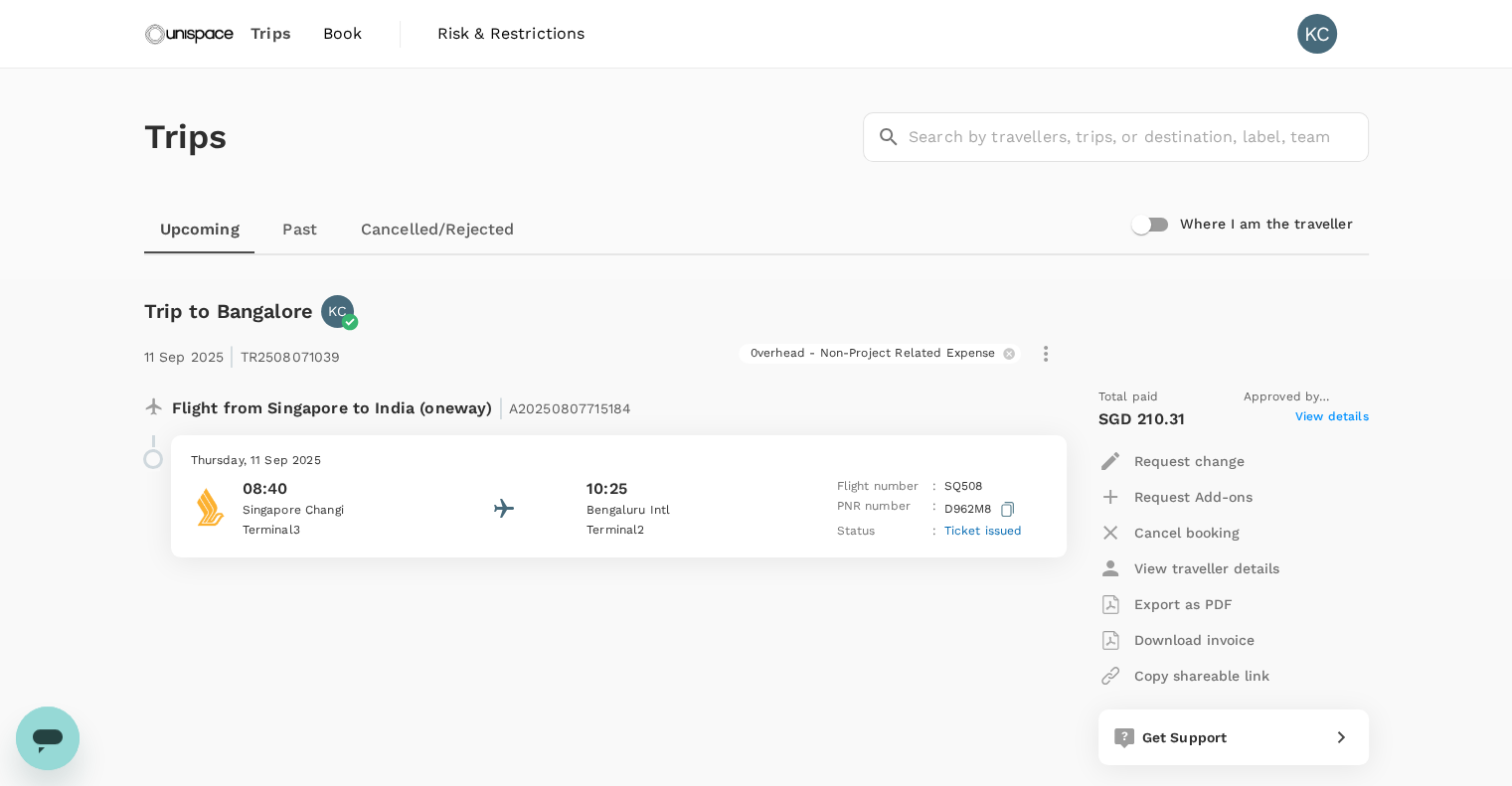 click on "Book" at bounding box center (343, 34) 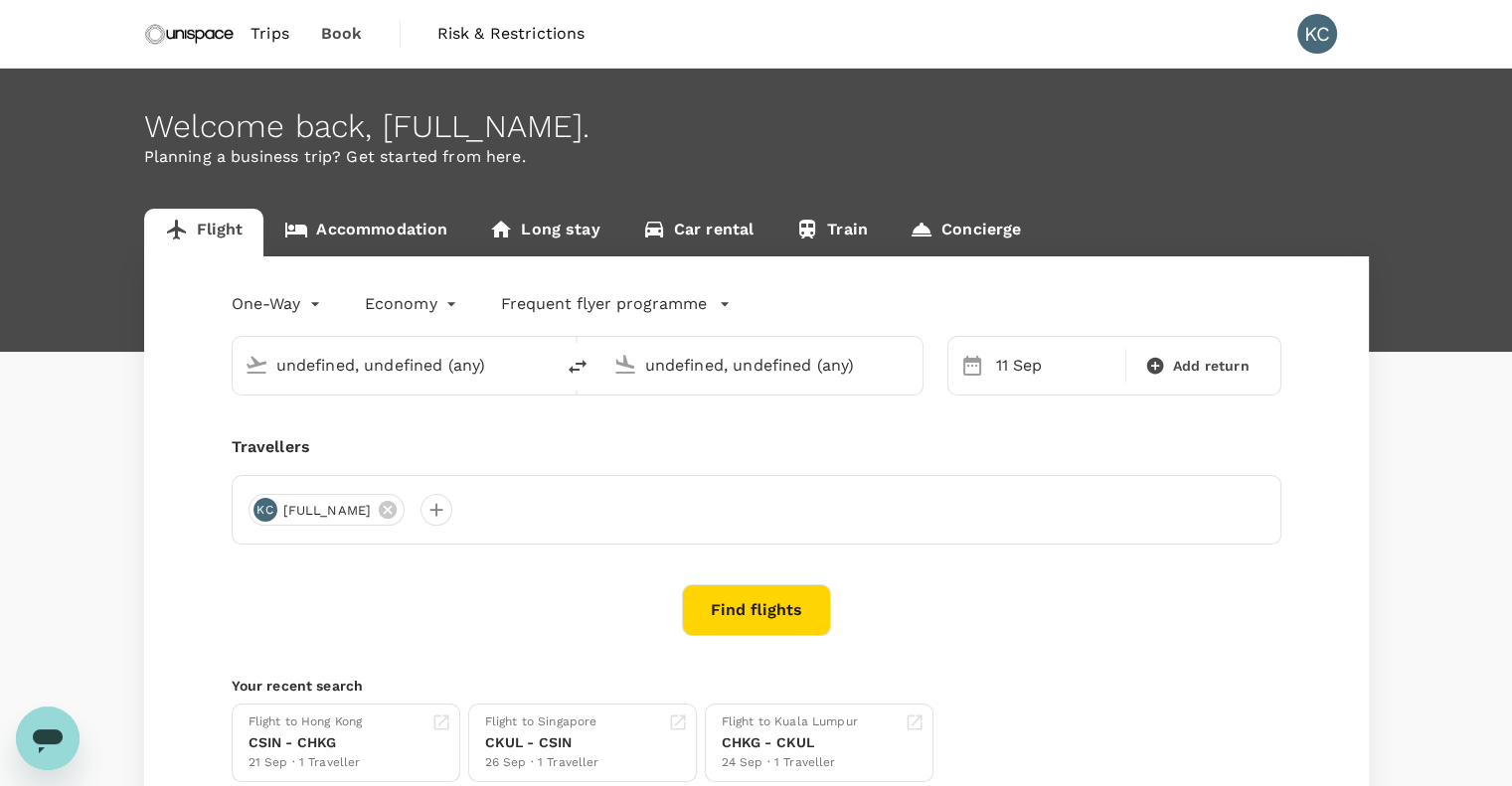 type on "Singapore, Singapore (any)" 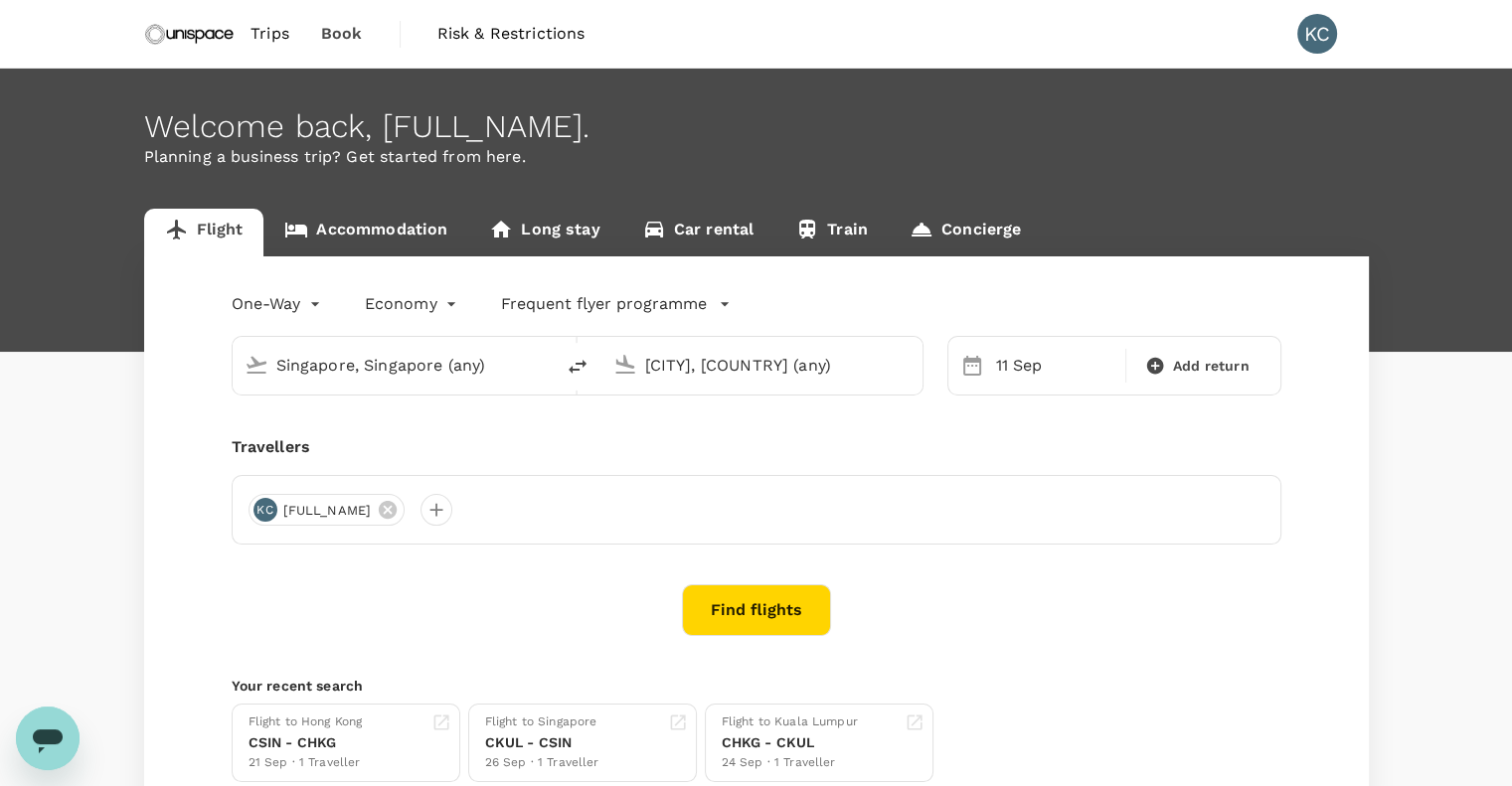 type 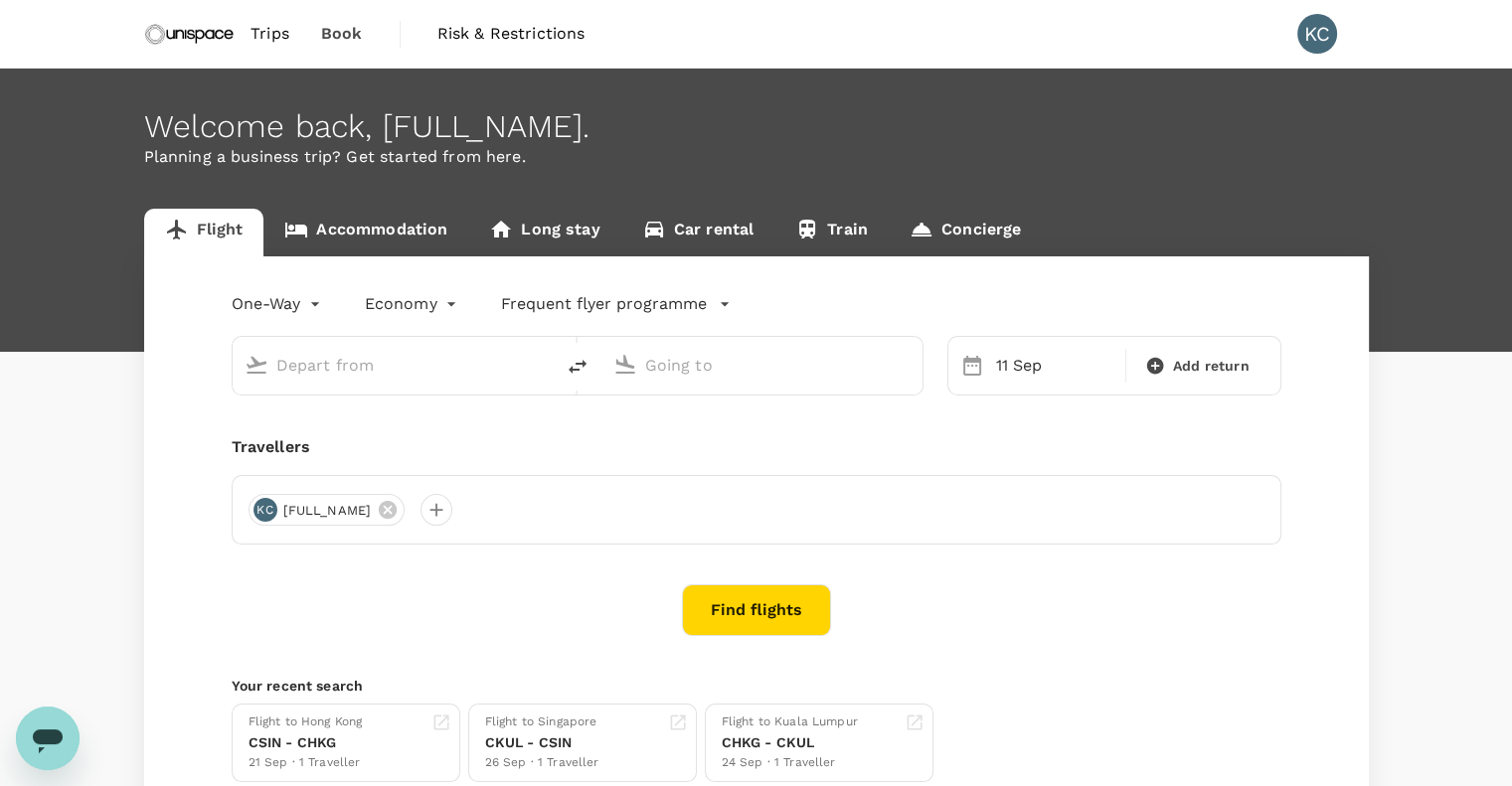 click at bounding box center [394, 365] 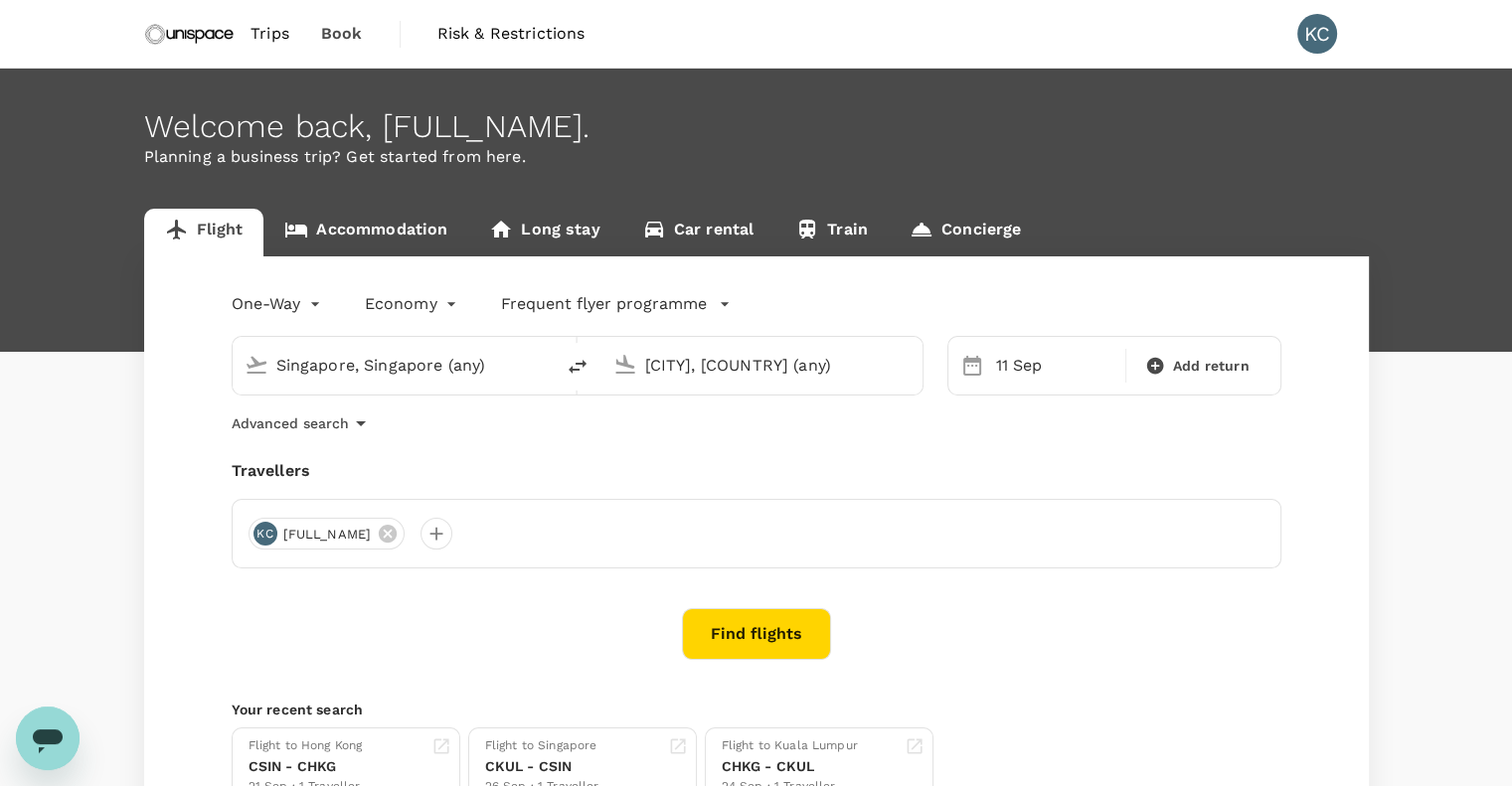 type 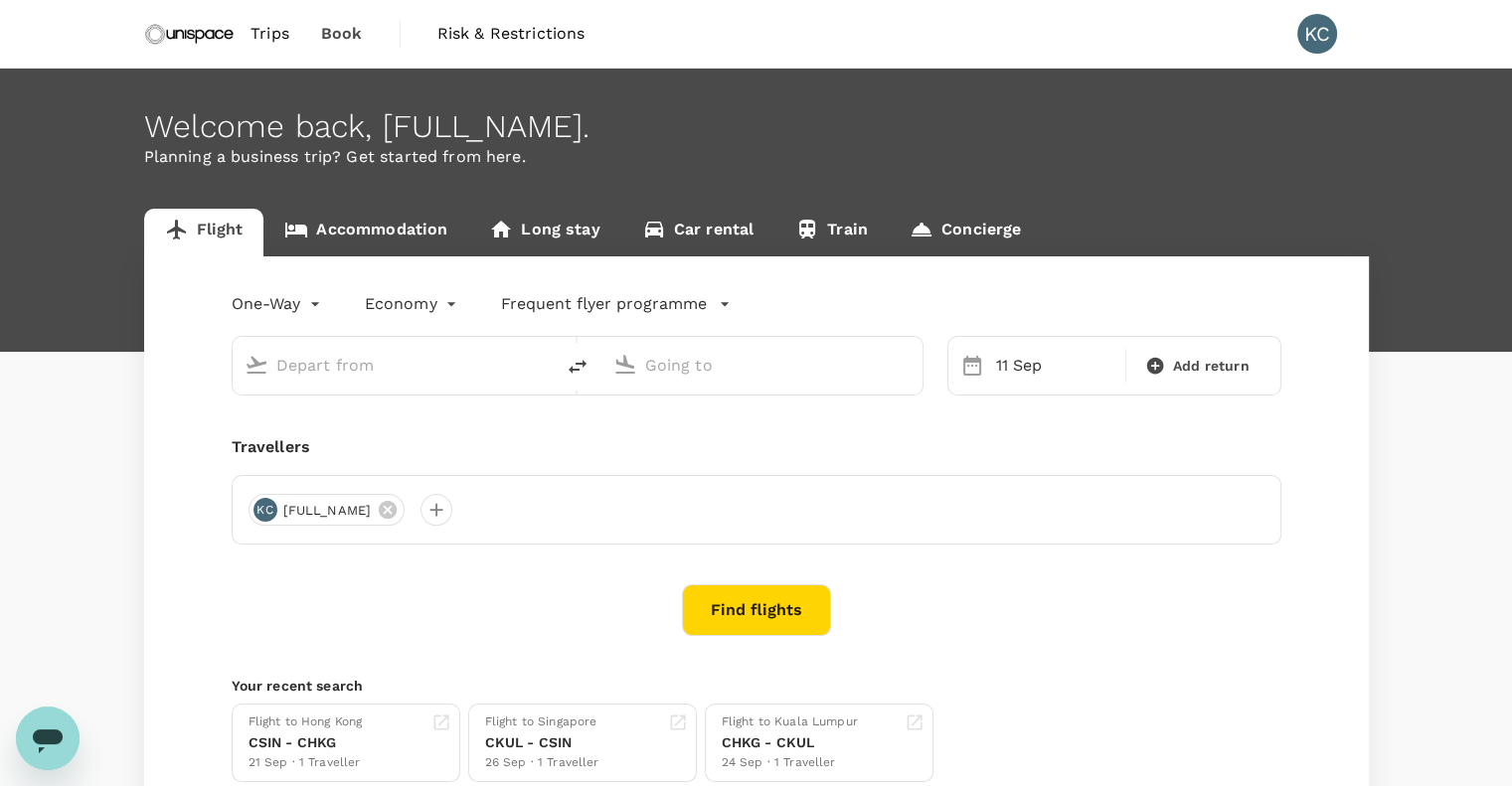 type on "Singapore, Singapore (any)" 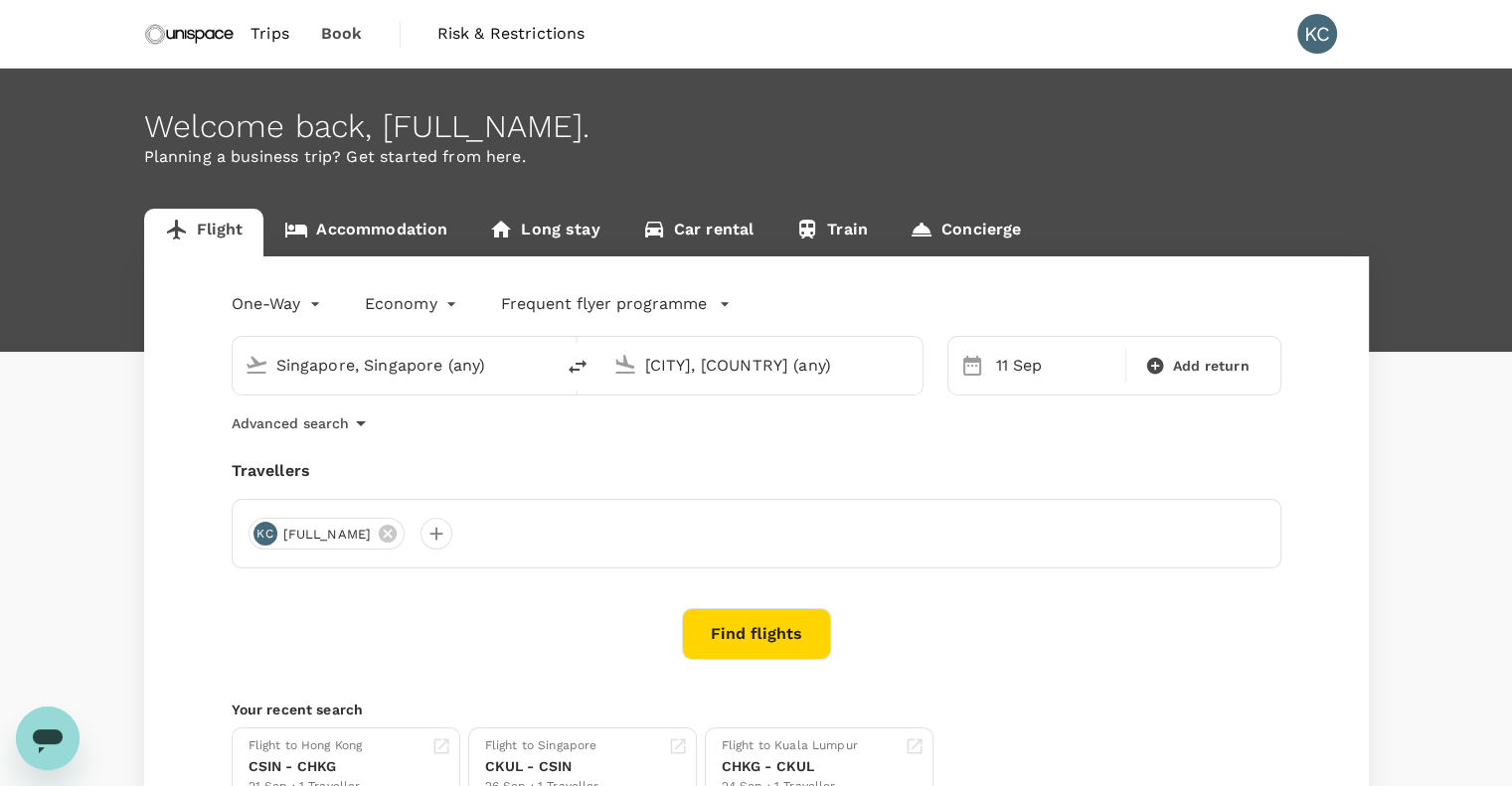 click on "Accommodation" at bounding box center (366, 233) 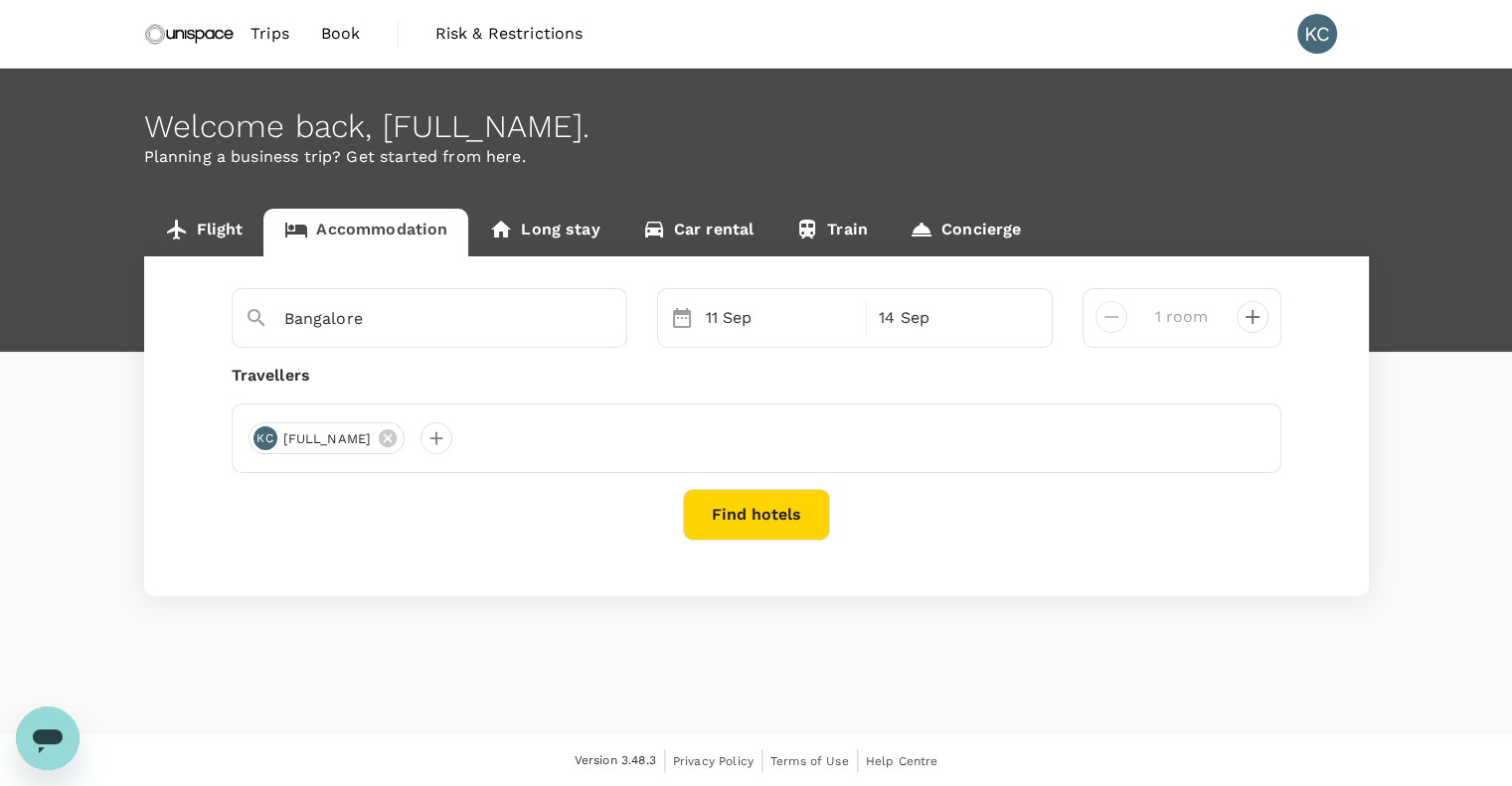 click on "Find hotels" at bounding box center (756, 515) 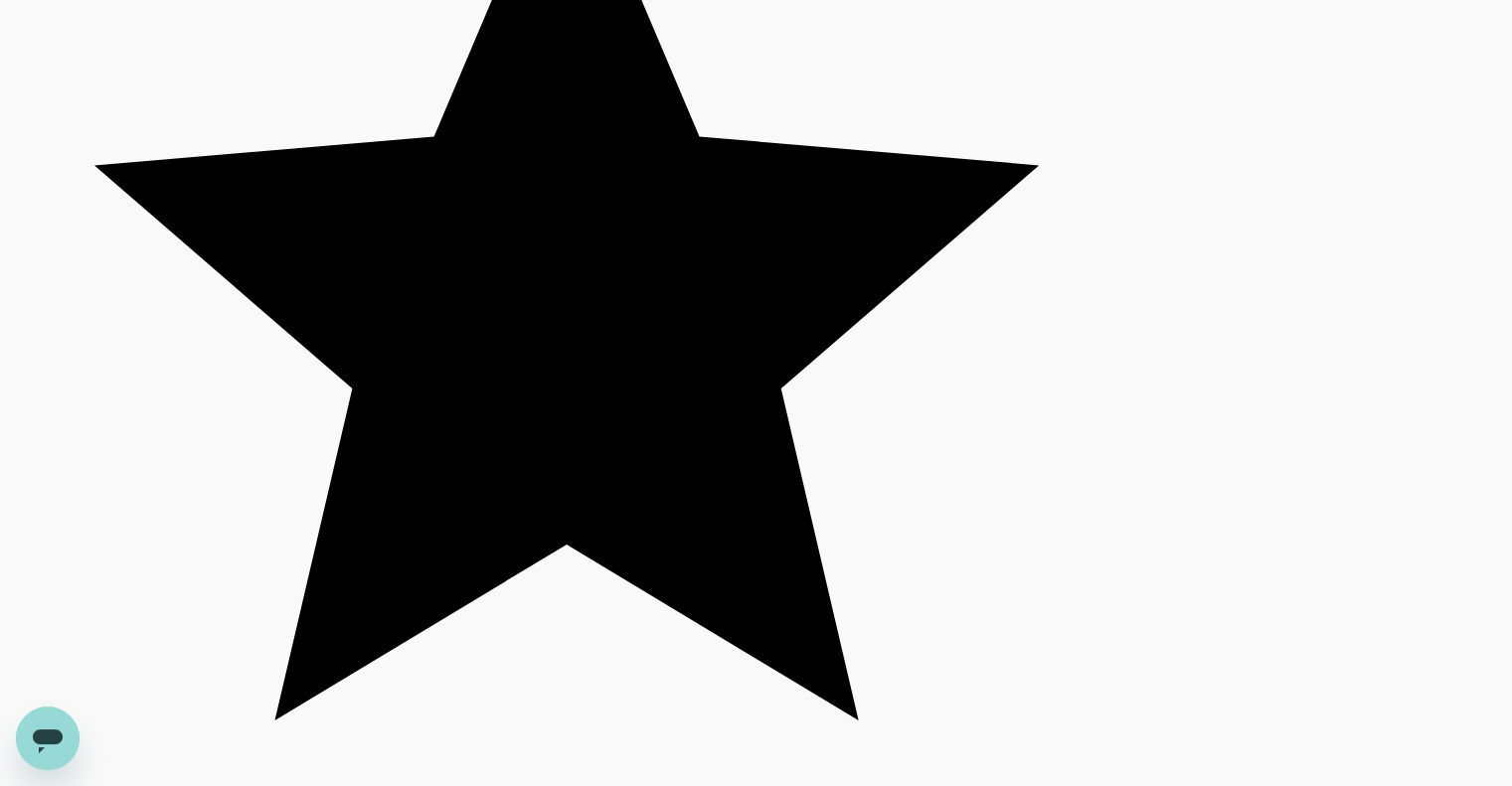 scroll, scrollTop: 3875, scrollLeft: 0, axis: vertical 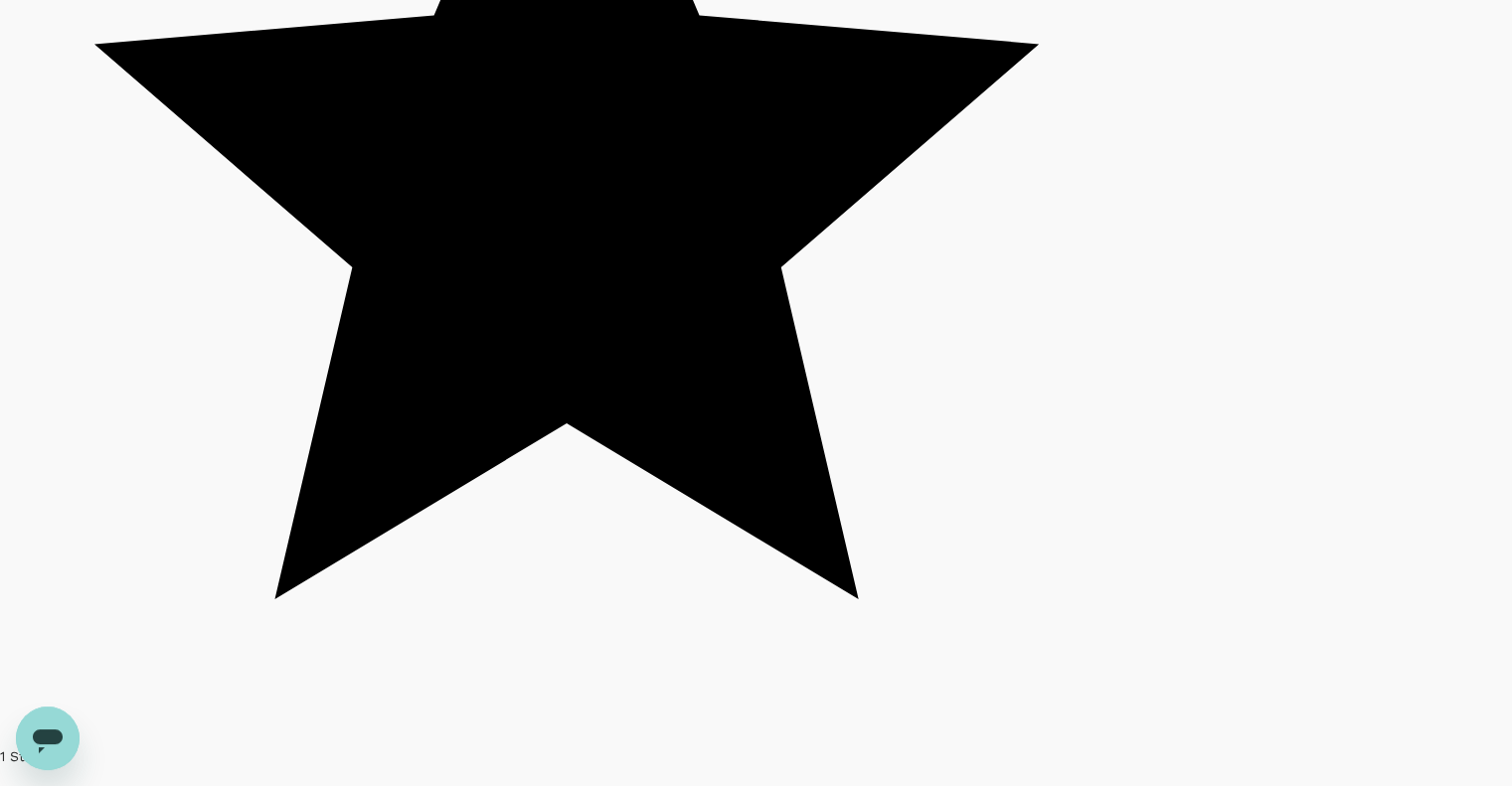 type on "499.94" 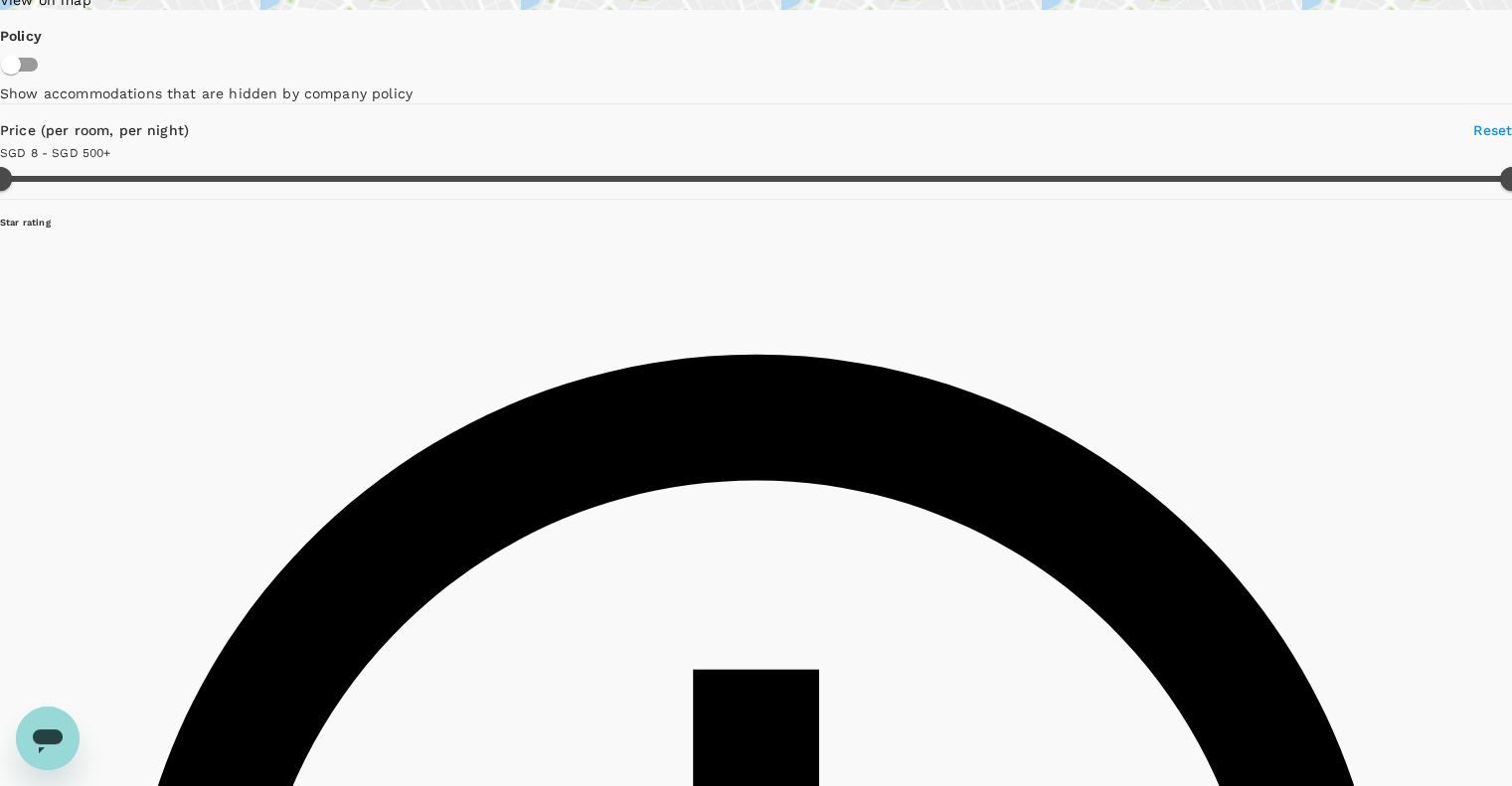scroll, scrollTop: 0, scrollLeft: 0, axis: both 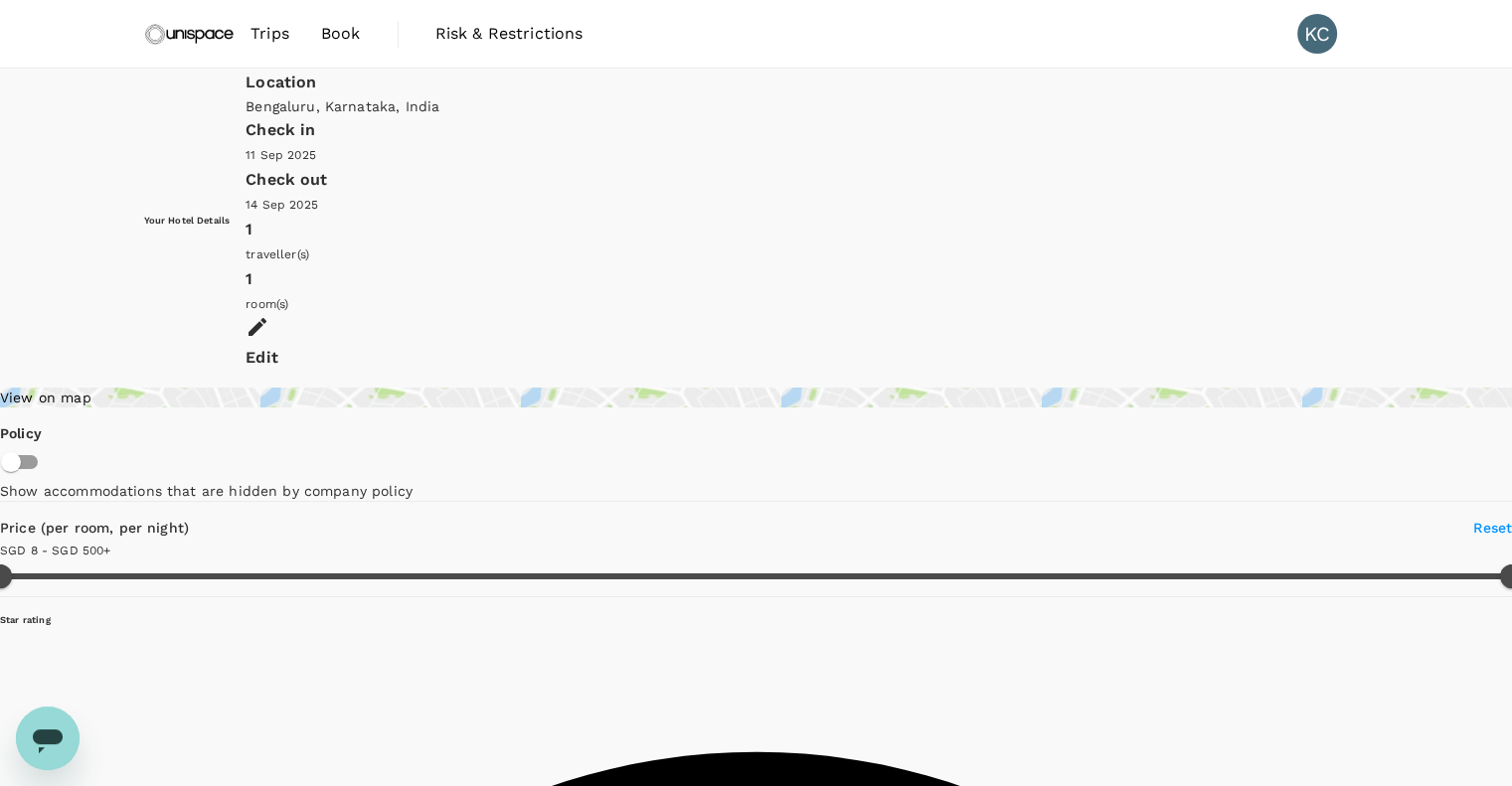 click on "Corporate Rate" at bounding box center [567, 3443] 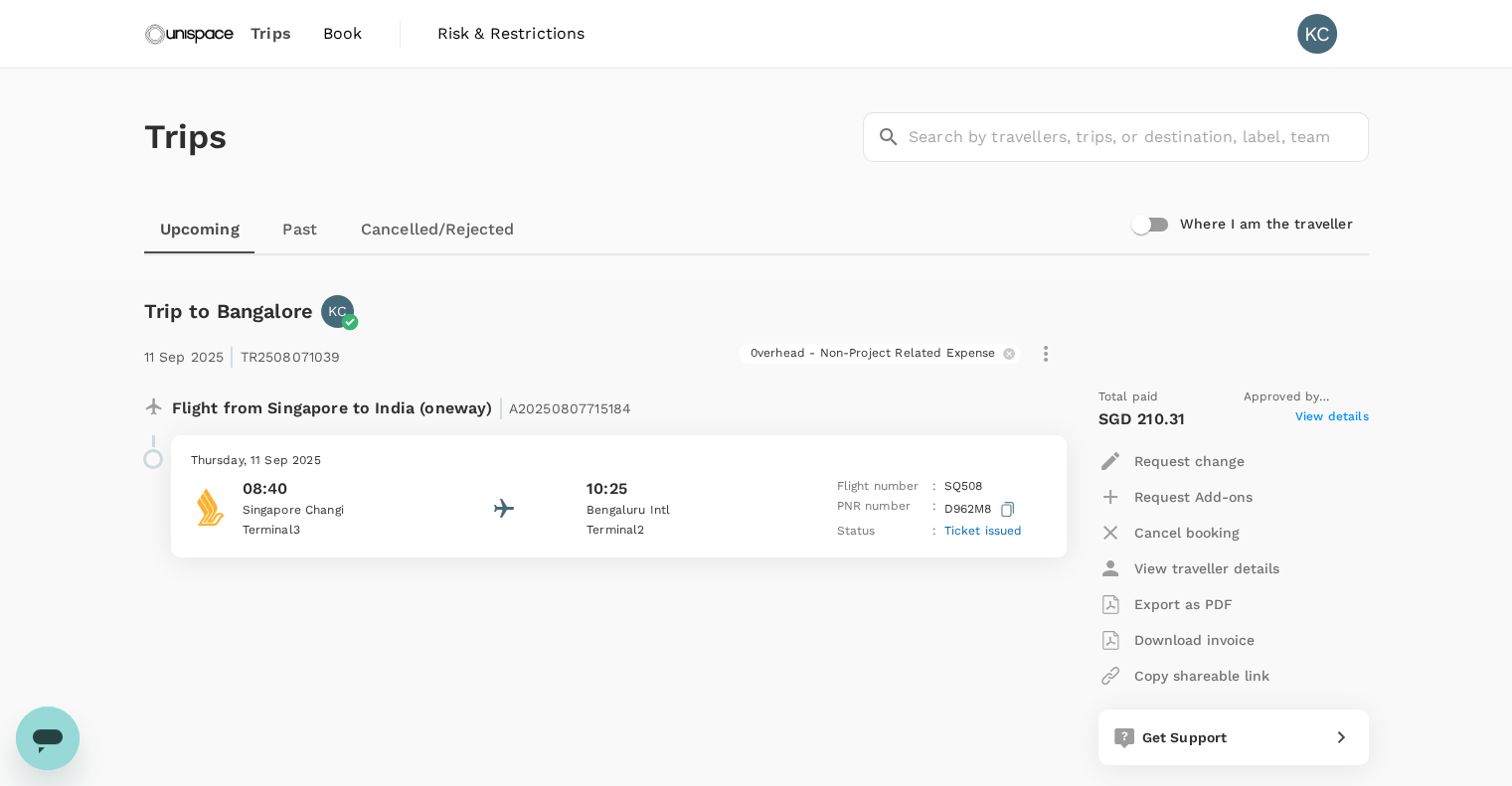 click on "Book" at bounding box center [343, 34] 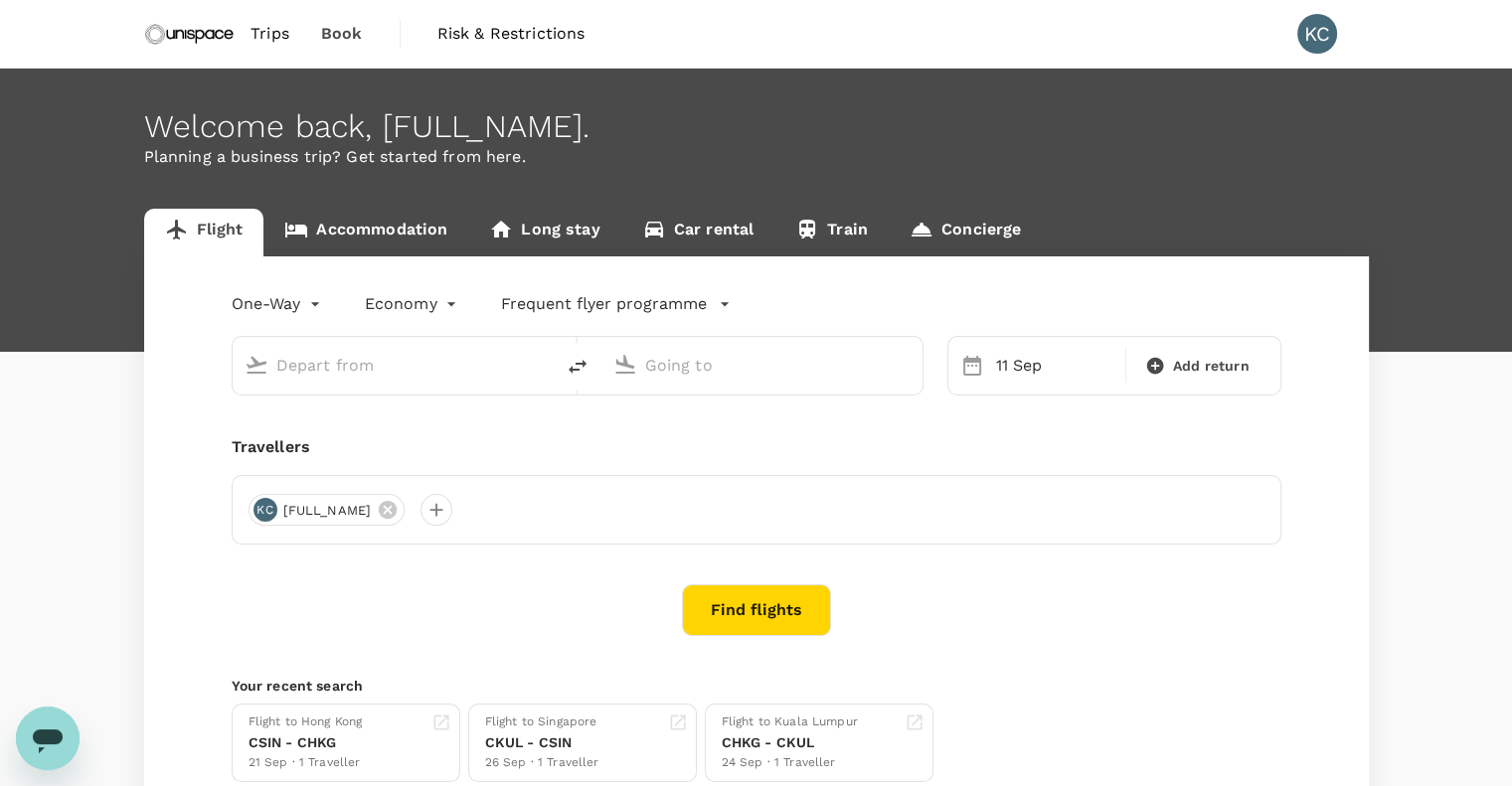type on "Singapore, Singapore (any)" 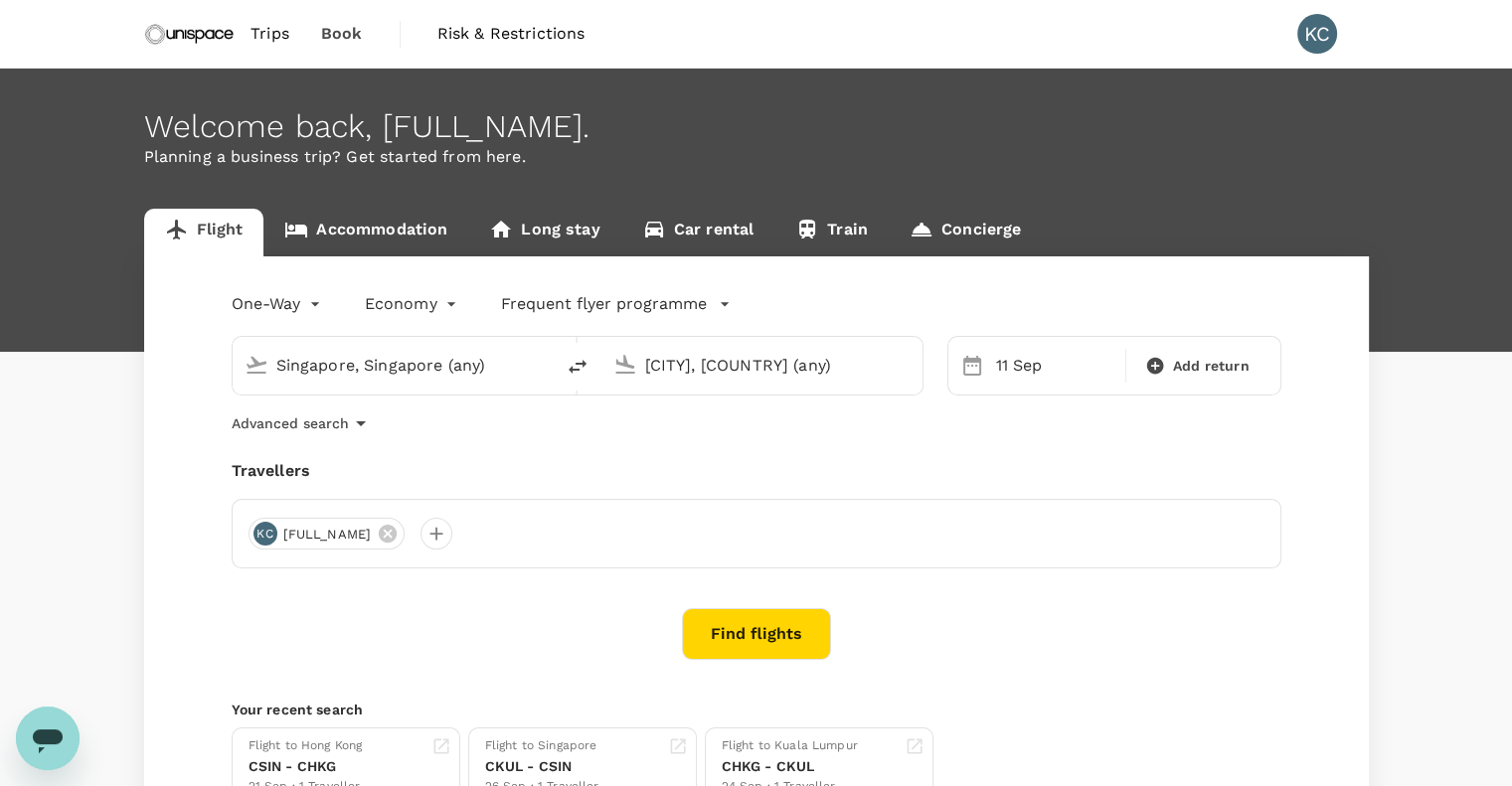 type 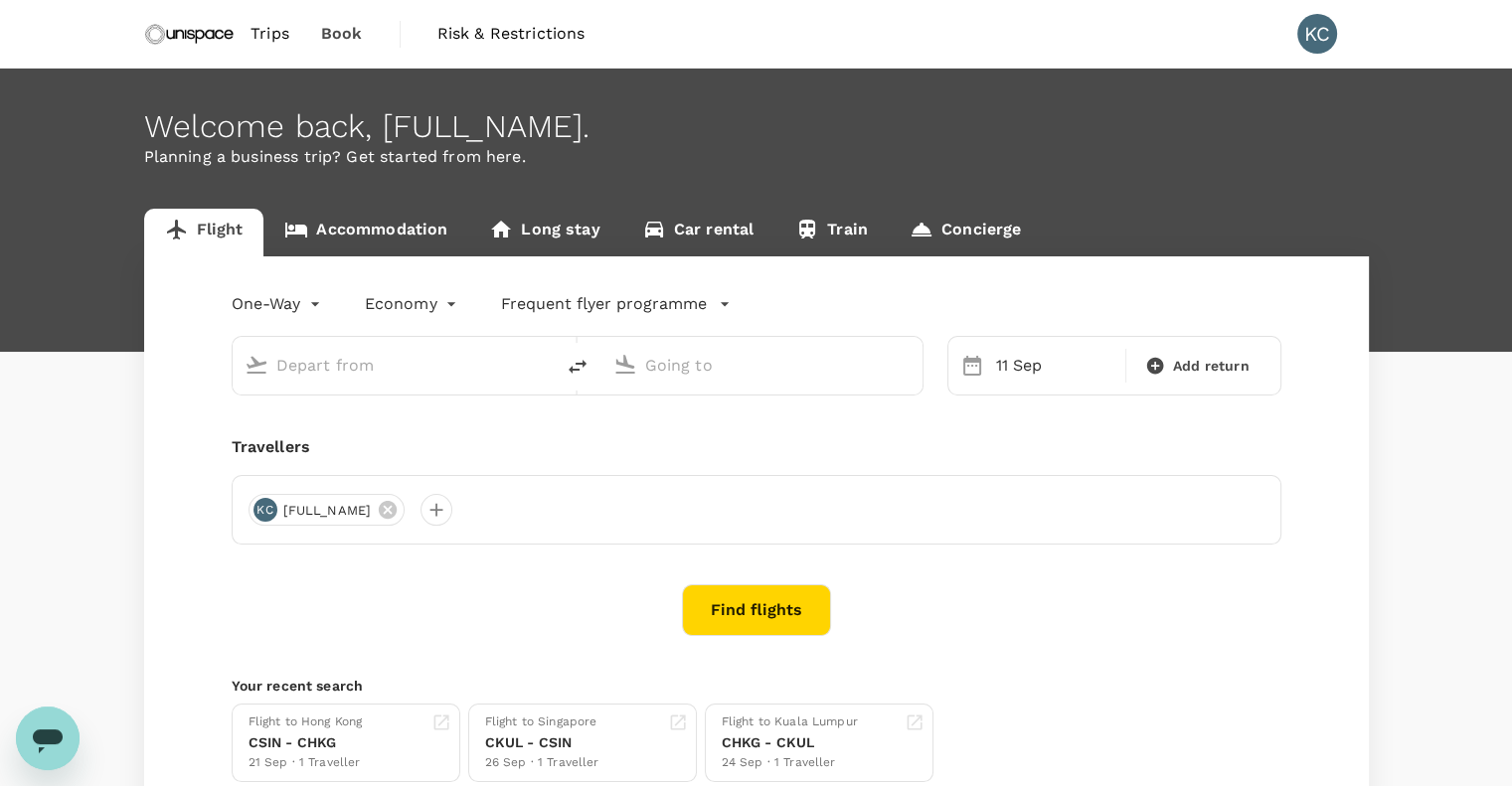 type on "Singapore, Singapore (any)" 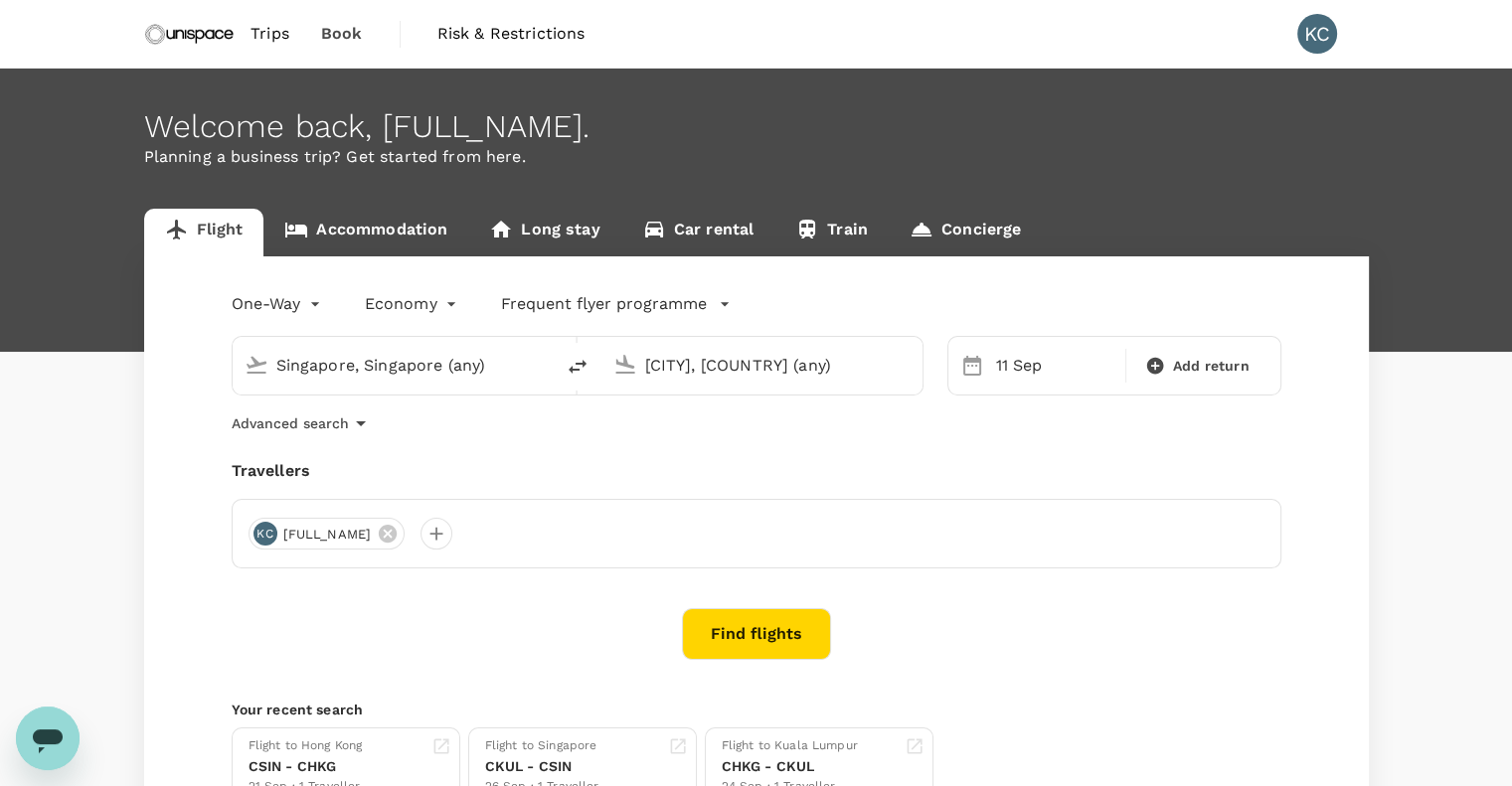 click on "Find flights" at bounding box center (756, 634) 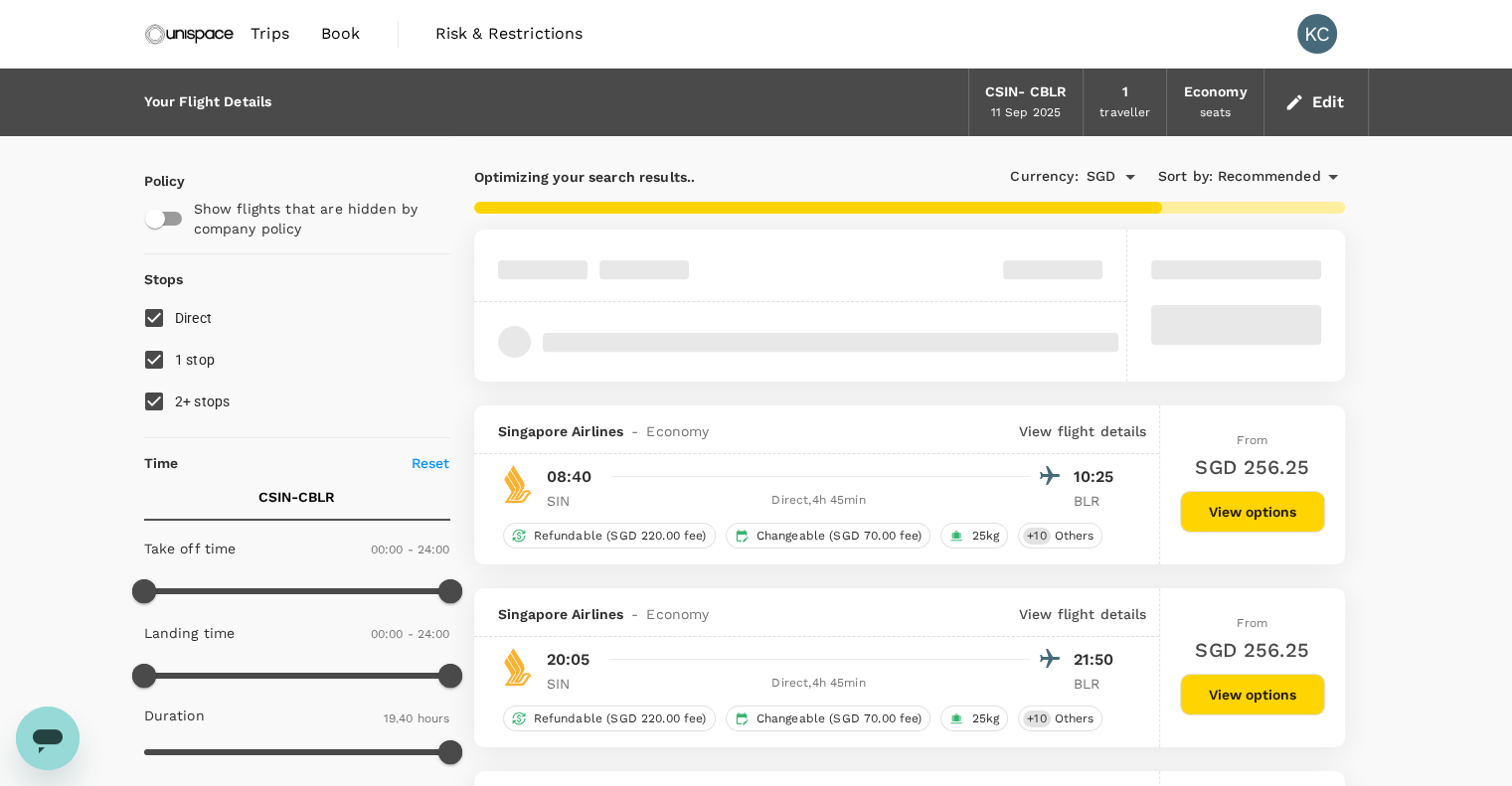click on "Your Flight Details CSIN  -   CBLR 11 Sep 2025 1 traveller Economy seats Edit Policy Show flights that are hidden by company policy Stops Direct 1 stop 2+ stops Time Reset CSIN - CBLR Take off time 00:00 - 24:00 Landing time 00:00 - 24:00 Duration 19.40 hours Business trip essentials Clear all Cabin baggage Checked baggage Flexible to change Refundable Free seat selection Complimentary drinks and meal Cabin class Change Economy Only economy Airlines Clear all Air India Batik Air Malaysia Cathay Pacific Airways Emirates Etihad Airways Malaysia Airlines Singapore Airlines SriLankan Airlines Thai Airways International Vietnam Airlines Other Exclude code share flights Optimizing your search results.. Currency :  SGD Sort by :  Recommended Singapore Airlines     - Economy   View flight details 08:40 10:25 SIN Direct ,  4h 45min BLR Refundable (SGD 220.00 fee) Changeable (SGD 70.00 fee) 25kg + 10 Others From SGD 256.25 View options Singapore Airlines     - Economy   View flight details 20:05 21:50 SIN Direct ,  BLR" at bounding box center (756, 2282) 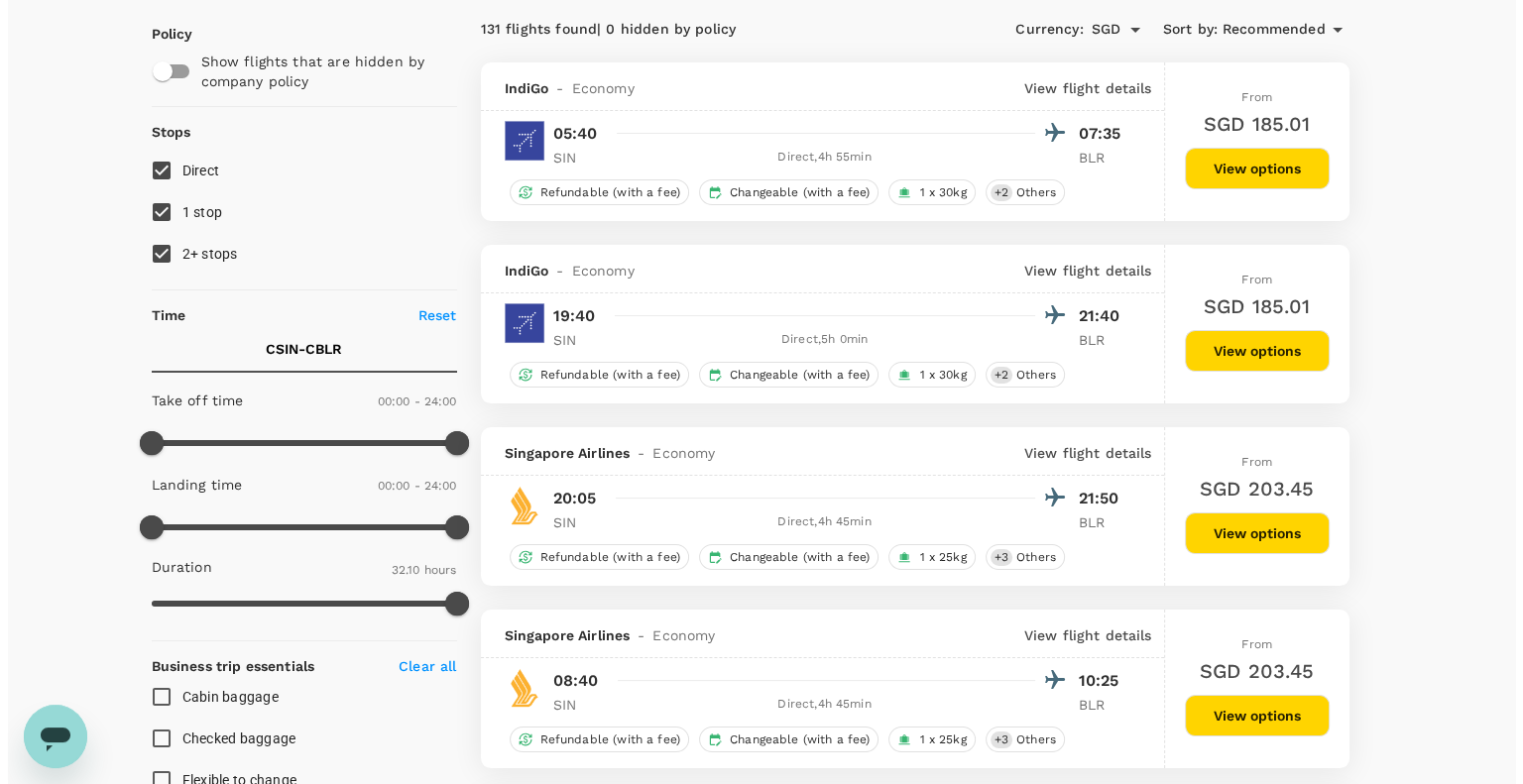 scroll, scrollTop: 198, scrollLeft: 0, axis: vertical 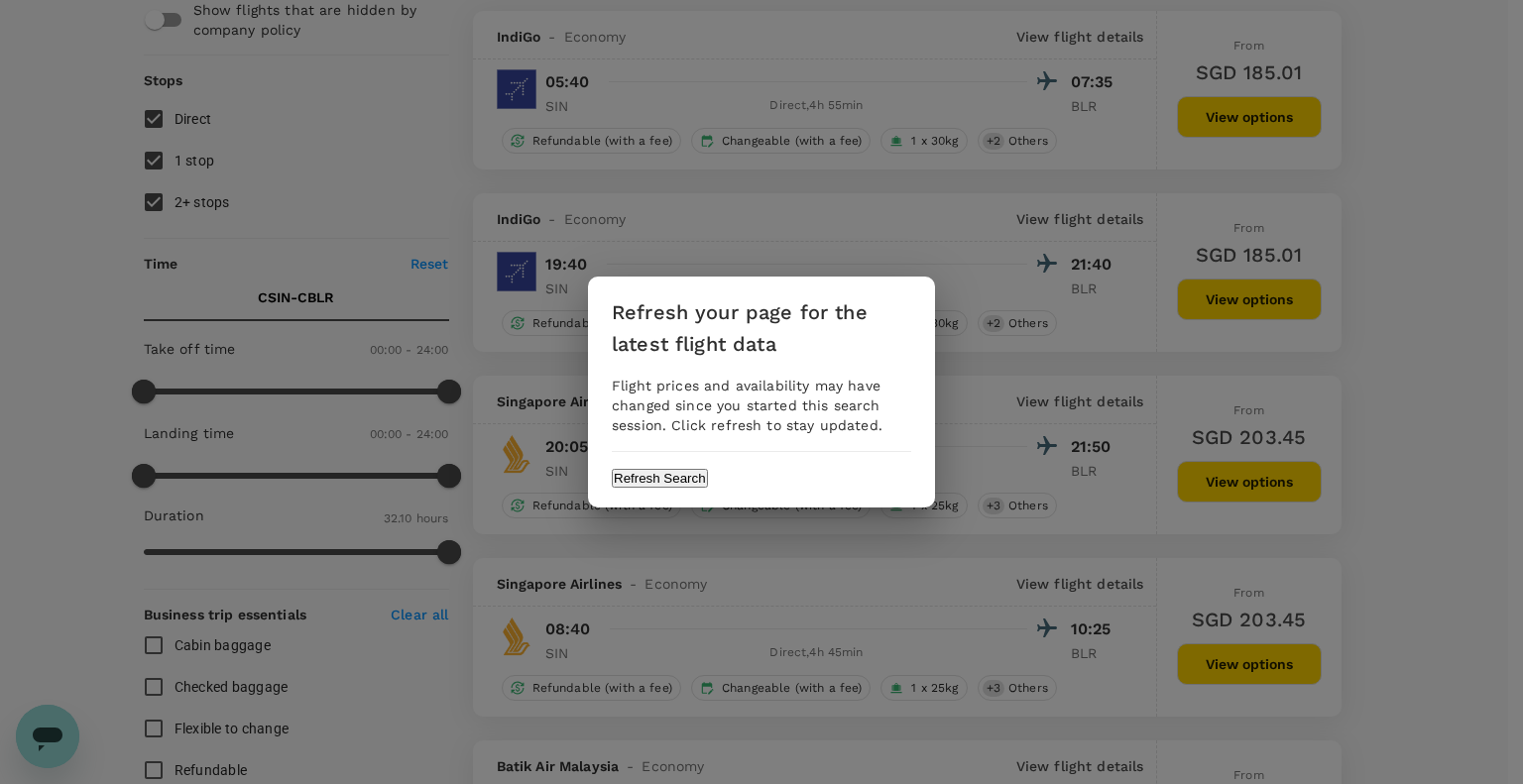 click on "Refresh Search" at bounding box center [659, 478] 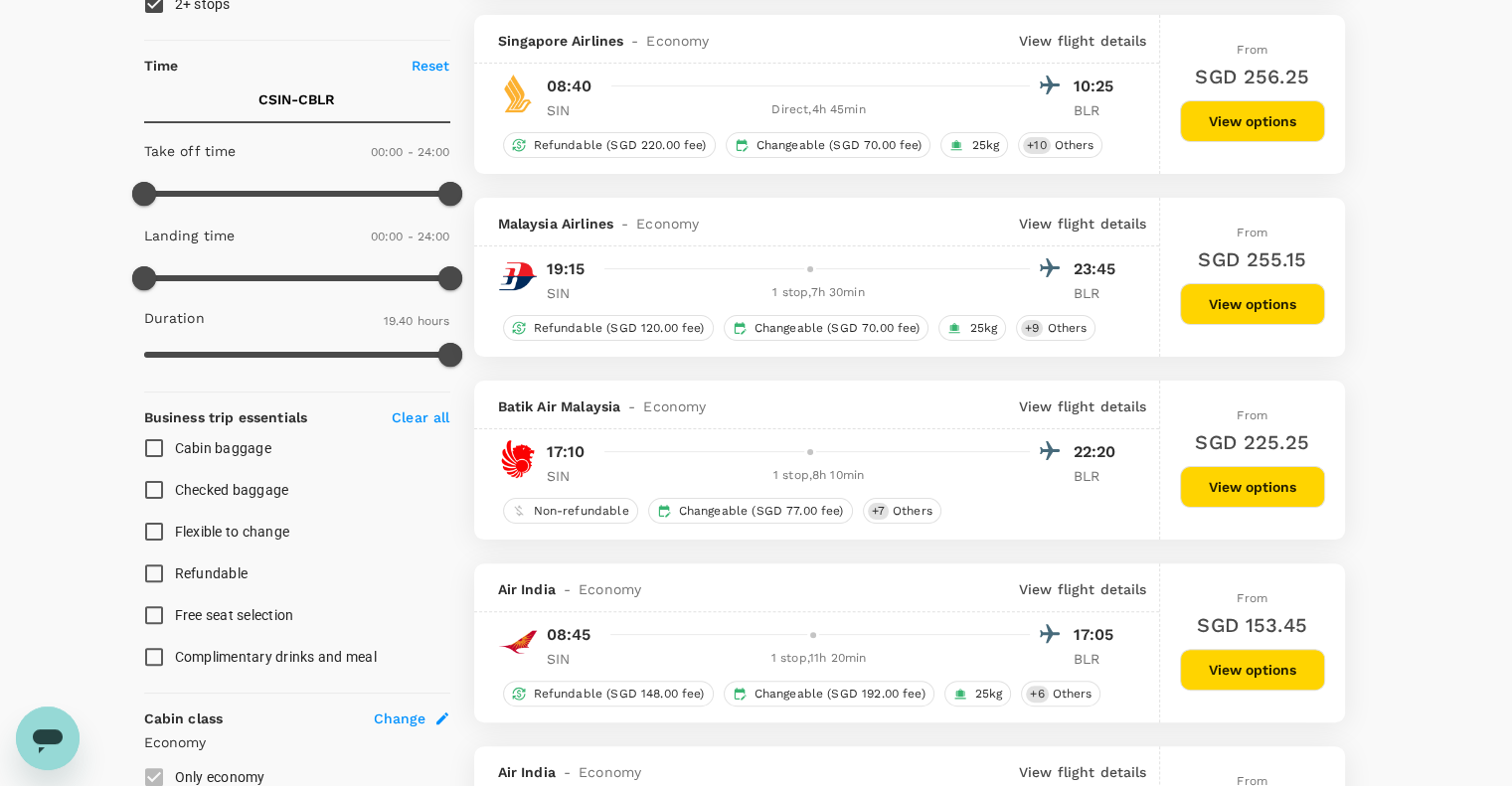 scroll, scrollTop: 497, scrollLeft: 0, axis: vertical 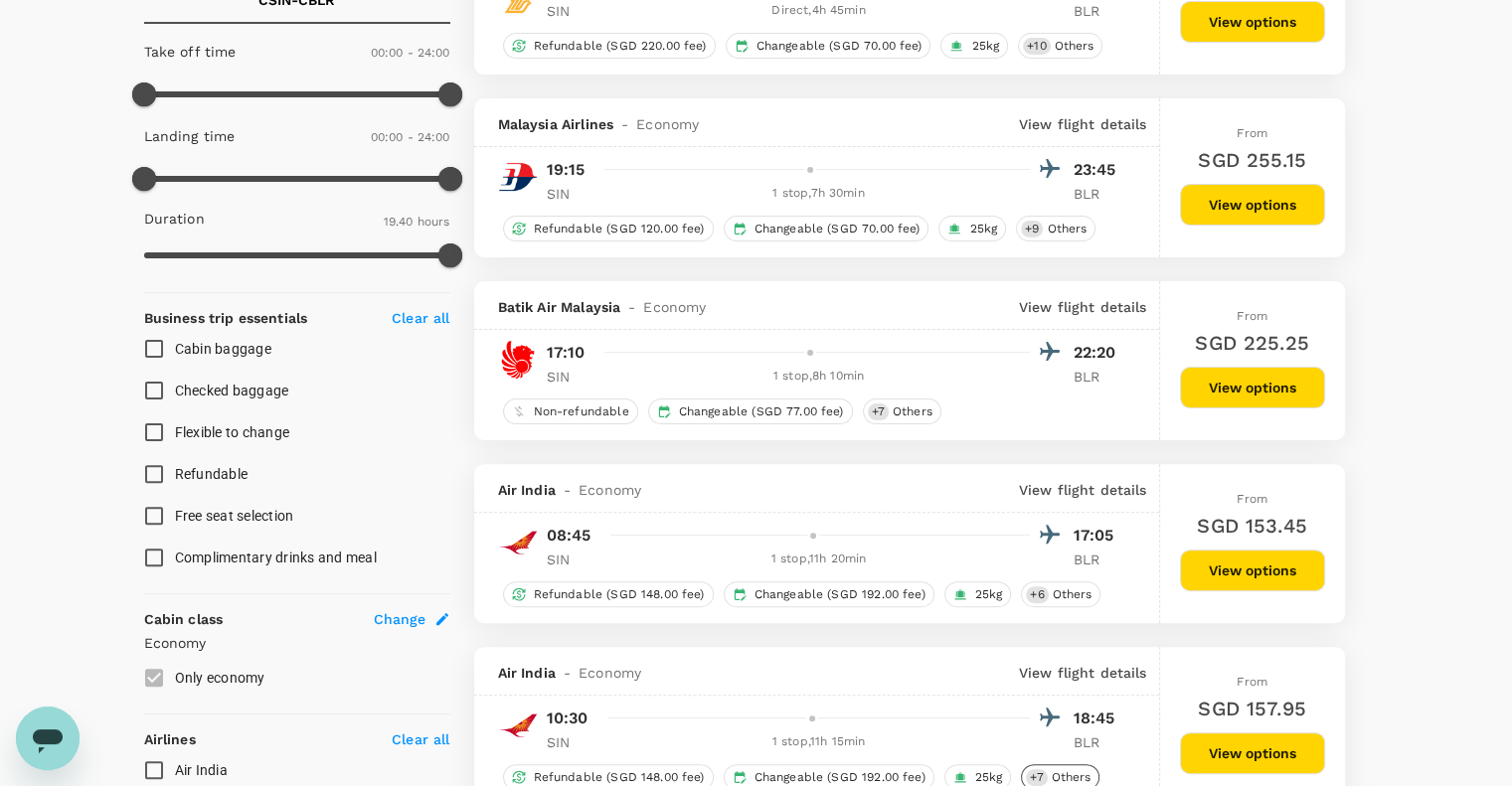 type on "1930" 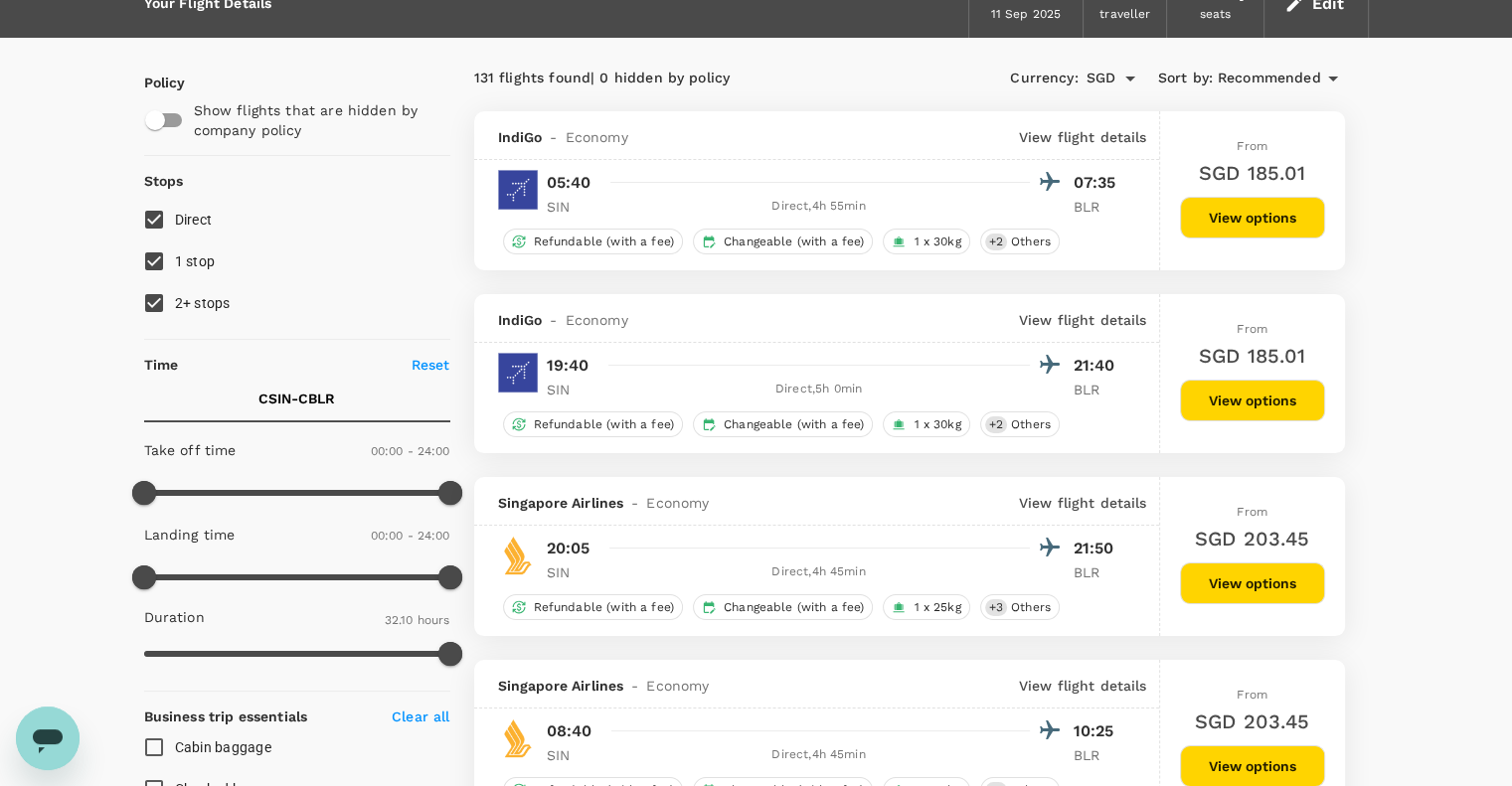 scroll, scrollTop: 0, scrollLeft: 0, axis: both 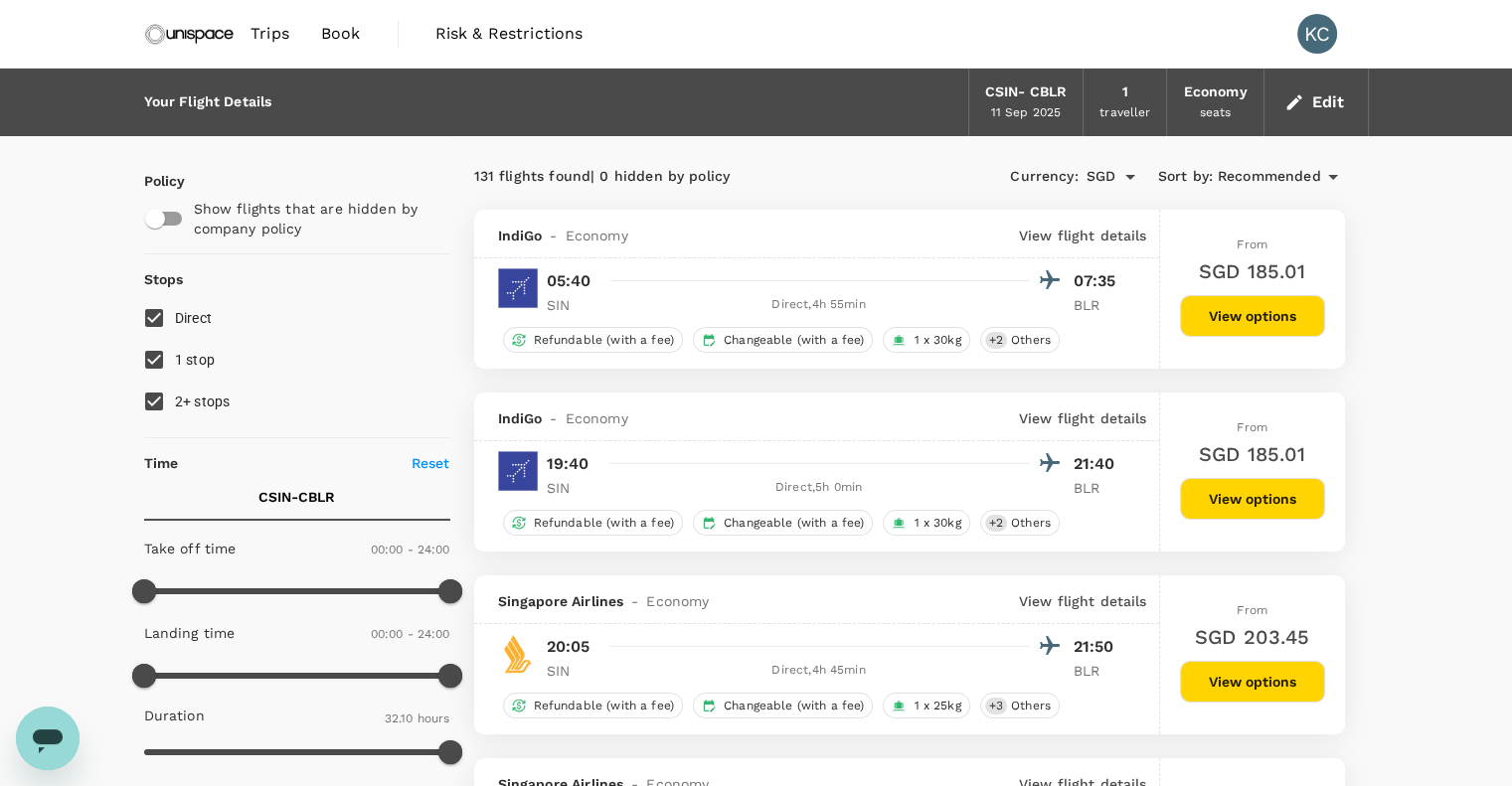 click on "Trips" at bounding box center (269, 34) 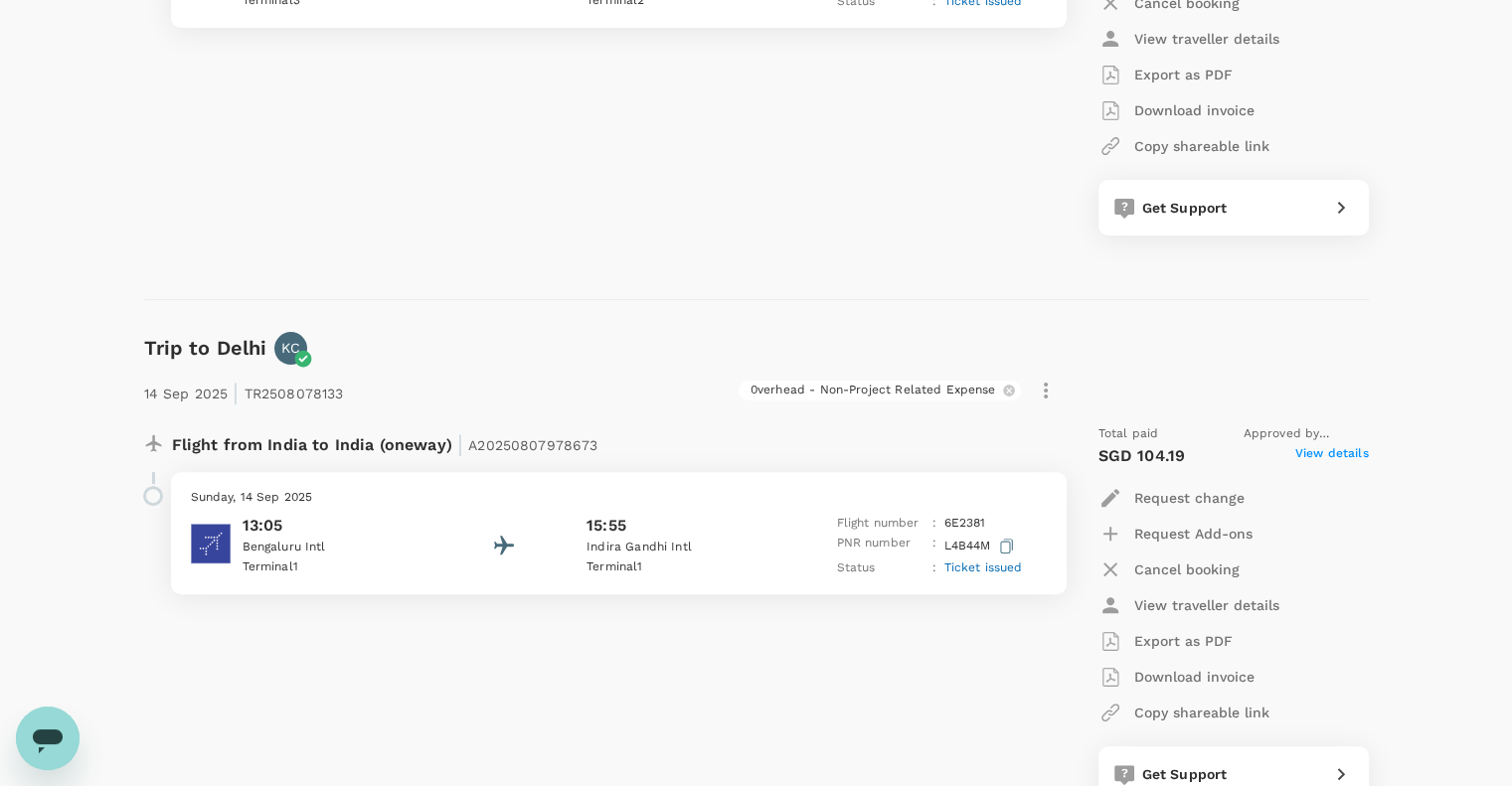 scroll, scrollTop: 596, scrollLeft: 0, axis: vertical 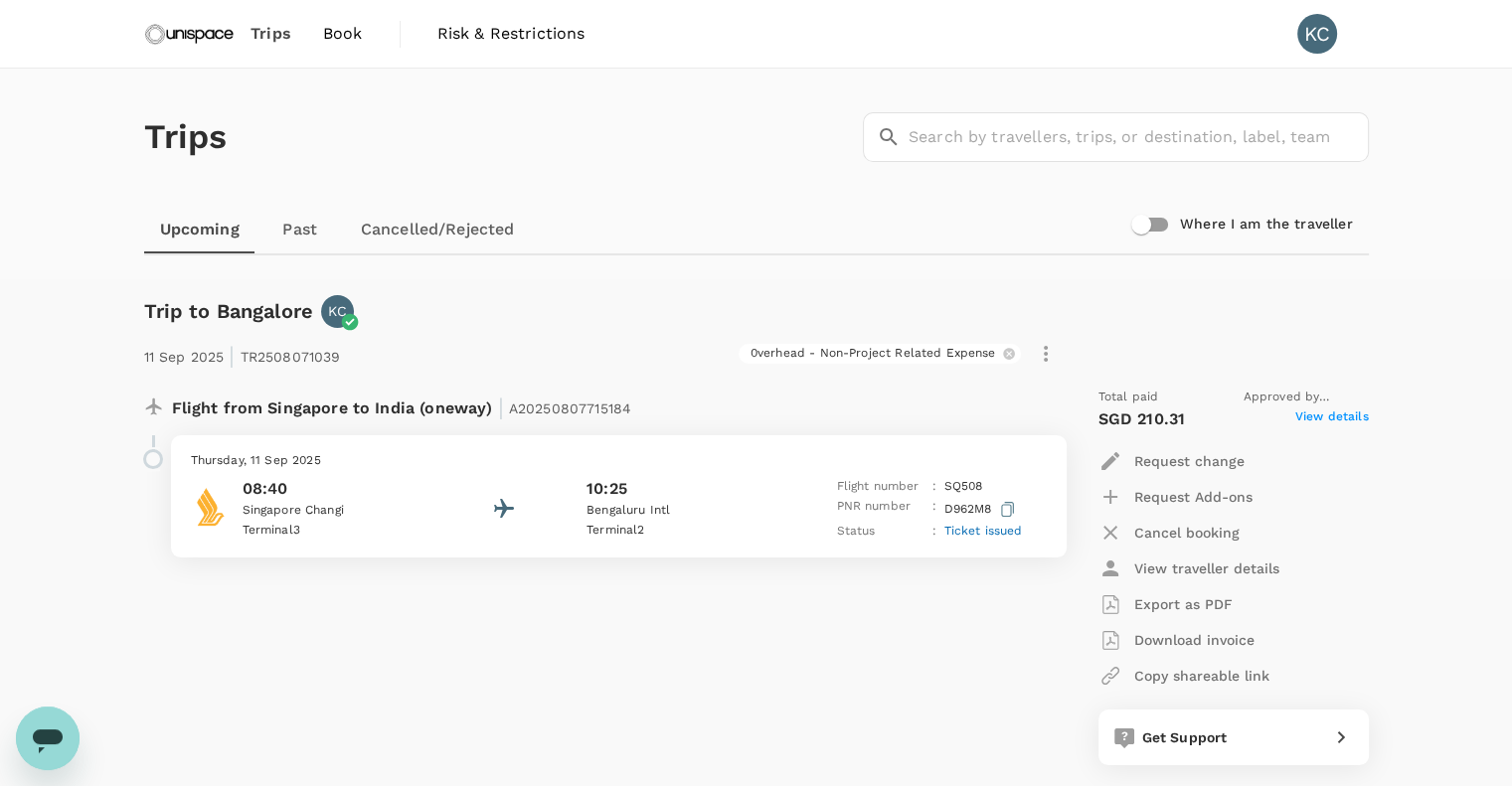 click on "Book" at bounding box center [343, 34] 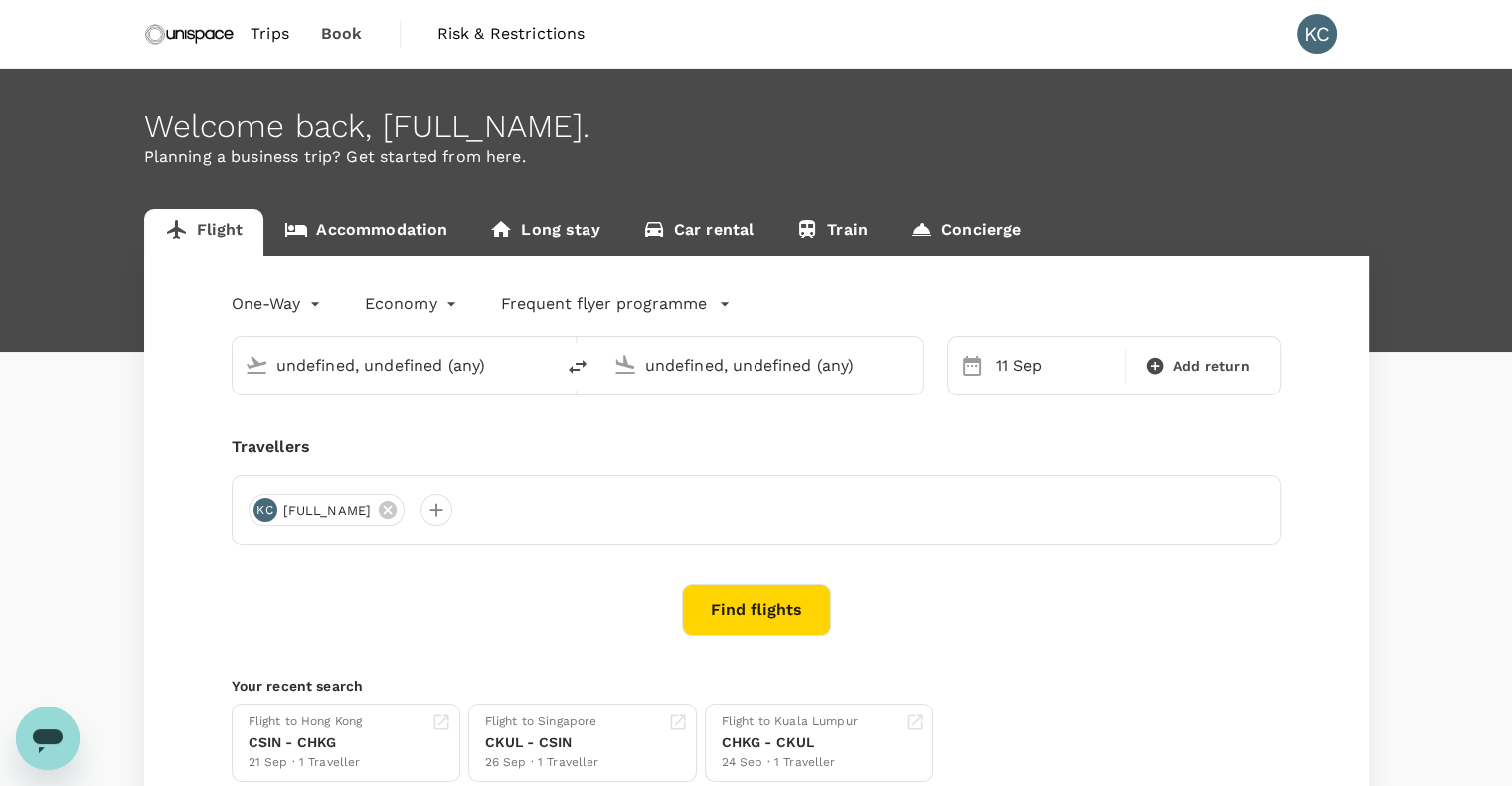 type on "Singapore, Singapore (any)" 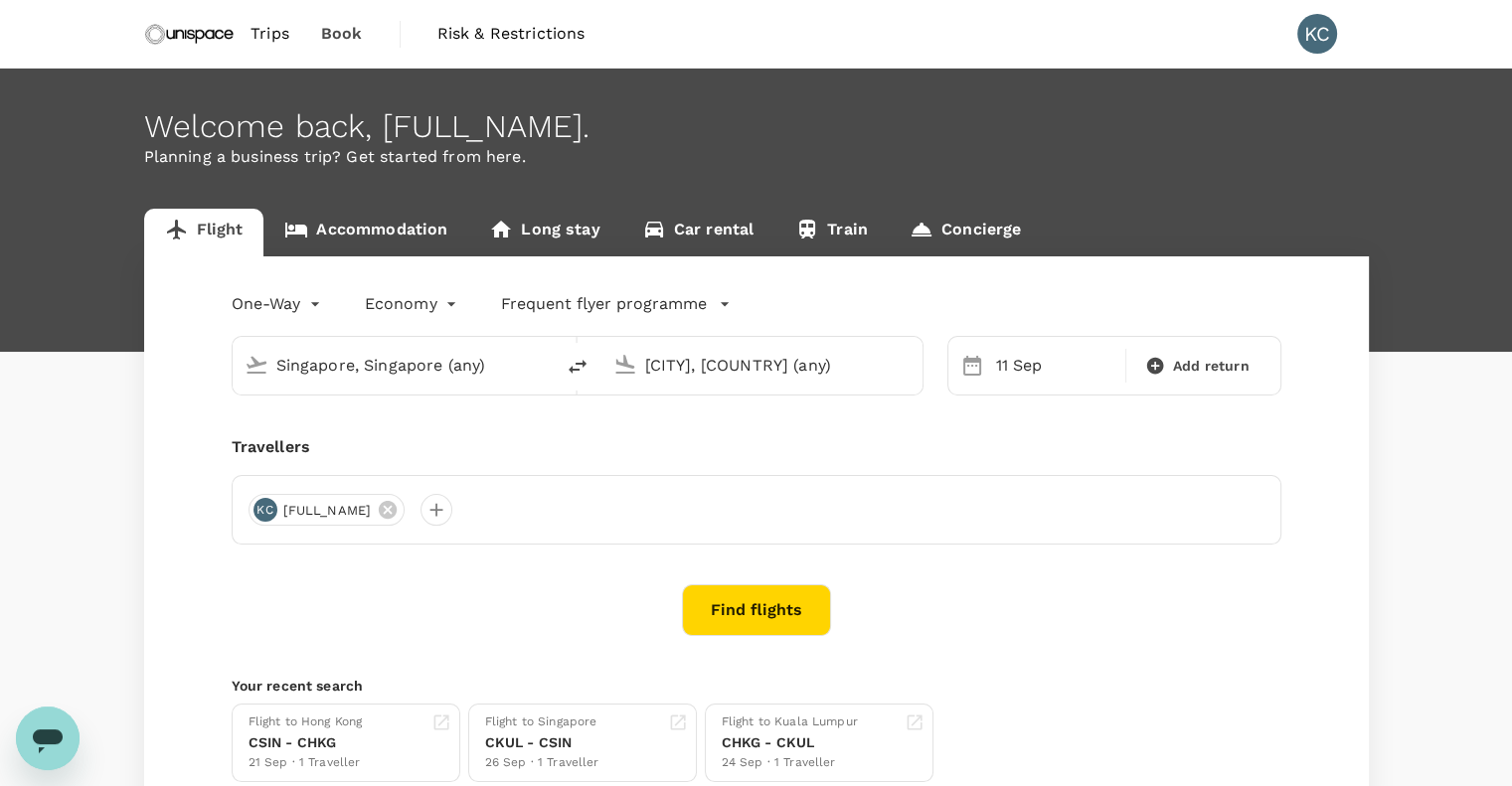 type 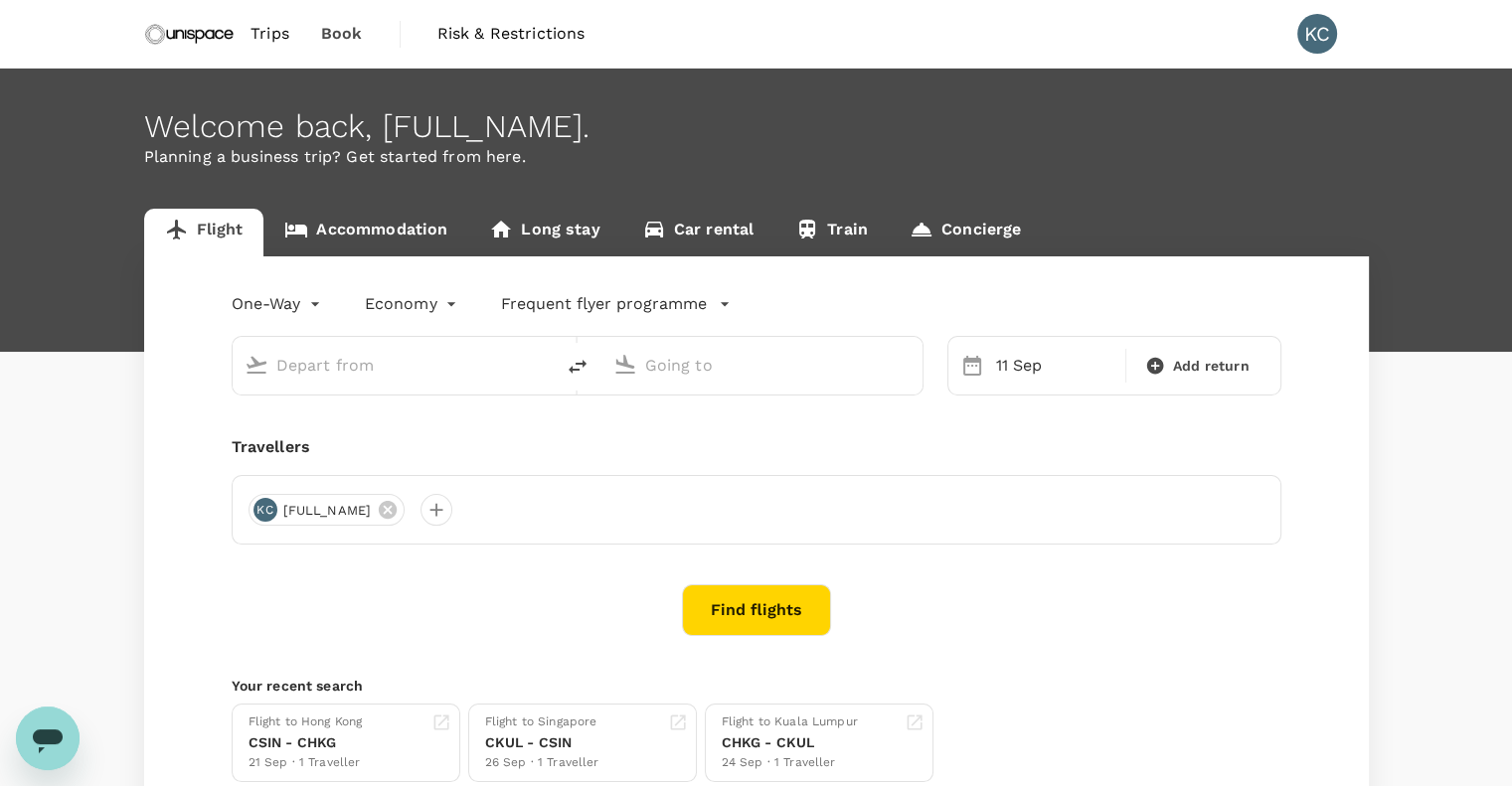 type on "Singapore, Singapore (any)" 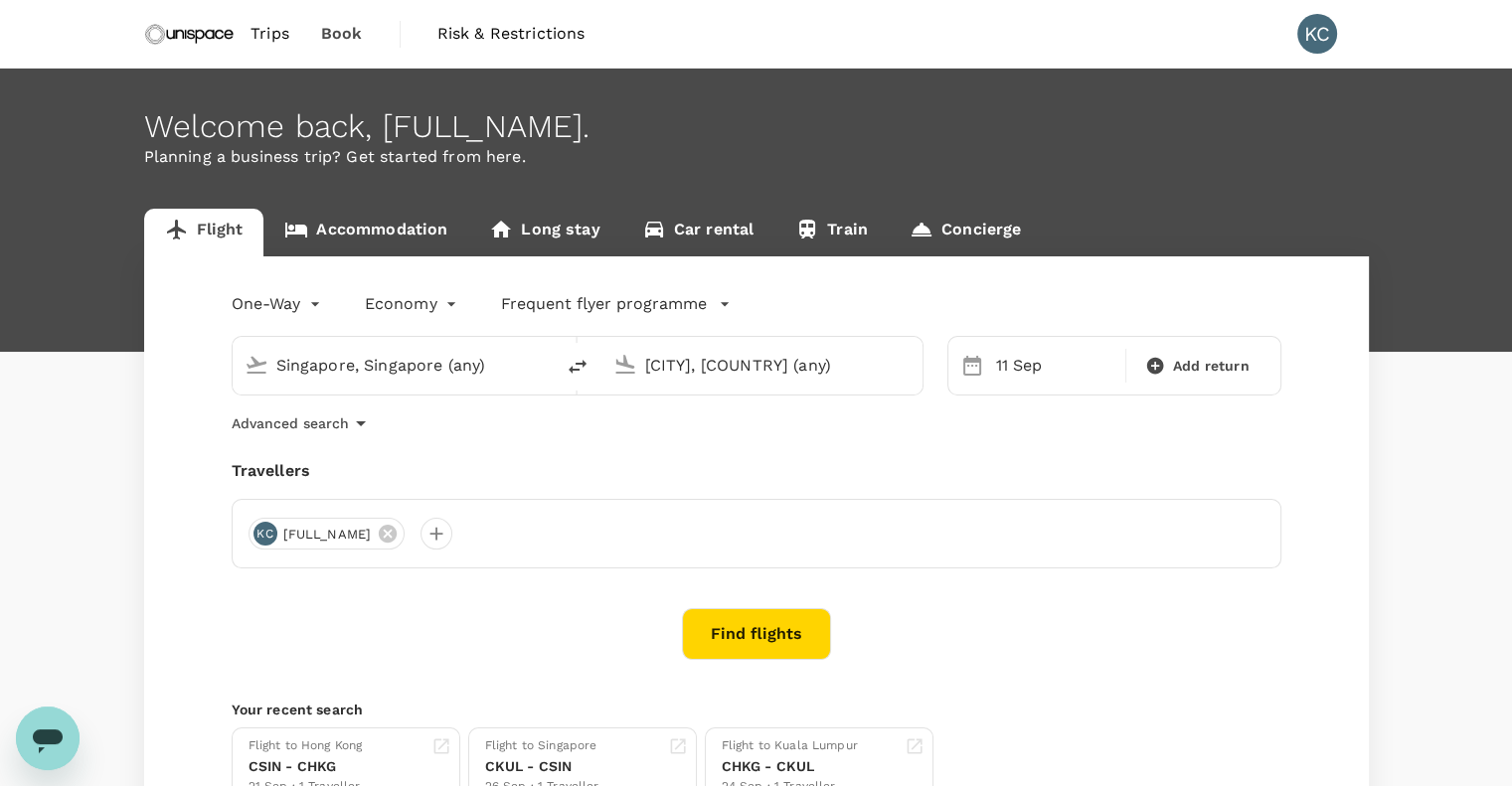 type 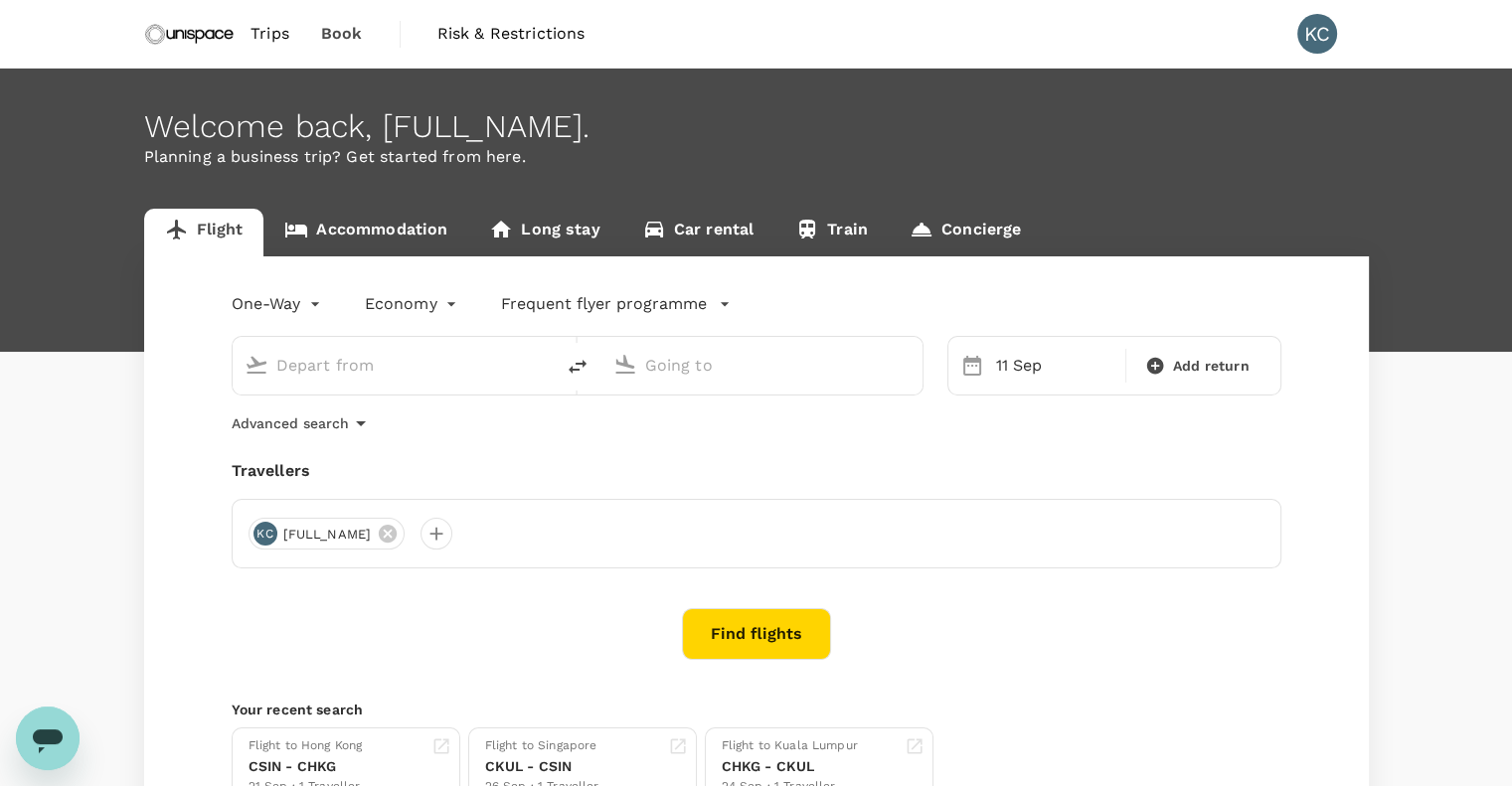 type on "Singapore, Singapore (any)" 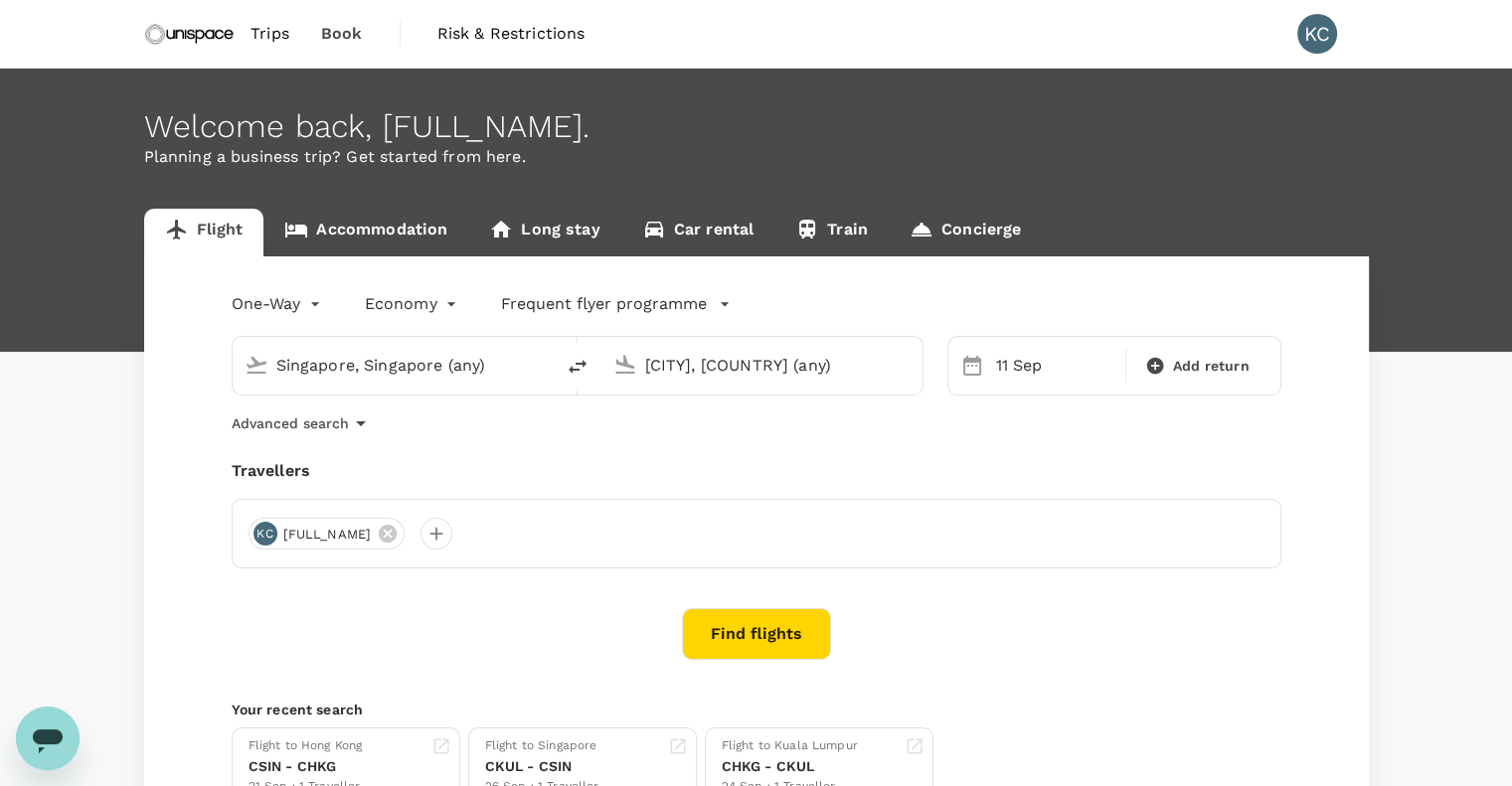 click on "Accommodation" at bounding box center [366, 233] 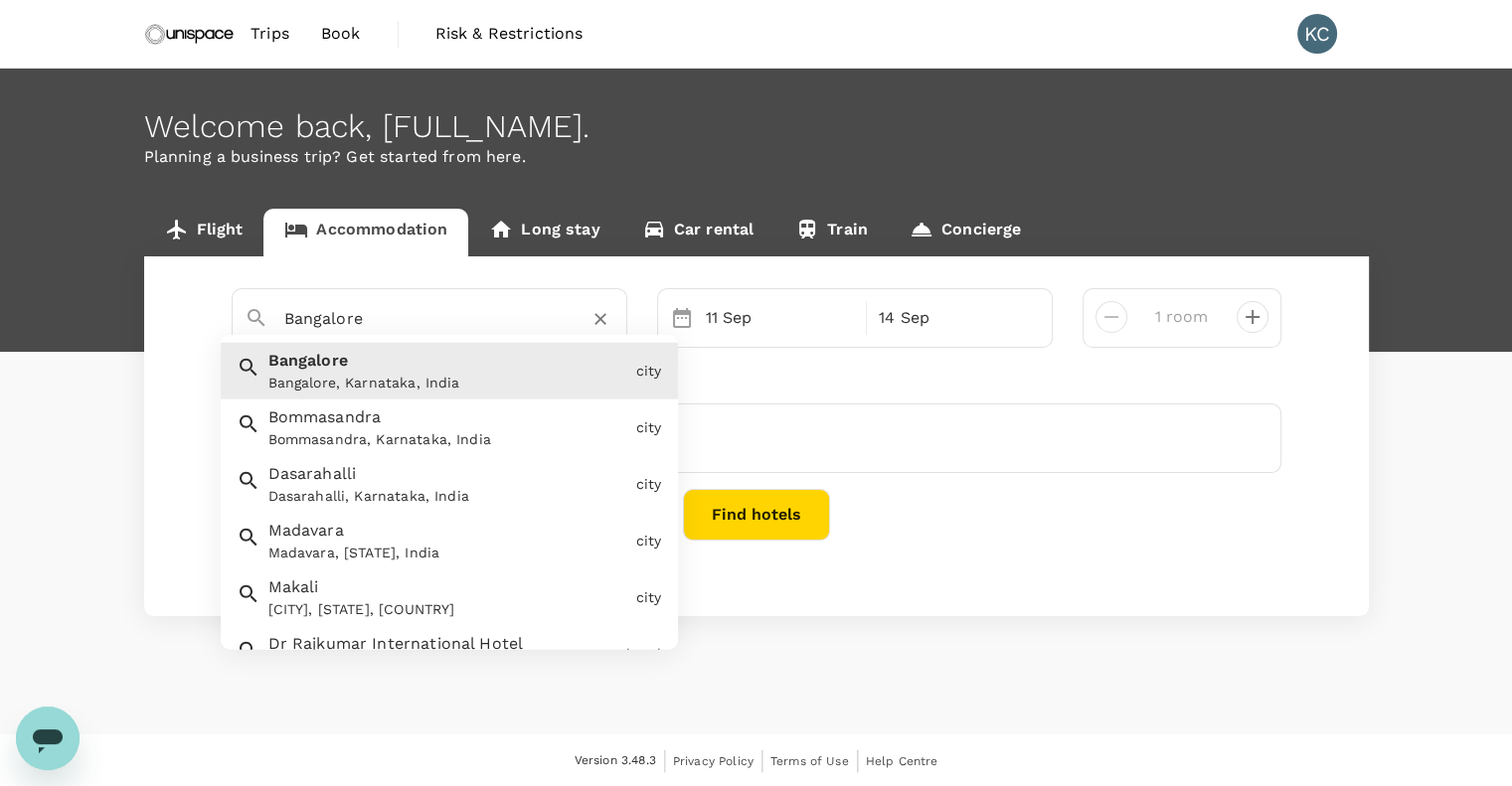 drag, startPoint x: 466, startPoint y: 327, endPoint x: 166, endPoint y: 325, distance: 300.00667 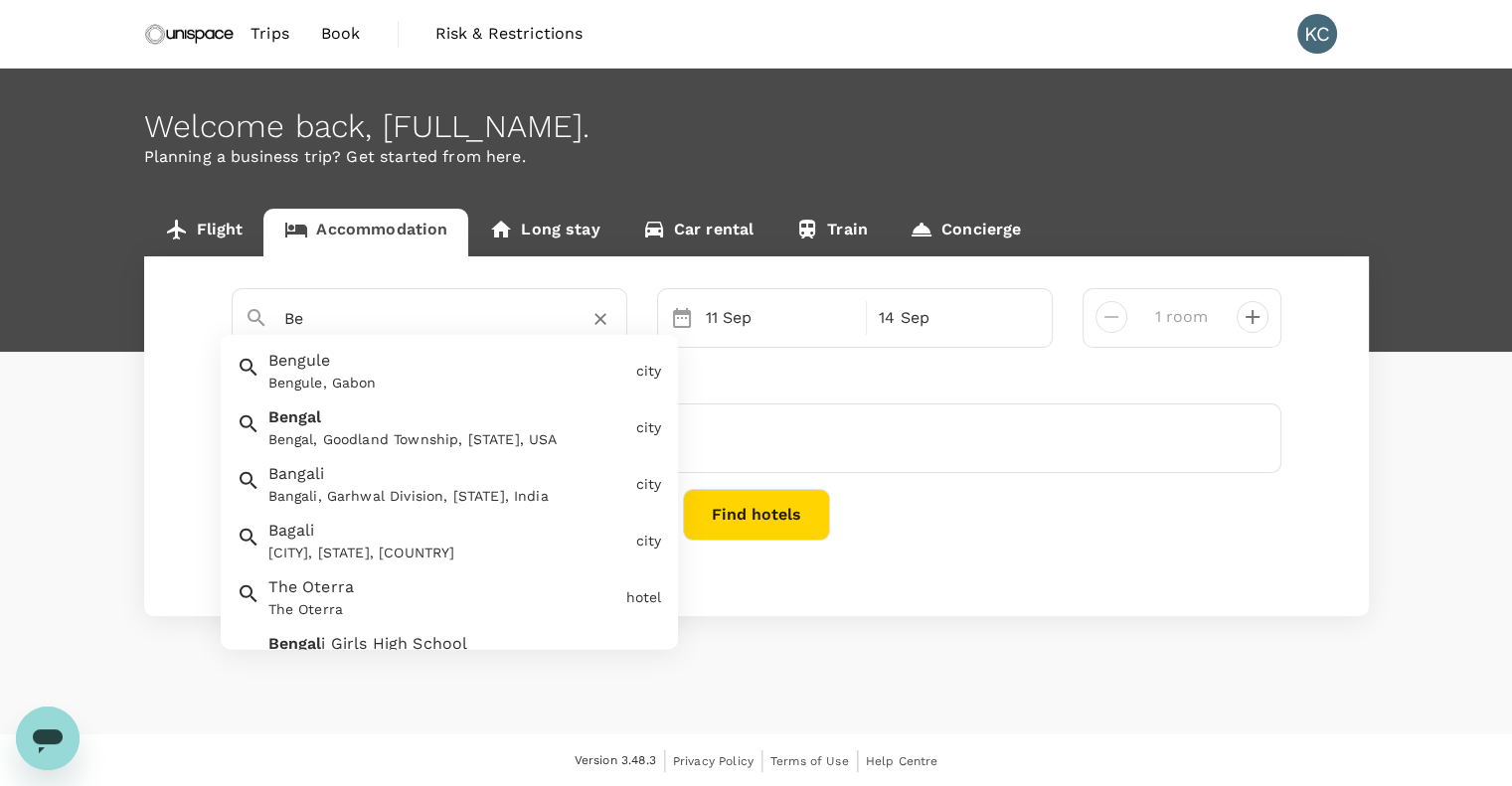 type on "B" 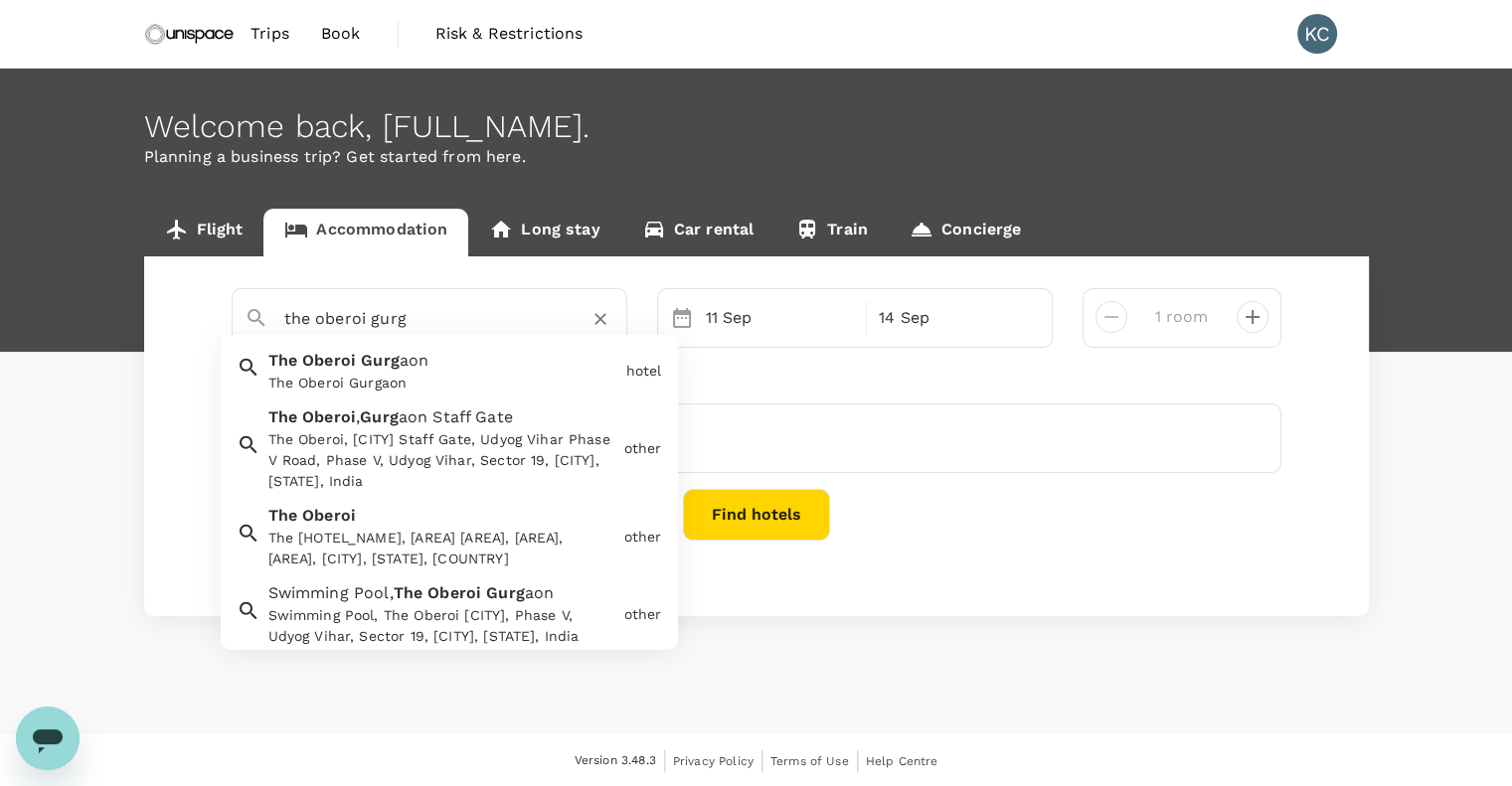 click on "The Oberoi Gurgaon" at bounding box center [443, 383] 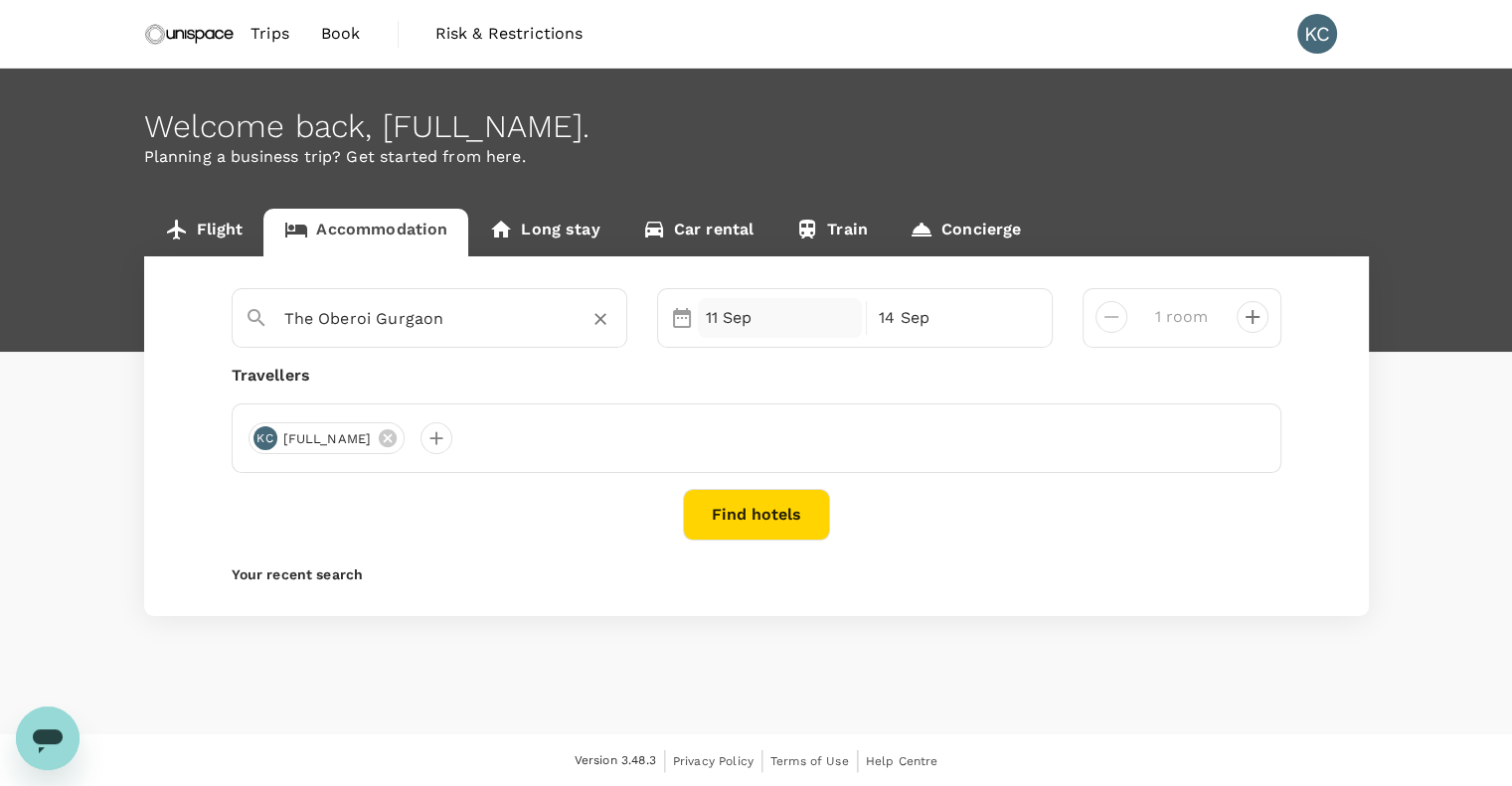 type on "The Oberoi Gurgaon" 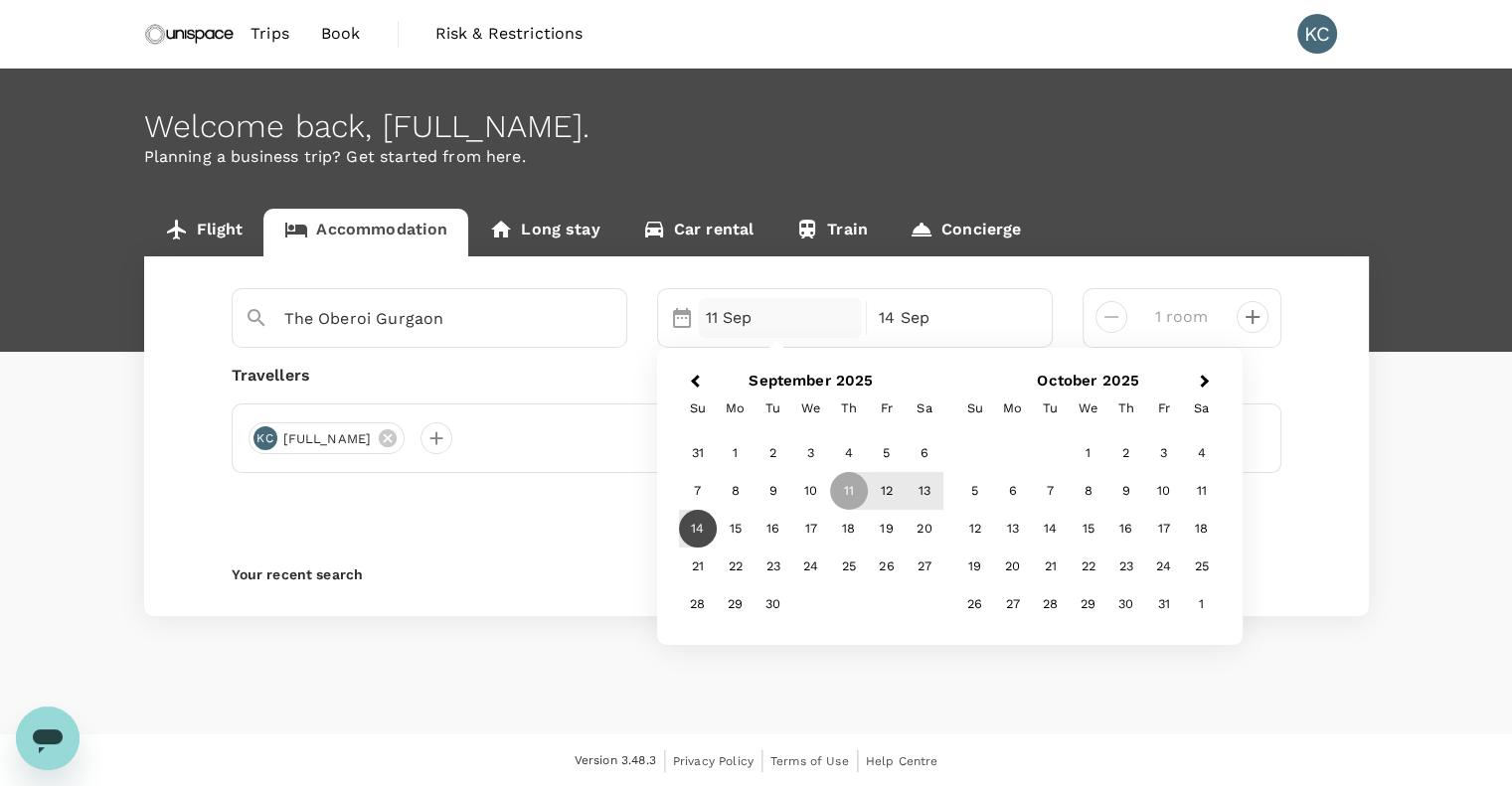 click on "14" at bounding box center (698, 529) 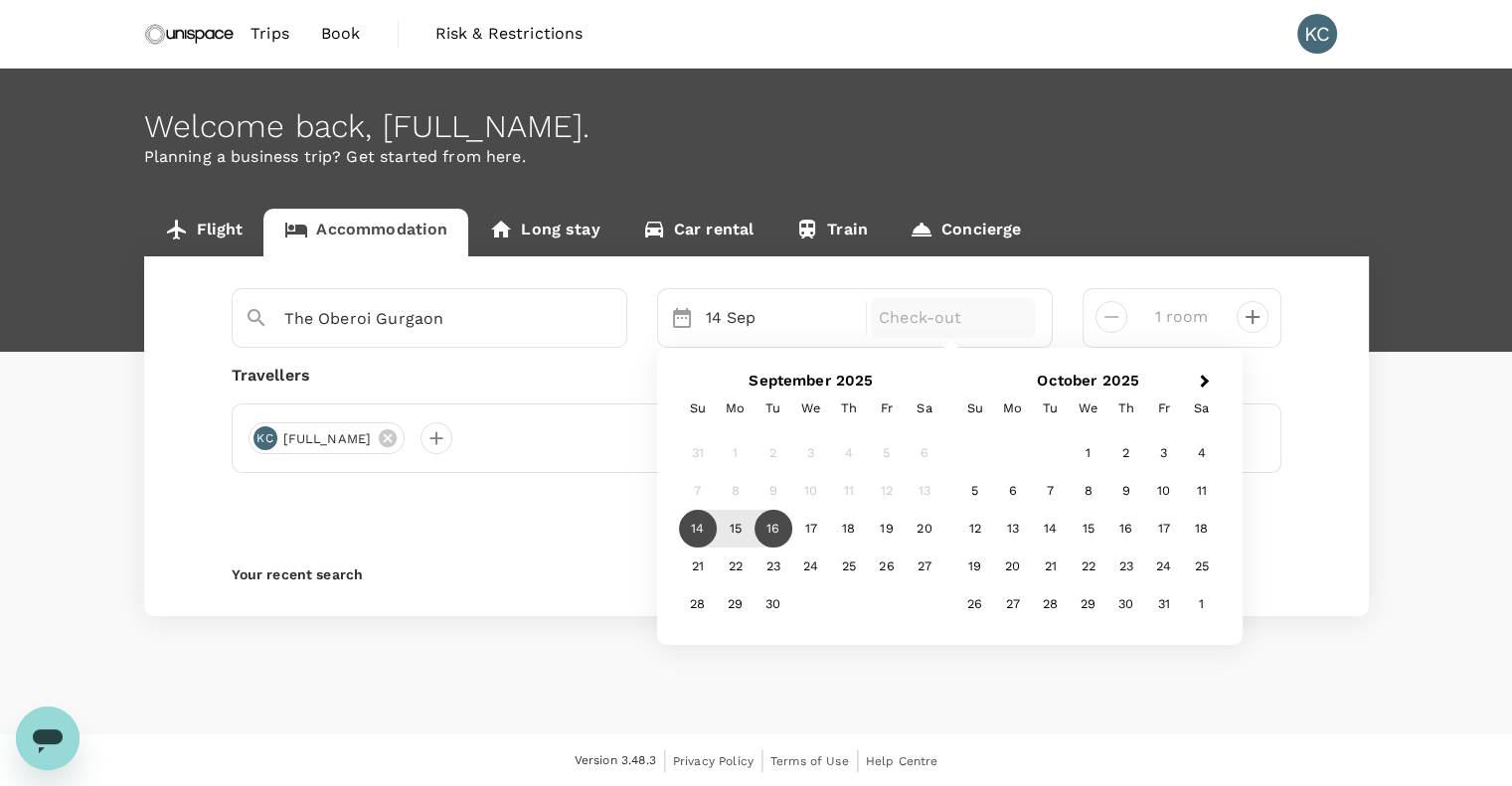 click on "16" at bounding box center (773, 529) 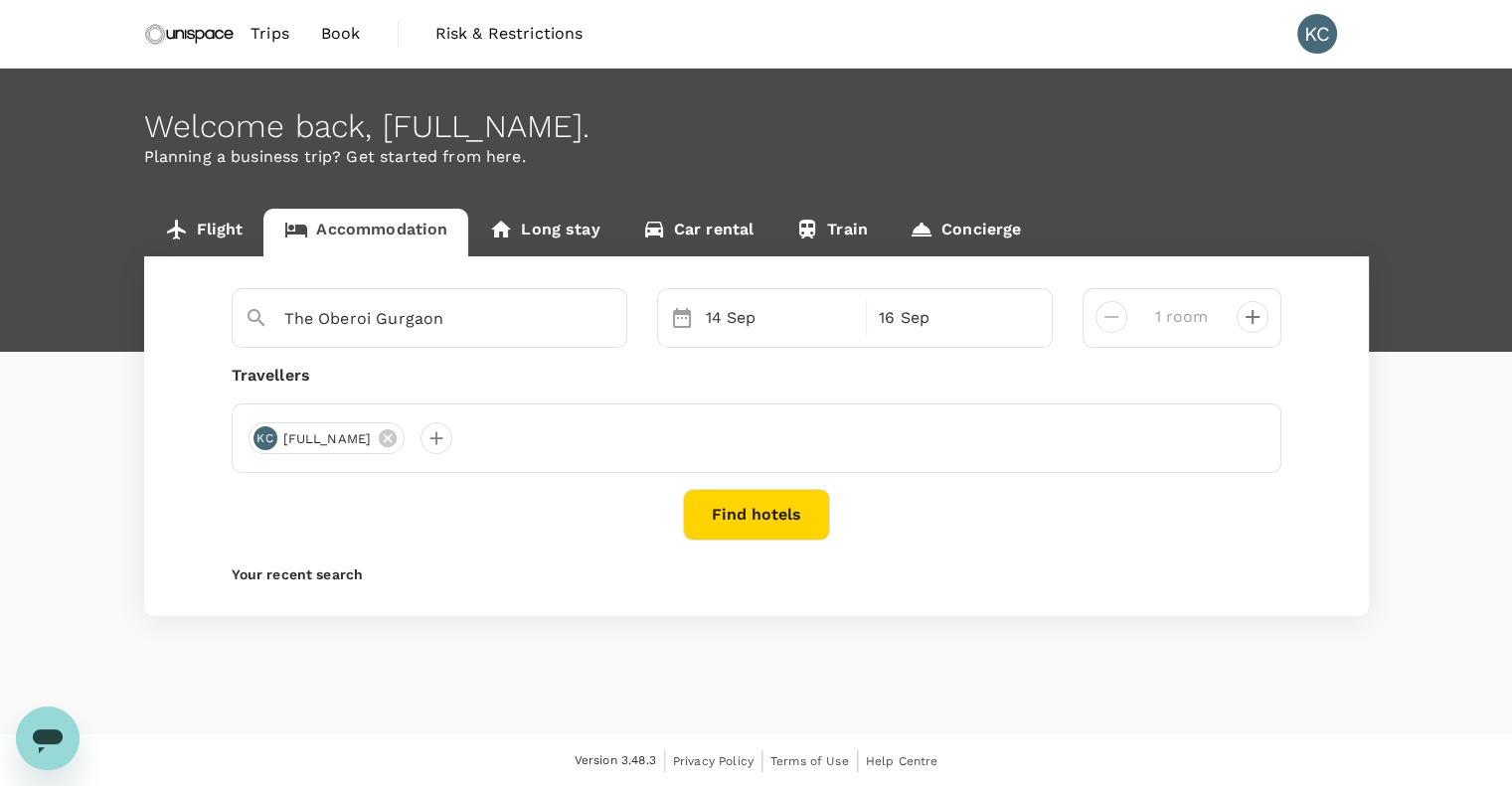 click on "Find hotels" at bounding box center (756, 515) 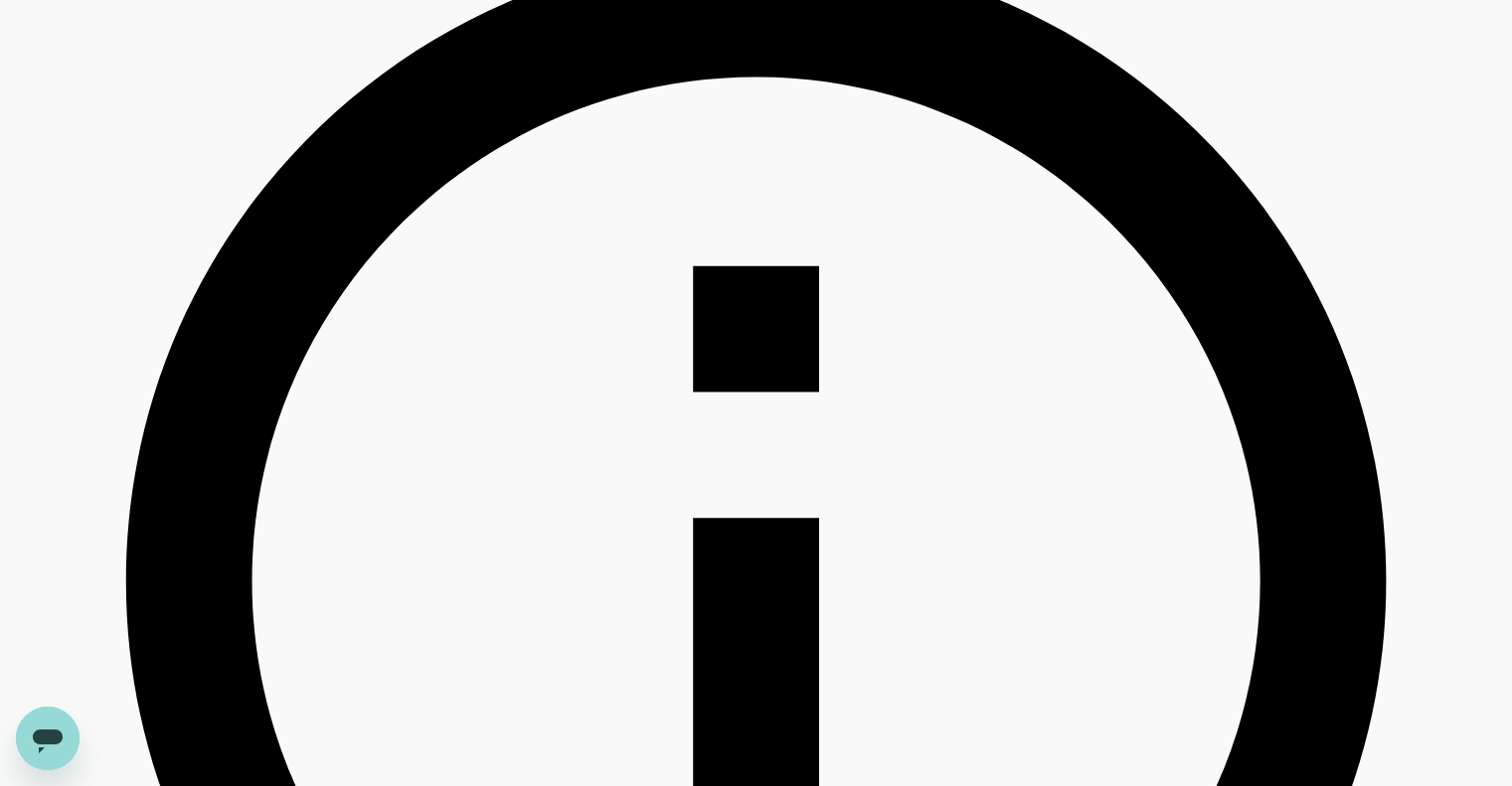 scroll, scrollTop: 793, scrollLeft: 0, axis: vertical 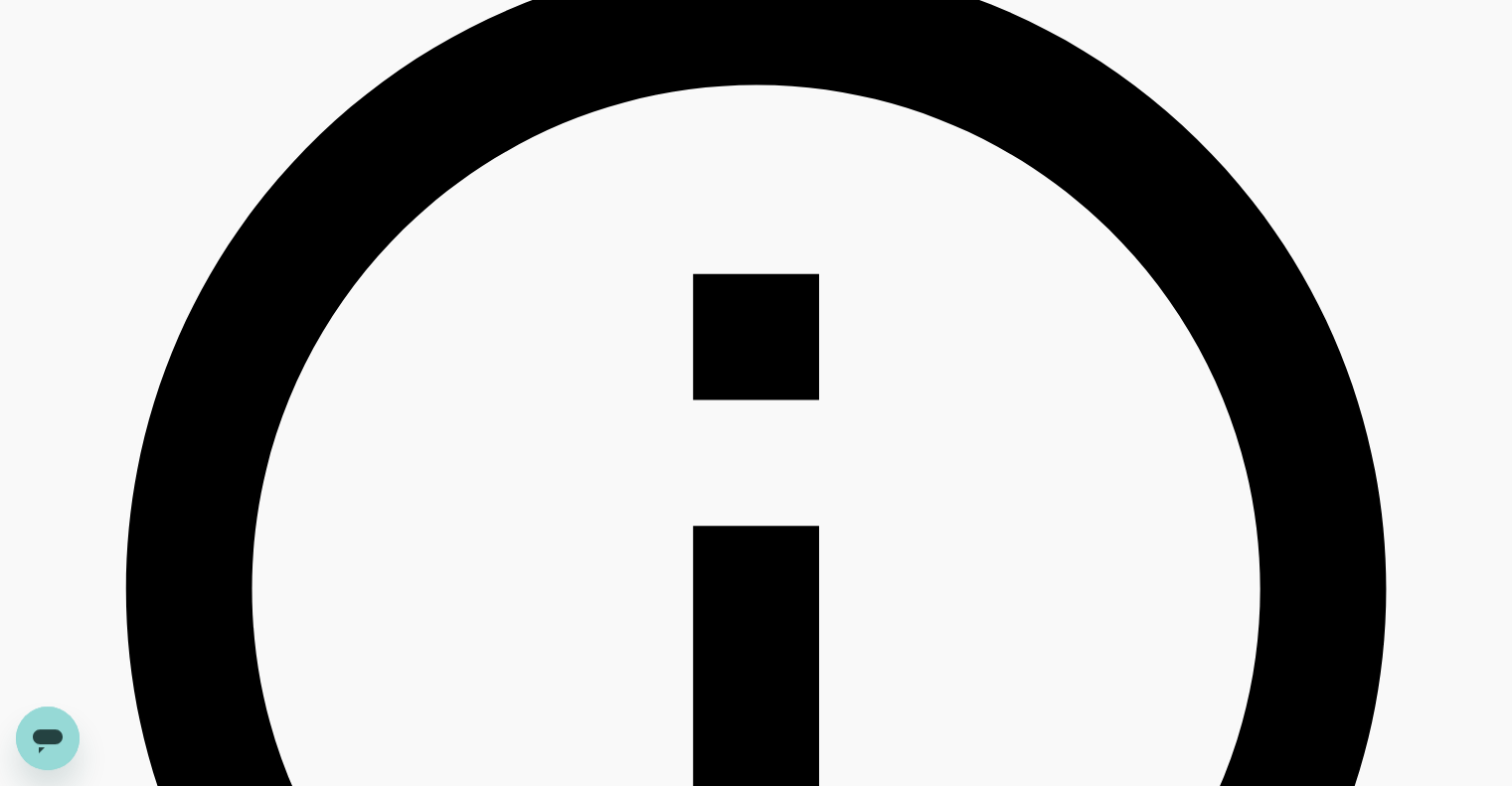 type on "491.79" 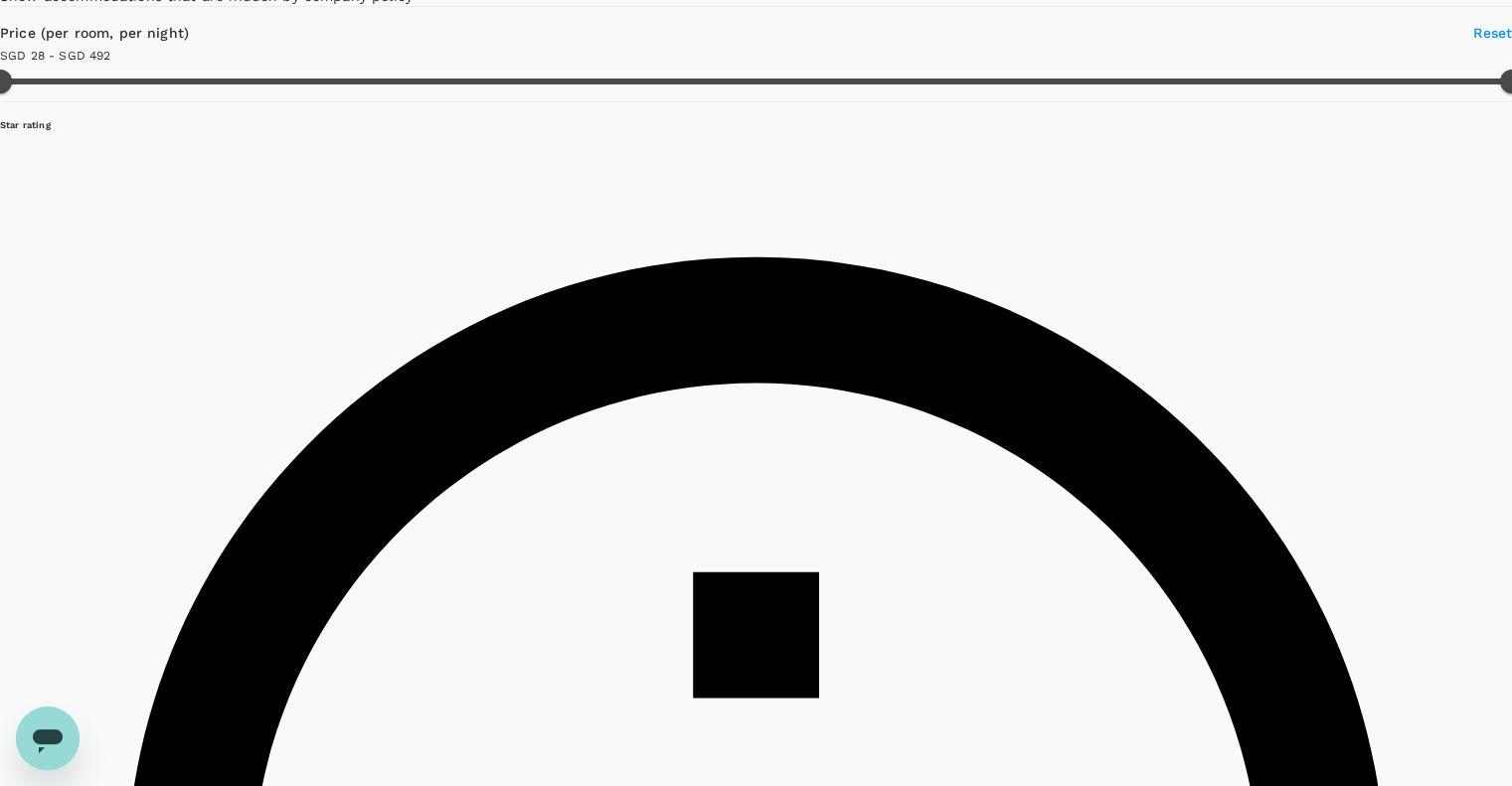 scroll, scrollTop: 0, scrollLeft: 0, axis: both 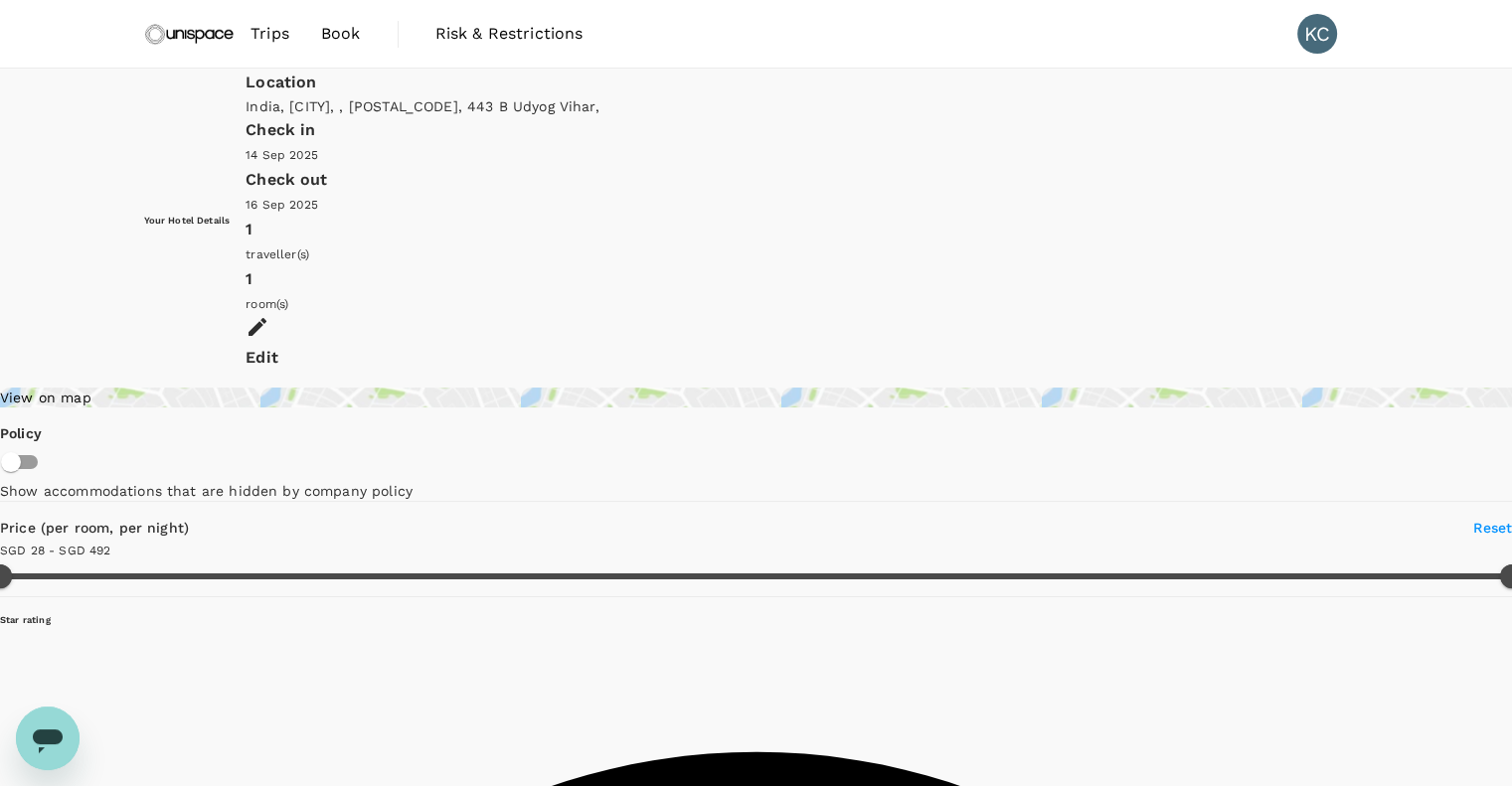 click on "Book" at bounding box center (341, 34) 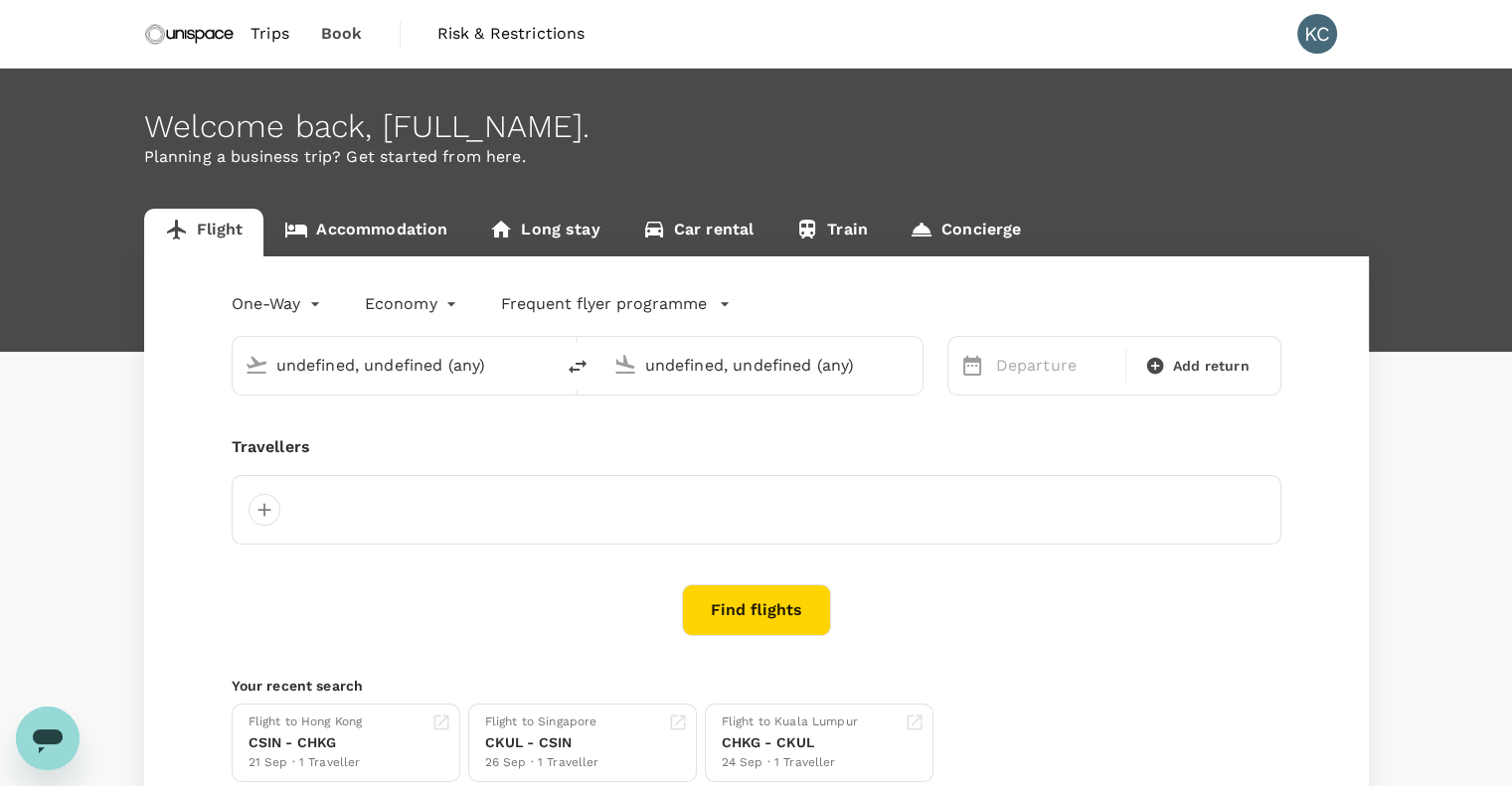 type 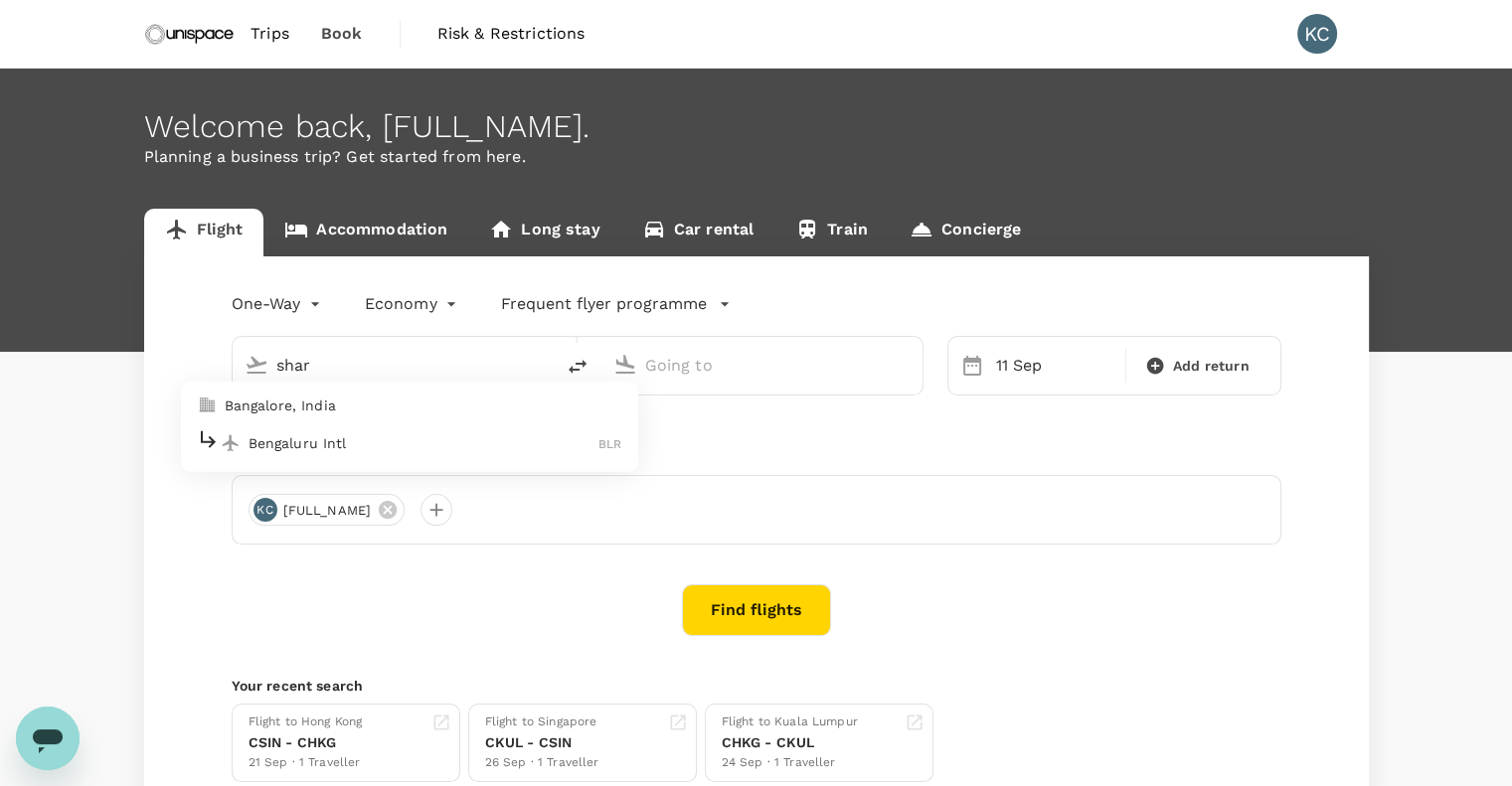 type on "Singapore, Singapore (any)" 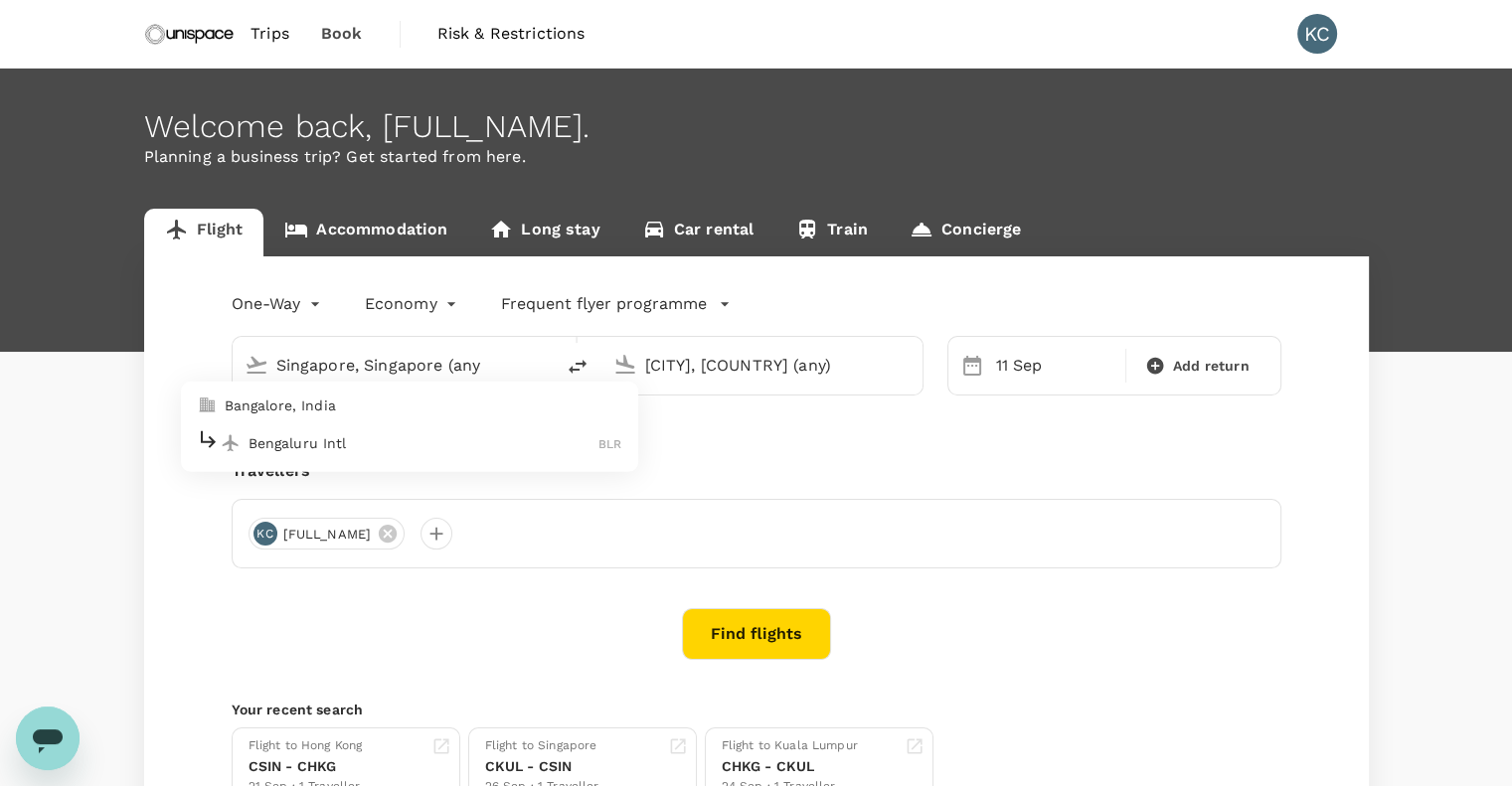type on "Singapore, Singapore (an" 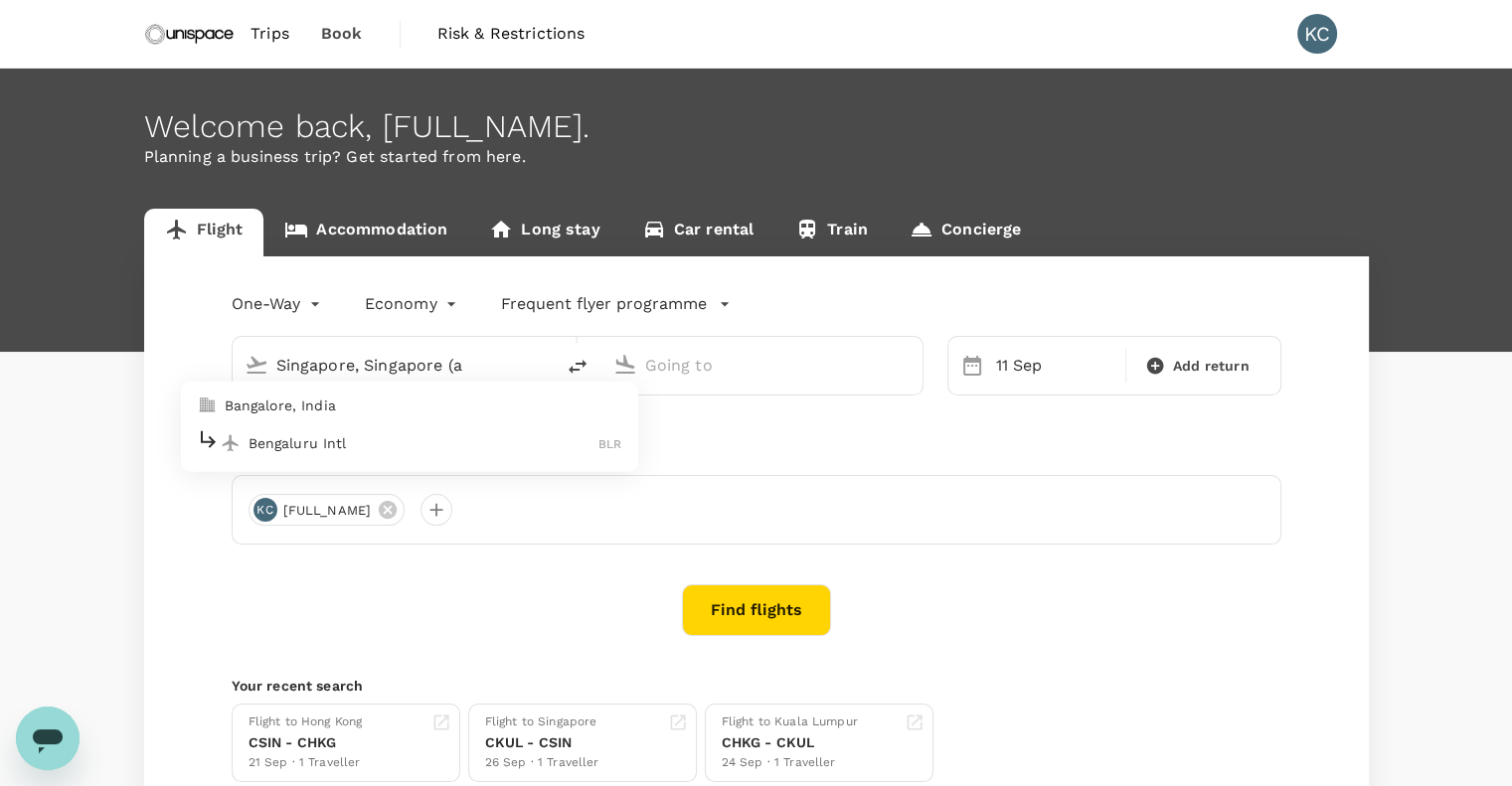 type on "Singapore, Singapore (any)" 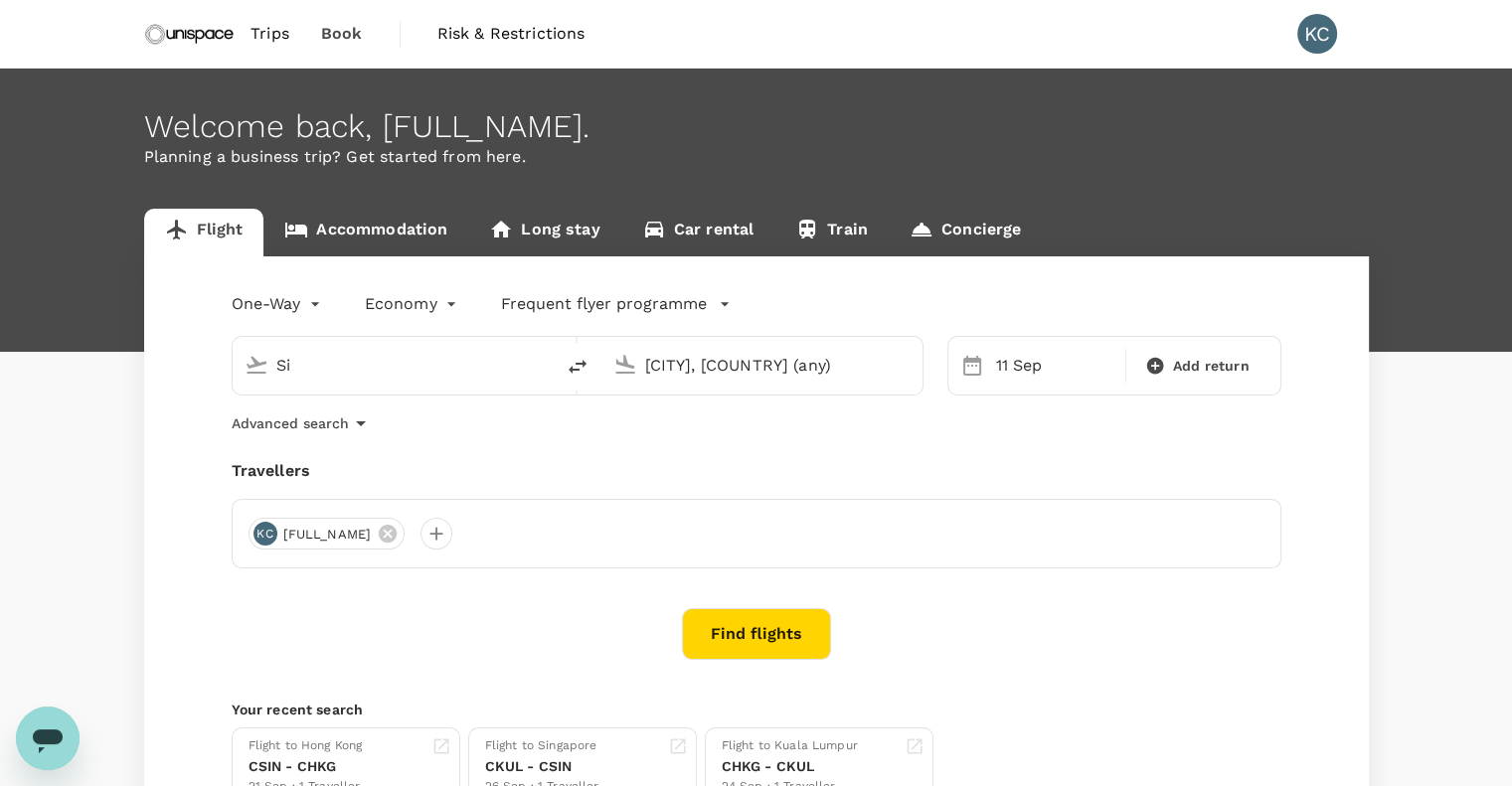 type on "S" 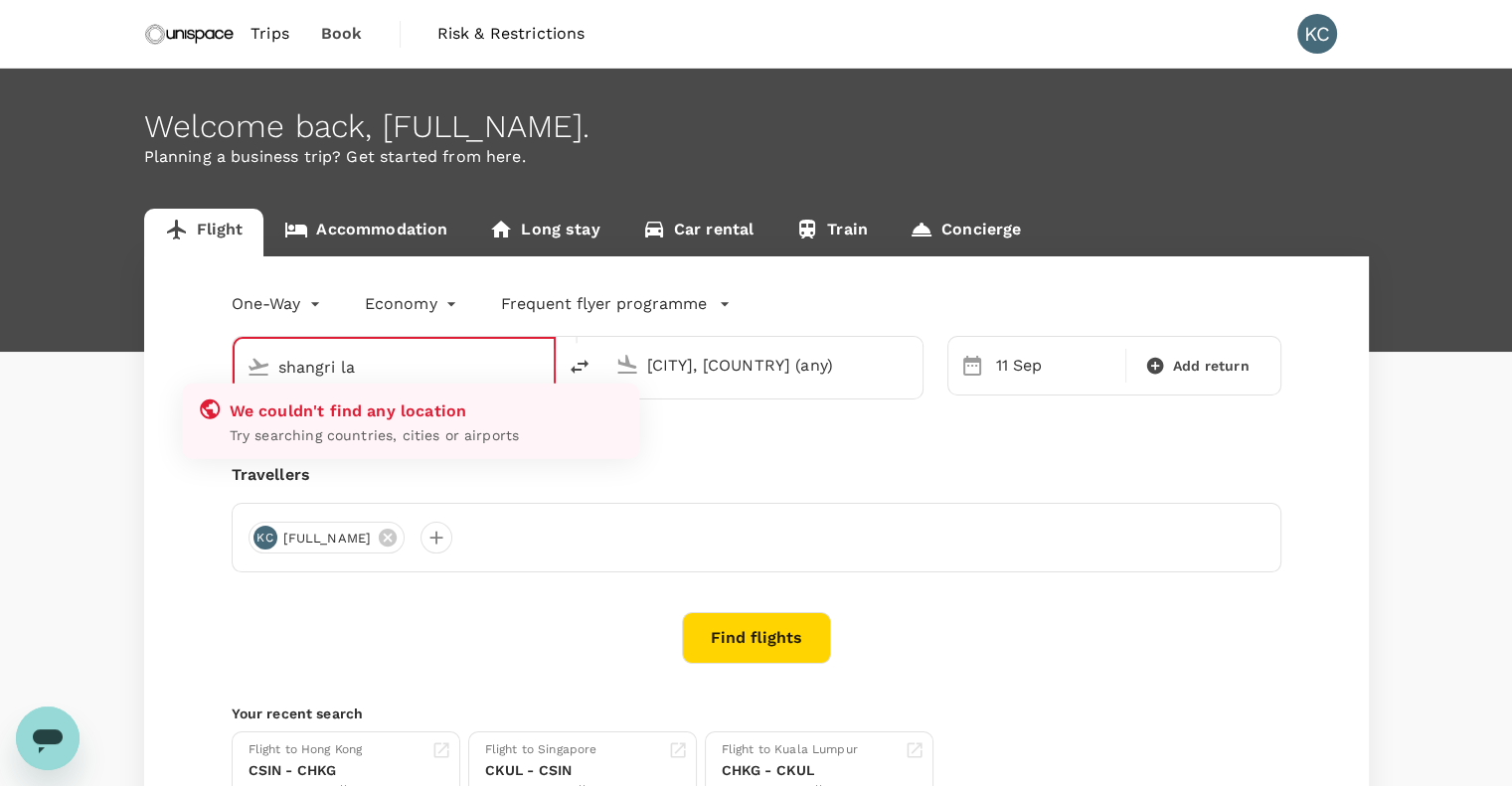 type on "Singapore, Singapore (any)" 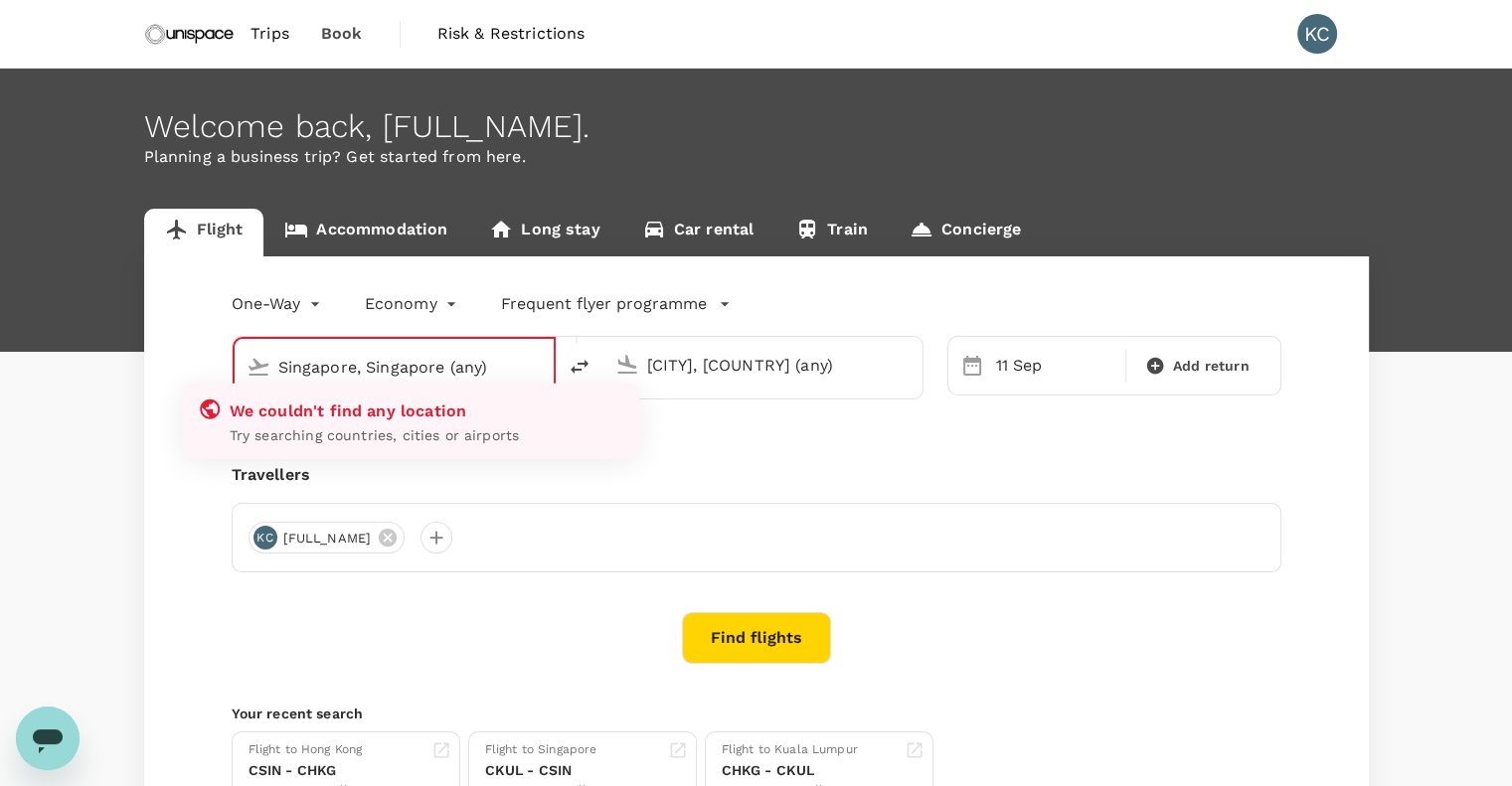 click on "Accommodation" at bounding box center (366, 233) 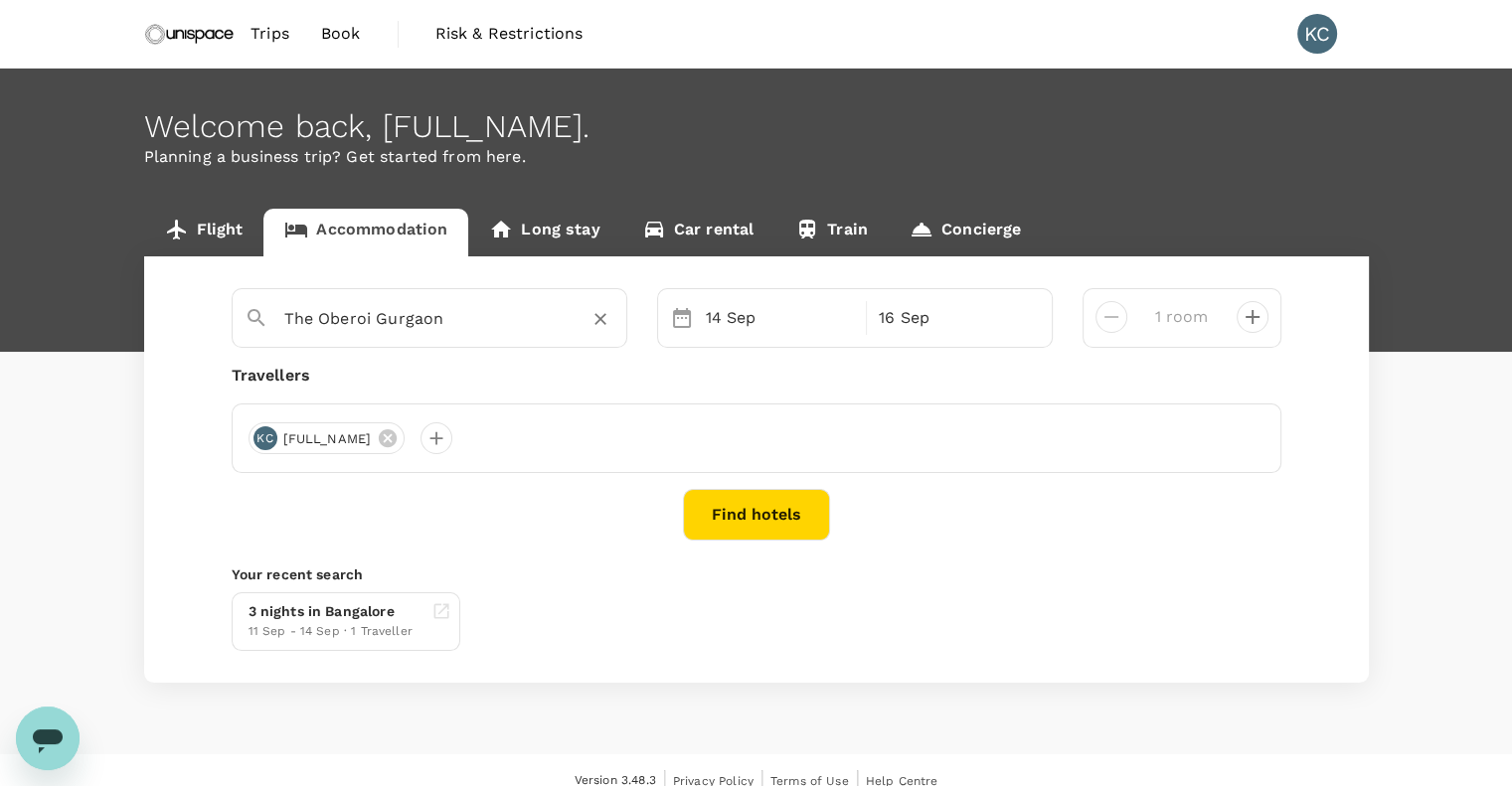 click on "The Oberoi Gurgaon" at bounding box center [421, 318] 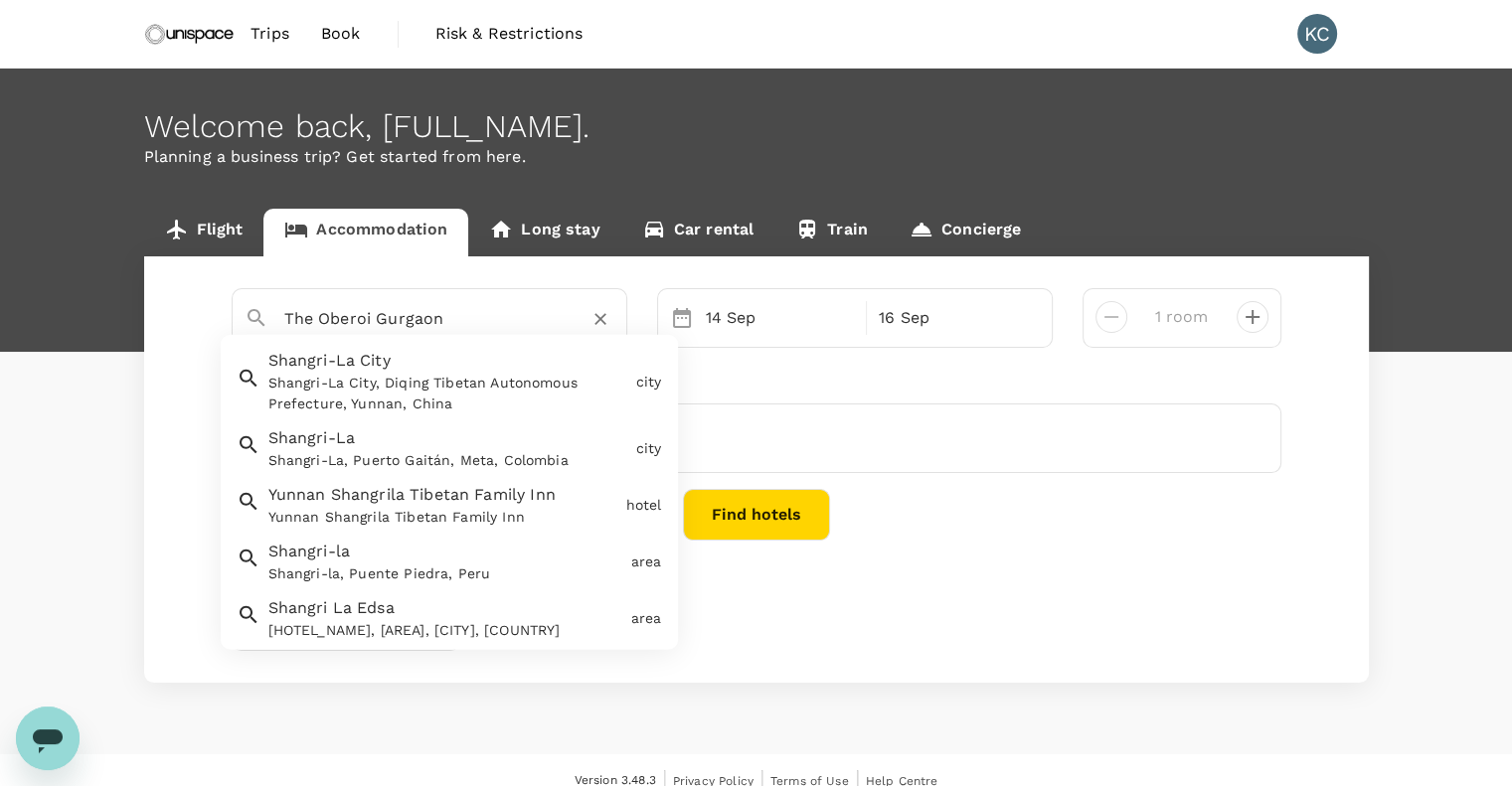 drag, startPoint x: 441, startPoint y: 317, endPoint x: 227, endPoint y: 325, distance: 214.1495 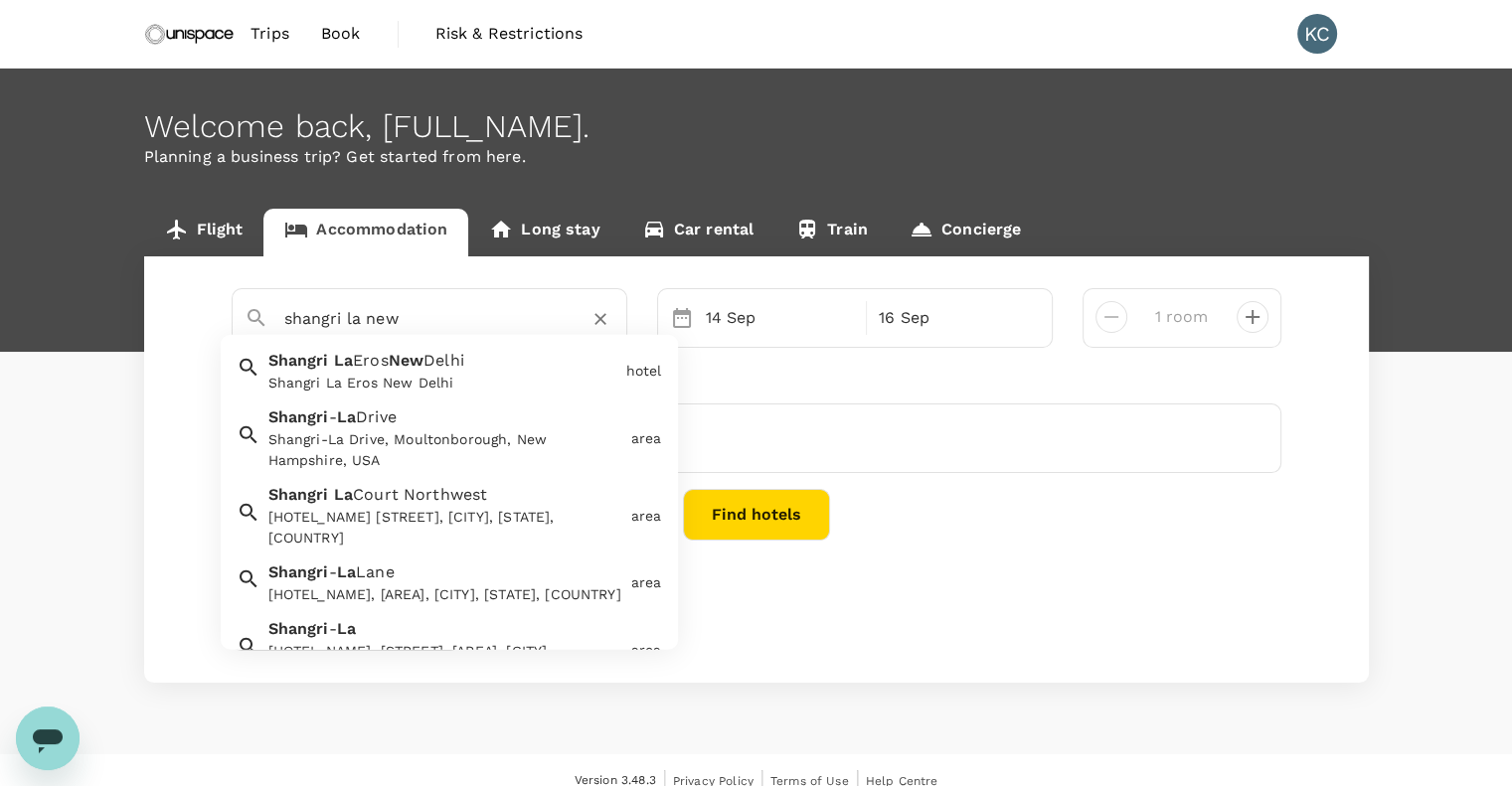 click on "Delhi" at bounding box center (443, 360) 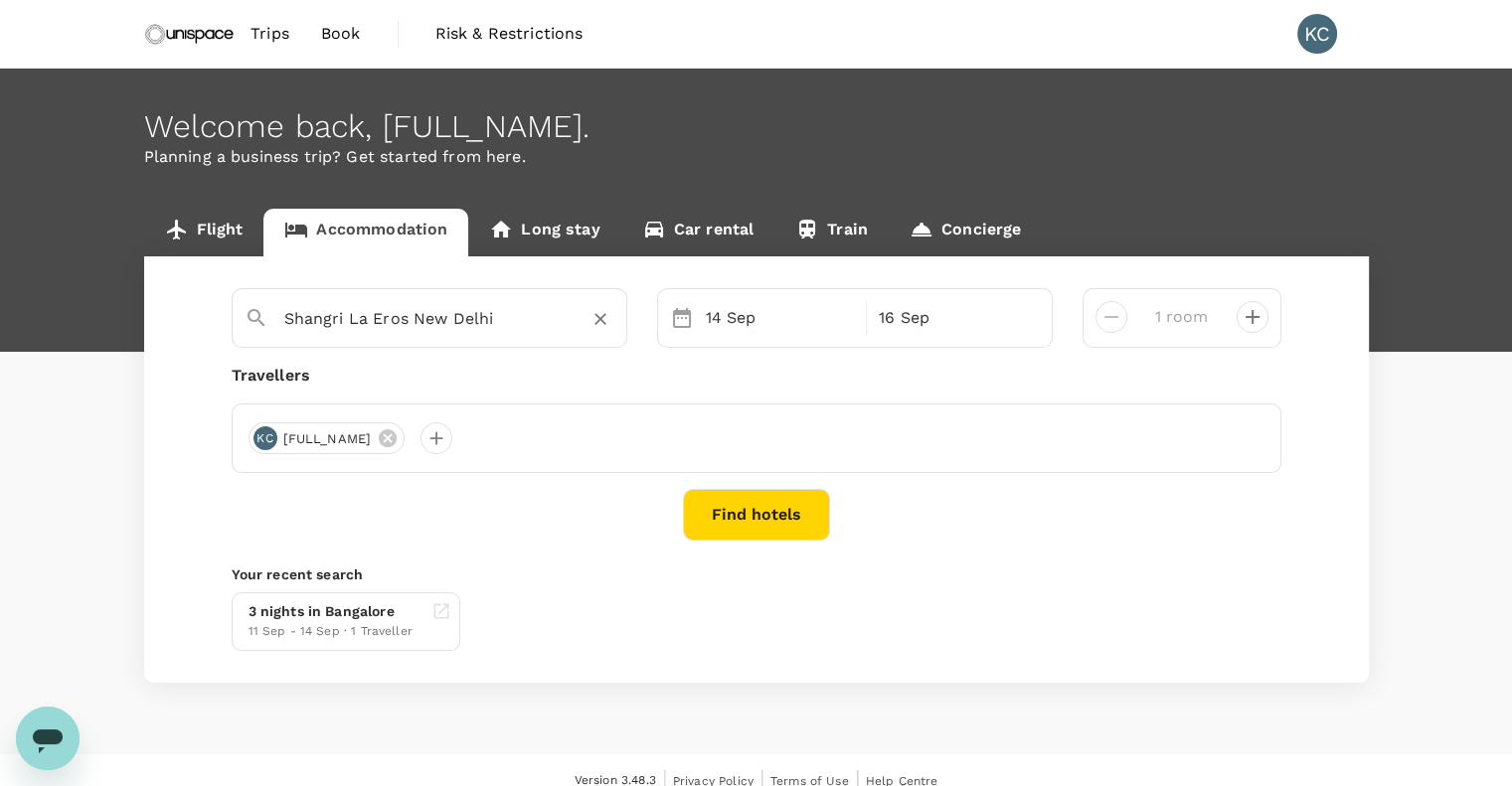 type on "Shangri La Eros New Delhi" 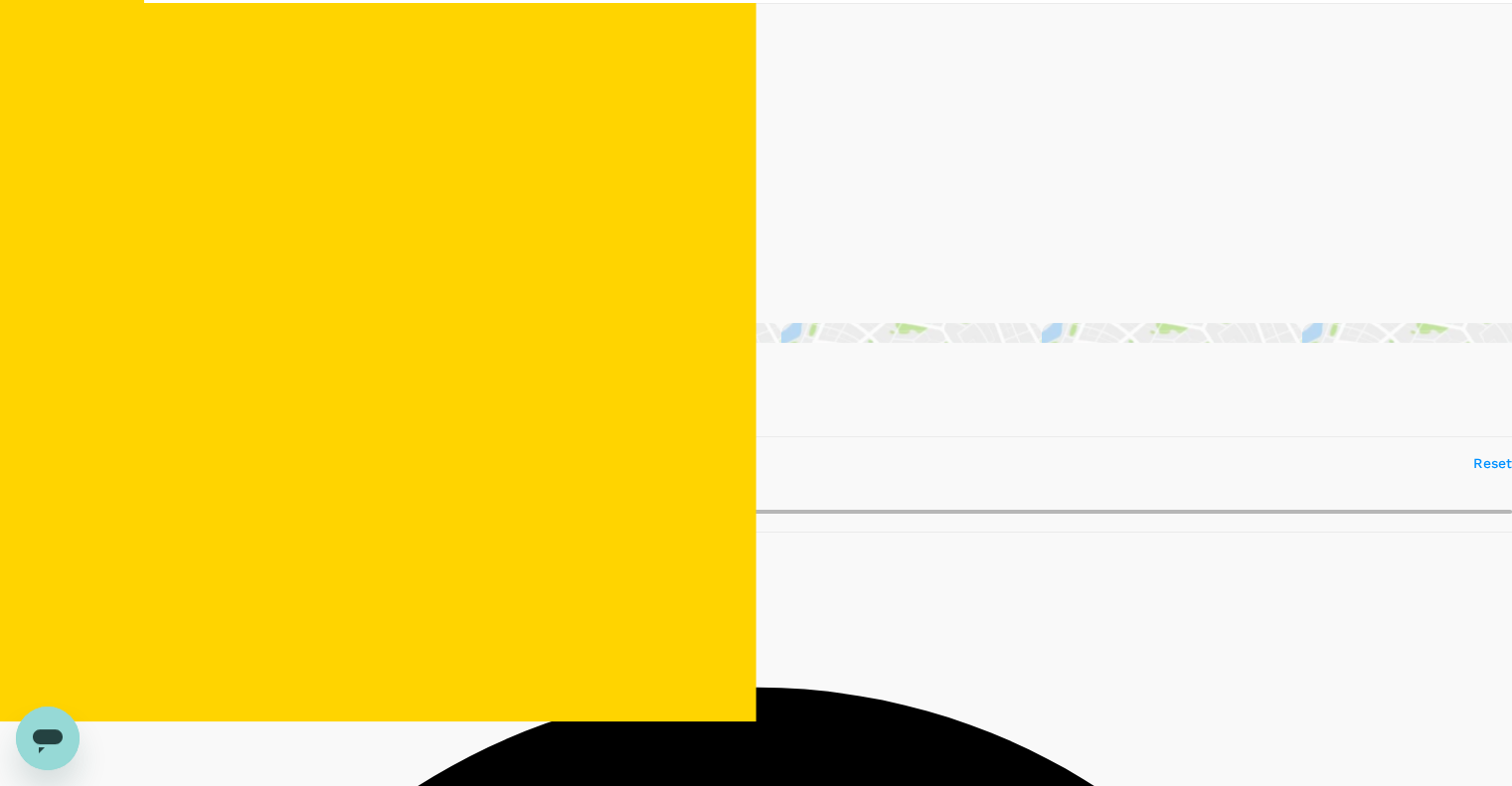 scroll, scrollTop: 99, scrollLeft: 0, axis: vertical 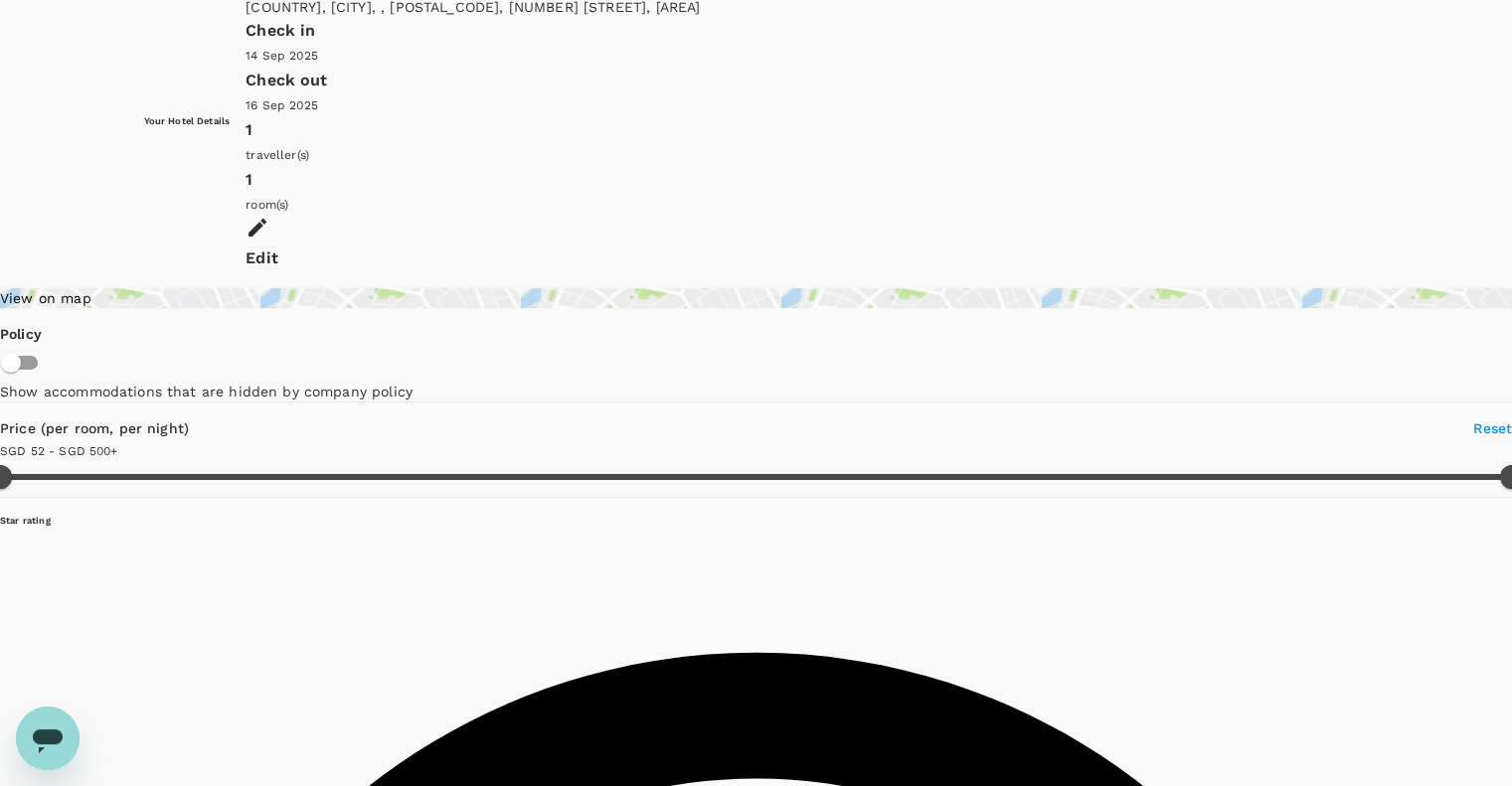 type on "499.93" 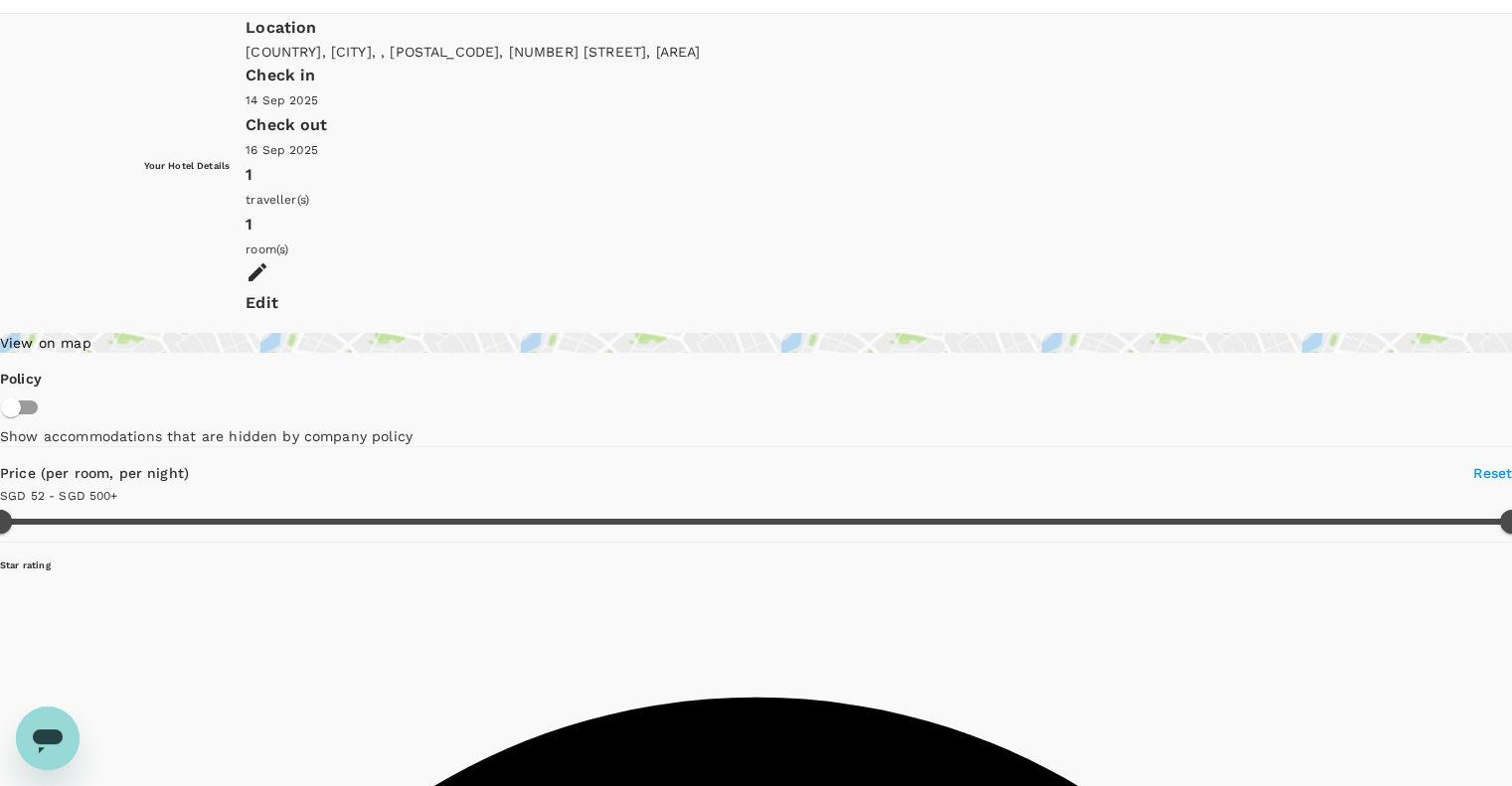 scroll, scrollTop: 0, scrollLeft: 0, axis: both 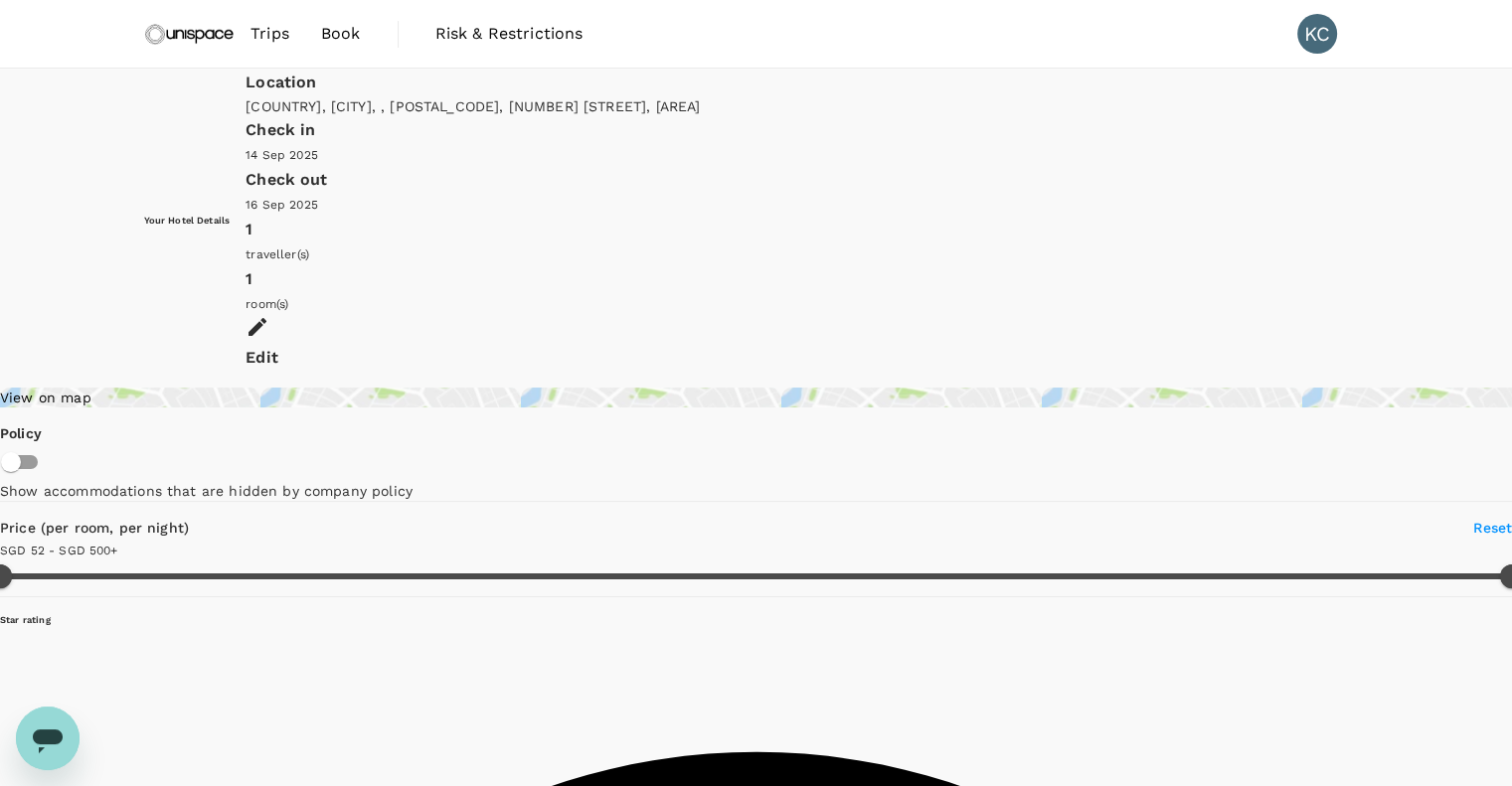 click on "Edit" at bounding box center (806, 358) 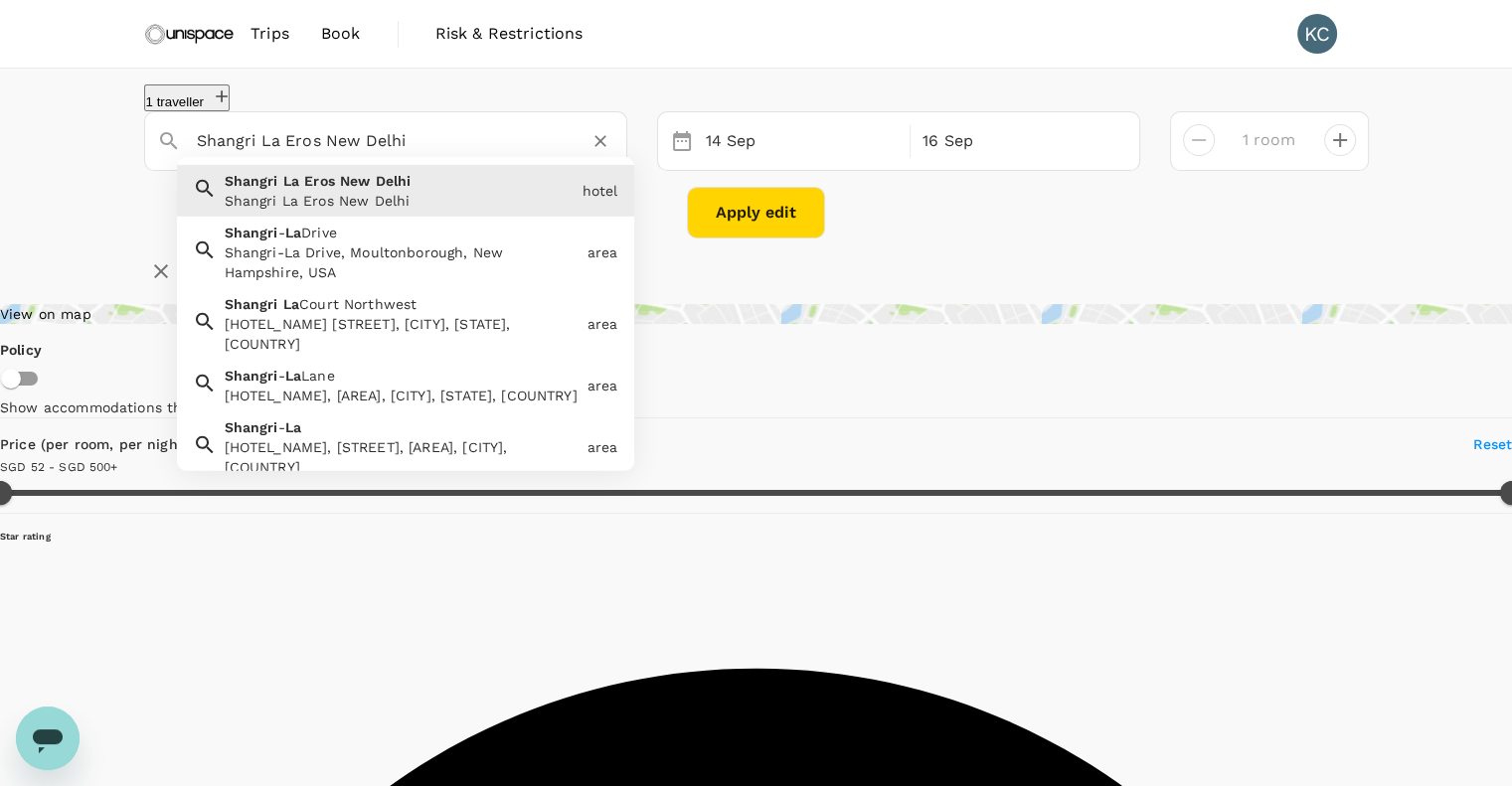 drag, startPoint x: 294, startPoint y: 142, endPoint x: 115, endPoint y: 146, distance: 179.04469 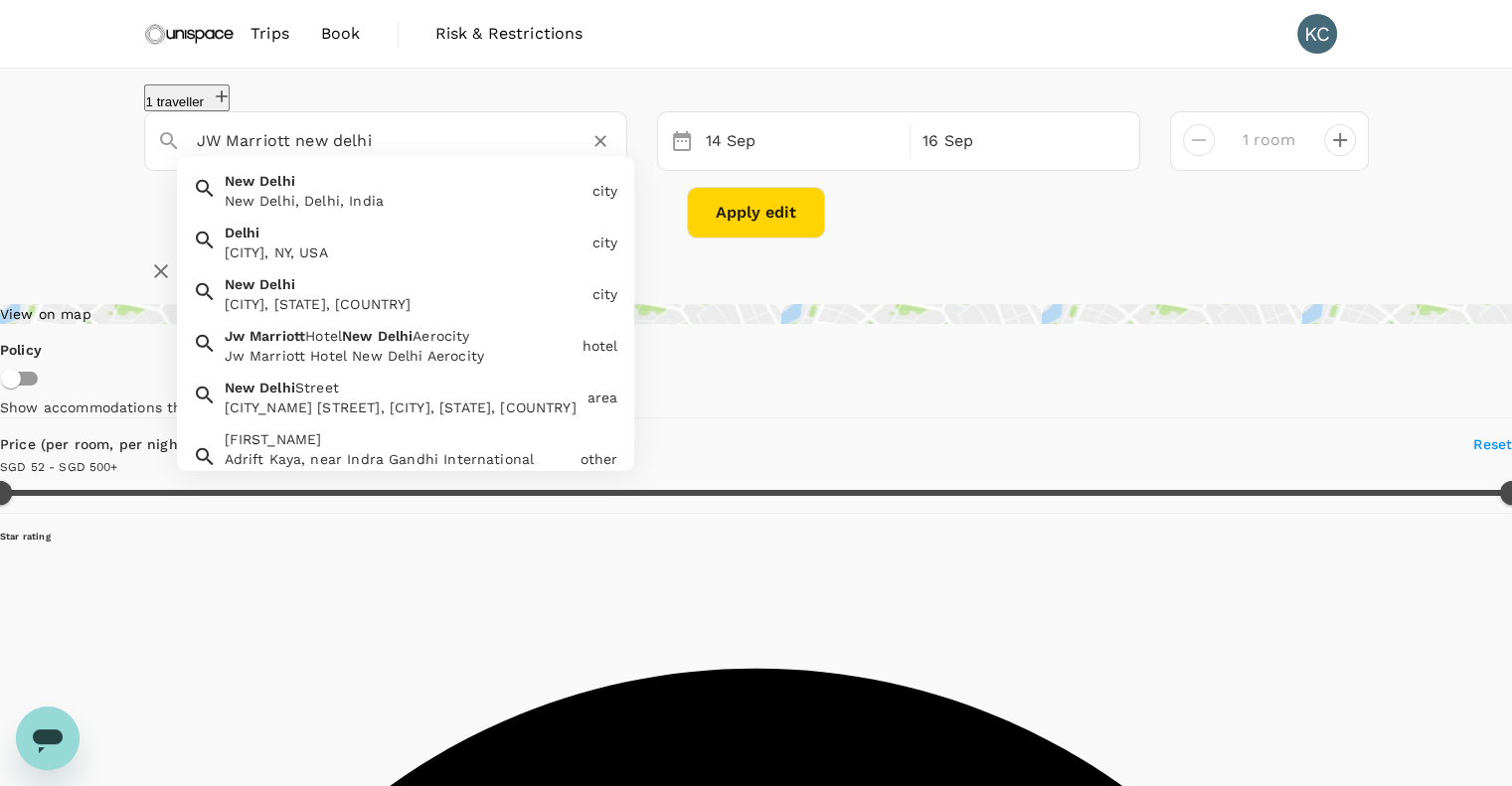 click on "Jw Marriott Hotel New Delhi Aerocity" at bounding box center [400, 356] 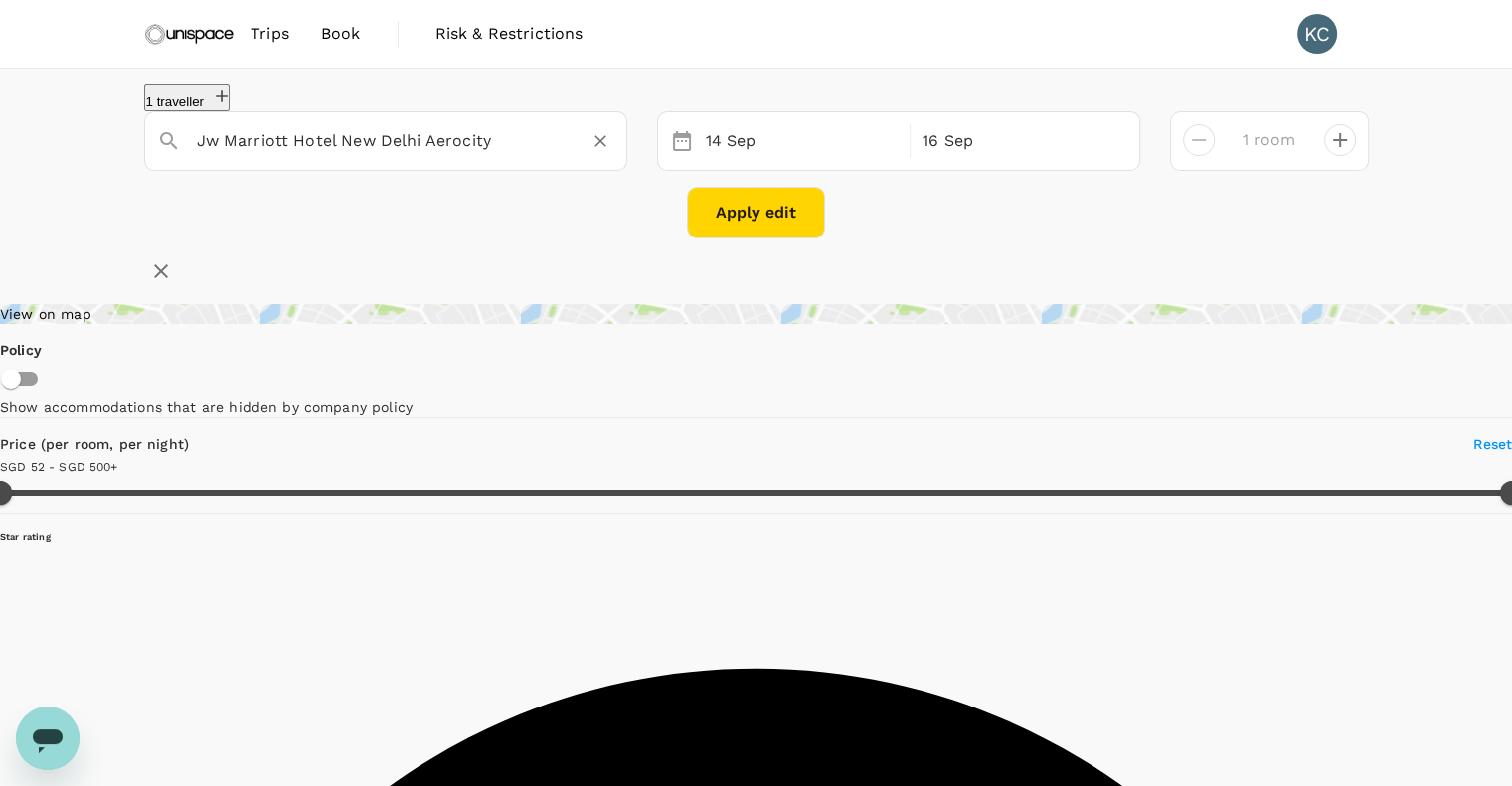 type on "Jw Marriott Hotel New Delhi Aerocity" 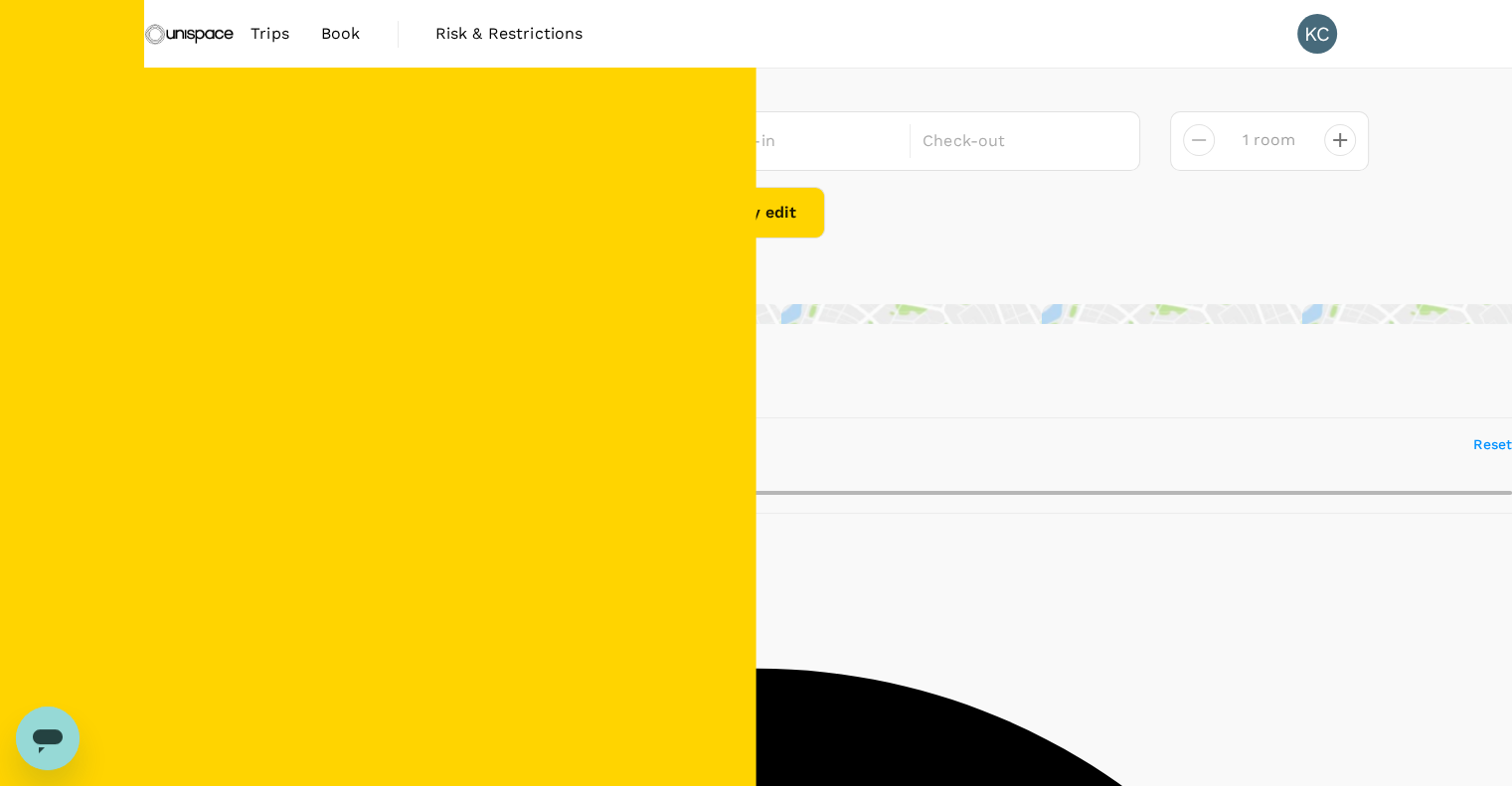 type on "Jw Marriott Hotel New Delhi Aerocity" 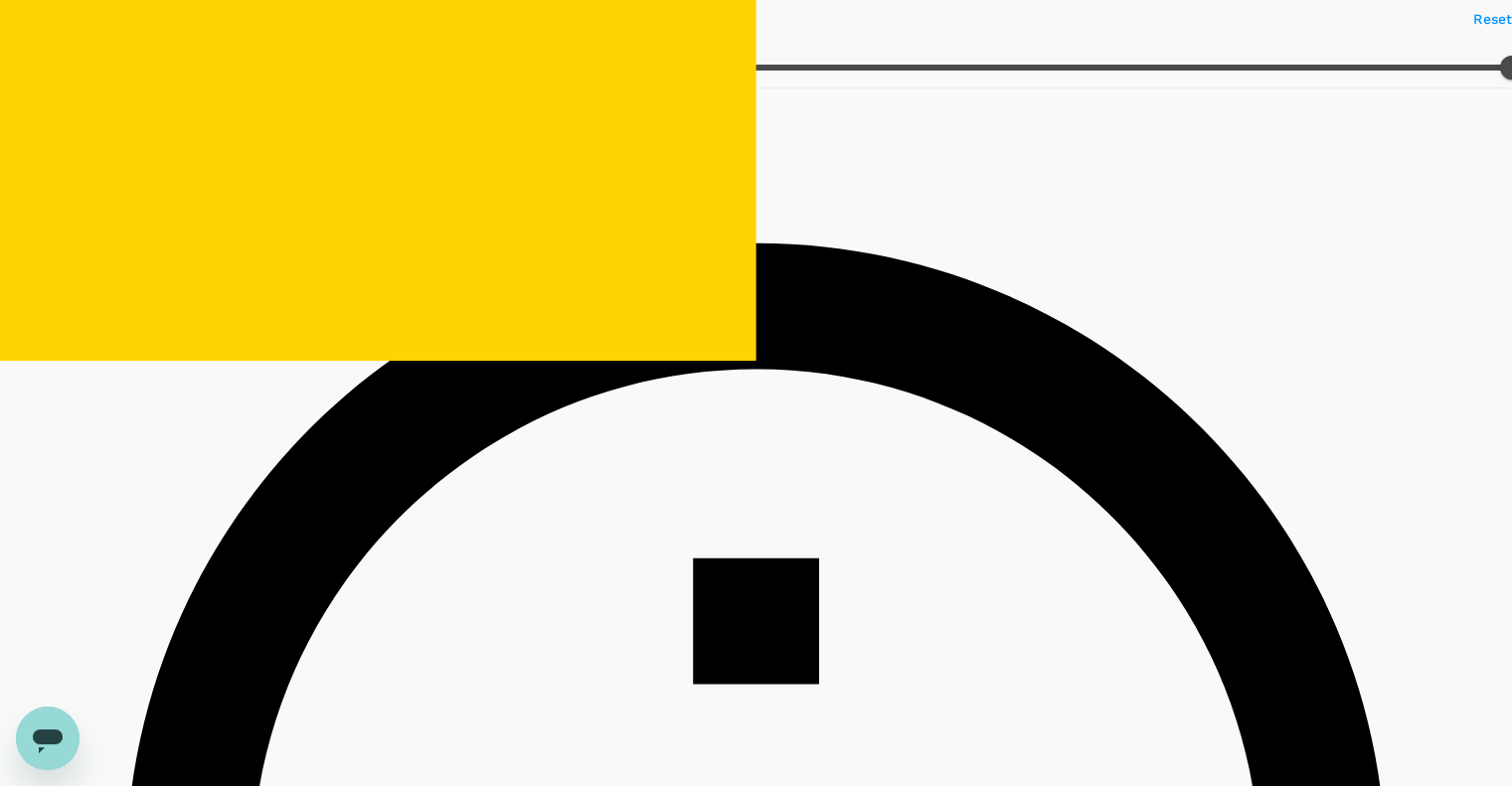 scroll, scrollTop: 497, scrollLeft: 0, axis: vertical 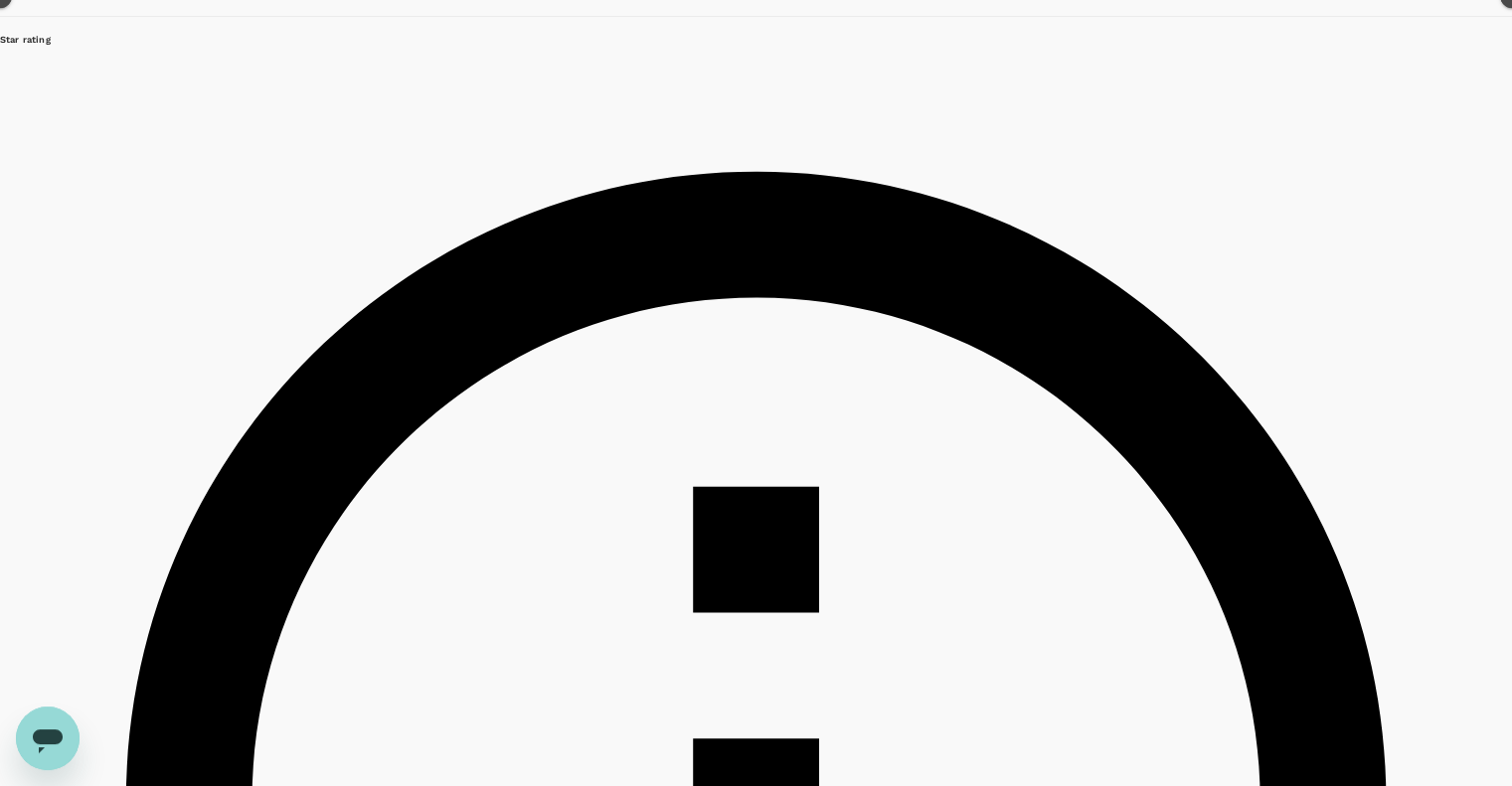 type on "396.13" 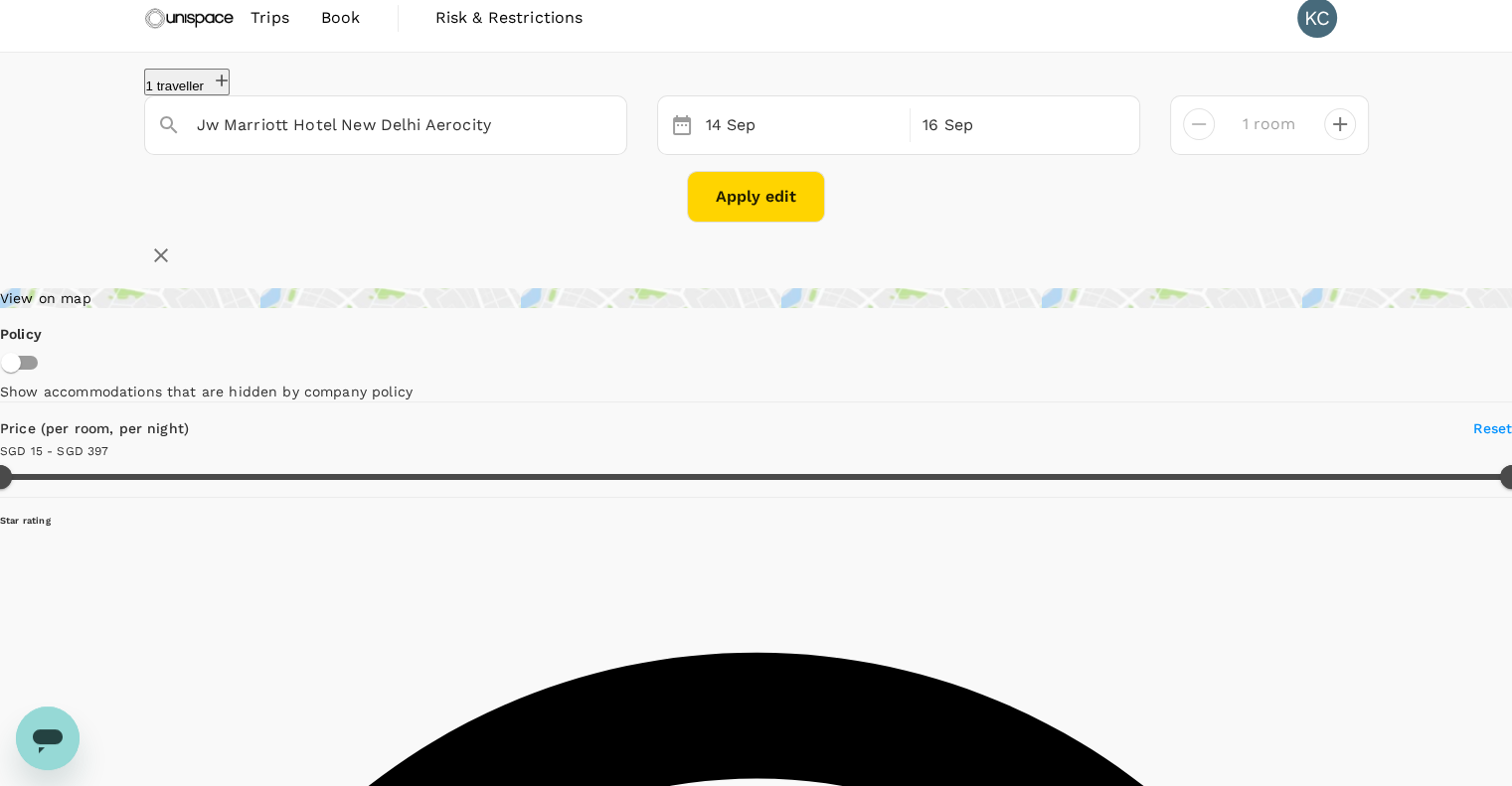 scroll, scrollTop: 0, scrollLeft: 0, axis: both 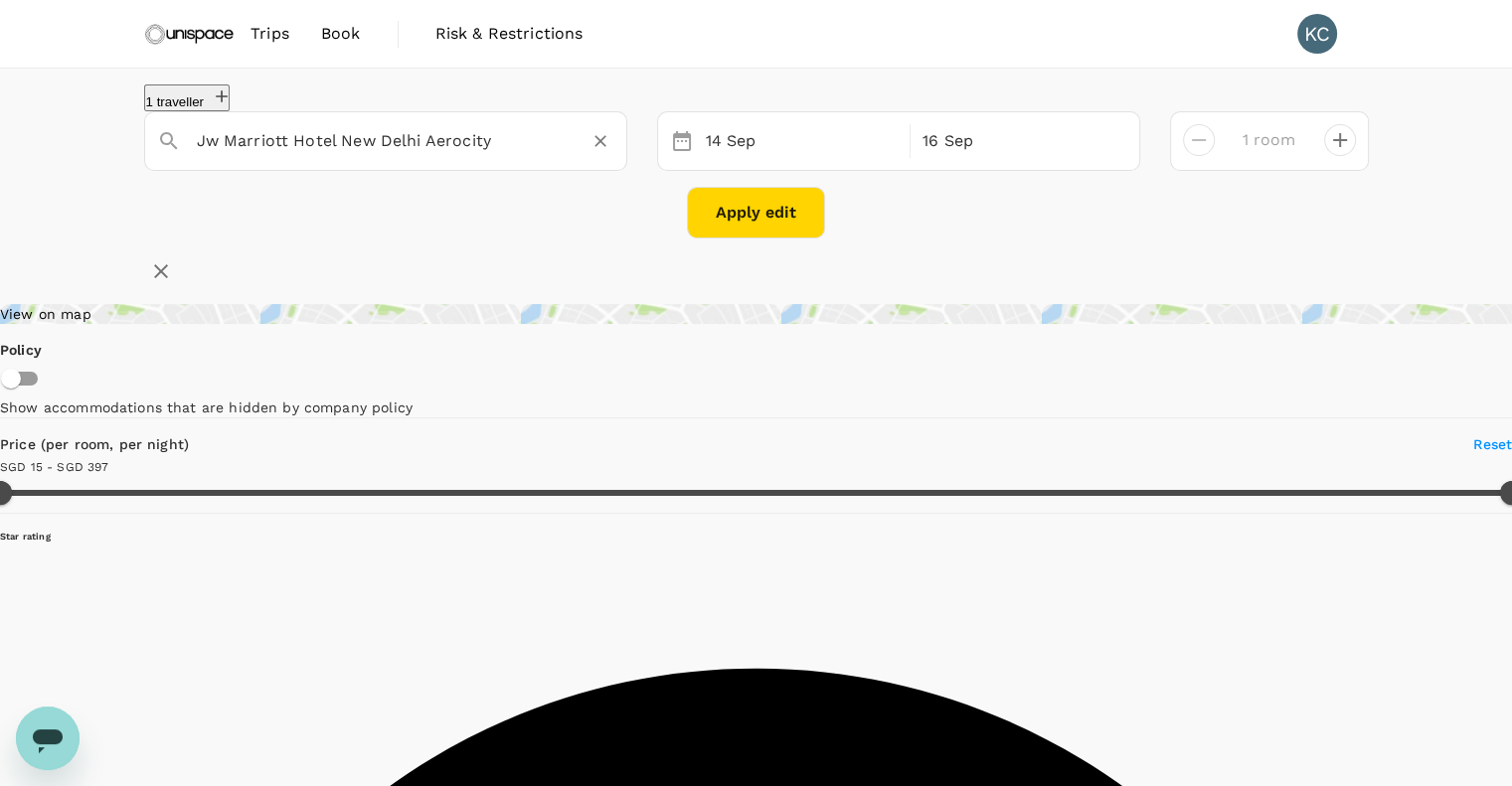 drag, startPoint x: 583, startPoint y: 150, endPoint x: 550, endPoint y: 150, distance: 33 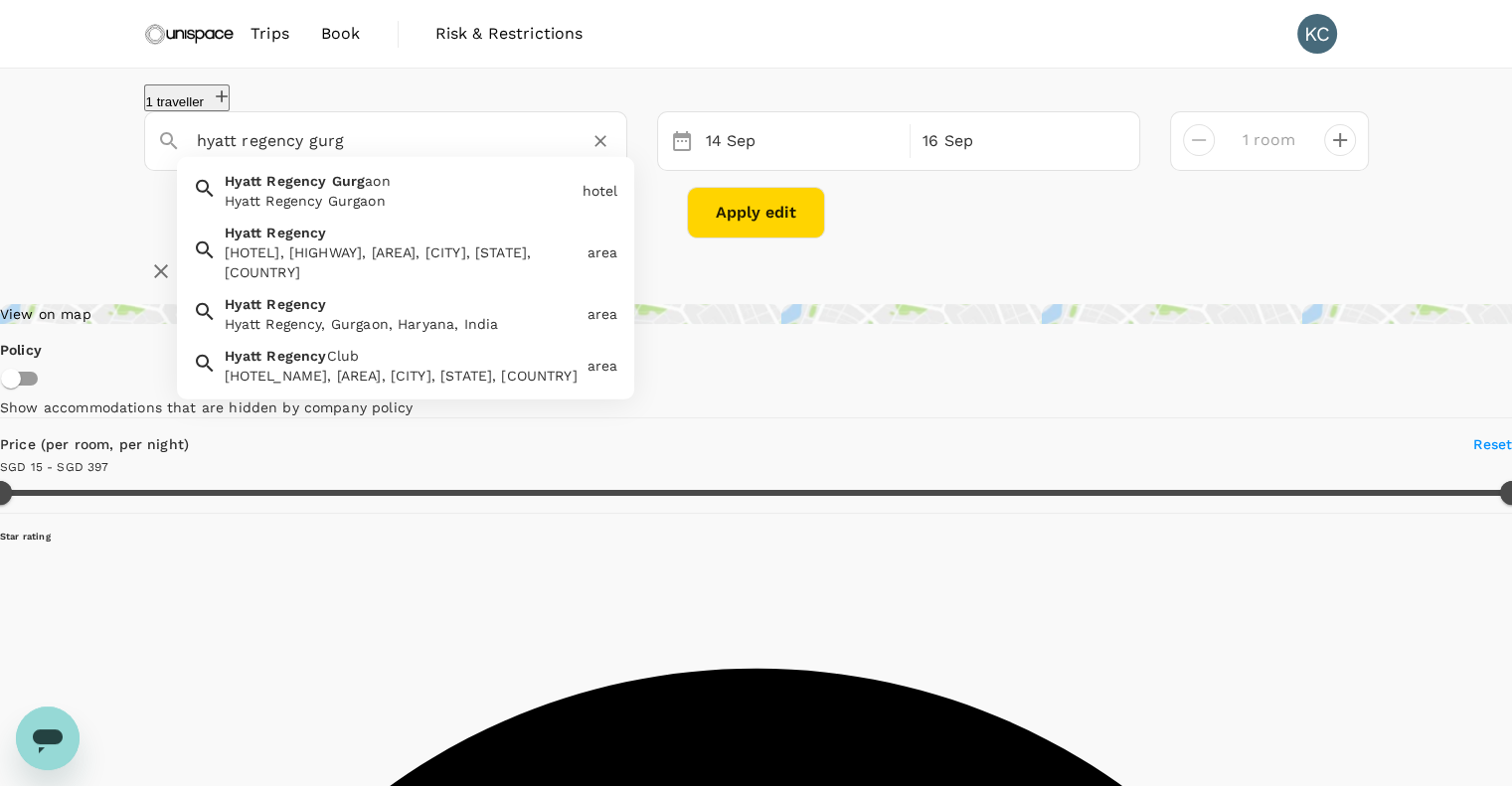 click on "Hyatt   Regency   Gurg aon Hyatt Regency Gurgaon" at bounding box center (396, 187) 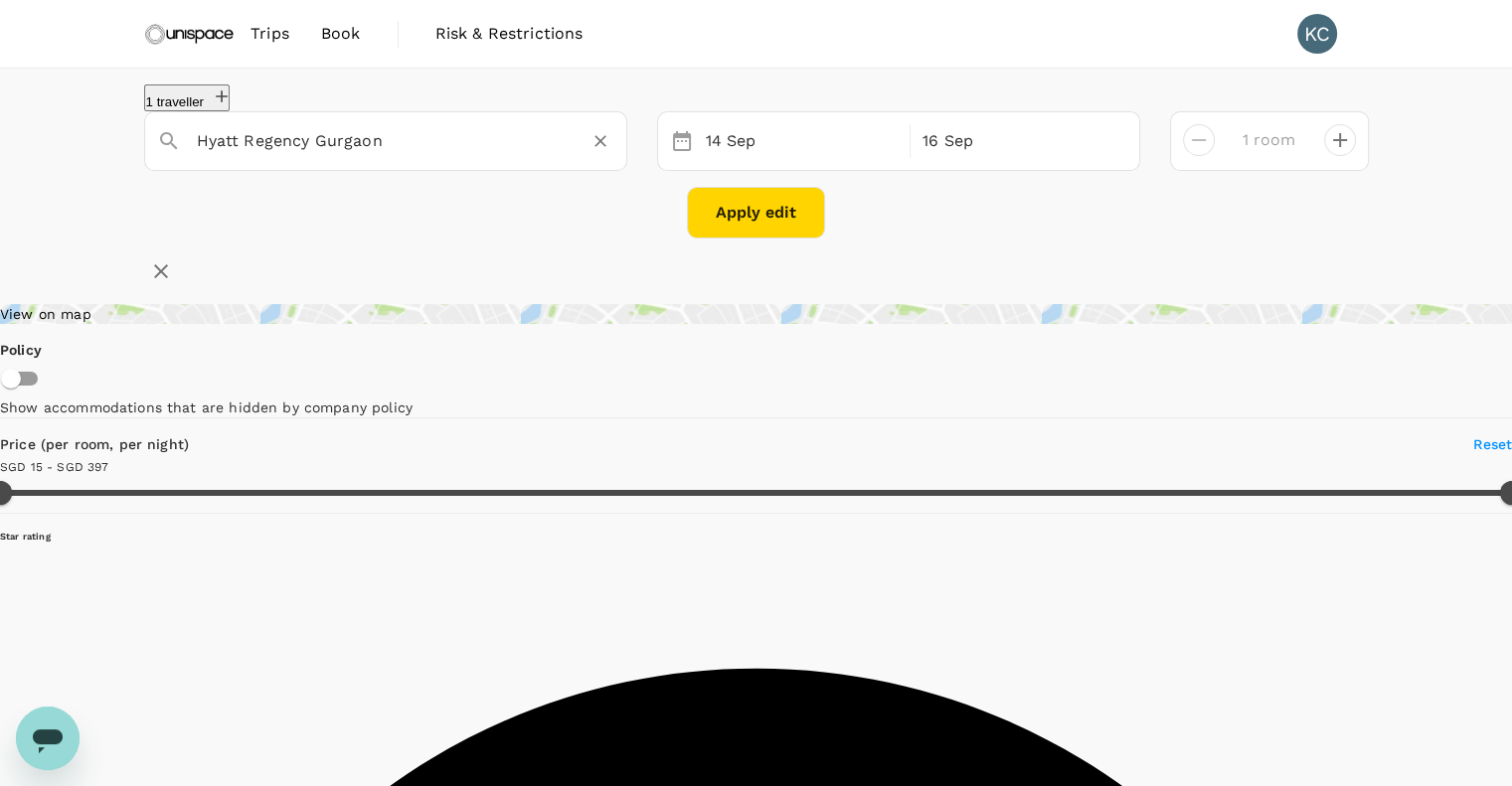 type on "Hyatt Regency Gurgaon" 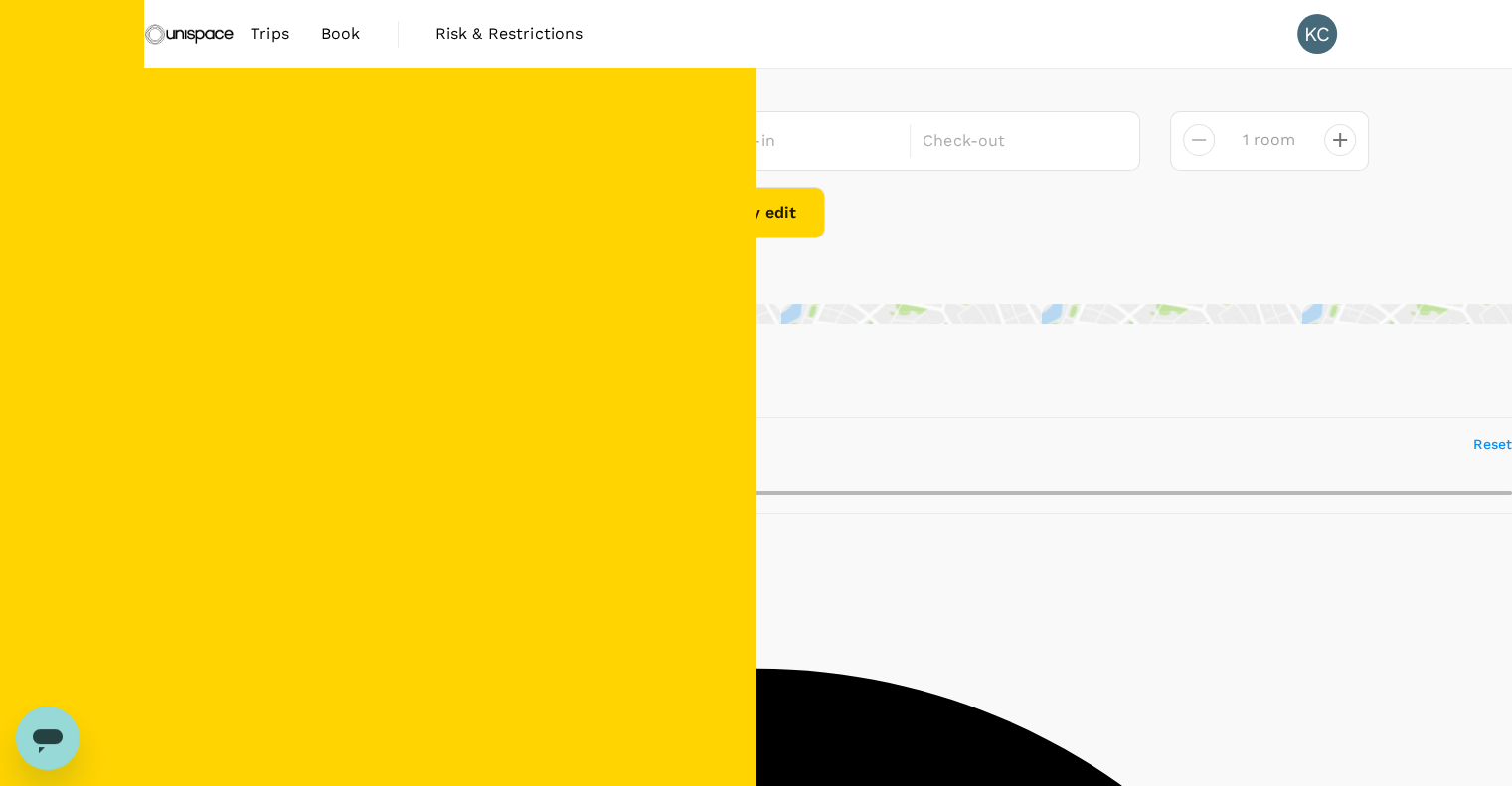 type on "Hyatt Regency Gurgaon" 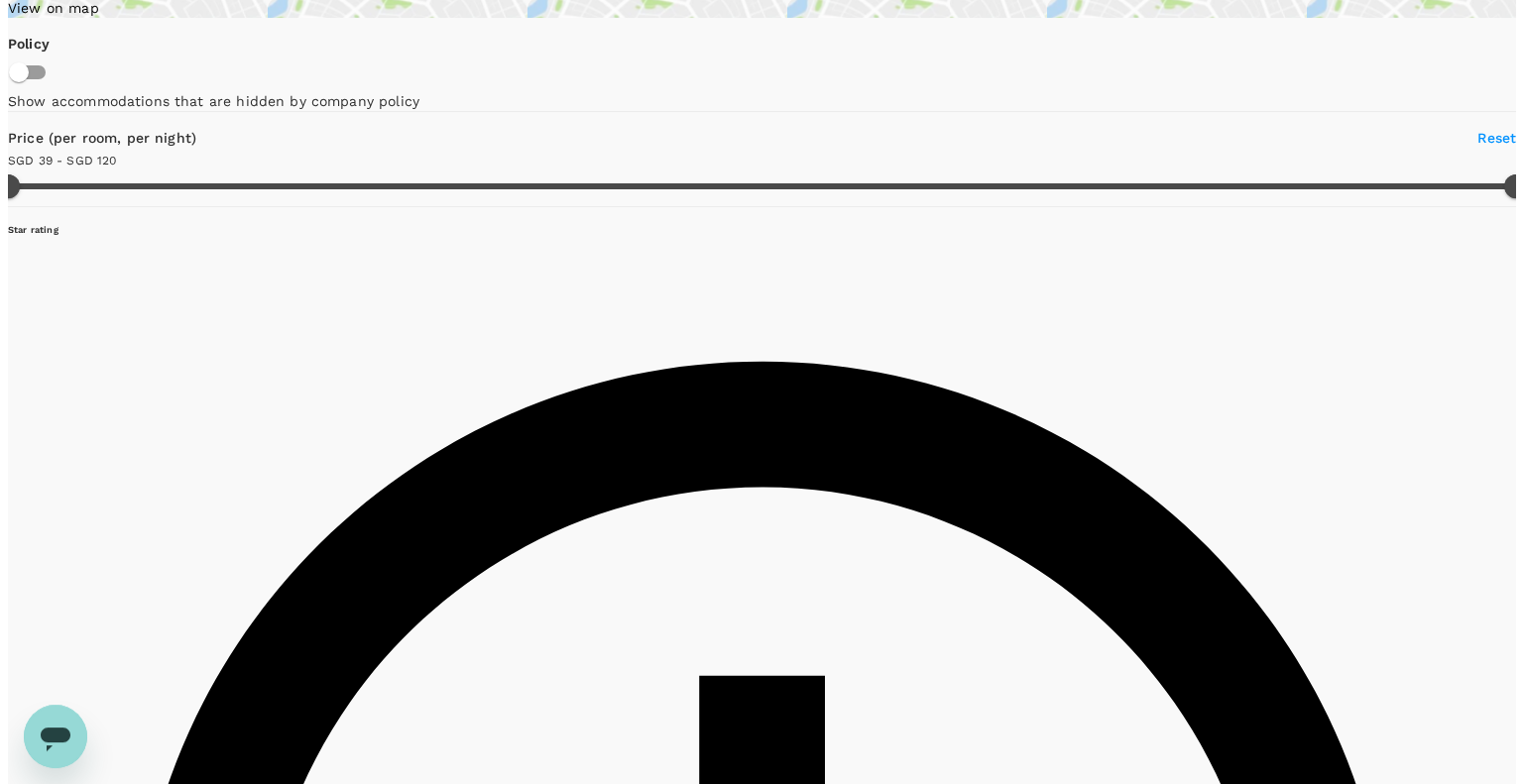 scroll, scrollTop: 198, scrollLeft: 0, axis: vertical 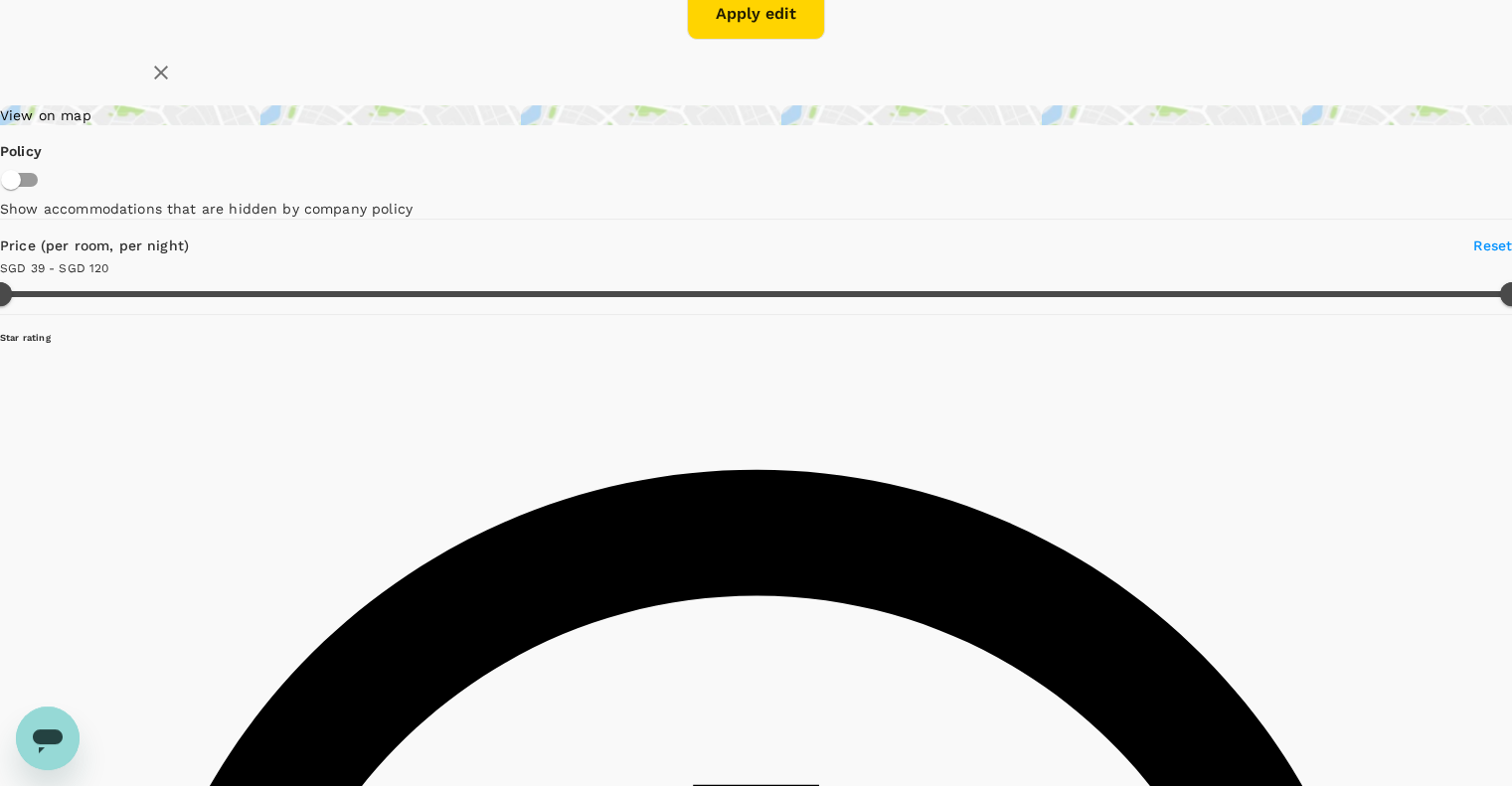 click on "View rooms" at bounding box center (76, 9367) 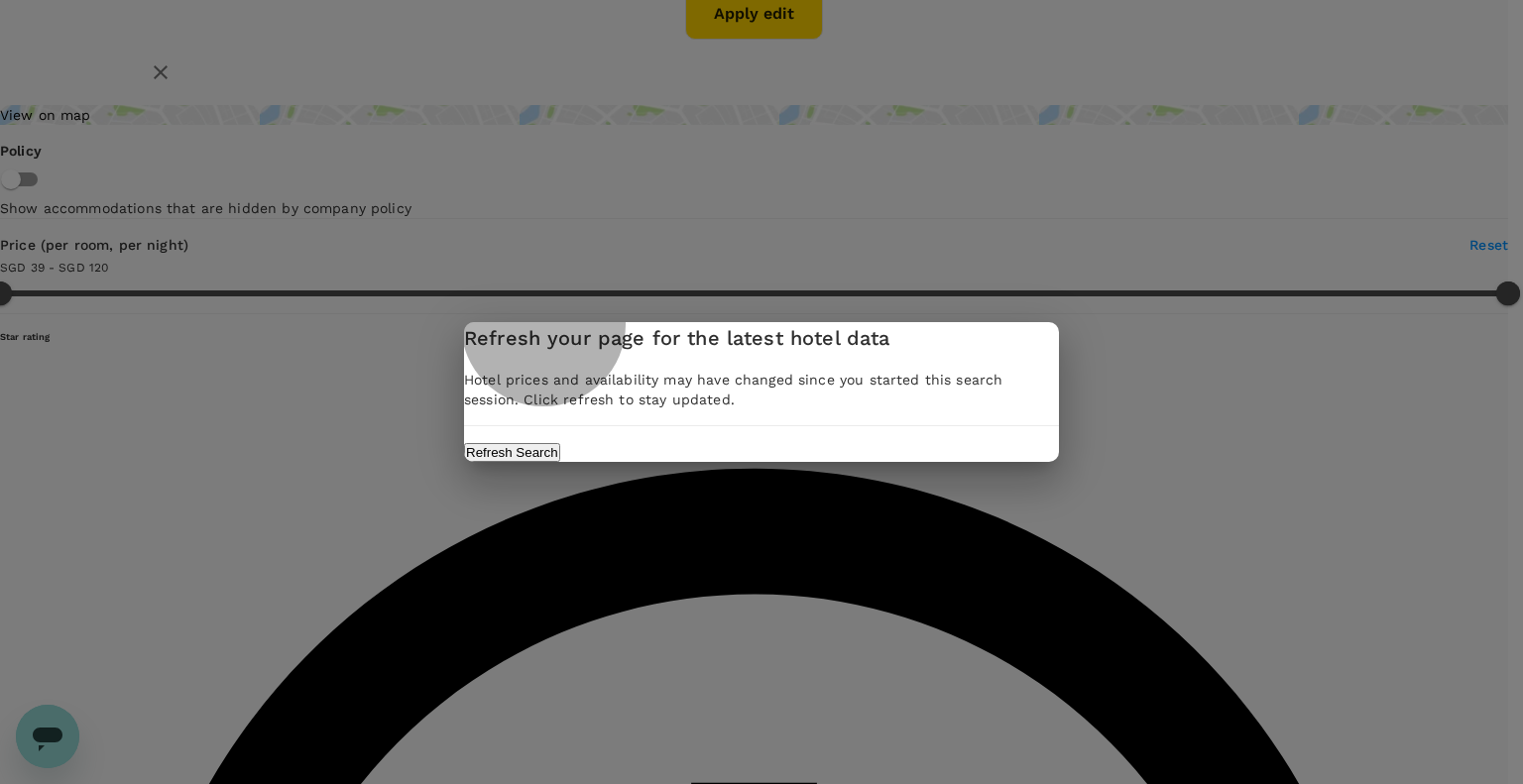 click on "Refresh Search" at bounding box center (512, 452) 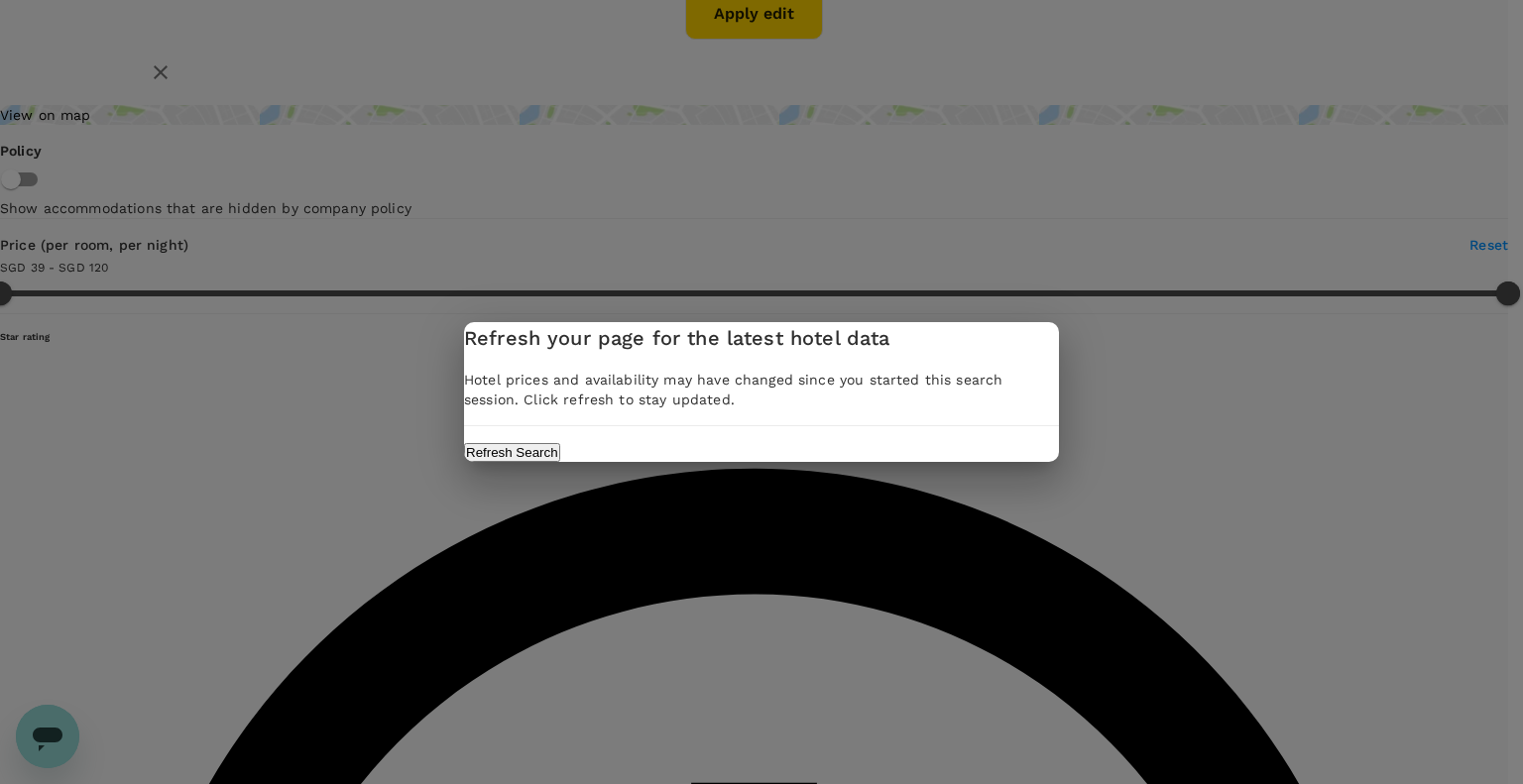 click on "Refresh Search" at bounding box center (512, 452) 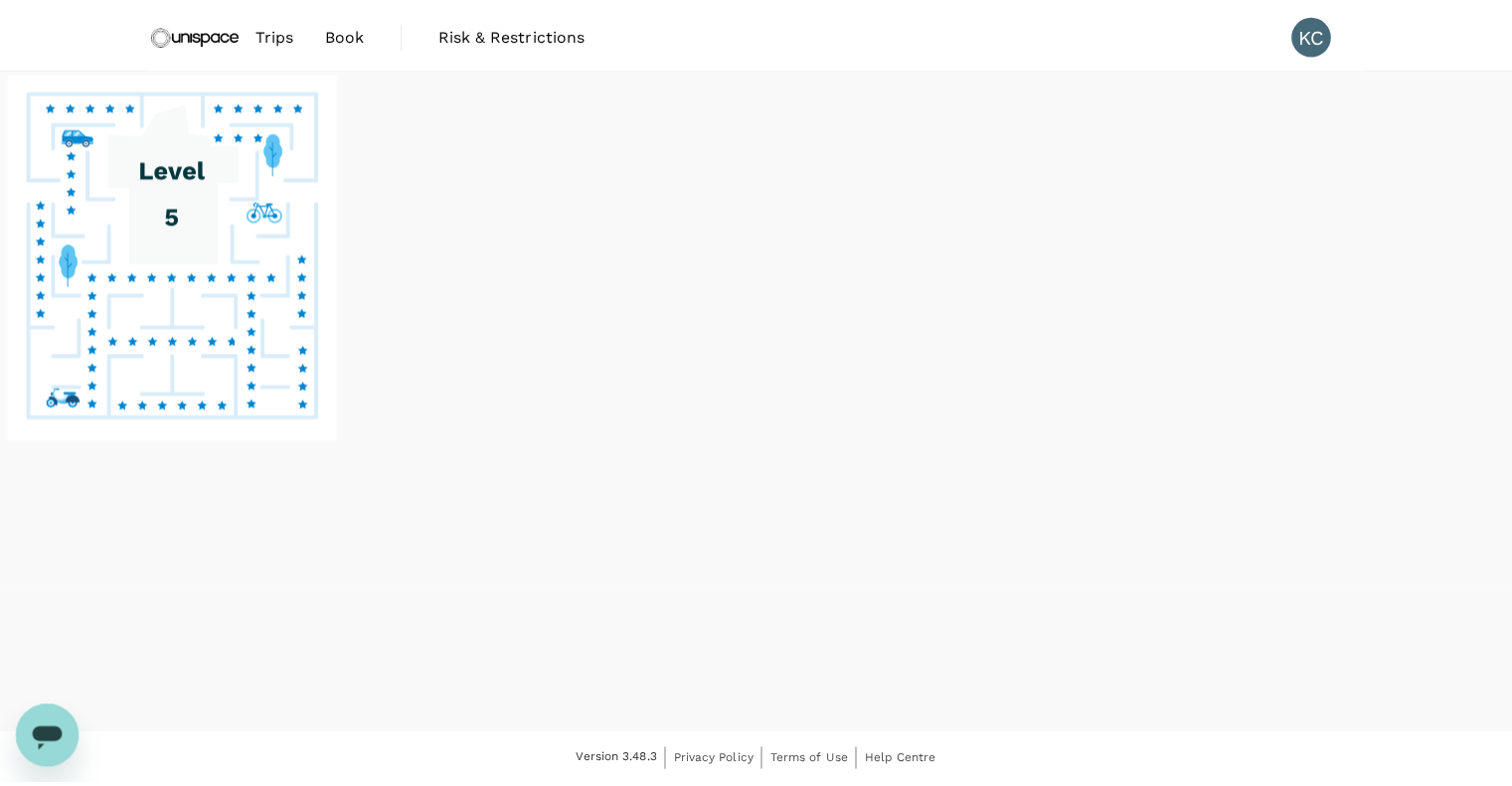scroll, scrollTop: 0, scrollLeft: 0, axis: both 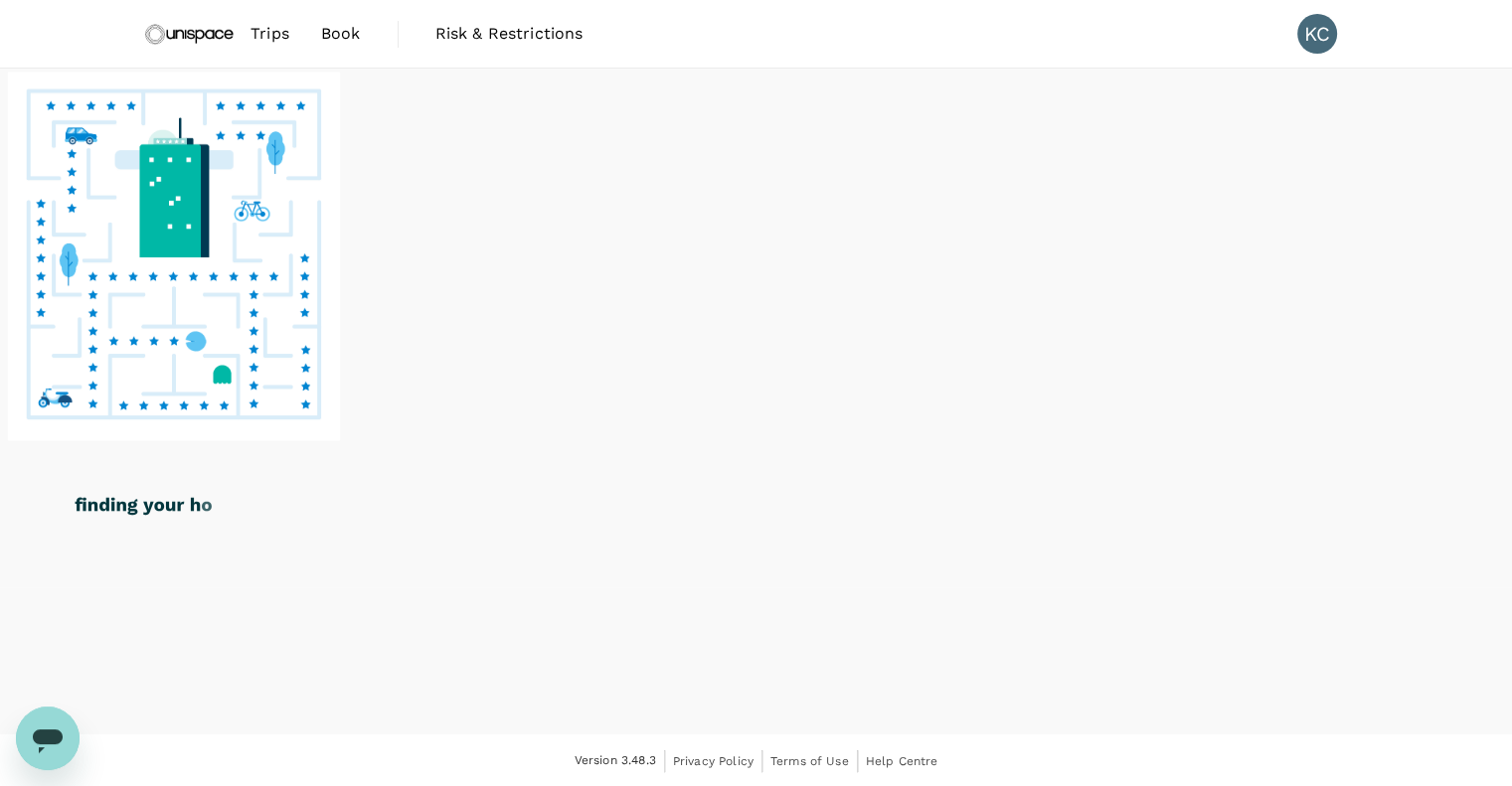click on "Book" at bounding box center [341, 34] 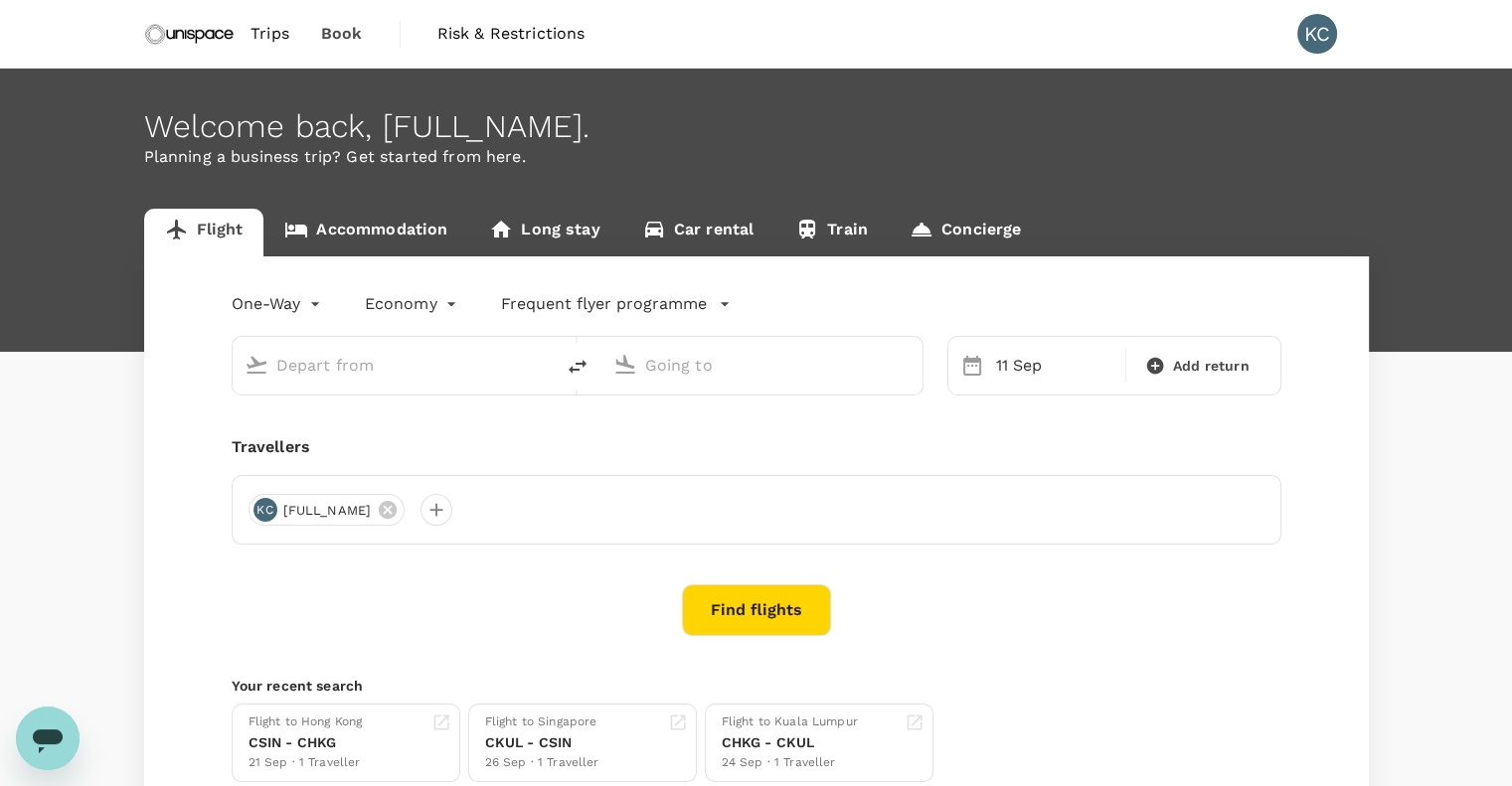 type on "Singapore, Singapore (any)" 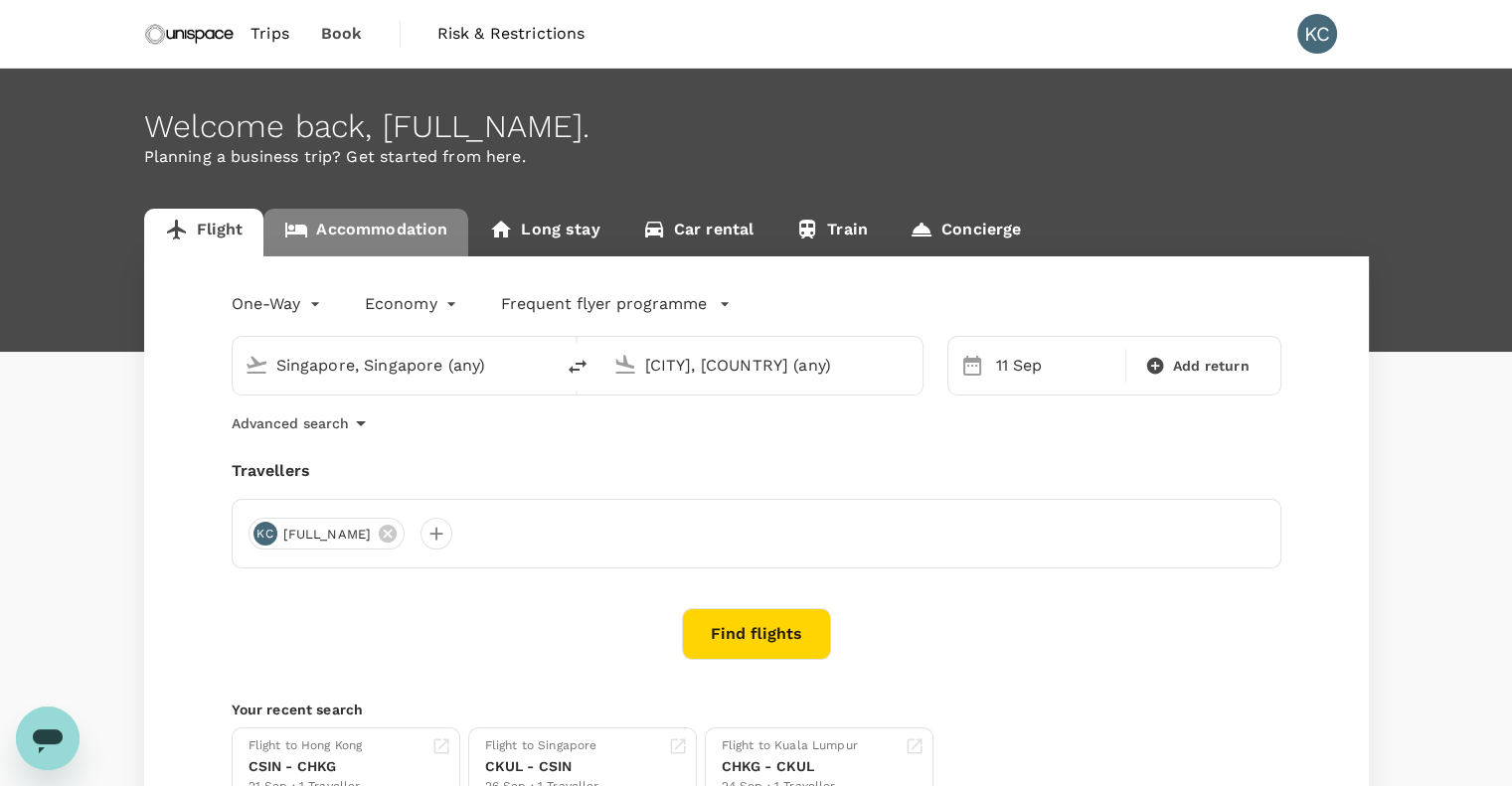 click on "Accommodation" at bounding box center (366, 233) 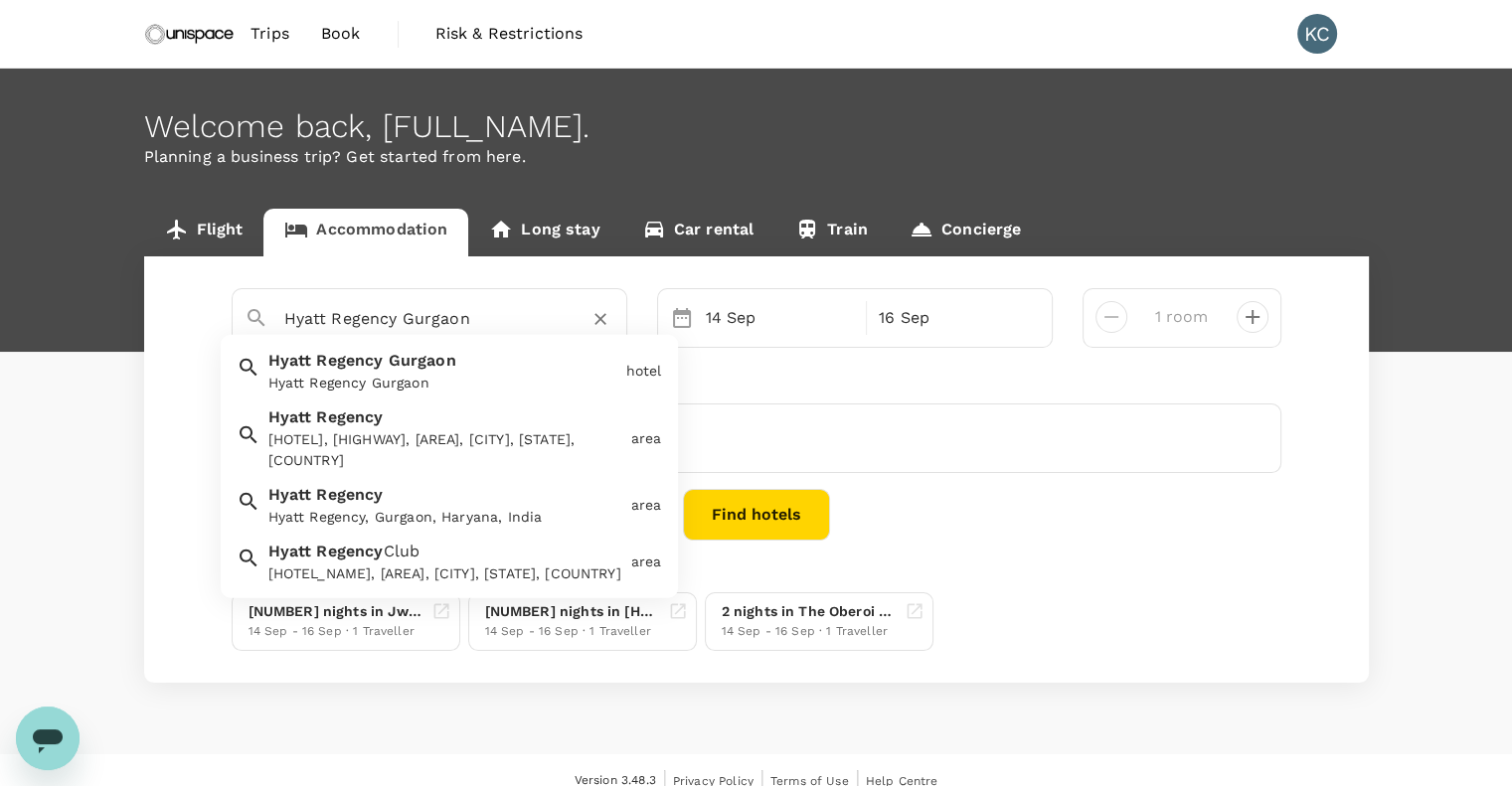 drag, startPoint x: 497, startPoint y: 313, endPoint x: 191, endPoint y: 349, distance: 308.11037 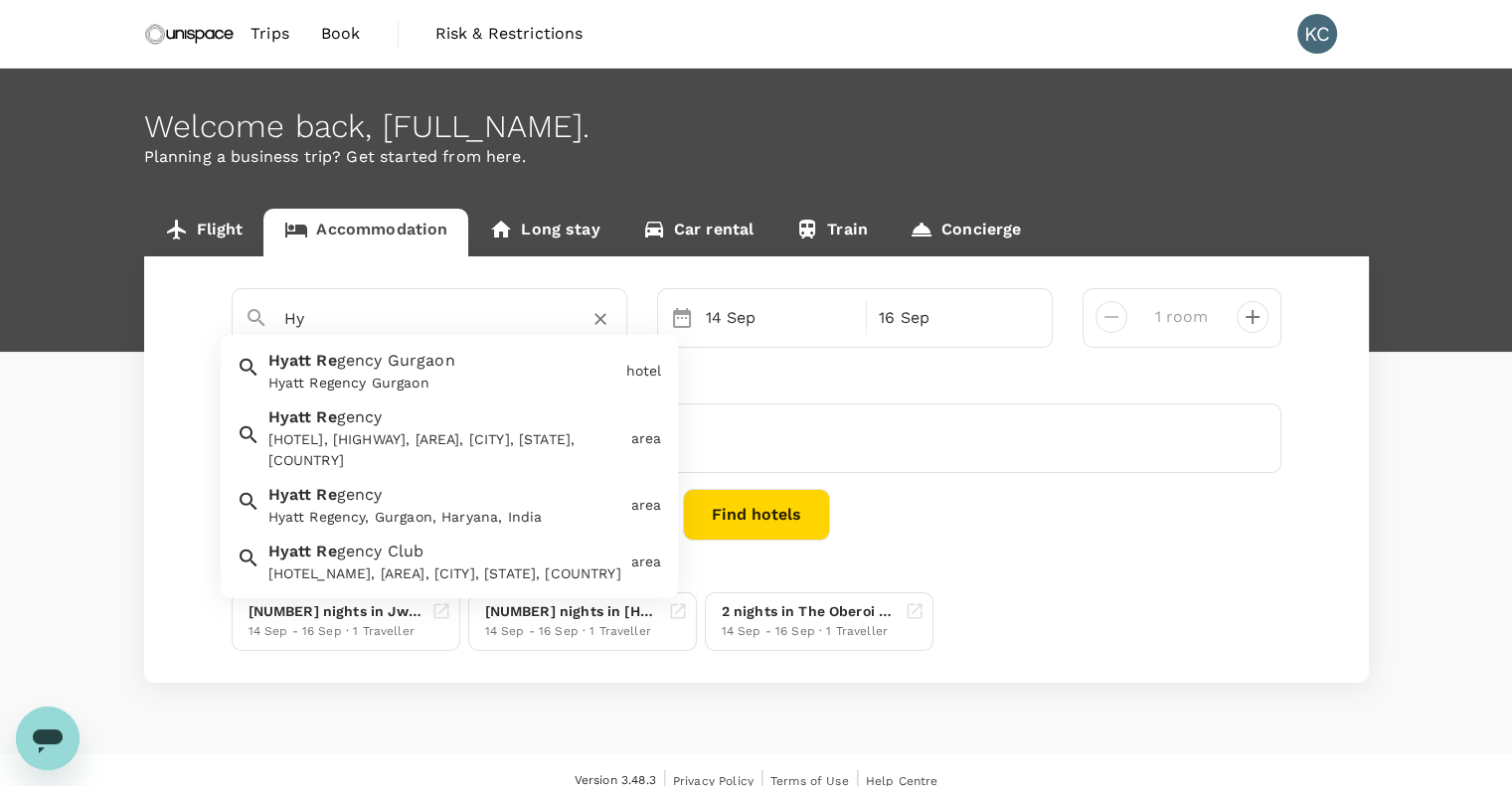 type on "H" 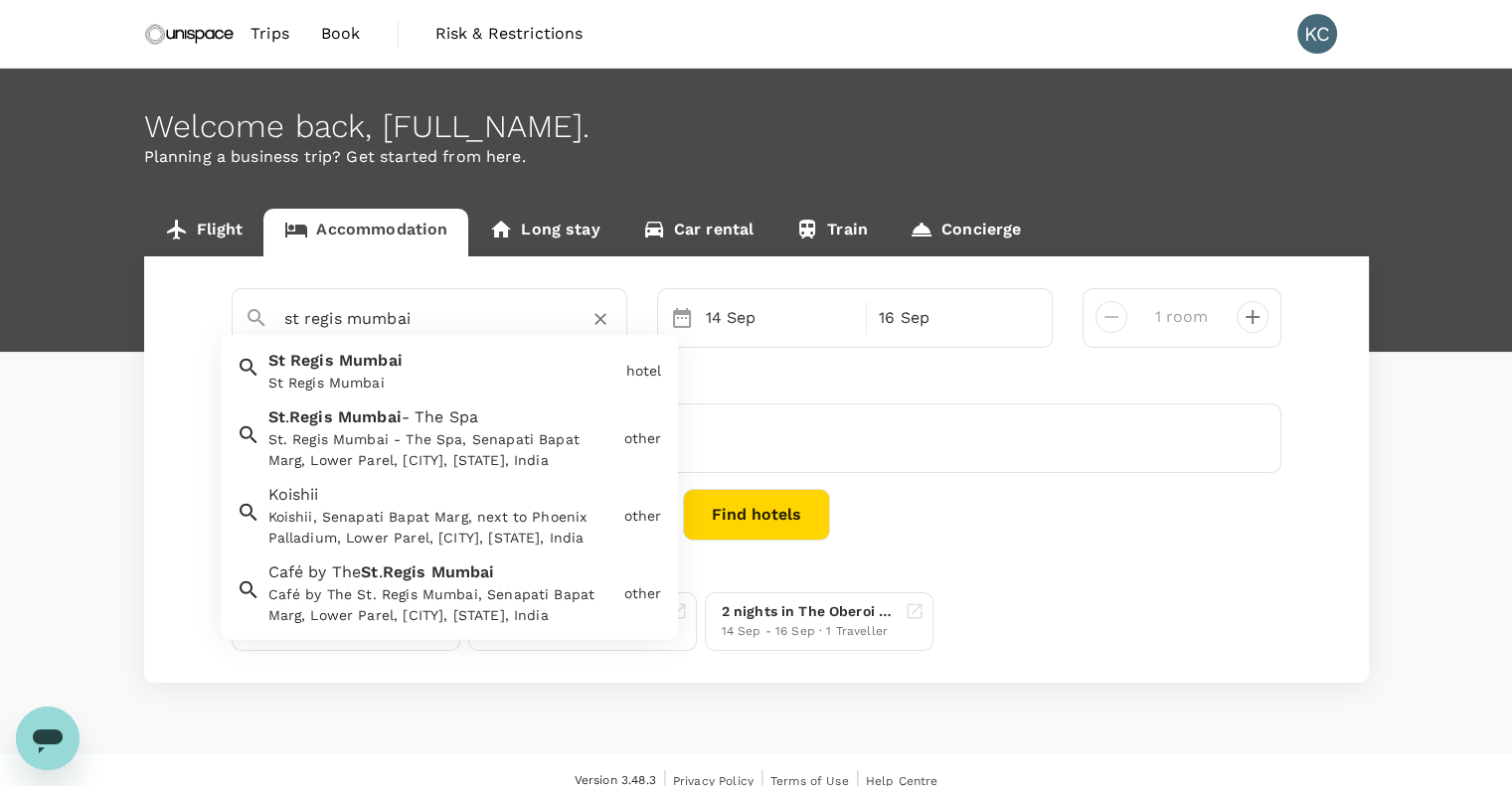 click on "St Regis Mumbai" at bounding box center (443, 383) 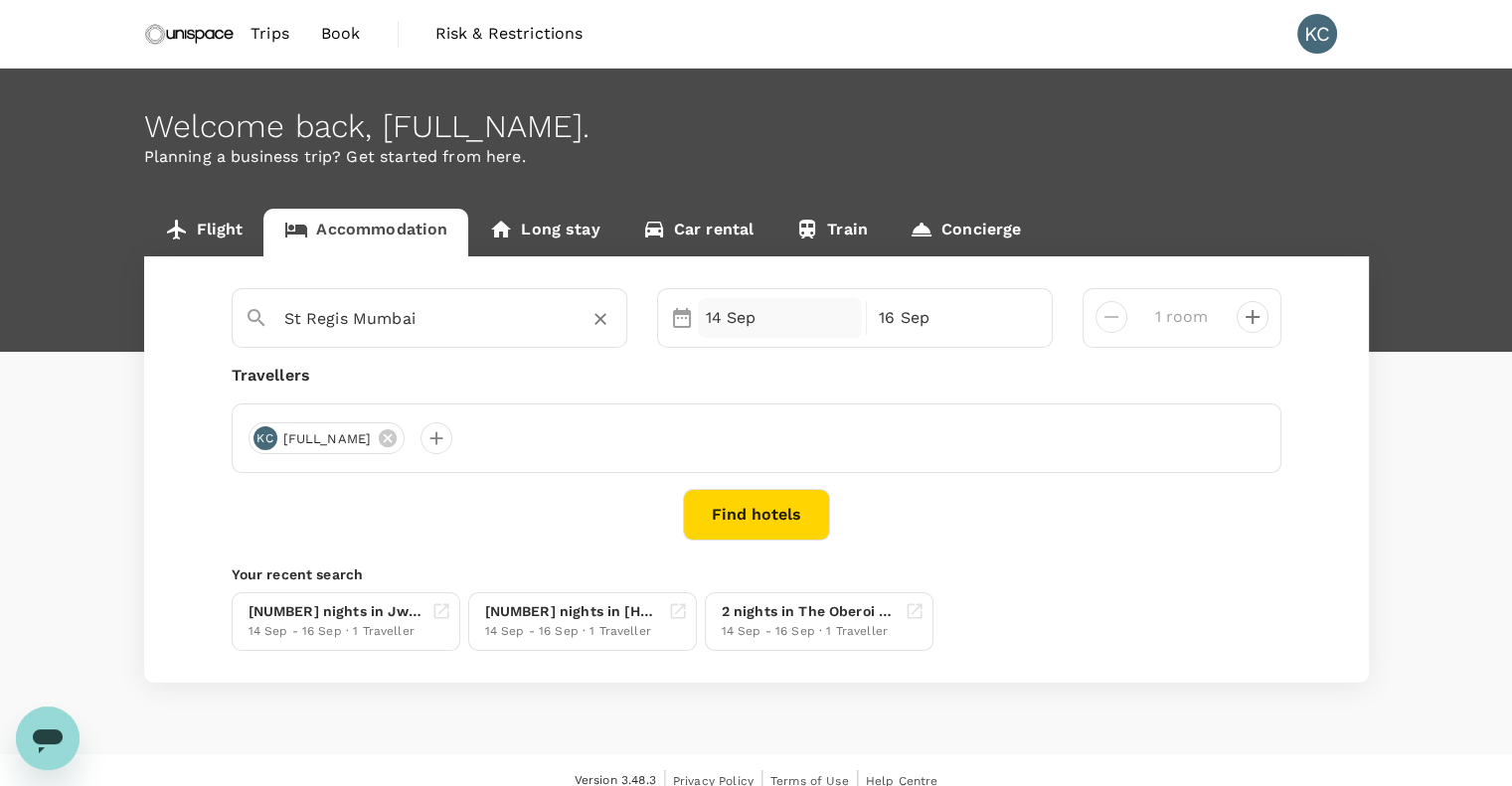 type on "St Regis Mumbai" 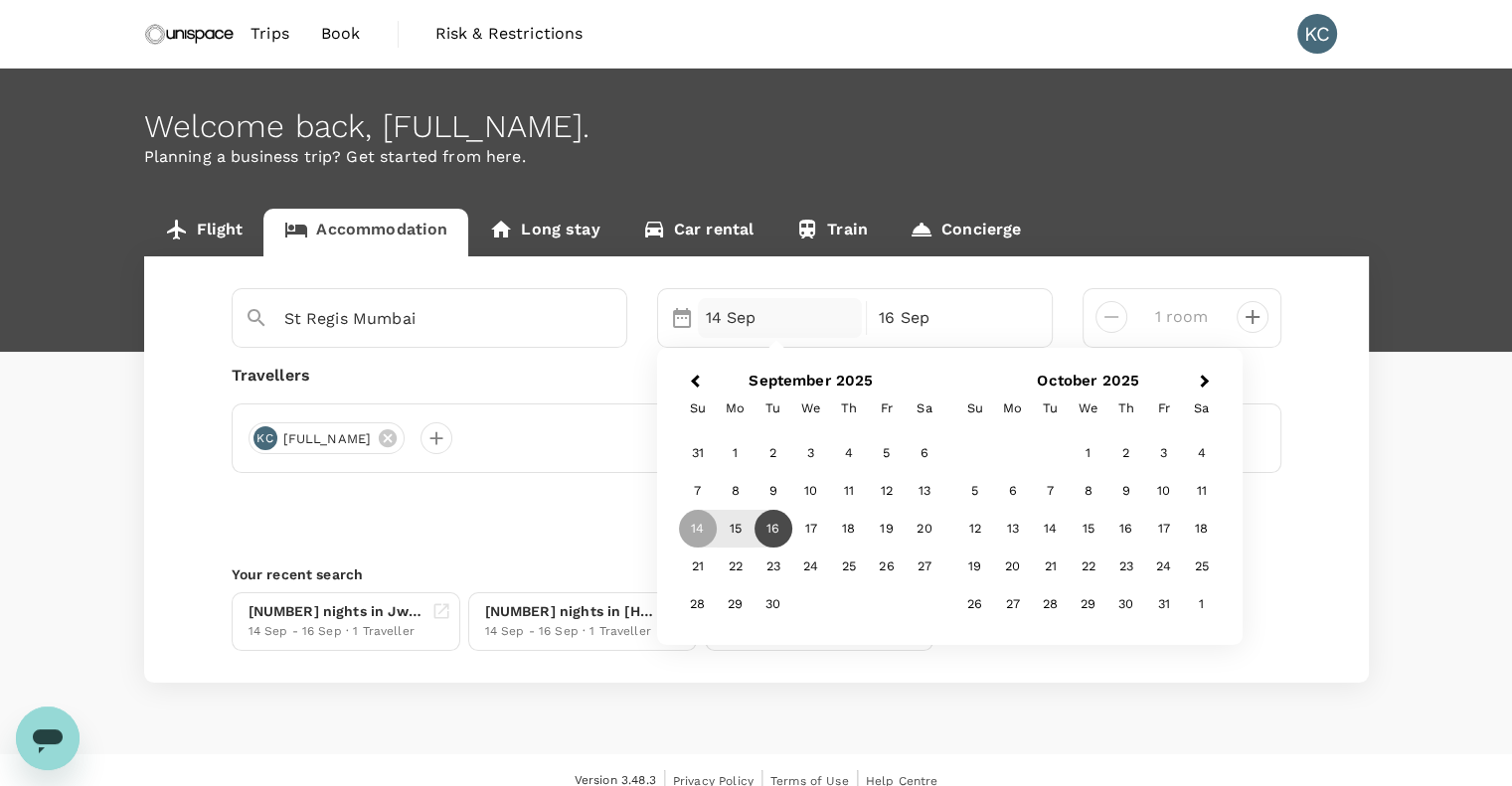 click on "16" at bounding box center [773, 529] 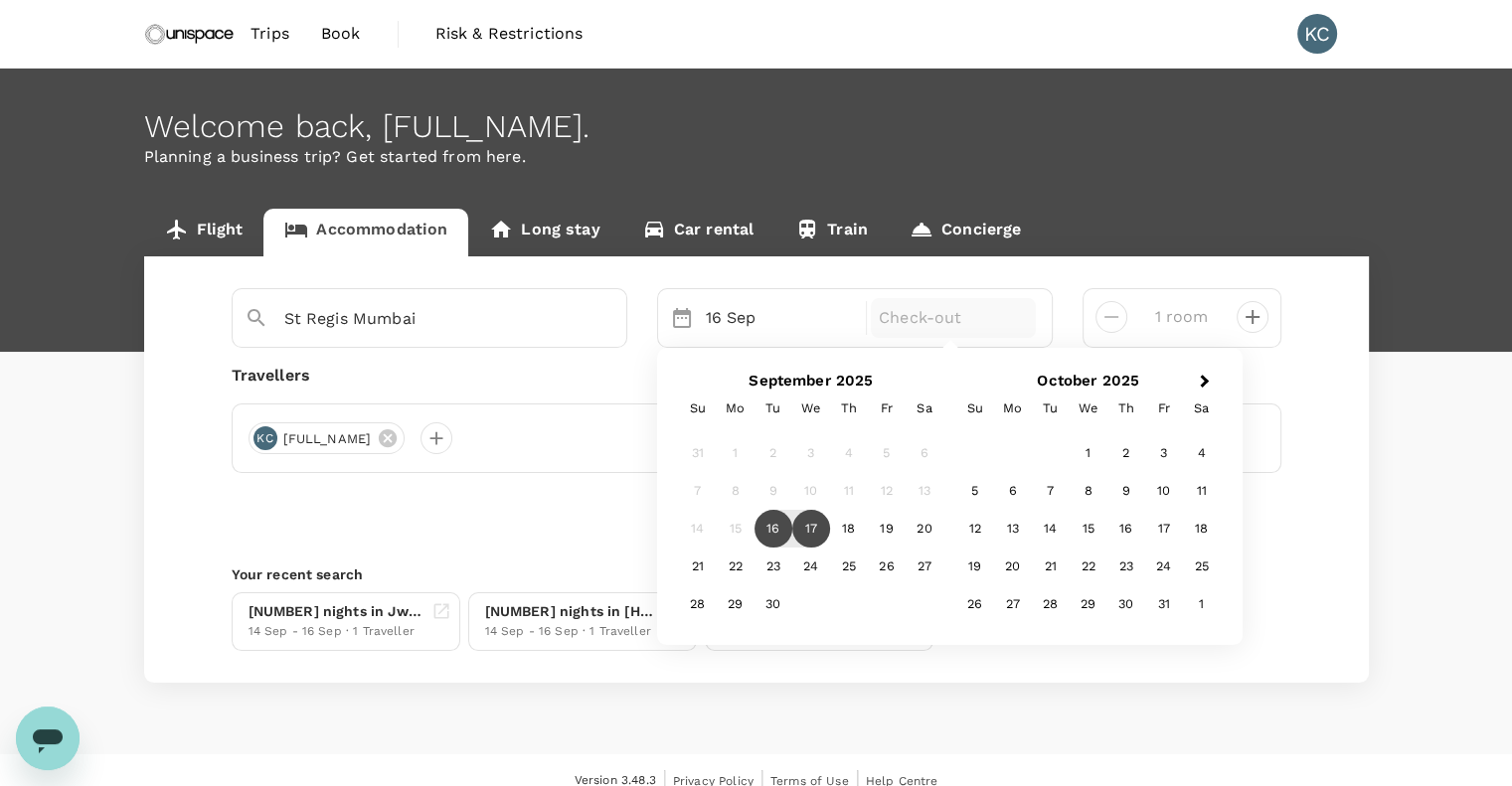 click on "17" at bounding box center [811, 529] 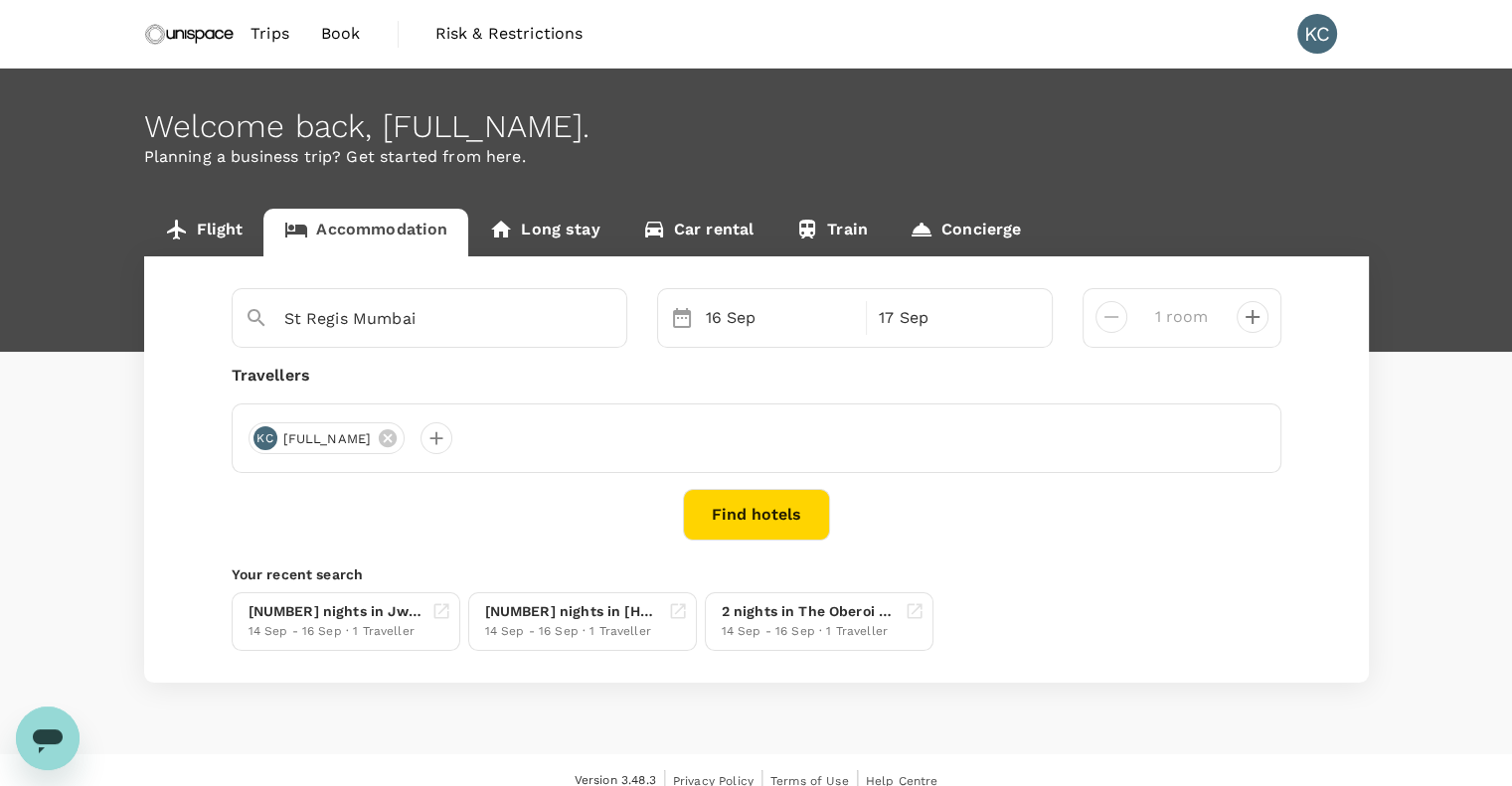 click on "Find hotels" at bounding box center [756, 515] 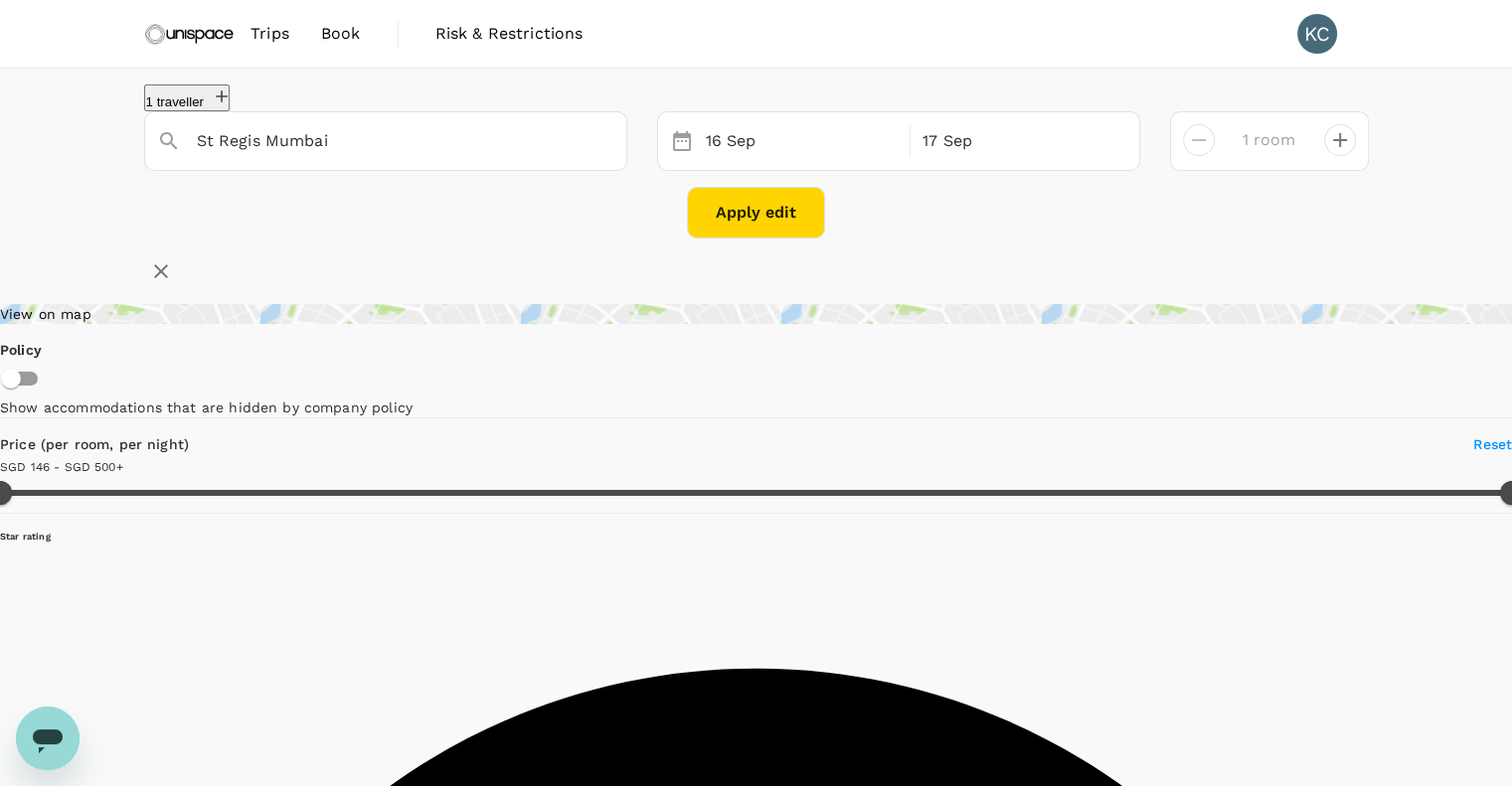 drag, startPoint x: 1185, startPoint y: 606, endPoint x: 1175, endPoint y: 468, distance: 138.36184 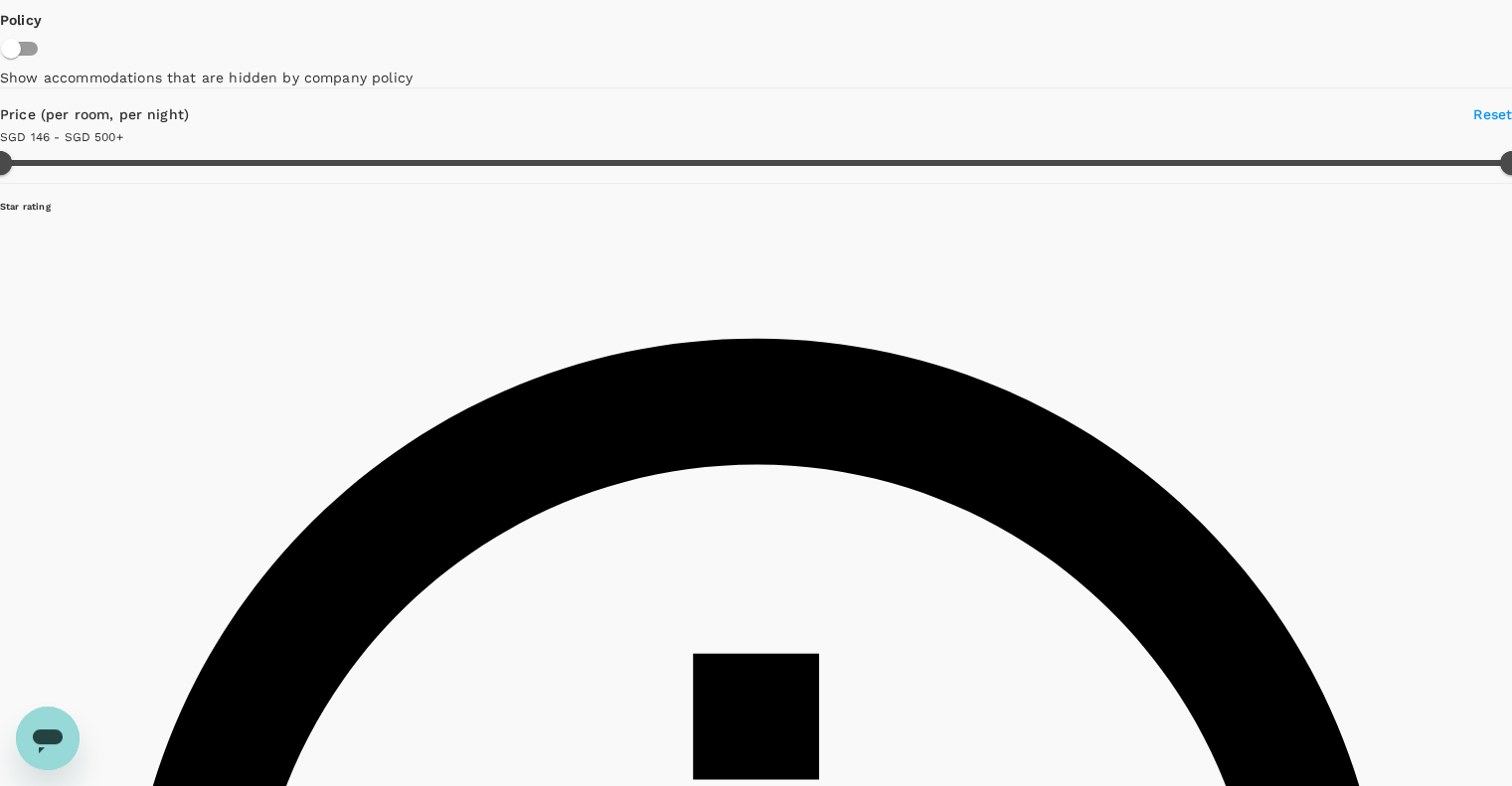 scroll, scrollTop: 298, scrollLeft: 0, axis: vertical 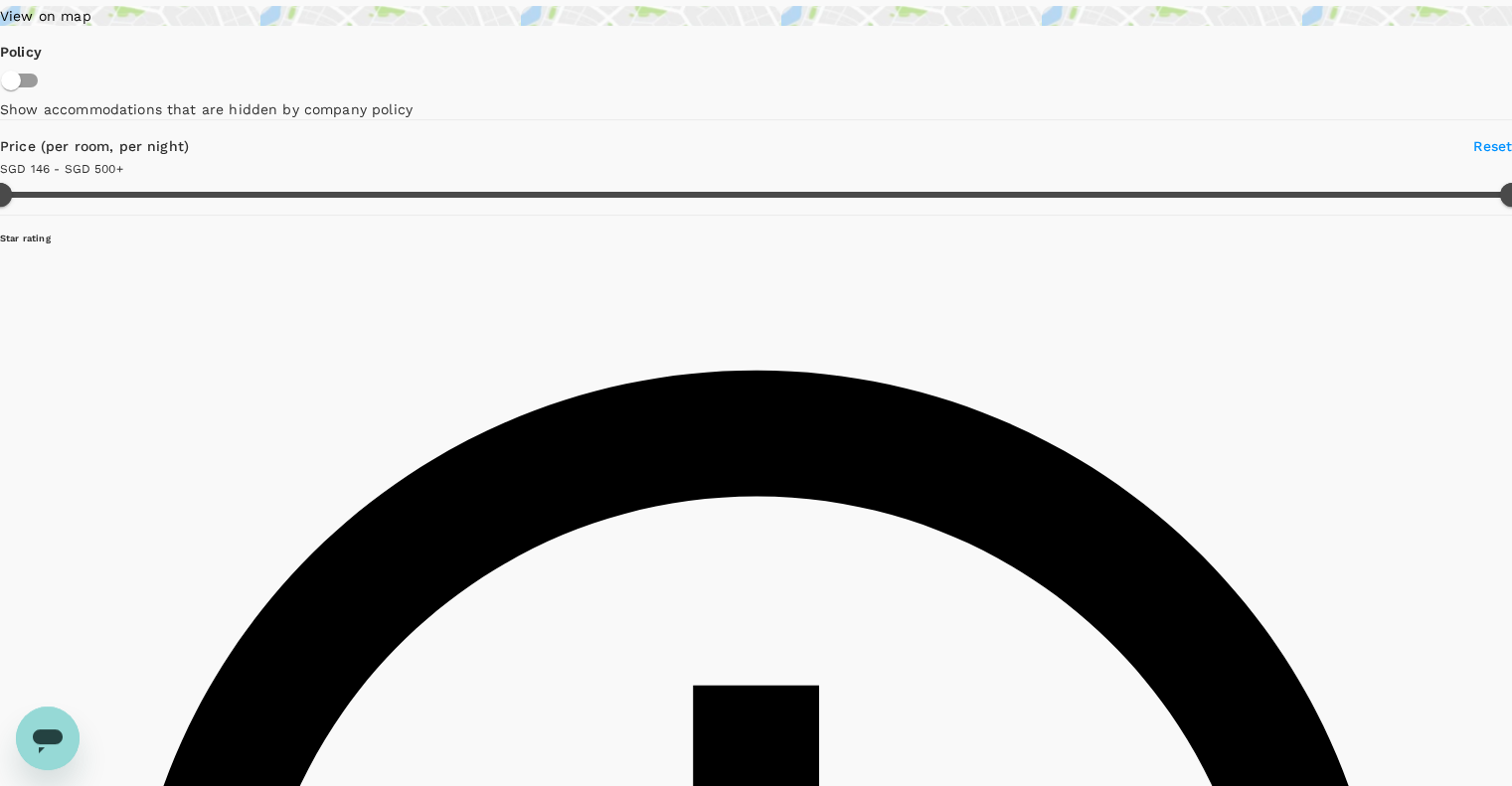 drag, startPoint x: 1373, startPoint y: 332, endPoint x: 1368, endPoint y: 422, distance: 90.13878 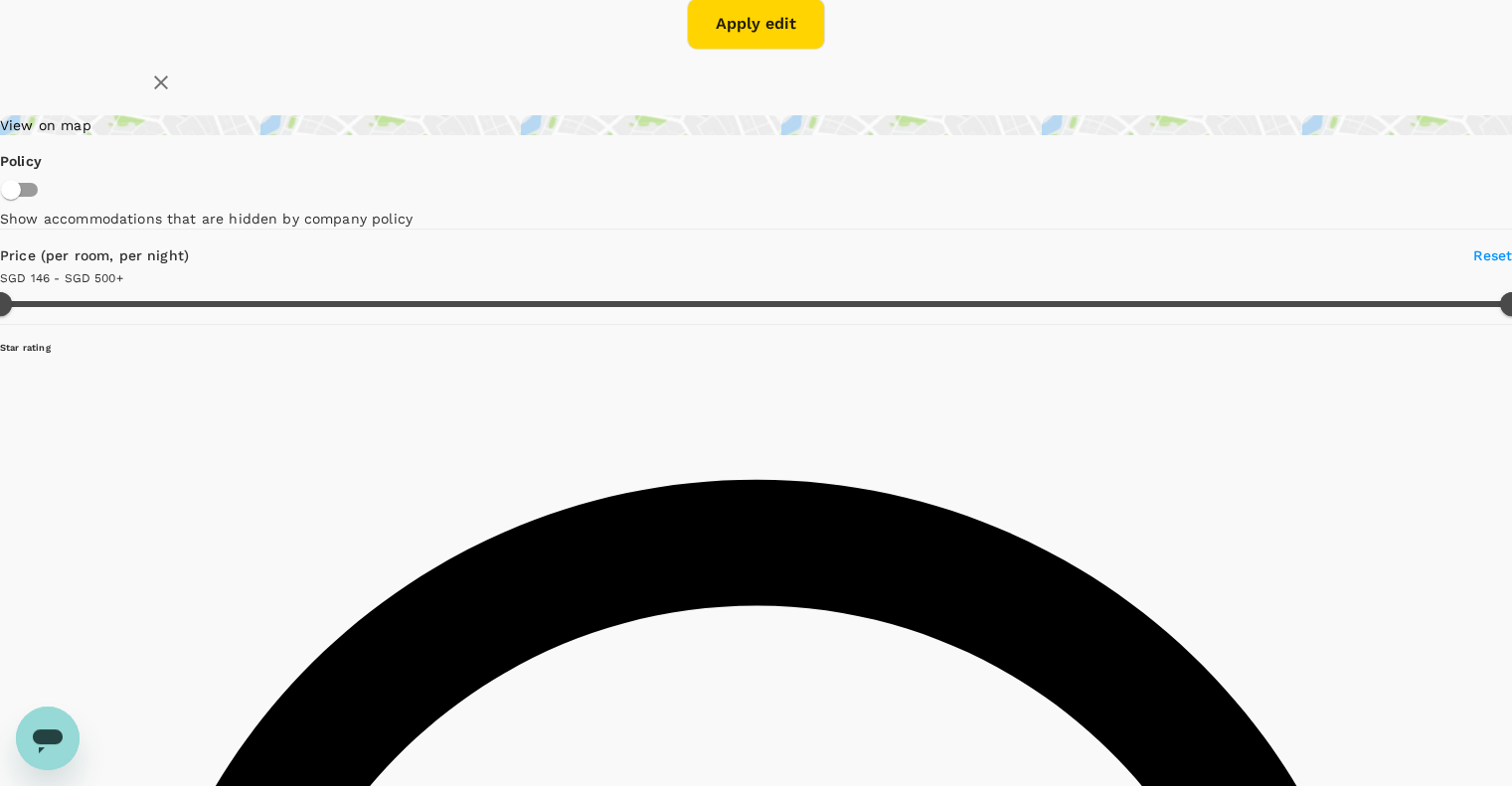 scroll, scrollTop: 288, scrollLeft: 0, axis: vertical 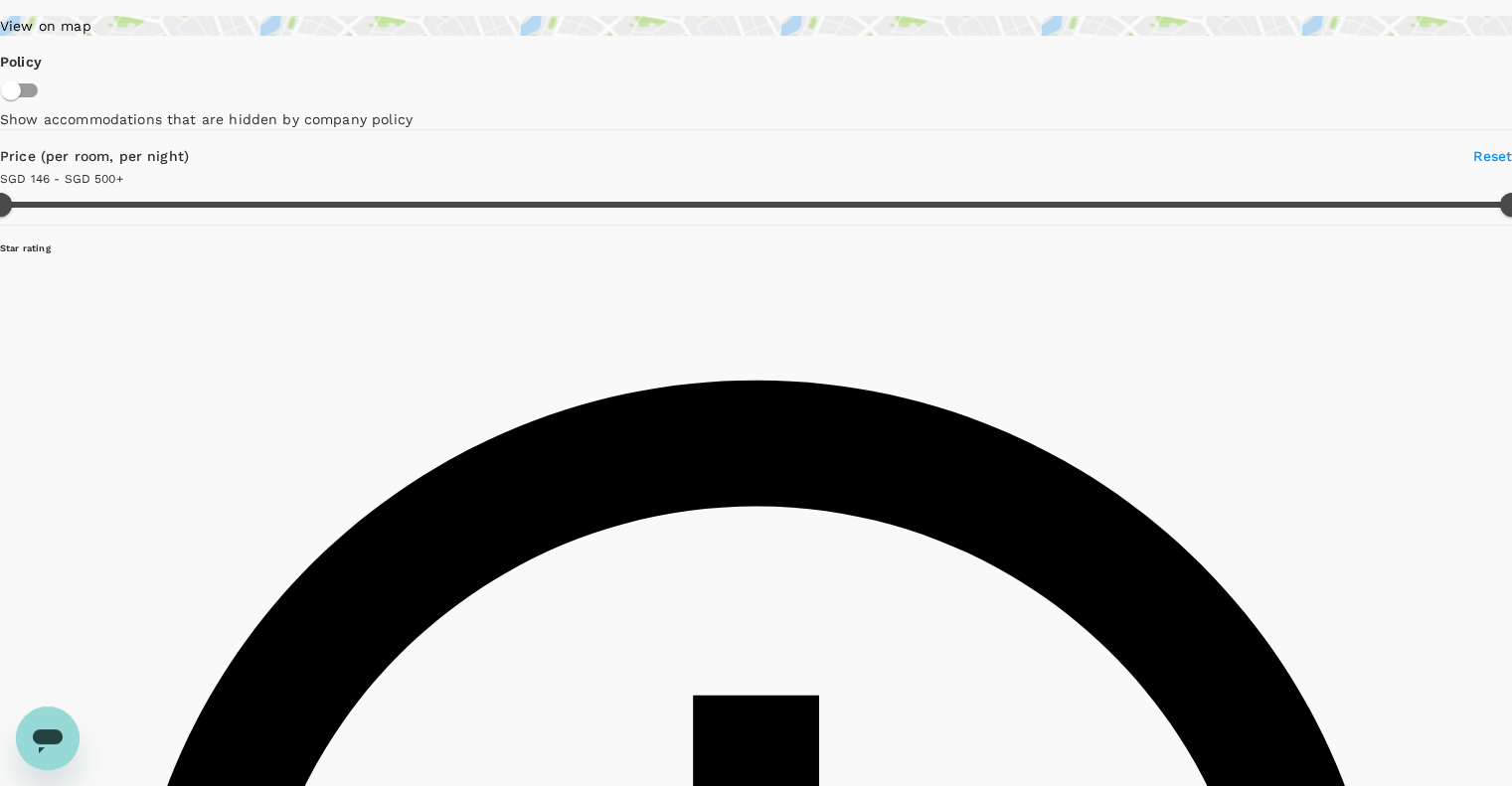 click on "View rooms" at bounding box center [76, 15554] 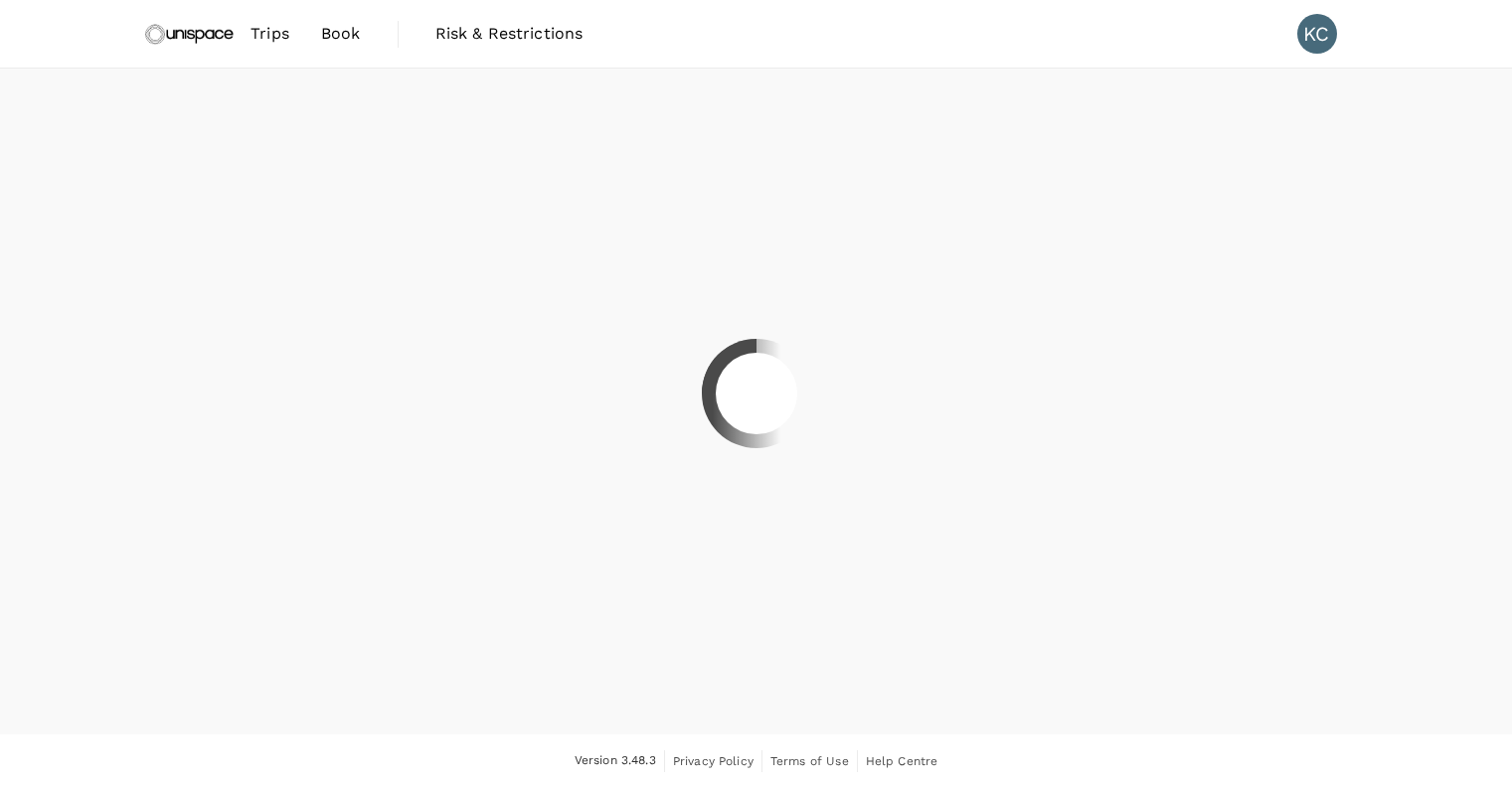 scroll, scrollTop: 0, scrollLeft: 0, axis: both 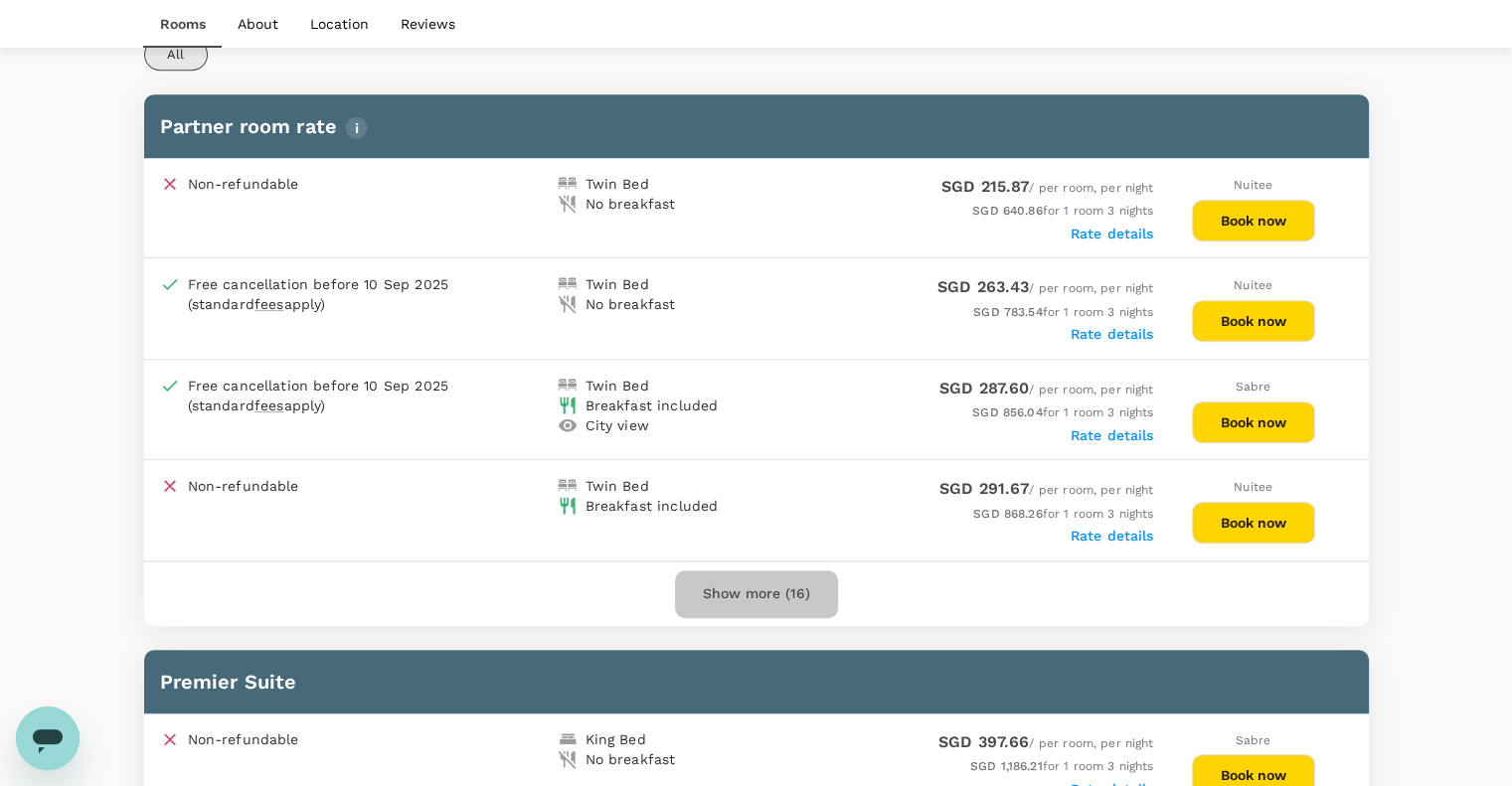 click on "Show more (16)" at bounding box center (756, 594) 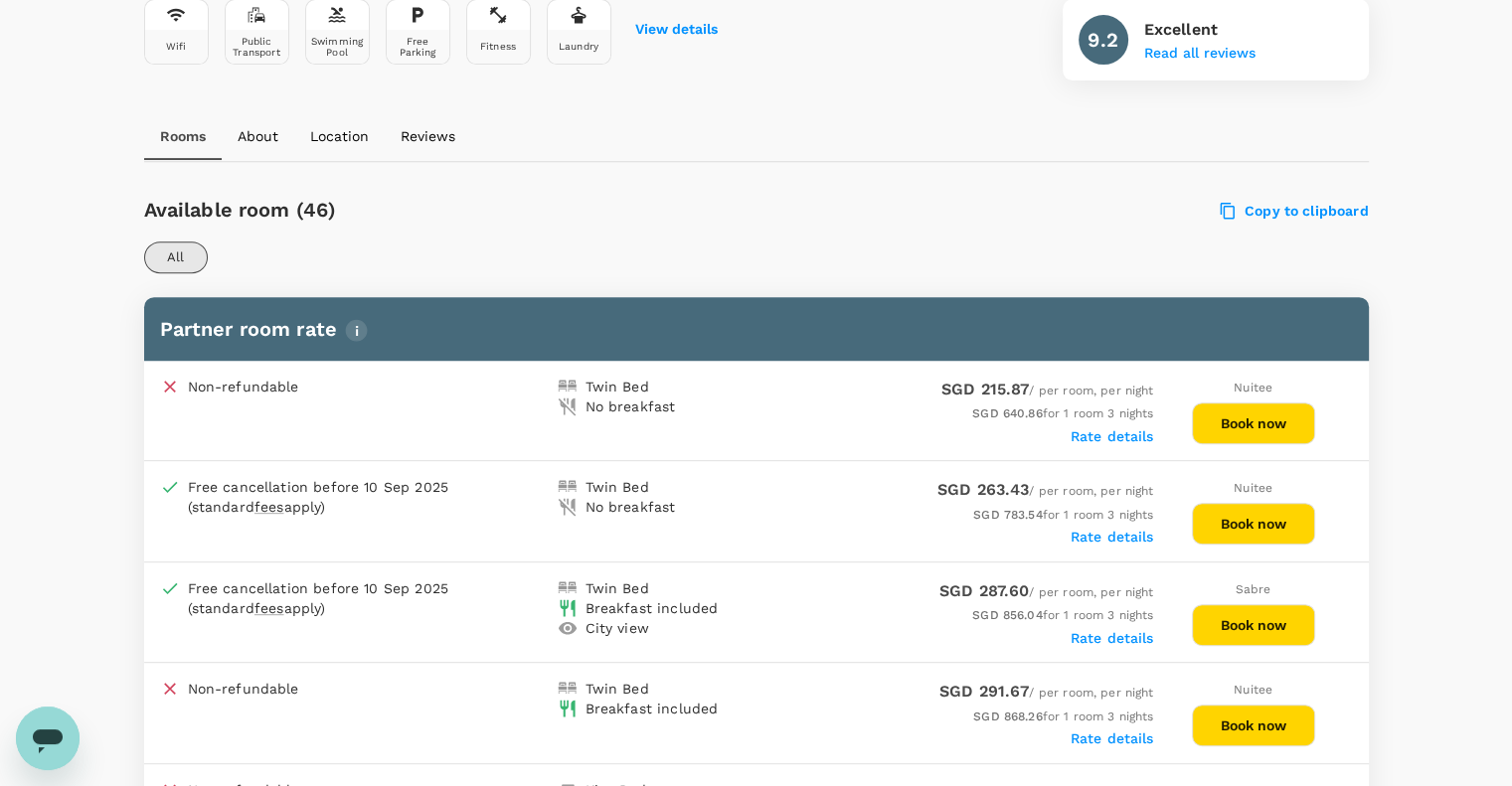 scroll, scrollTop: 795, scrollLeft: 0, axis: vertical 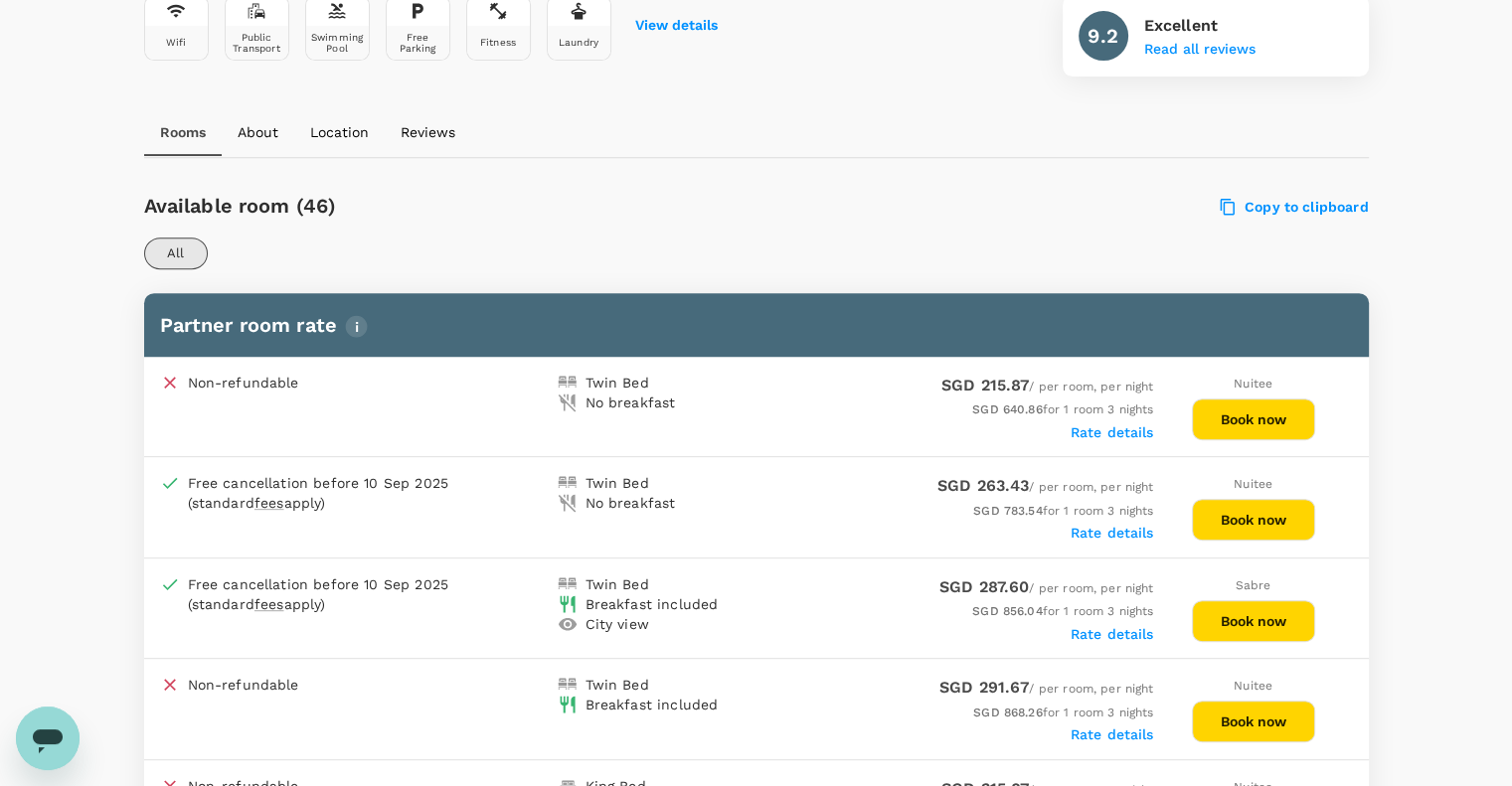 click on "Your Hotel Details Check in 11 [MONTH] 2025 Check out 14 [MONTH] 2025 1 traveller(s) 1 room(s) Edit Shangri La Bengaluru   1 Star 2 Stars 3 Stars 4 Stars 5 Stars Share View on map [NUMBER] [STREET] ,   [CITY] ,   [COUNTRY] 3.4km from search location 3 Medium risk   View 37+ more Hotel facilities Wifi Public Transport Swimming Pool Free Parking Fitness Laundry View details 9.2 Excellent Read all reviews Rooms About Location Reviews Available room (46) Copy to clipboard All Partner room rate Non-refundable Twin Bed No breakfast SGD 215.87  / per room, per night SGD 640.86  for   1 room   3 nights Rate details Nuitee Book now   Free cancellation before 10 [MONTH] 2025 (standard  fees  apply) Twin Bed No breakfast SGD 263.43  / per room, per night SGD 783.54  for   1 room   3 nights Rate details Nuitee Book now   Free cancellation before 10 [MONTH] 2025 (standard  fees  apply) Twin Bed Breakfast included City view SGD 287.60  / per room, per night SGD 856.04  for   1 room   3 nights Rate details Sabre Book now Non-refundable  for" at bounding box center (756, 2951) 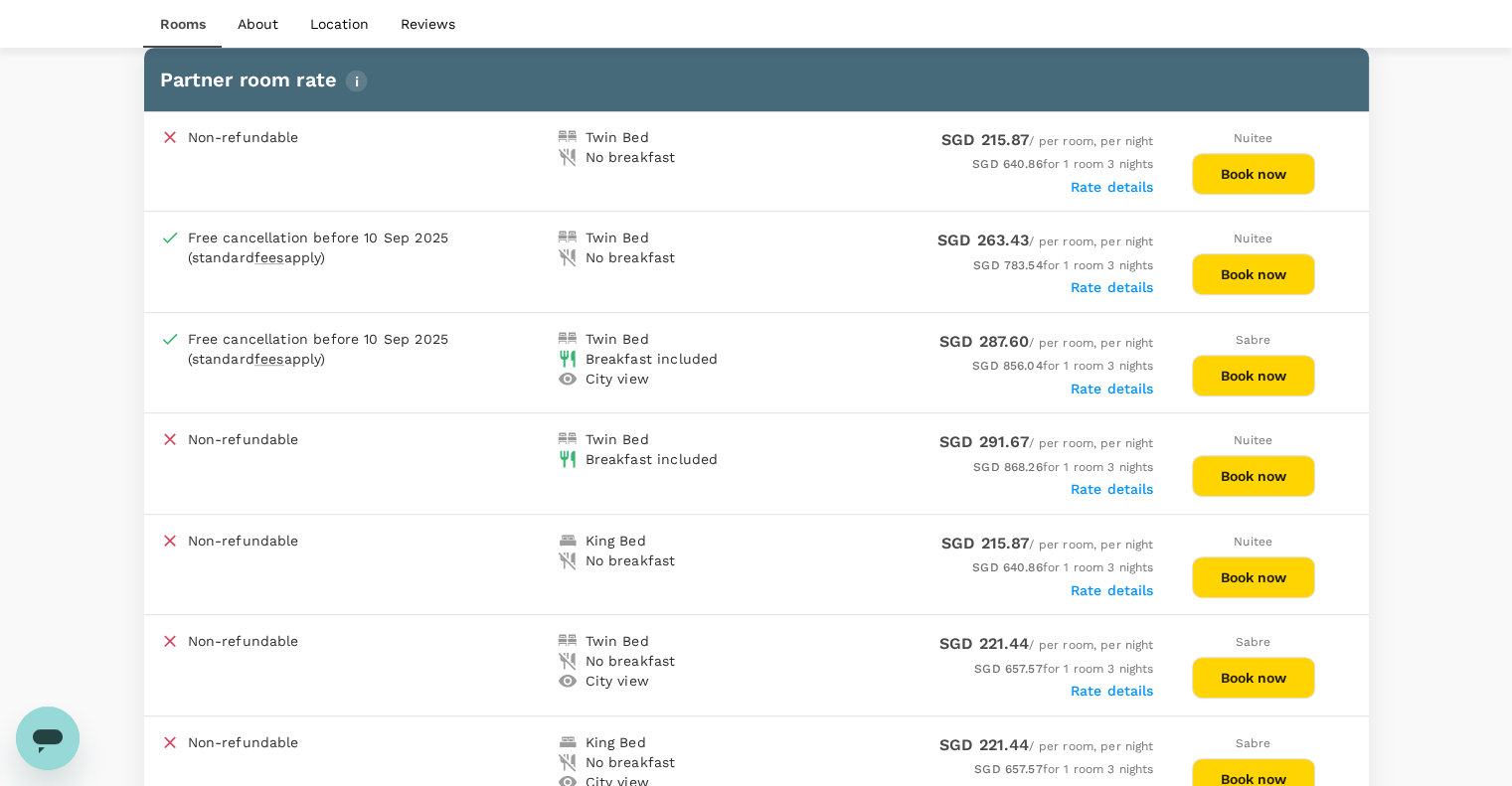 scroll, scrollTop: 994, scrollLeft: 0, axis: vertical 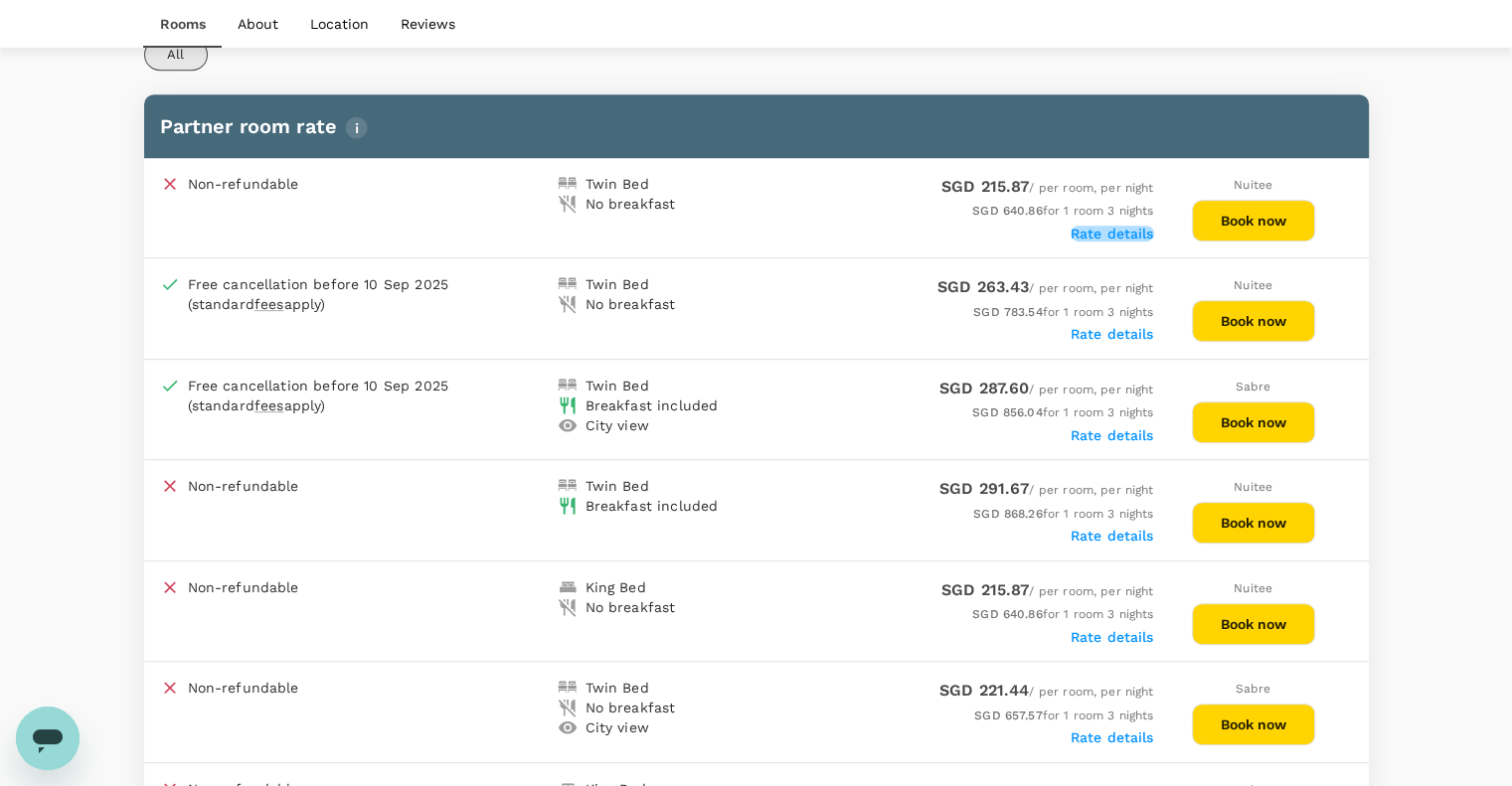 click on "Rate details" at bounding box center (1112, 234) 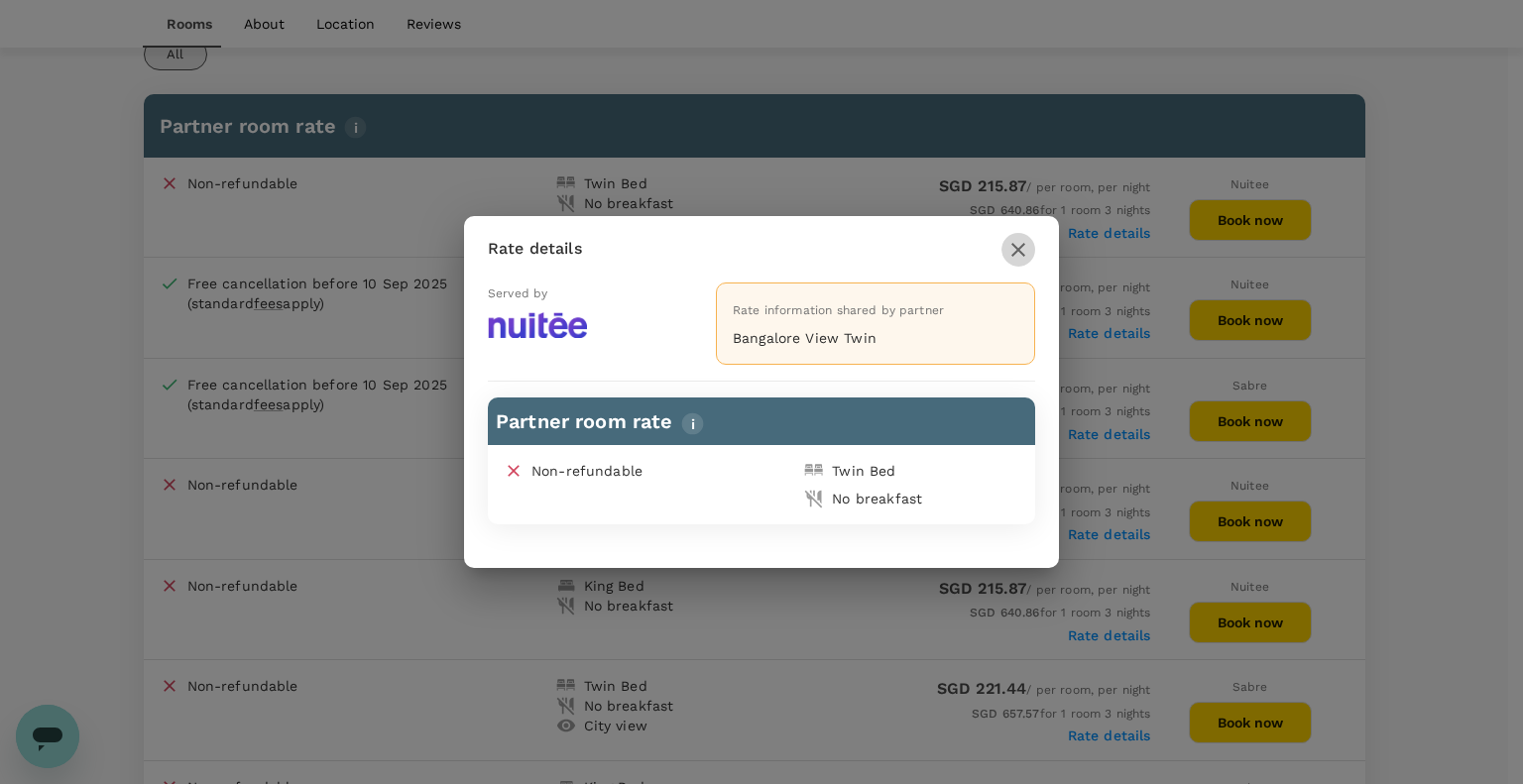 click 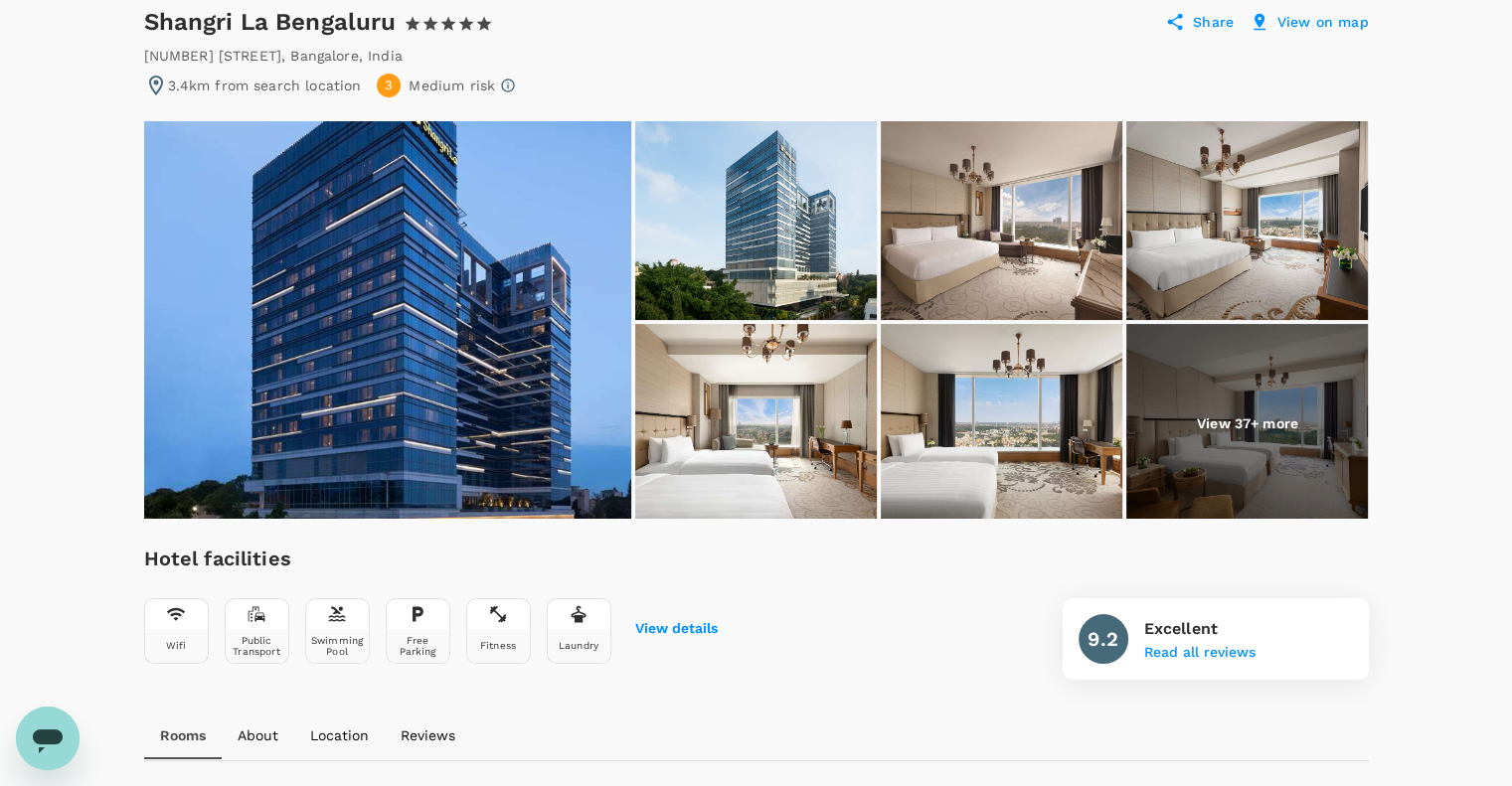 scroll, scrollTop: 0, scrollLeft: 0, axis: both 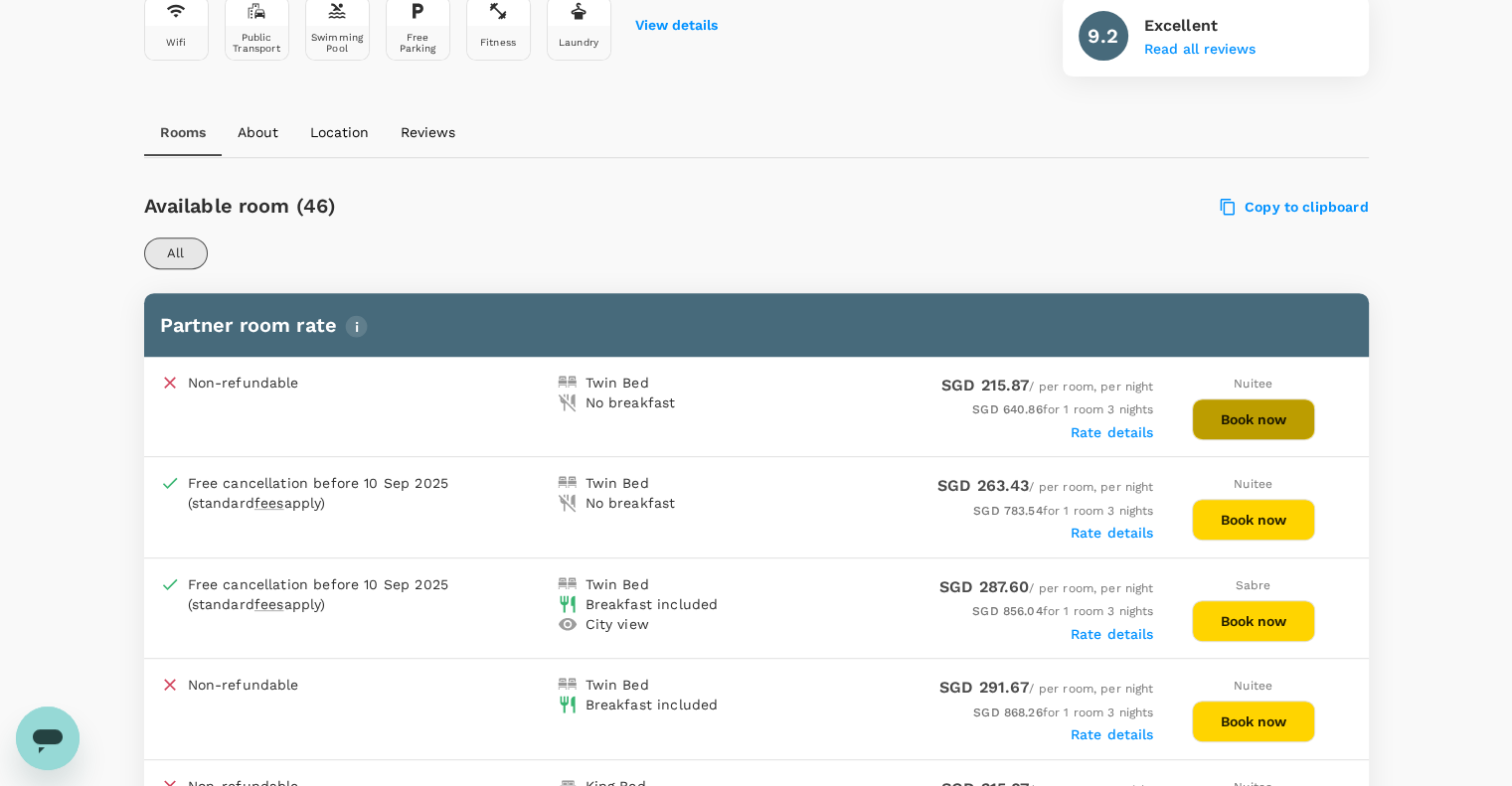 click on "Book now" at bounding box center [1254, 419] 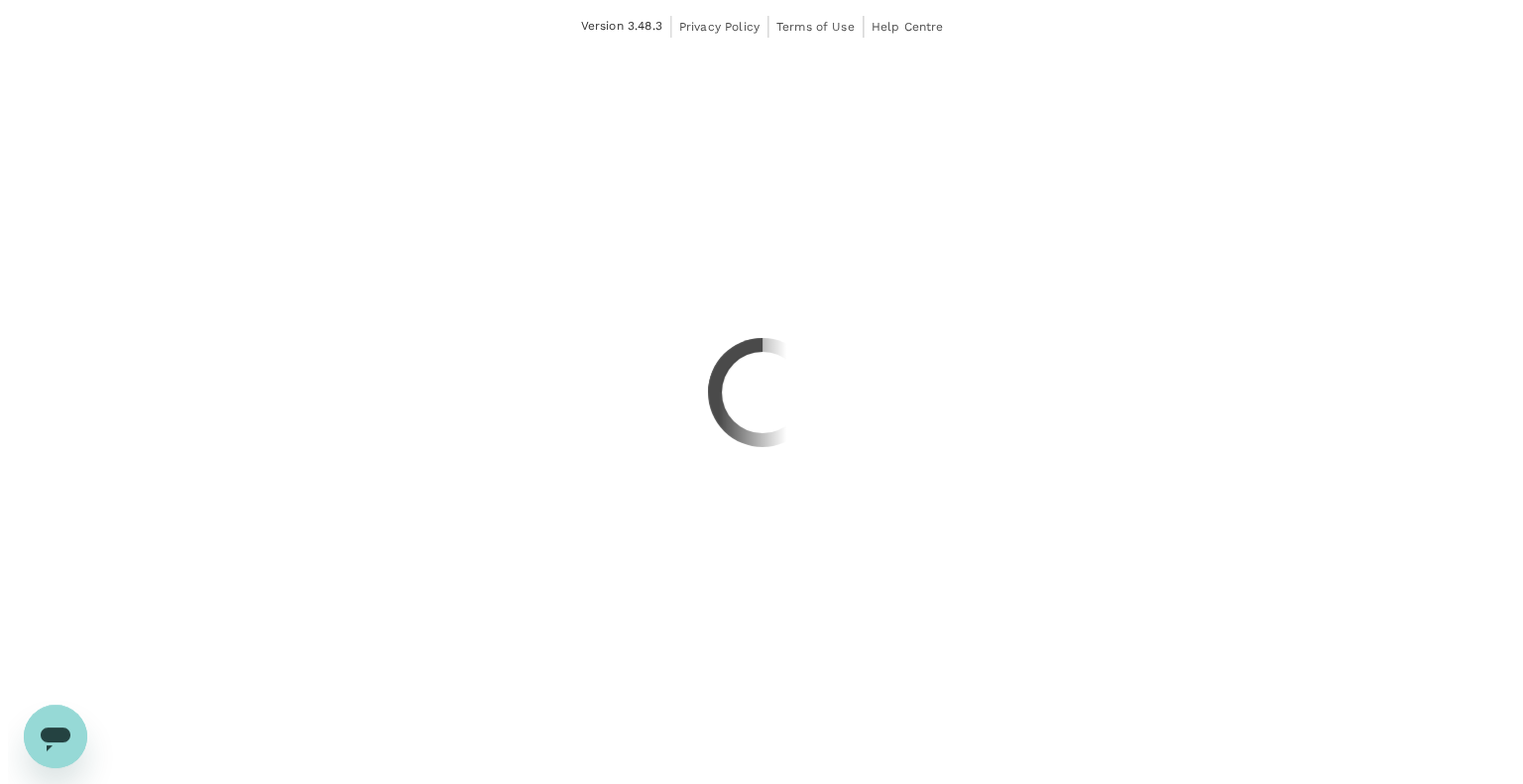 scroll, scrollTop: 0, scrollLeft: 0, axis: both 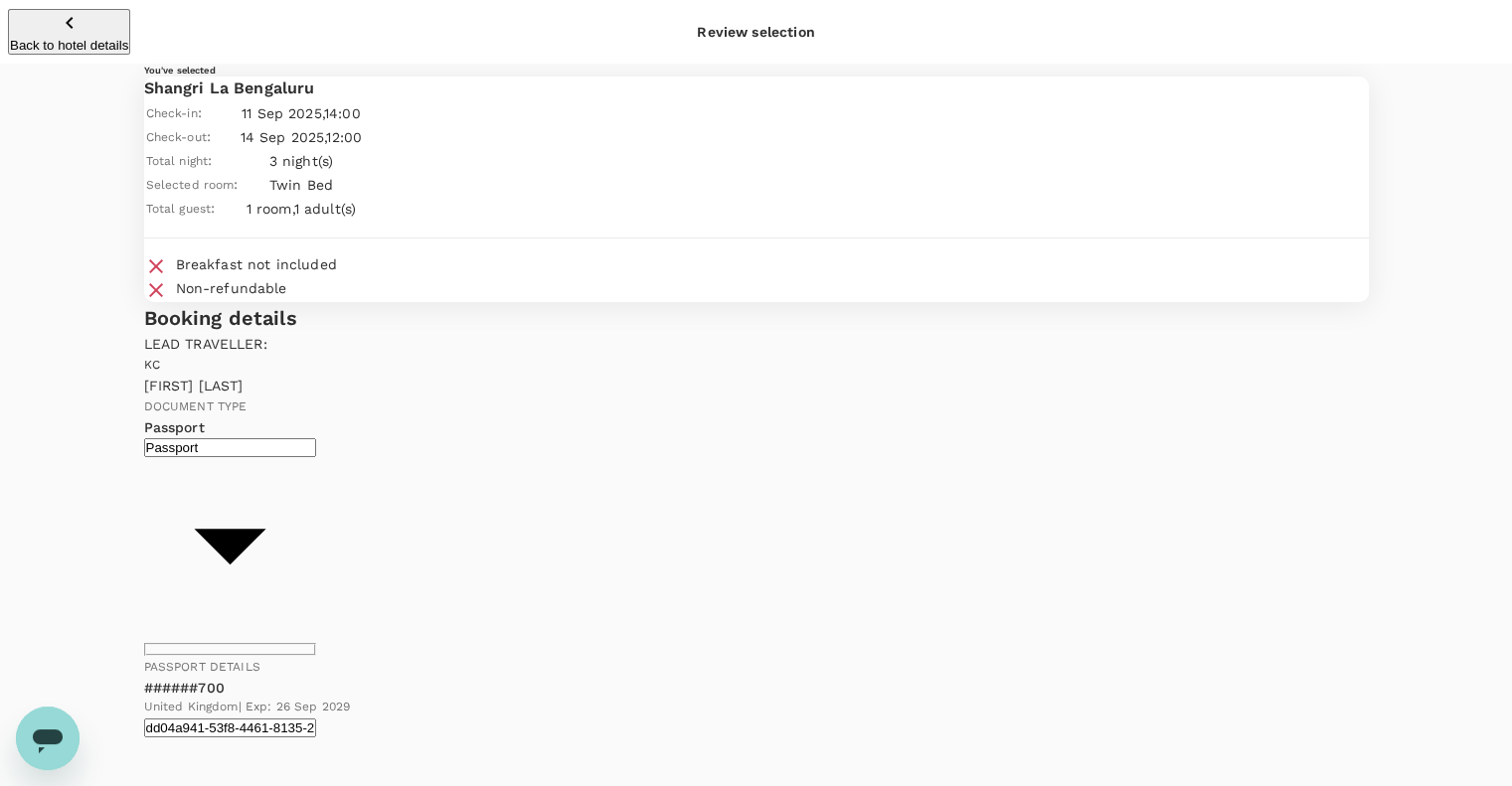 click on "Continue to payment details" at bounding box center [228, 1709] 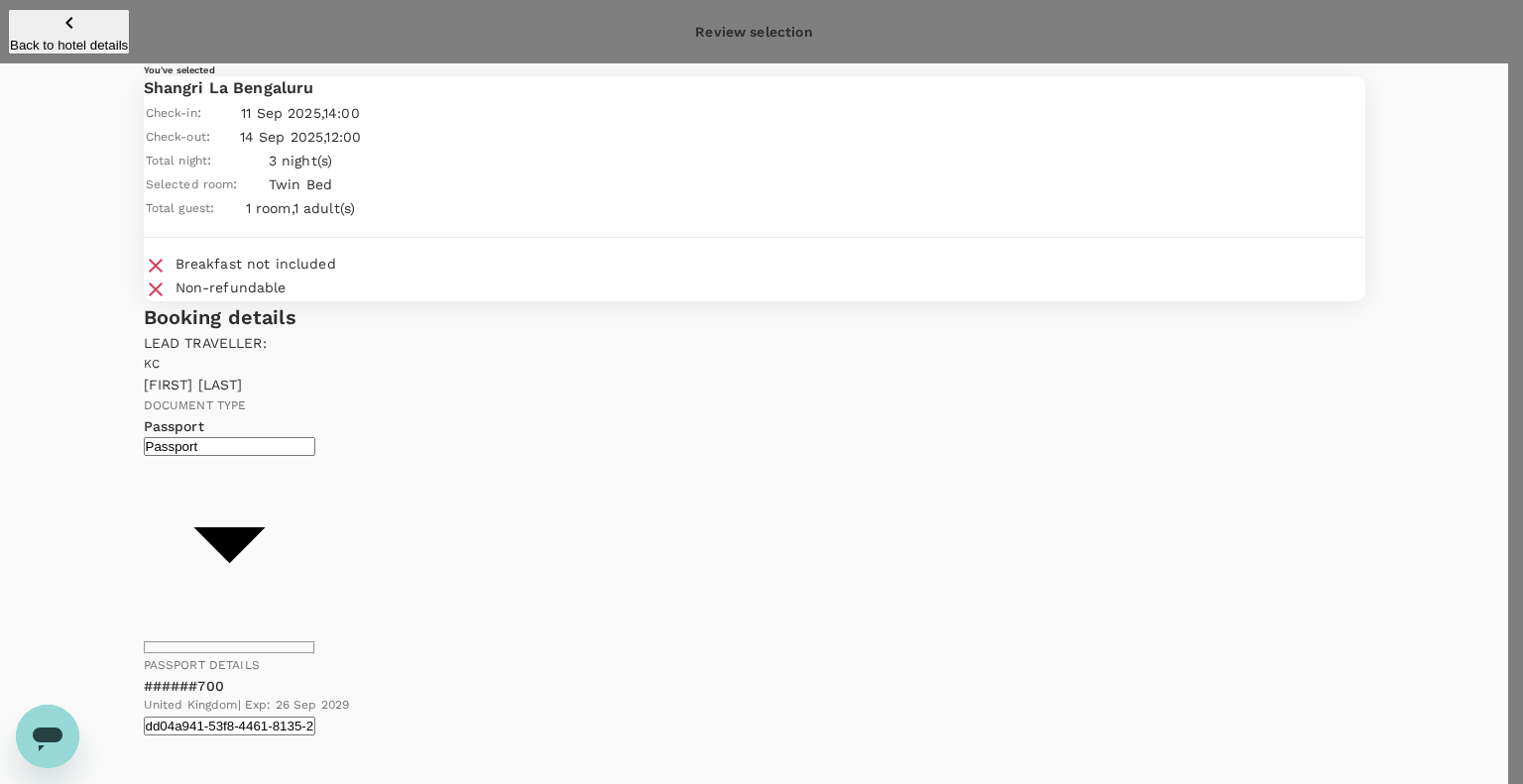 type on "9ca6ee36-36cb-4982-994b-715ae594bb55" 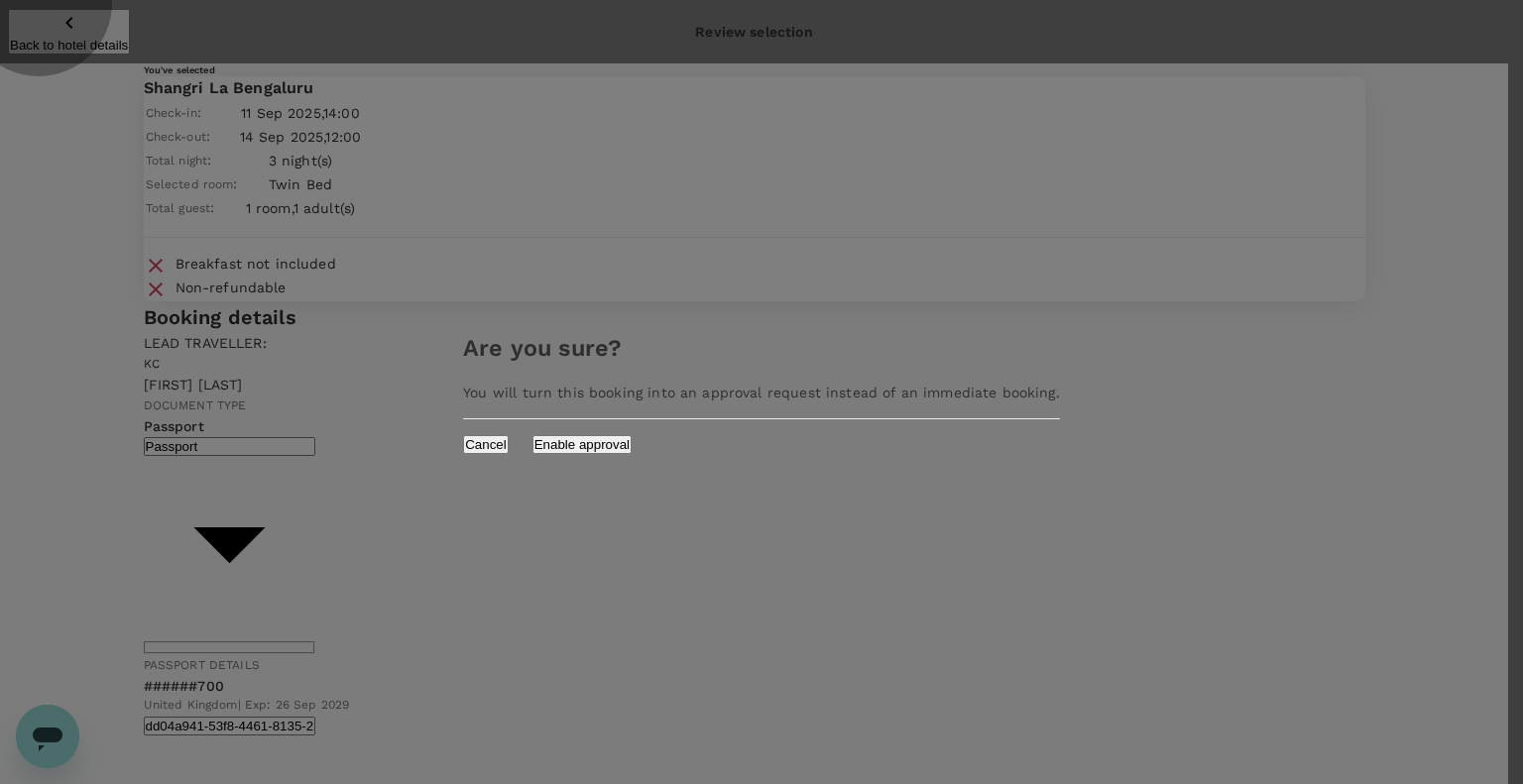click on "Enable approval" at bounding box center [582, 444] 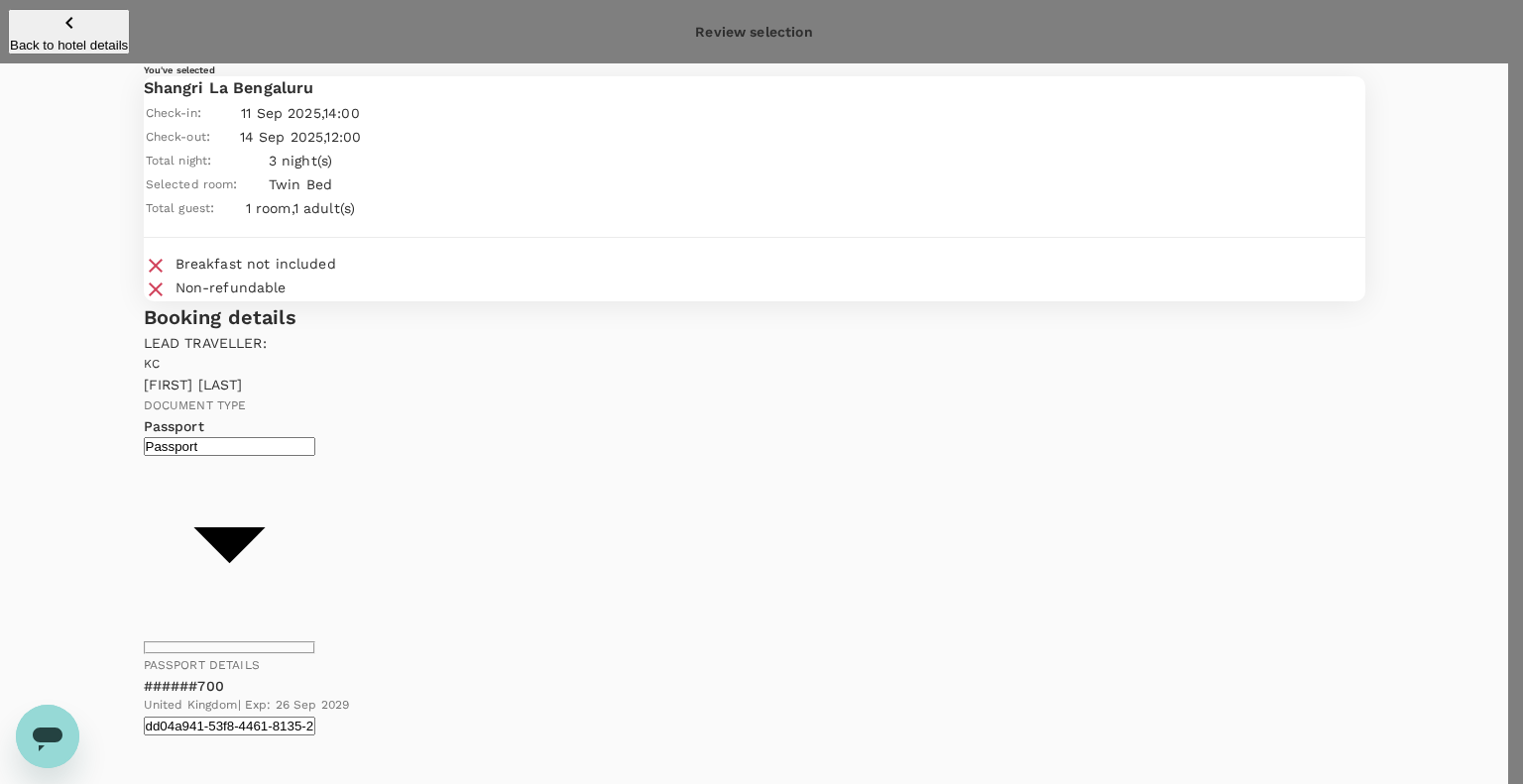 click at bounding box center (245, 2944) 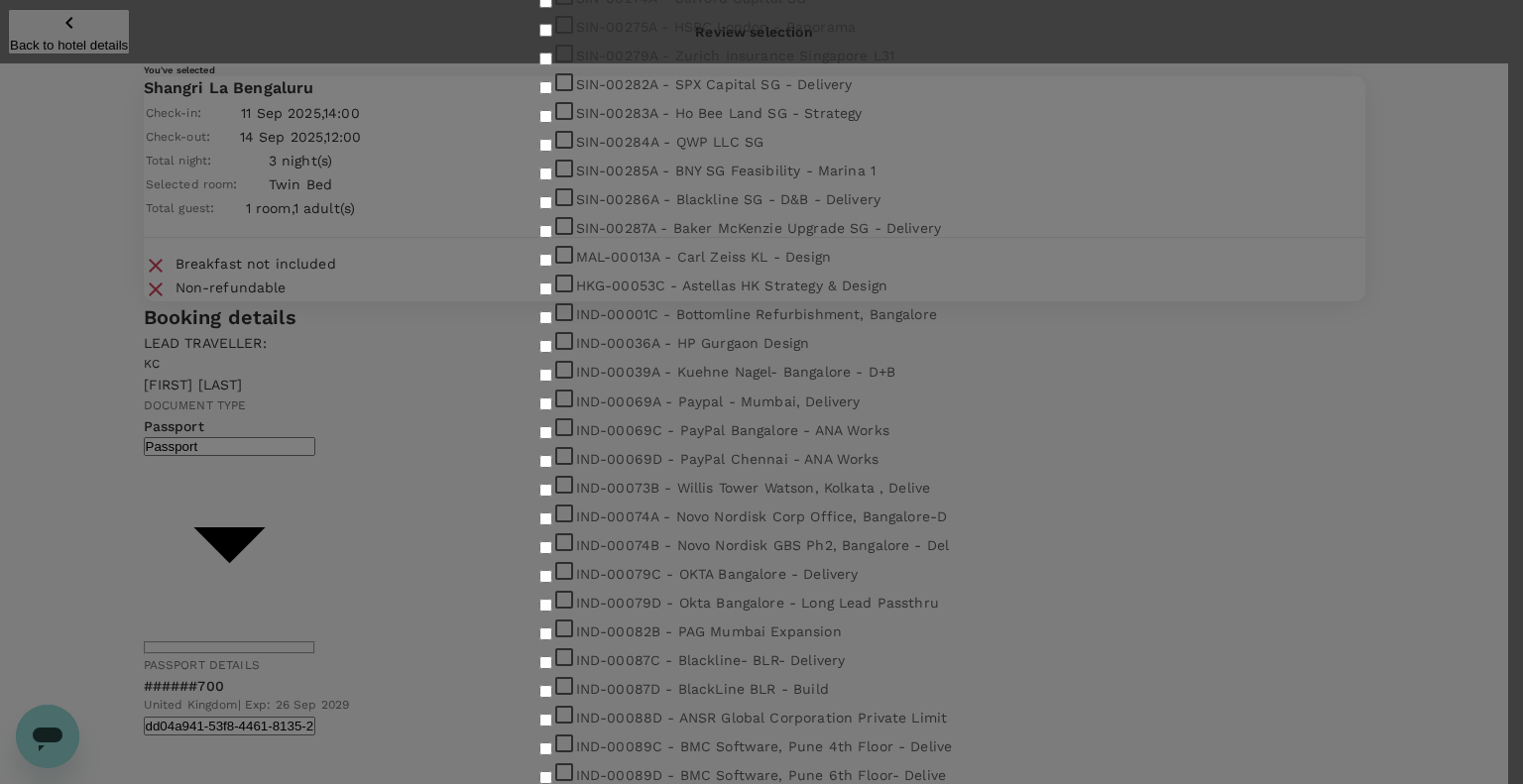 click at bounding box center (545, -949) 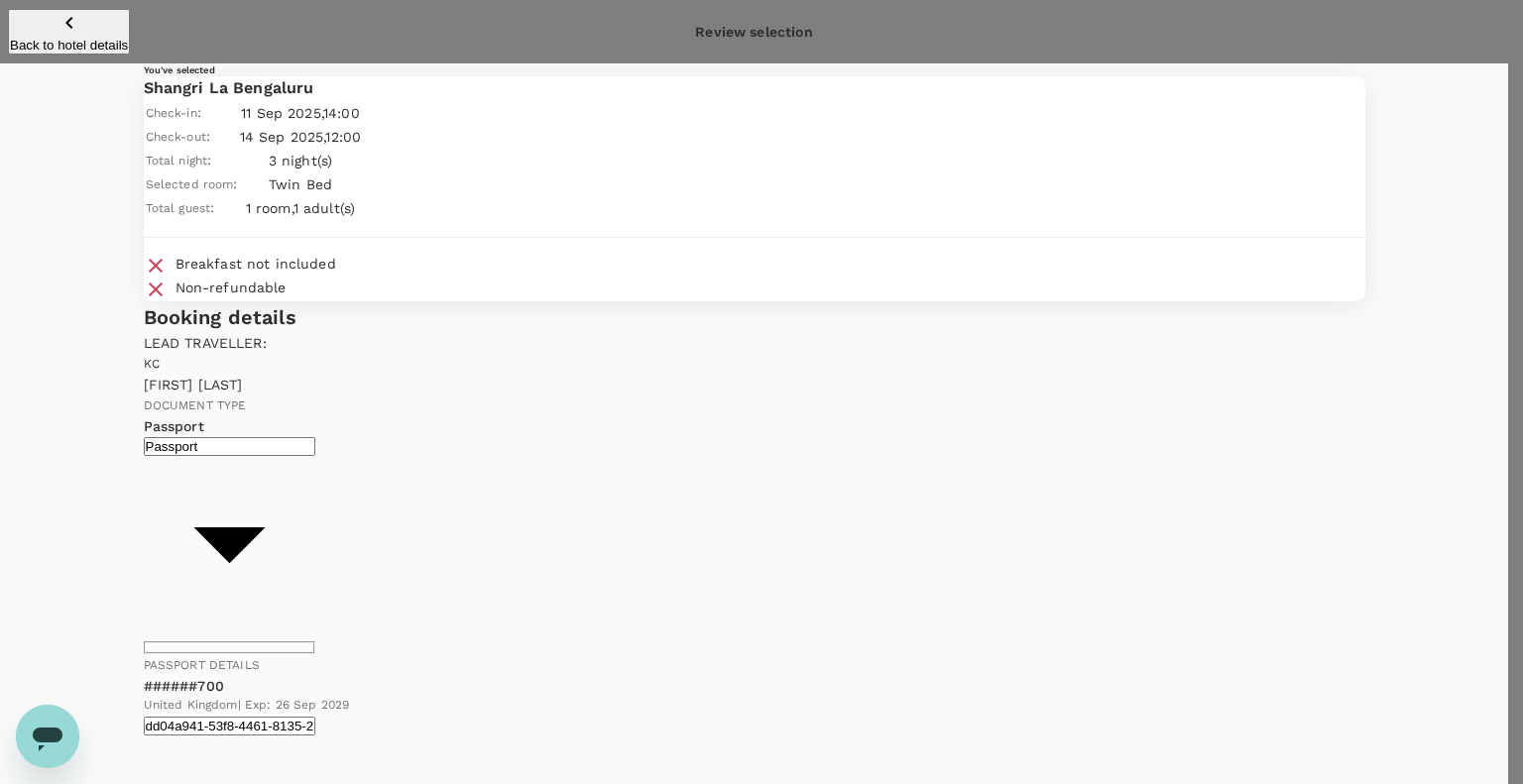 scroll, scrollTop: 99, scrollLeft: 0, axis: vertical 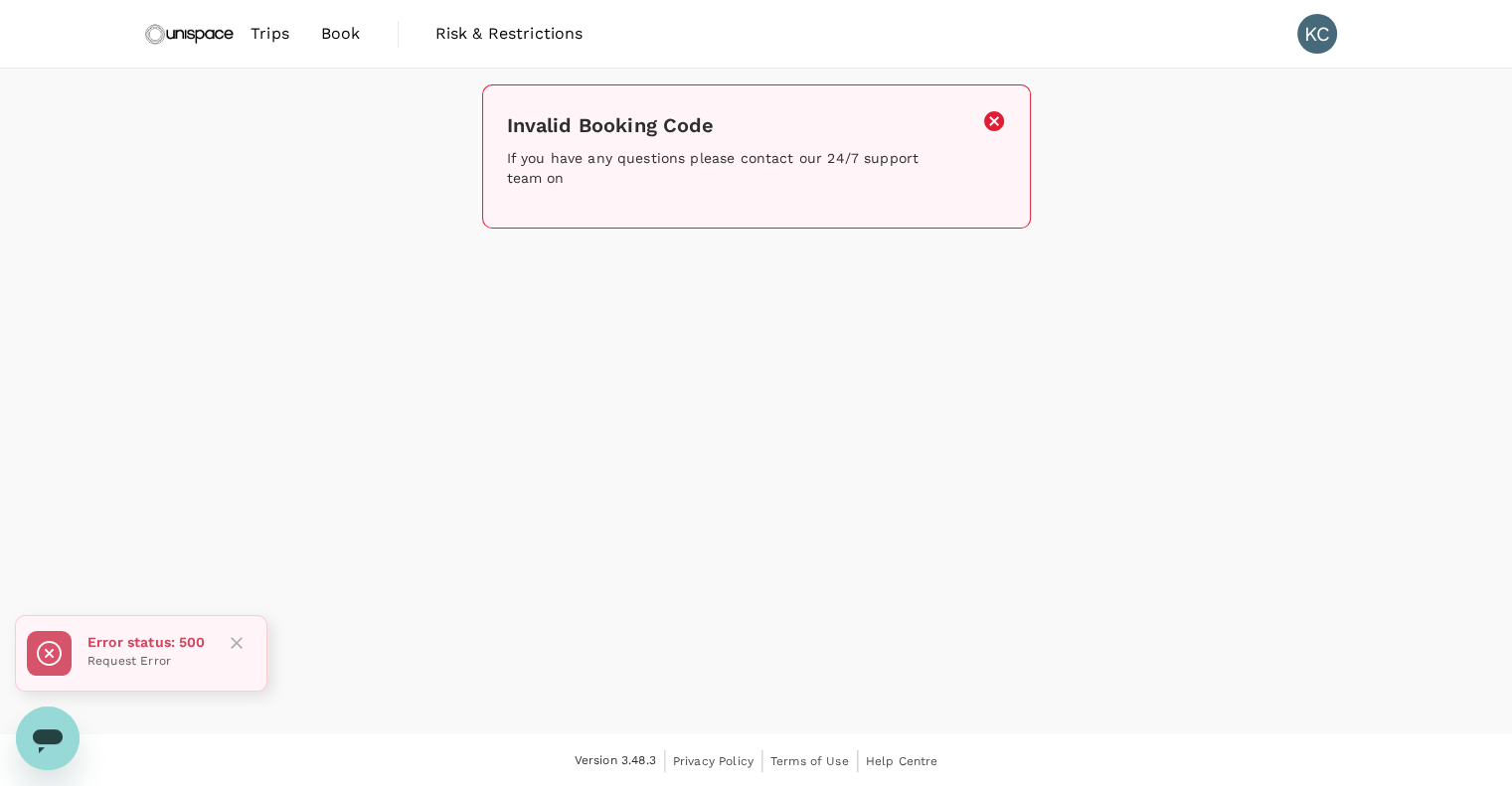 click on "Trips" at bounding box center (269, 34) 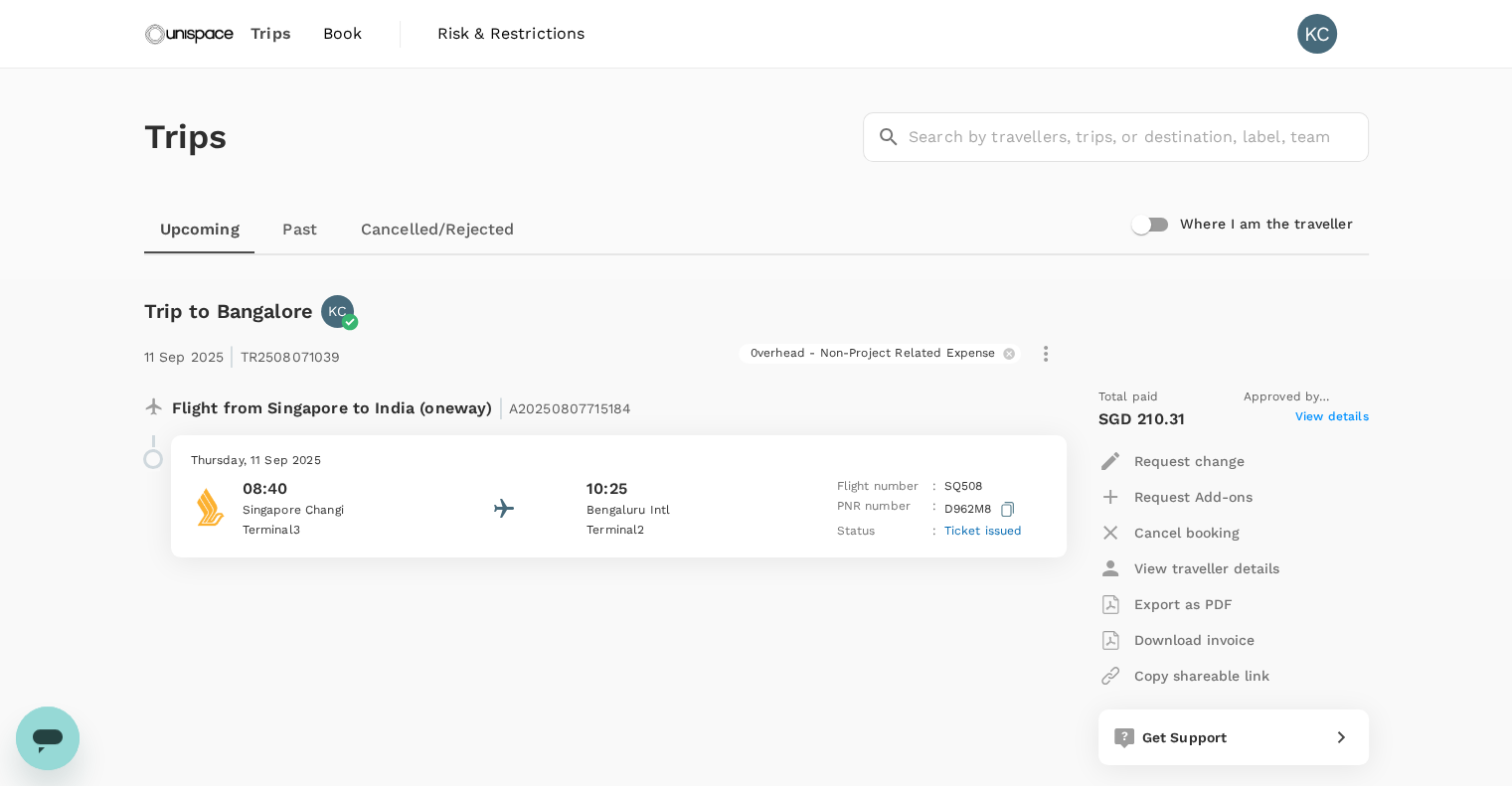 click on "Book" at bounding box center (343, 34) 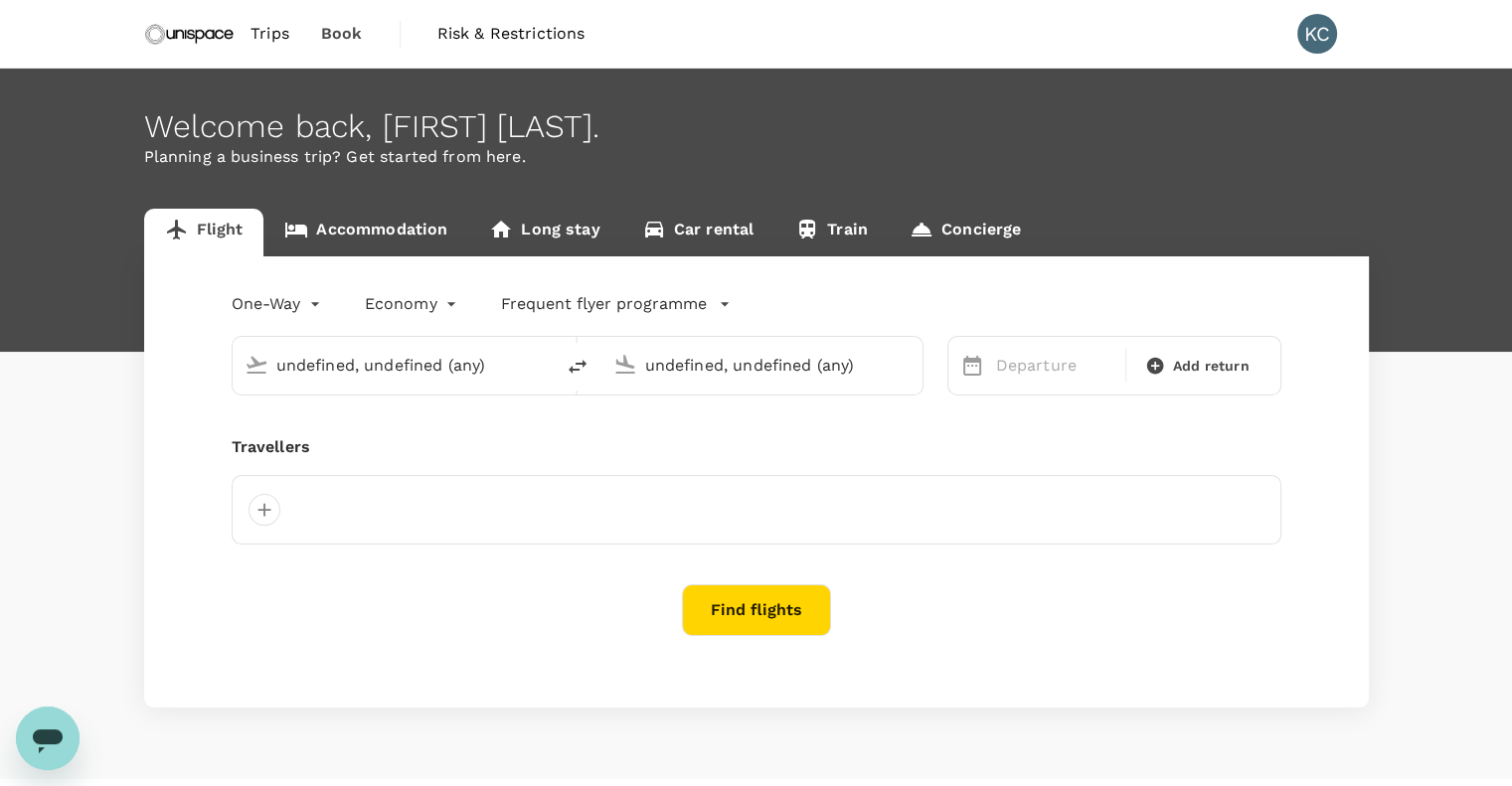 type on "Singapore, Singapore (any)" 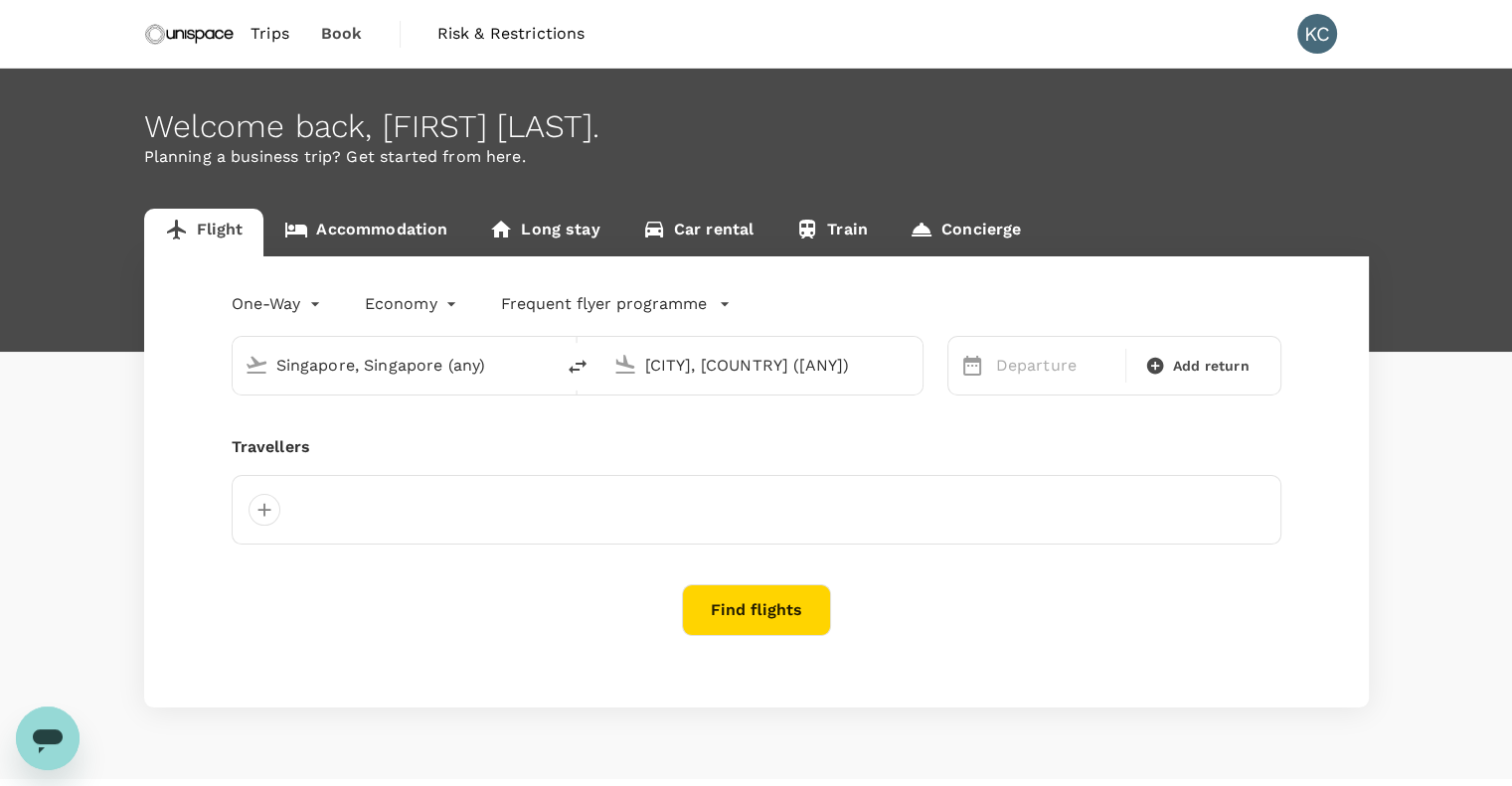type 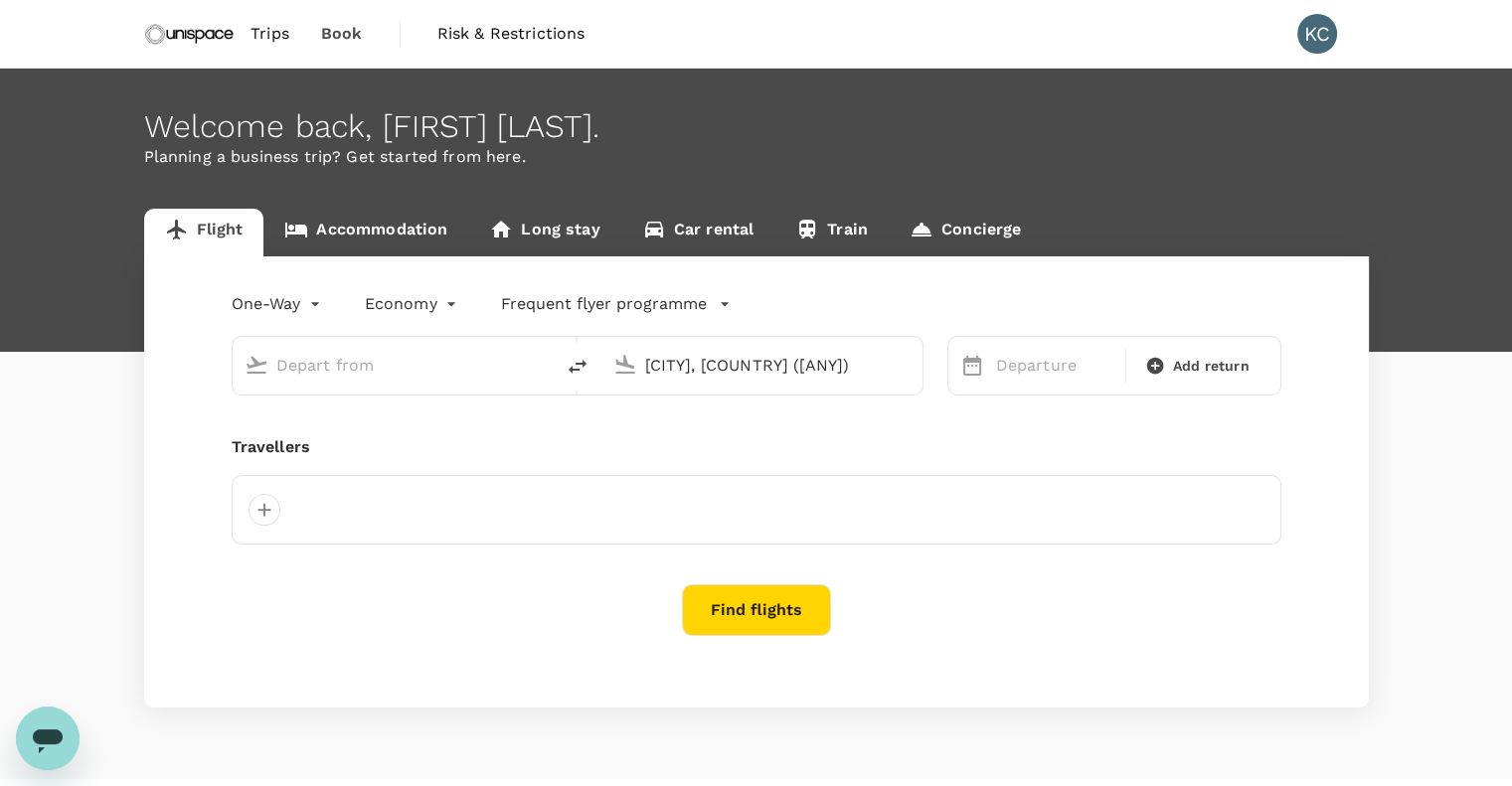 type 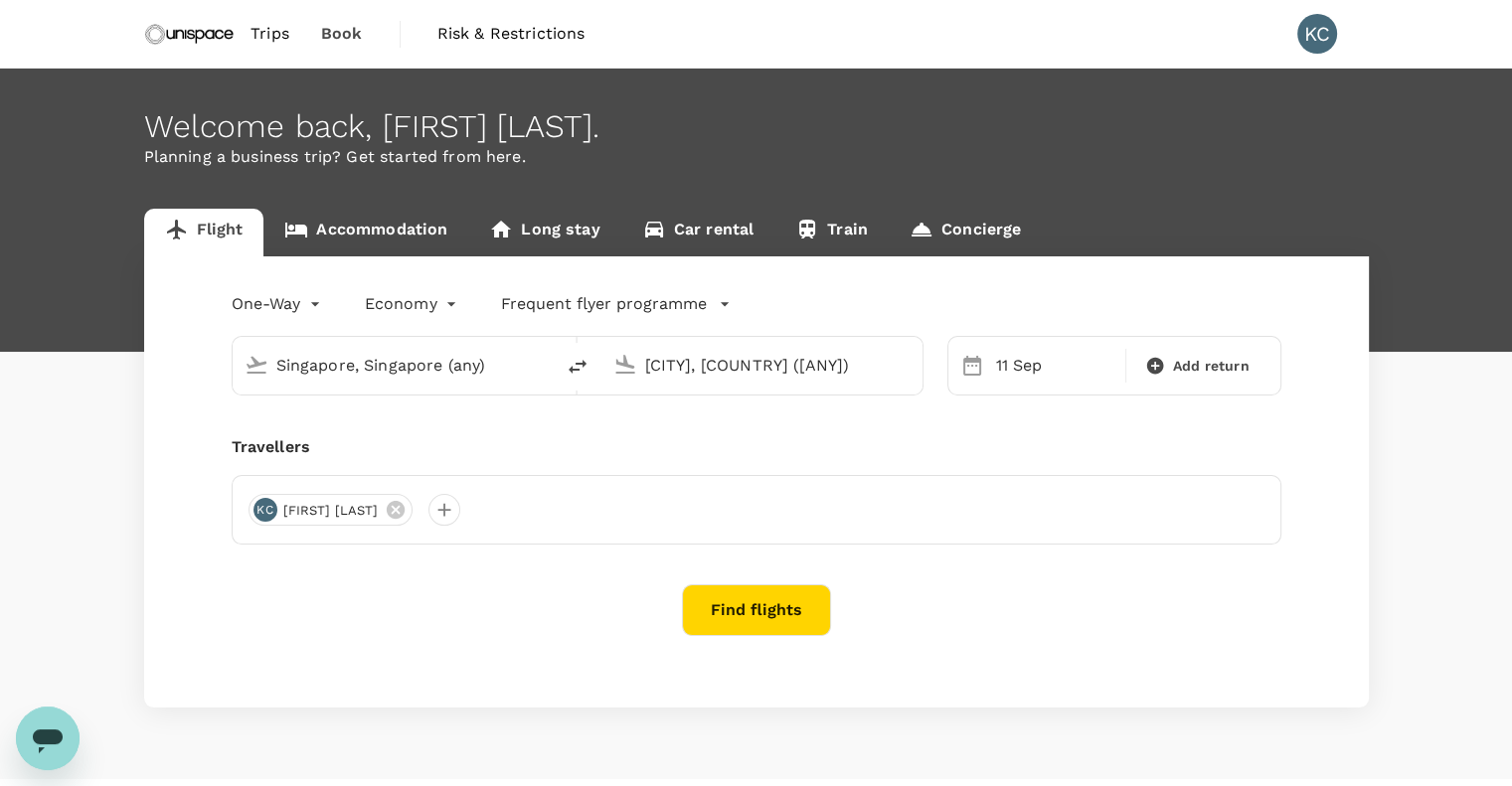 click on "Trips" at bounding box center (269, 34) 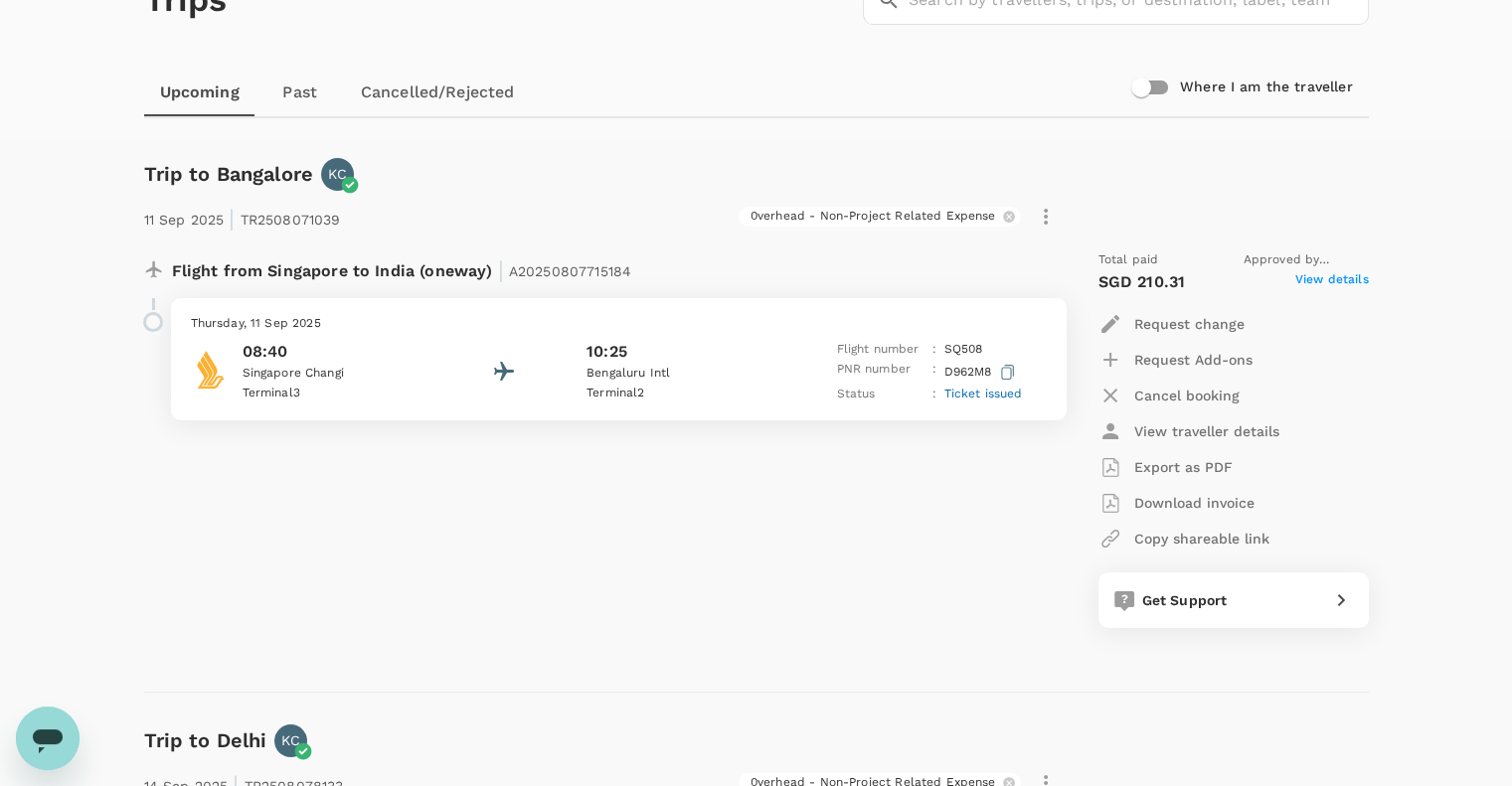 scroll, scrollTop: 0, scrollLeft: 0, axis: both 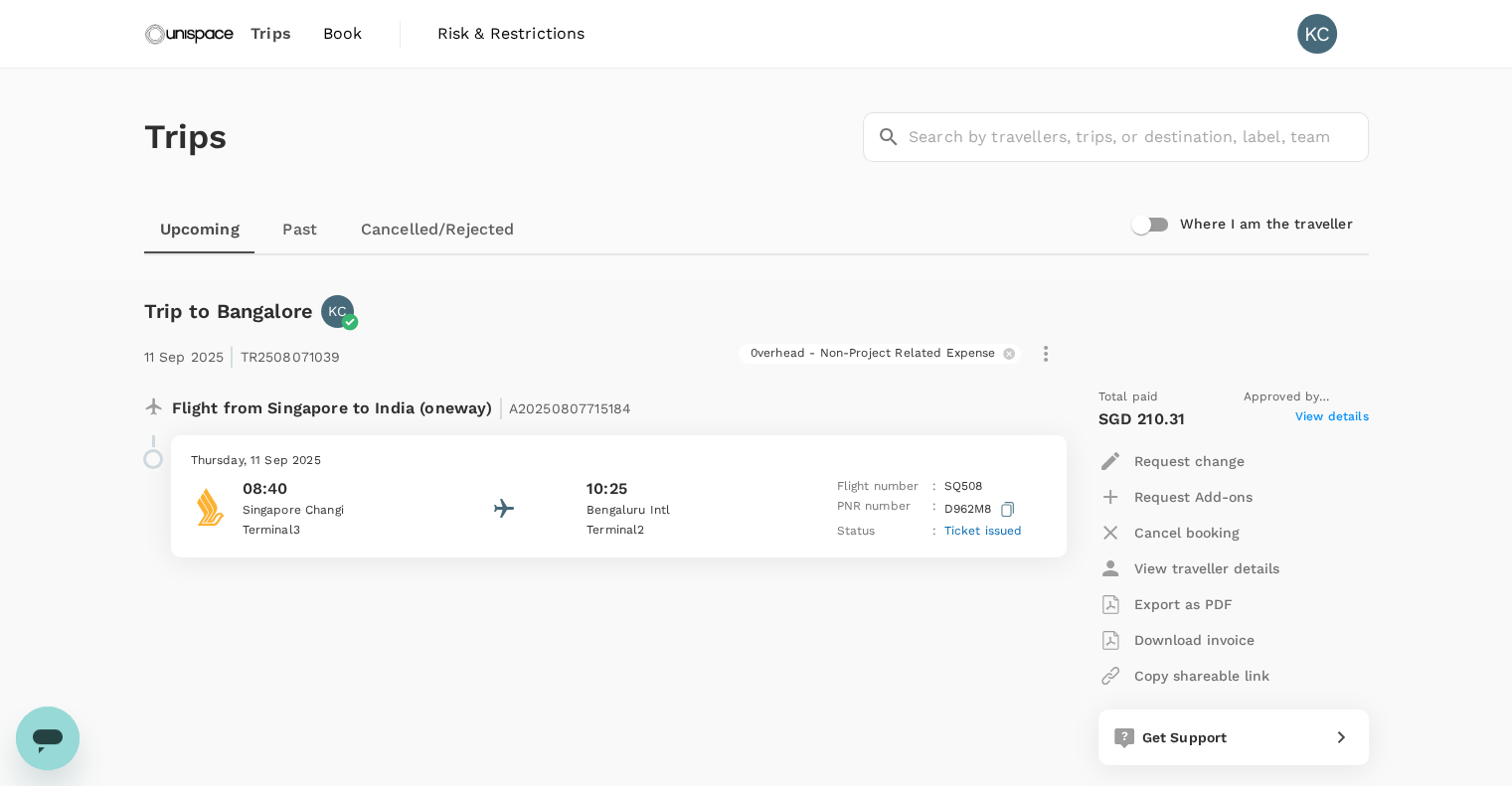 click on "Upcoming" at bounding box center [200, 230] 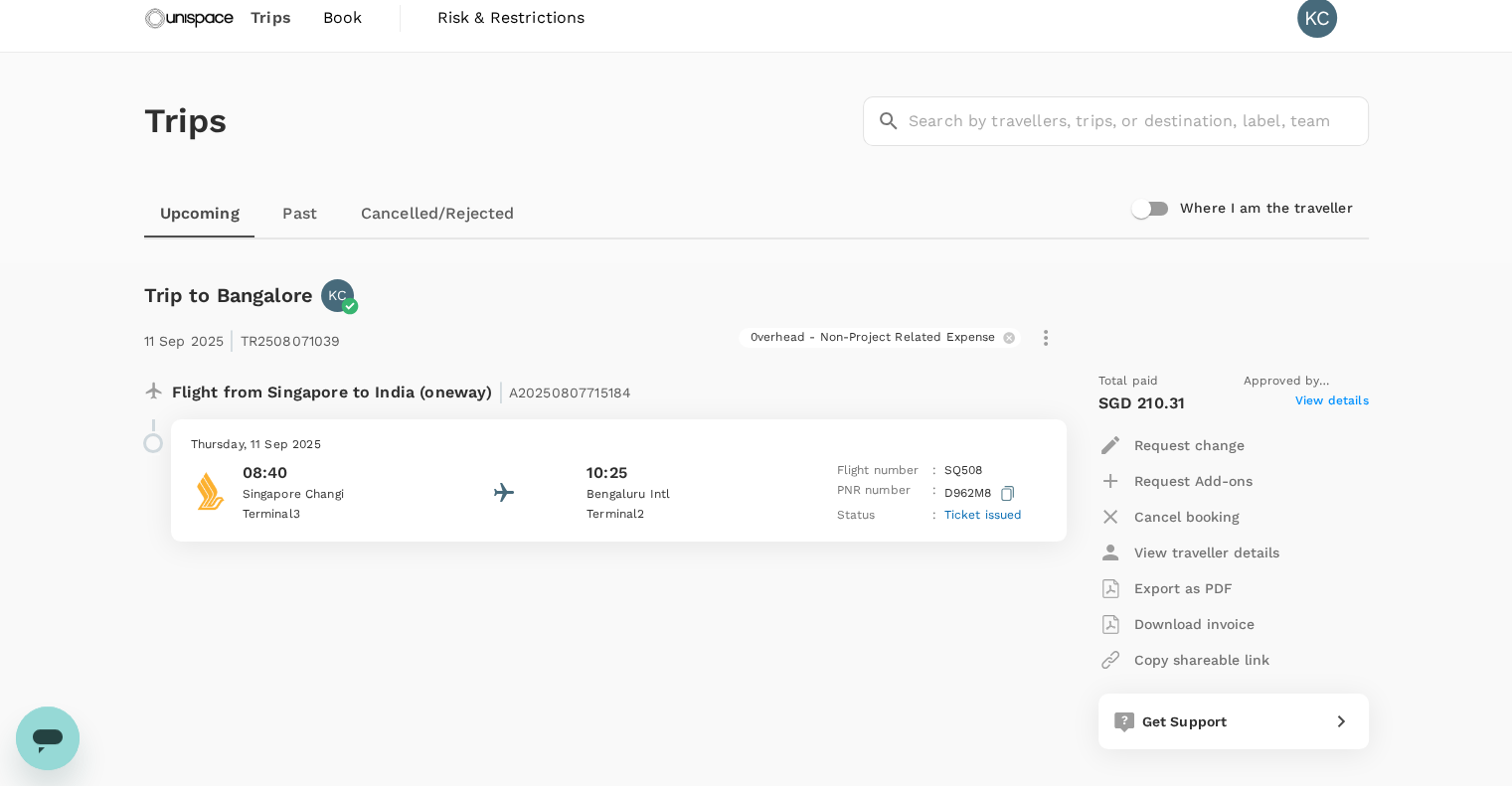 scroll, scrollTop: 0, scrollLeft: 0, axis: both 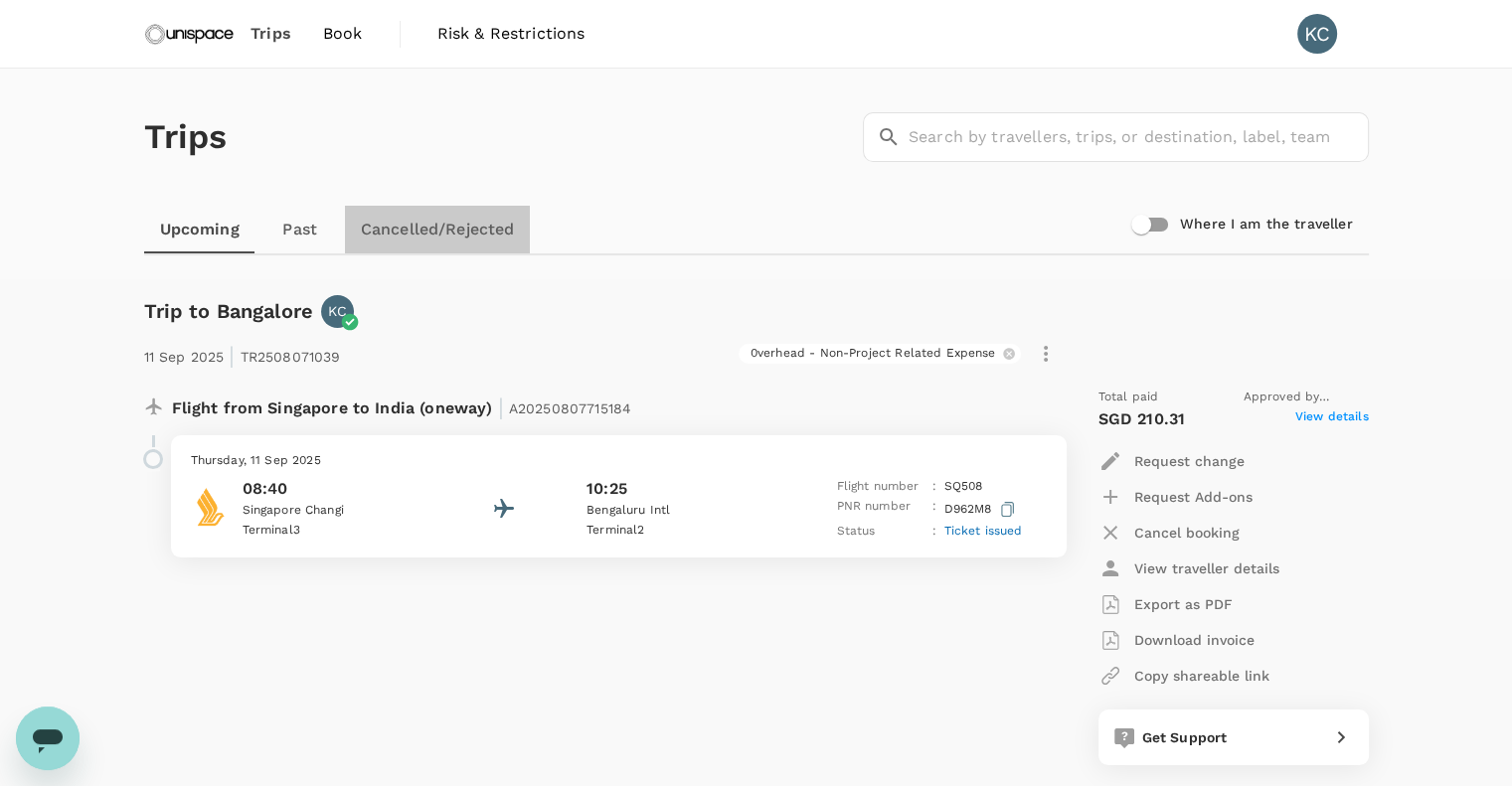 click on "Cancelled/Rejected" at bounding box center (437, 230) 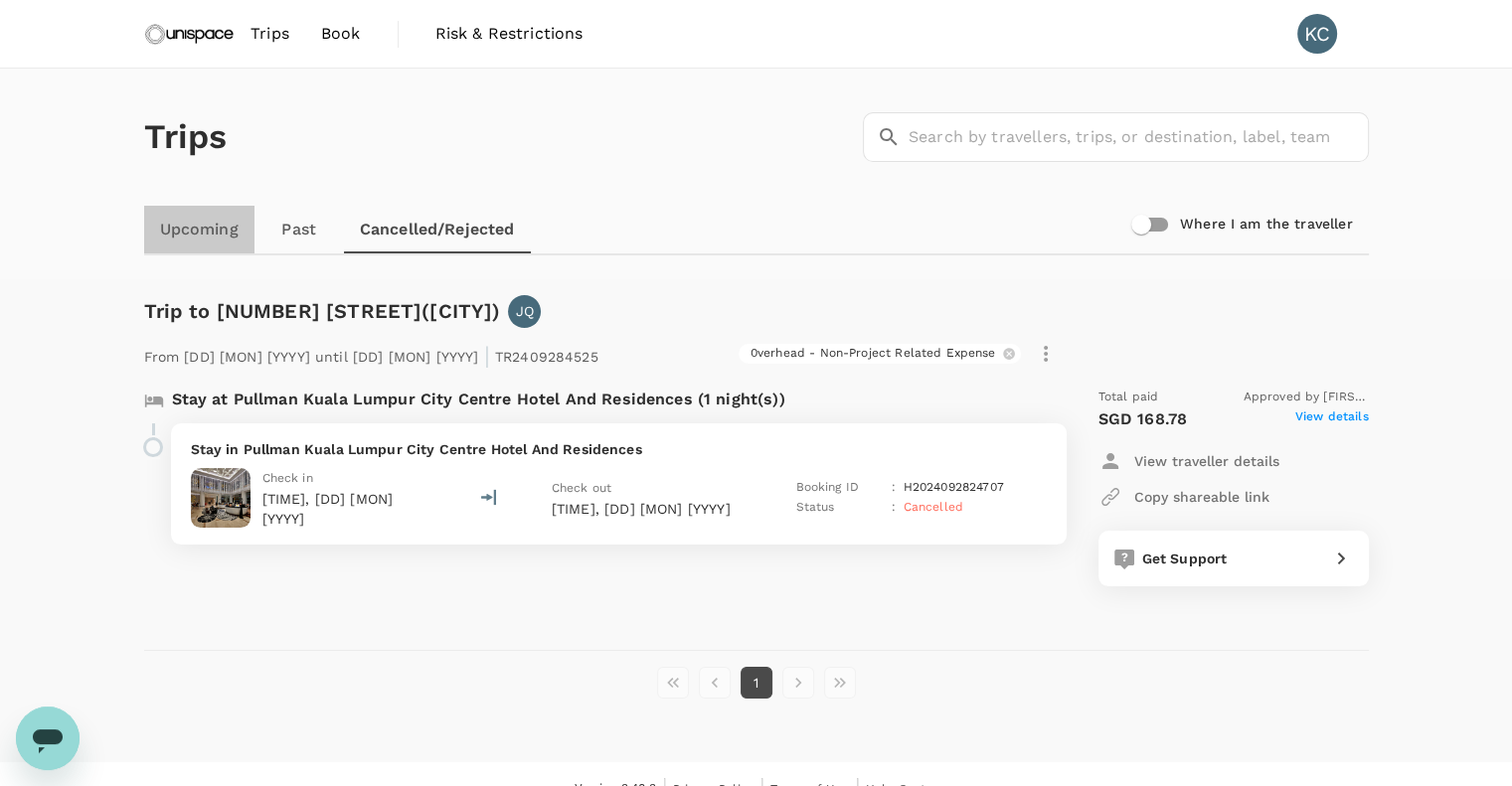 click on "Upcoming" at bounding box center (199, 230) 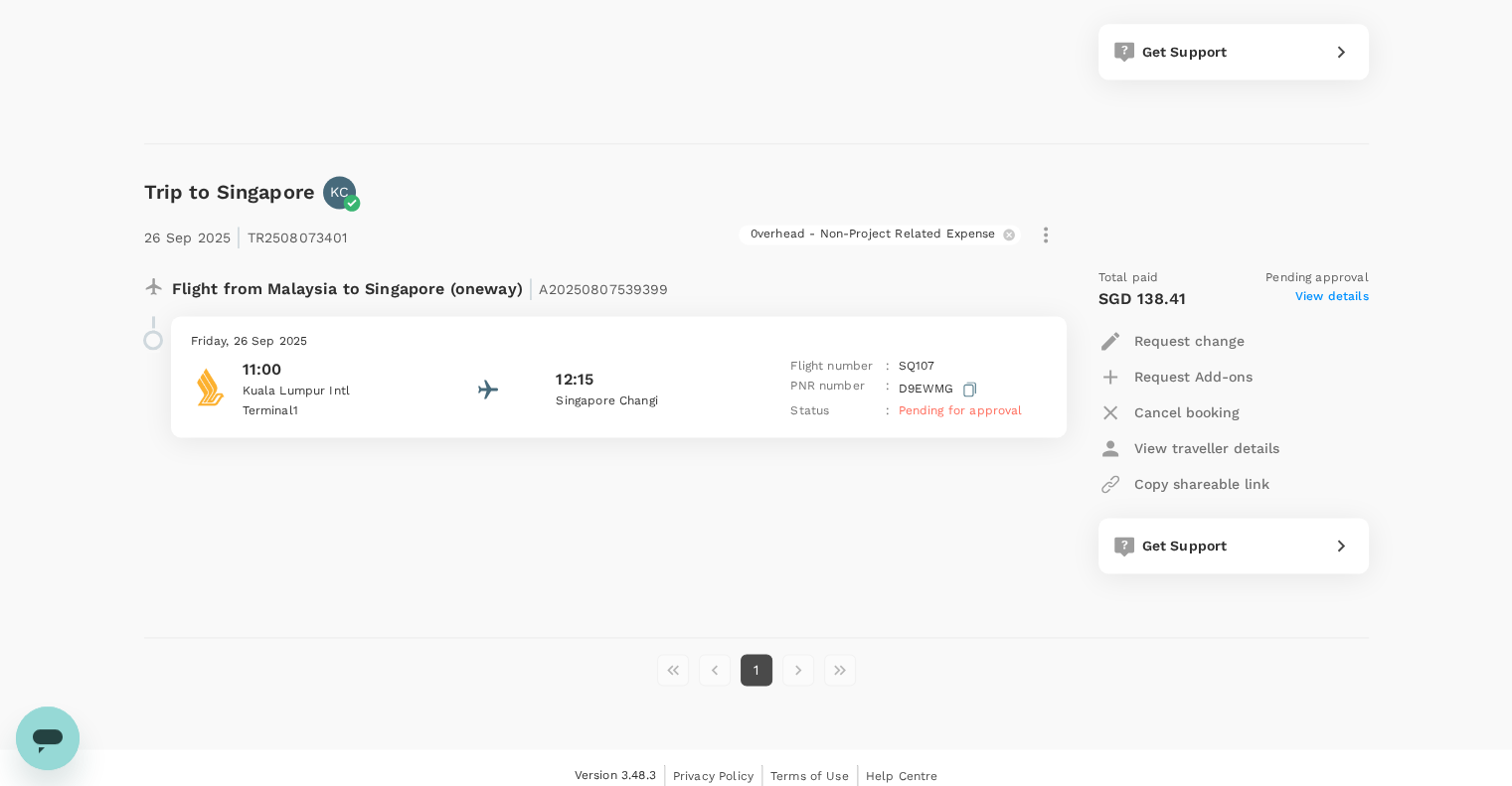 scroll, scrollTop: 2822, scrollLeft: 0, axis: vertical 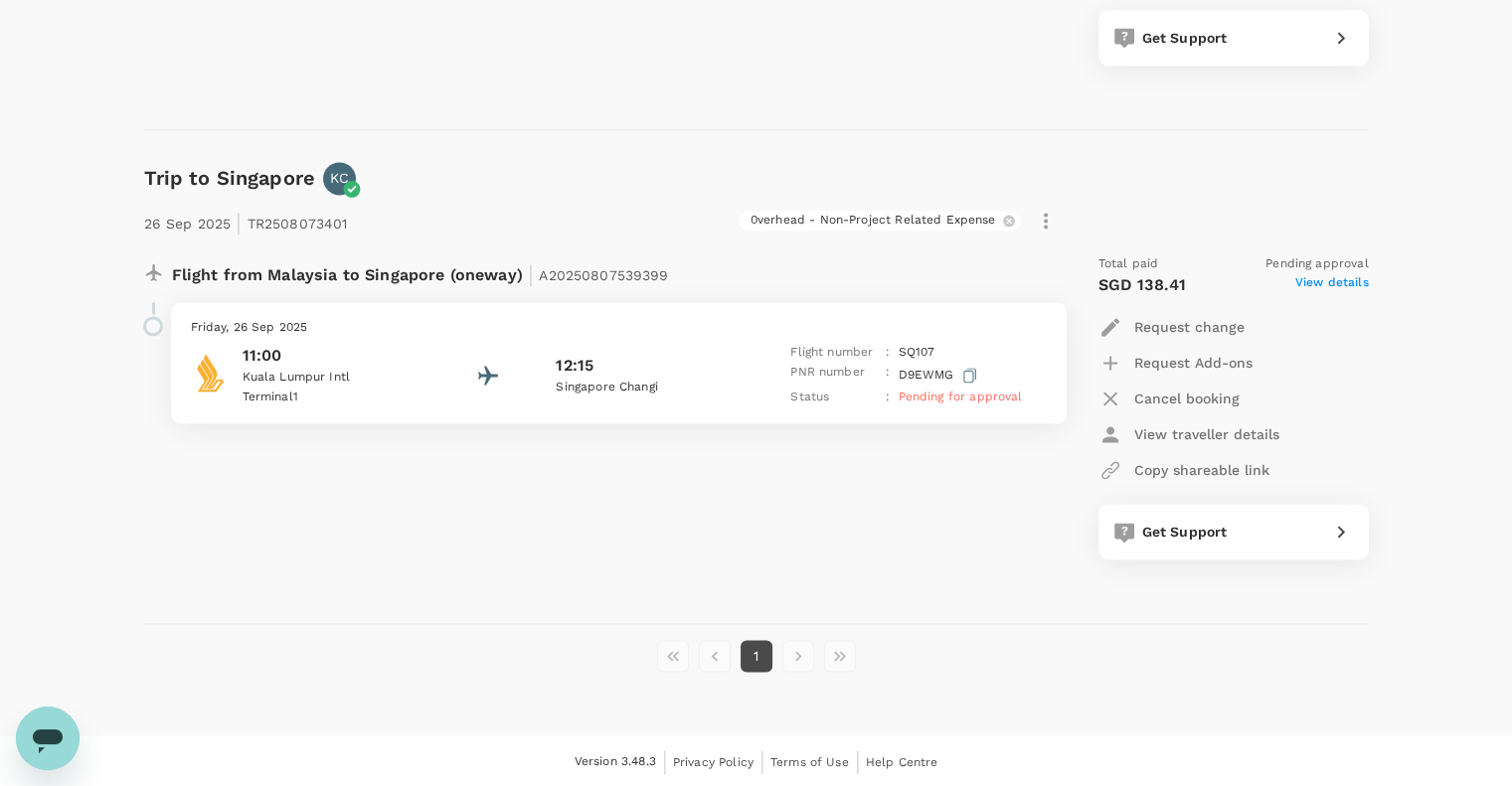 click at bounding box center (798, 656) 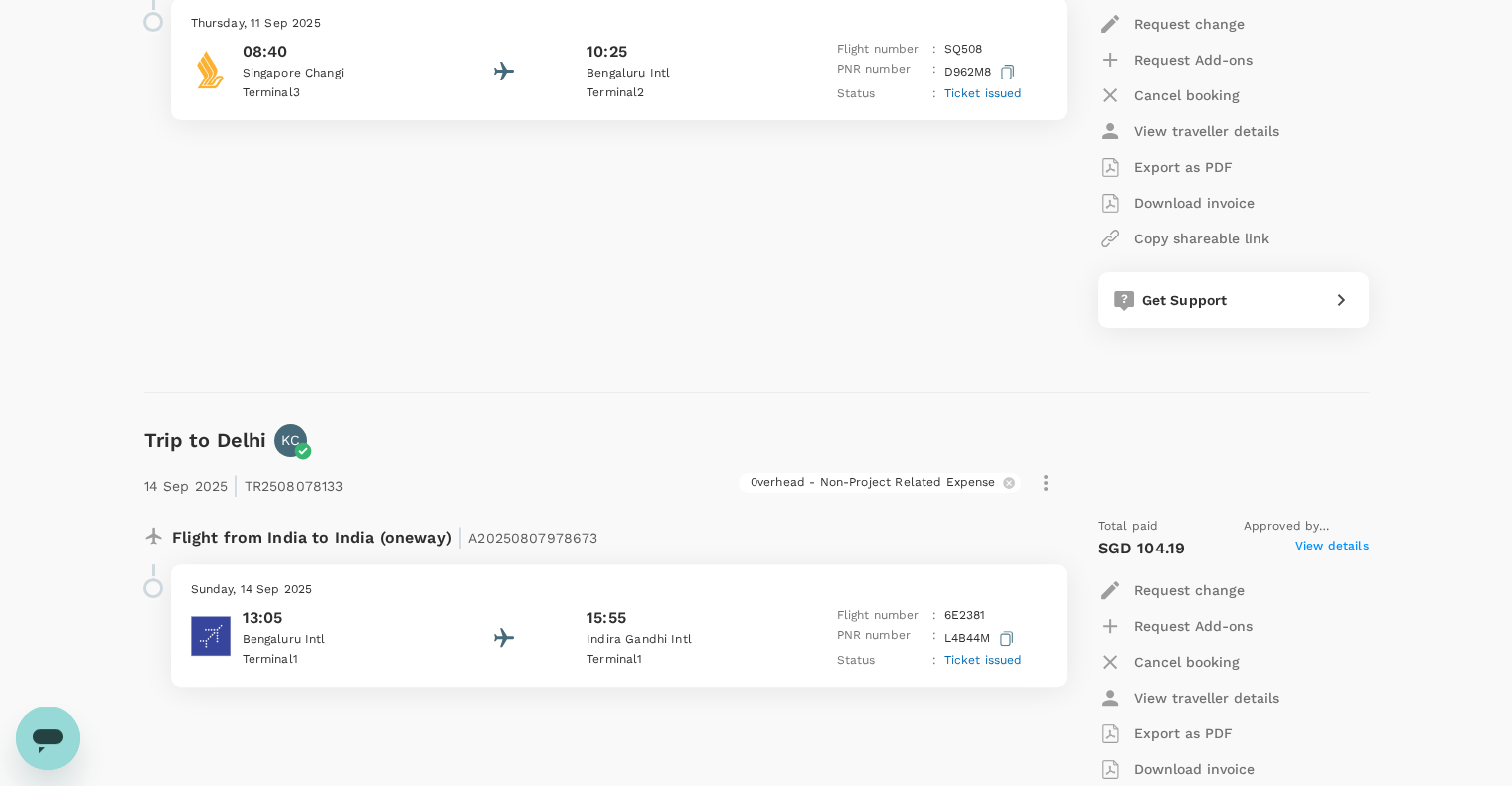 scroll, scrollTop: 0, scrollLeft: 0, axis: both 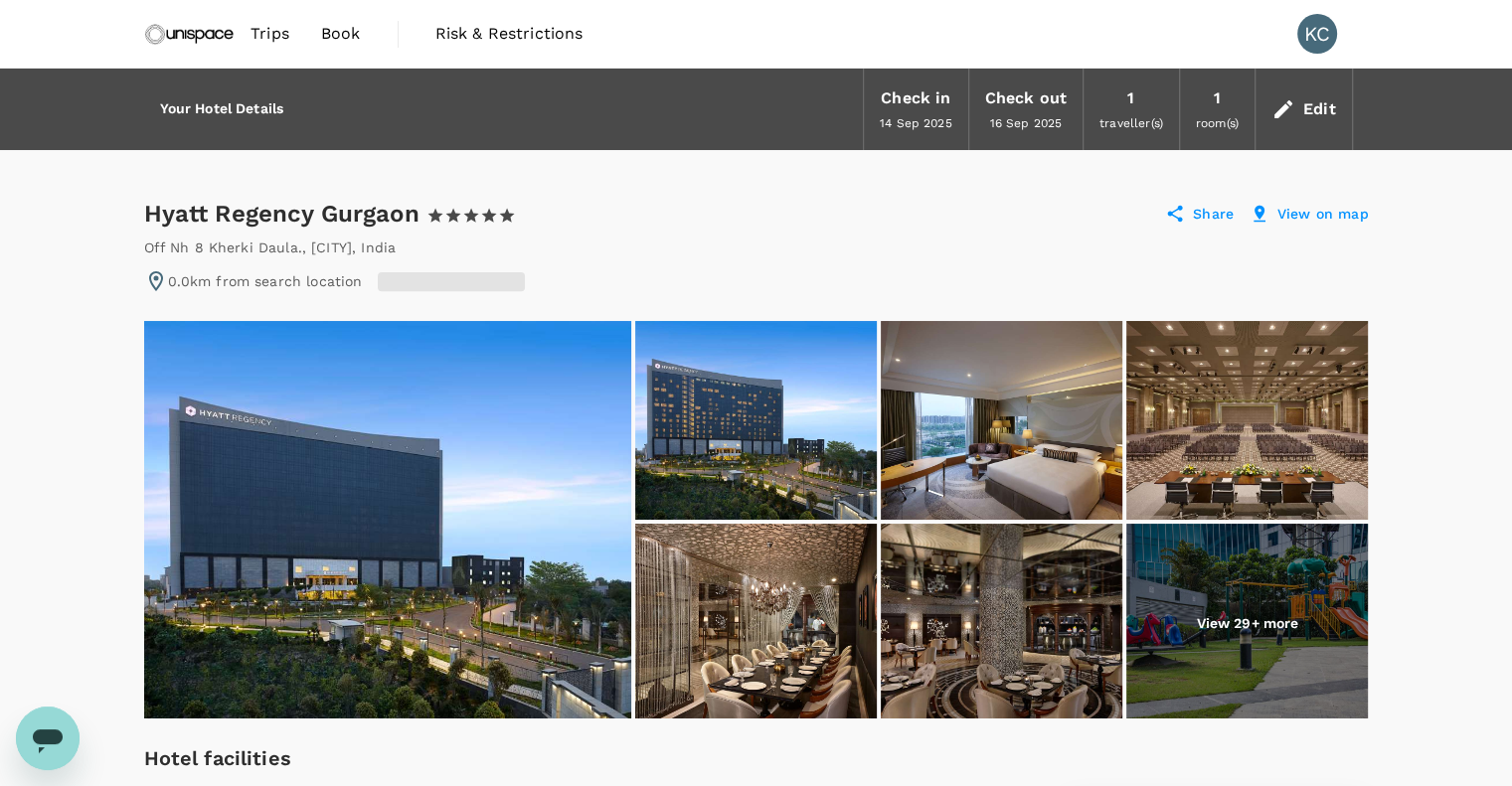 click on "View 29+ more" at bounding box center [1247, 623] 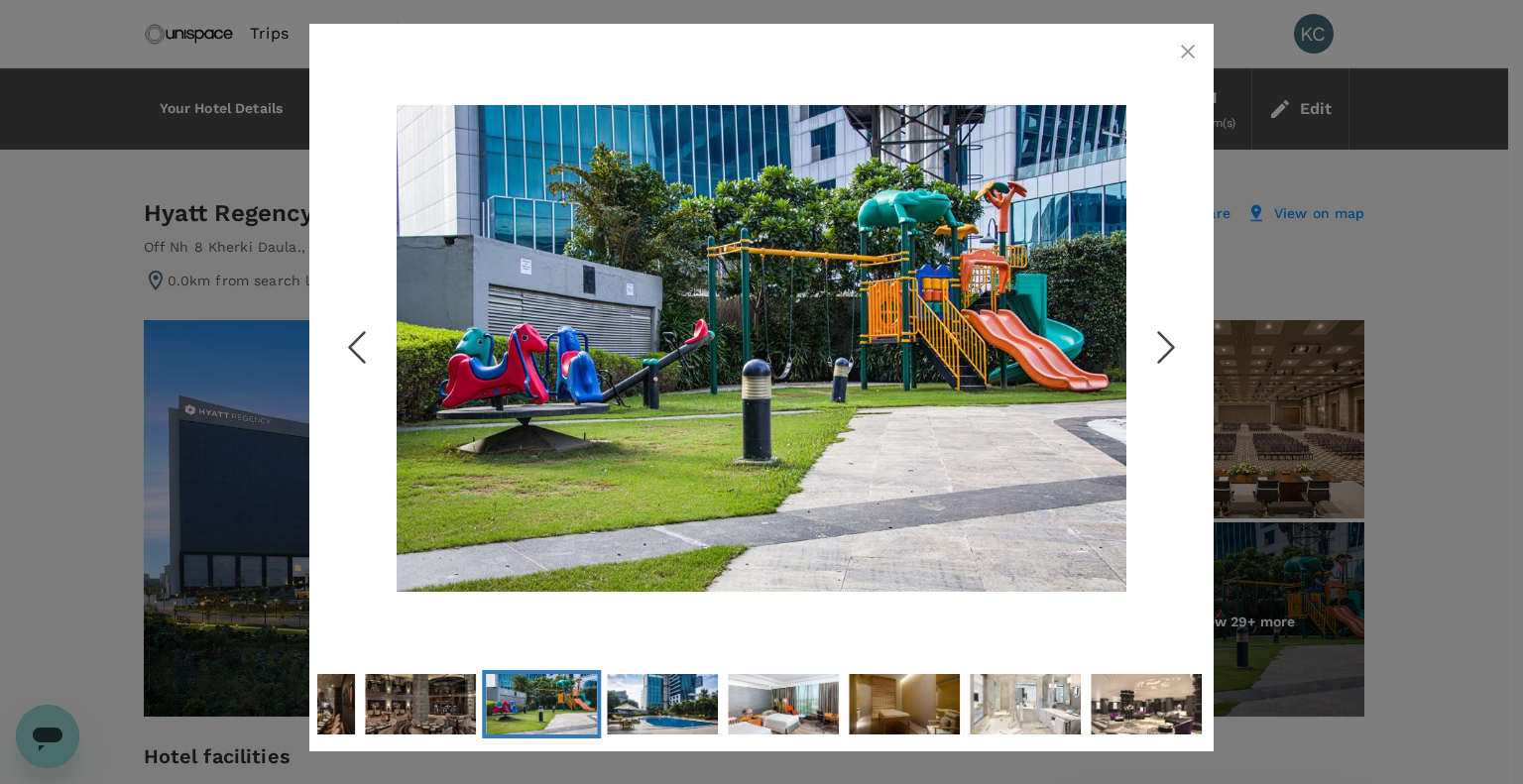 click 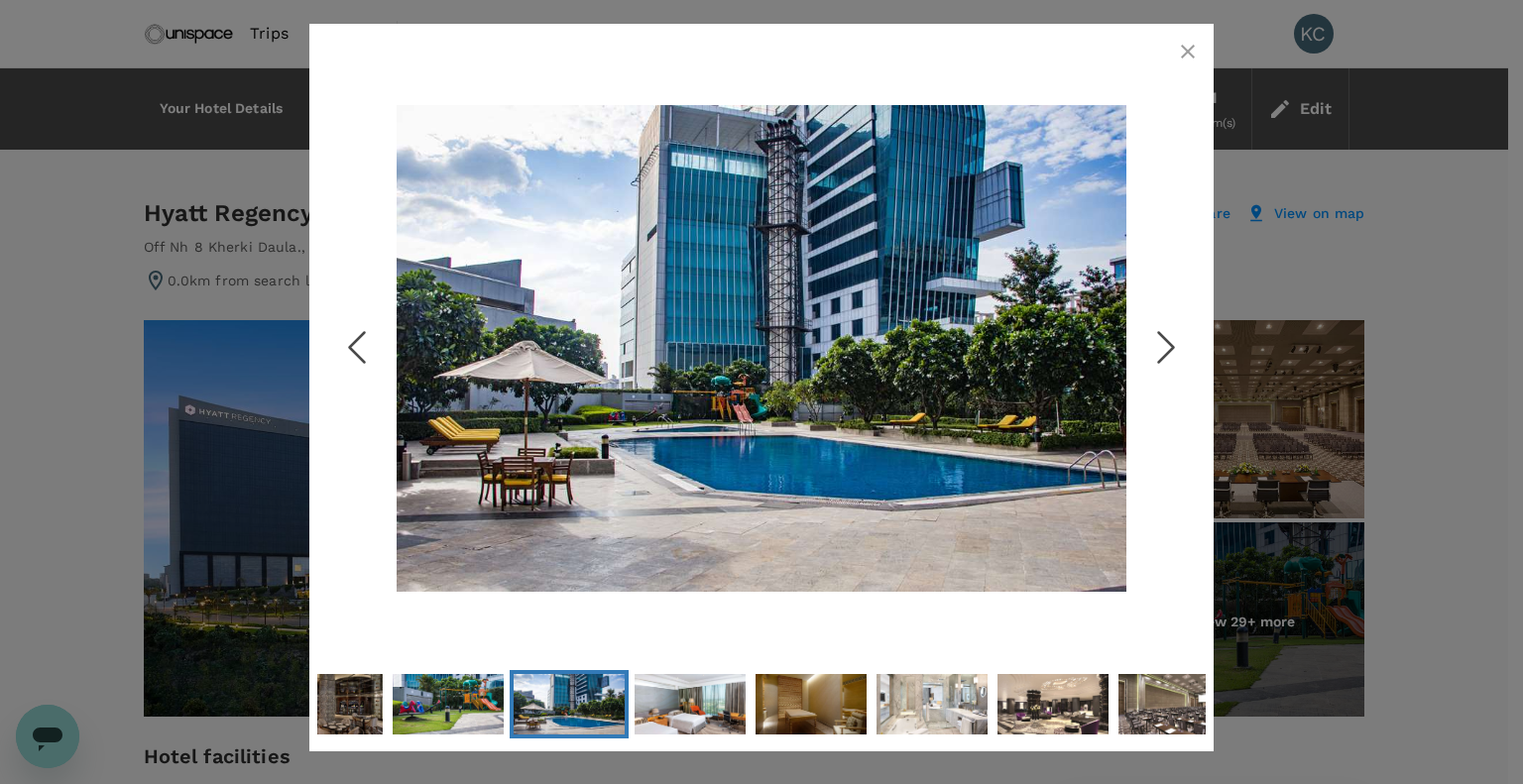 click 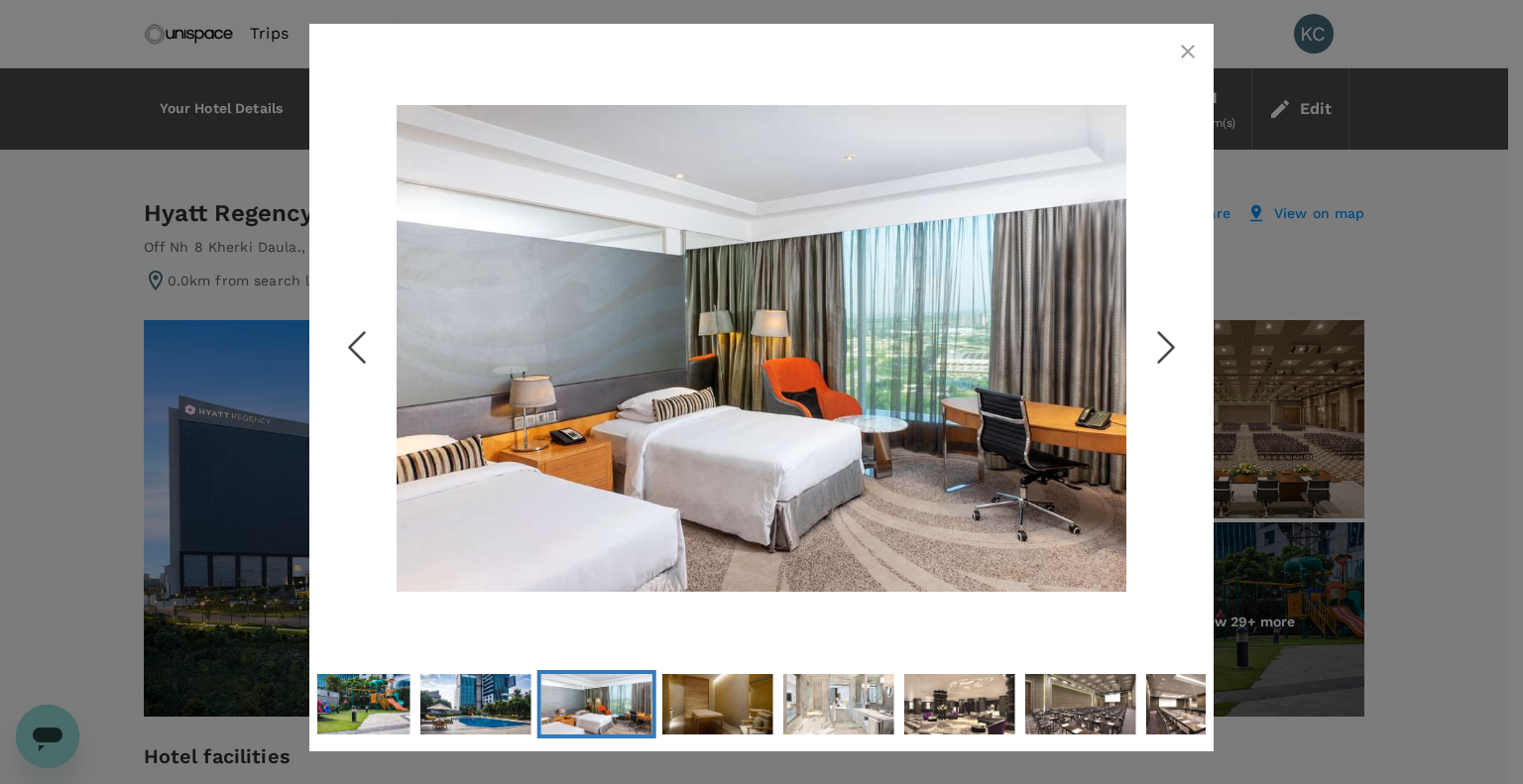 click 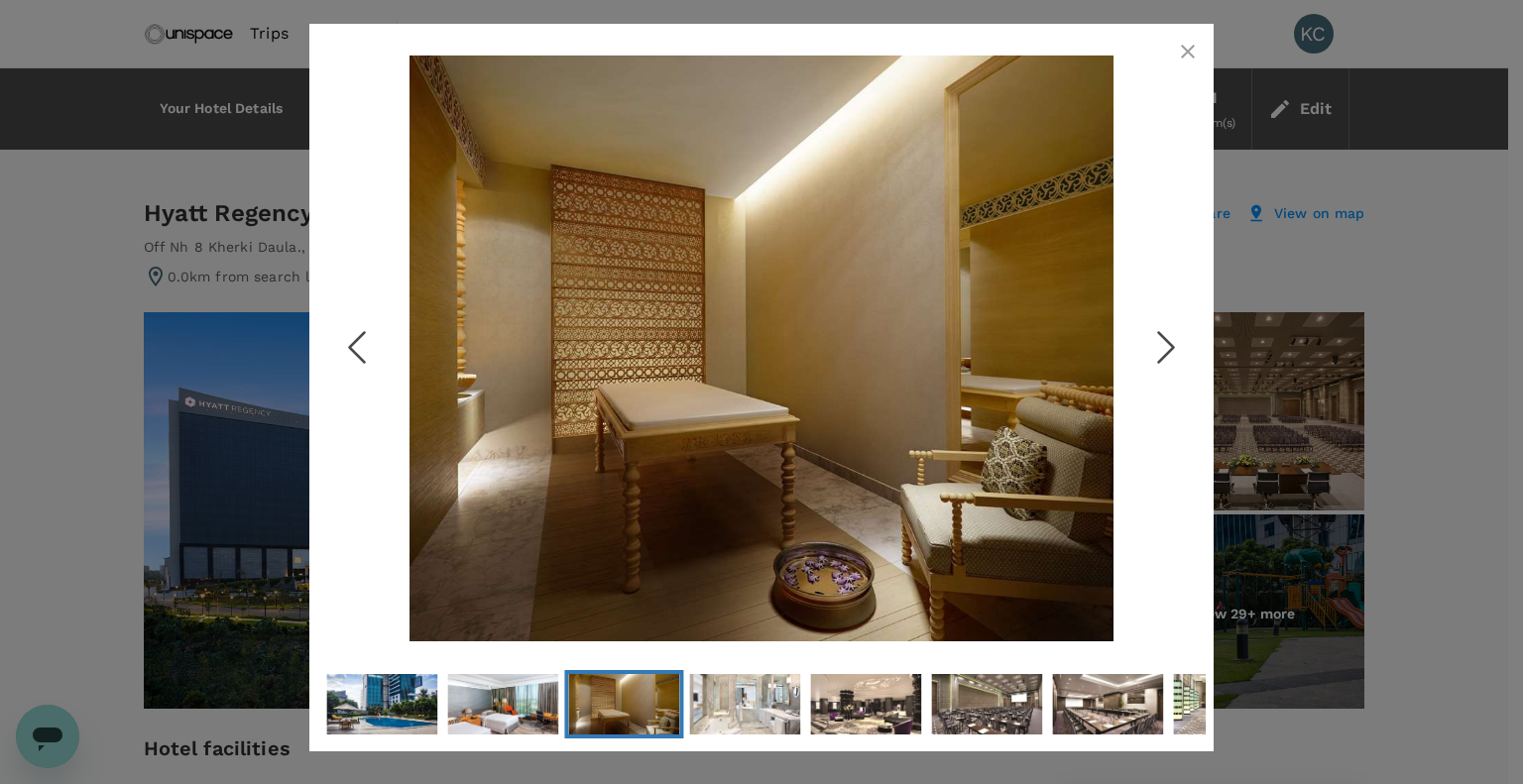 click 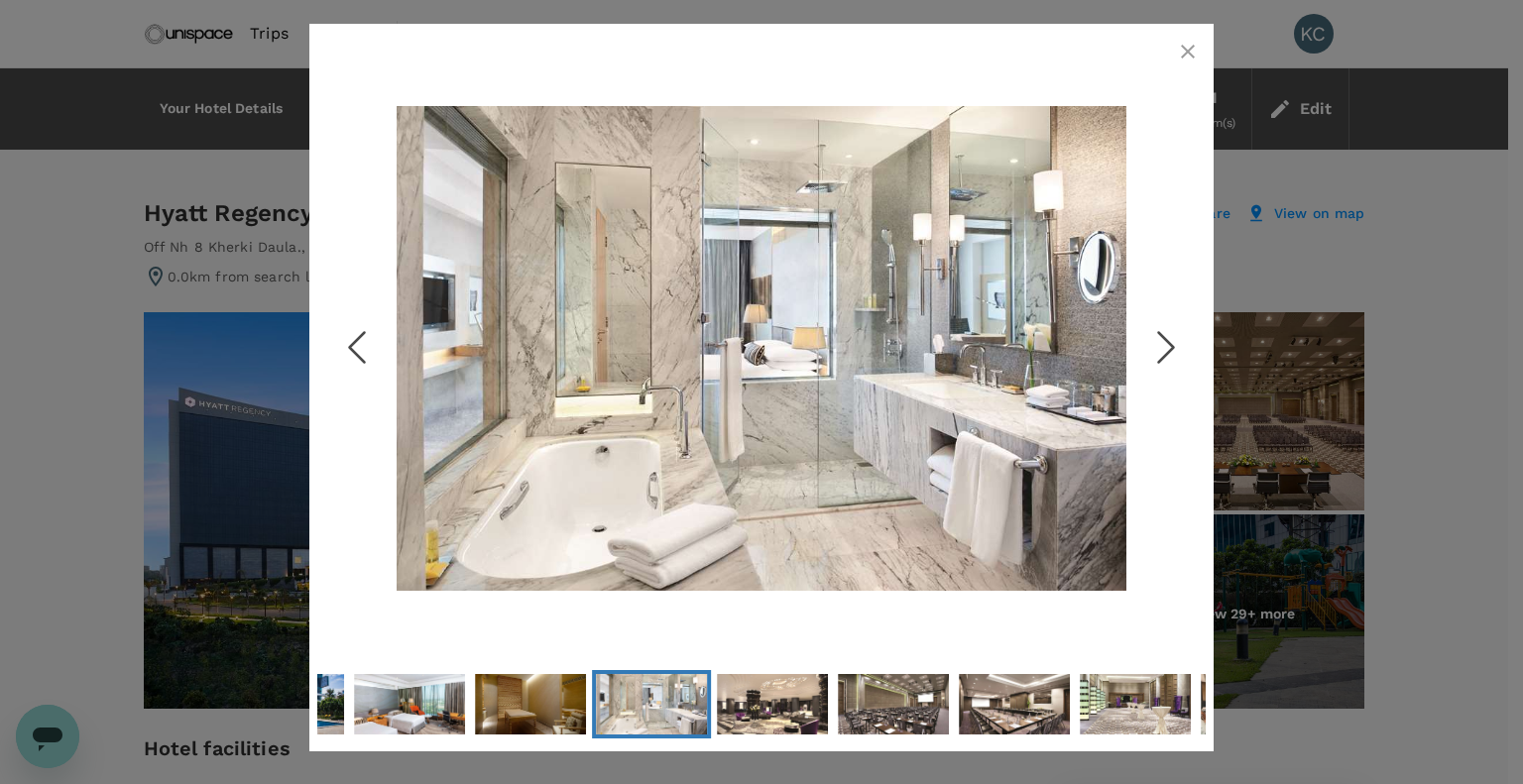 click 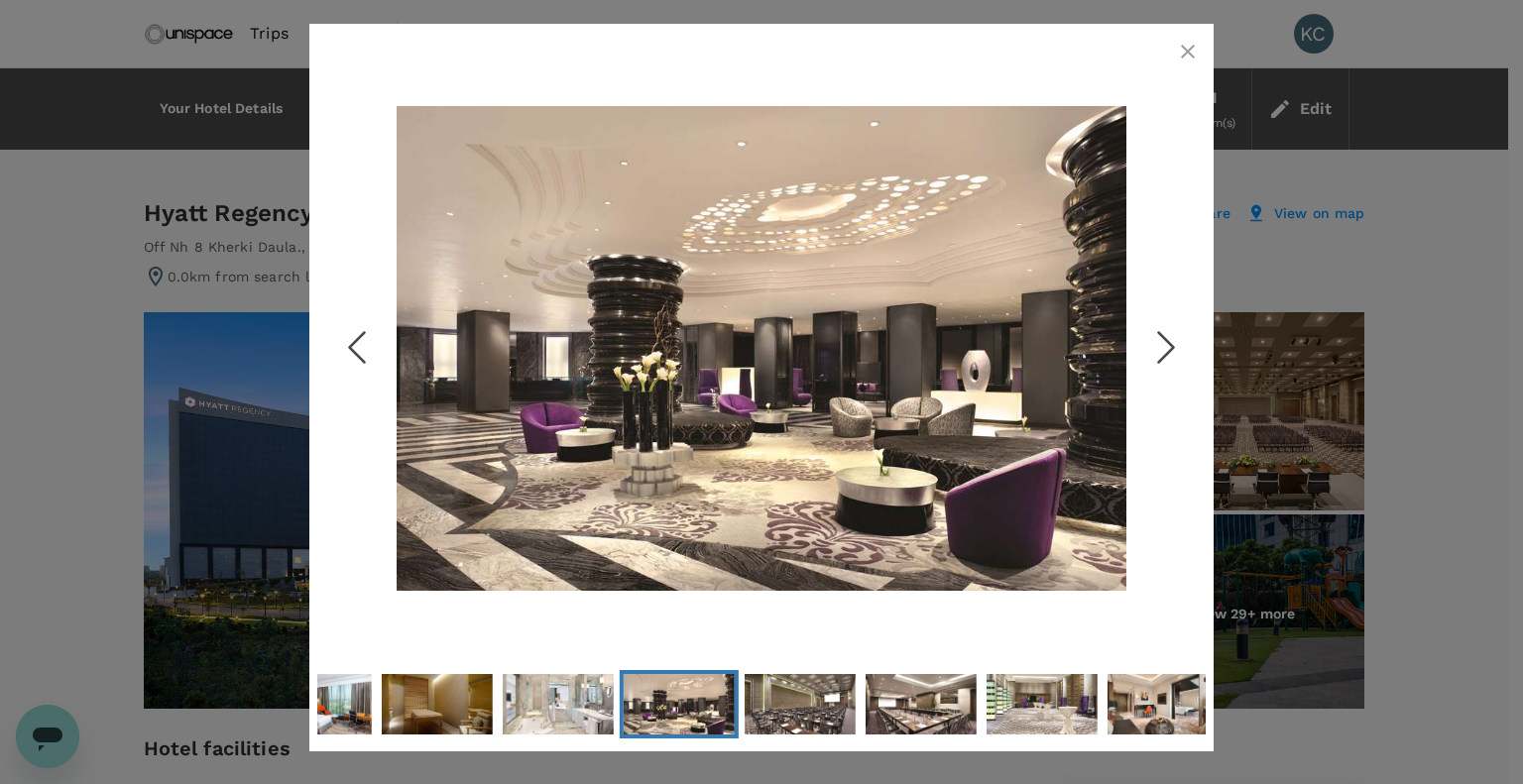 click 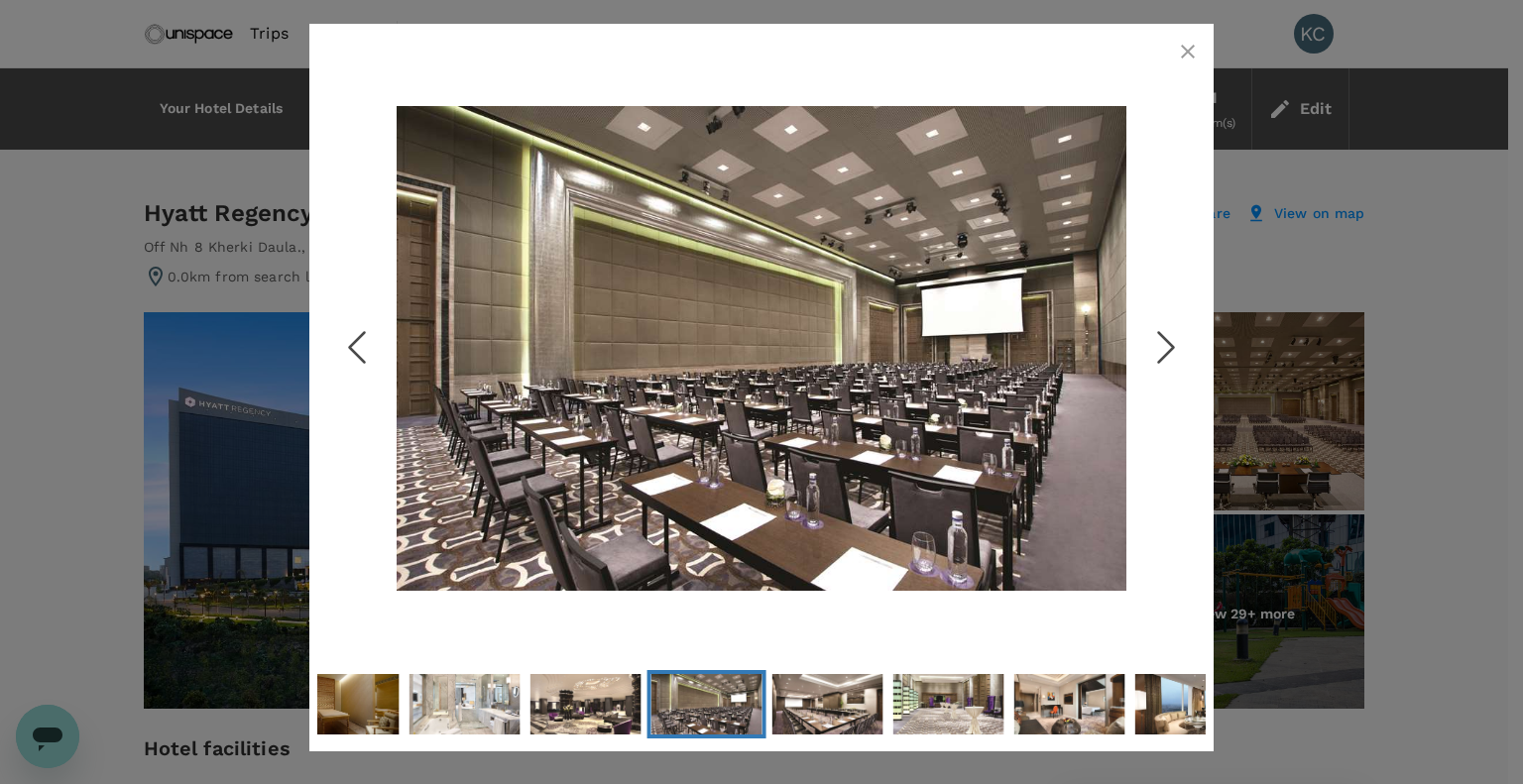 click 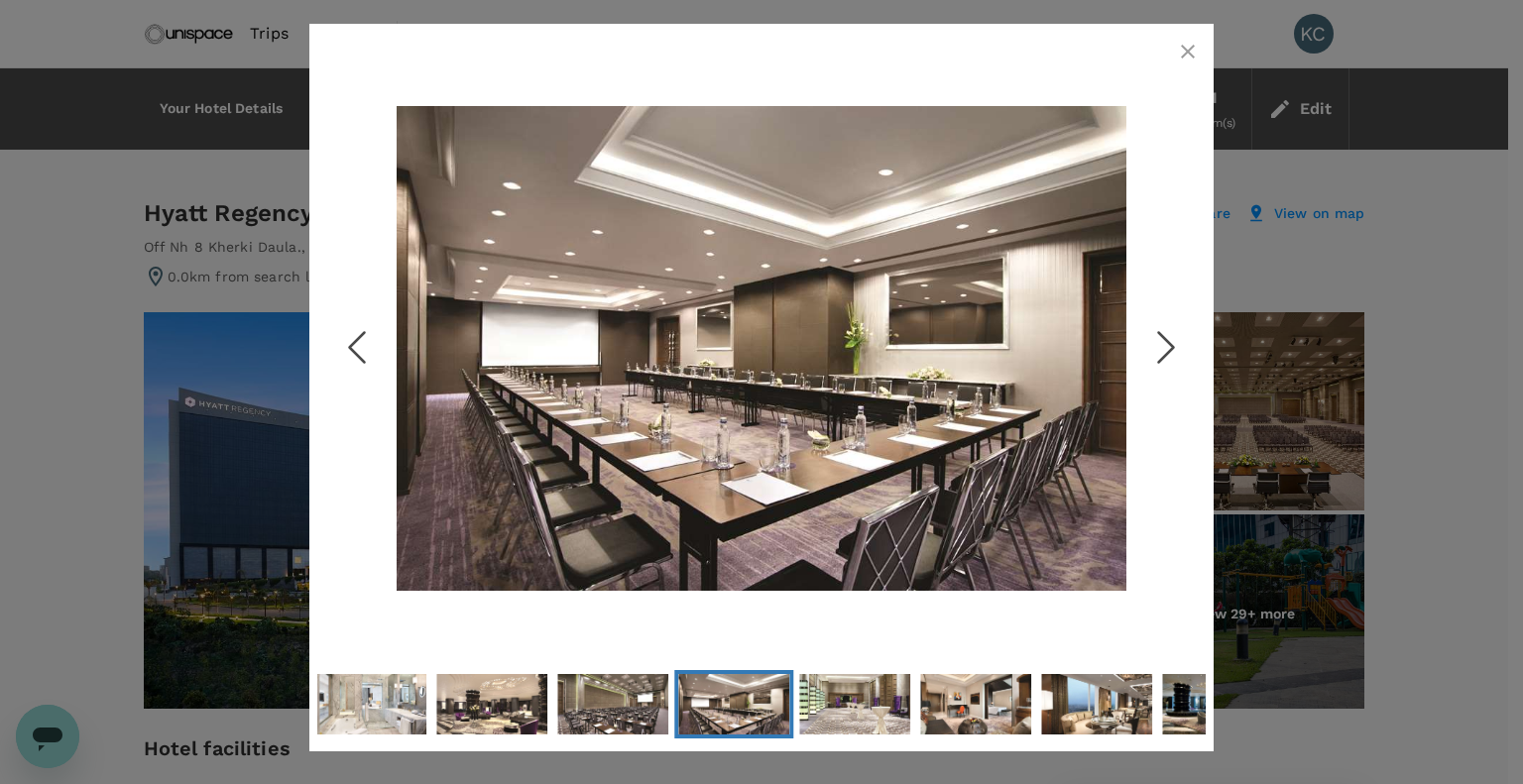 click 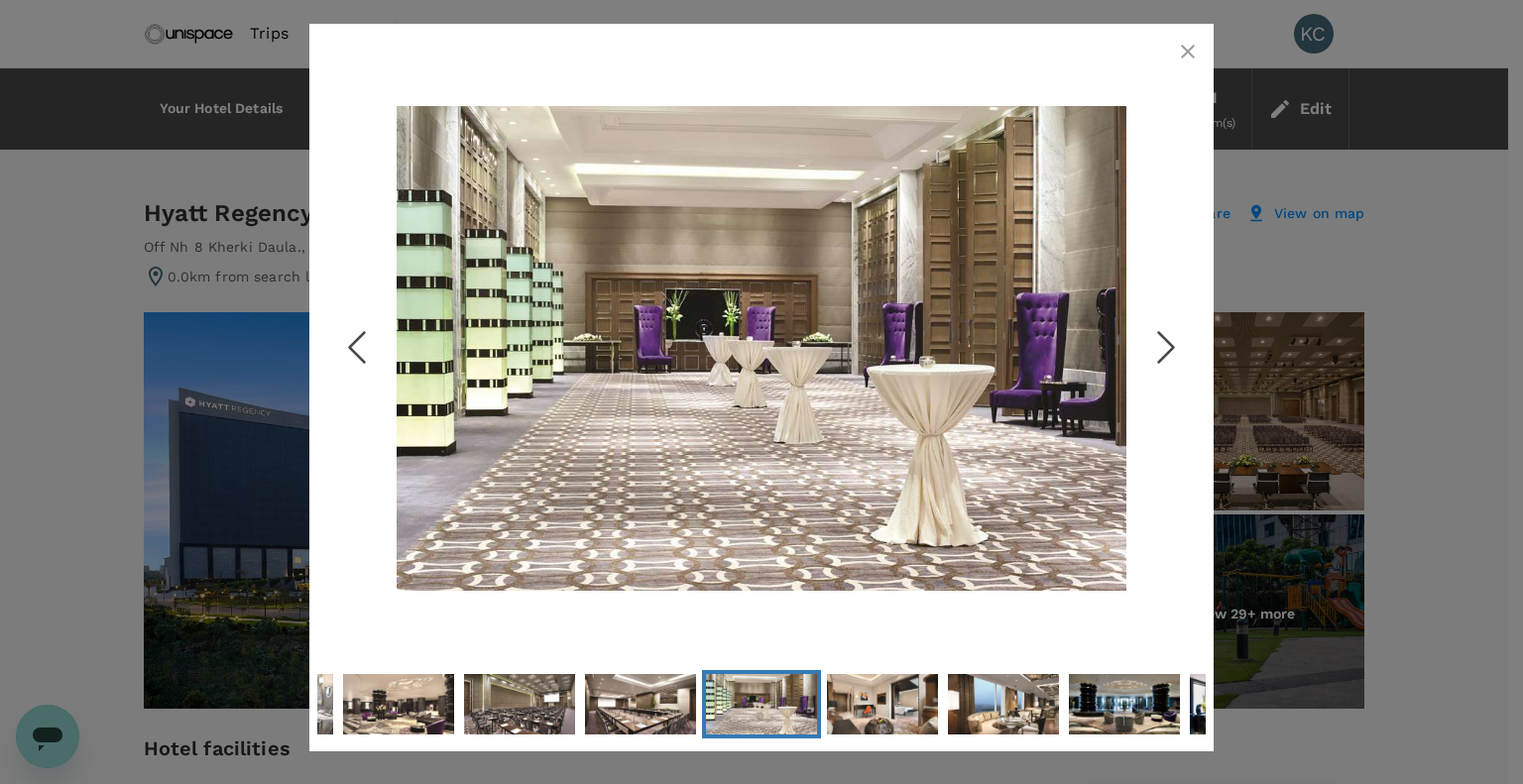 click 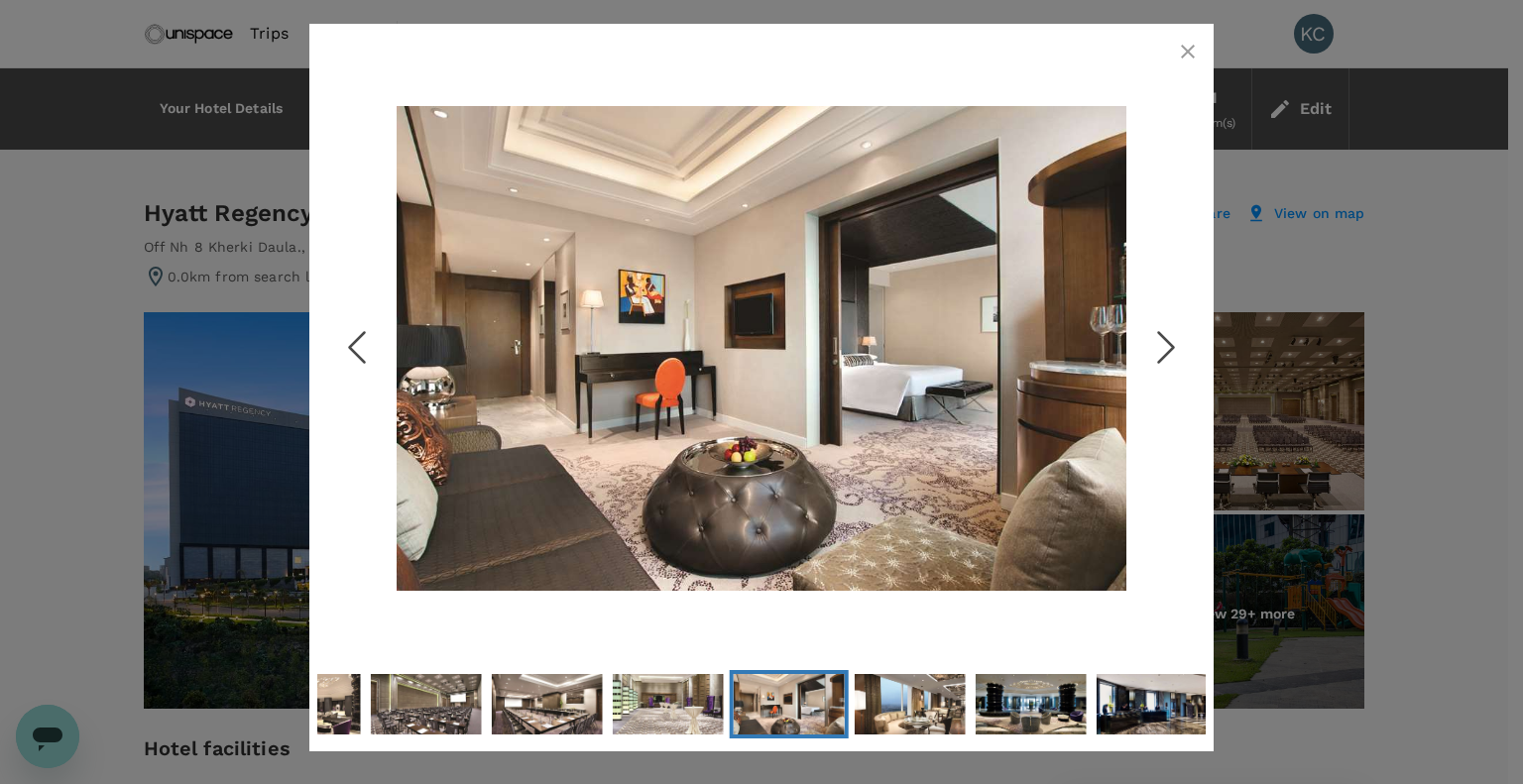 click 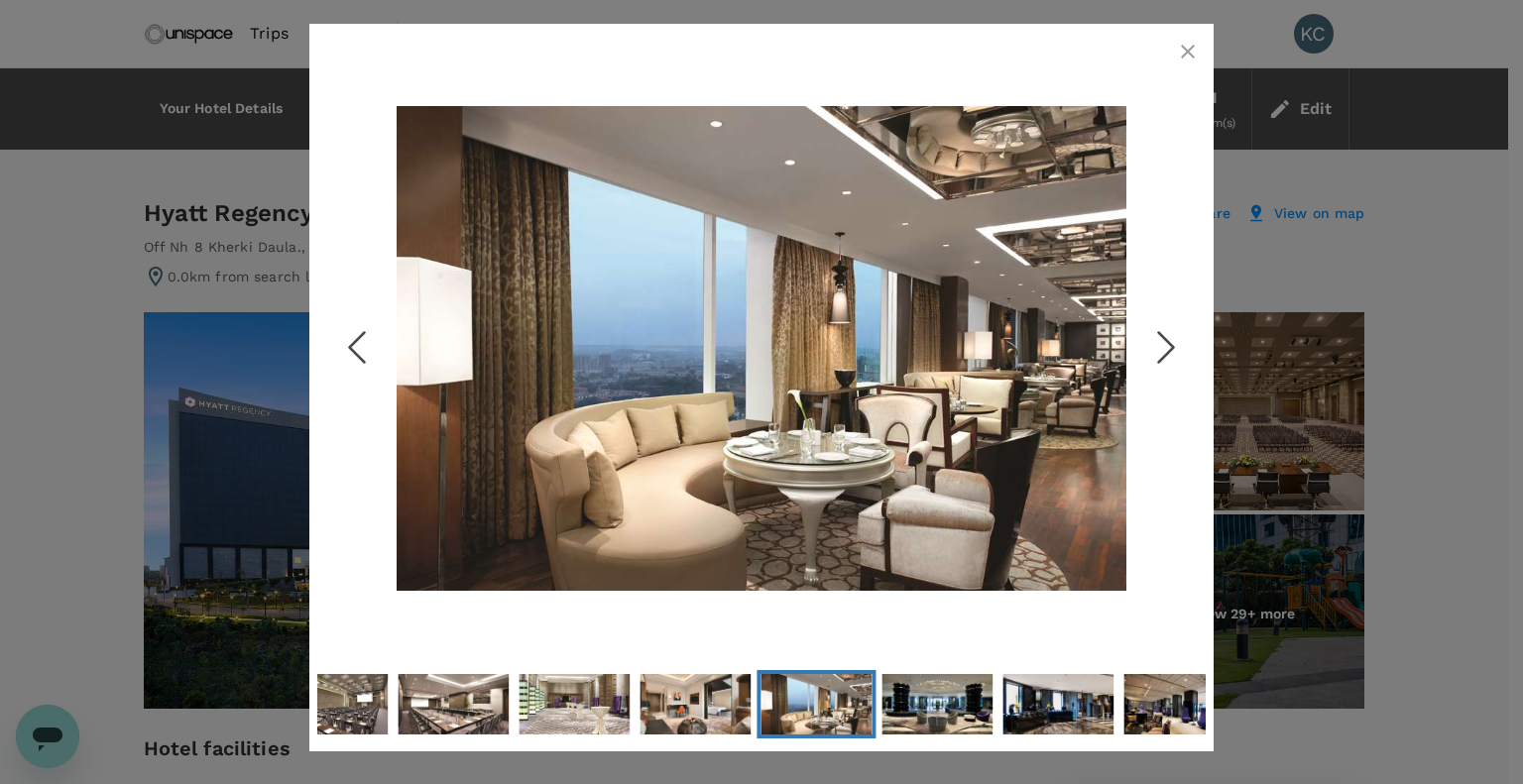 click 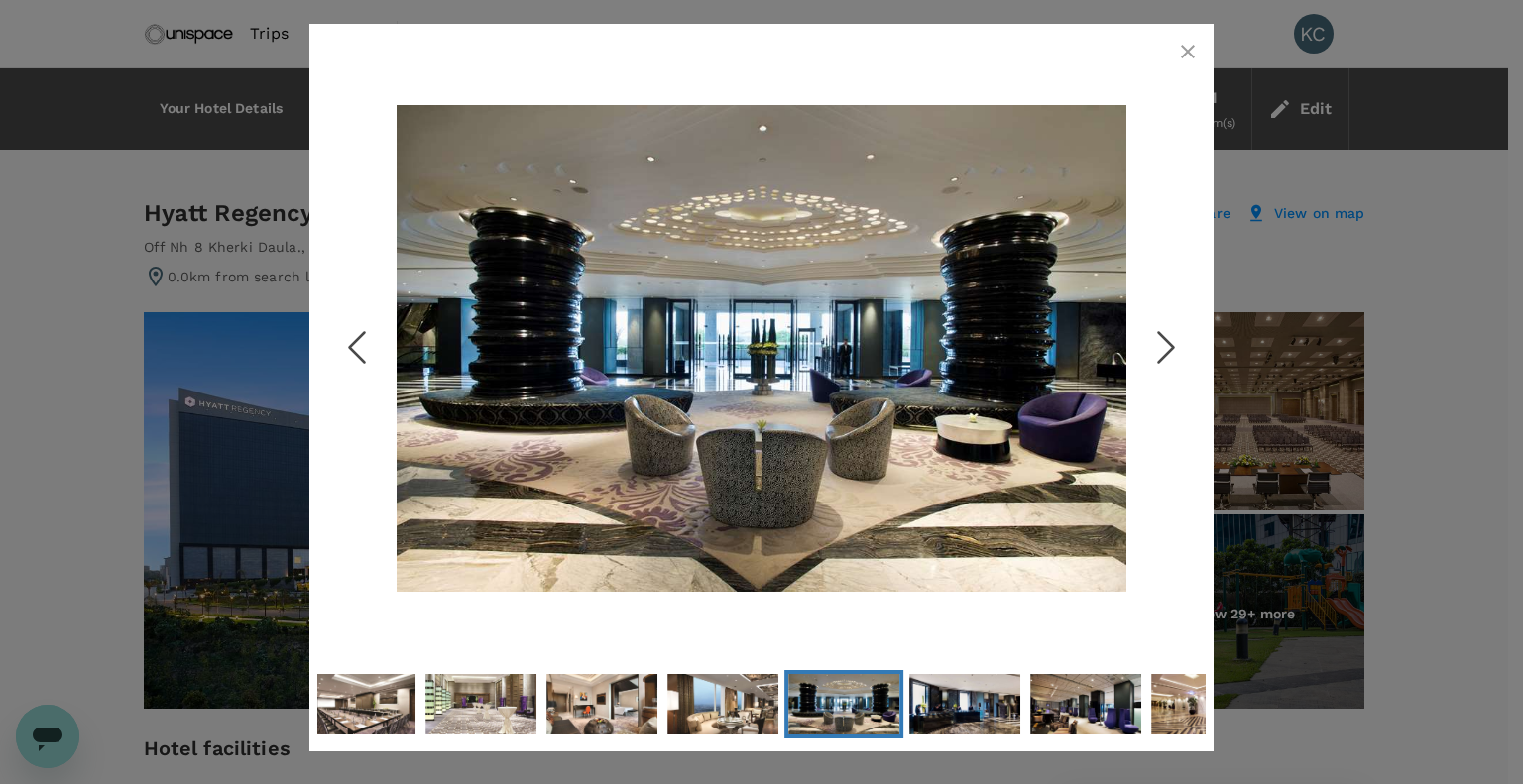 click 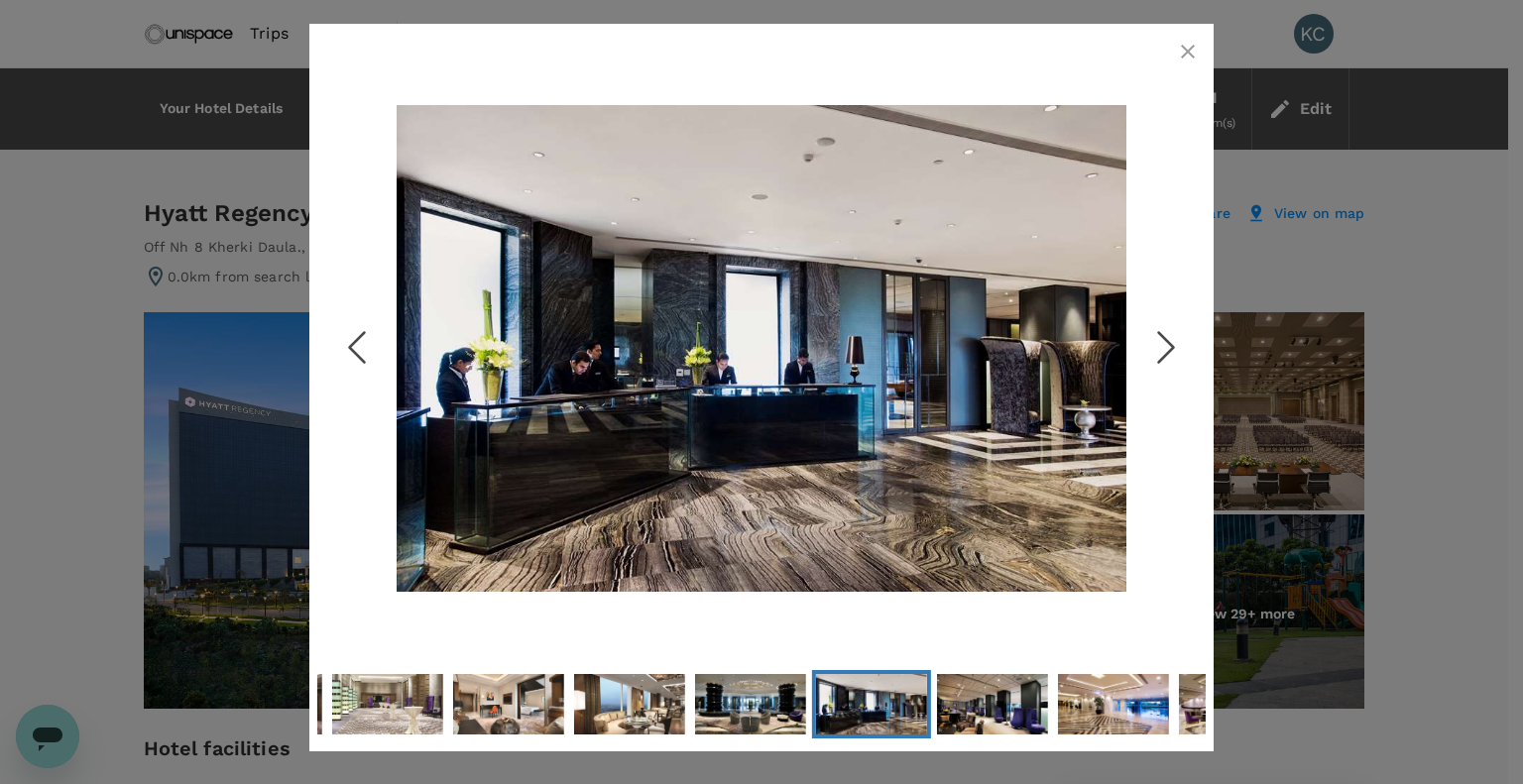 click 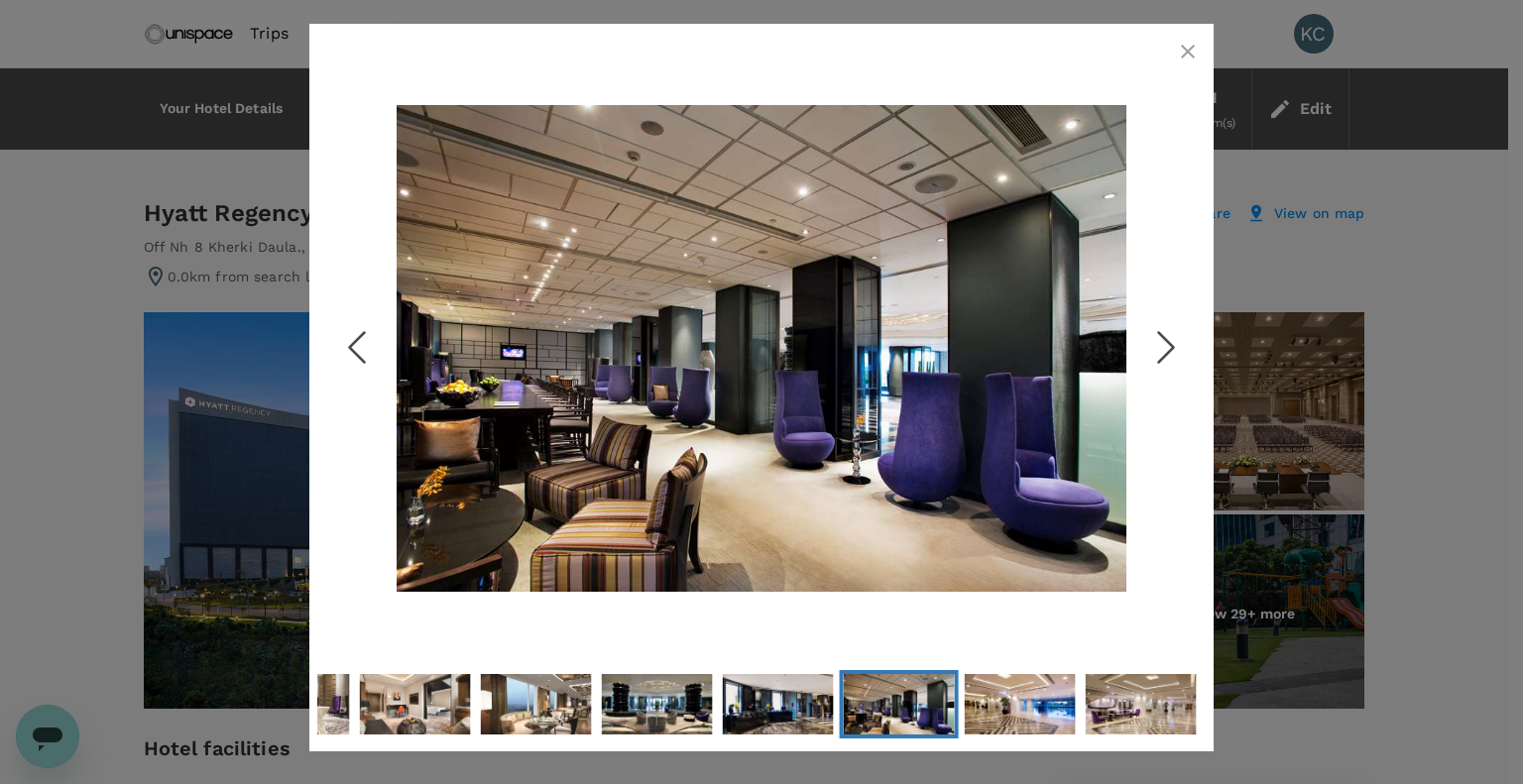 click 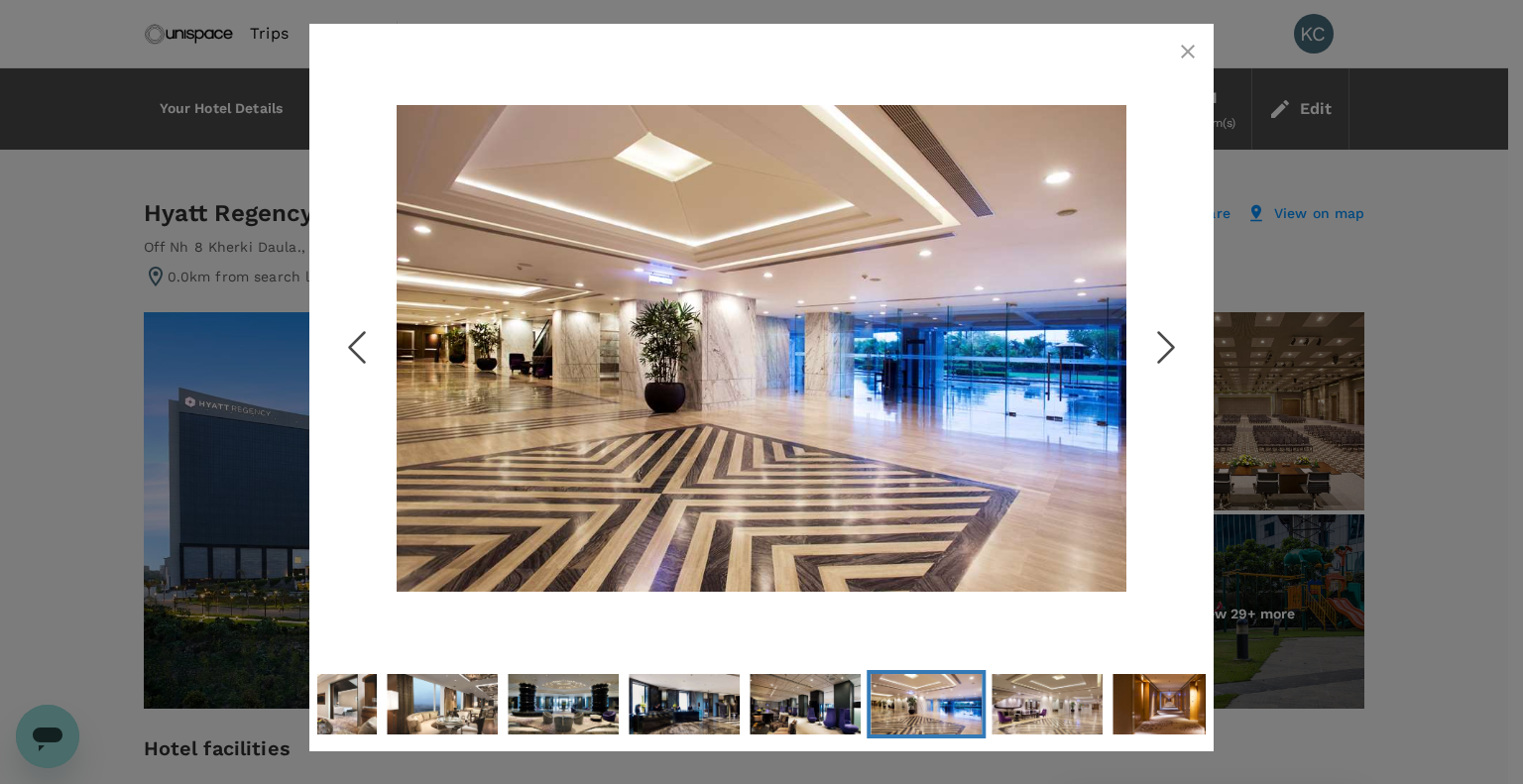 click 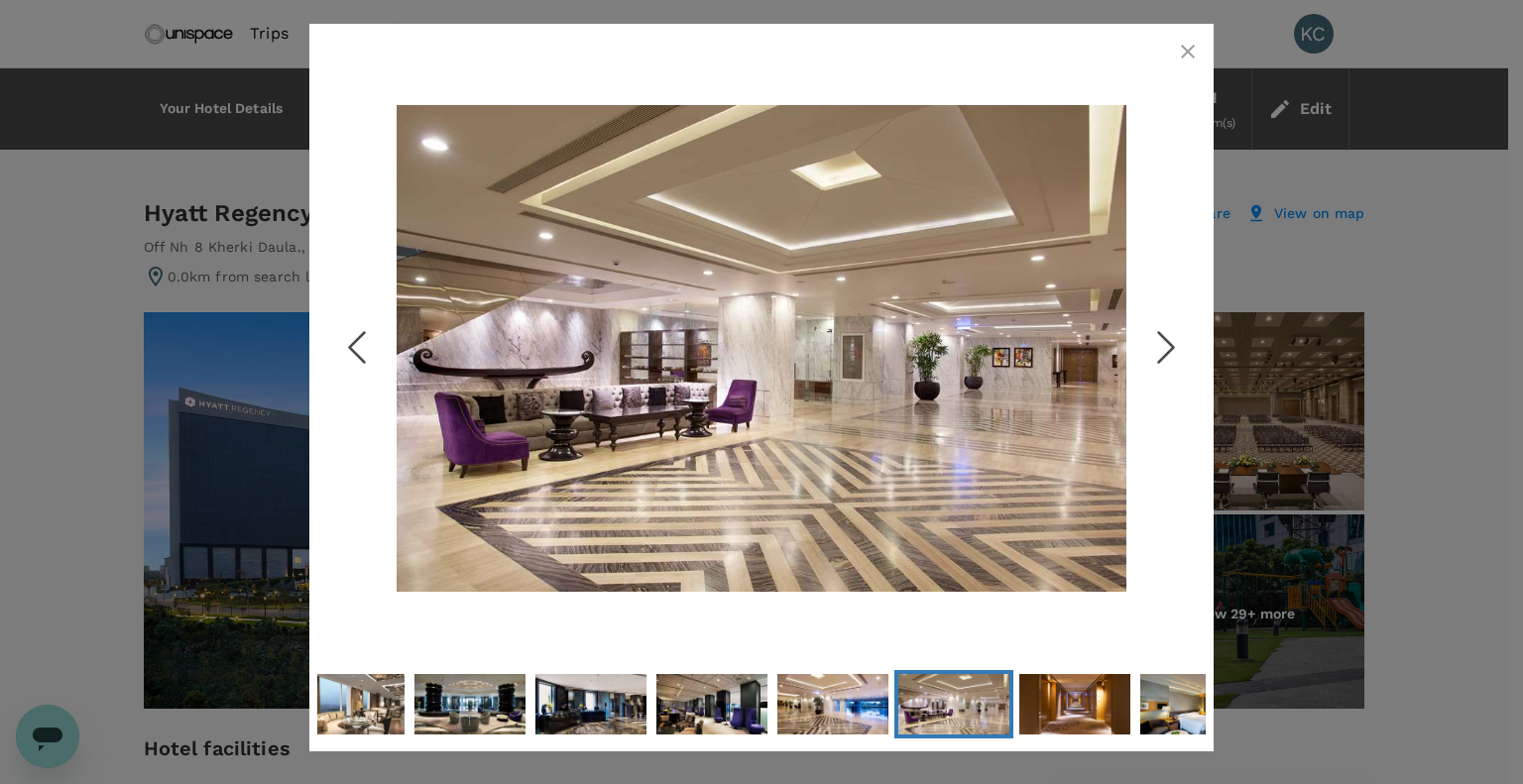 click 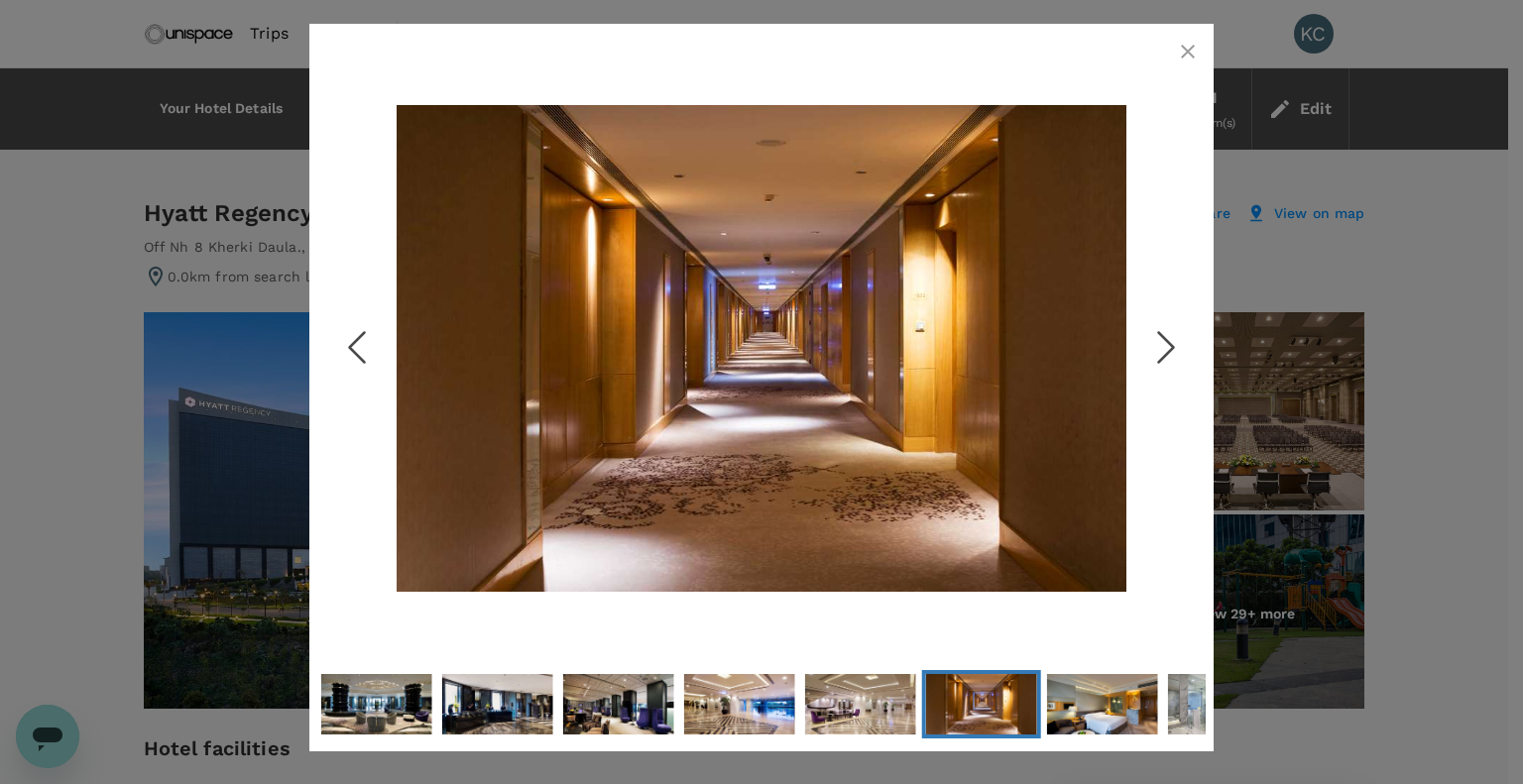 click 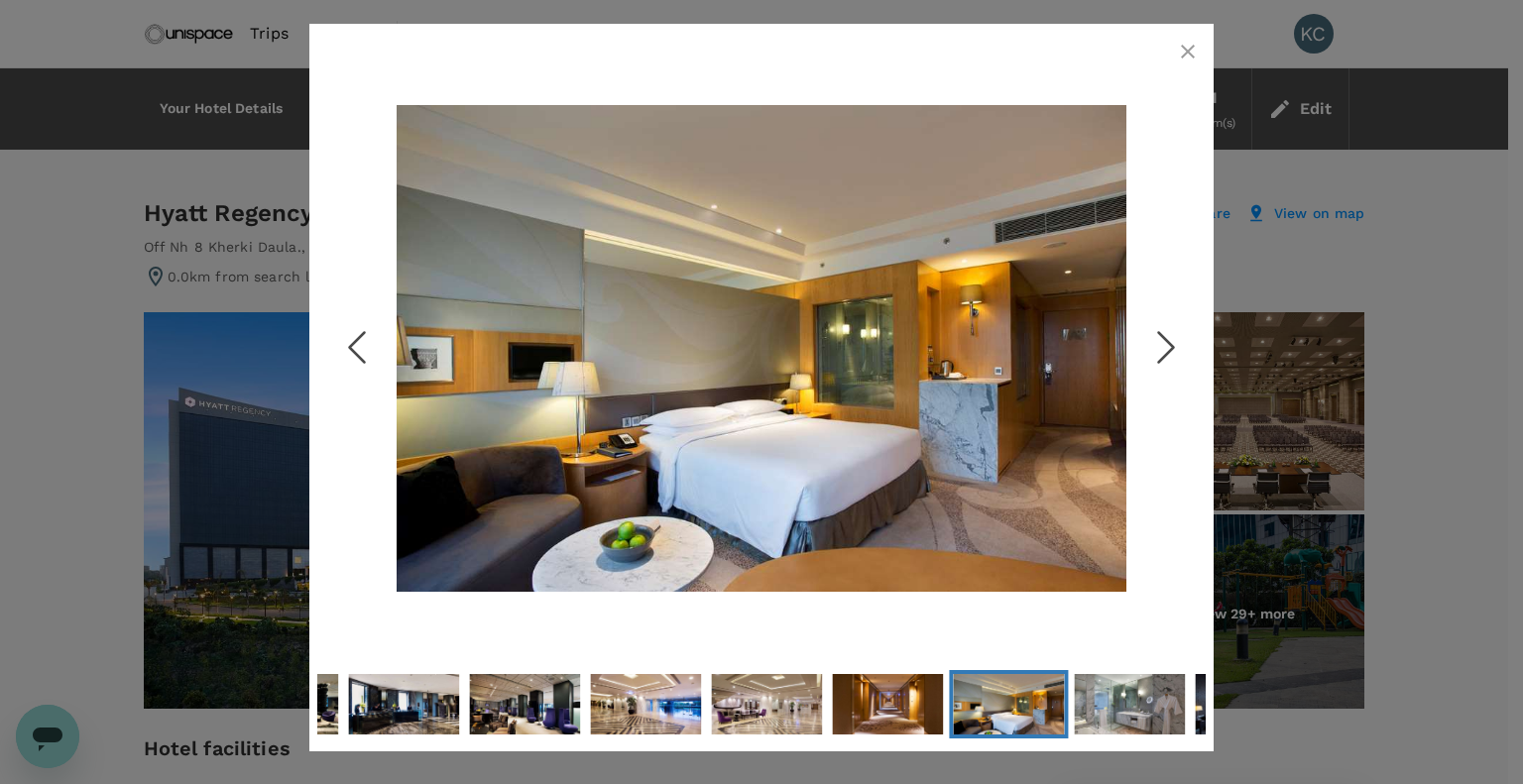 click 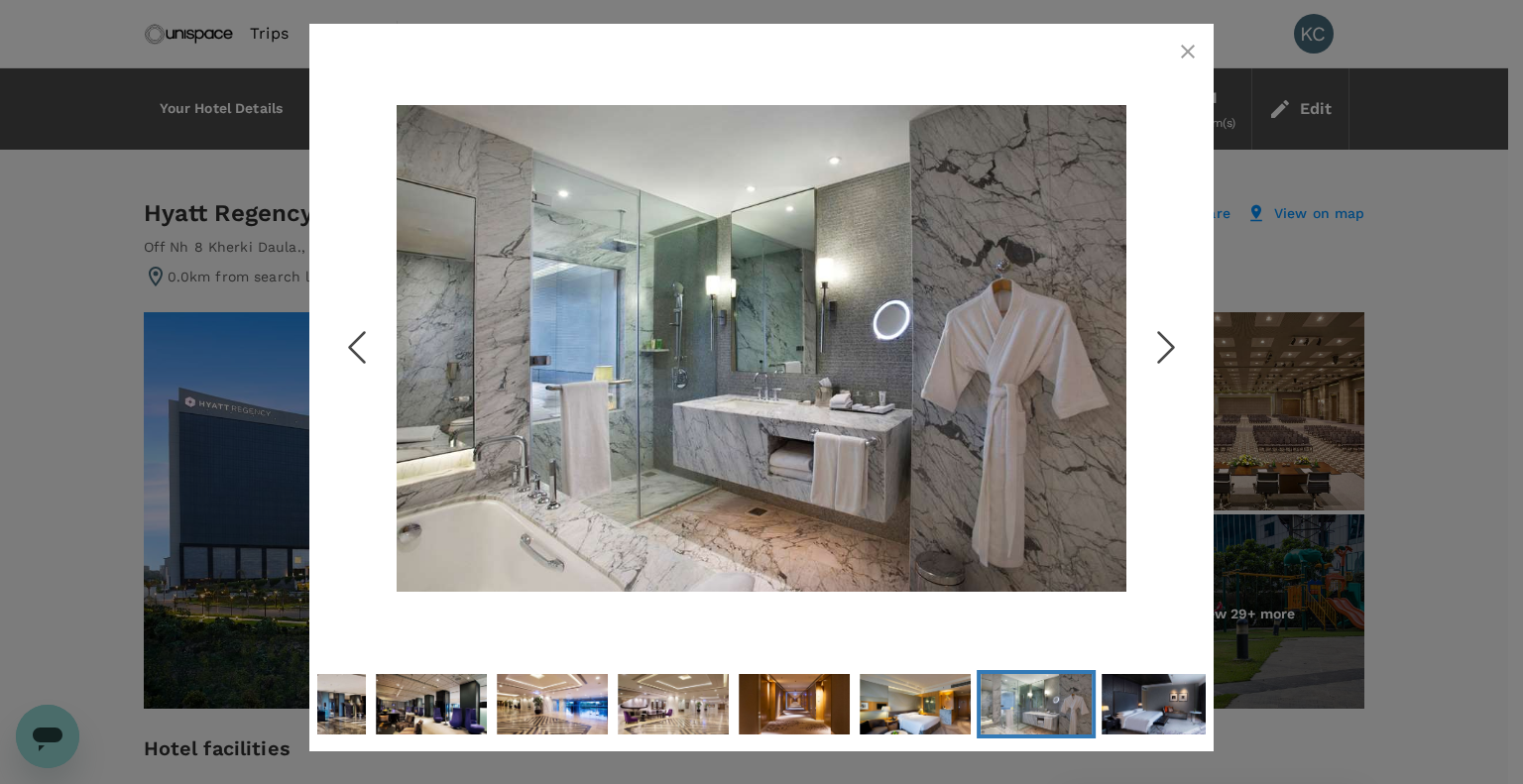 click 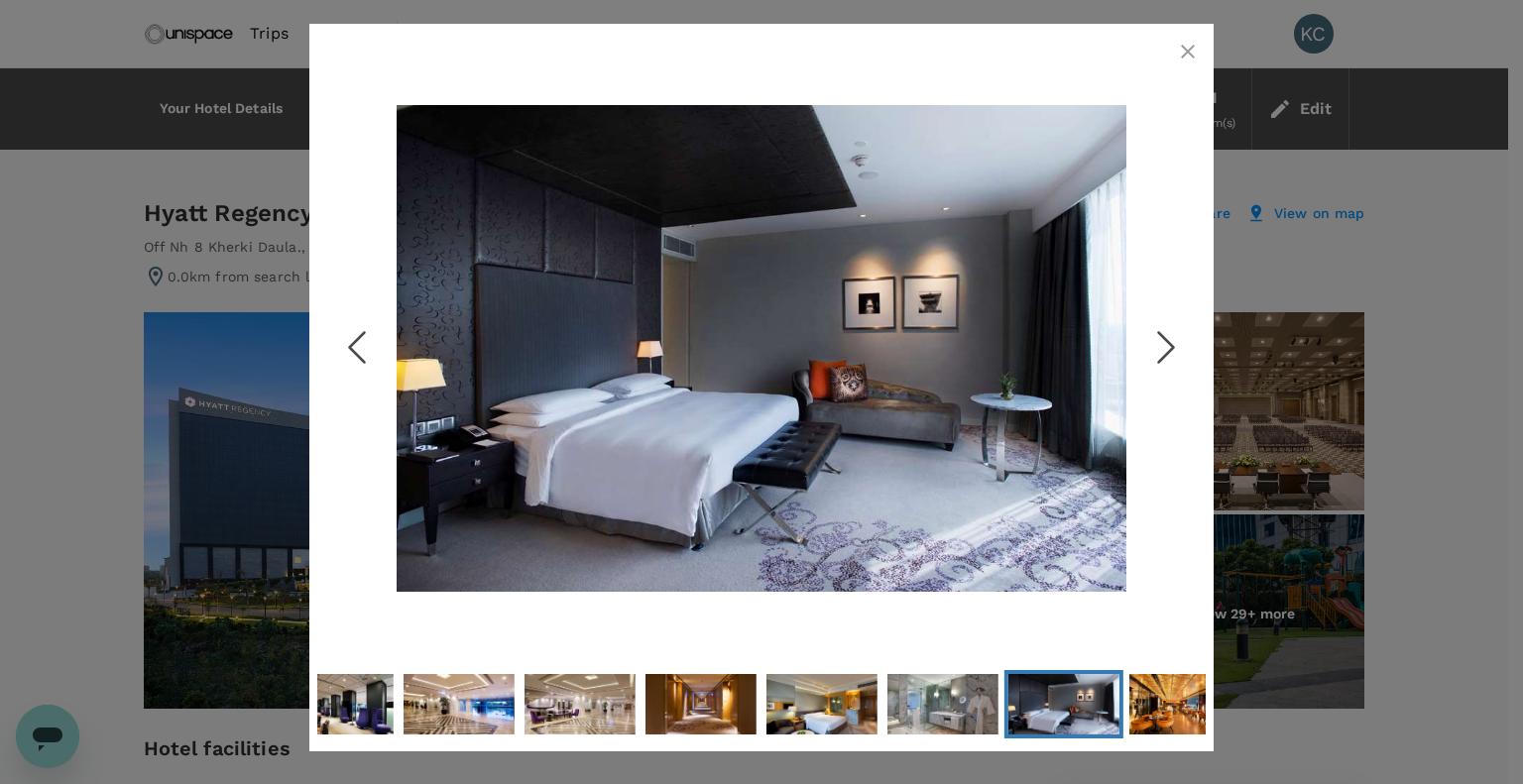 click 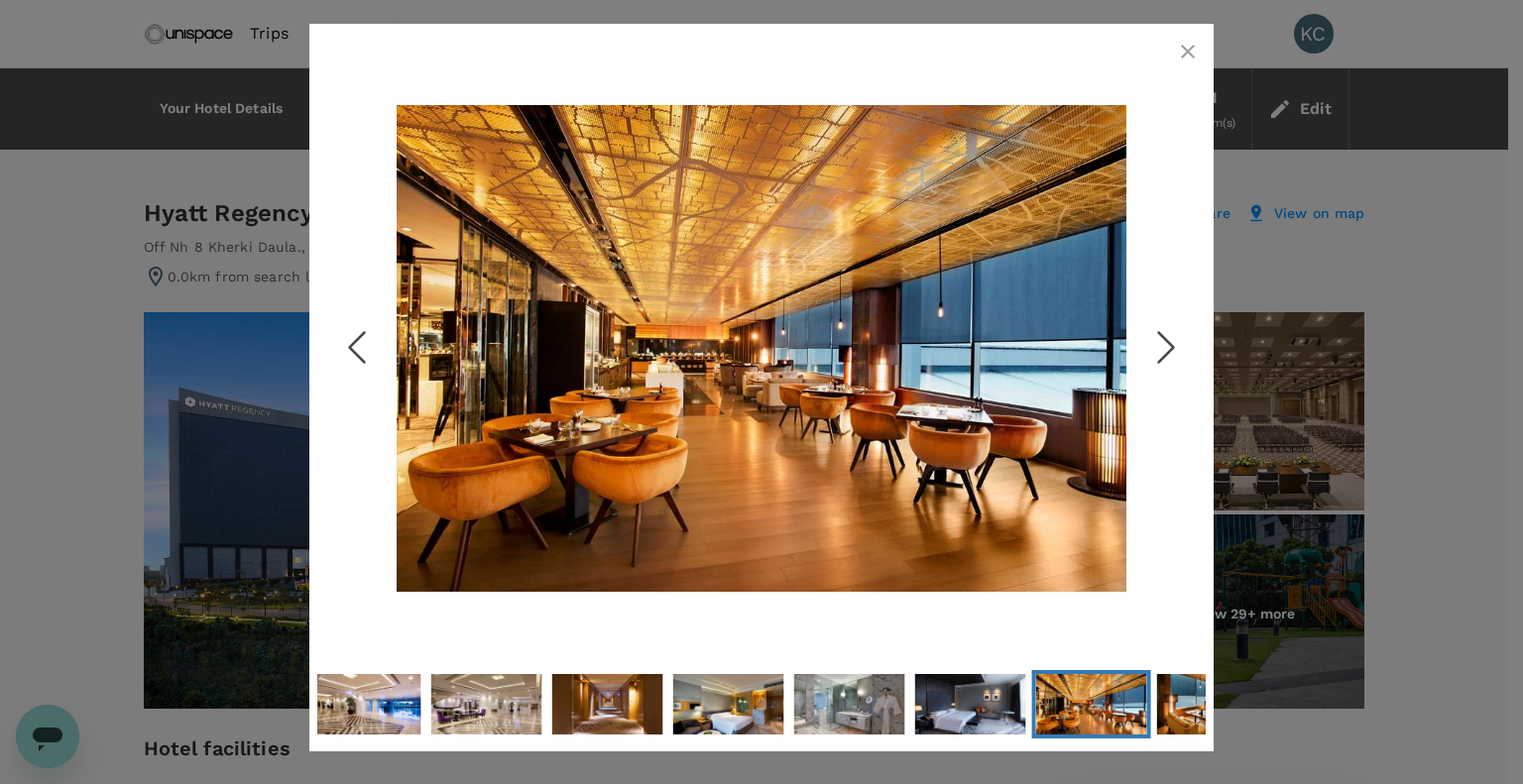 click 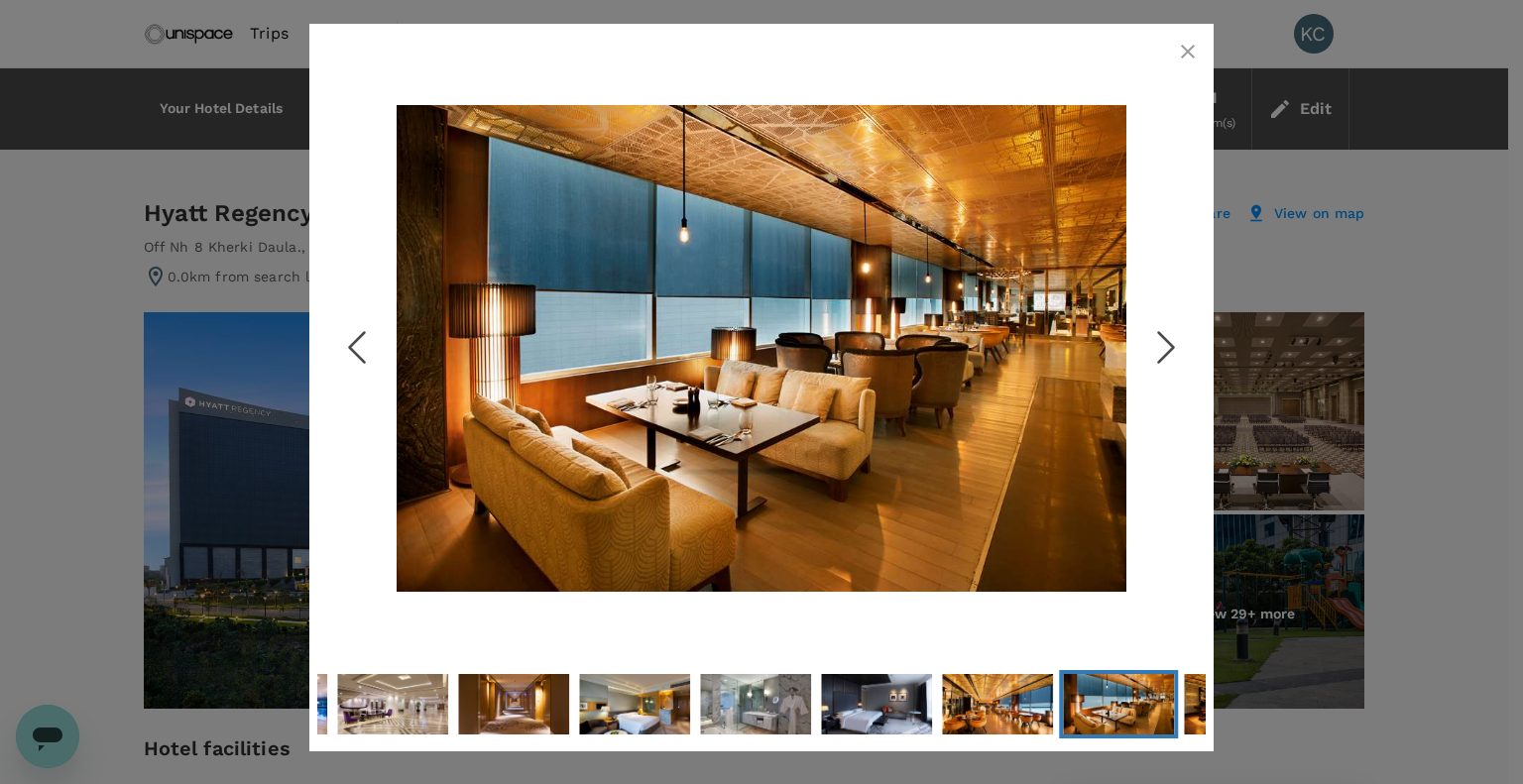 click 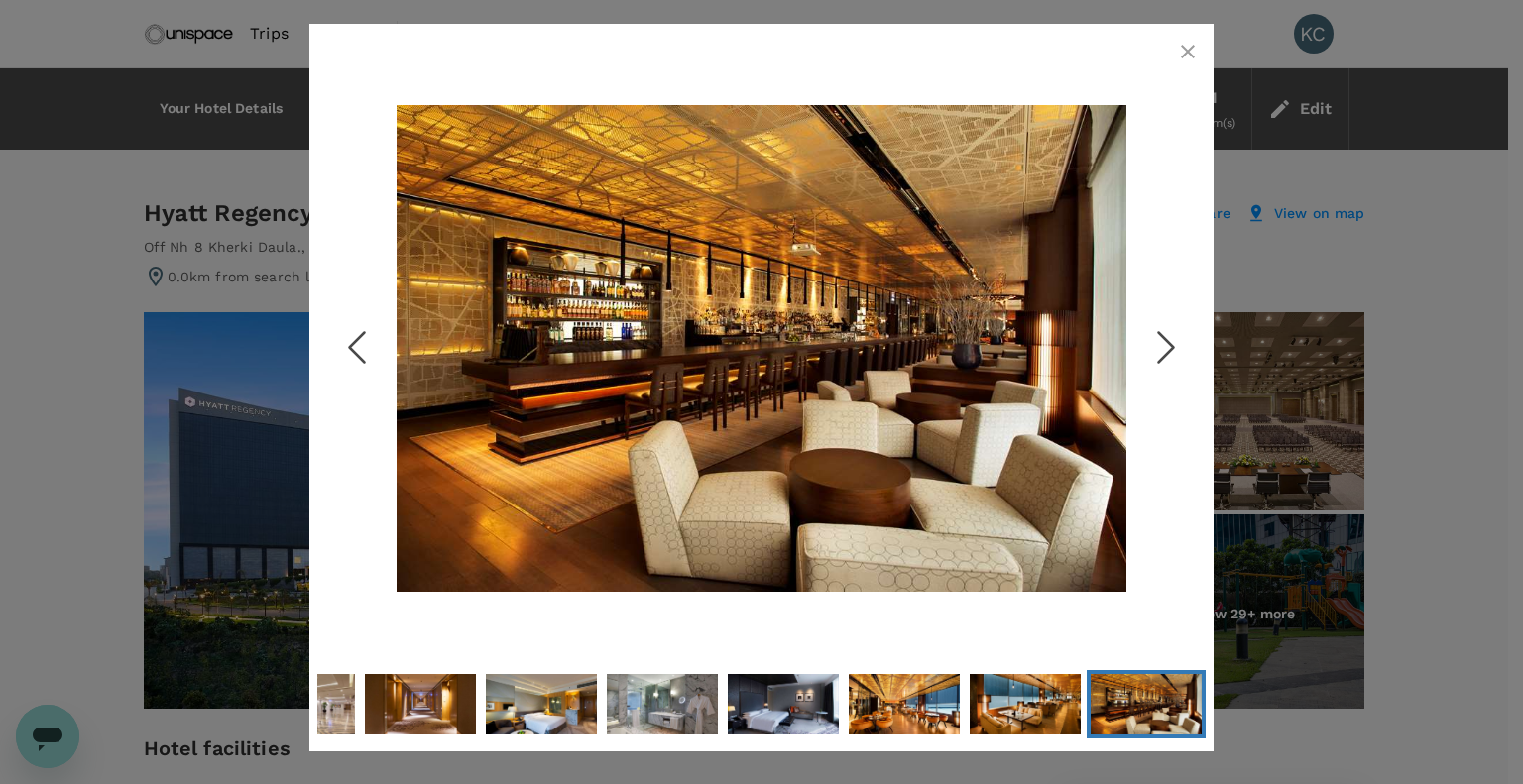 click 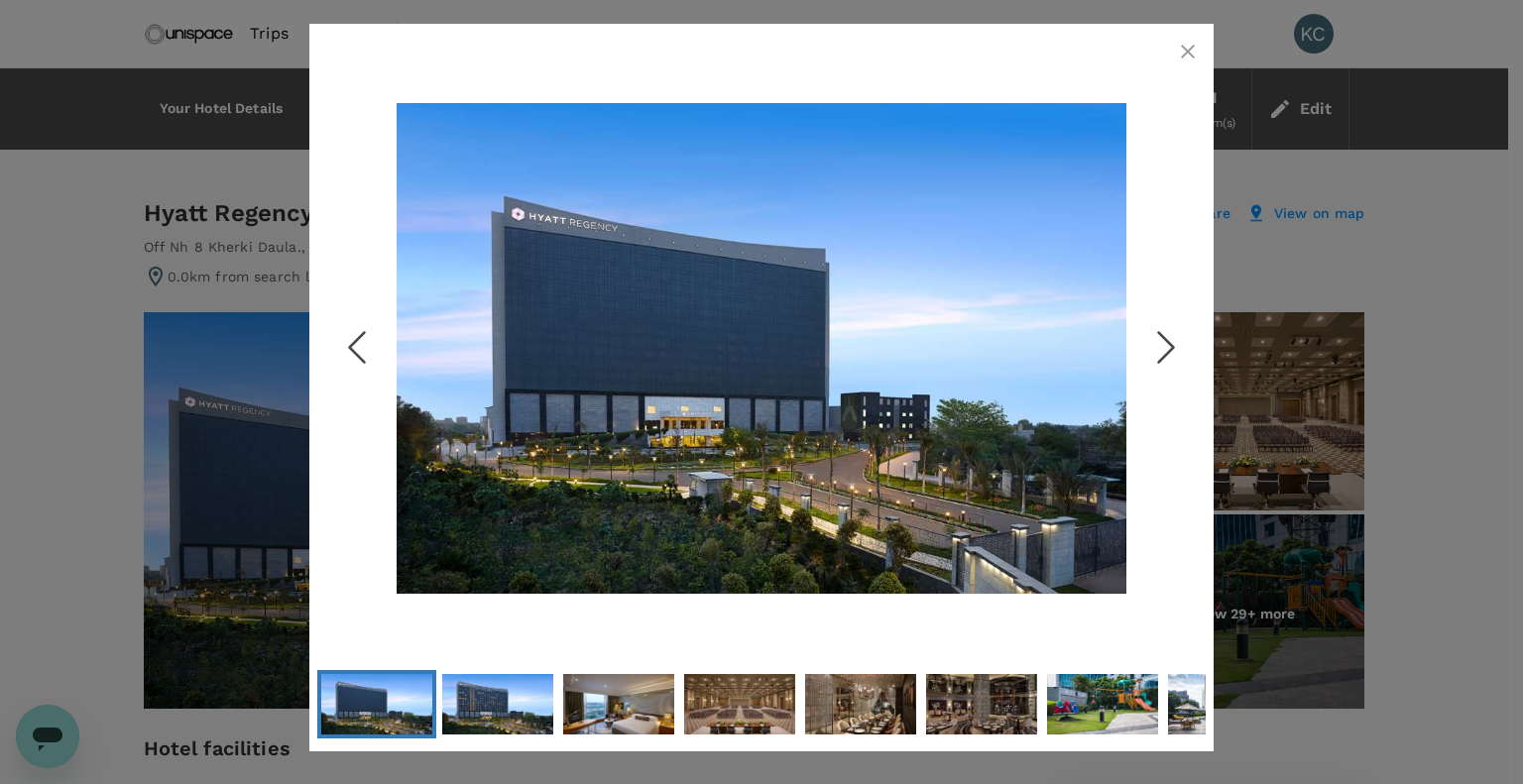 click 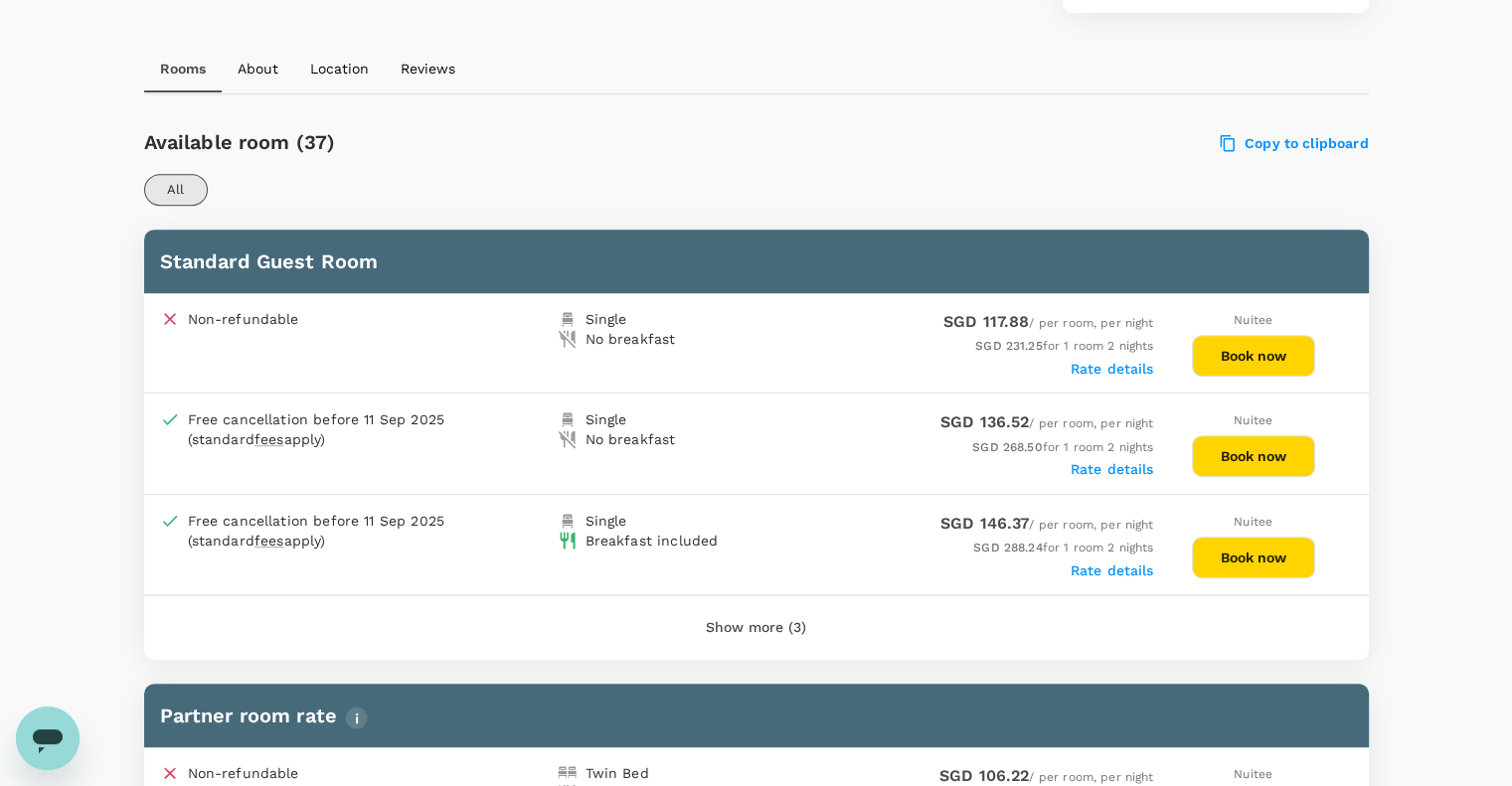 scroll, scrollTop: 894, scrollLeft: 0, axis: vertical 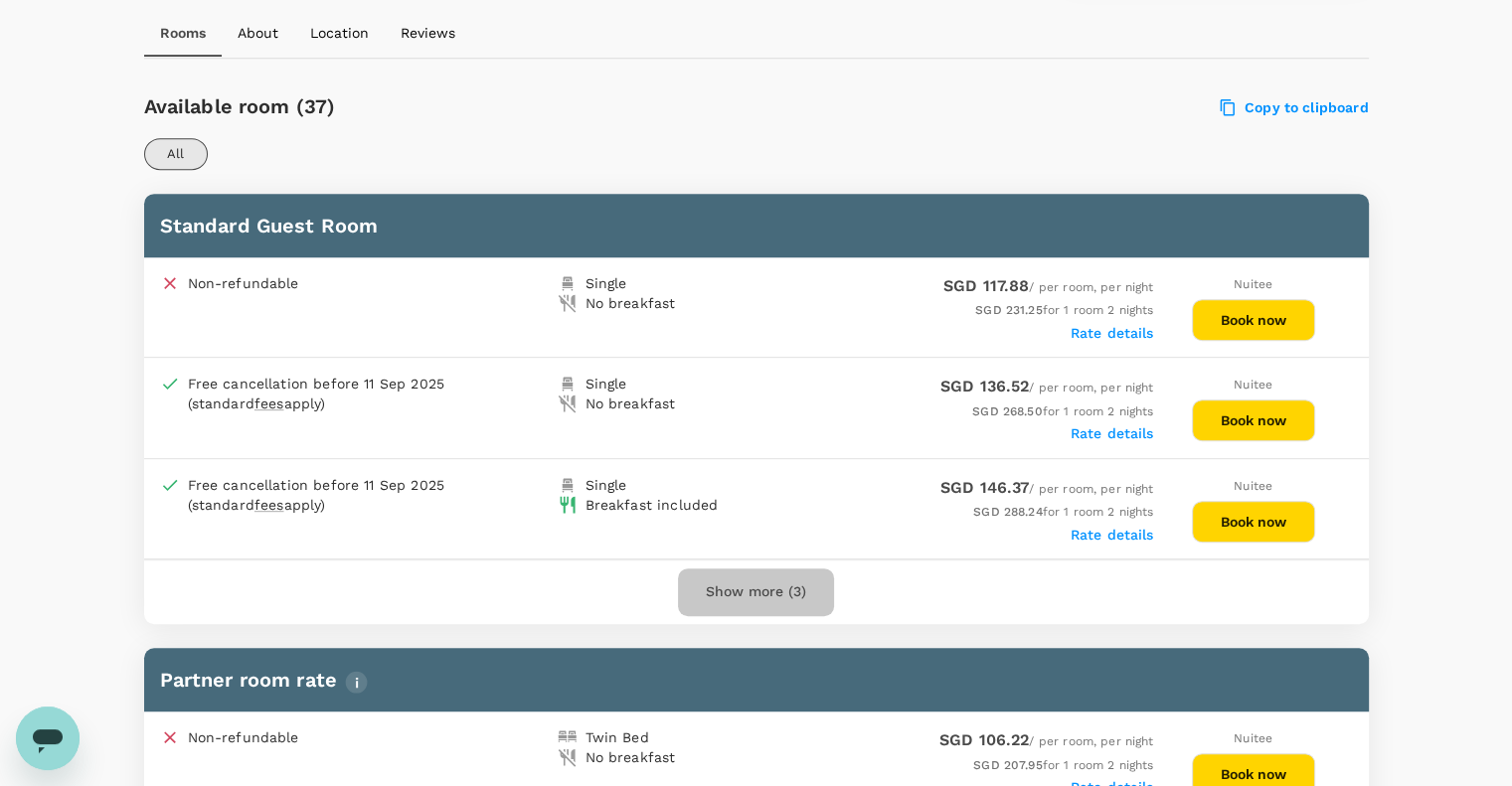 click on "Show more (3)" at bounding box center [756, 592] 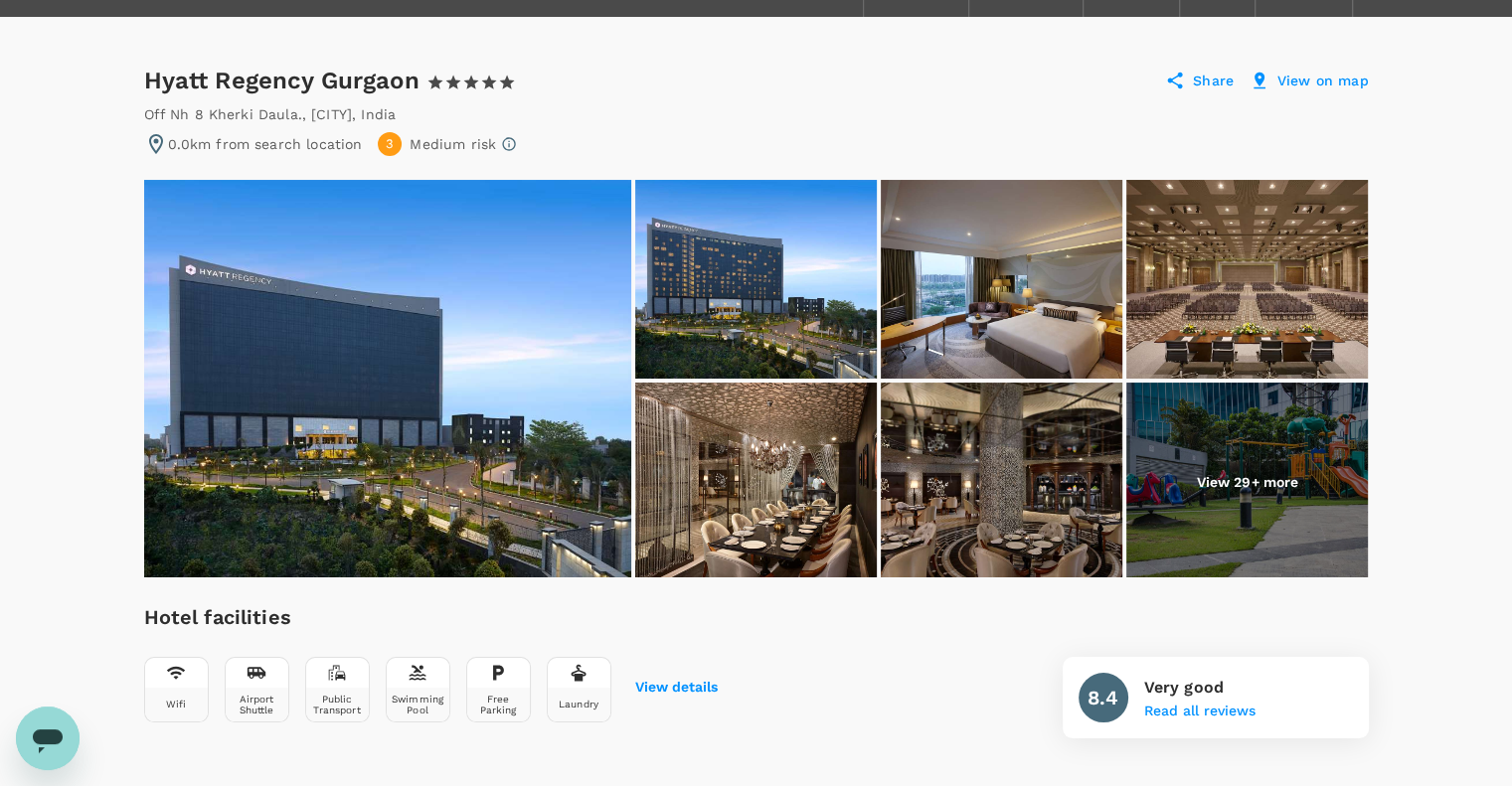 scroll, scrollTop: 0, scrollLeft: 0, axis: both 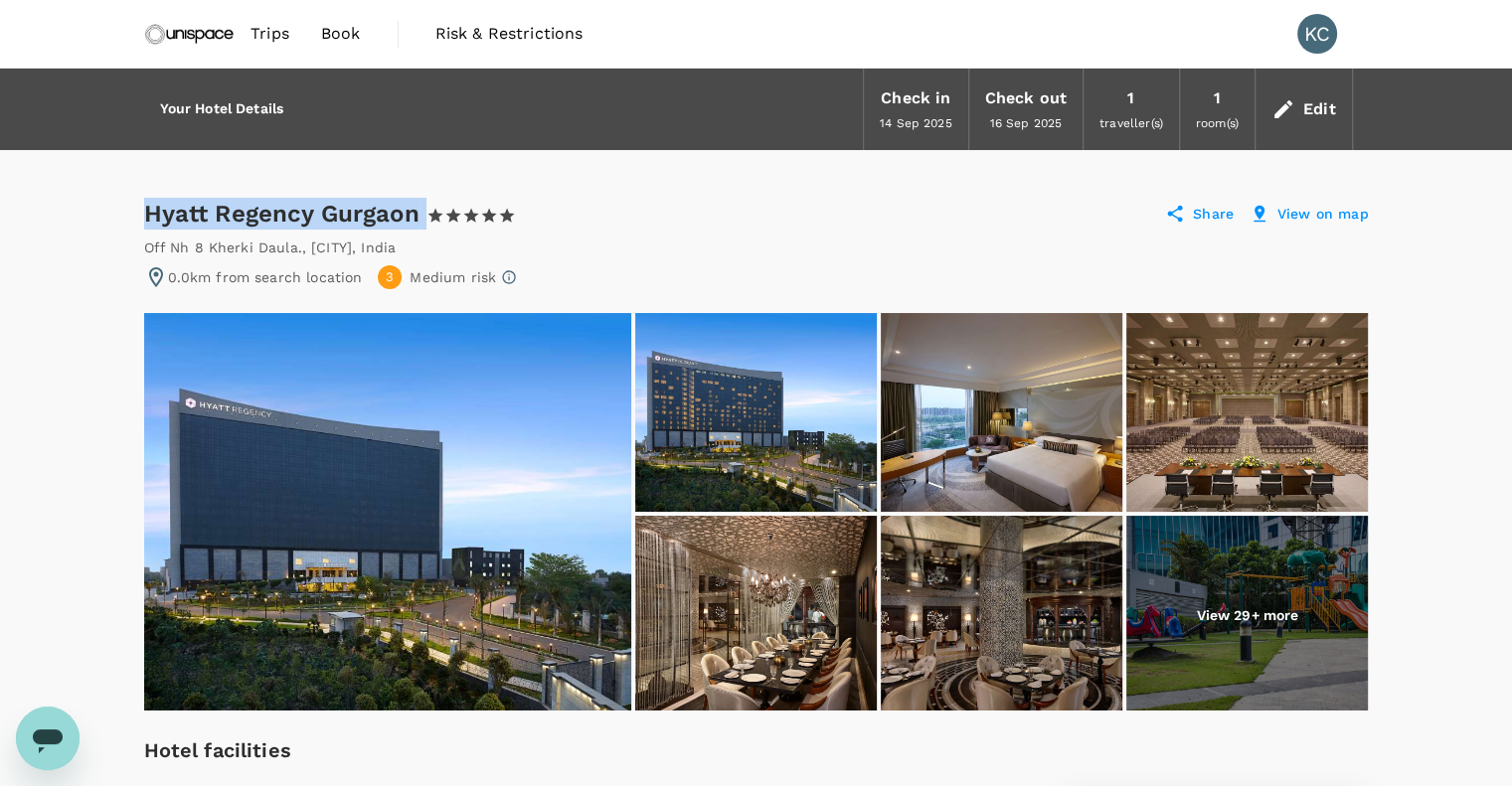 drag, startPoint x: 147, startPoint y: 214, endPoint x: 425, endPoint y: 212, distance: 278.00719 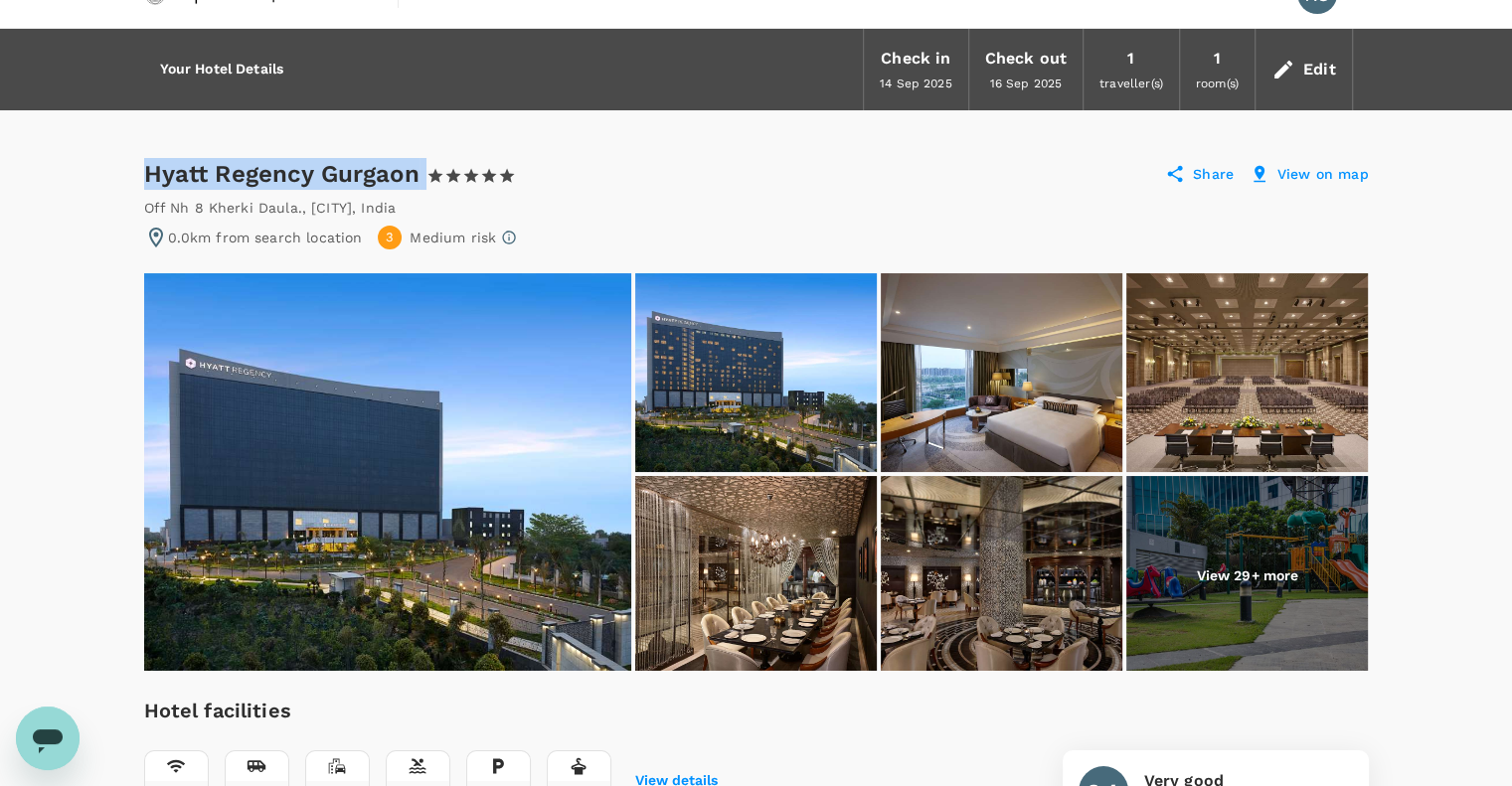 scroll, scrollTop: 99, scrollLeft: 0, axis: vertical 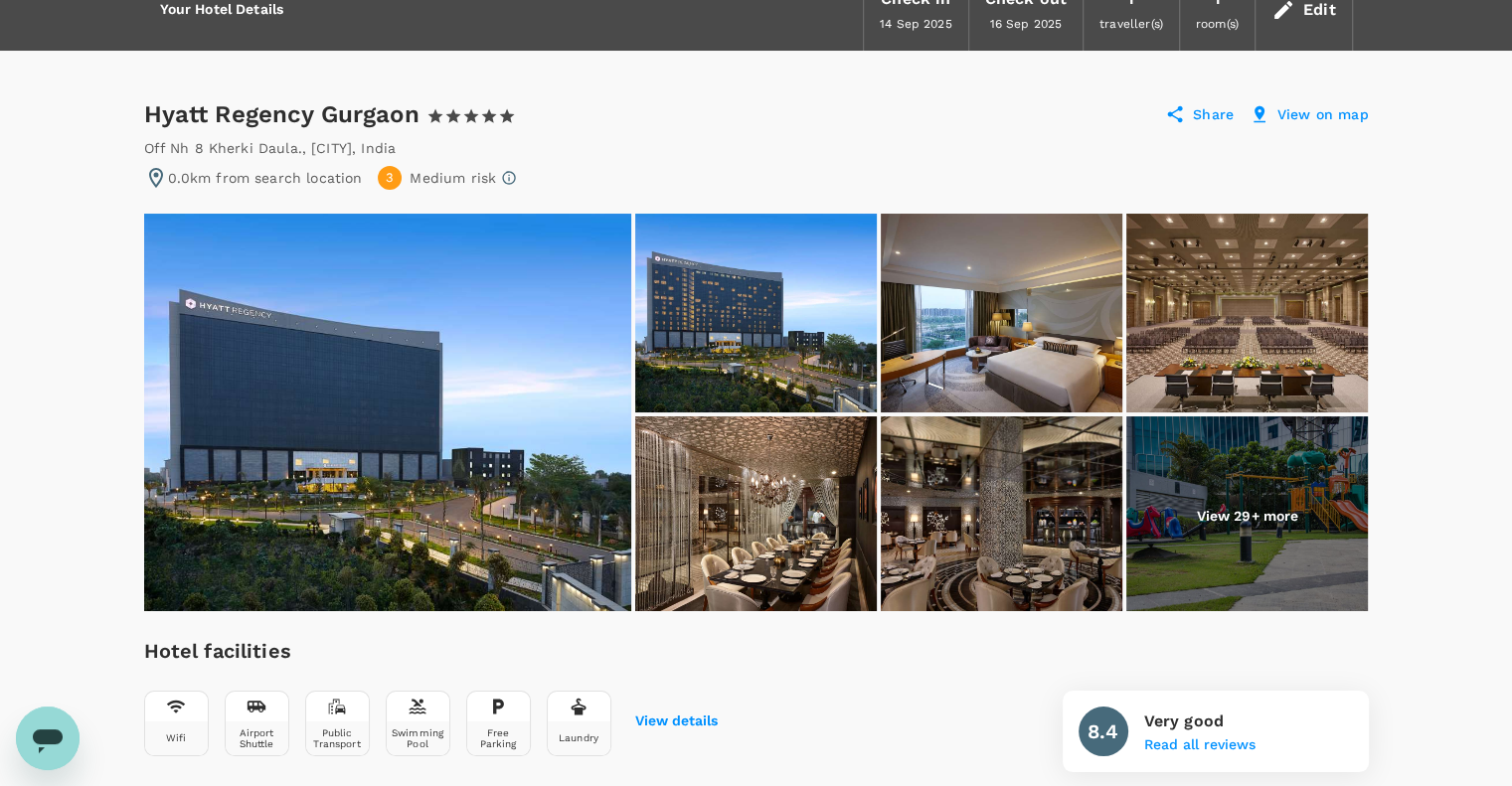 click on "Off Nh 8 Kherki Daula. ,   GURGAON ,   India" at bounding box center [756, 148] 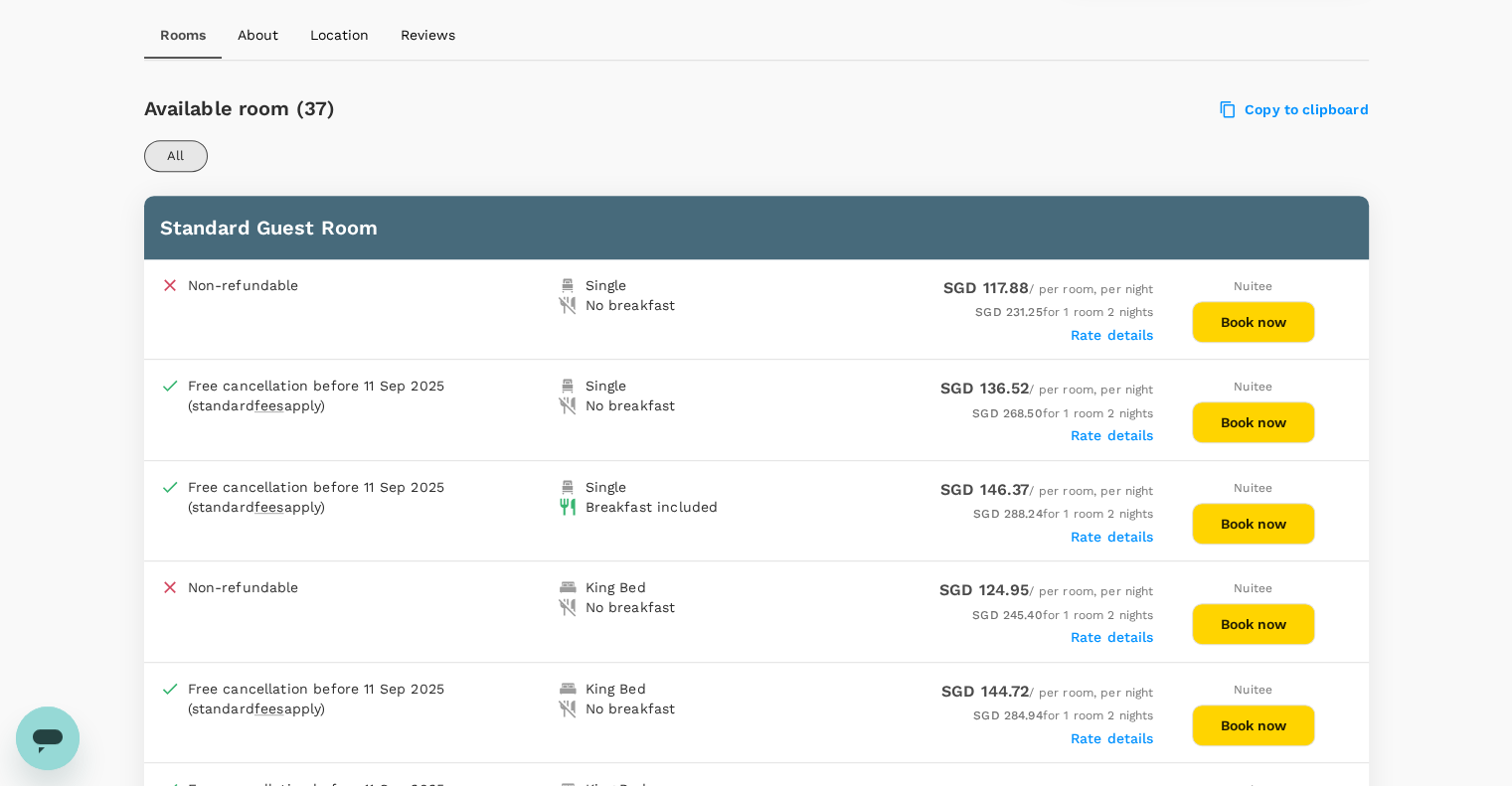 scroll, scrollTop: 894, scrollLeft: 0, axis: vertical 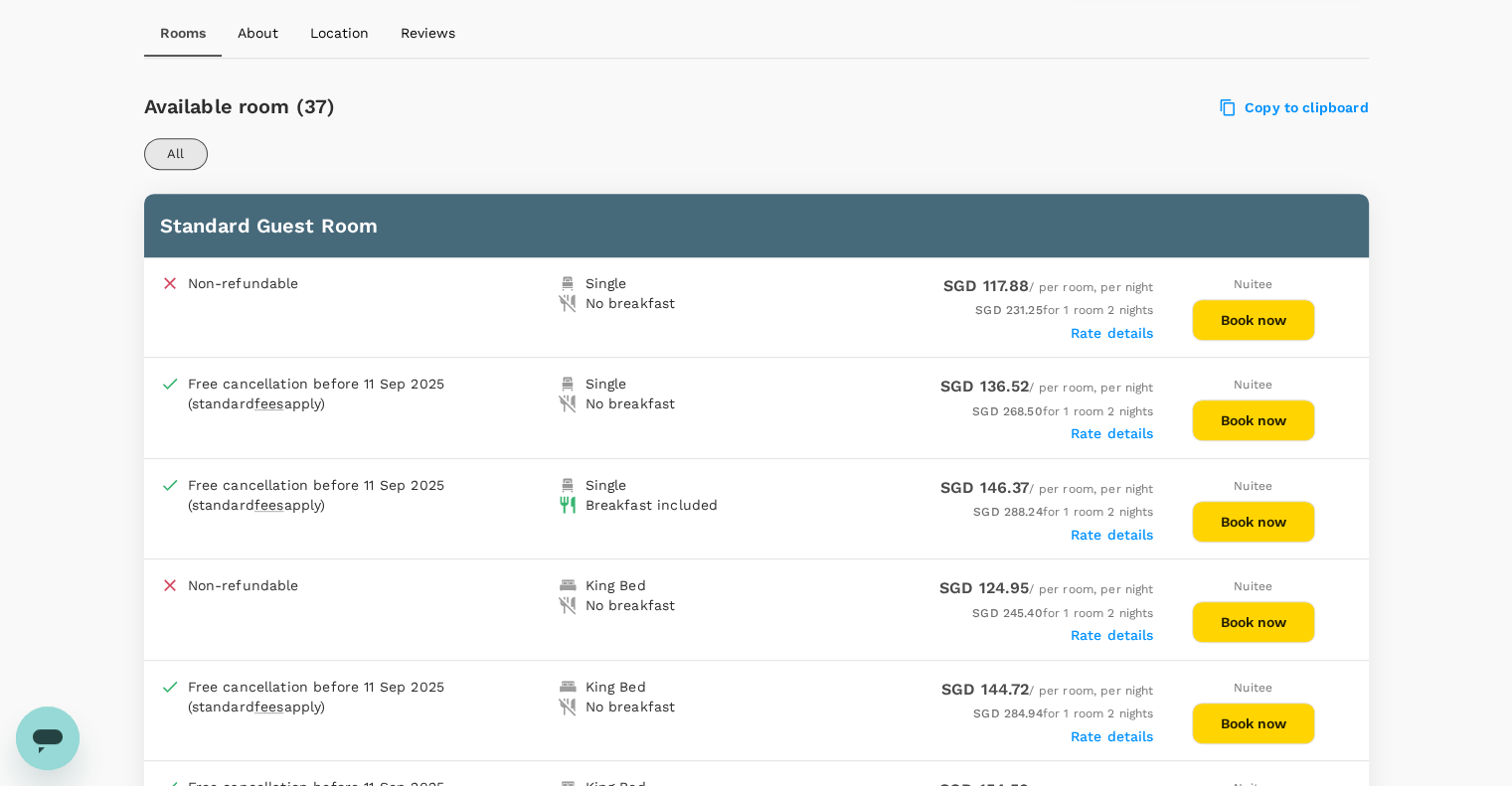 click on "Book now" at bounding box center [1254, 522] 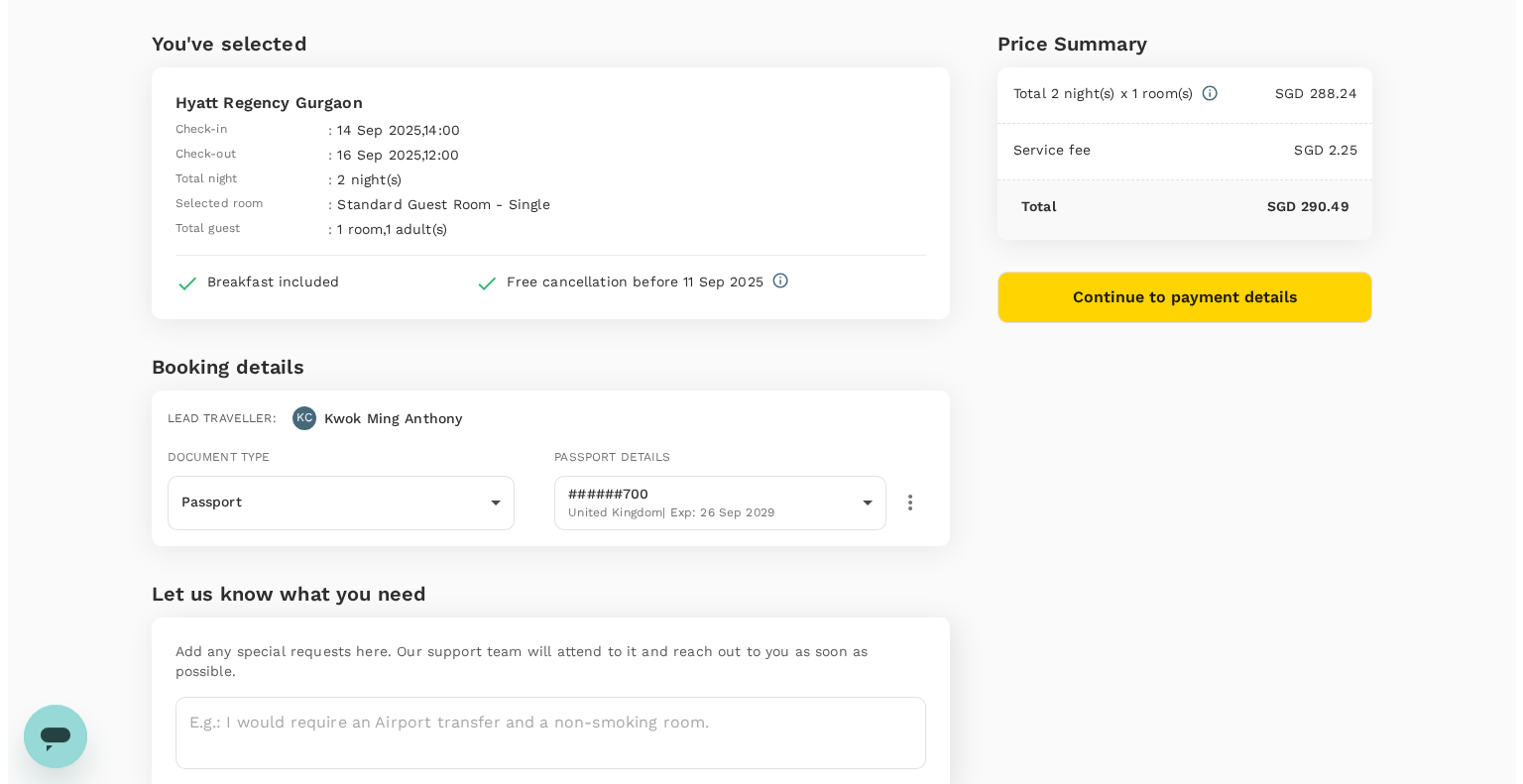 scroll, scrollTop: 0, scrollLeft: 0, axis: both 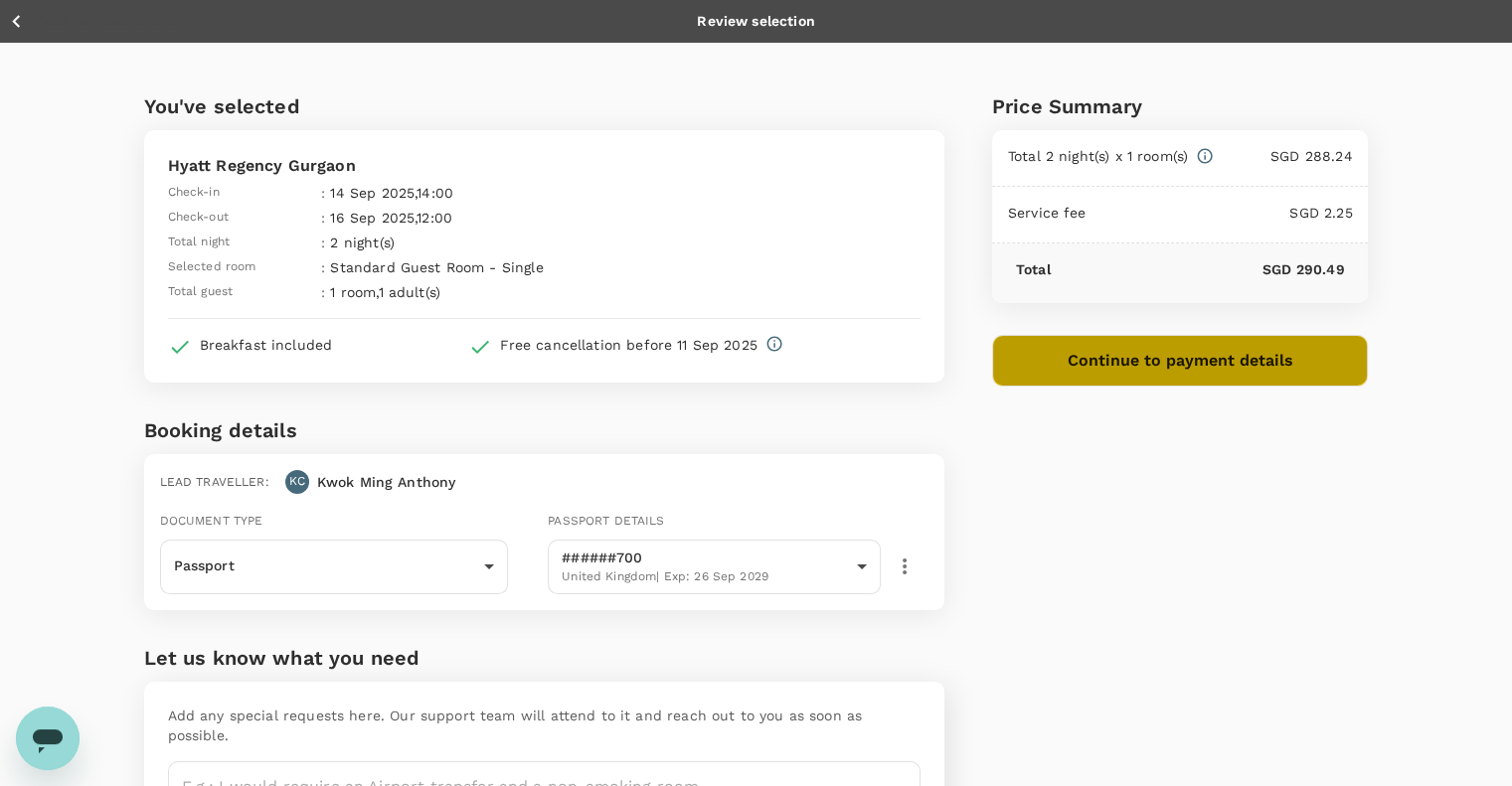 click on "Continue to payment details" at bounding box center [1180, 361] 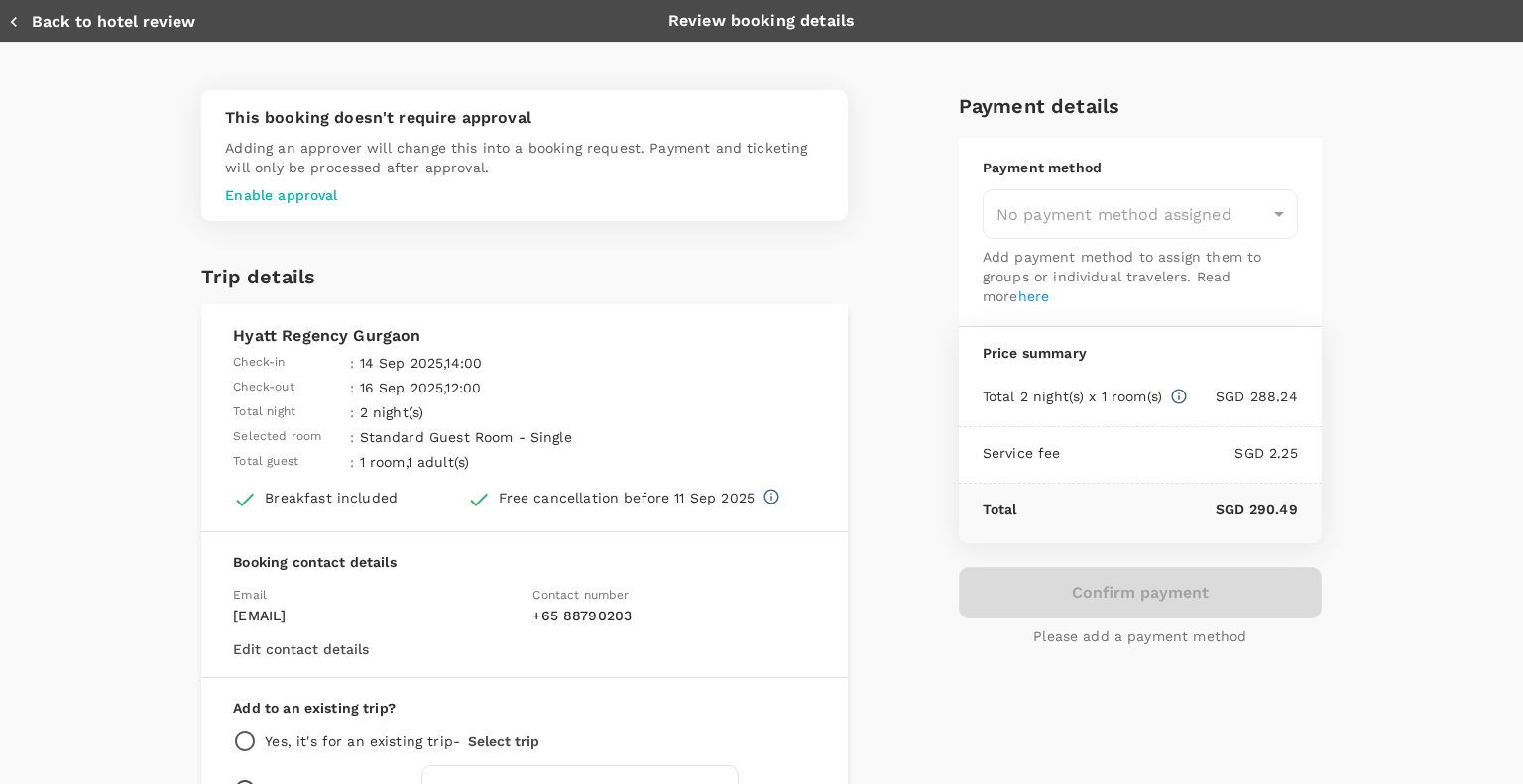 type on "9ca6ee36-36cb-4982-994b-715ae594bb55" 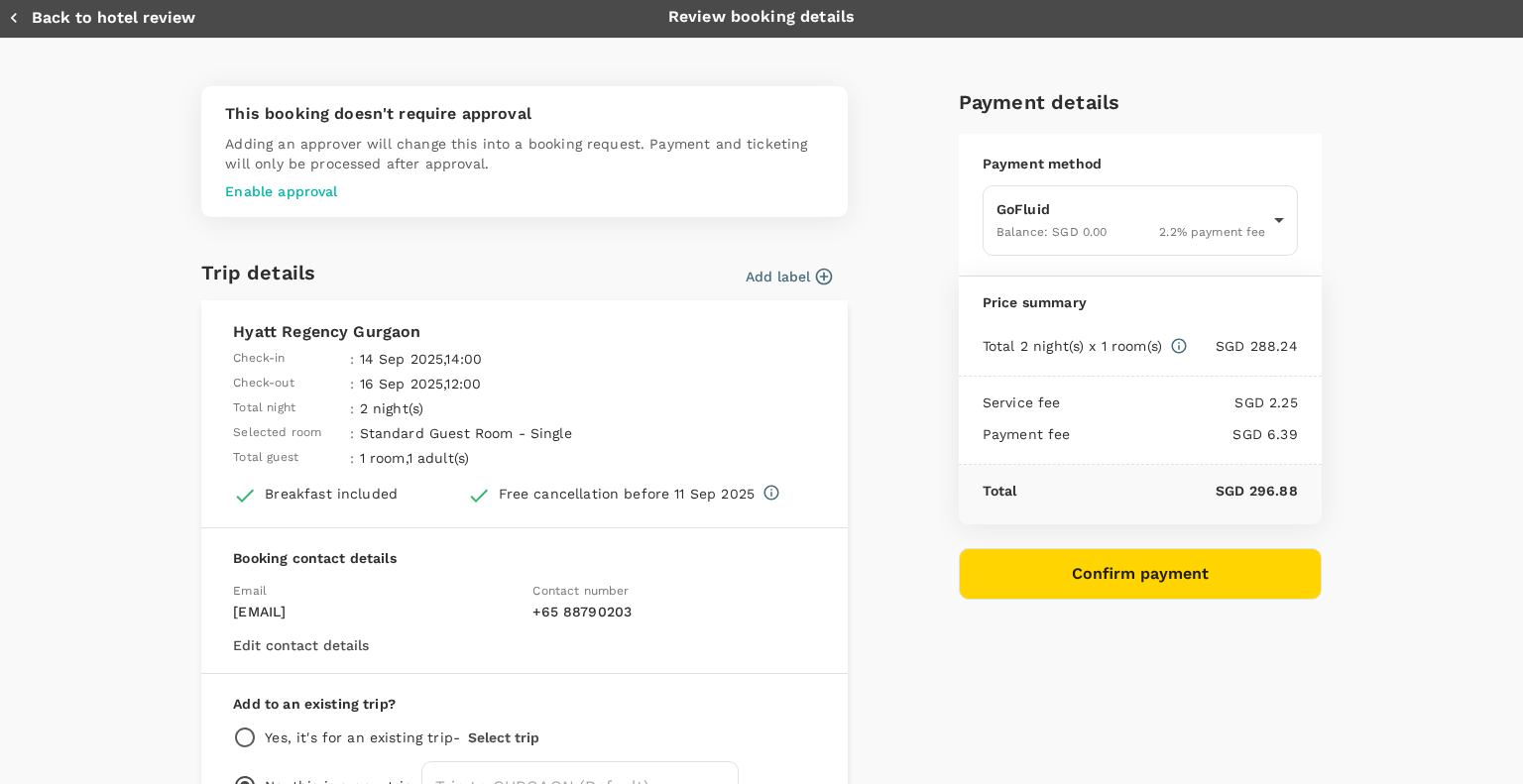 scroll, scrollTop: 0, scrollLeft: 0, axis: both 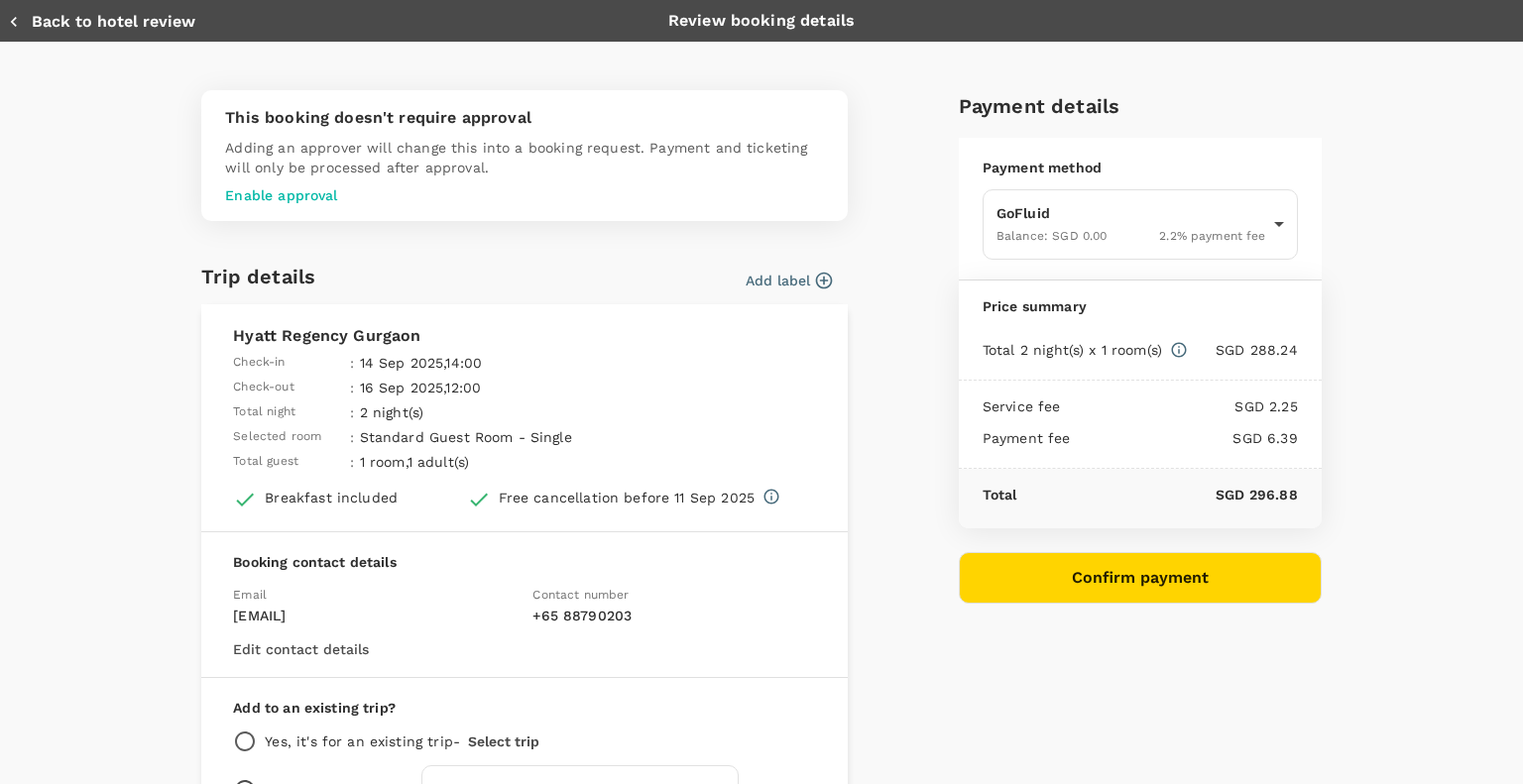 click on "Enable approval" at bounding box center (525, 195) 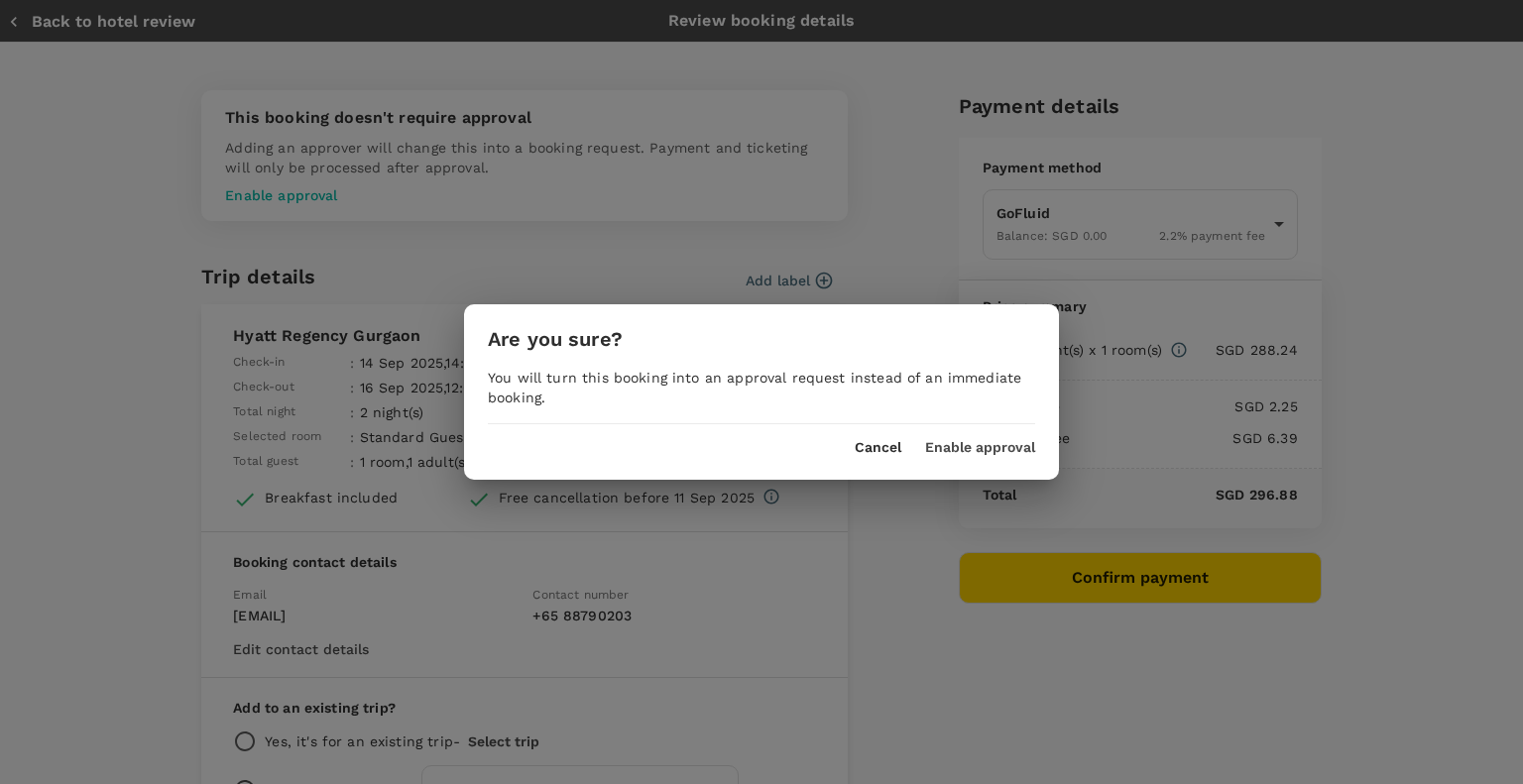 click on "Enable approval" at bounding box center (980, 448) 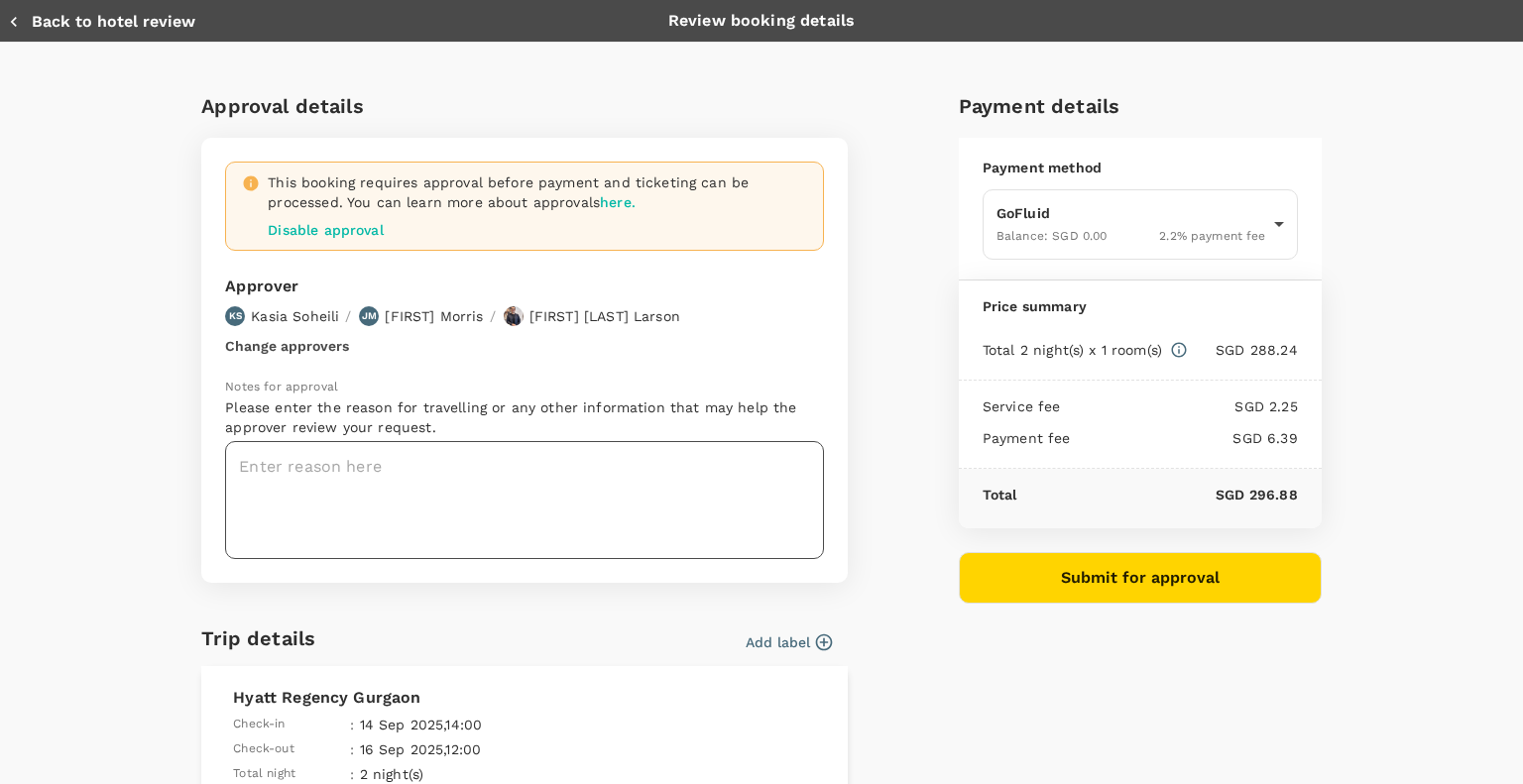 click at bounding box center (525, 500) 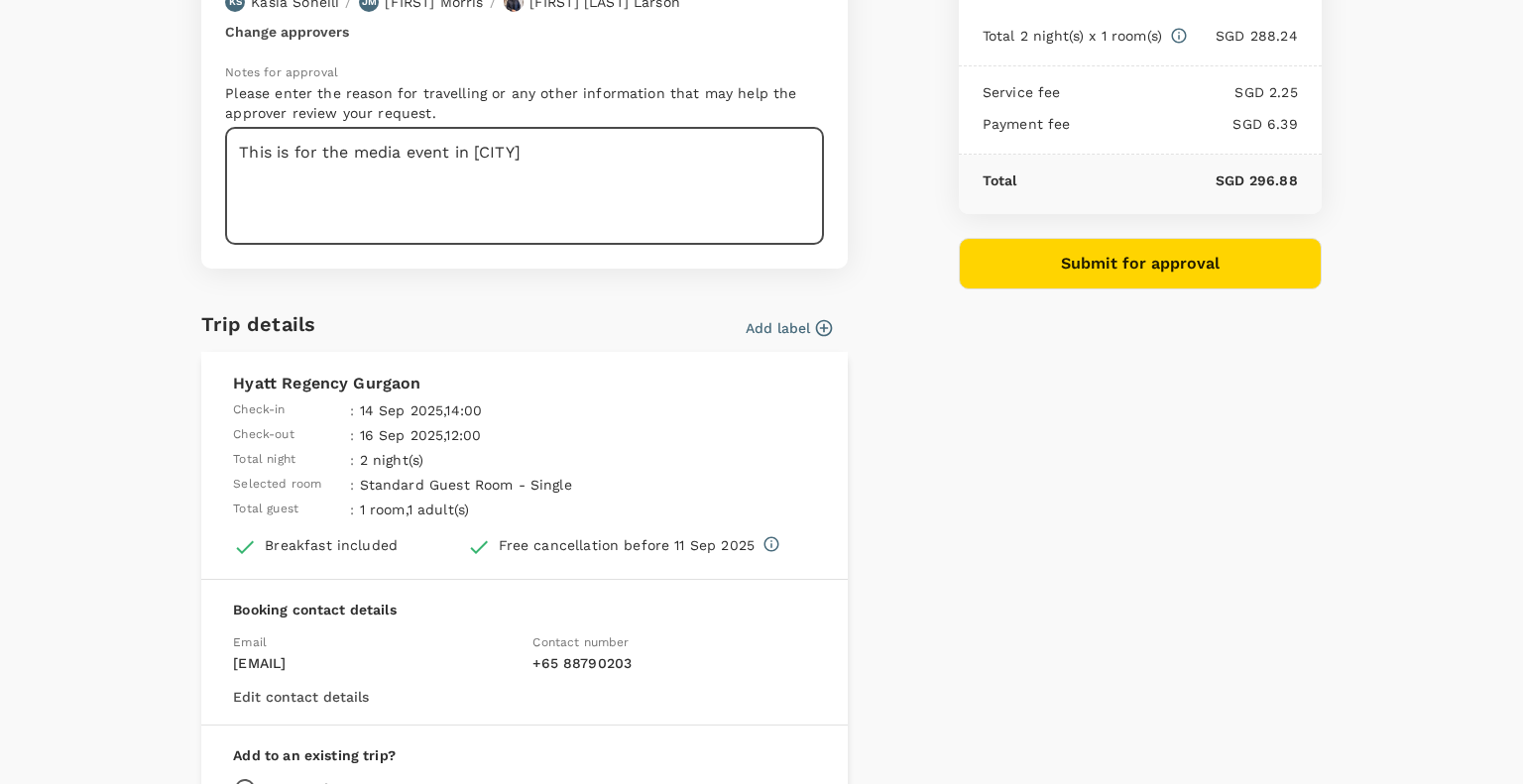 scroll, scrollTop: 301, scrollLeft: 0, axis: vertical 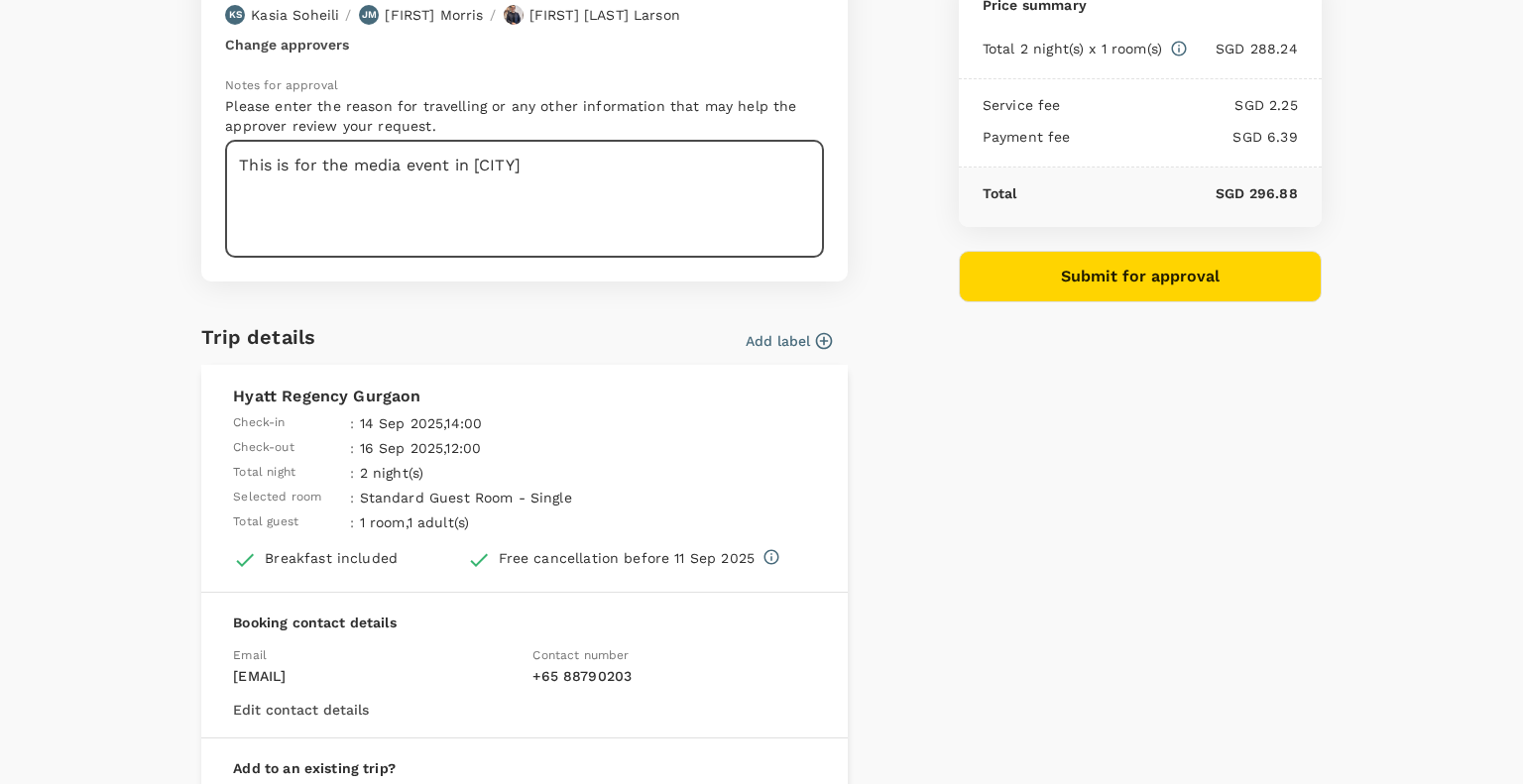 type on "This is for the media event in Delhi" 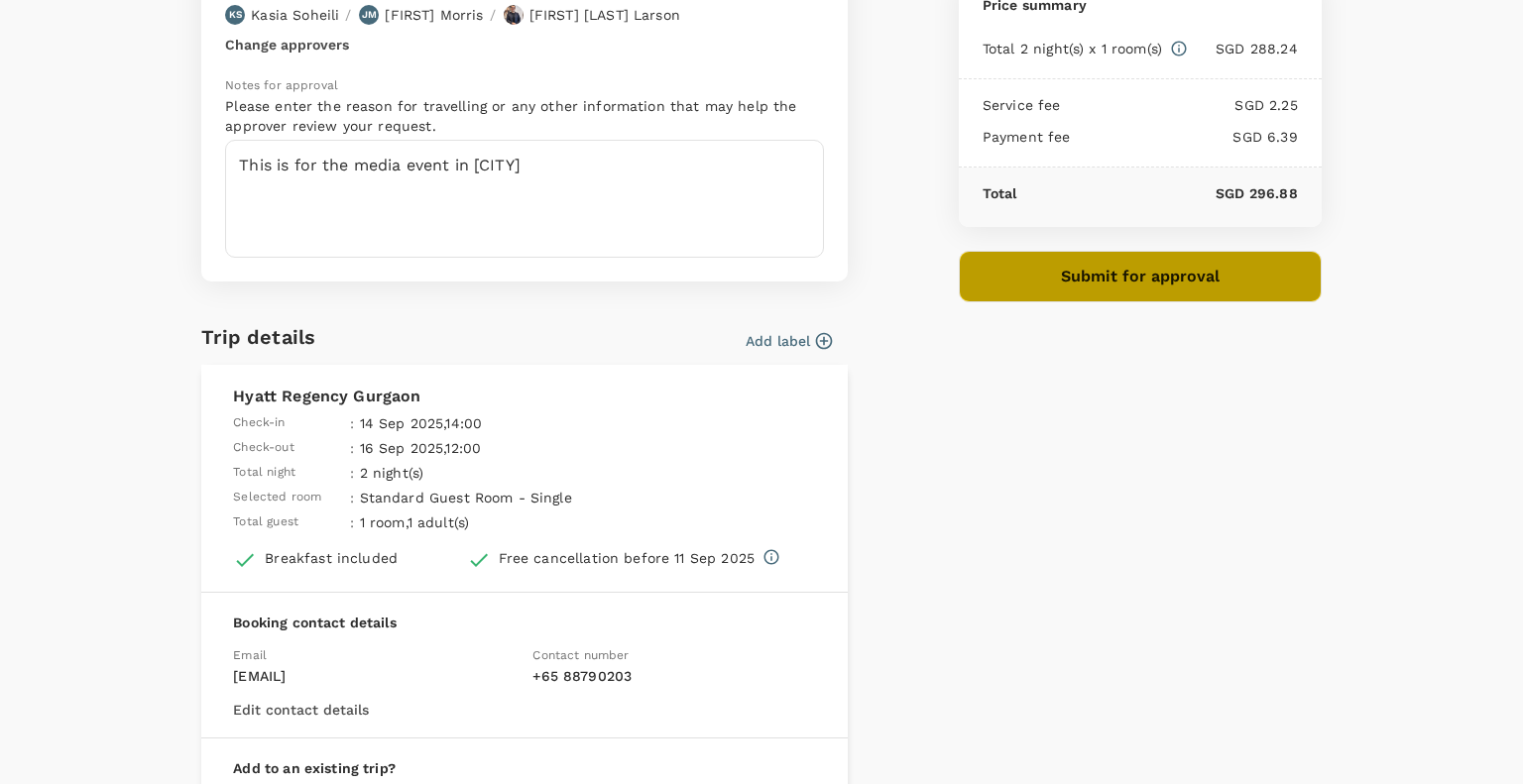 click on "Submit for approval" at bounding box center (1140, 277) 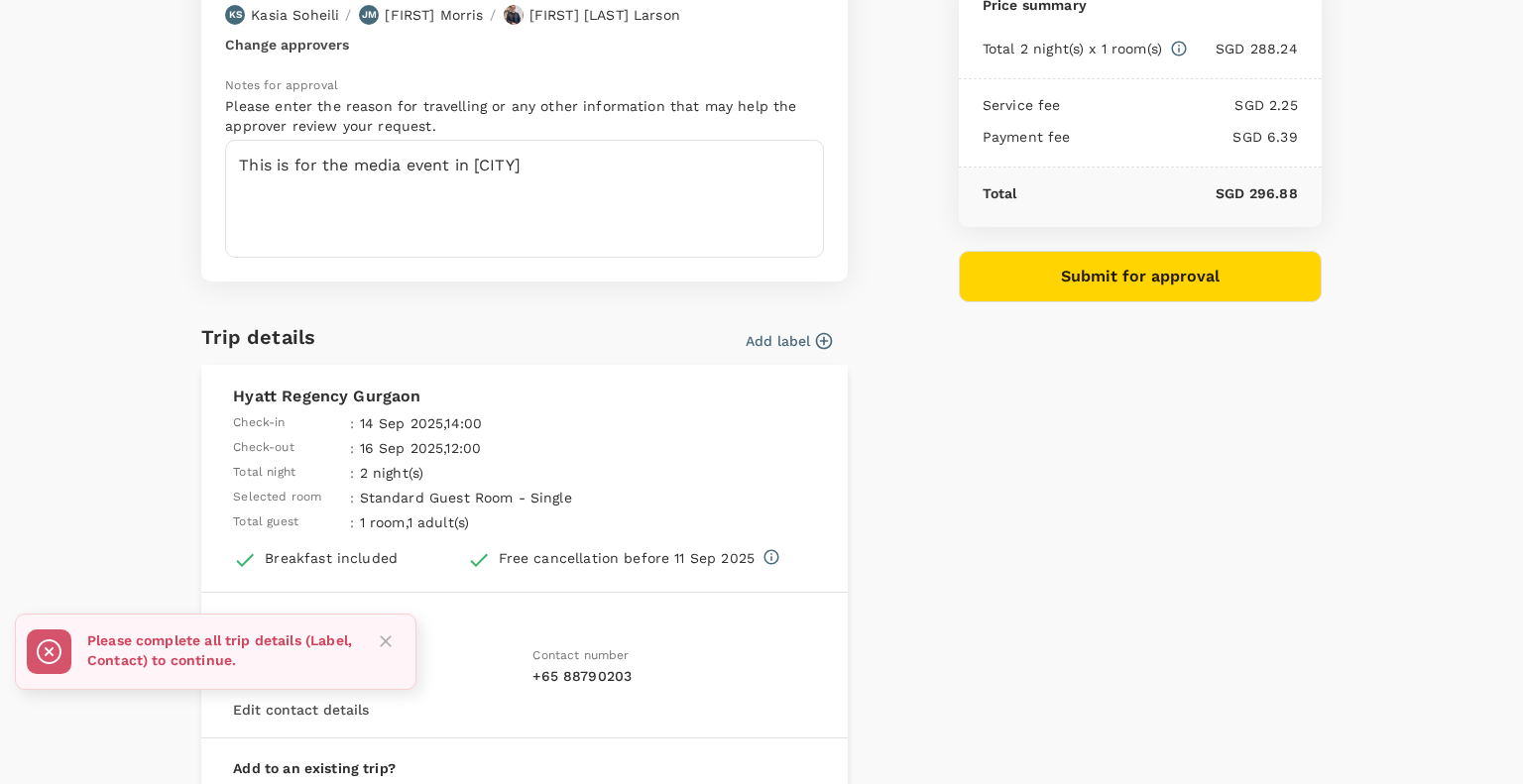 click on "Add label" at bounding box center (788, 341) 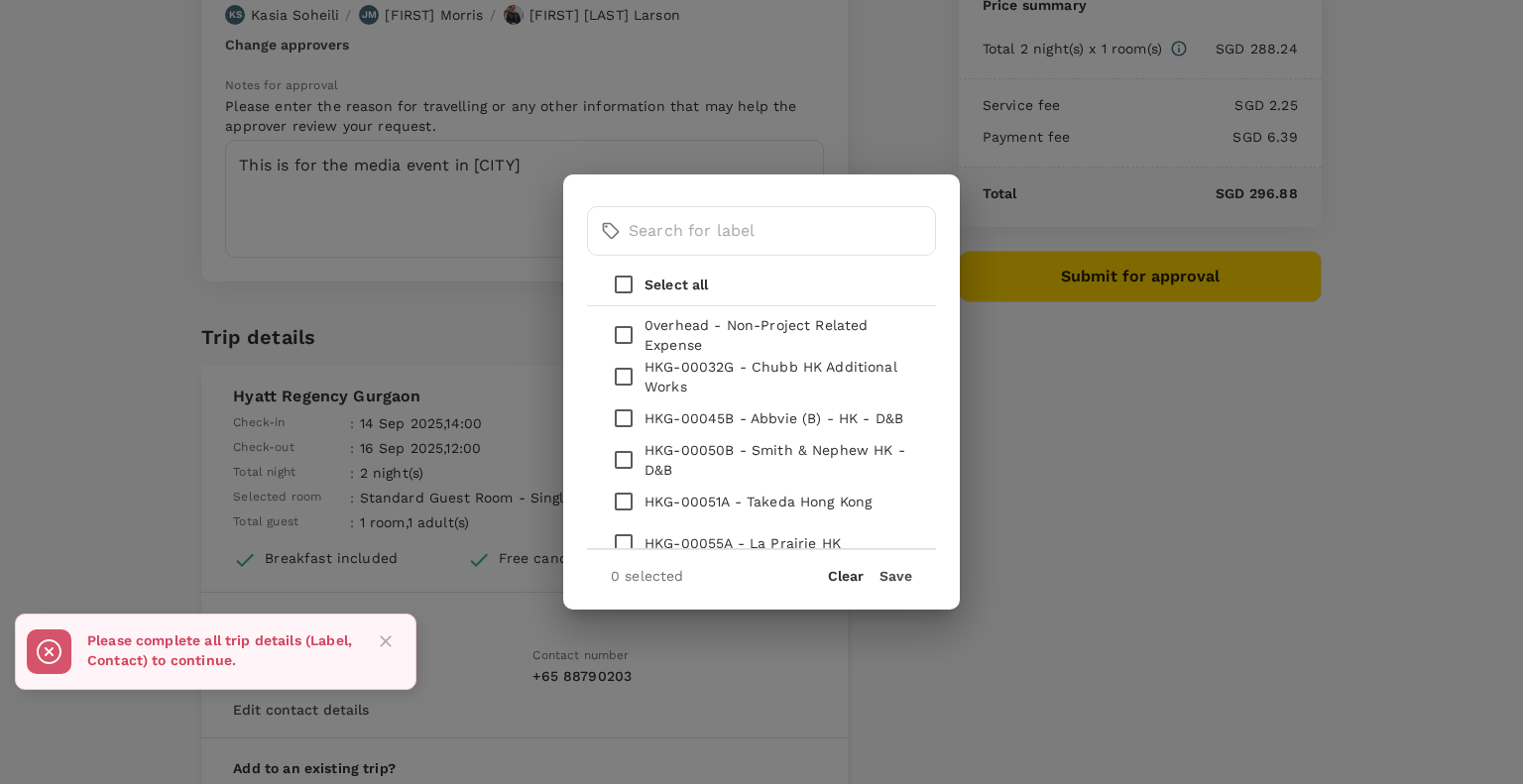 click on "0verhead - Non-Project Related Expense" at bounding box center [782, 335] 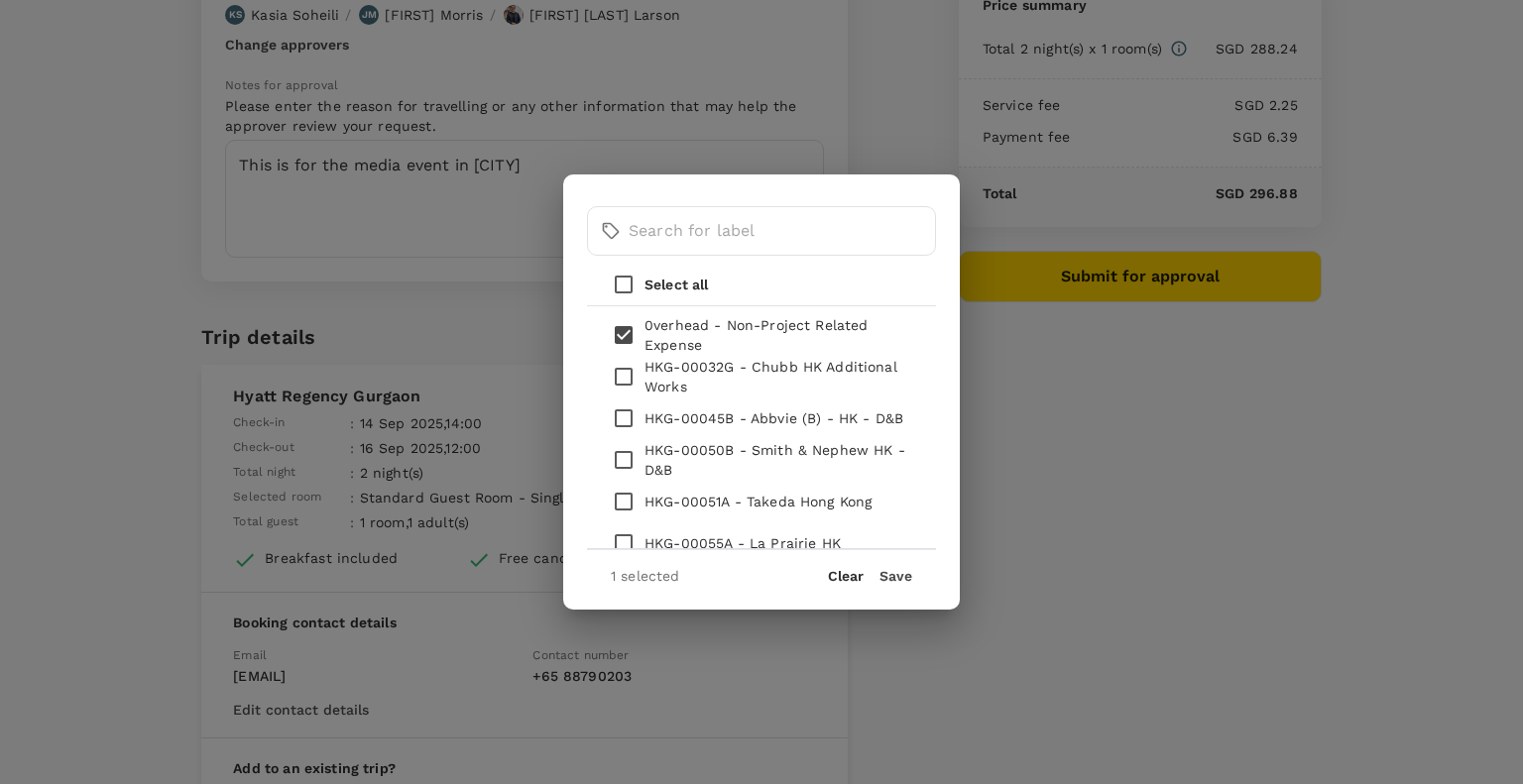 click on "Save" at bounding box center [895, 576] 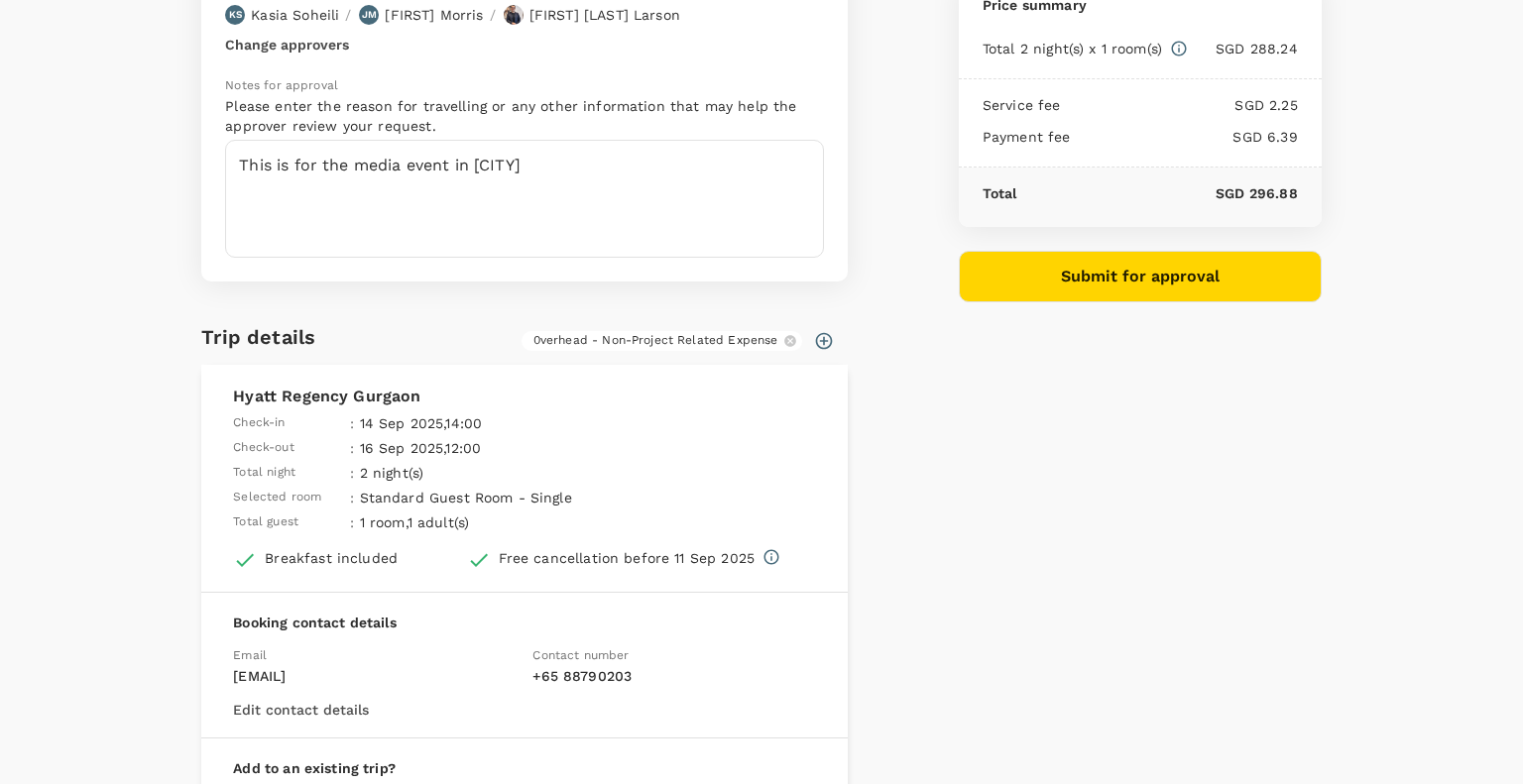 click on "Submit for approval" at bounding box center (1140, 277) 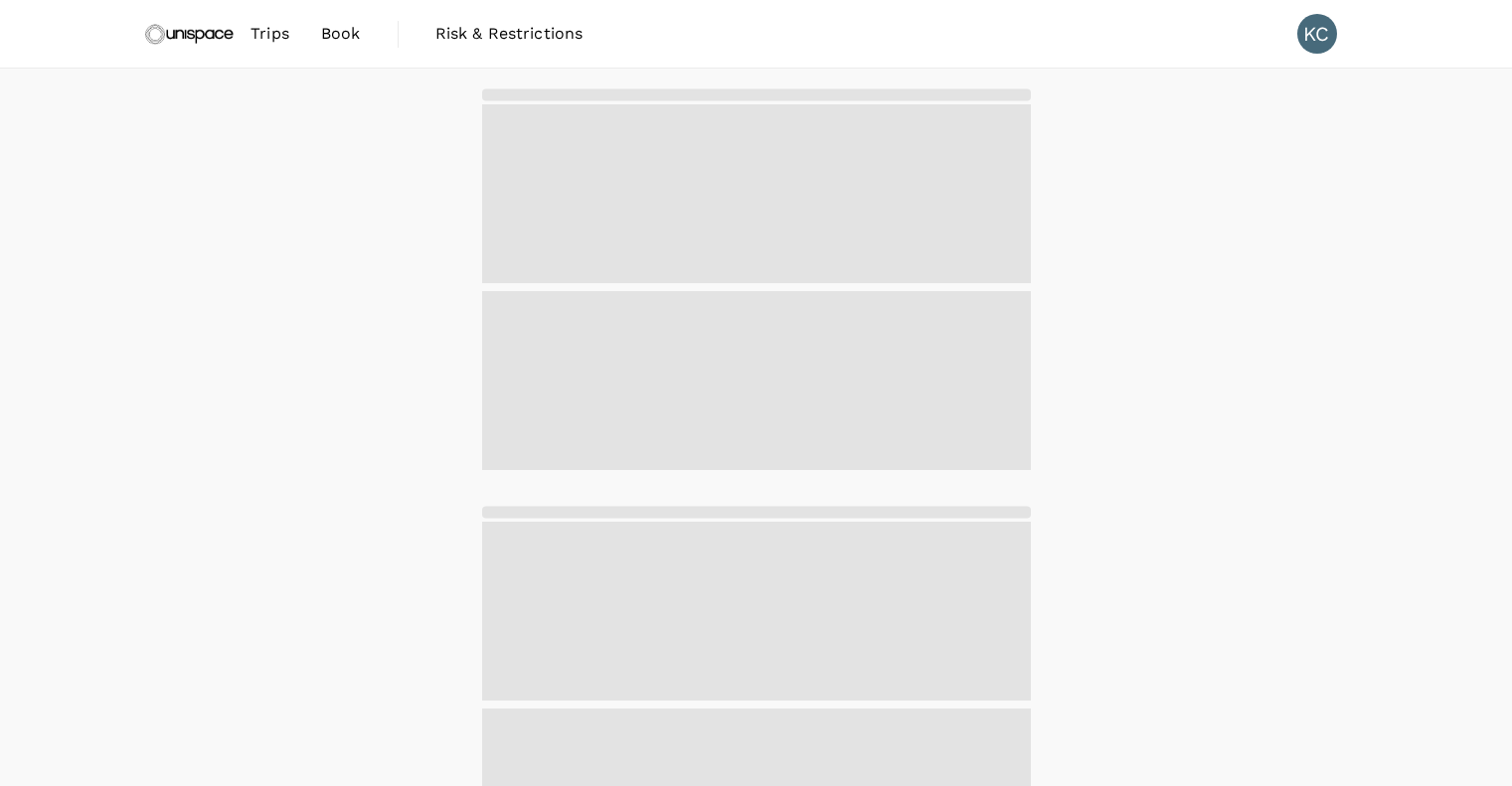 scroll, scrollTop: 0, scrollLeft: 0, axis: both 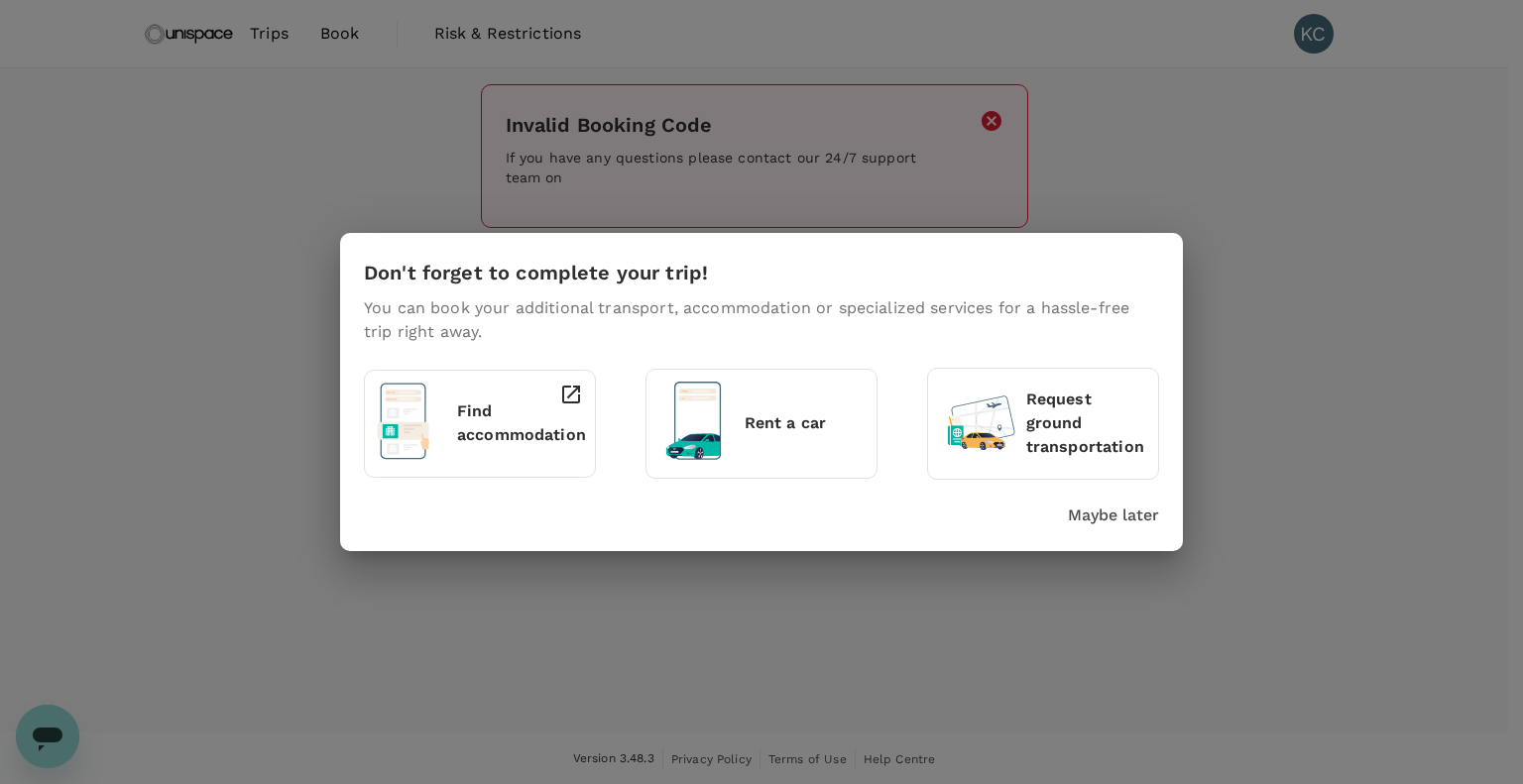 click on "Maybe later" at bounding box center (1113, 515) 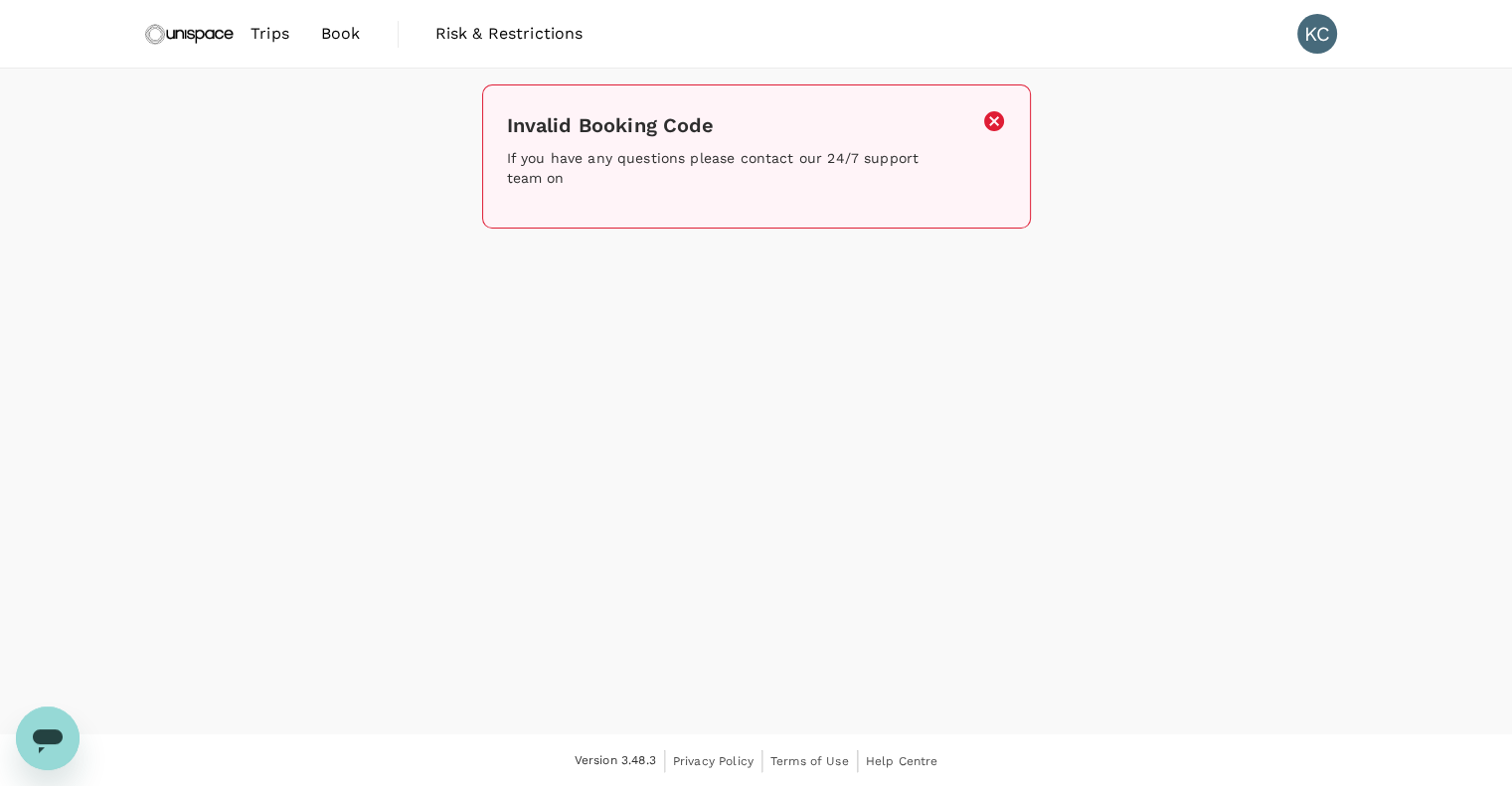 click 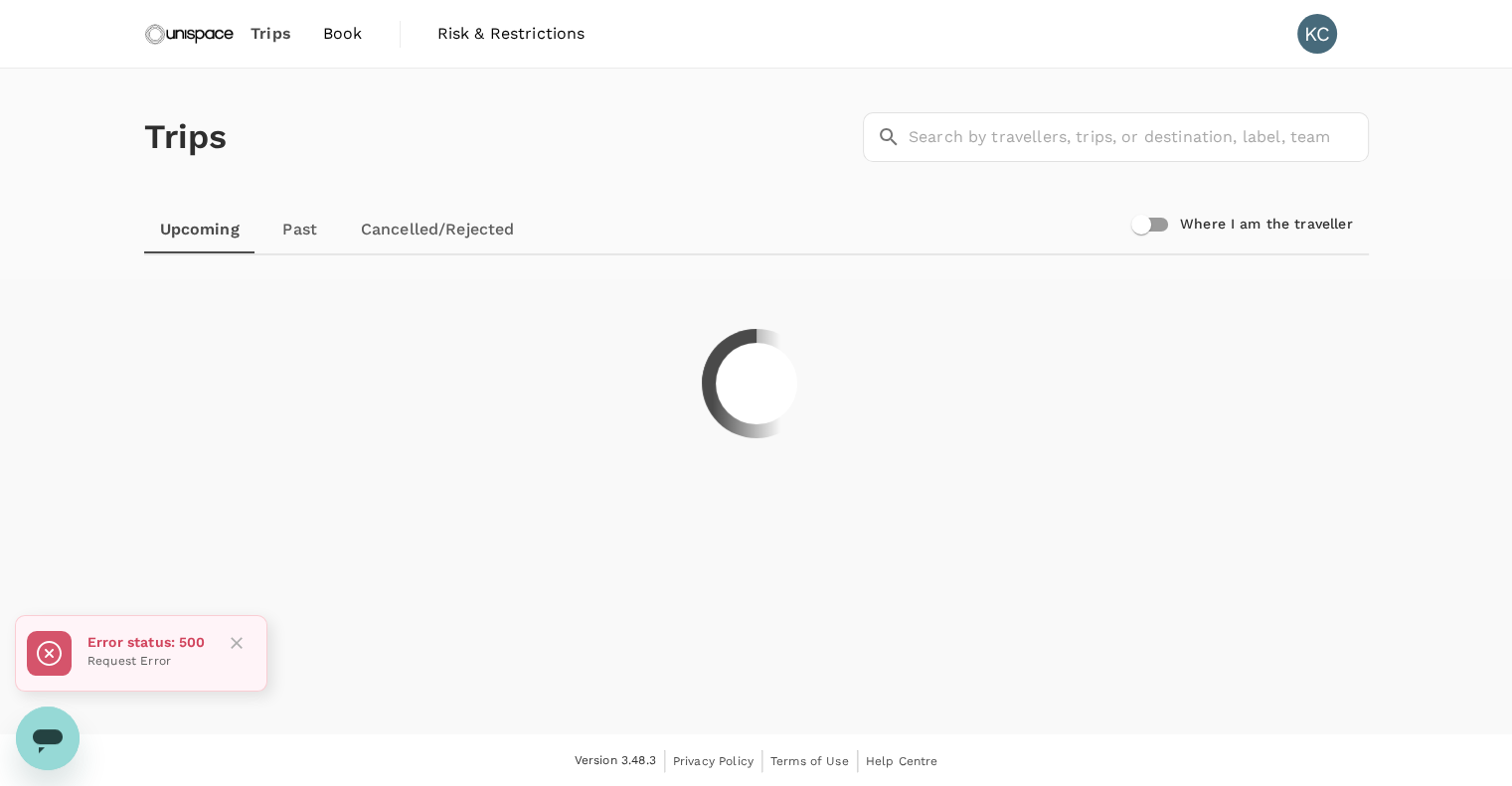 click 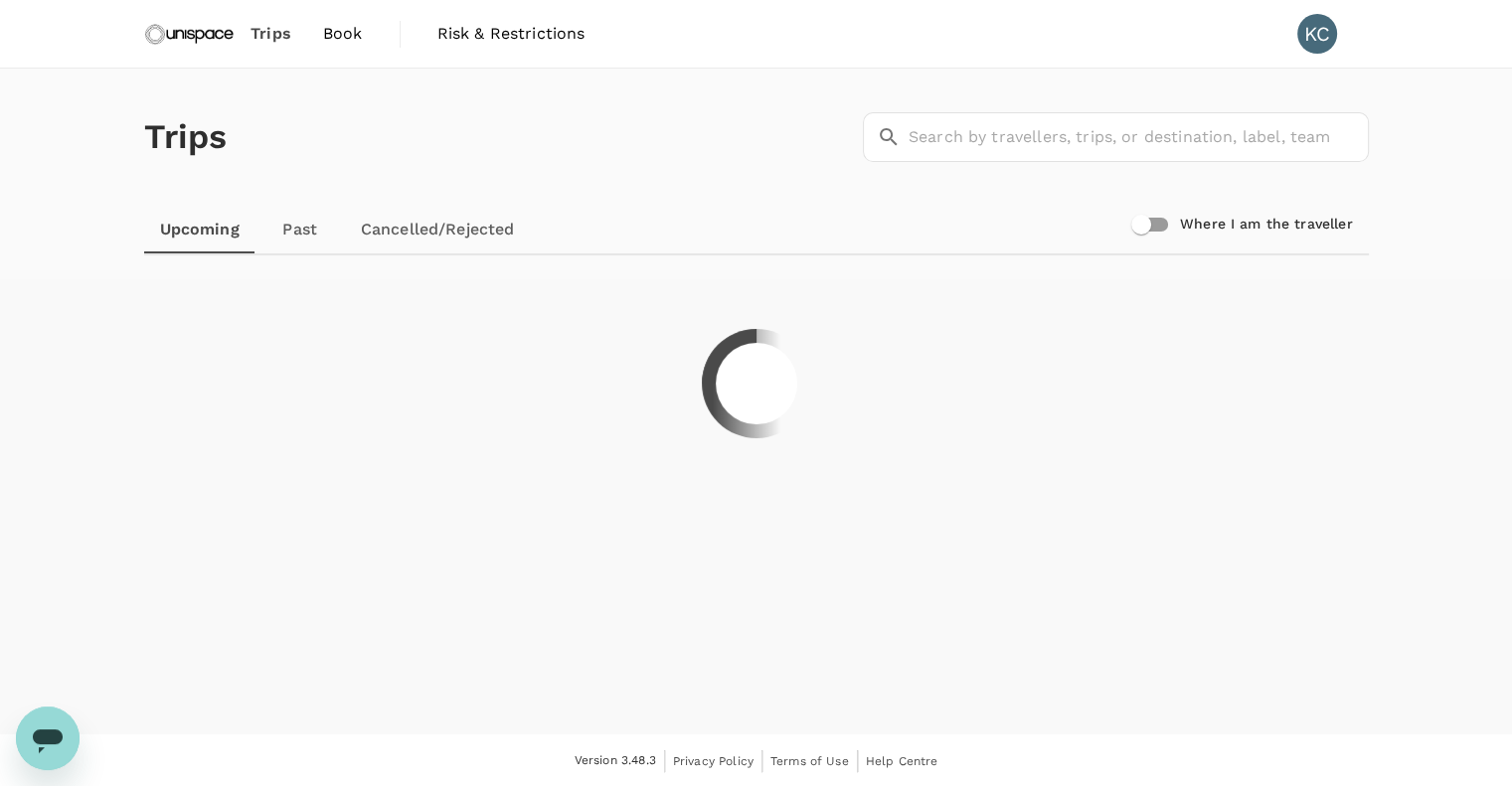 click on "Book" at bounding box center (343, 34) 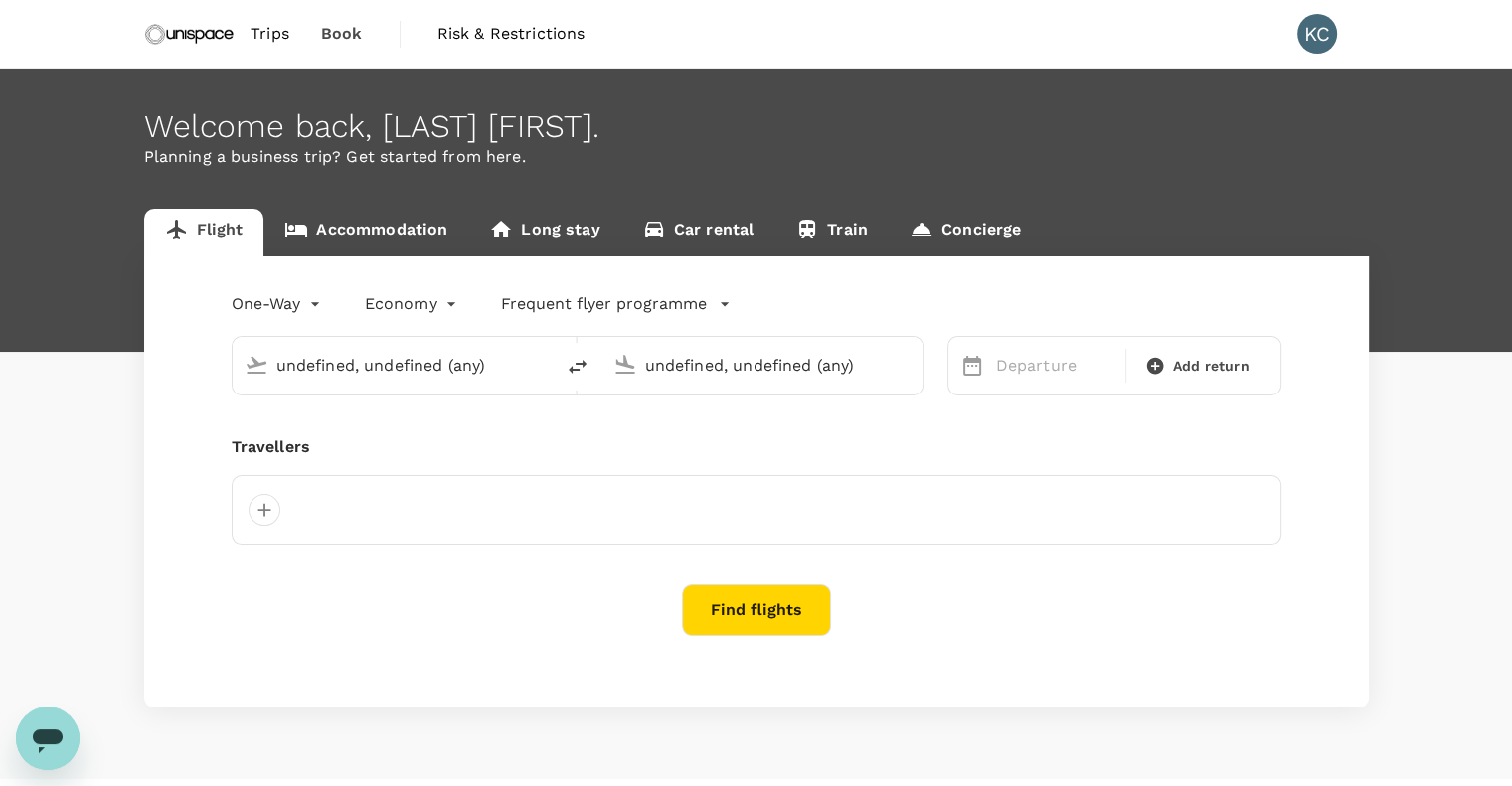 type on "Singapore, Singapore (any)" 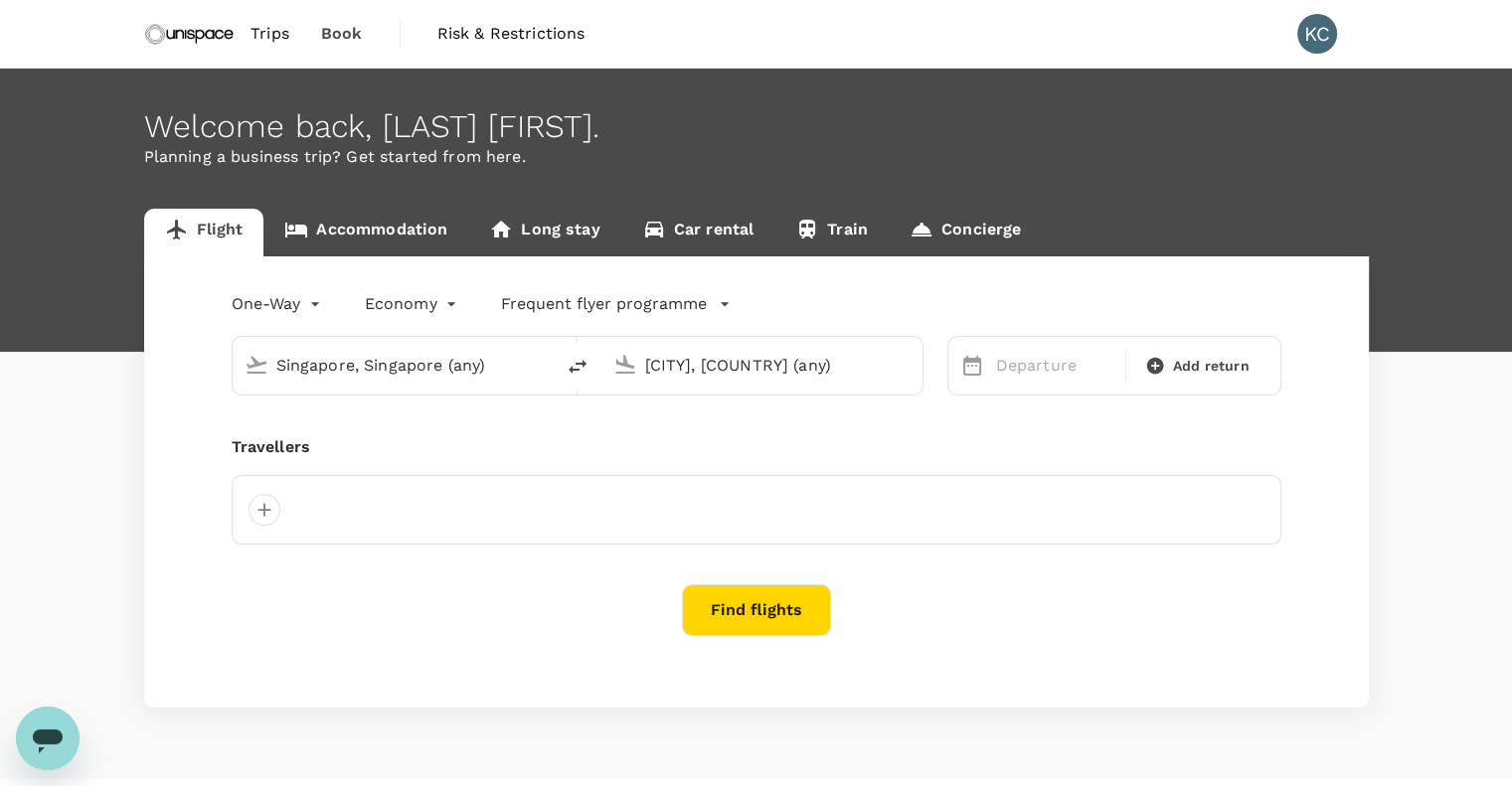 type 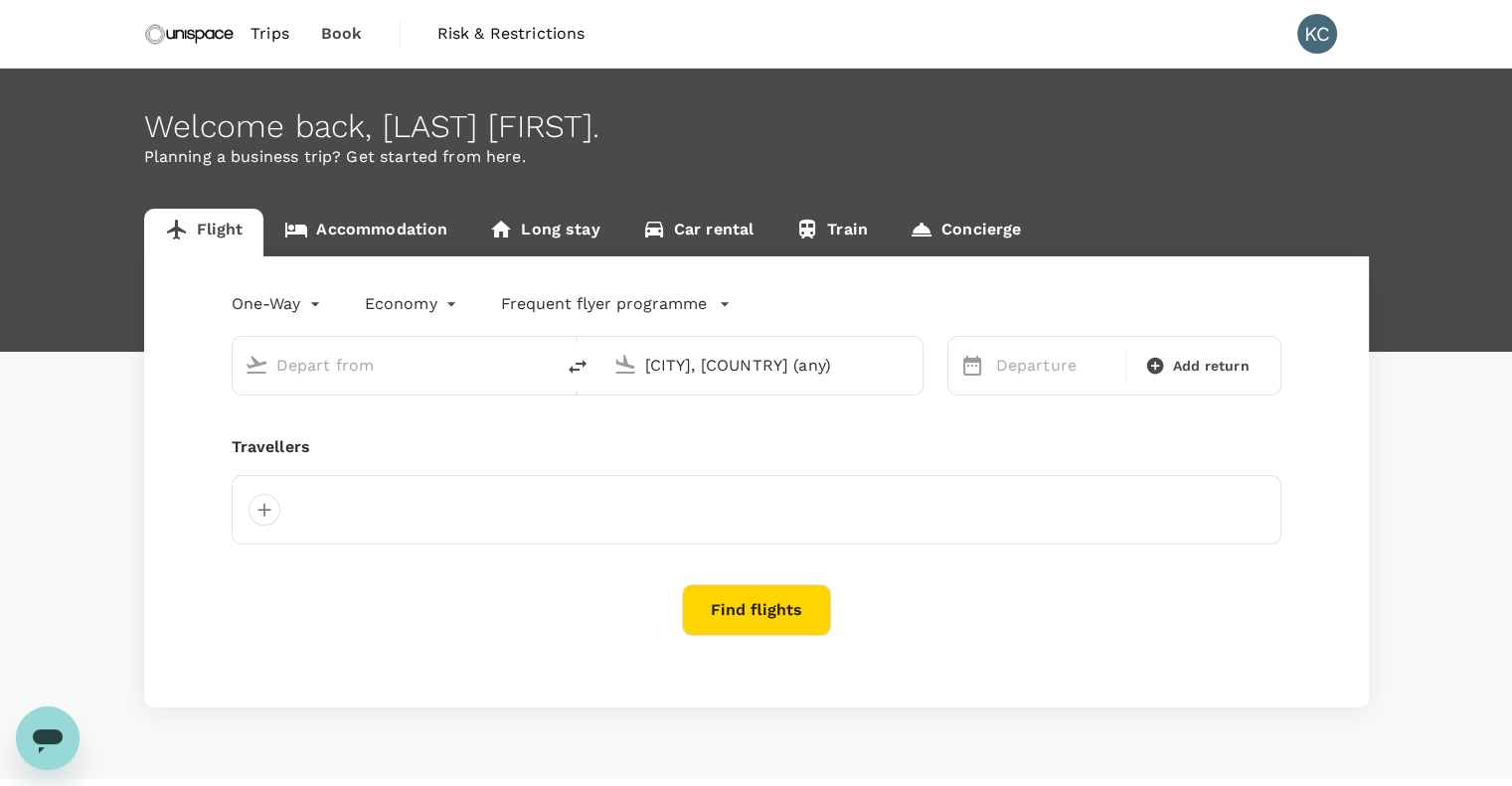 type 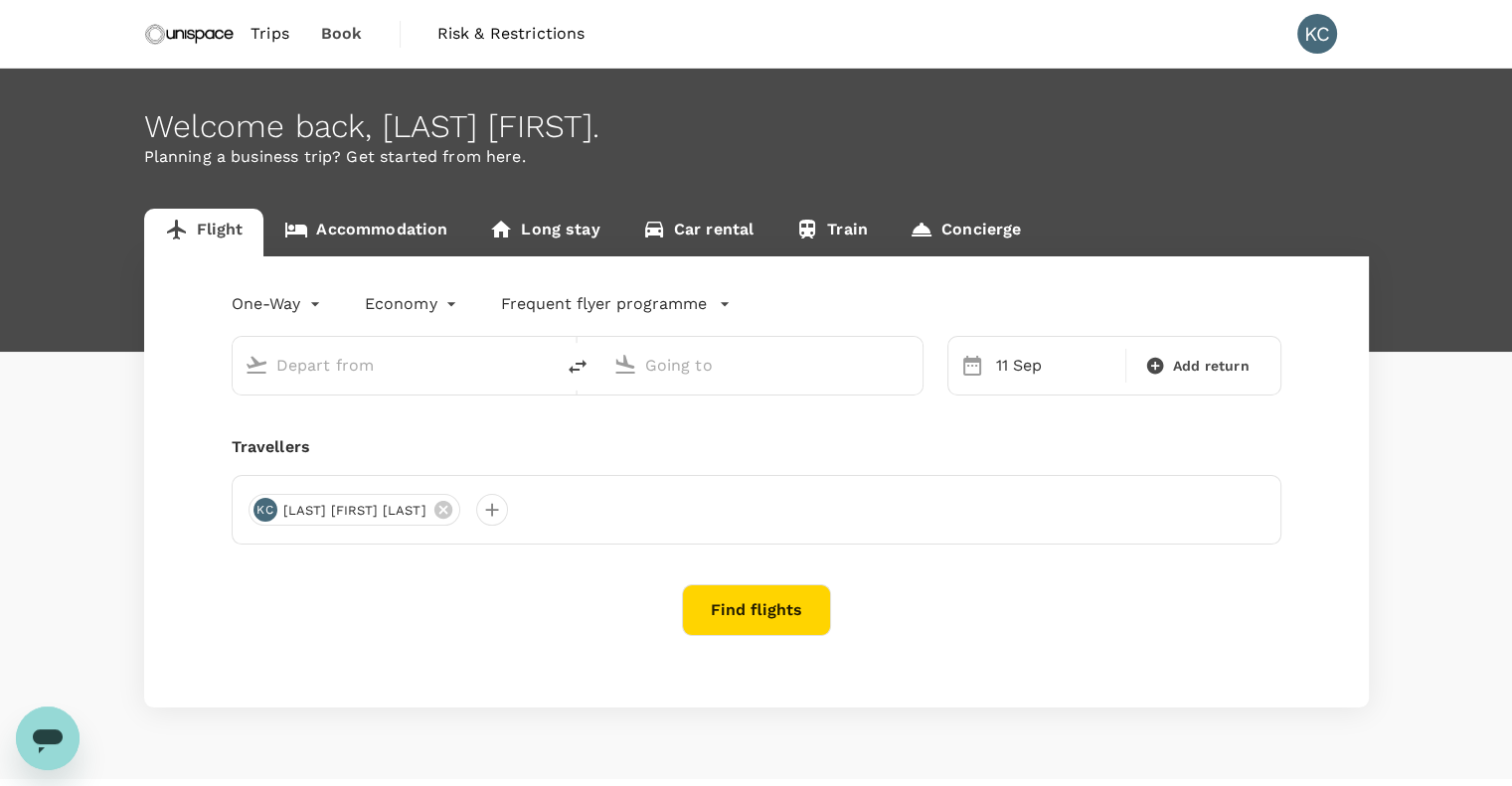 click on "Trips" at bounding box center [269, 34] 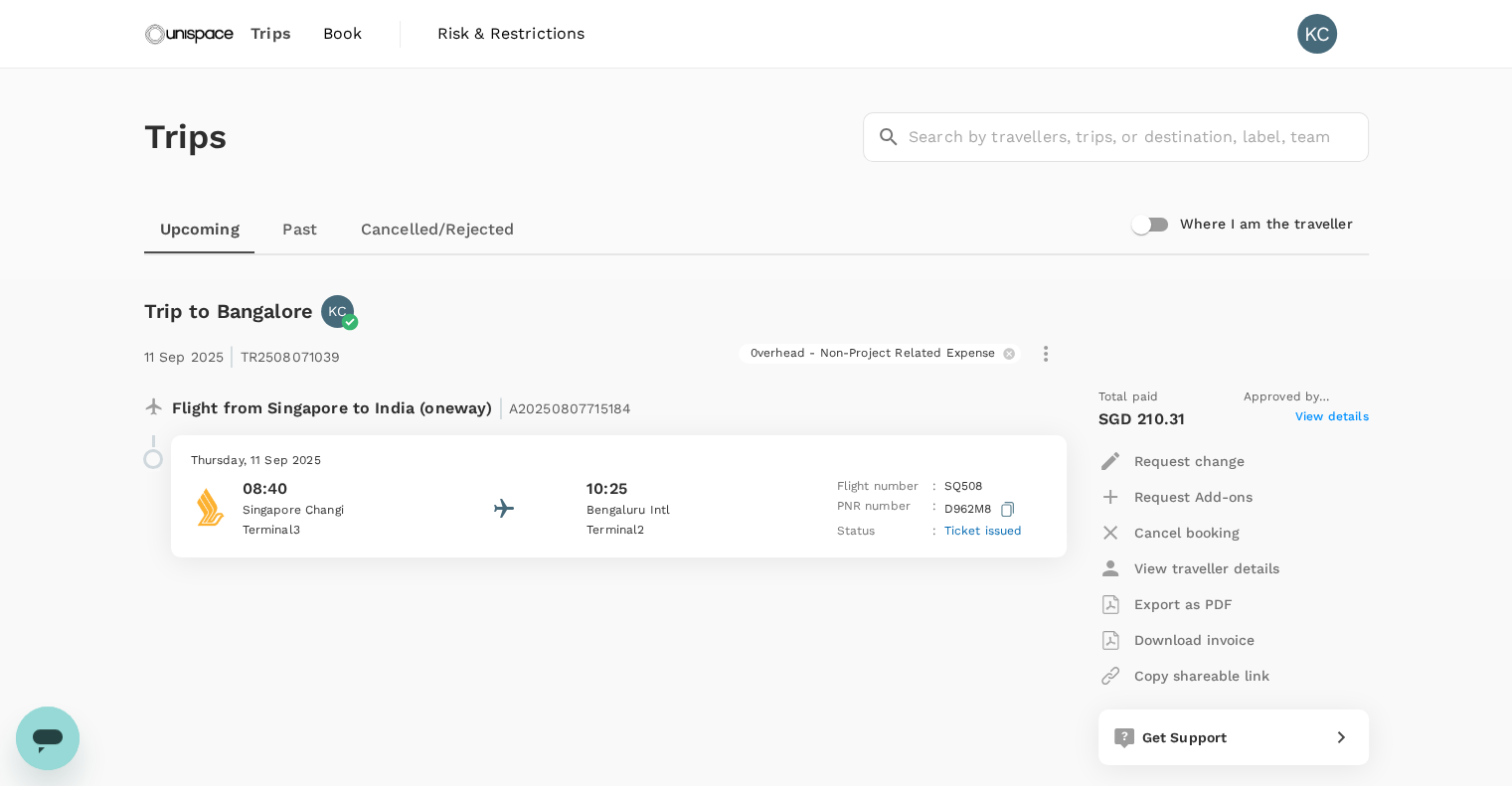 click on "Trips" at bounding box center (270, 34) 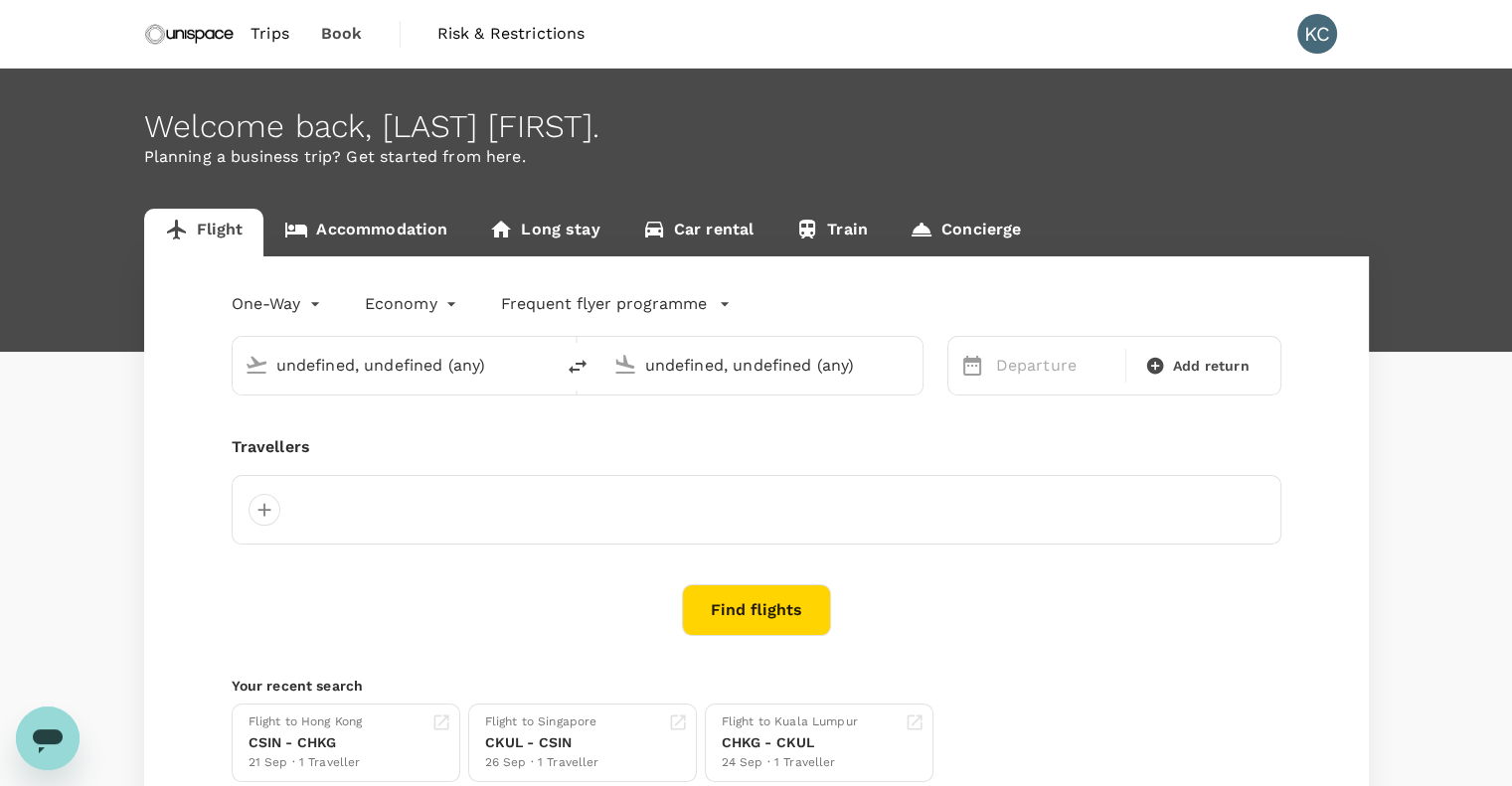 type 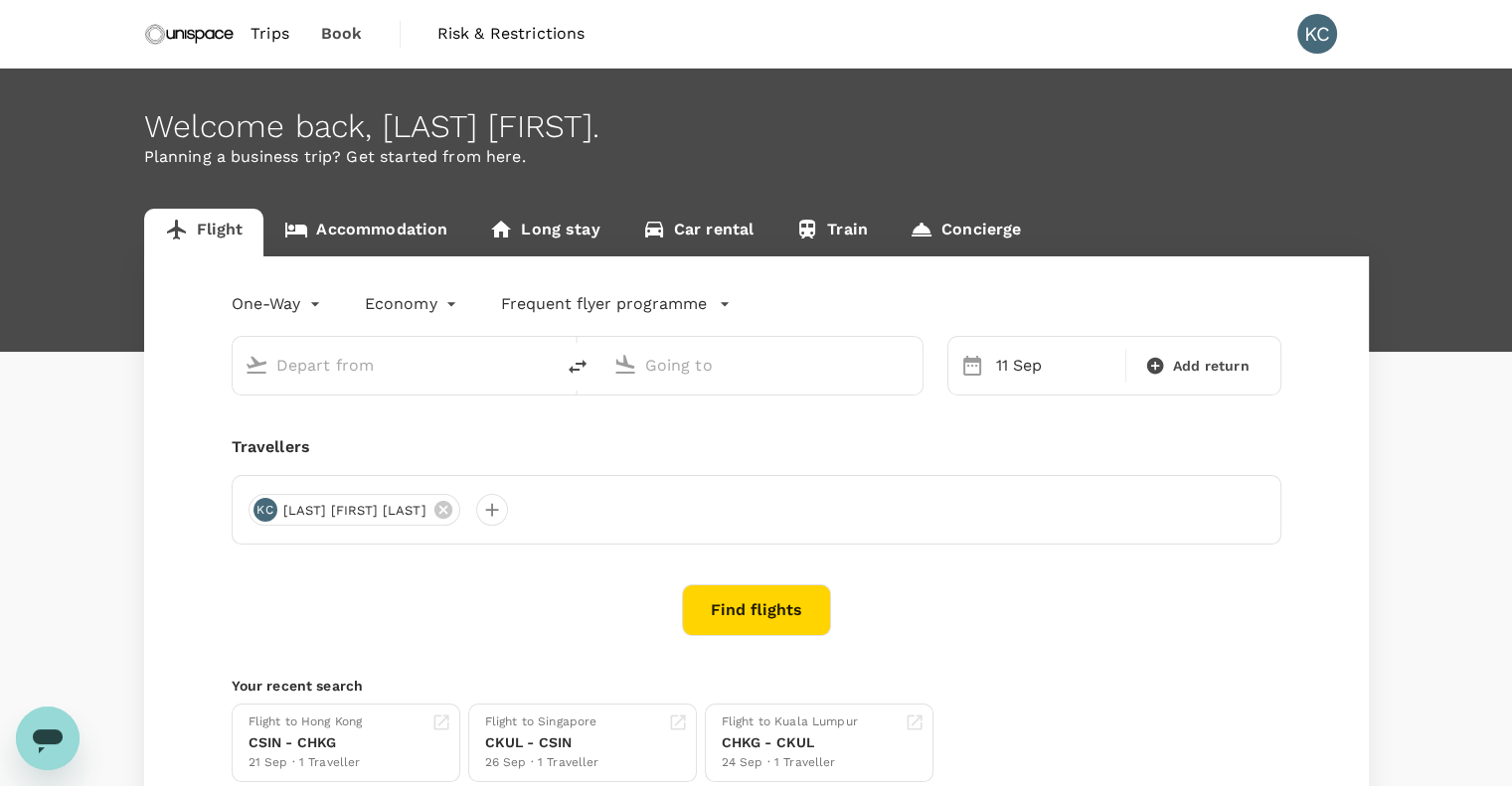 type on "Singapore, Singapore (any)" 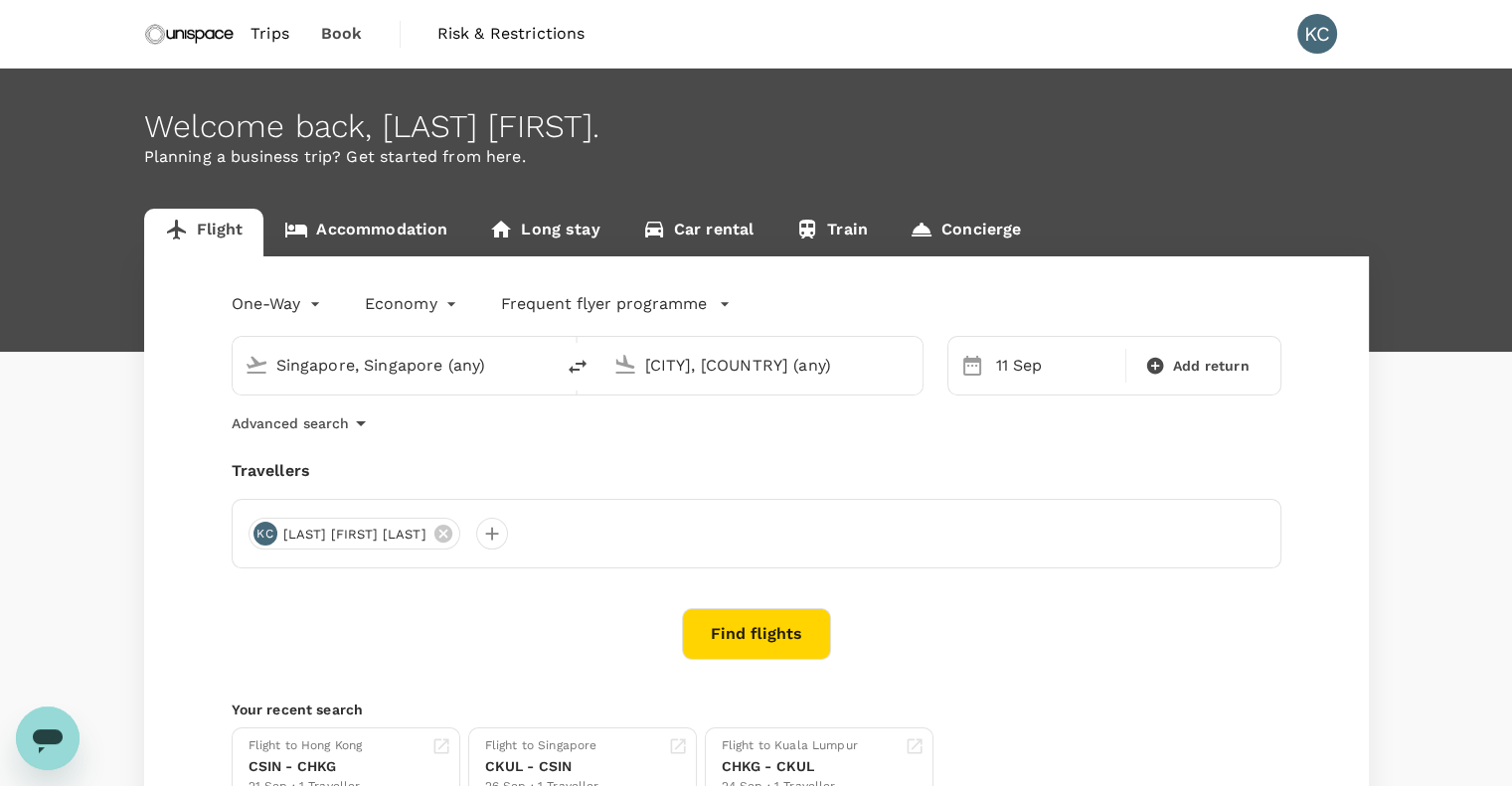 type 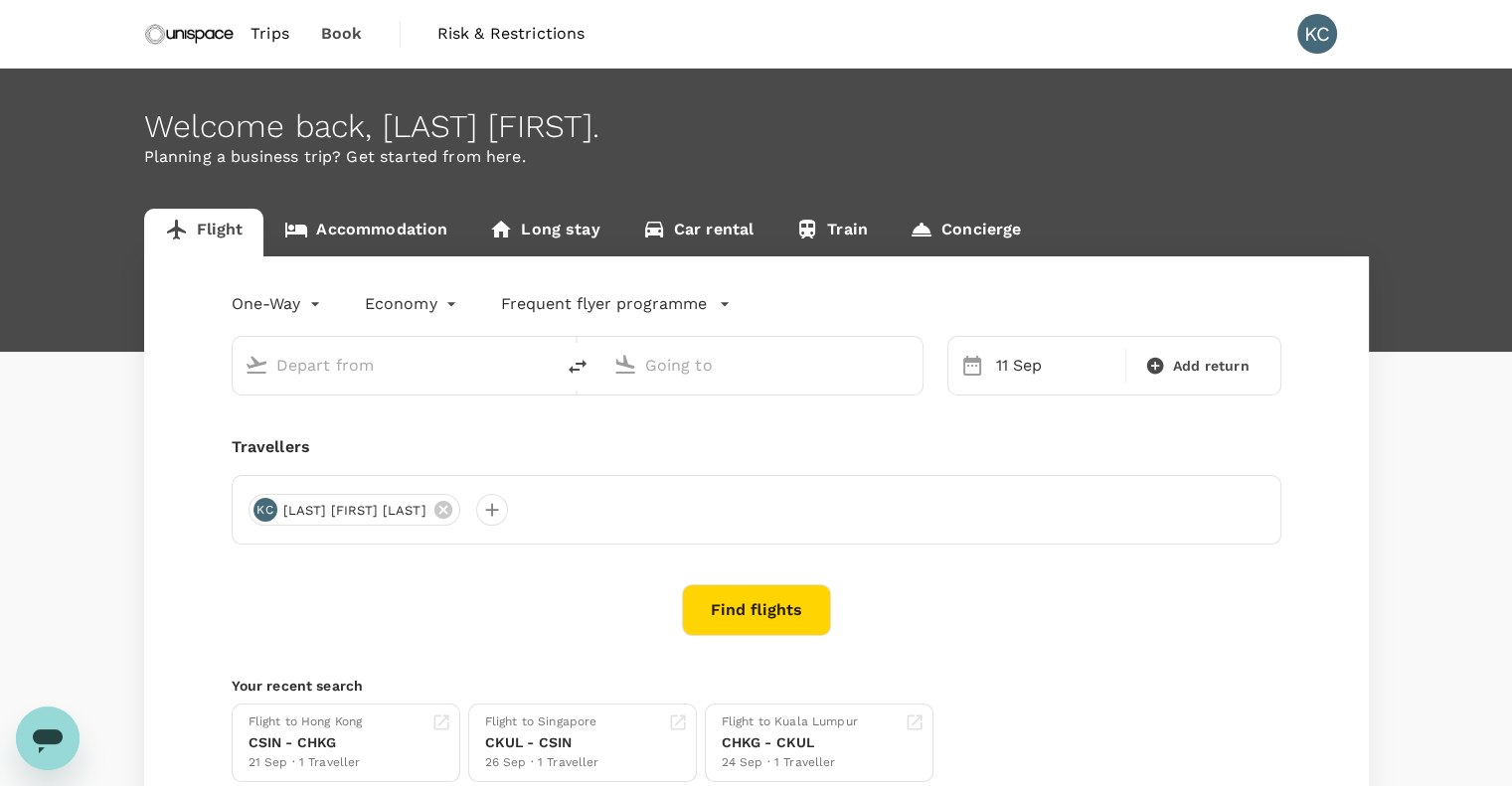 type on "Singapore, Singapore (any)" 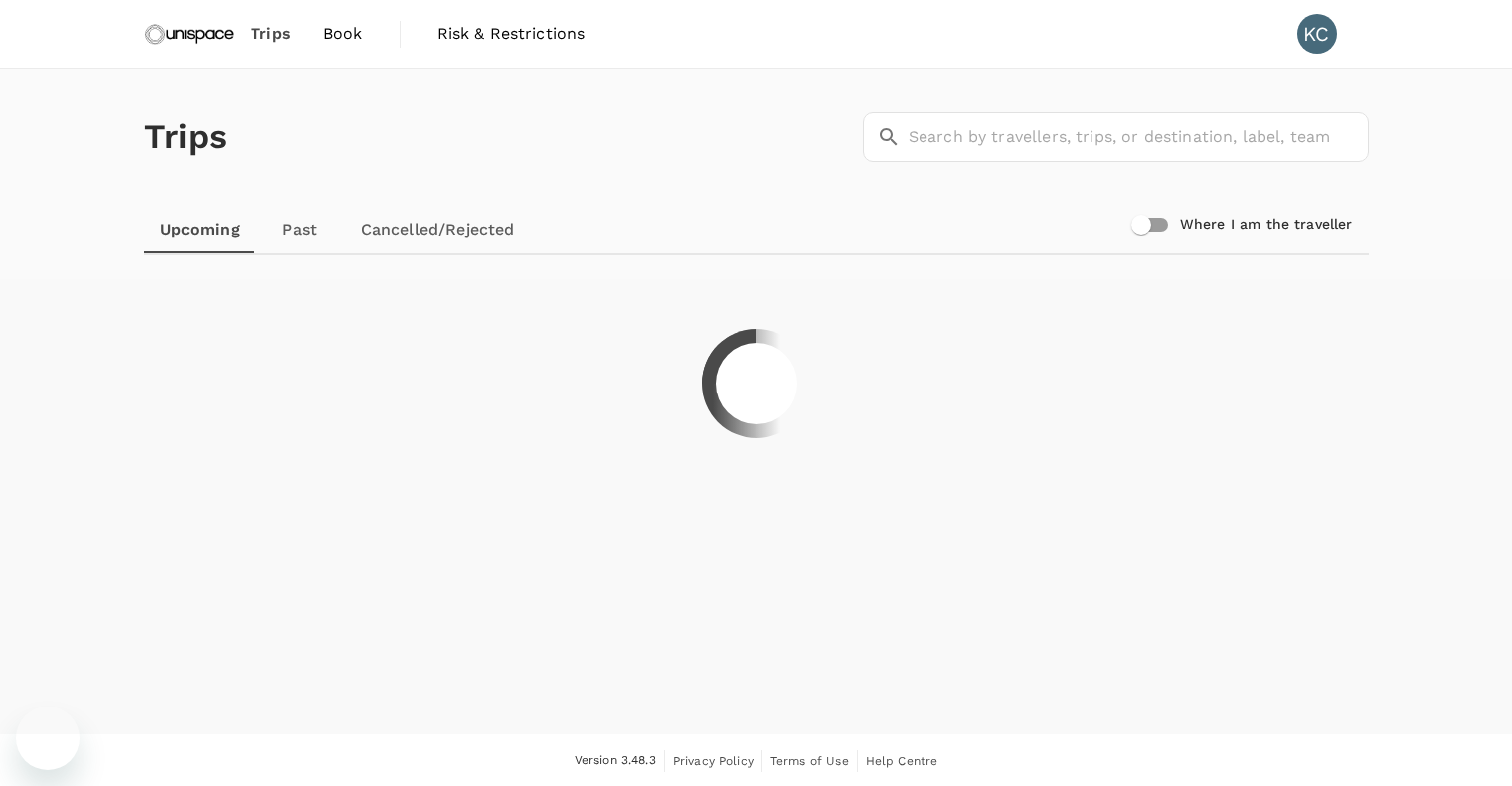scroll, scrollTop: 0, scrollLeft: 0, axis: both 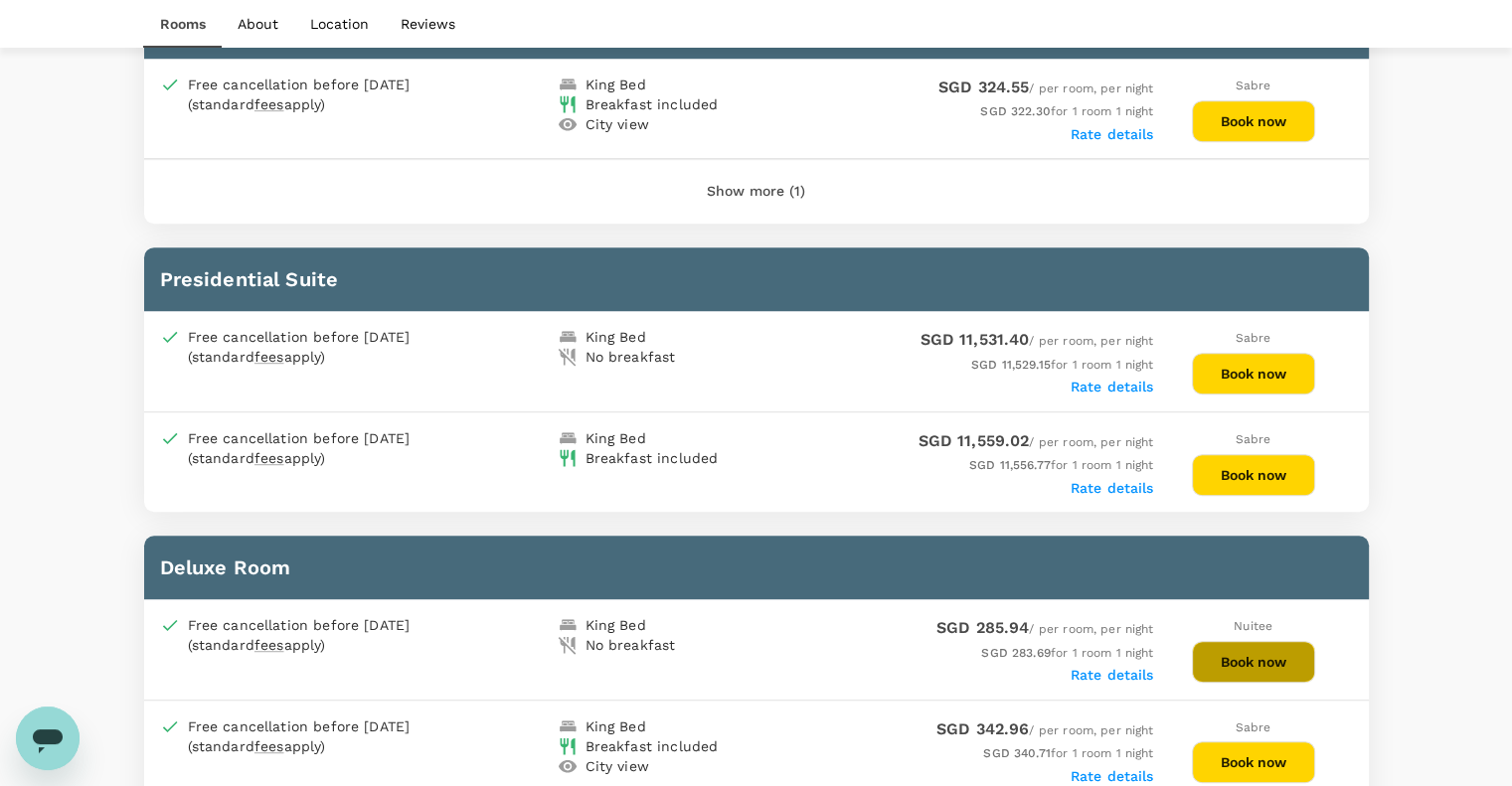 click on "Book now" at bounding box center [1254, 662] 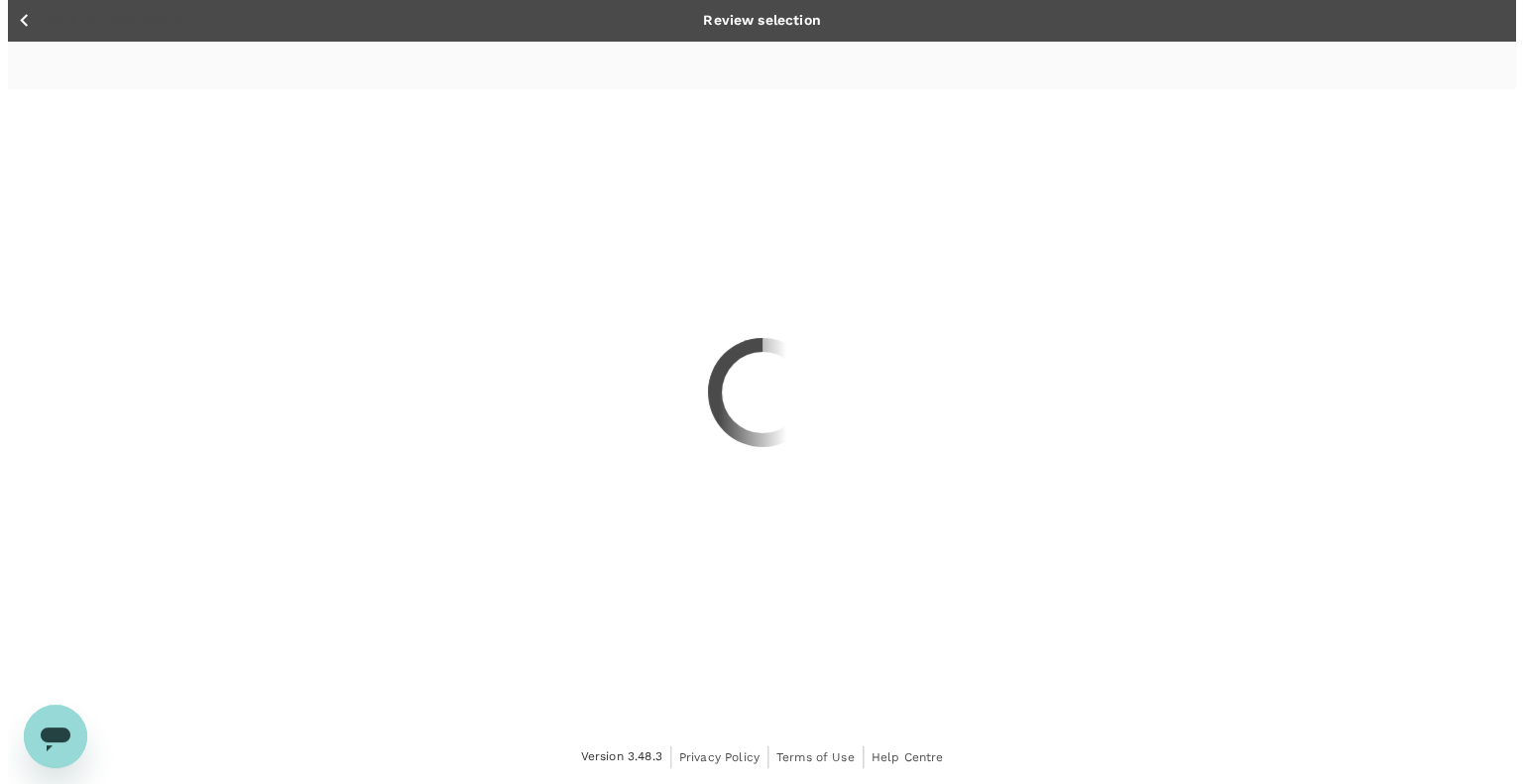 scroll, scrollTop: 0, scrollLeft: 0, axis: both 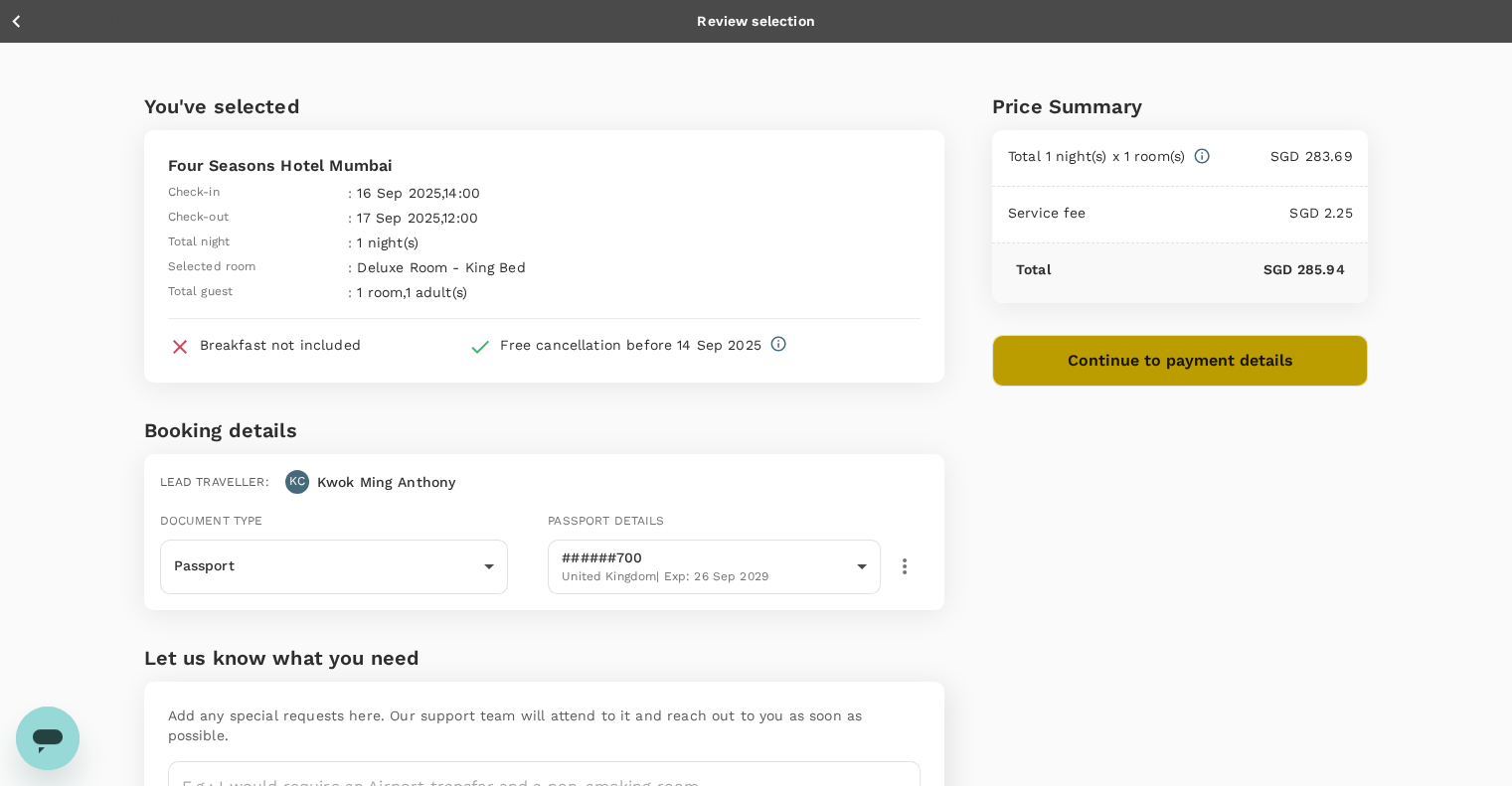click on "Continue to payment details" at bounding box center (1180, 361) 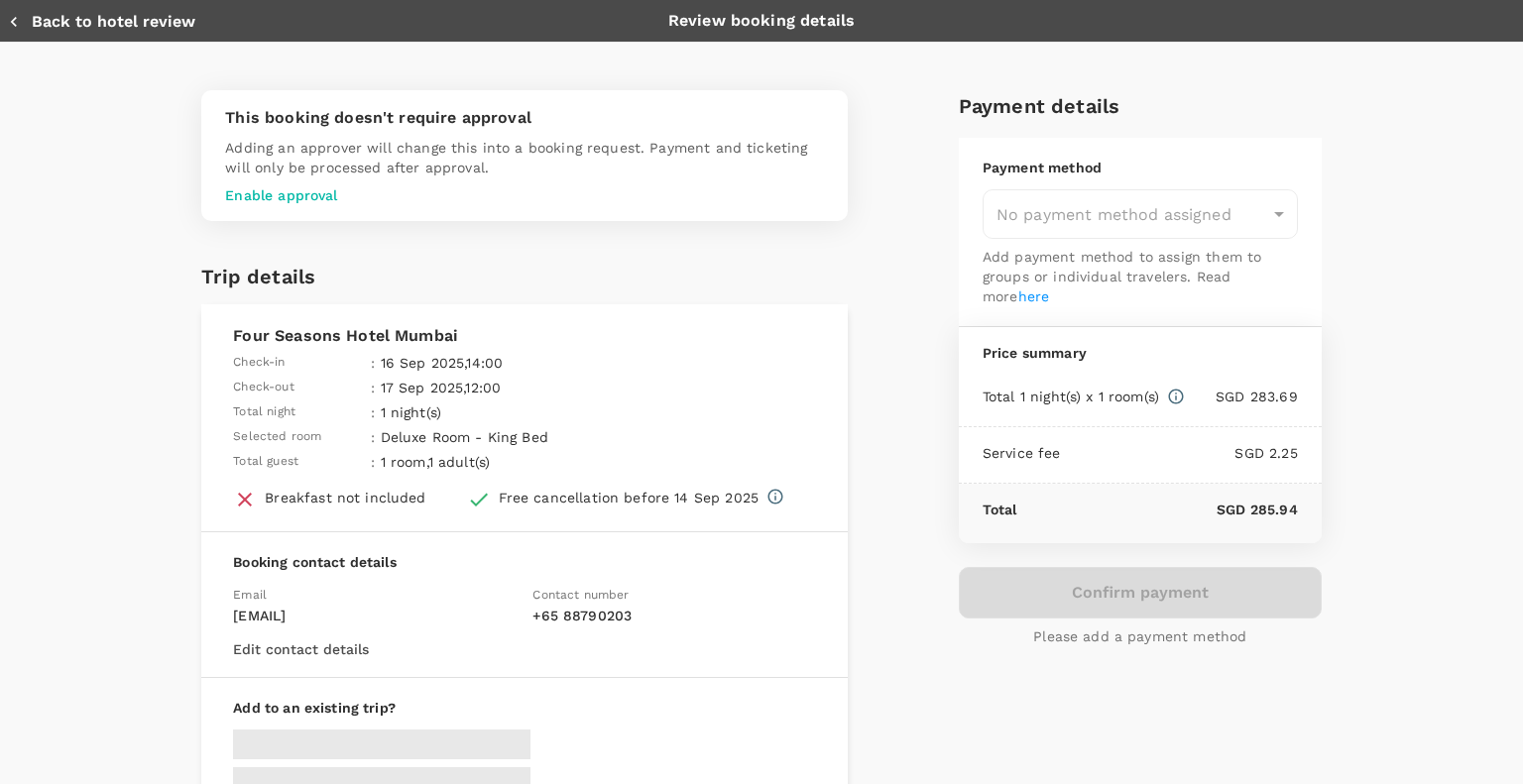 type on "9ca6ee36-36cb-4982-994b-715ae594bb55" 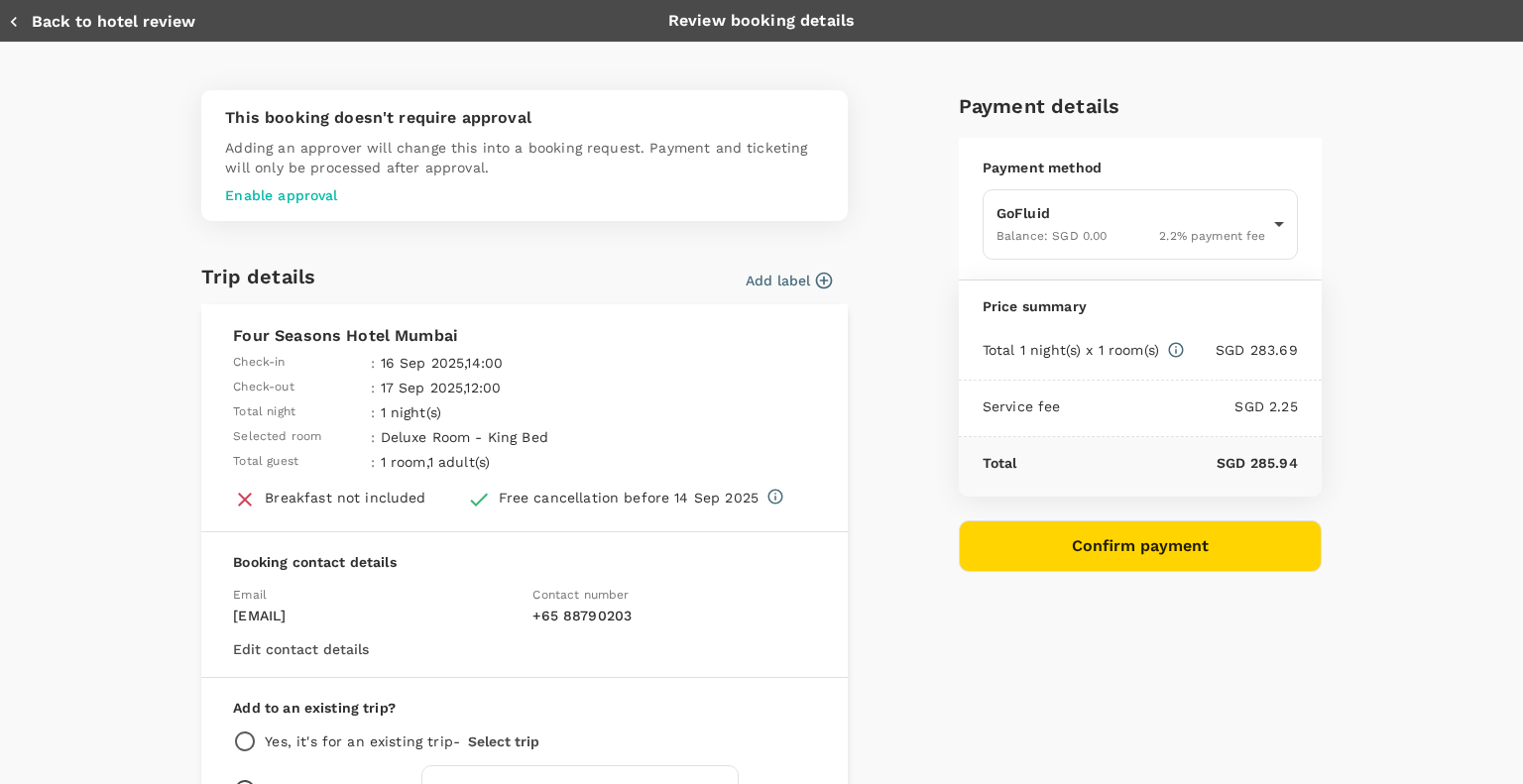 click on "Enable approval" at bounding box center (525, 195) 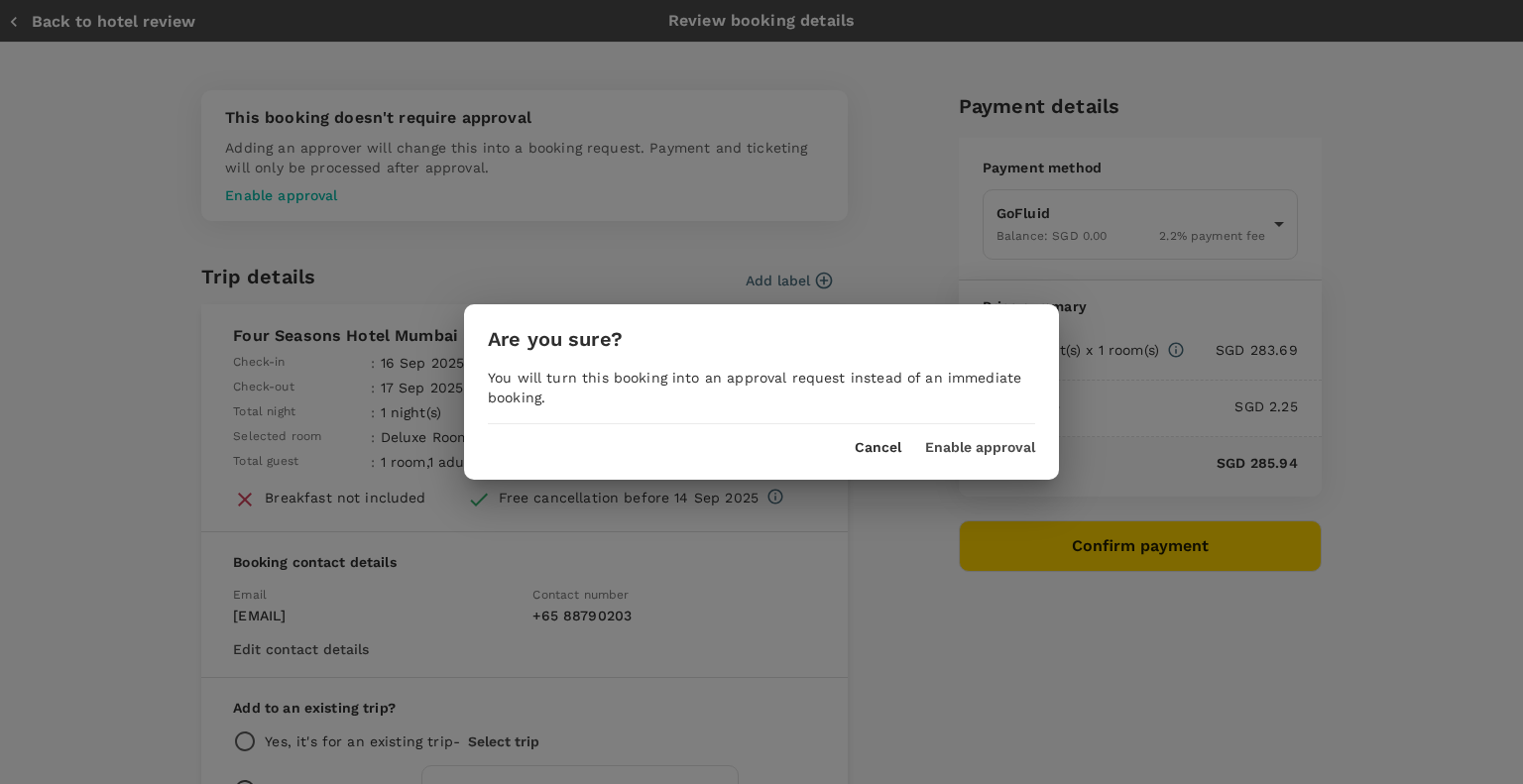 click on "Enable approval" at bounding box center [980, 448] 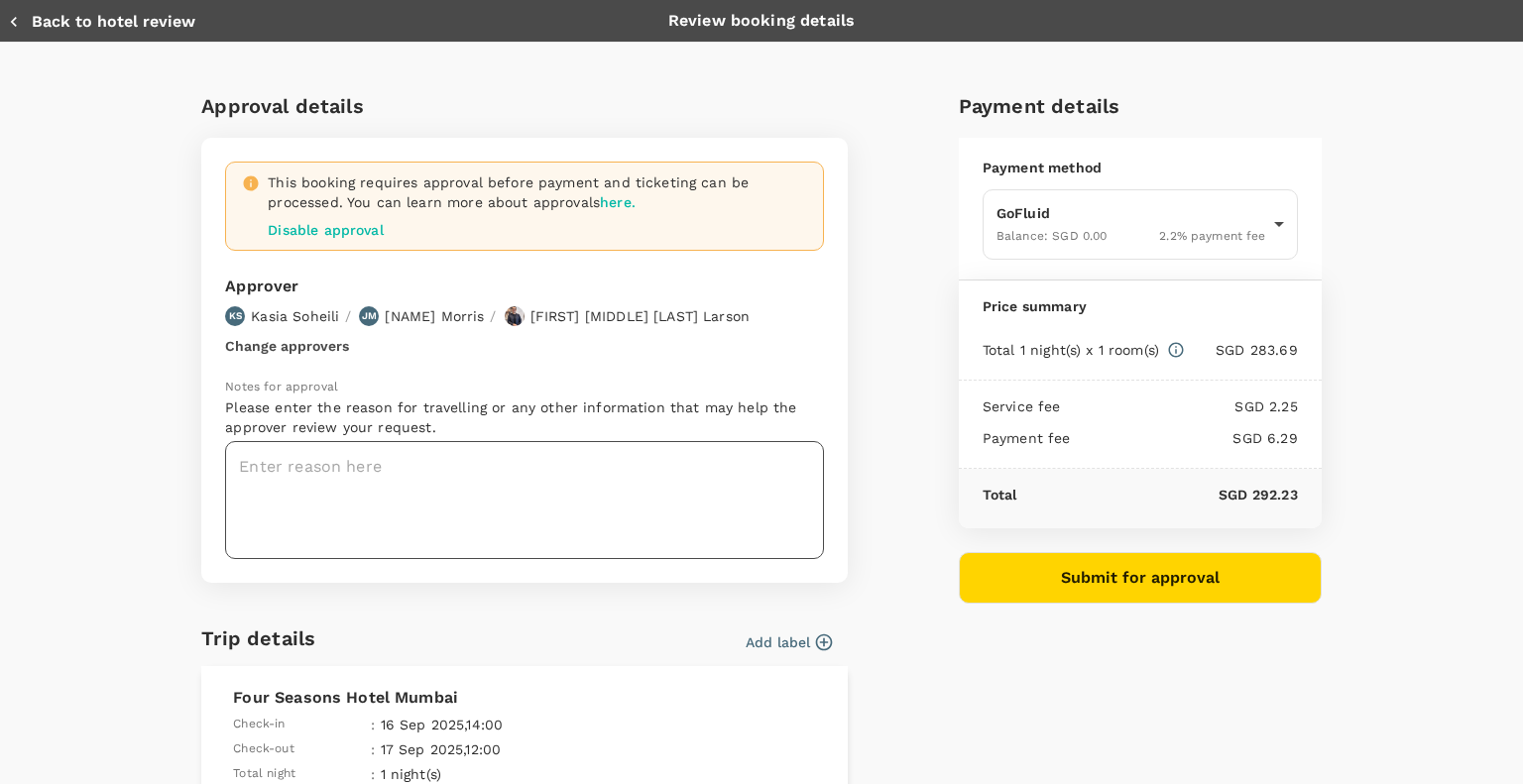 click at bounding box center (525, 500) 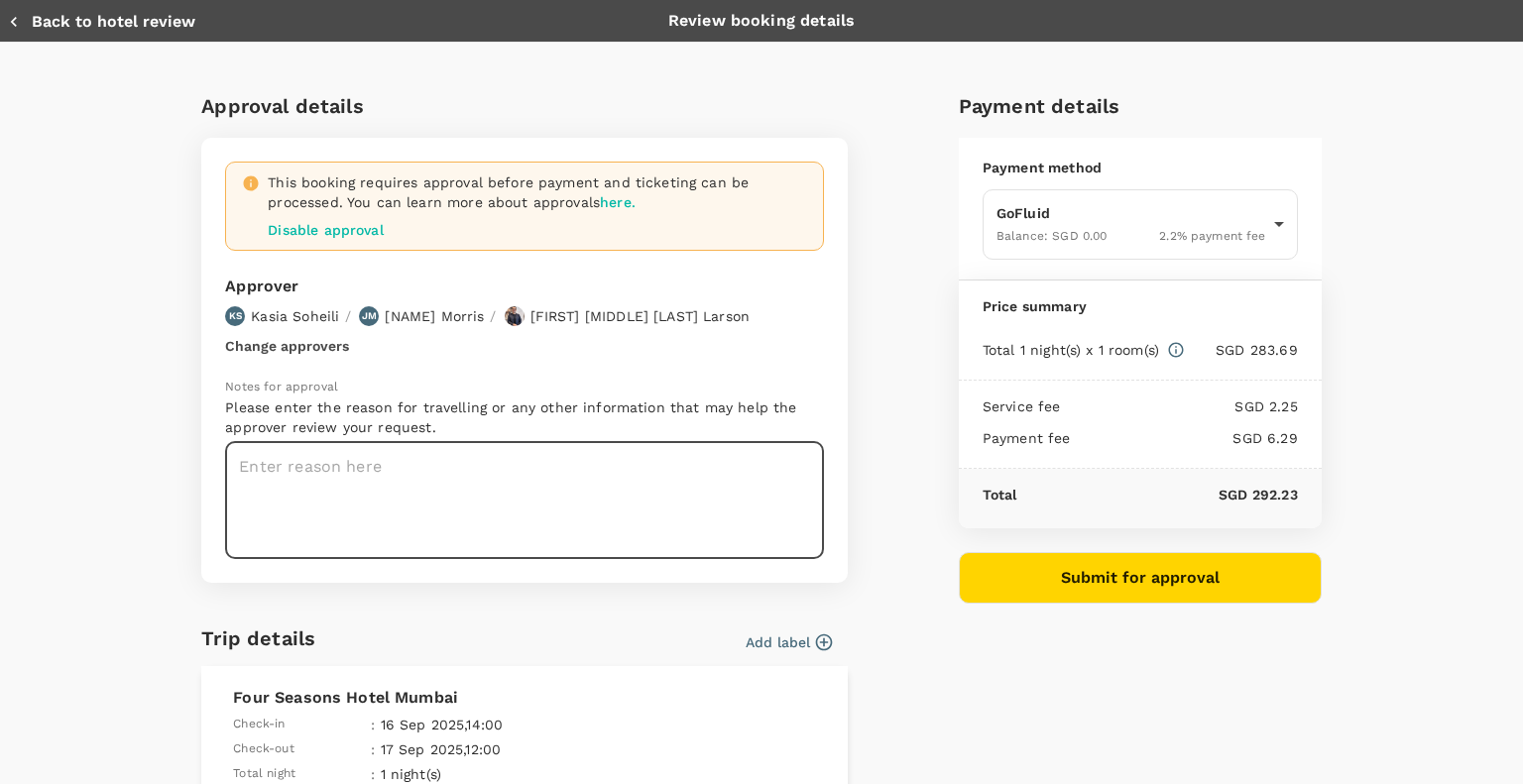 type on "g" 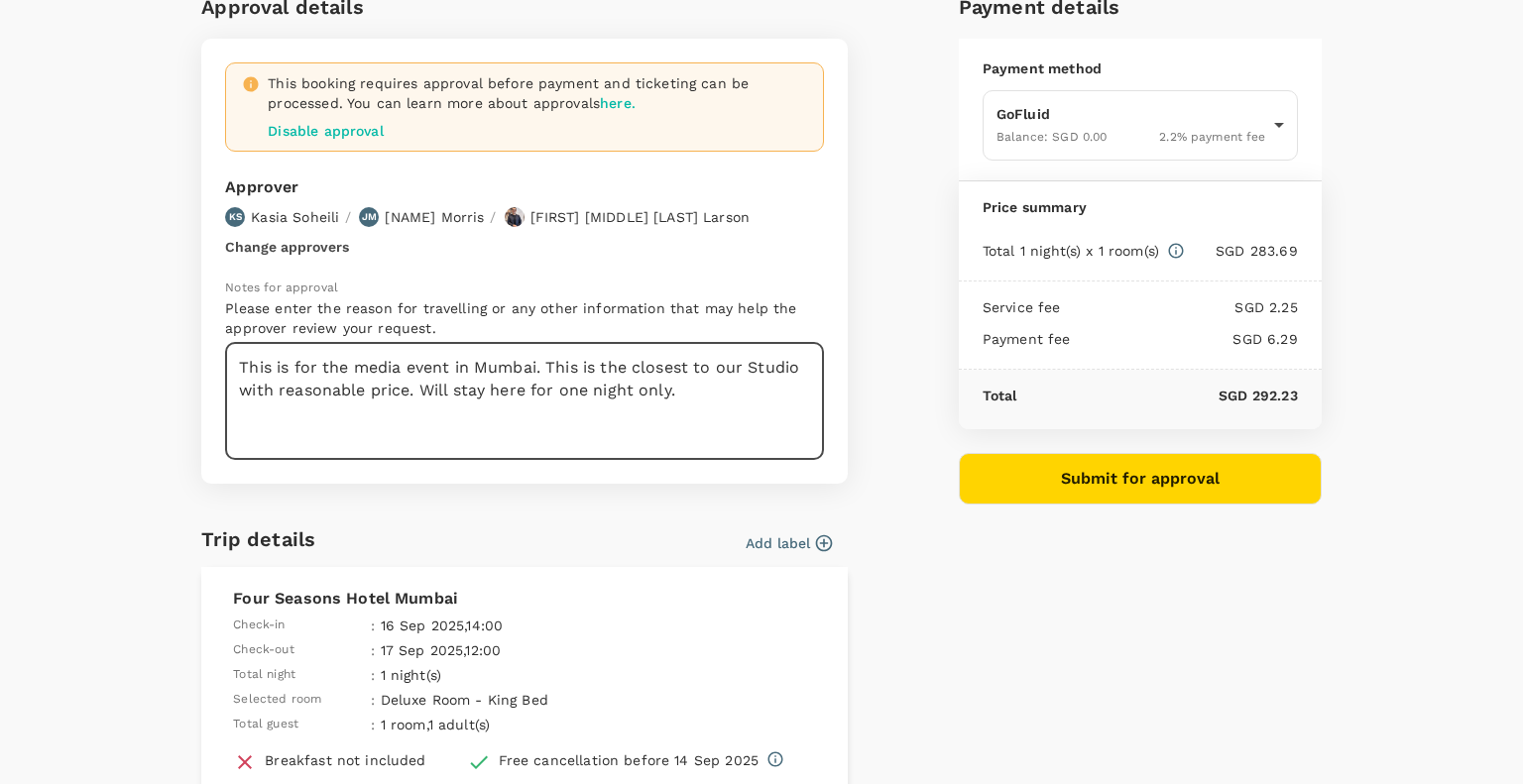 scroll, scrollTop: 0, scrollLeft: 0, axis: both 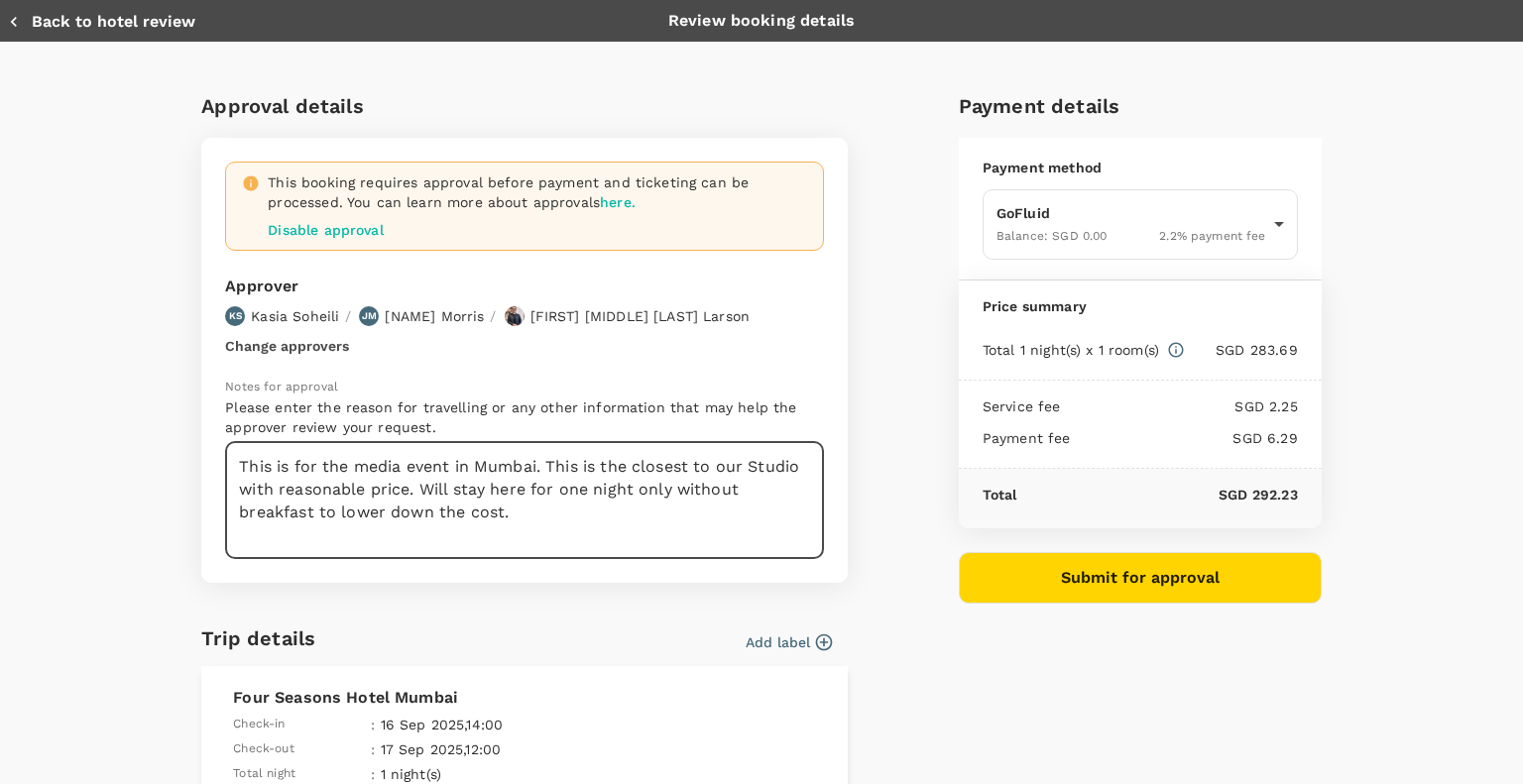 type on "This is for the media event in Mumbai. This is the closest to our Studio with reasonable price. Will stay here for one night only without breakfast to lower down the cost." 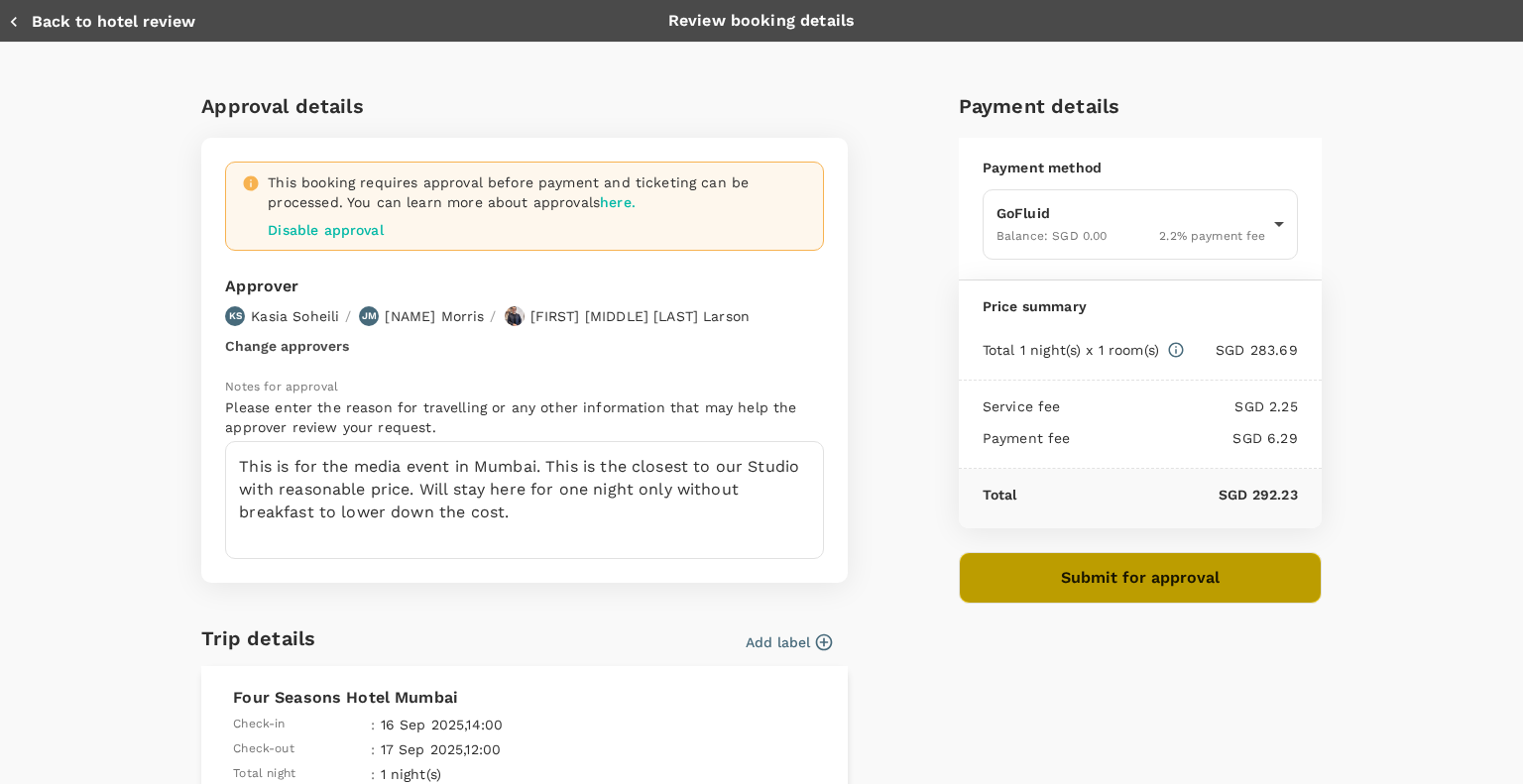 click on "Submit for approval" at bounding box center (1140, 578) 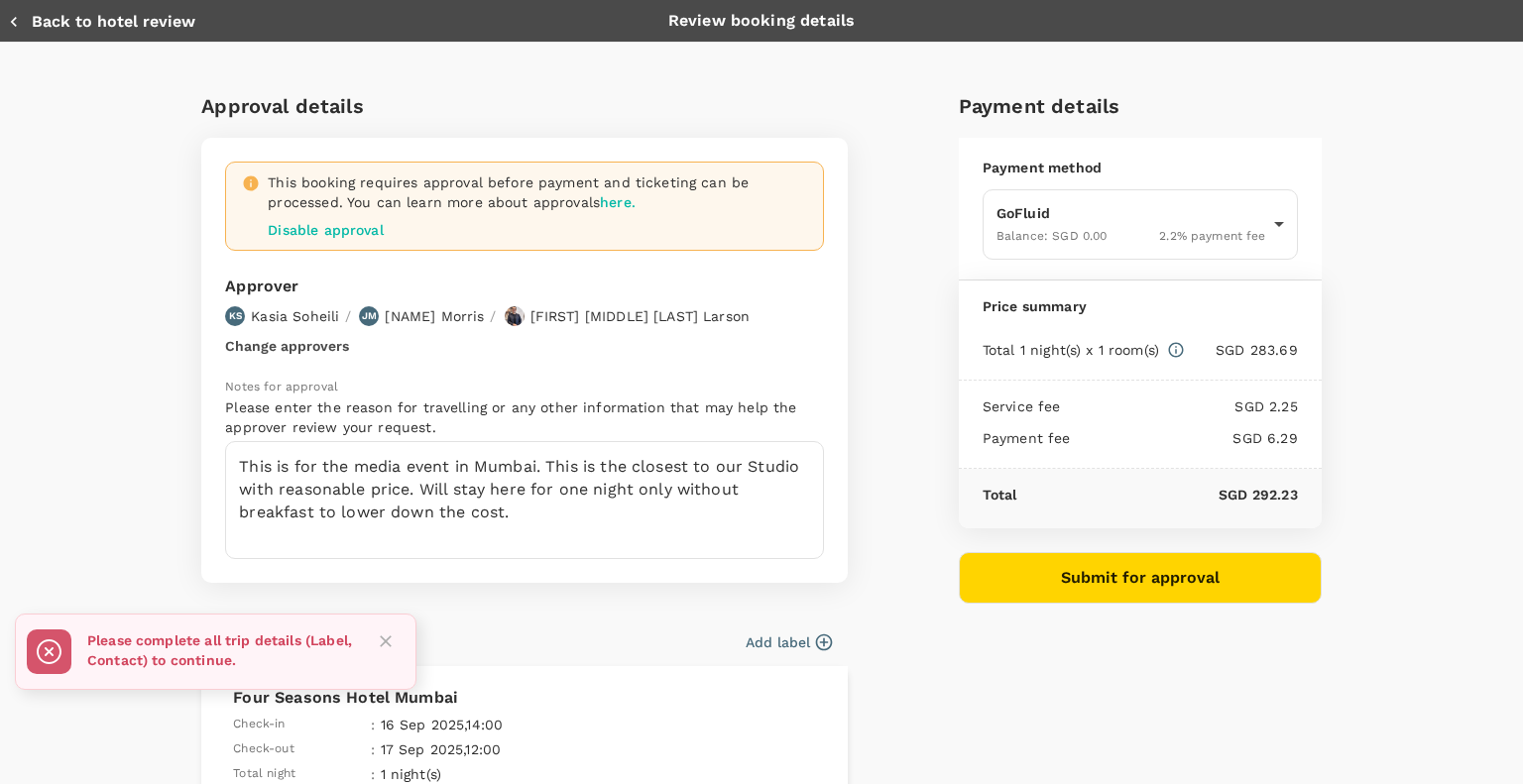 click on "Add label" at bounding box center [788, 642] 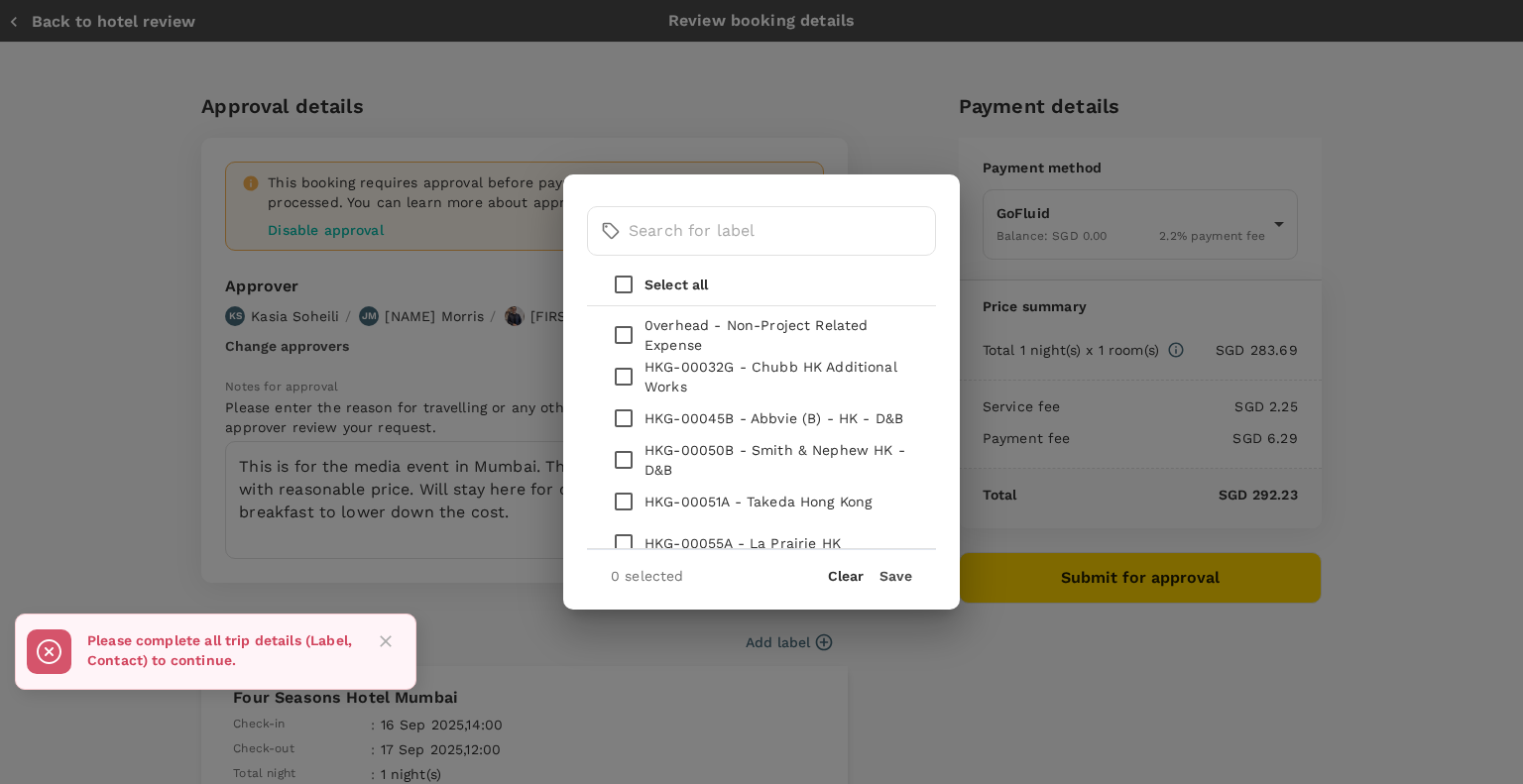 click at bounding box center [624, 335] 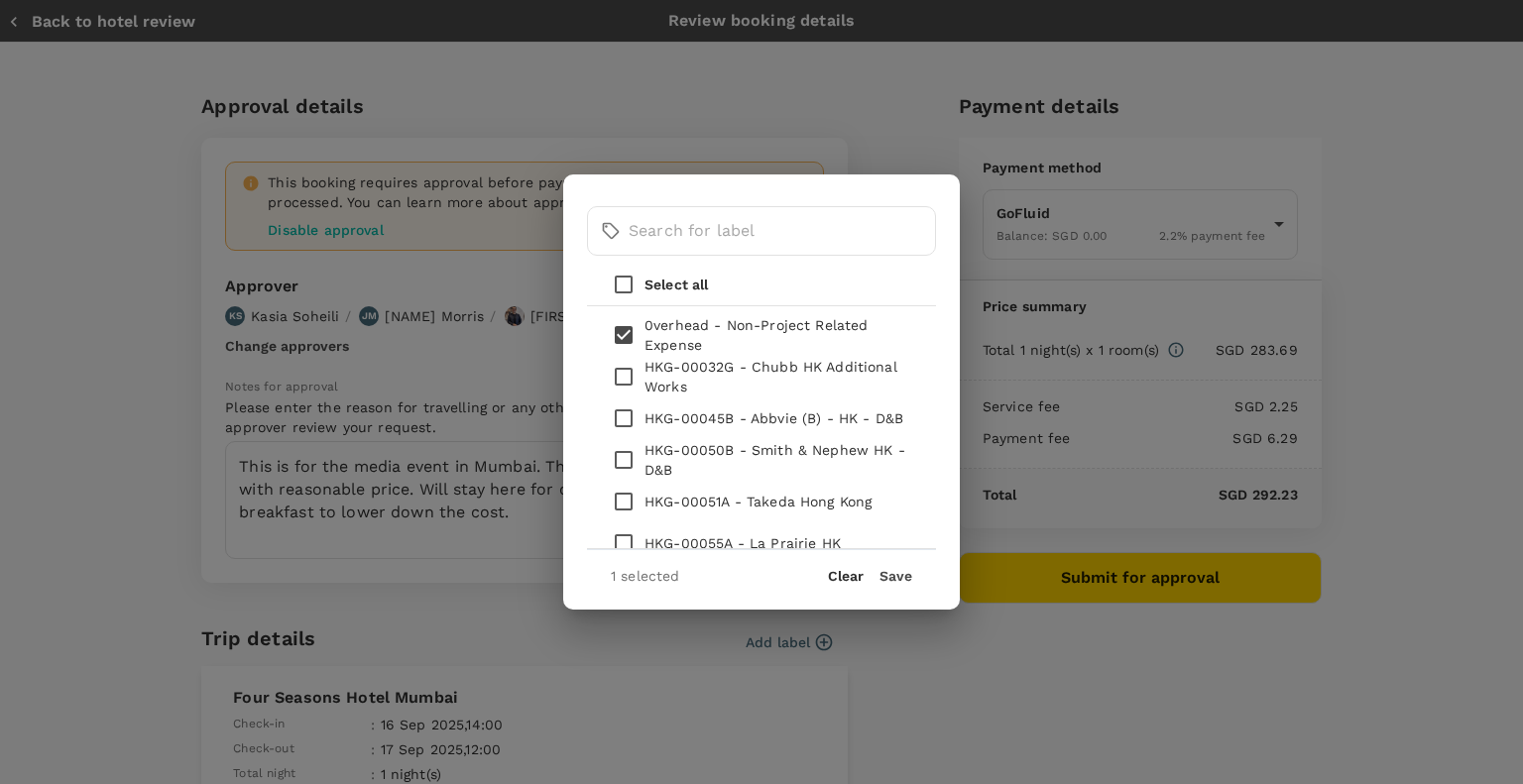 click on "Save" at bounding box center [895, 576] 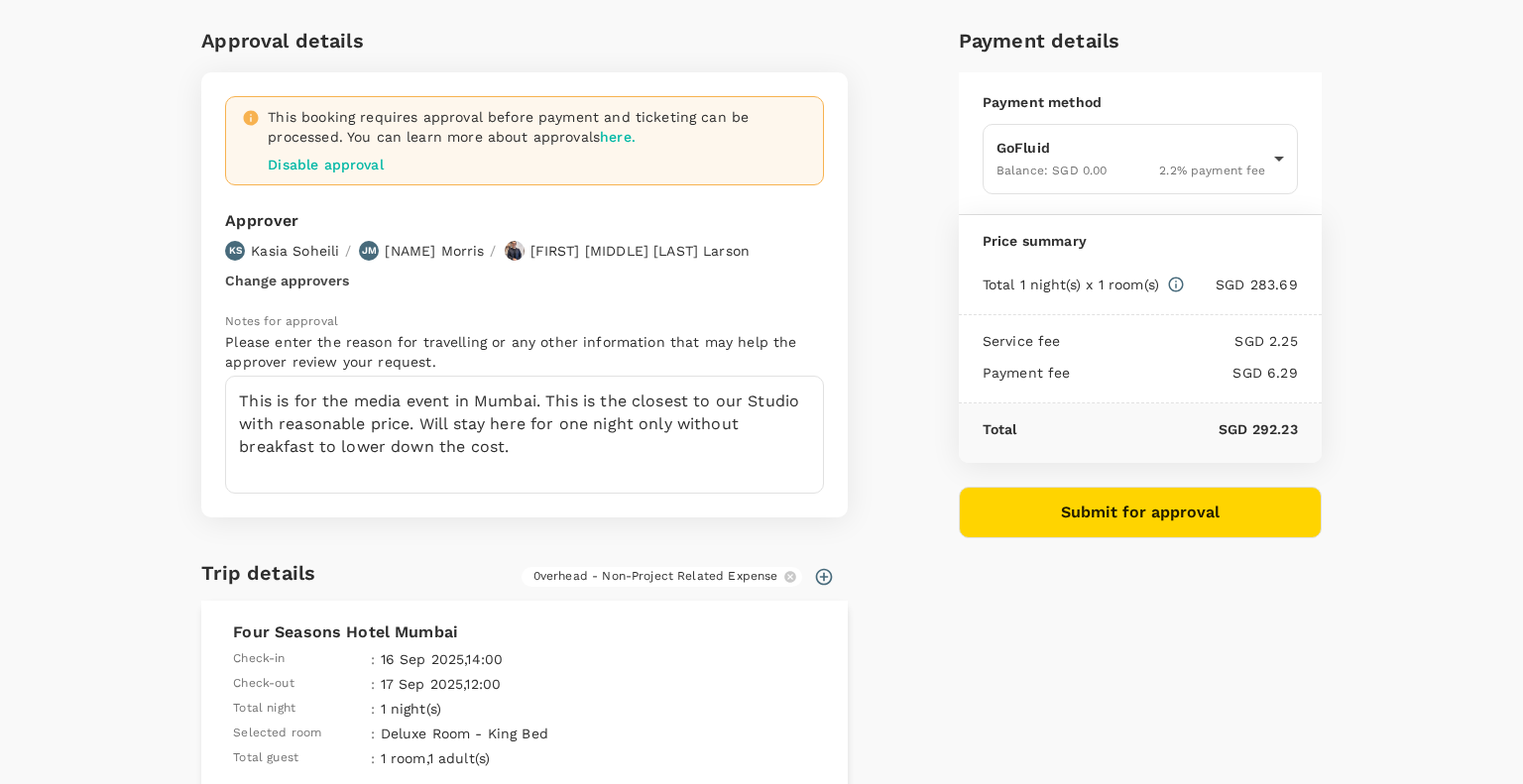 scroll, scrollTop: 99, scrollLeft: 0, axis: vertical 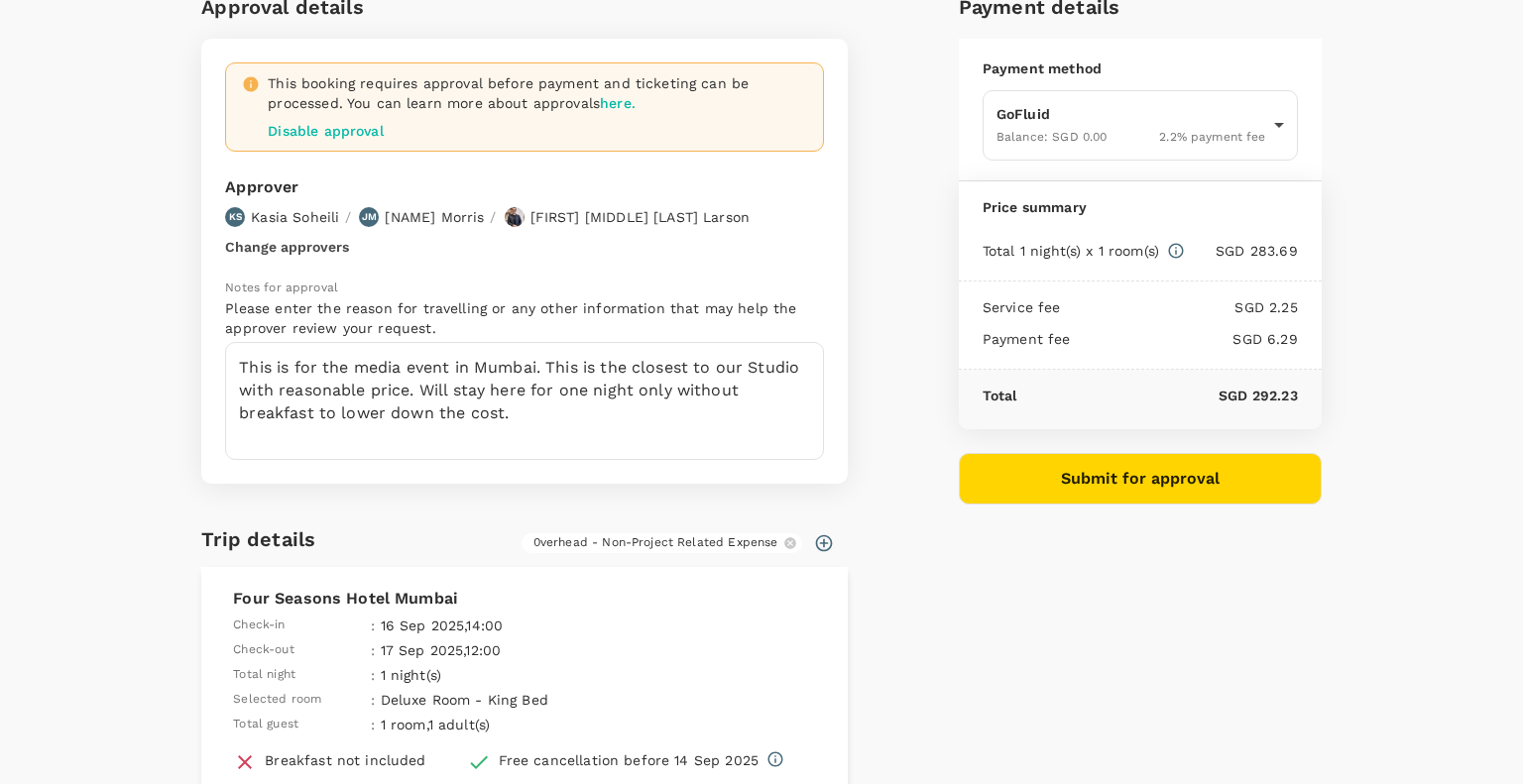 click on "Submit for approval" at bounding box center (1140, 479) 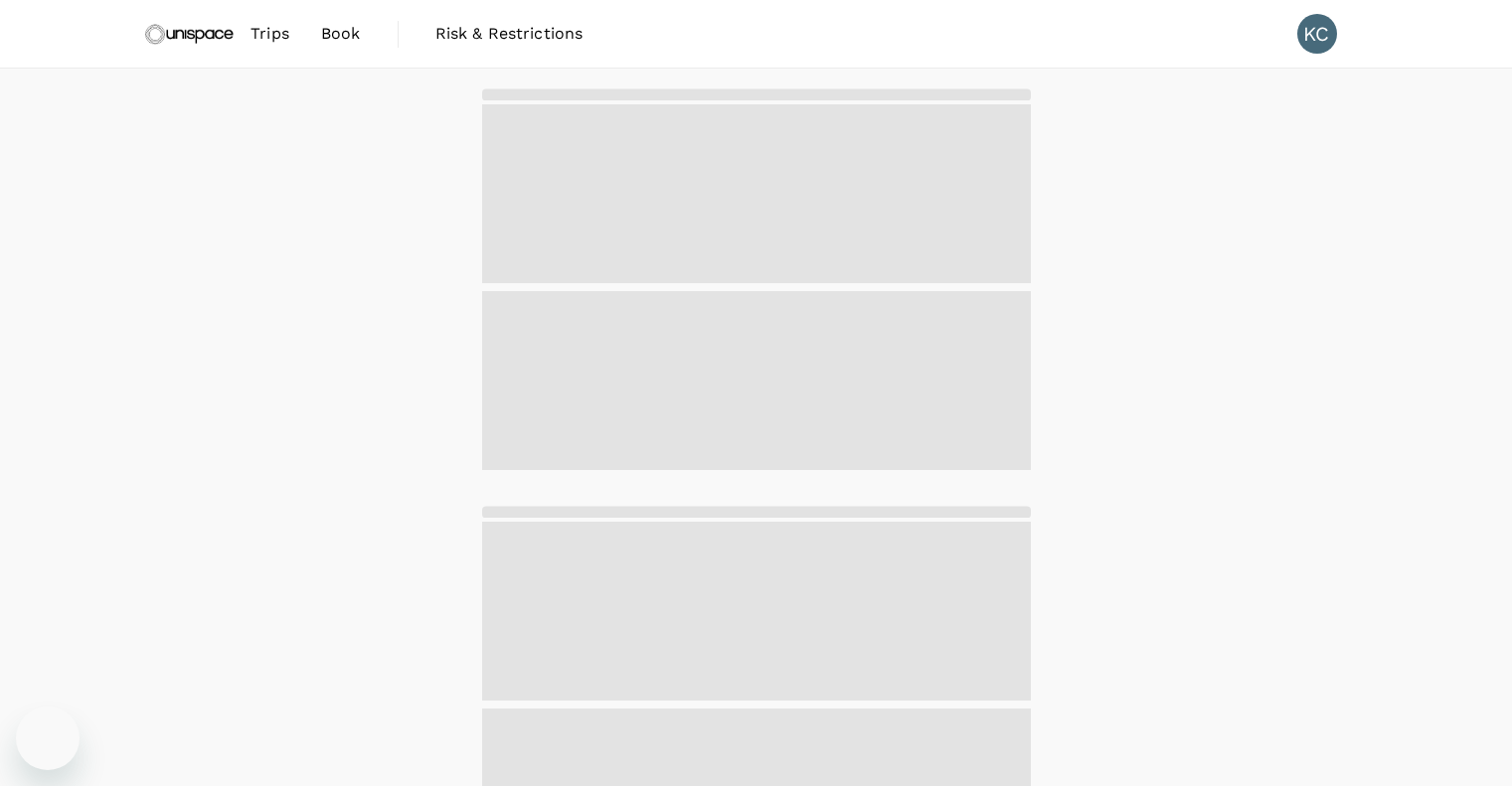 scroll, scrollTop: 0, scrollLeft: 0, axis: both 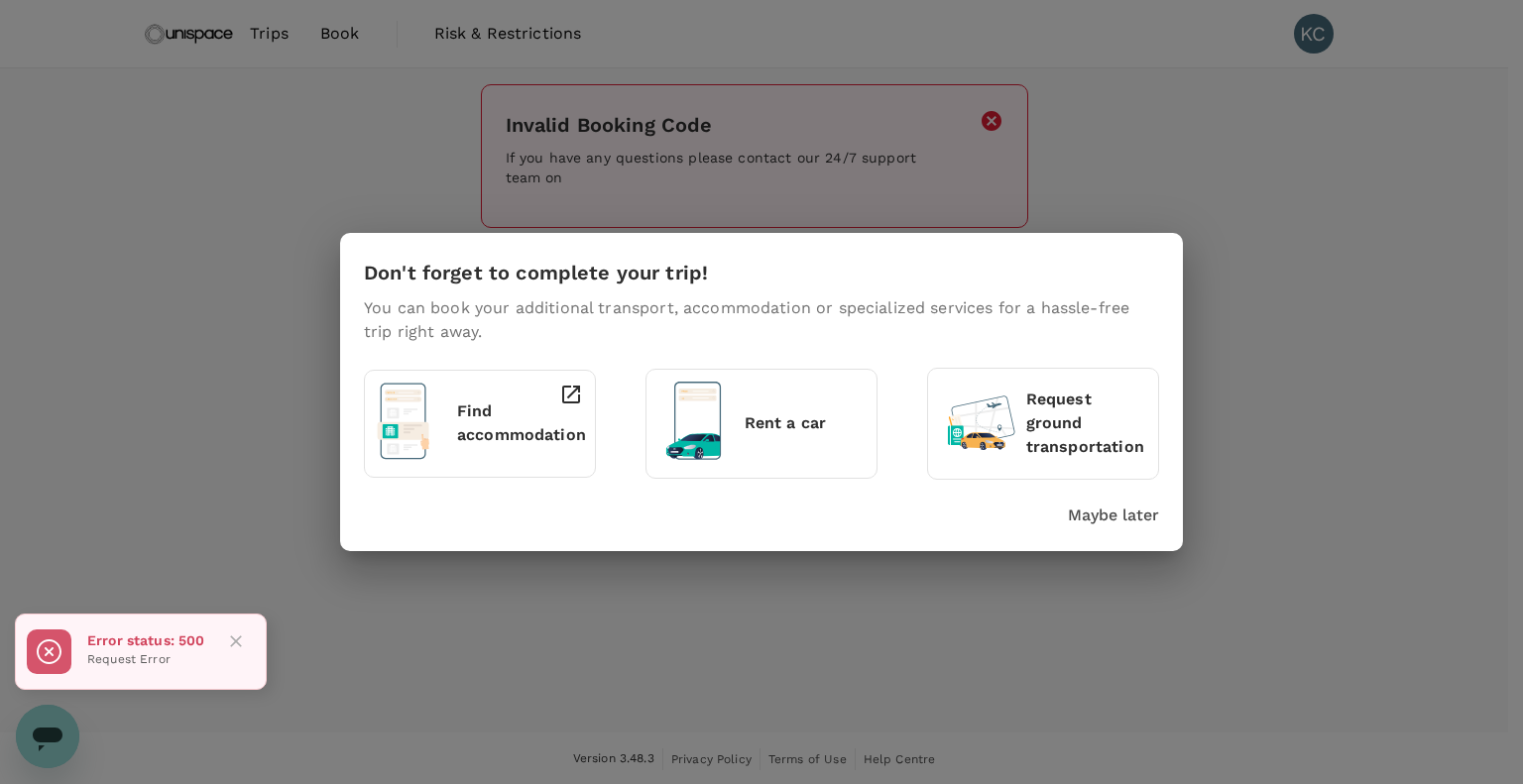click on "Don't forget to complete your trip! You can book your additional transport, accommodation or specialized services for a hassle-free trip right away. Find accommodation Rent a car Request ground transportation Maybe later" at bounding box center [762, 392] 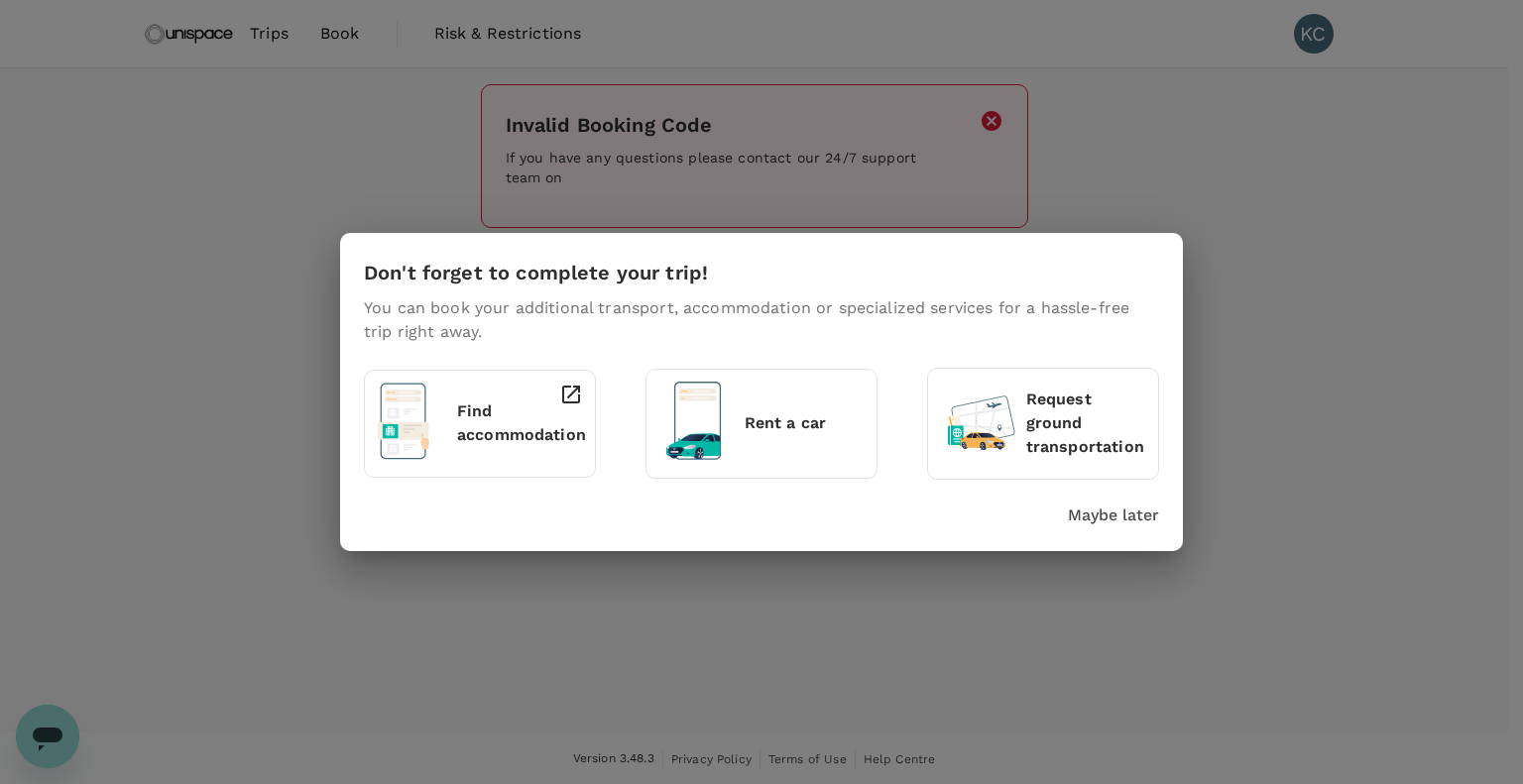 click on "Don't forget to complete your trip! You can book your additional transport, accommodation or specialized services for a hassle-free trip right away. Find accommodation Rent a car Request ground transportation Maybe later" at bounding box center [762, 392] 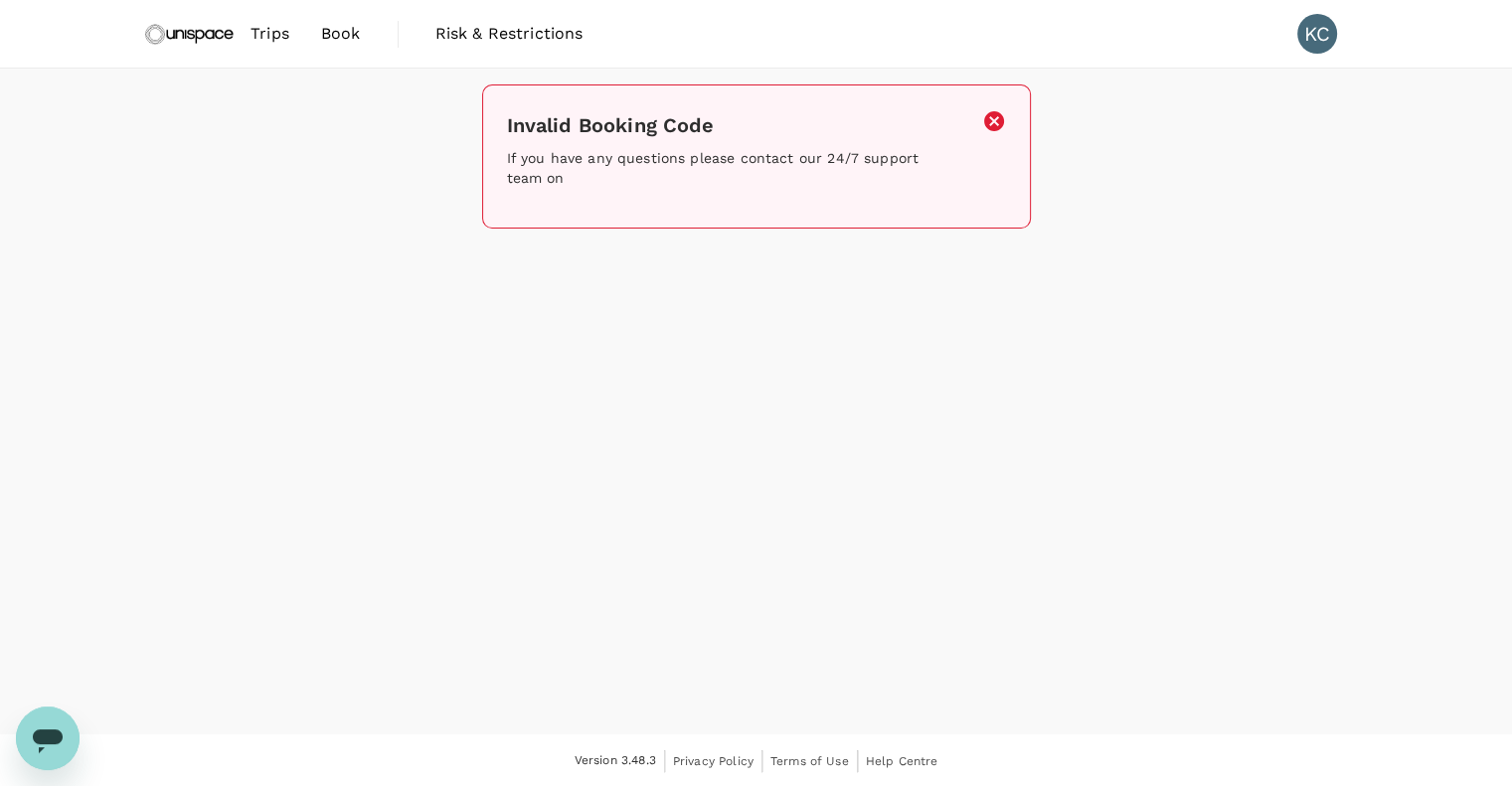 click on "Book" at bounding box center (341, 34) 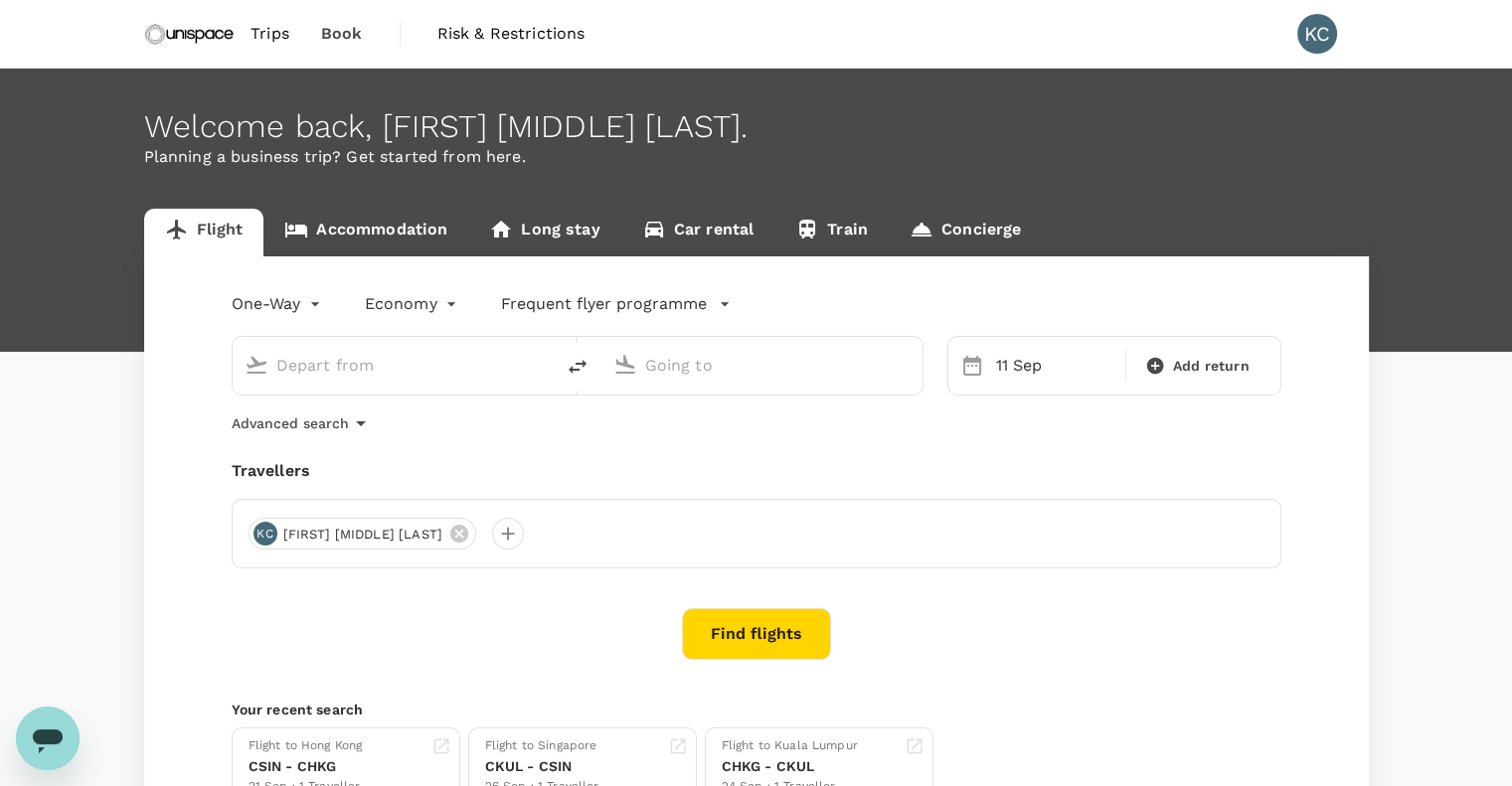 type on "Singapore, Singapore (any)" 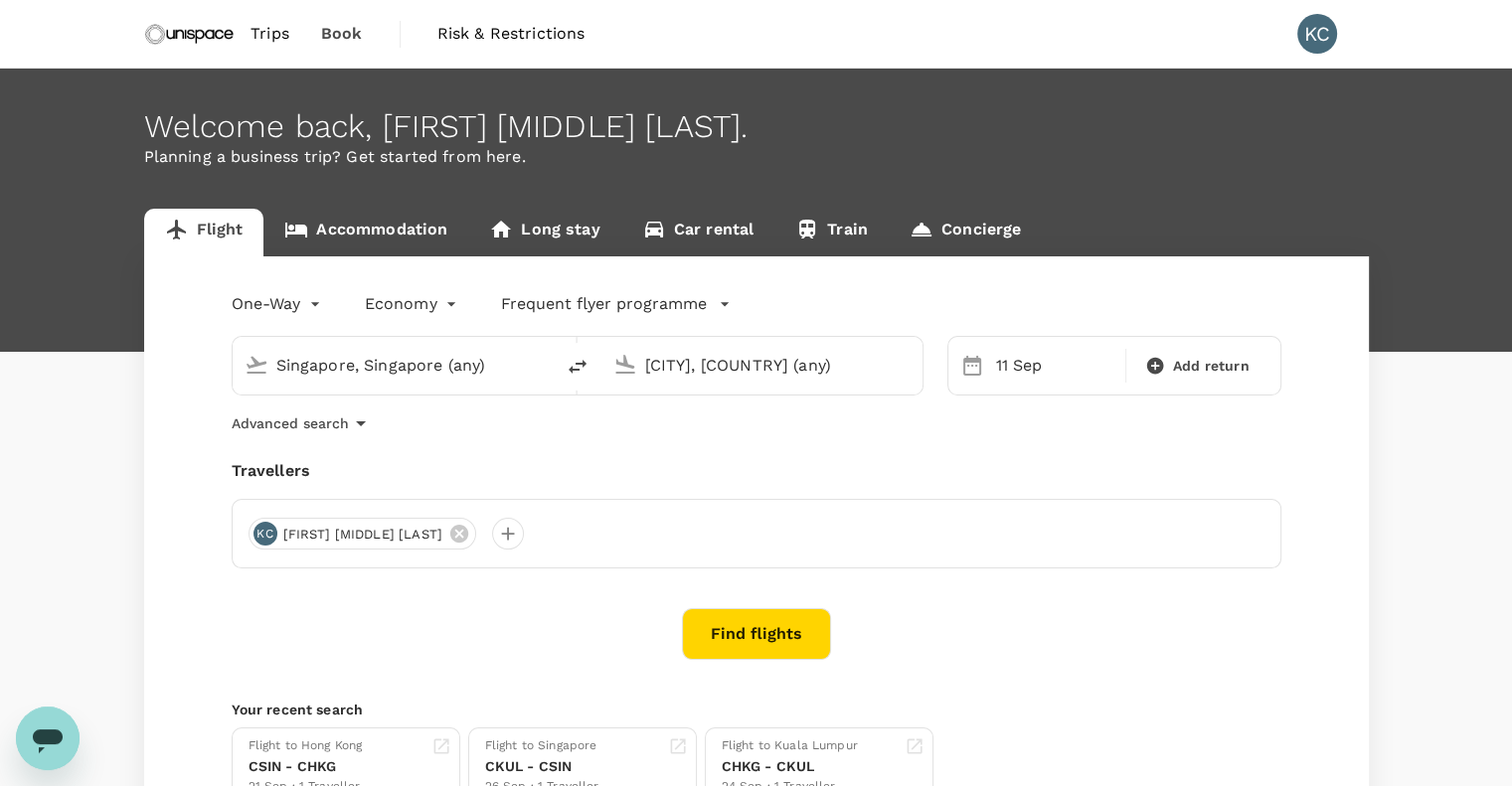 type 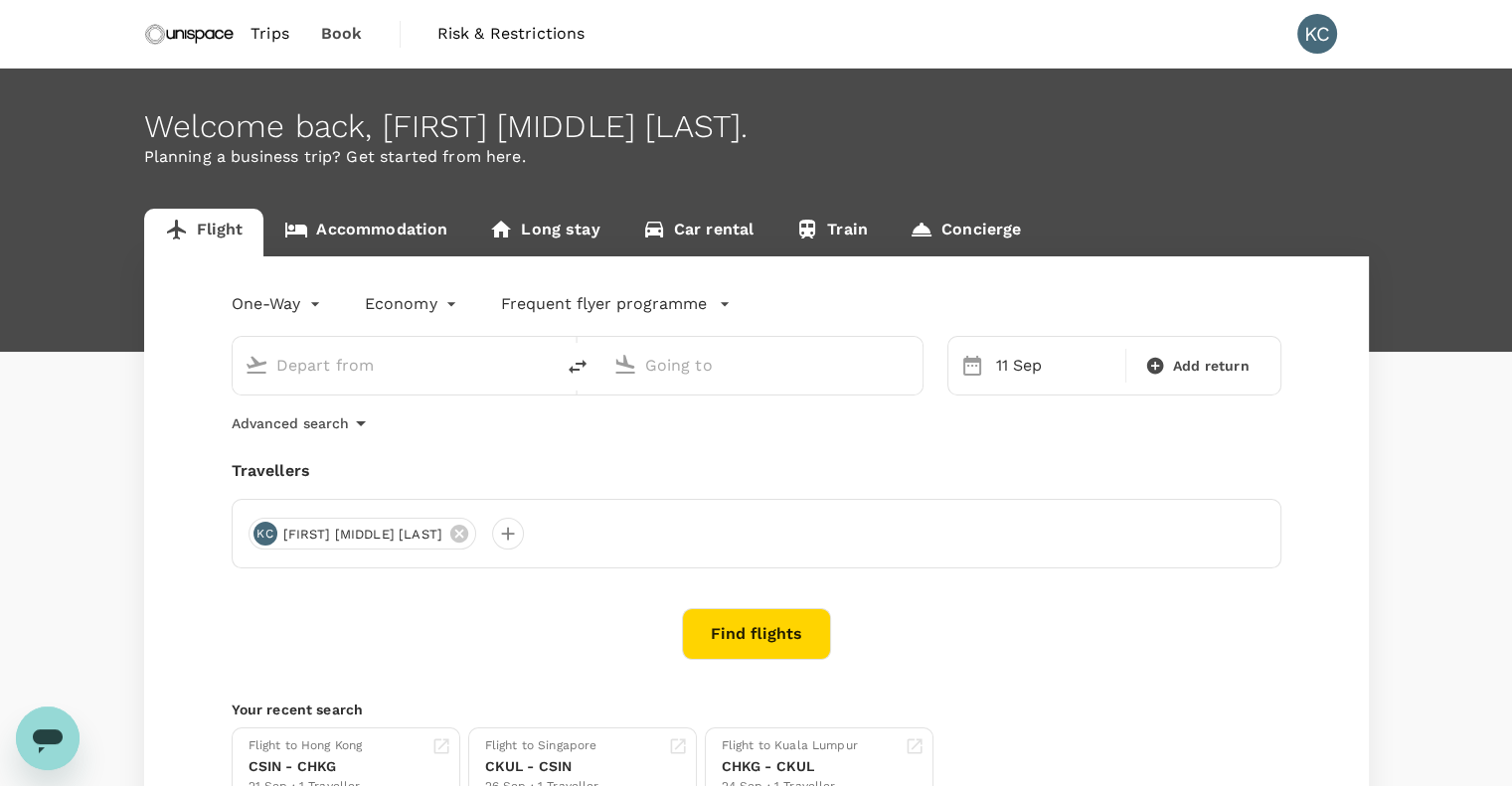 type on "Singapore, Singapore (any)" 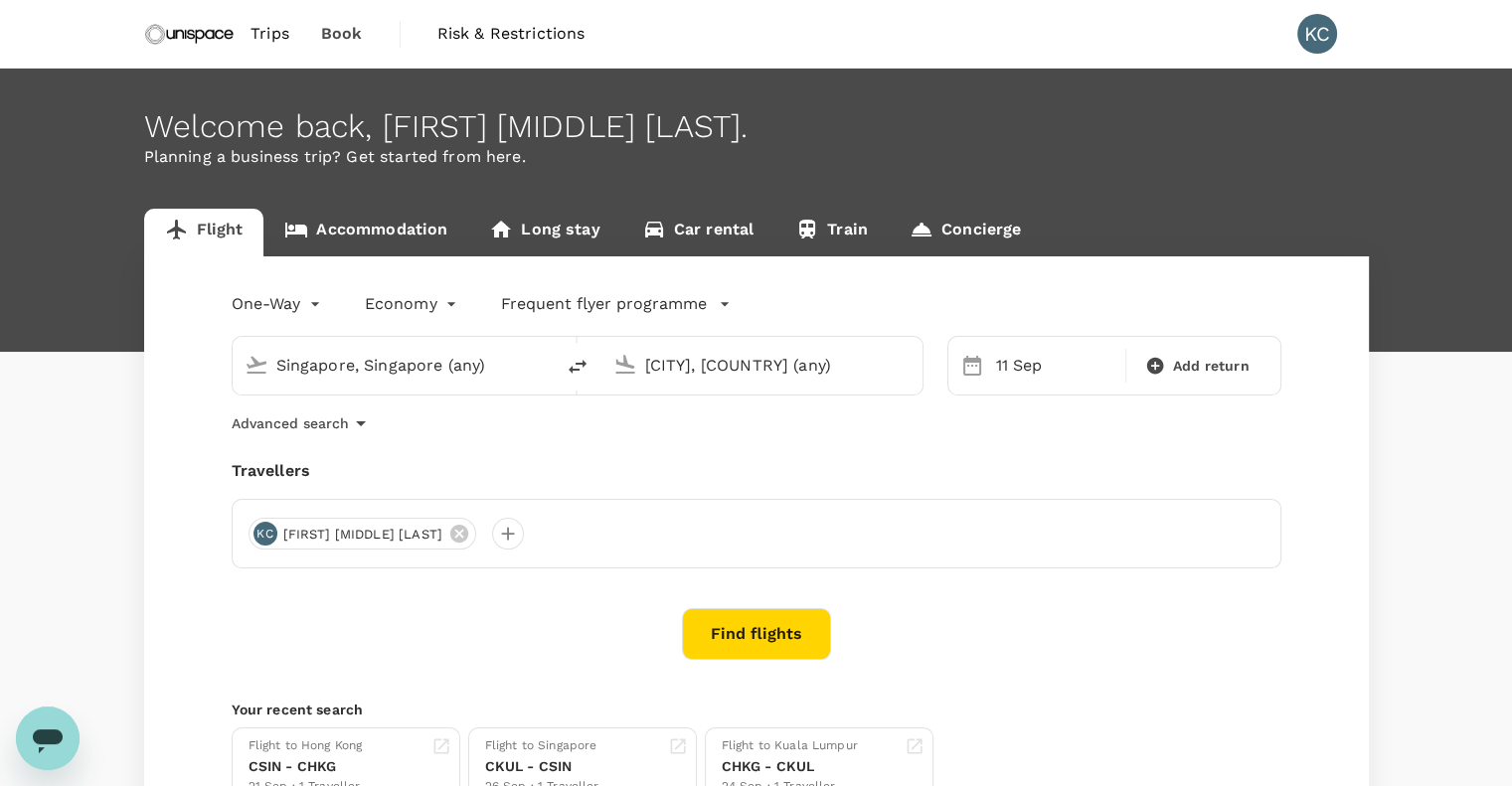 click on "Trips" at bounding box center [269, 34] 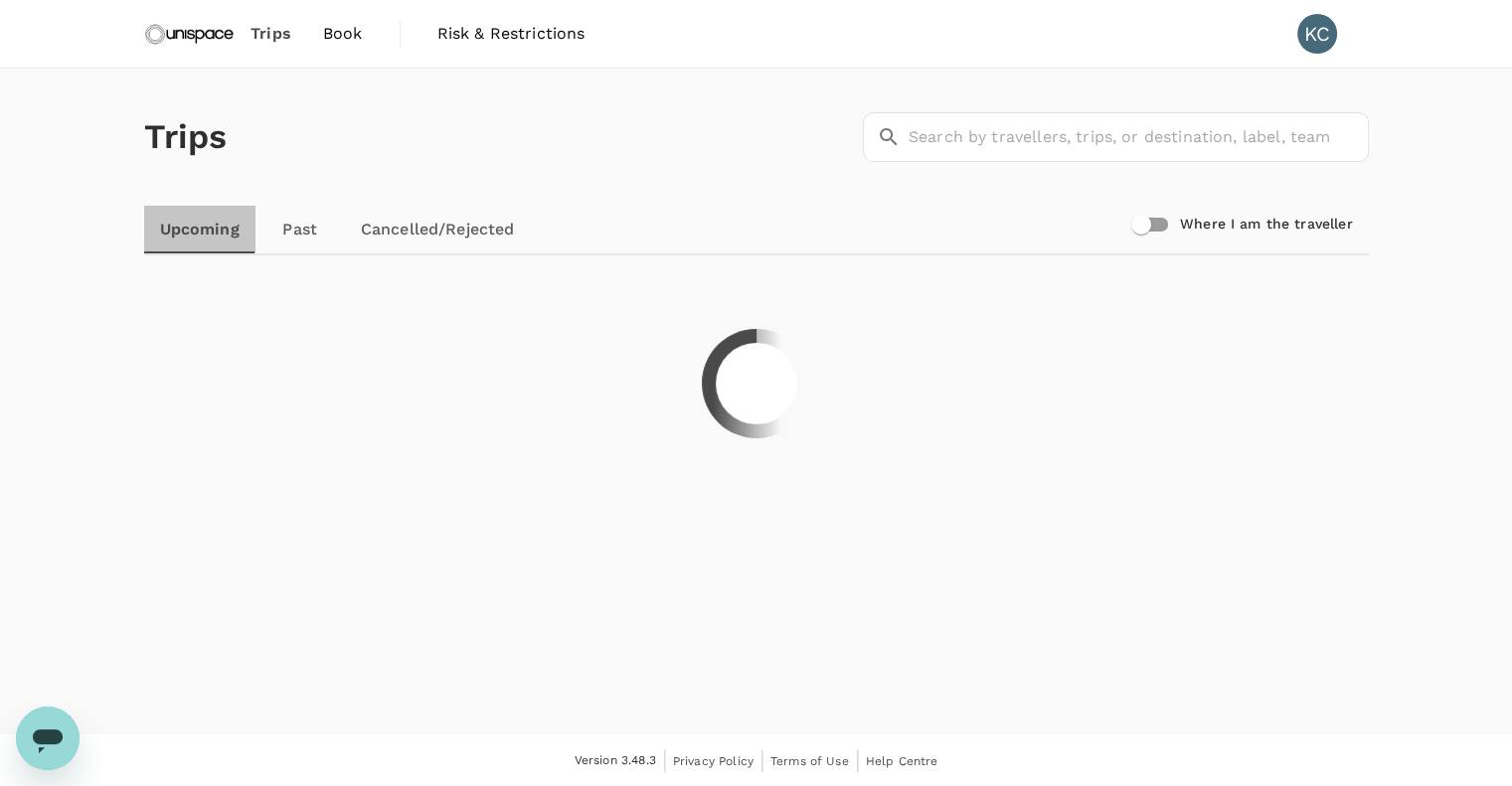 click on "Upcoming" at bounding box center [200, 230] 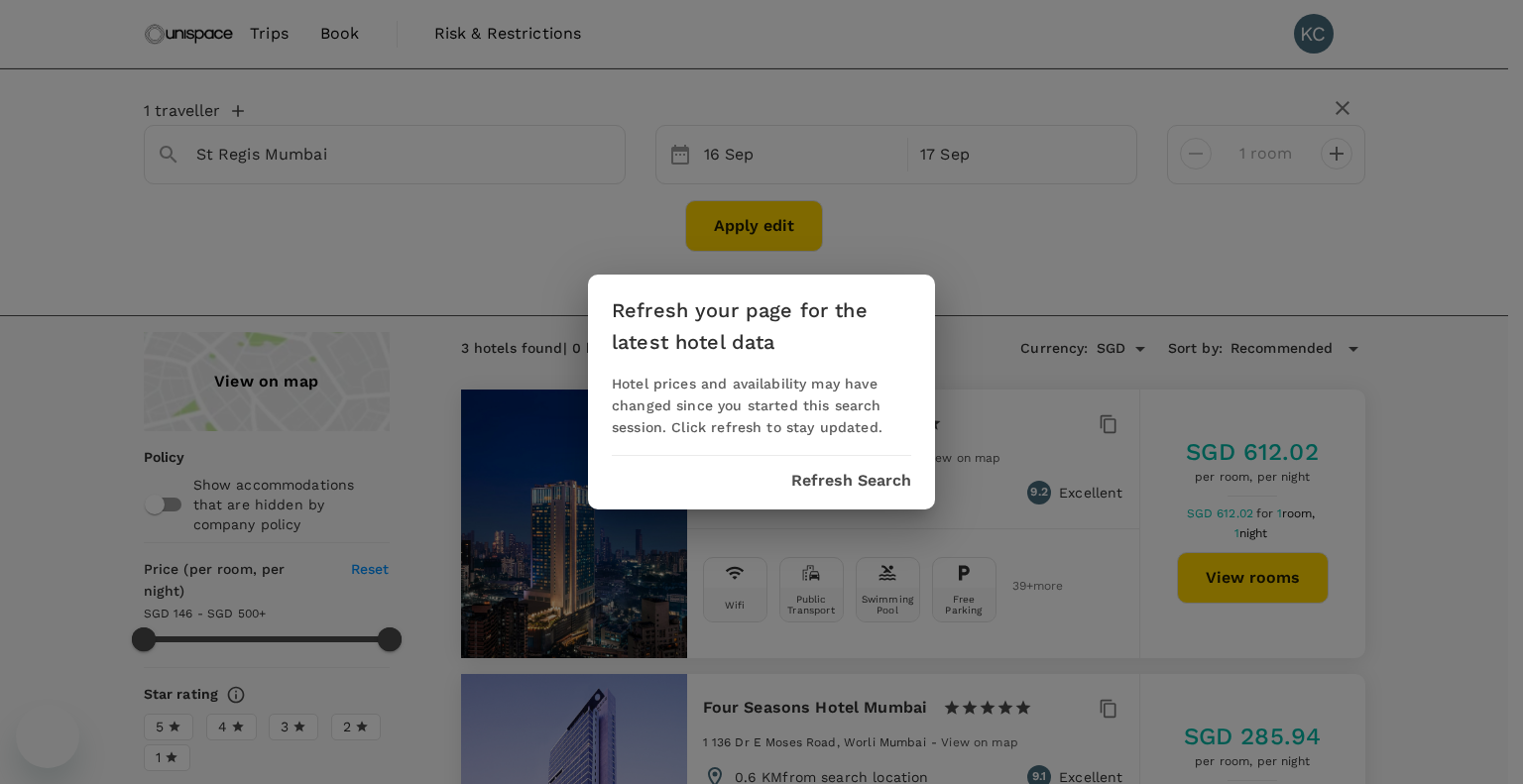 scroll, scrollTop: 287, scrollLeft: 0, axis: vertical 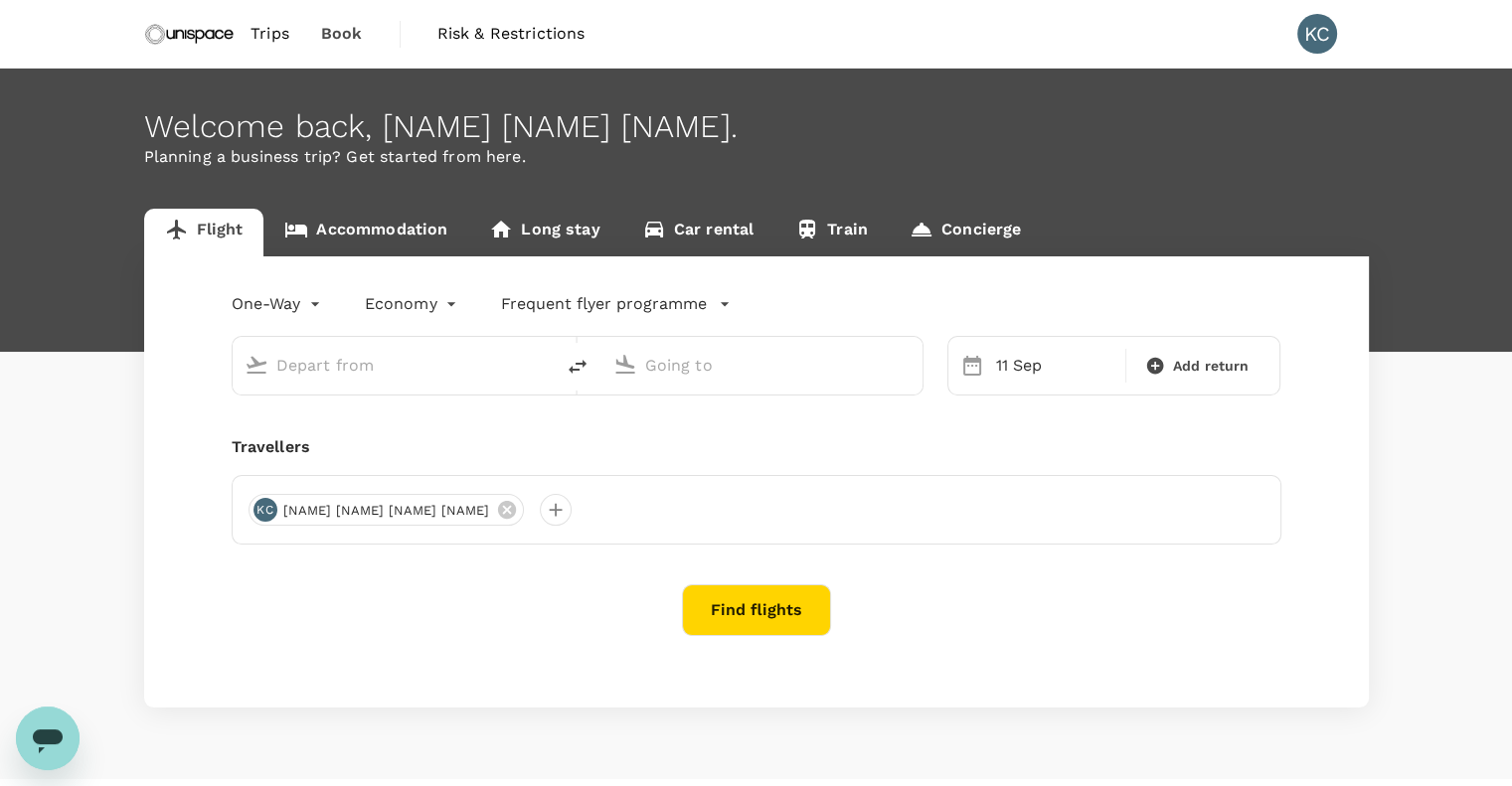 click on "Trips" at bounding box center (269, 34) 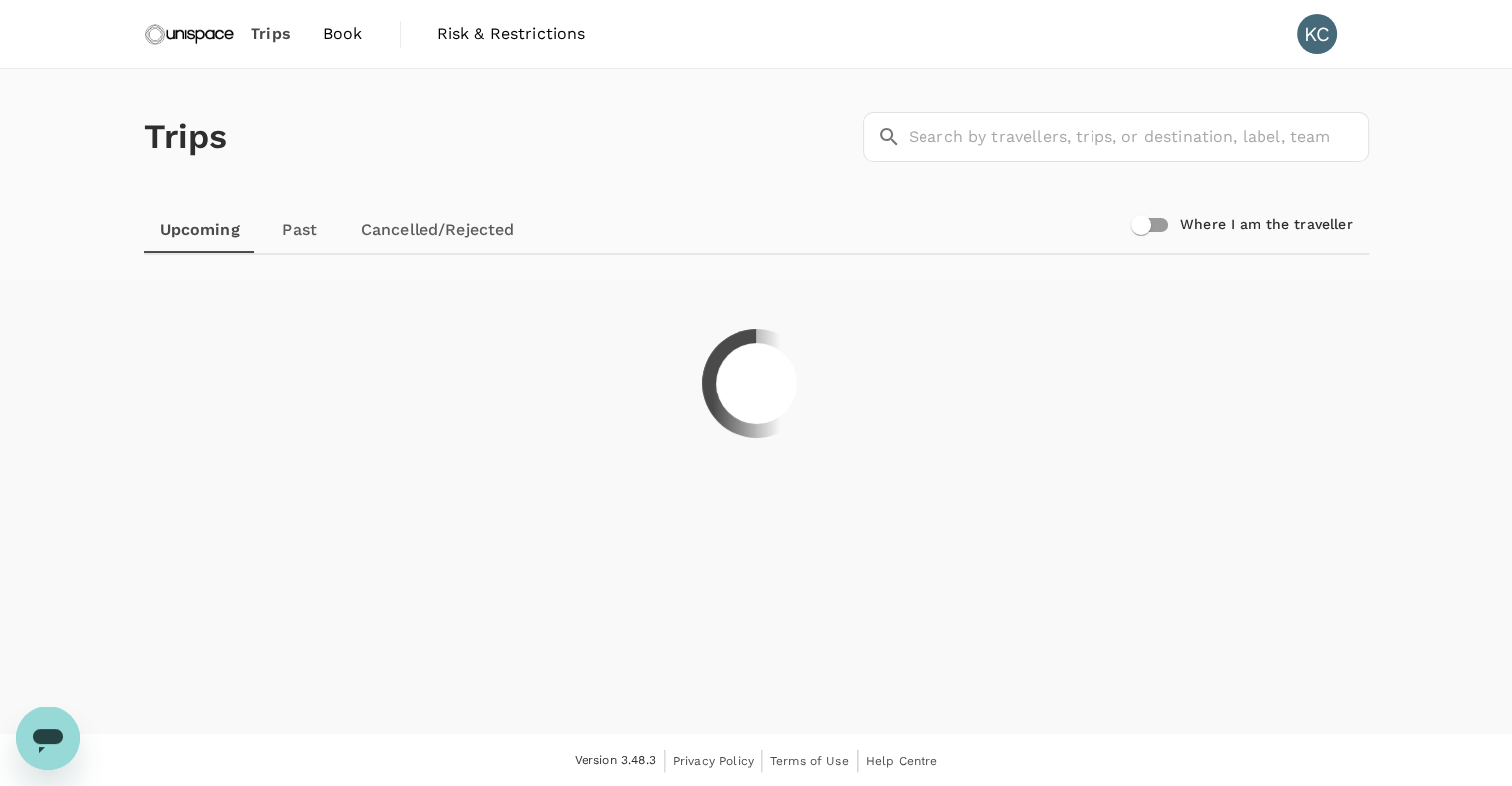 click on "Cancelled/Rejected" at bounding box center [437, 230] 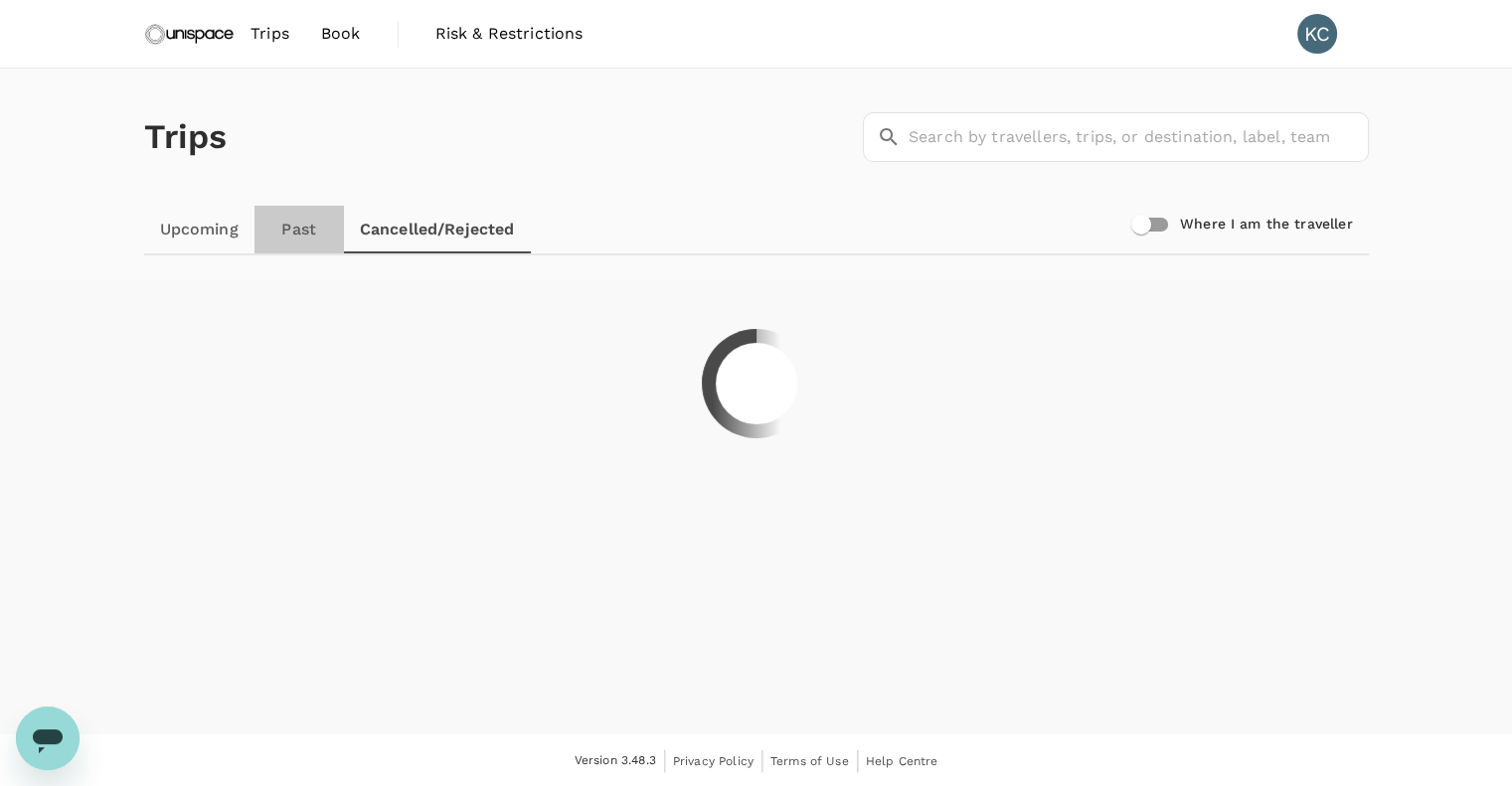 click on "Past" at bounding box center [299, 230] 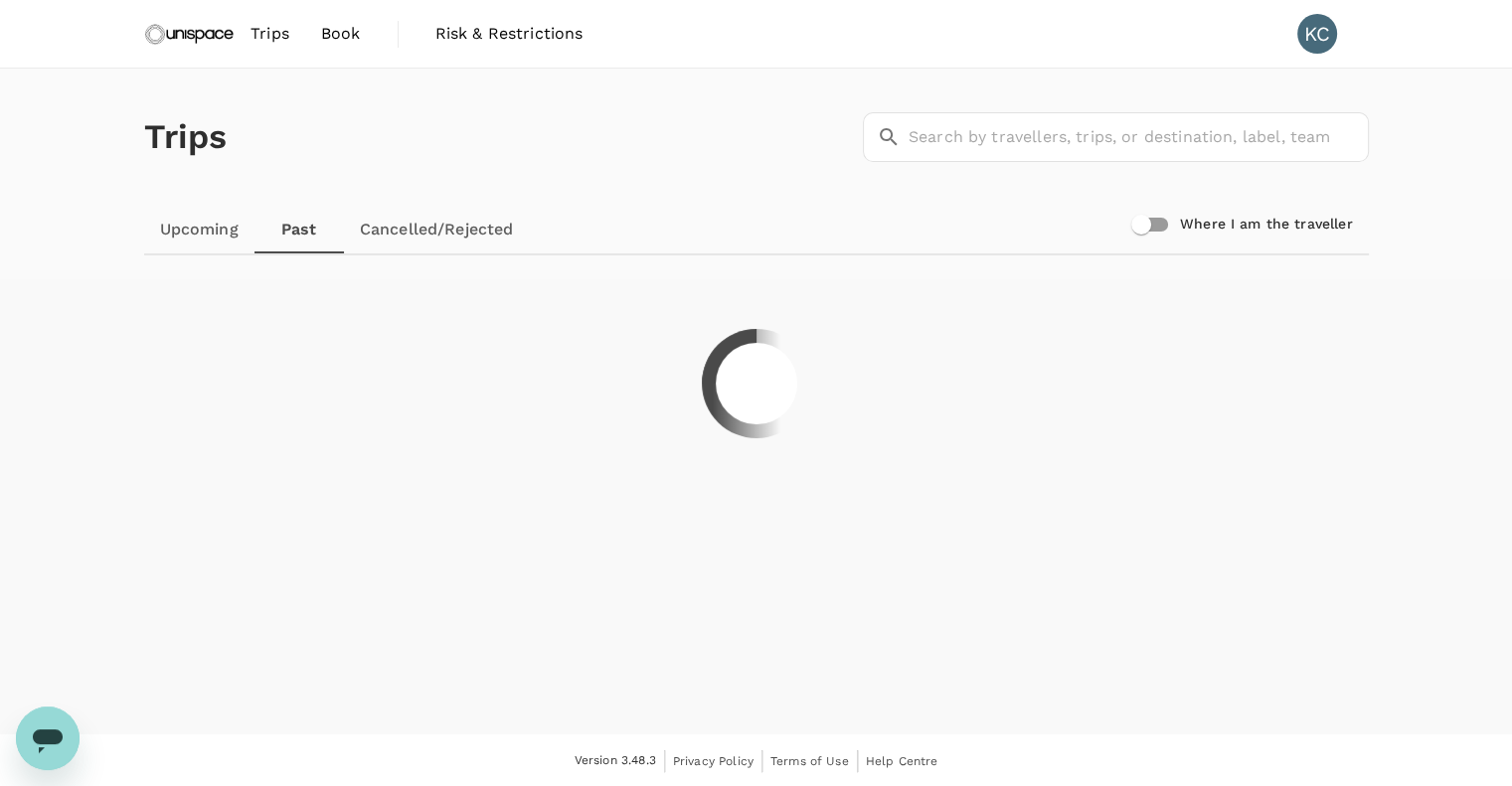 click on "Upcoming" at bounding box center [199, 230] 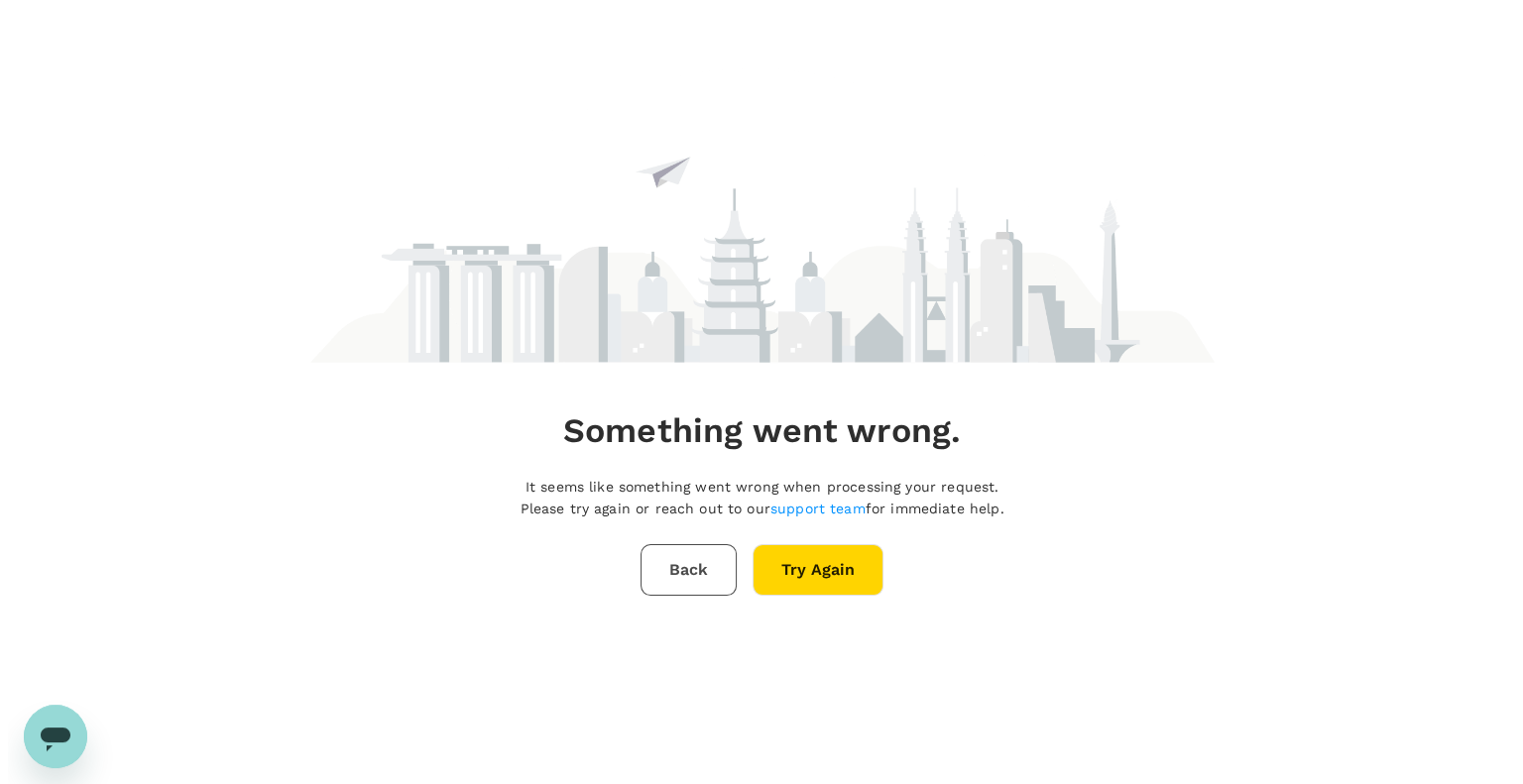 scroll, scrollTop: 0, scrollLeft: 0, axis: both 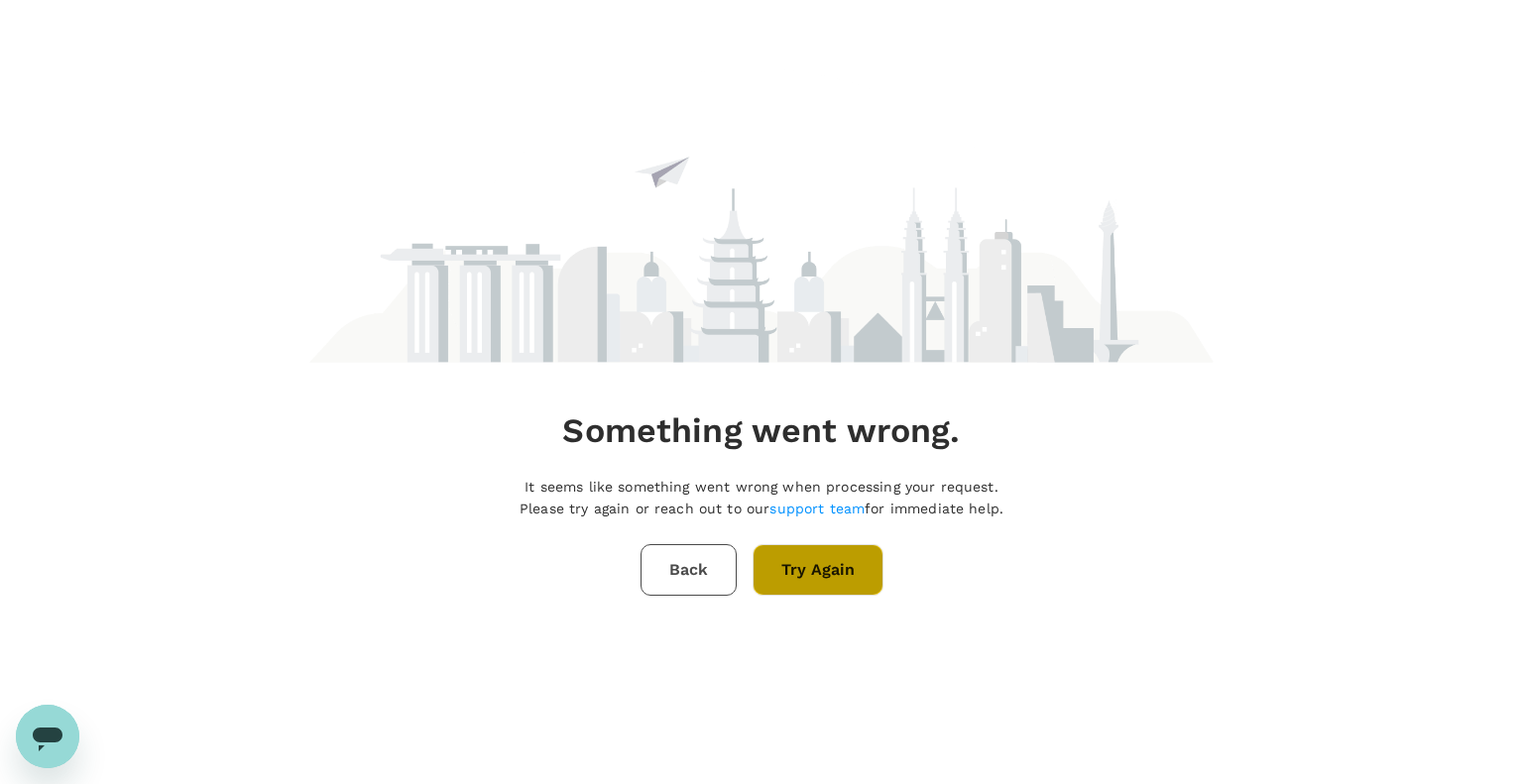 click on "Try Again" at bounding box center [818, 570] 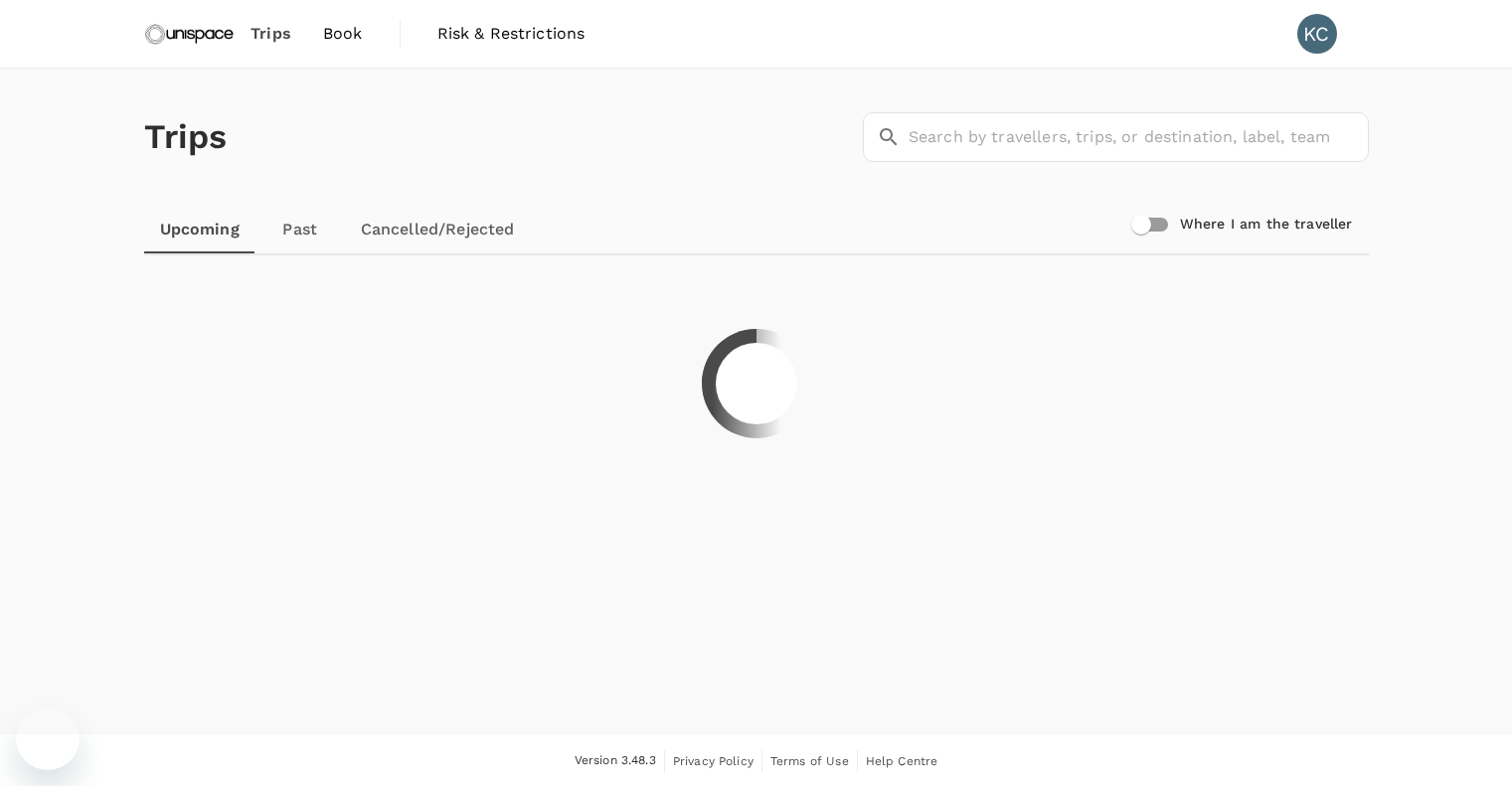 scroll, scrollTop: 0, scrollLeft: 0, axis: both 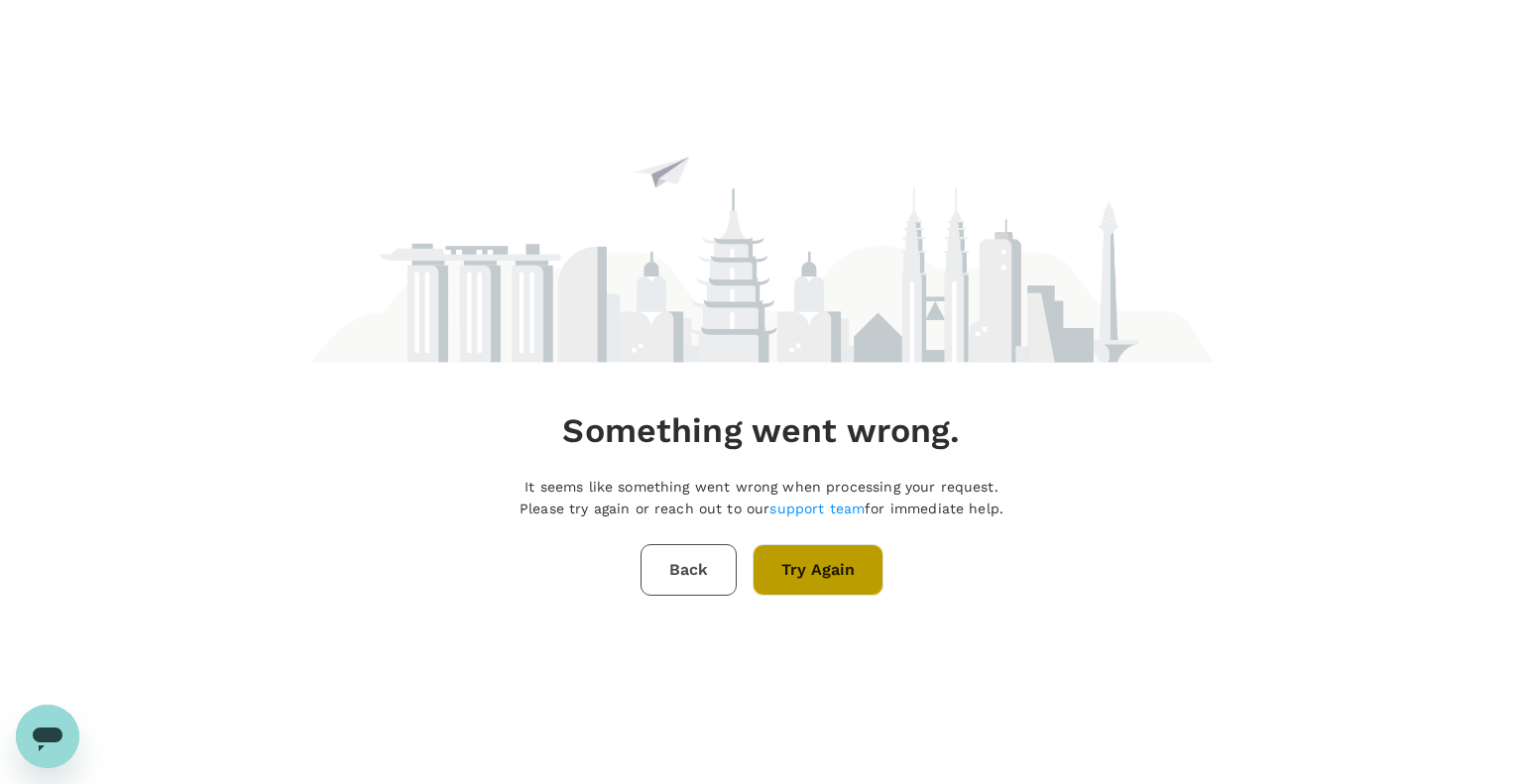 click on "Try Again" at bounding box center (818, 570) 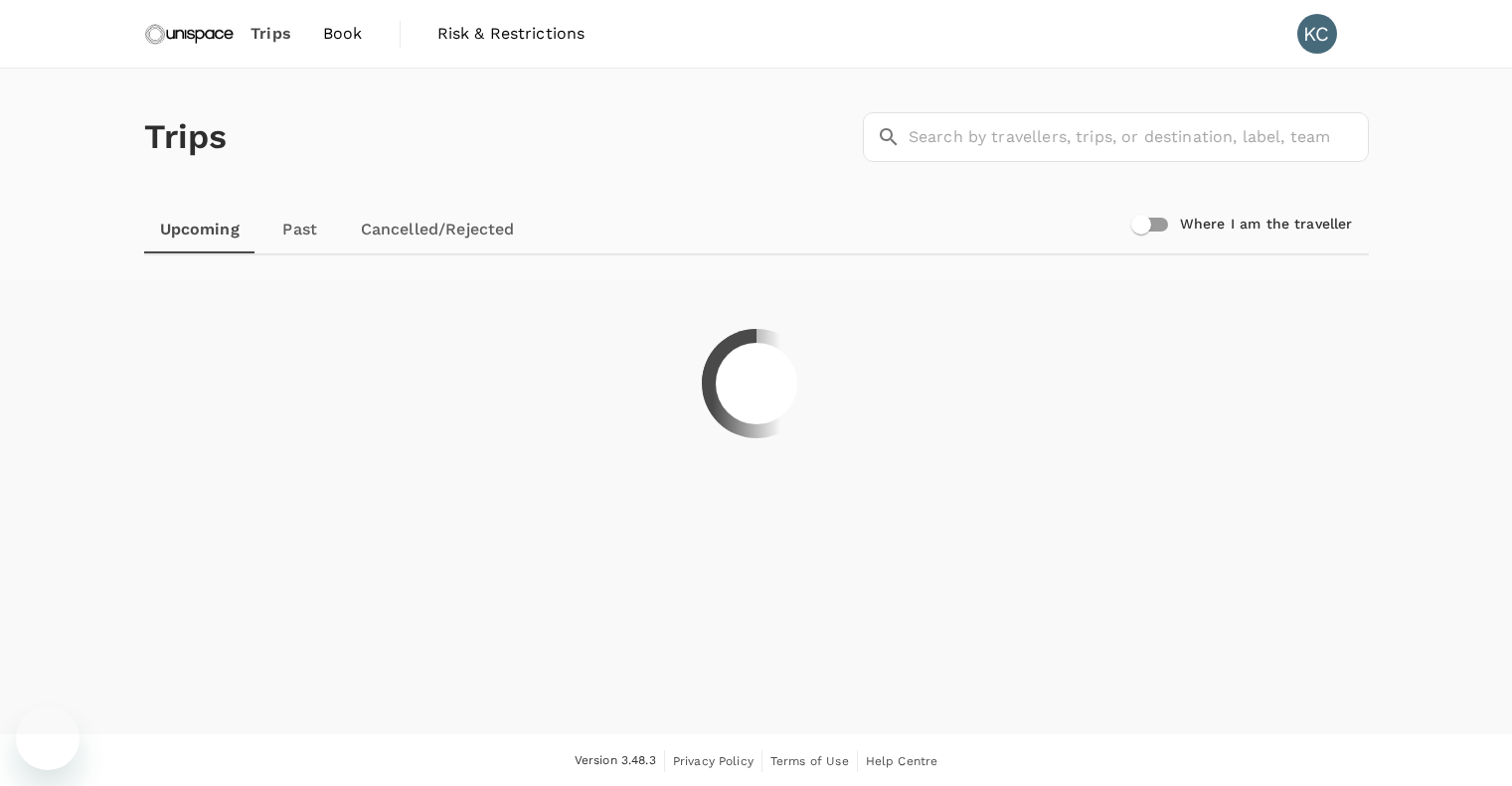 scroll, scrollTop: 0, scrollLeft: 0, axis: both 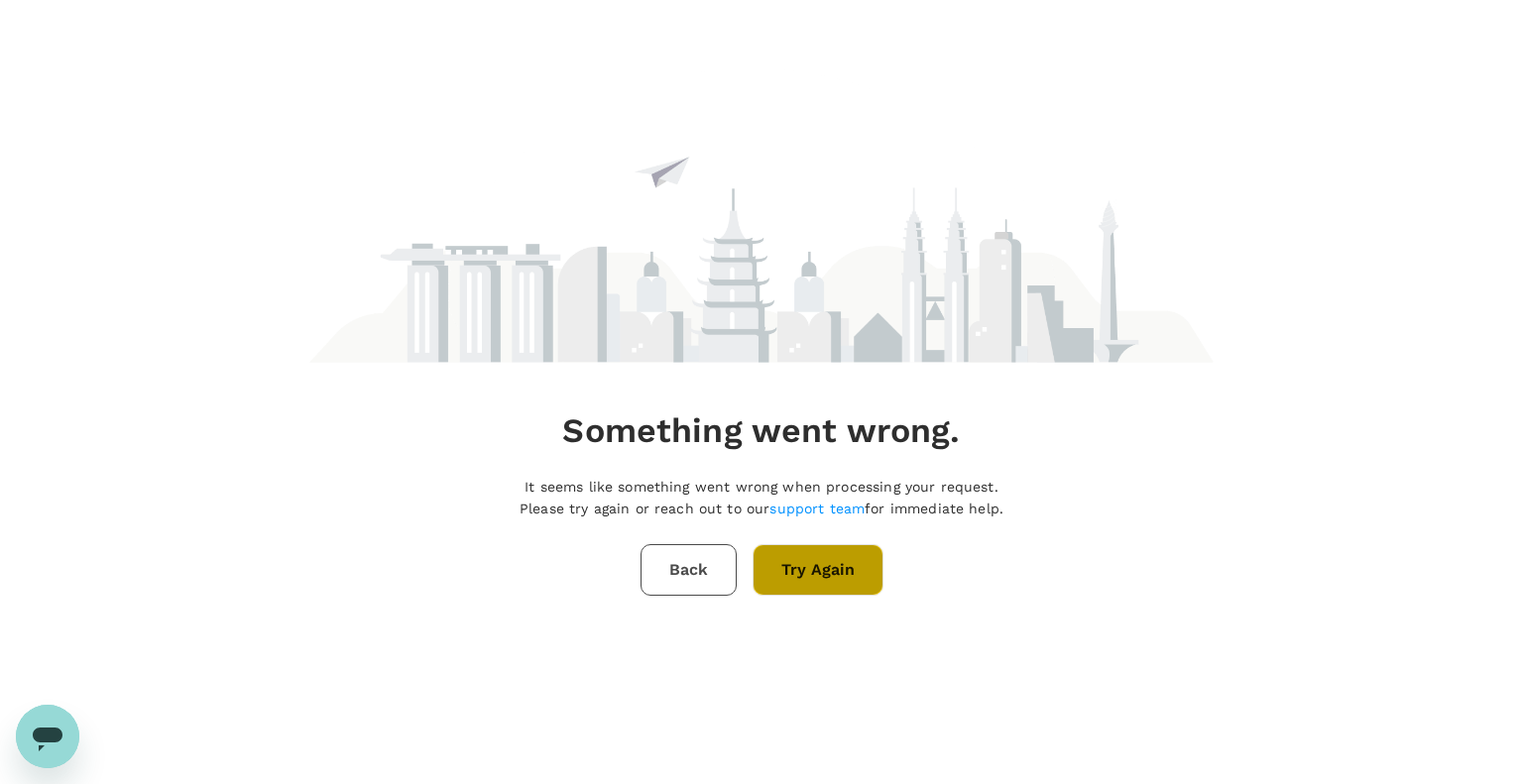 click on "Try Again" at bounding box center (818, 570) 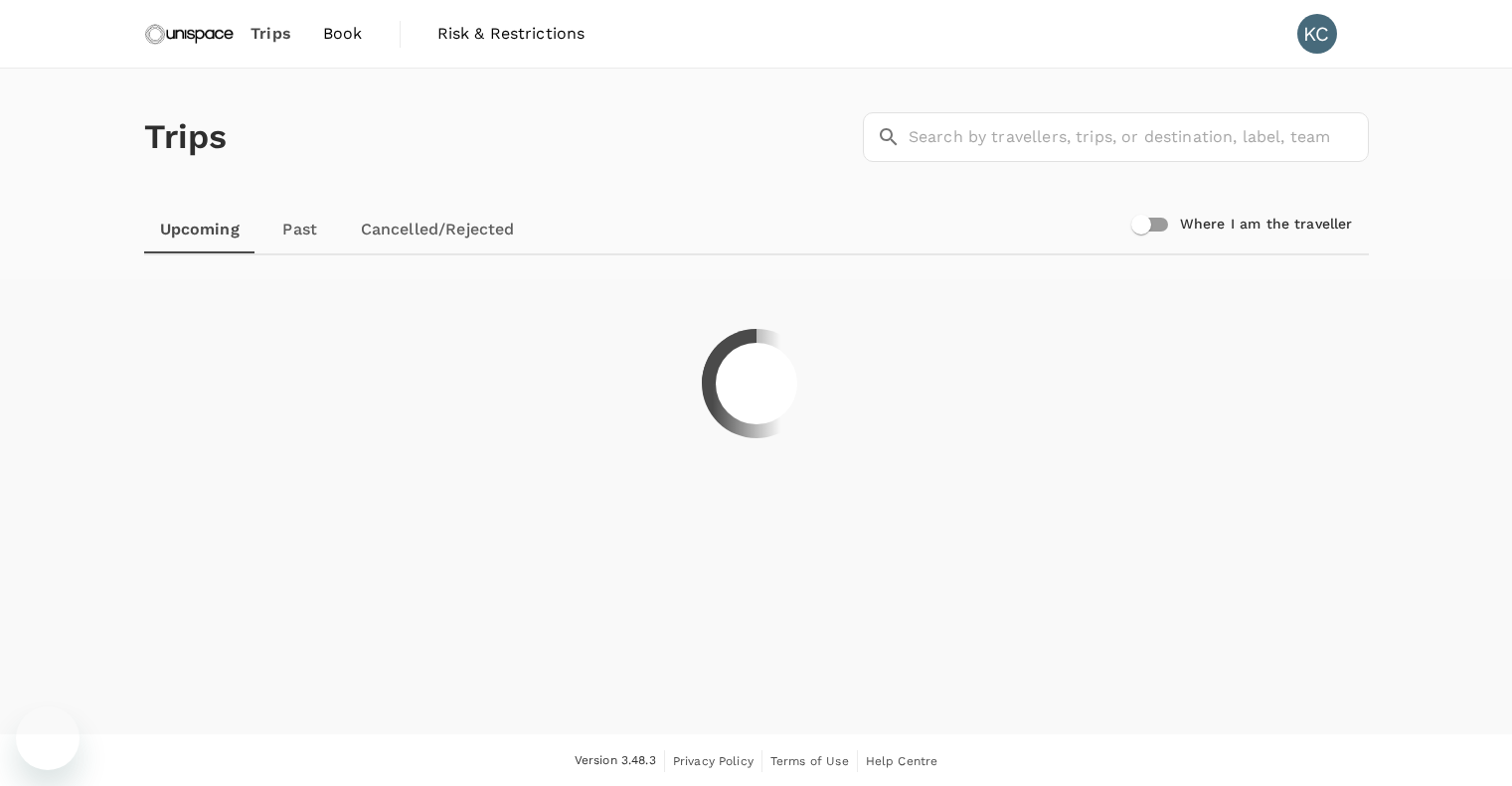 scroll, scrollTop: 0, scrollLeft: 0, axis: both 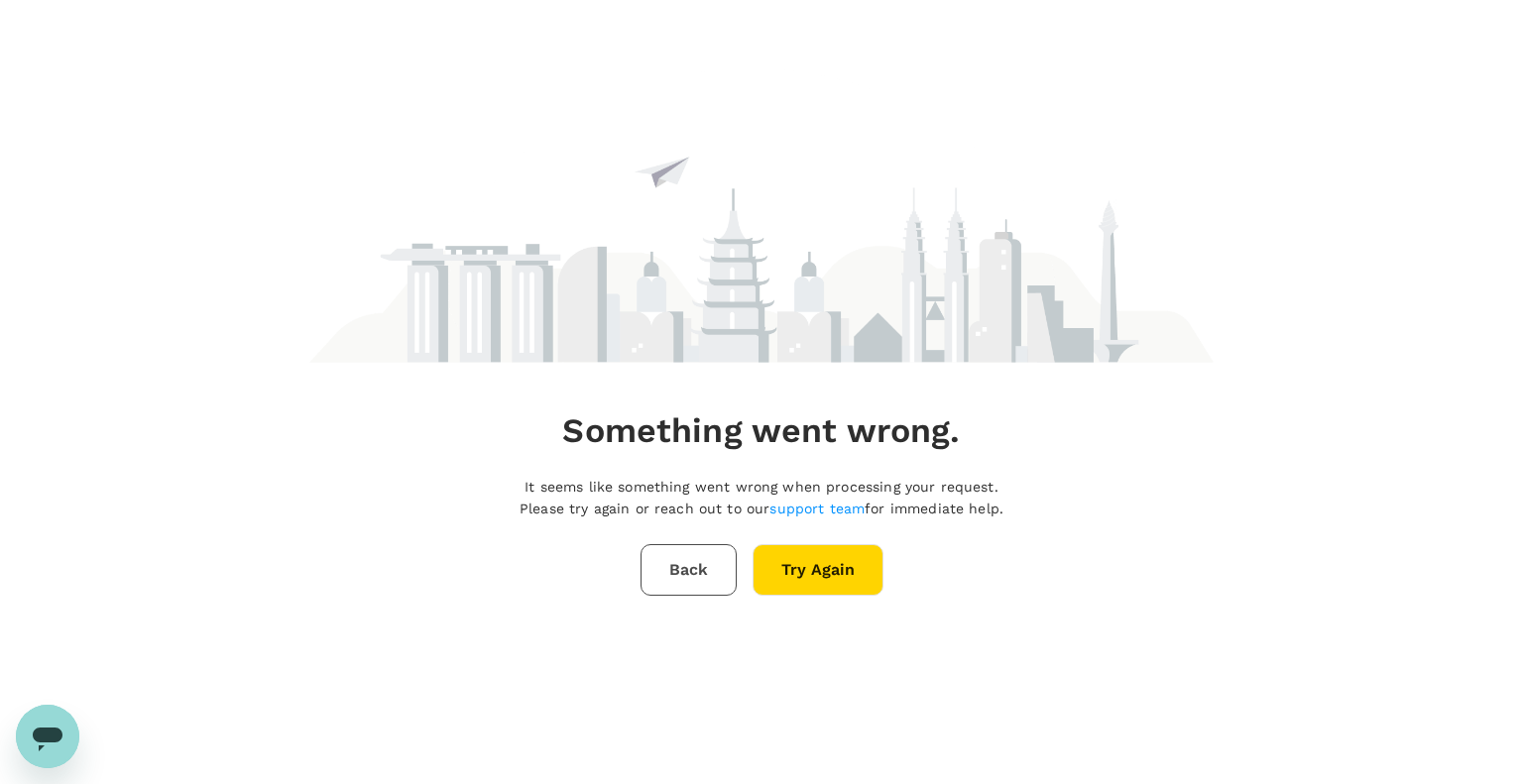 click on "Back" at bounding box center (688, 570) 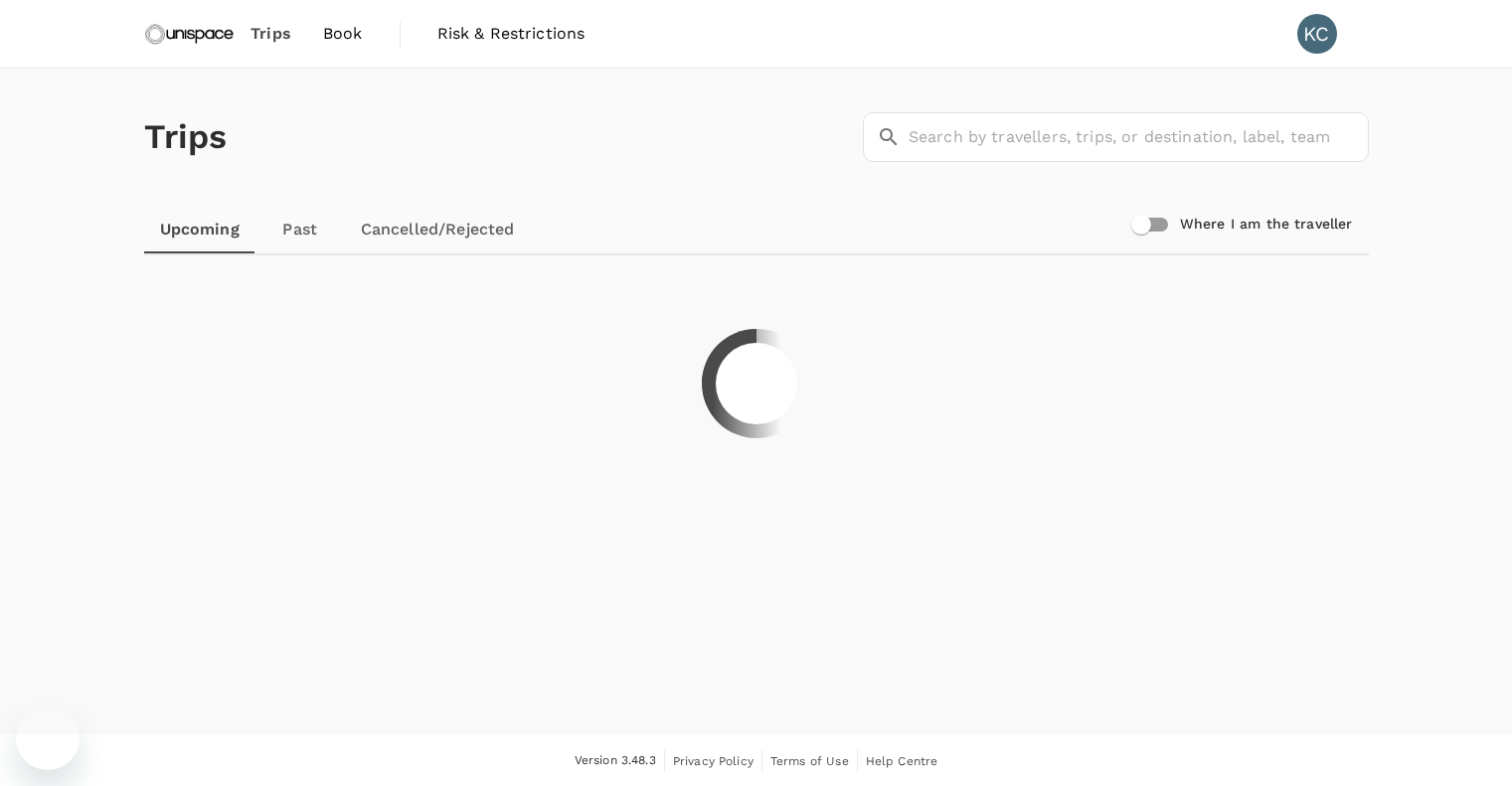 scroll, scrollTop: 0, scrollLeft: 0, axis: both 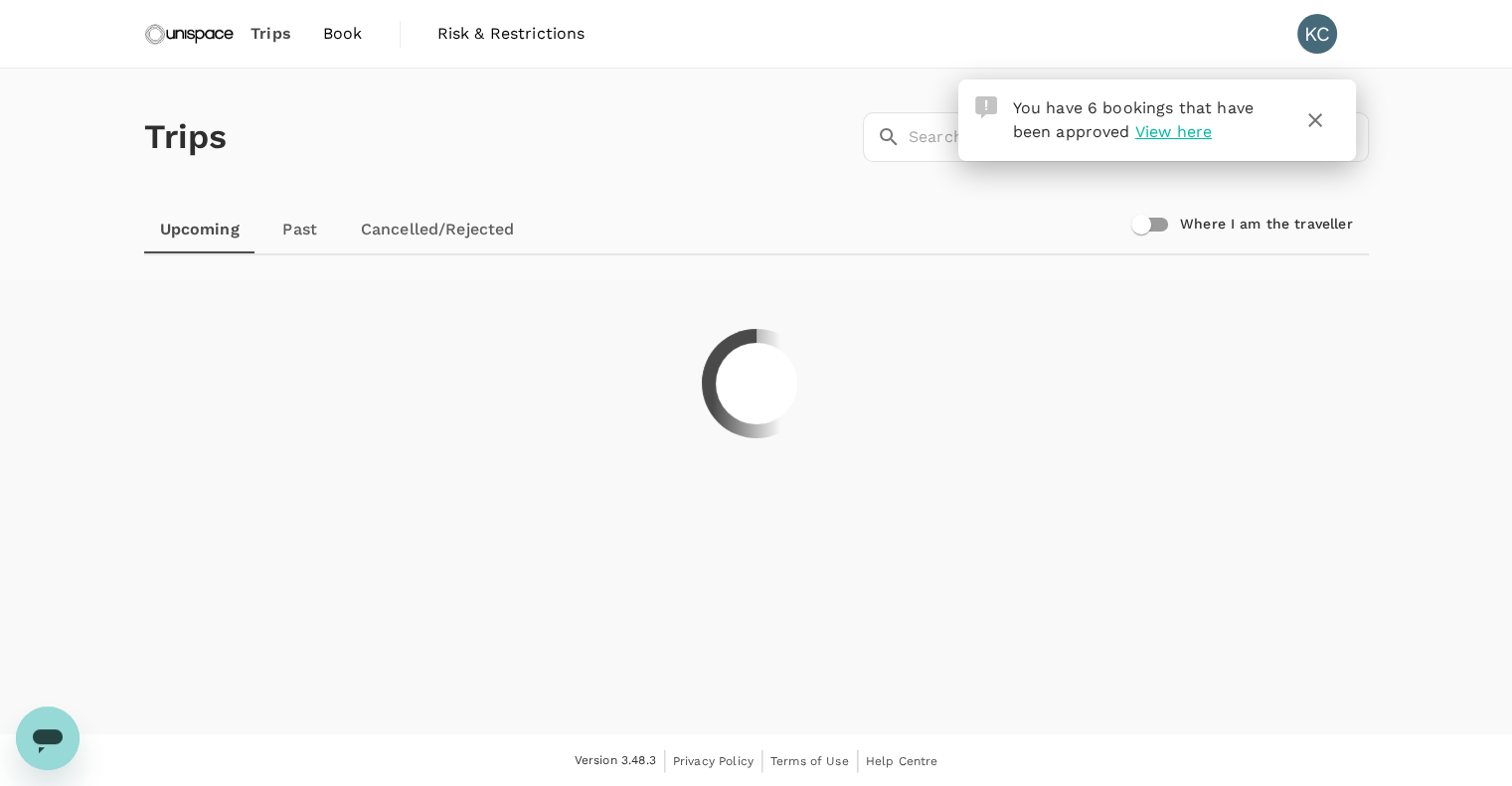 click on "View here" at bounding box center (1173, 131) 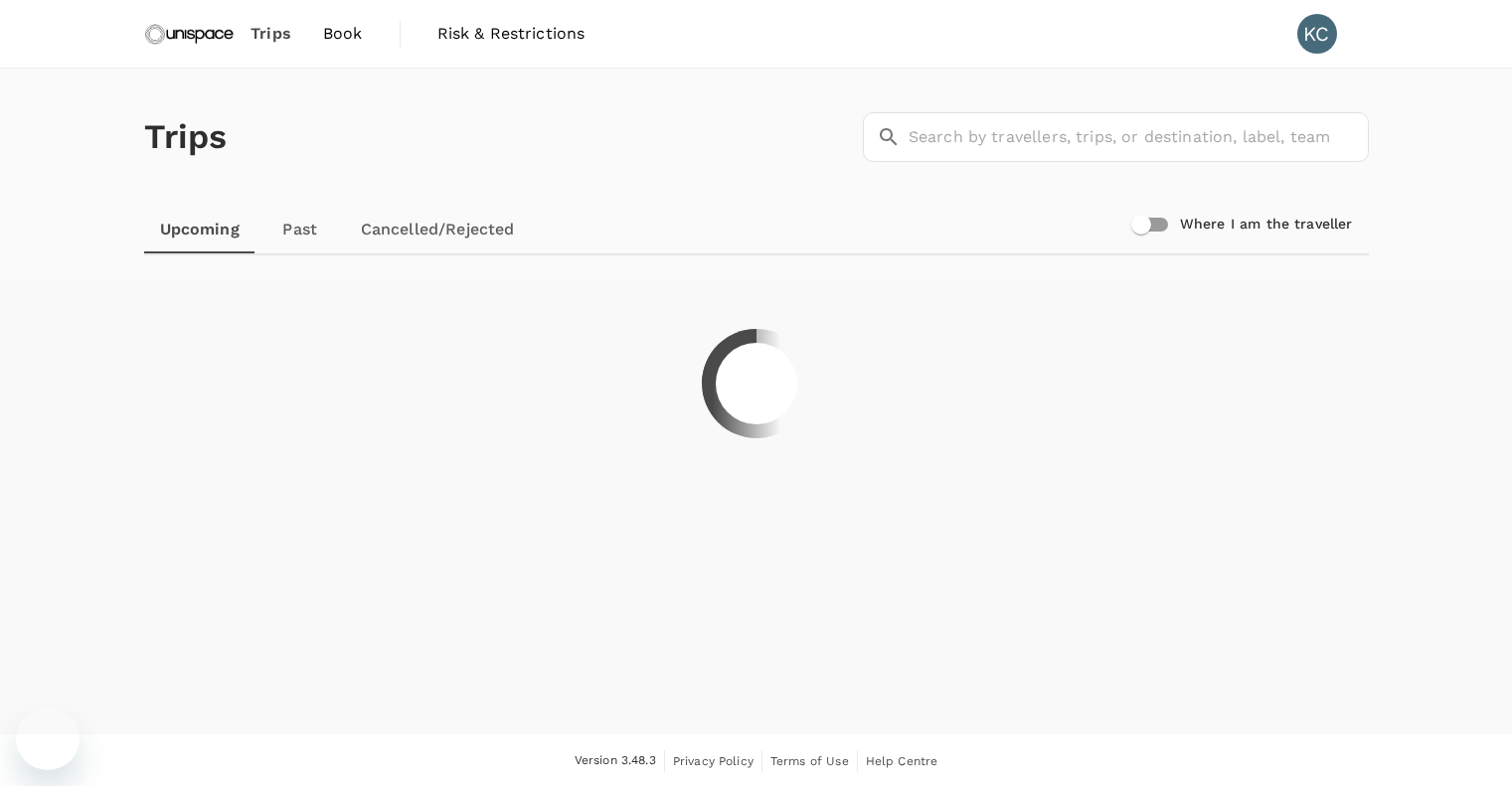 scroll, scrollTop: 0, scrollLeft: 0, axis: both 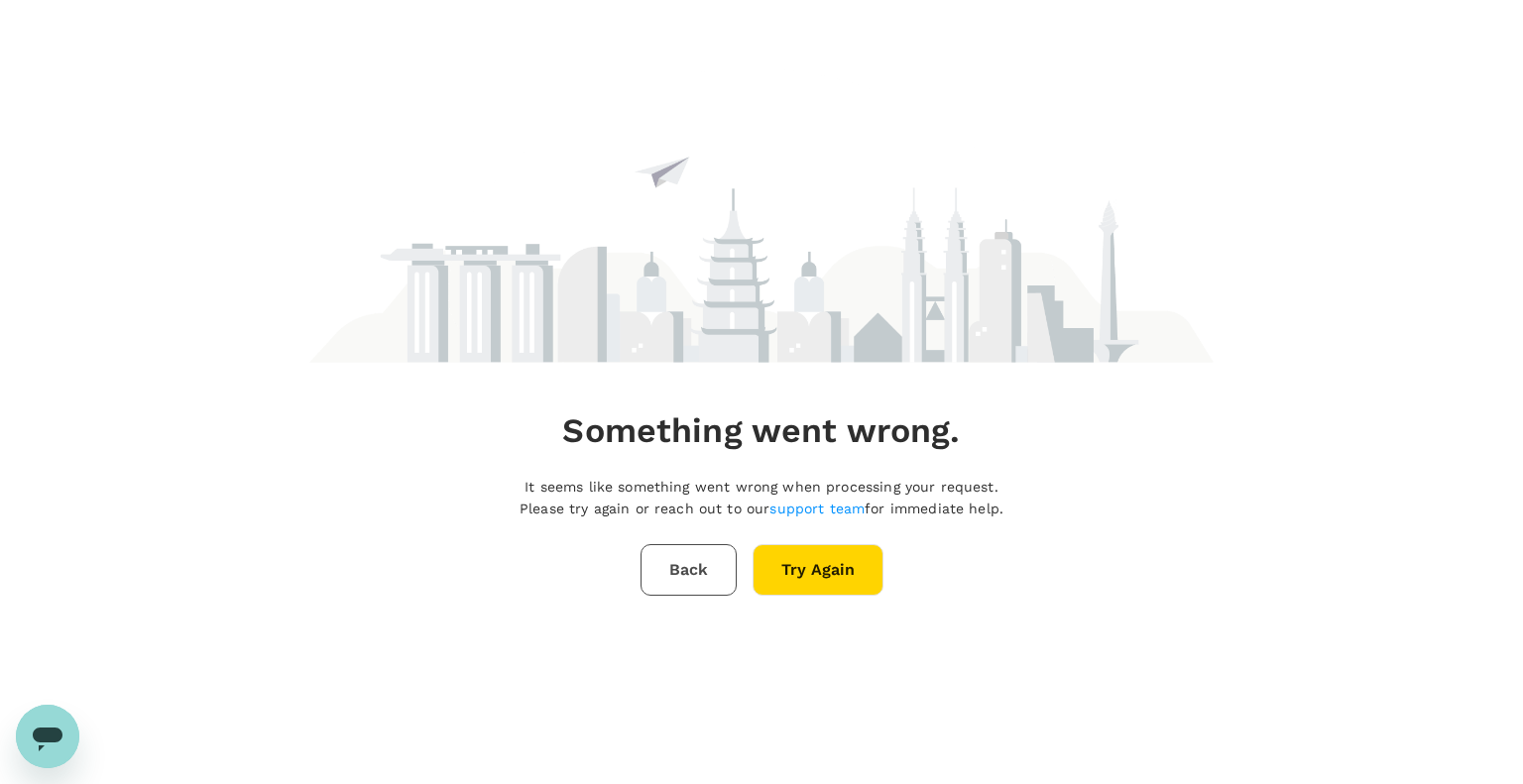 click on "Back" at bounding box center (688, 570) 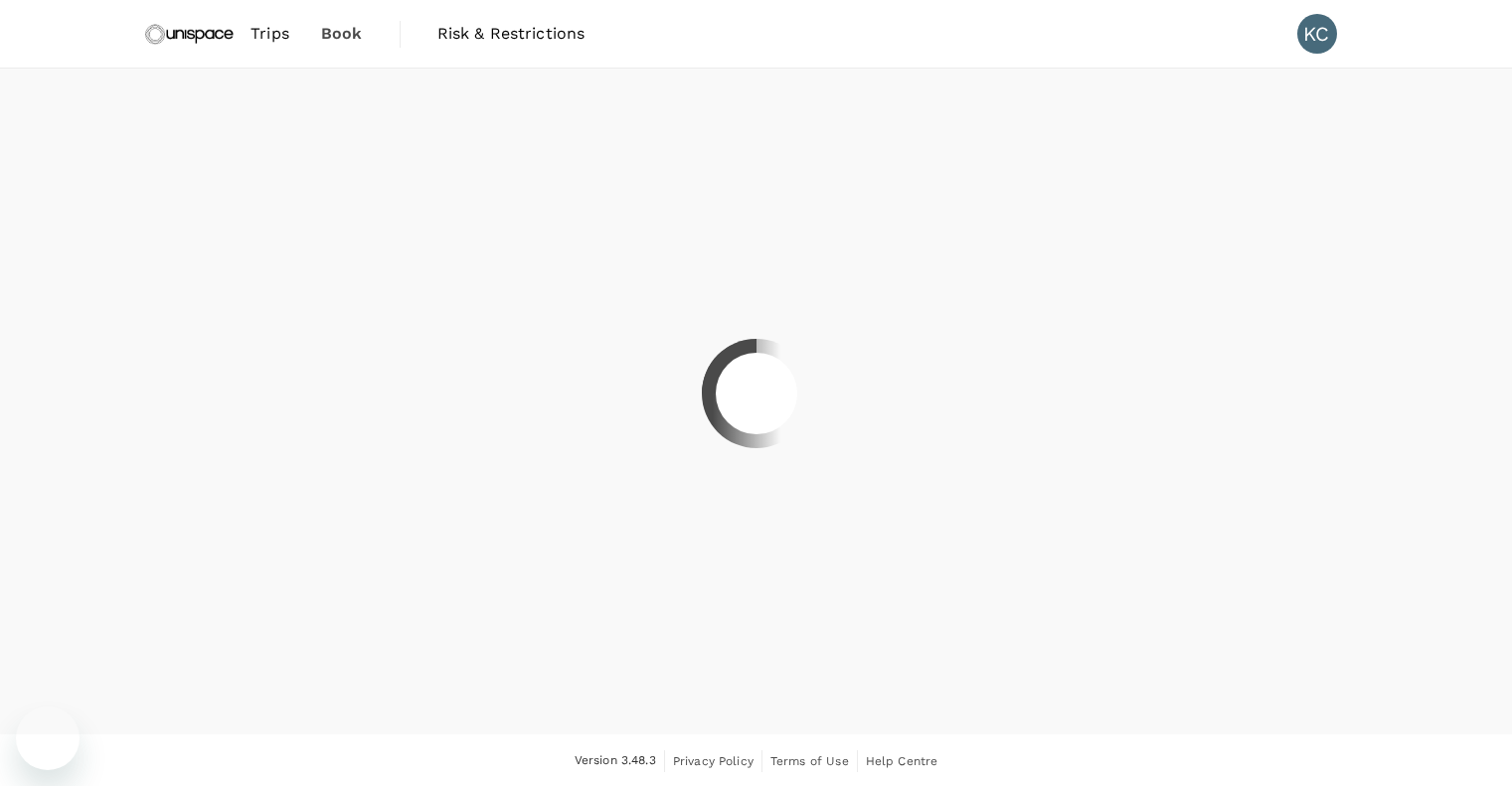 scroll, scrollTop: 0, scrollLeft: 0, axis: both 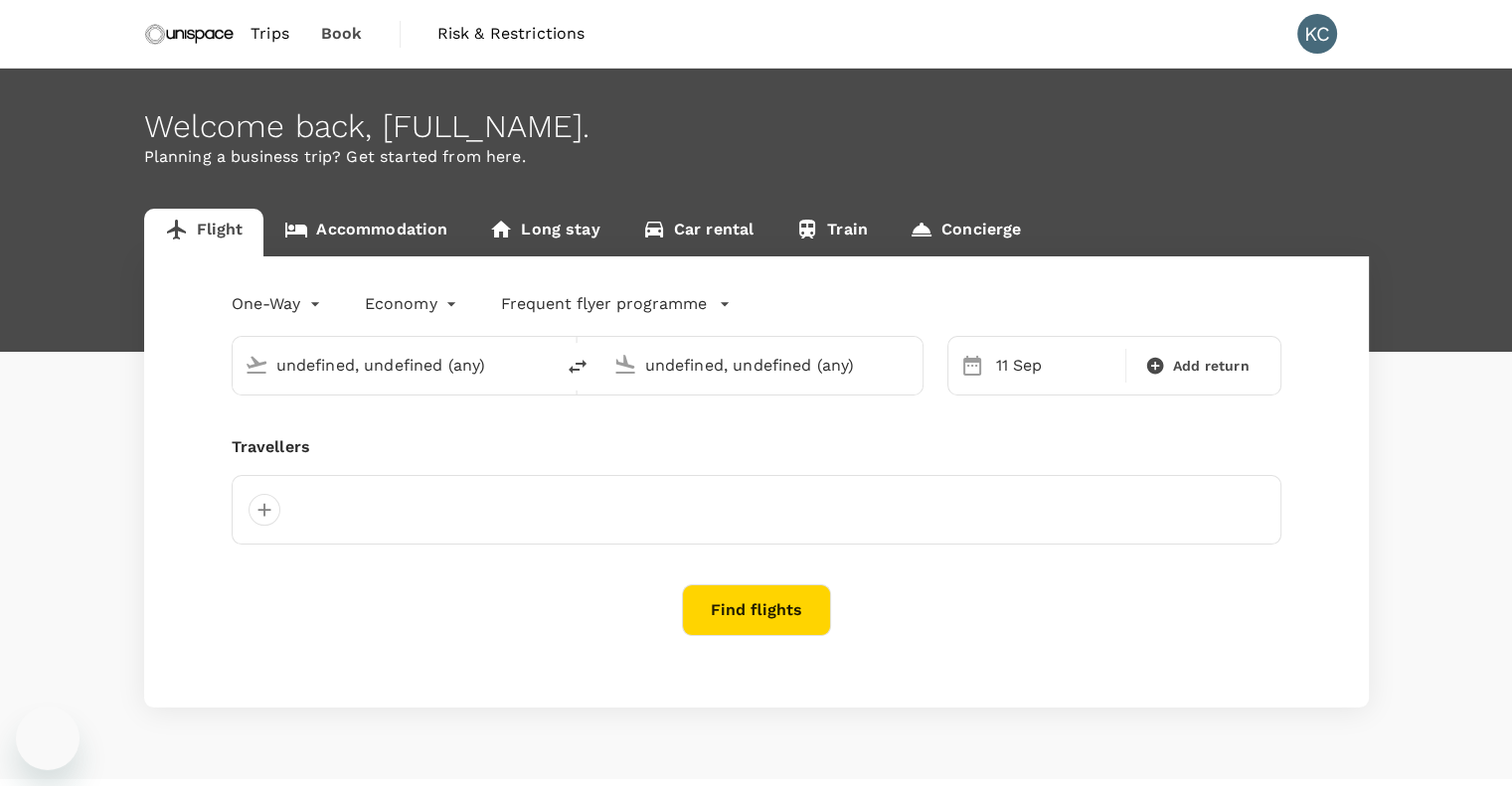 type on "Singapore, Singapore (any)" 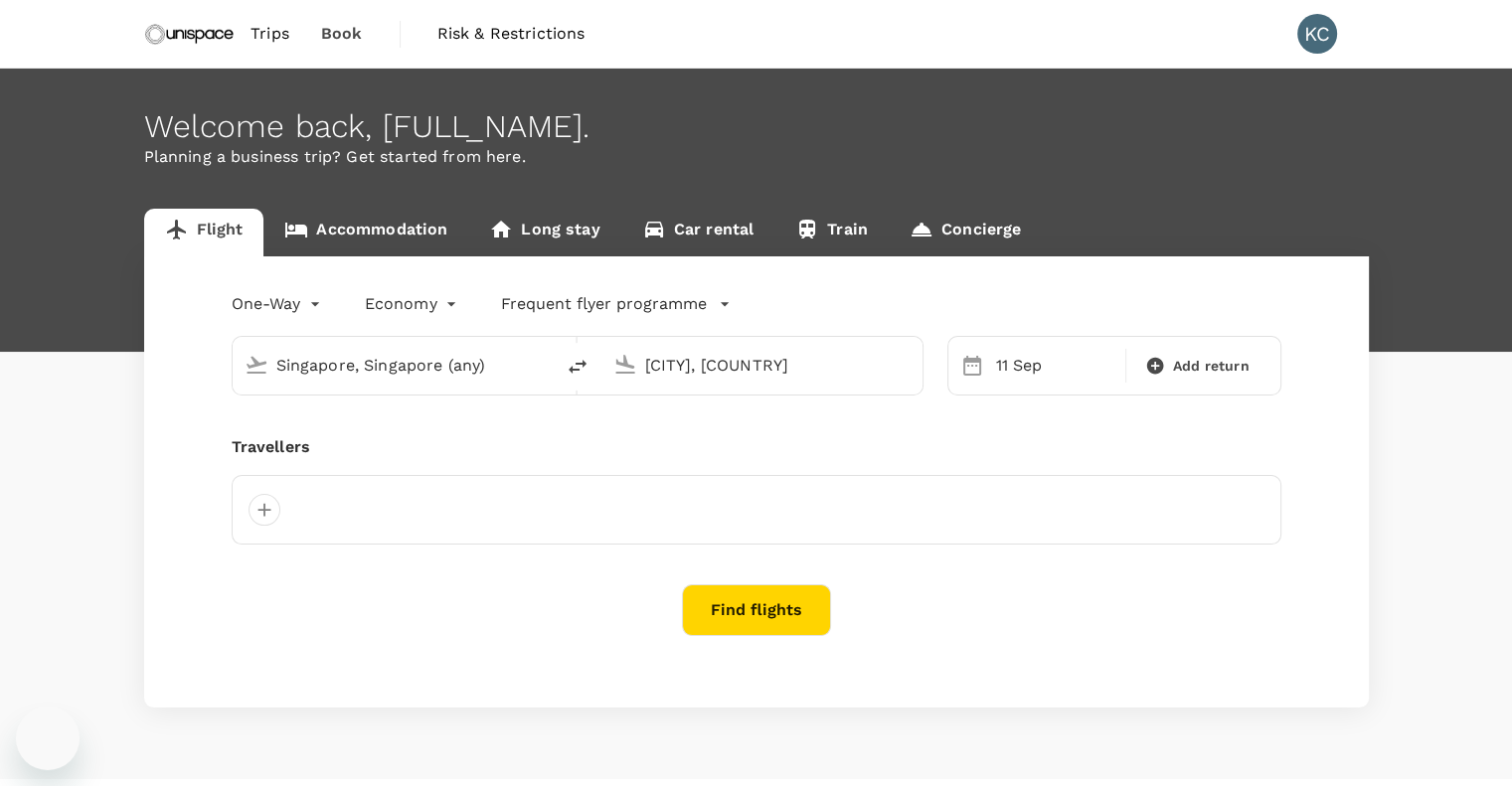 type 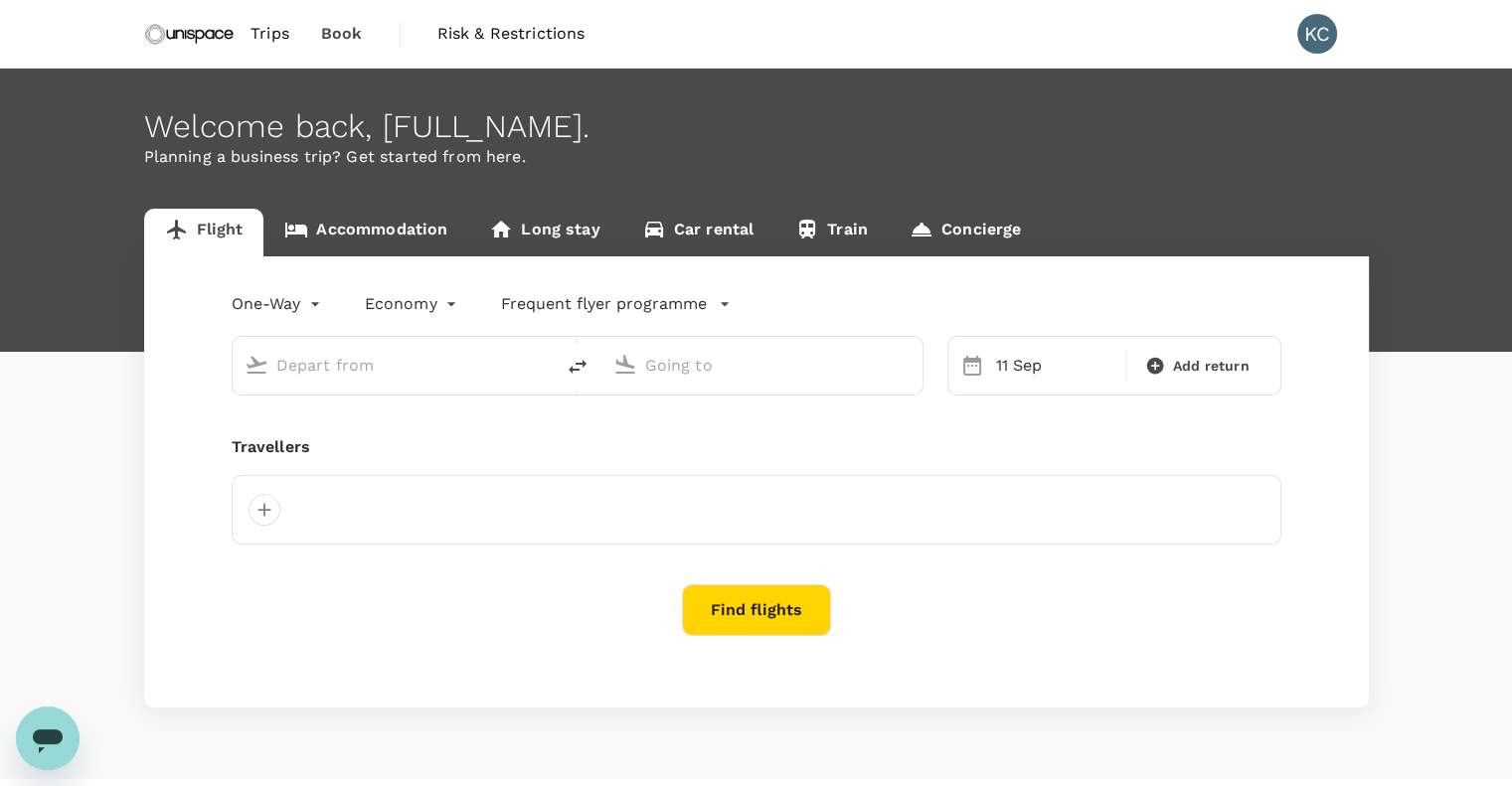 scroll, scrollTop: 0, scrollLeft: 0, axis: both 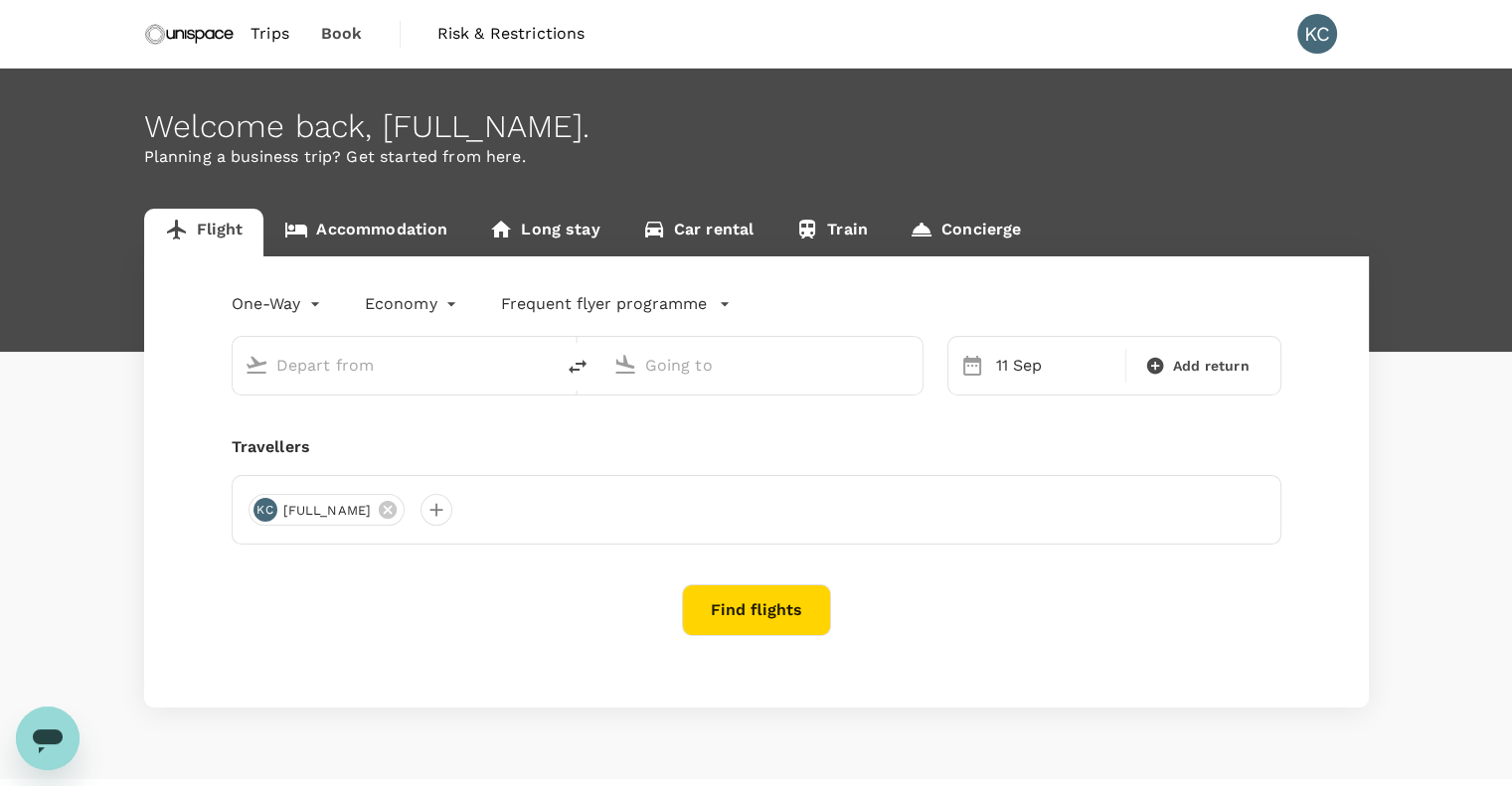 type on "Singapore, Singapore (any)" 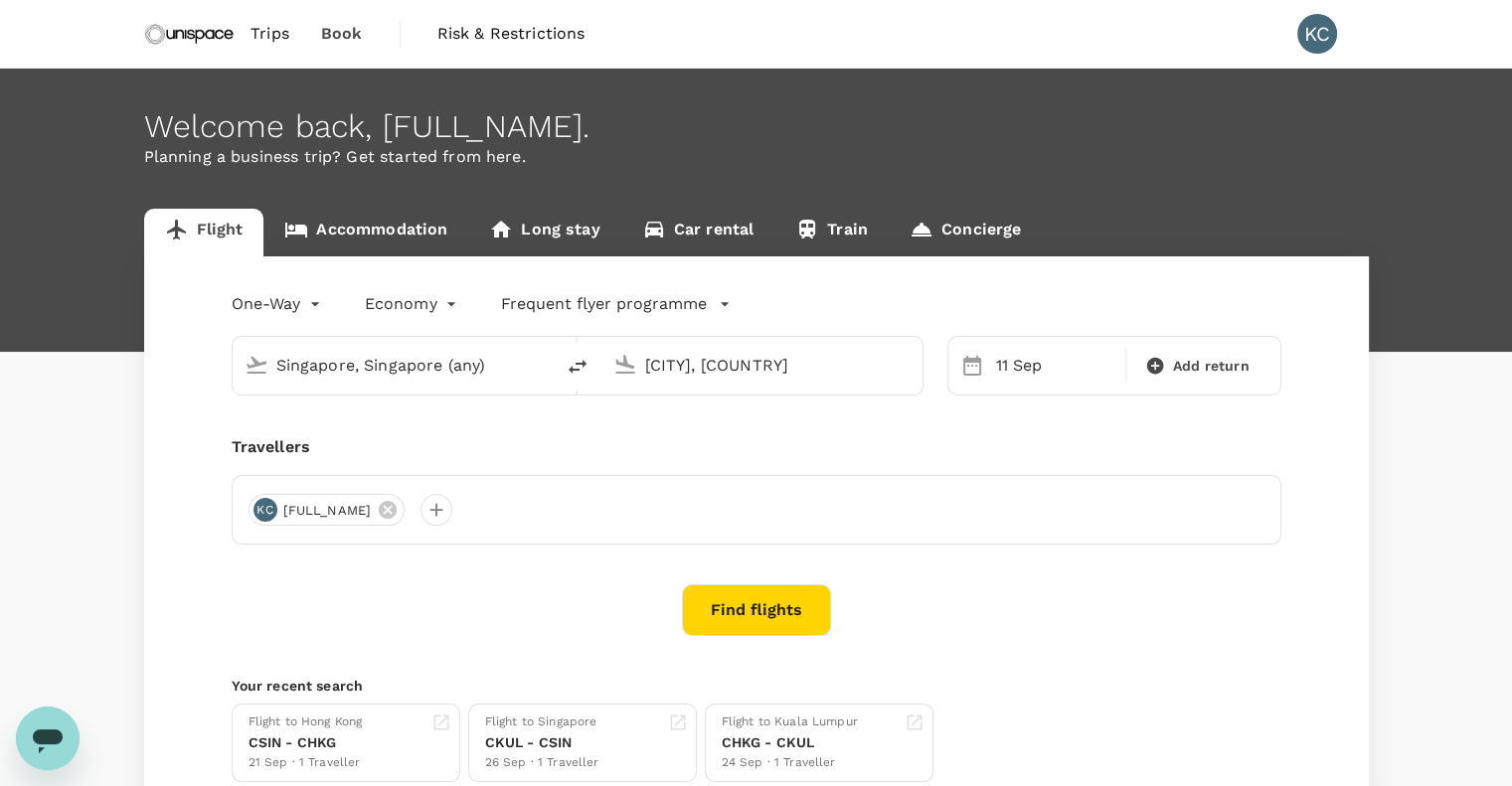 type 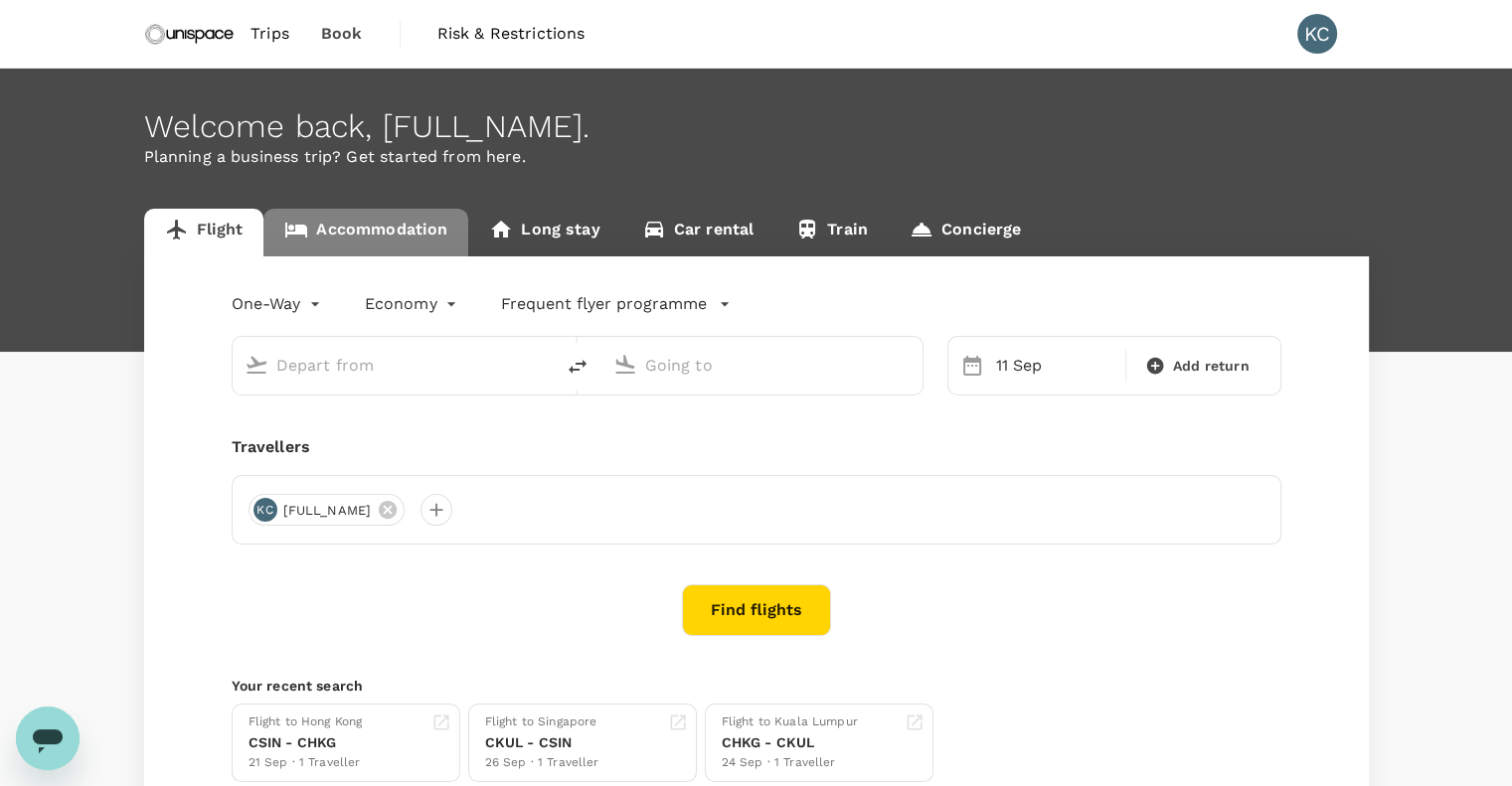 click on "Accommodation" at bounding box center (366, 233) 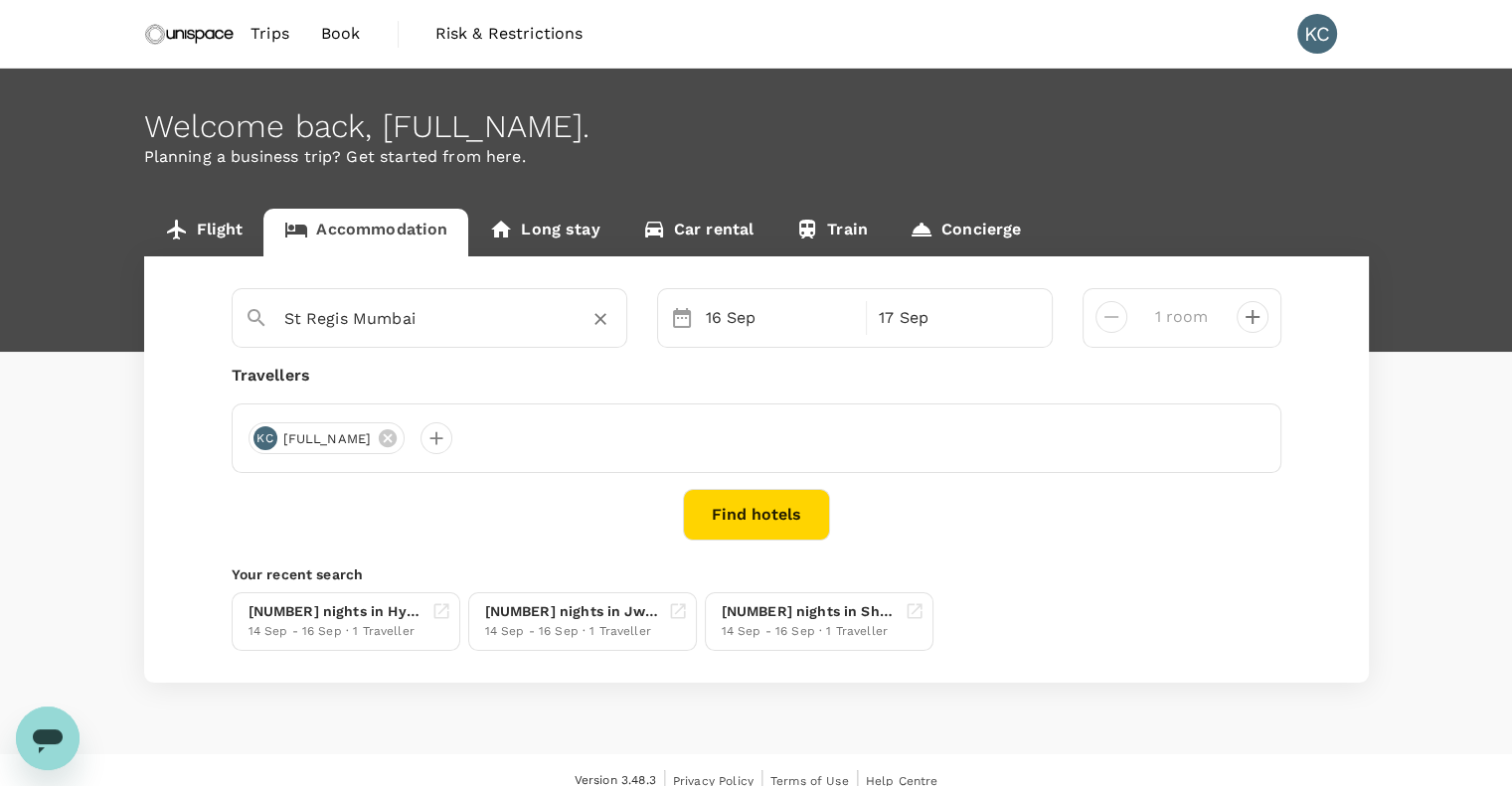 click on "St Regis Mumbai" at bounding box center [421, 318] 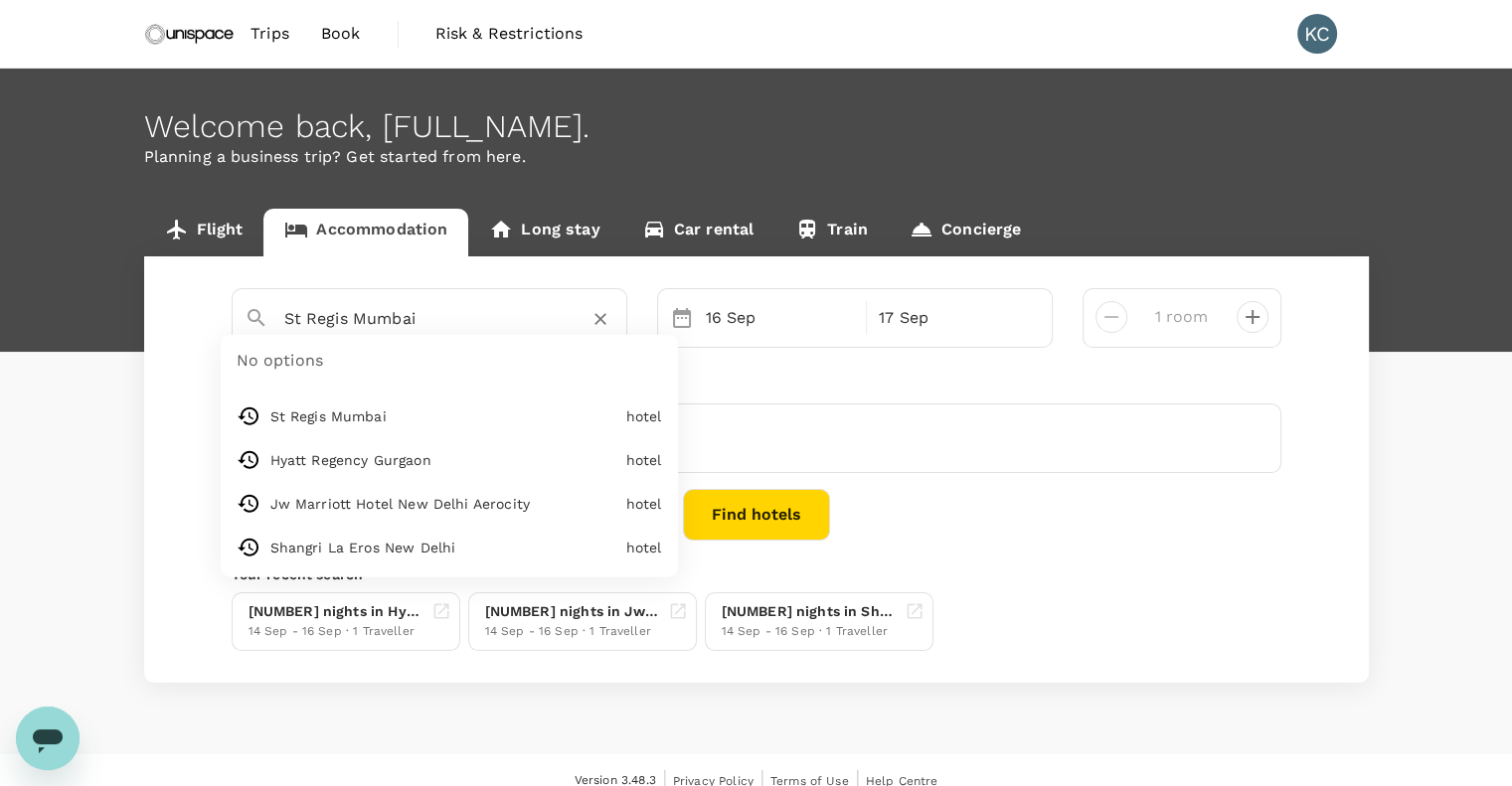 drag, startPoint x: 483, startPoint y: 321, endPoint x: 216, endPoint y: 301, distance: 267.74802 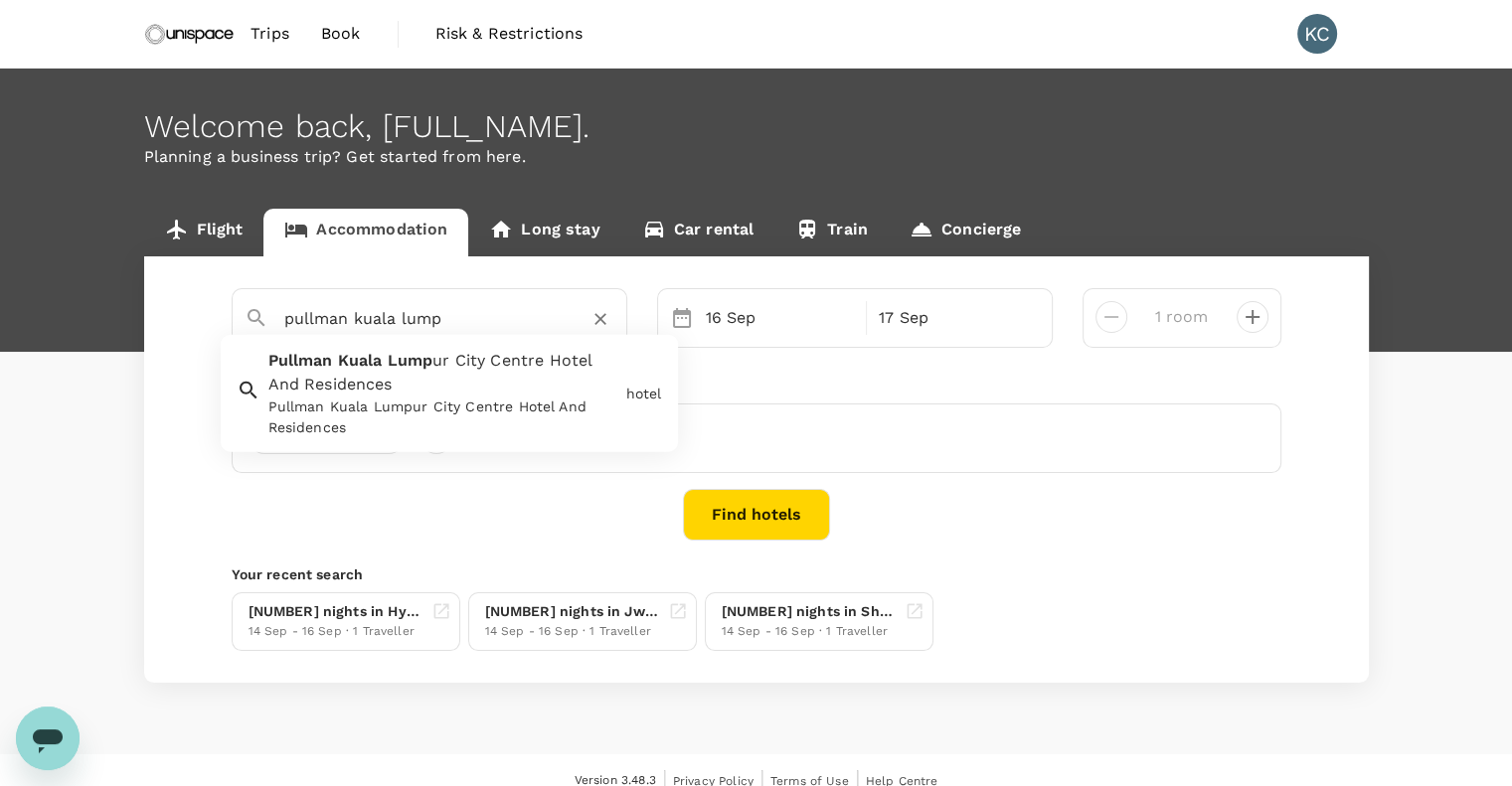 click on "ur City Centre Hotel And Residences" at bounding box center [430, 372] 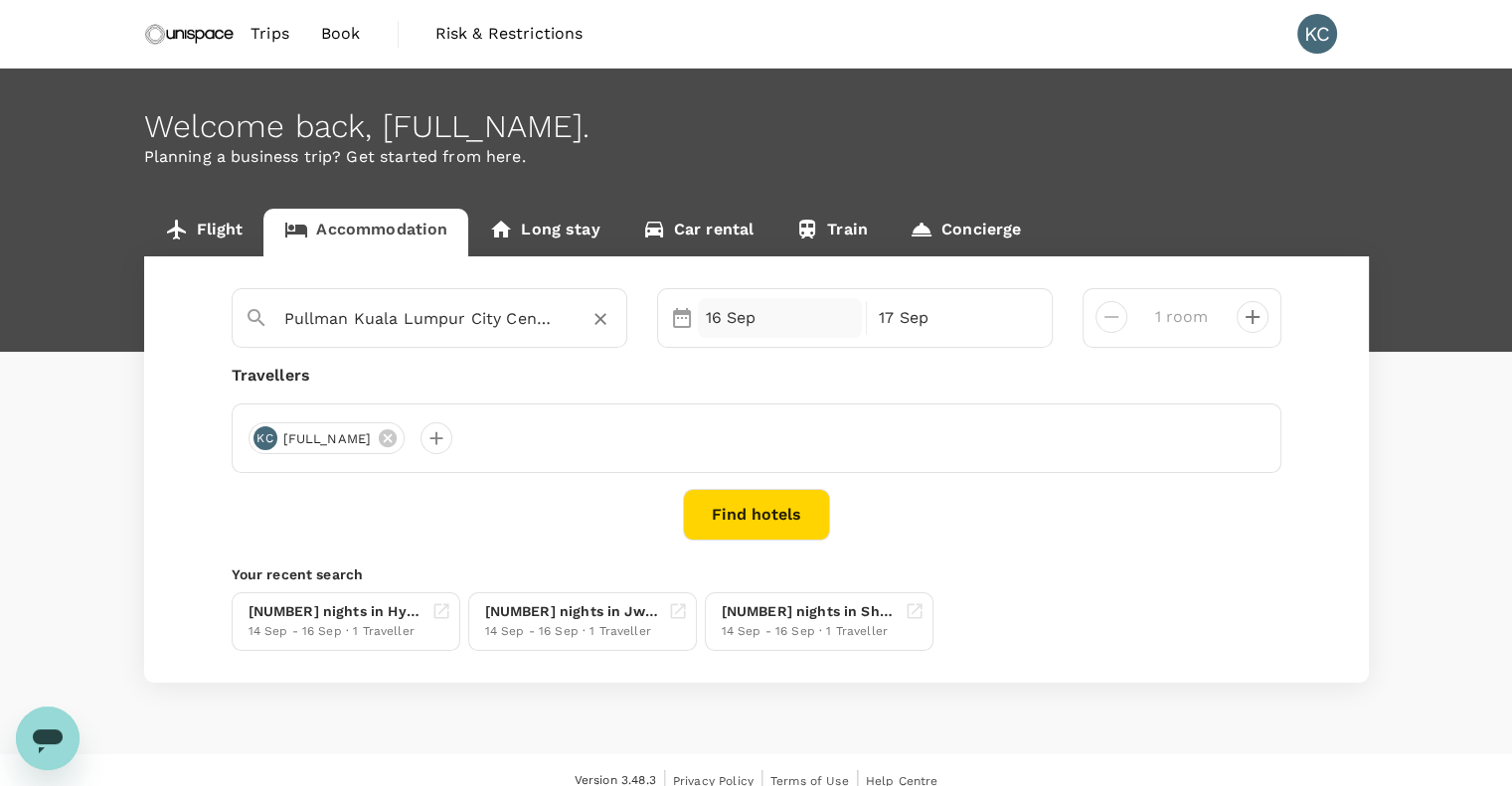 type on "Pullman Kuala Lumpur City Centre Hotel And Residences" 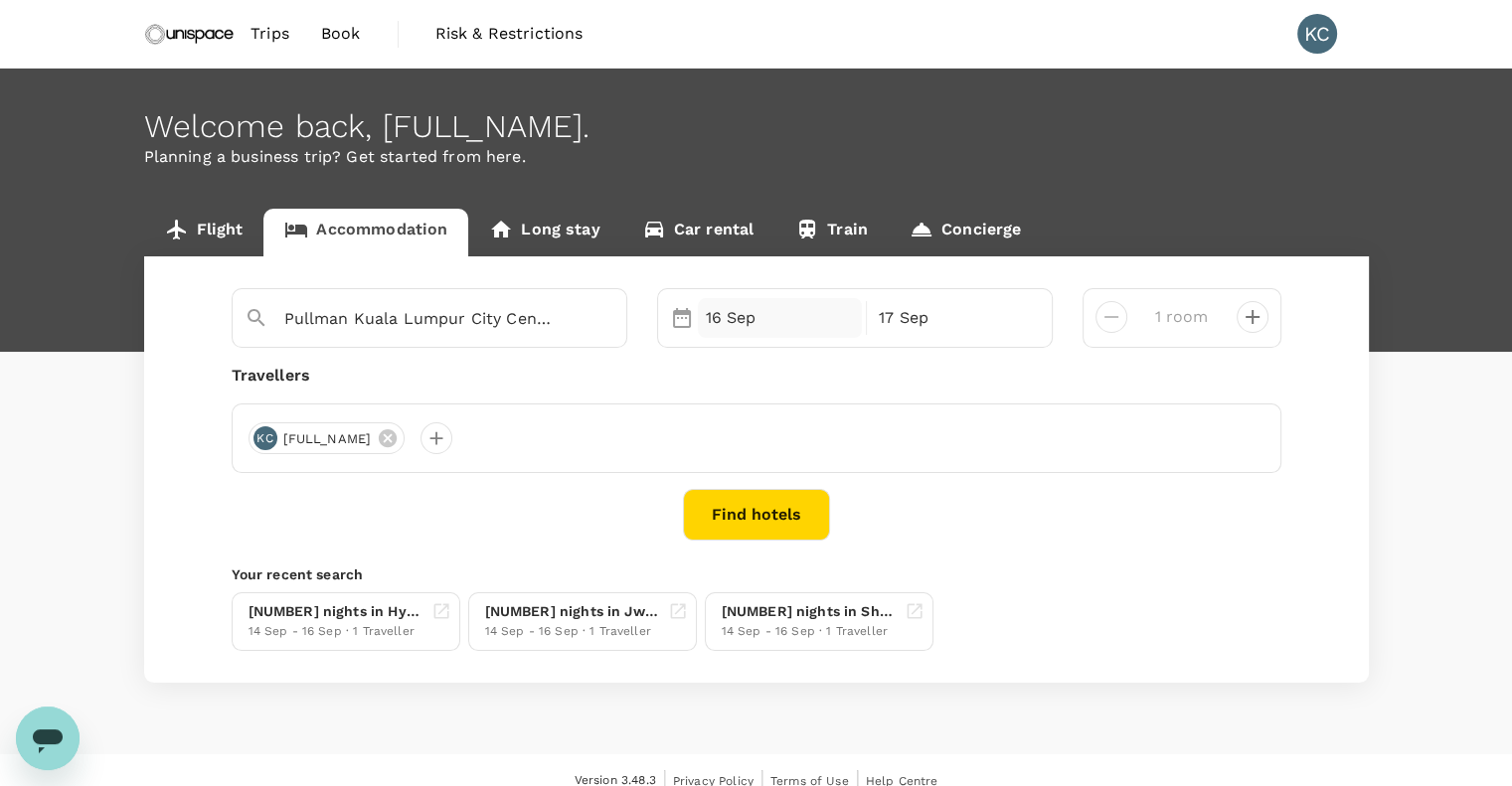 click on "16 Sep" at bounding box center (780, 318) 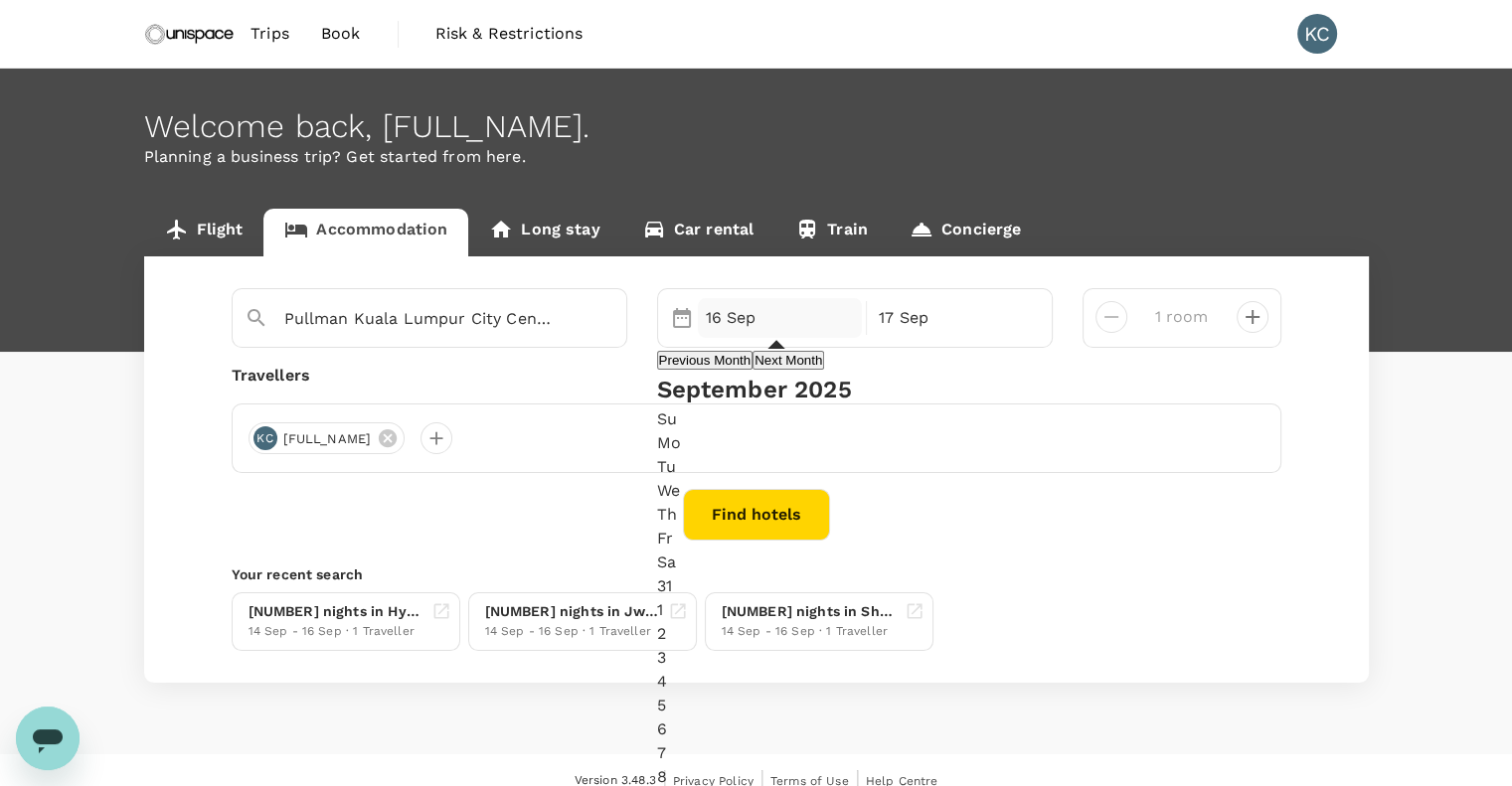 click on "24" at bounding box center (755, 1159) 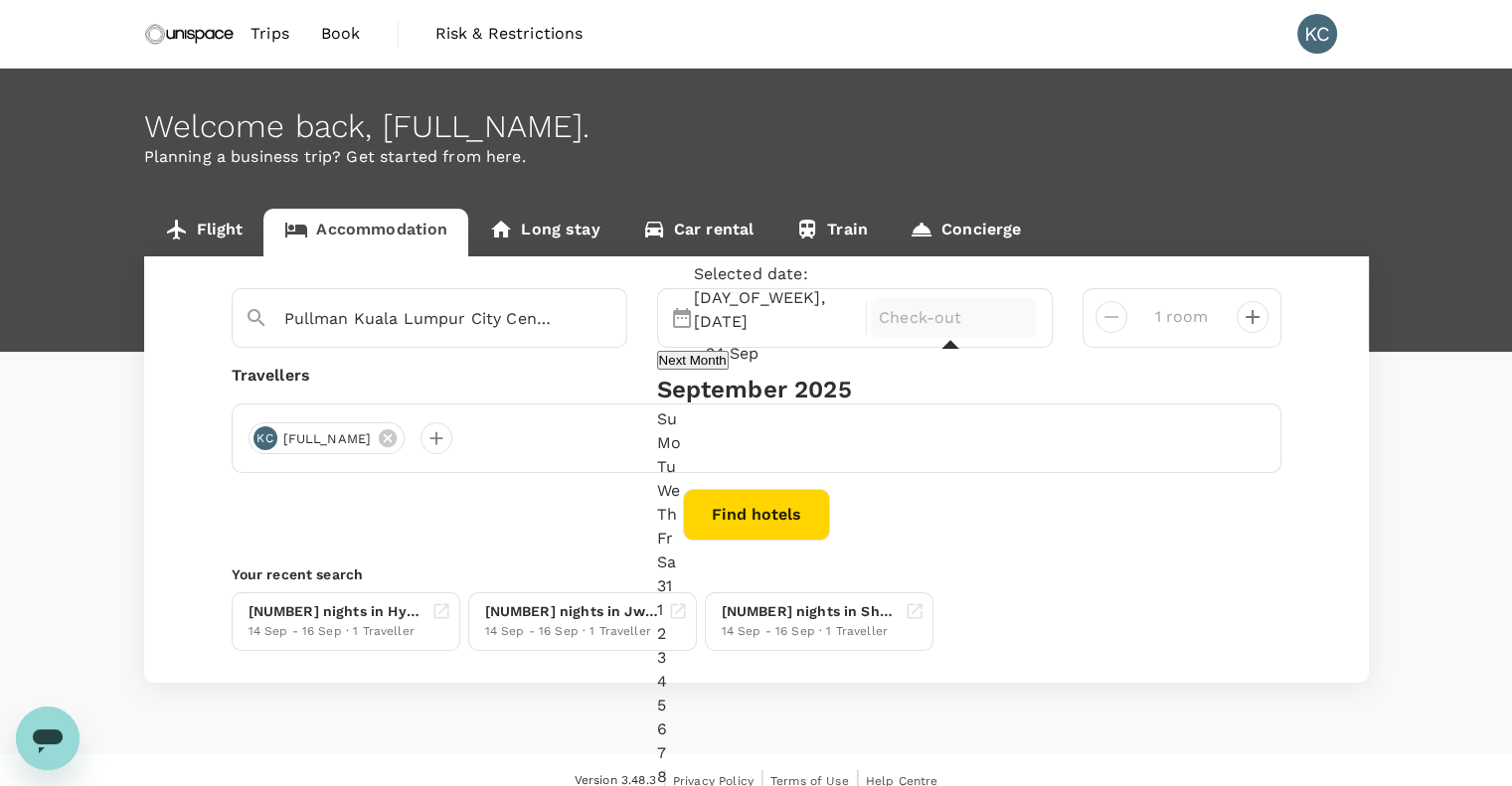 click on "26" at bounding box center [755, 1206] 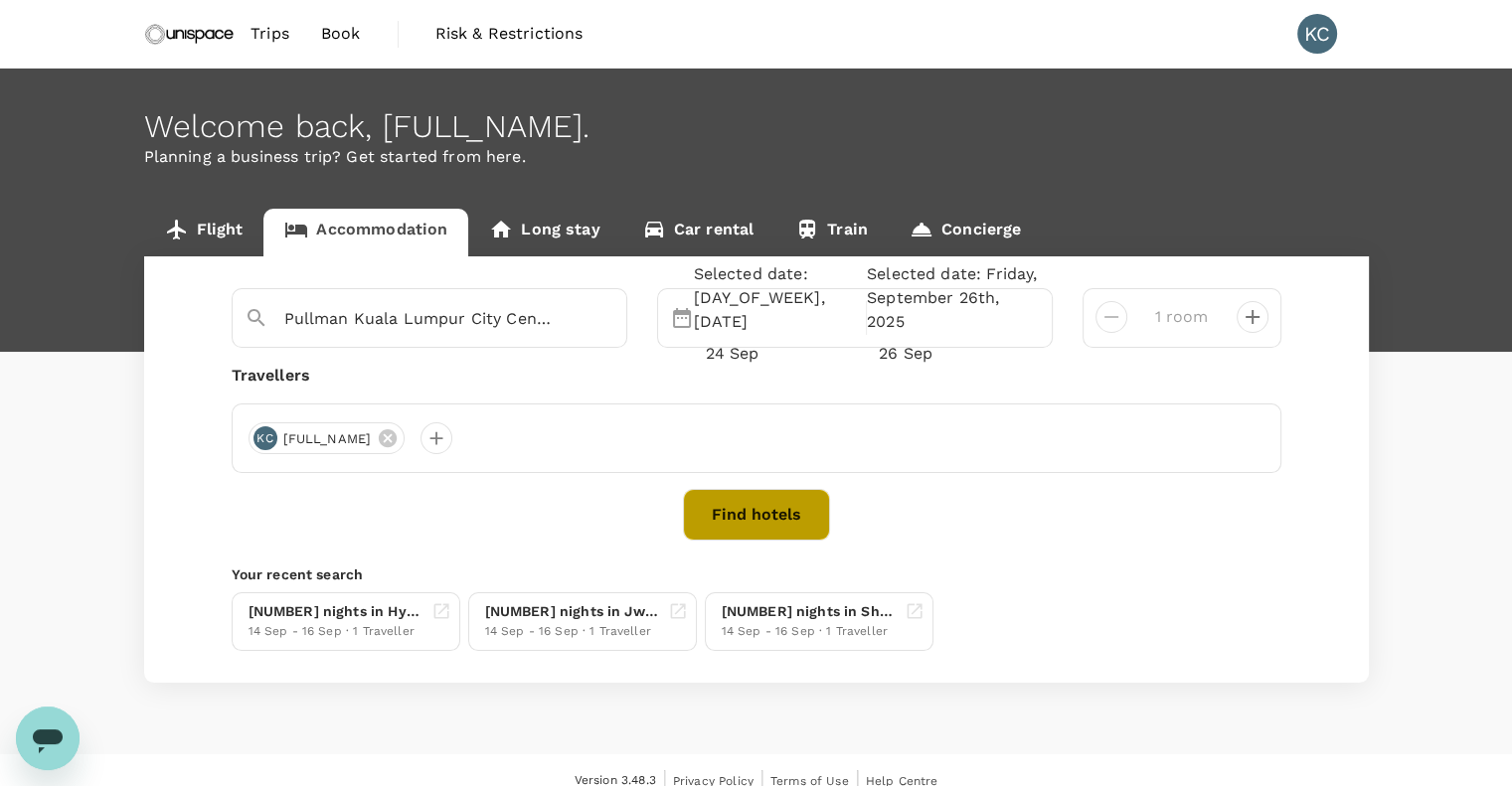 click on "Find hotels" at bounding box center (756, 515) 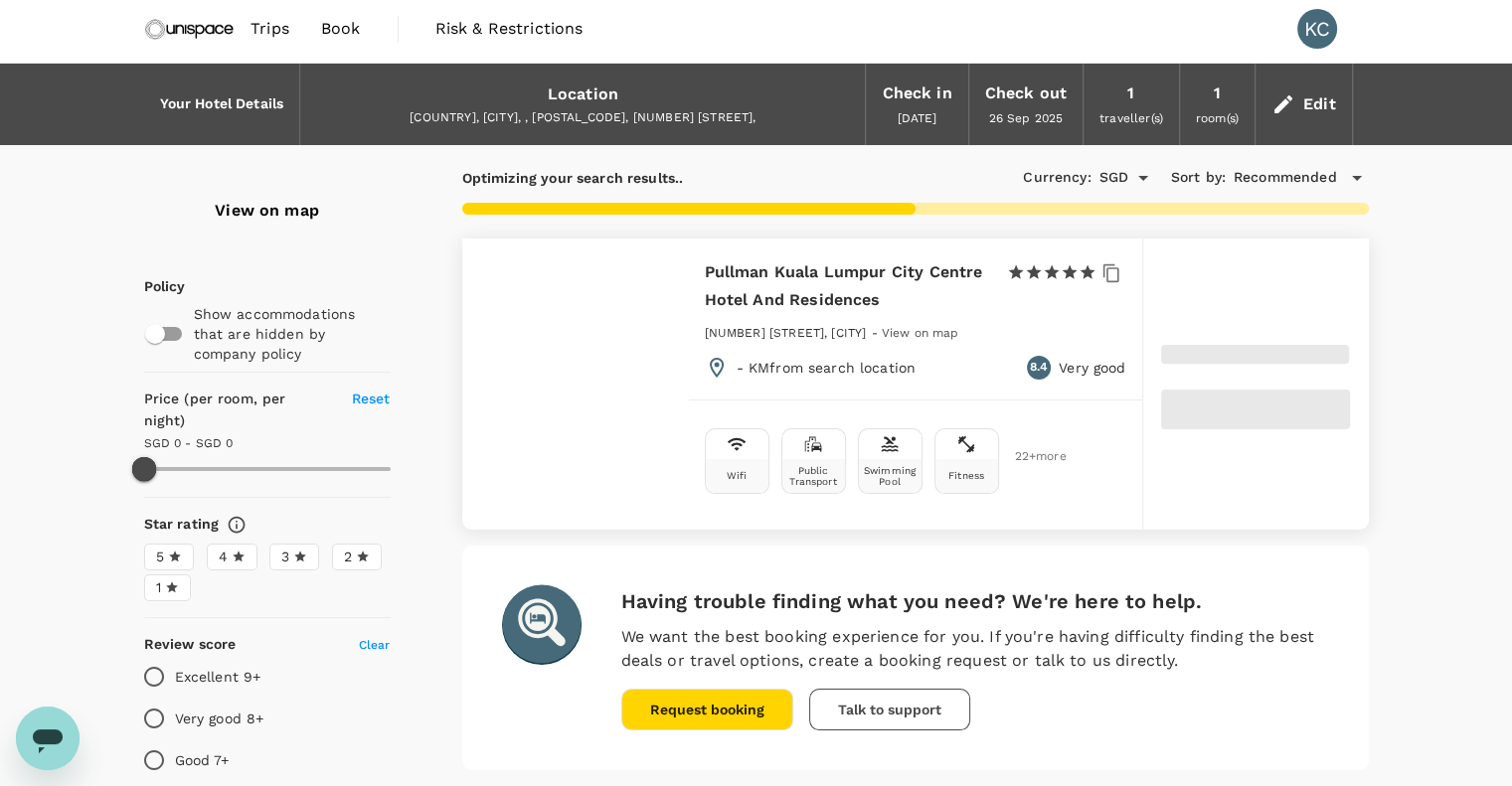 scroll, scrollTop: 0, scrollLeft: 0, axis: both 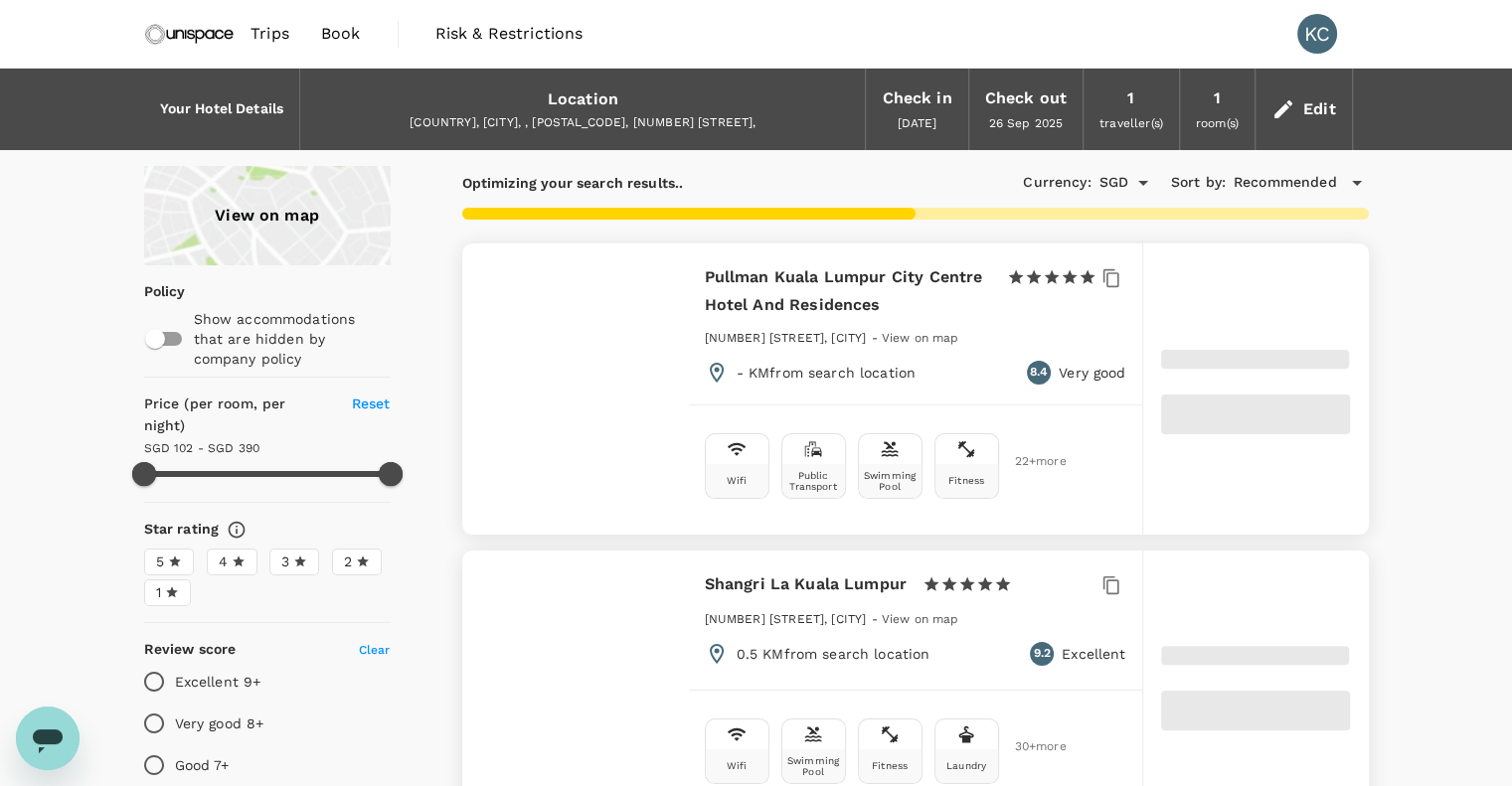 type on "388.79" 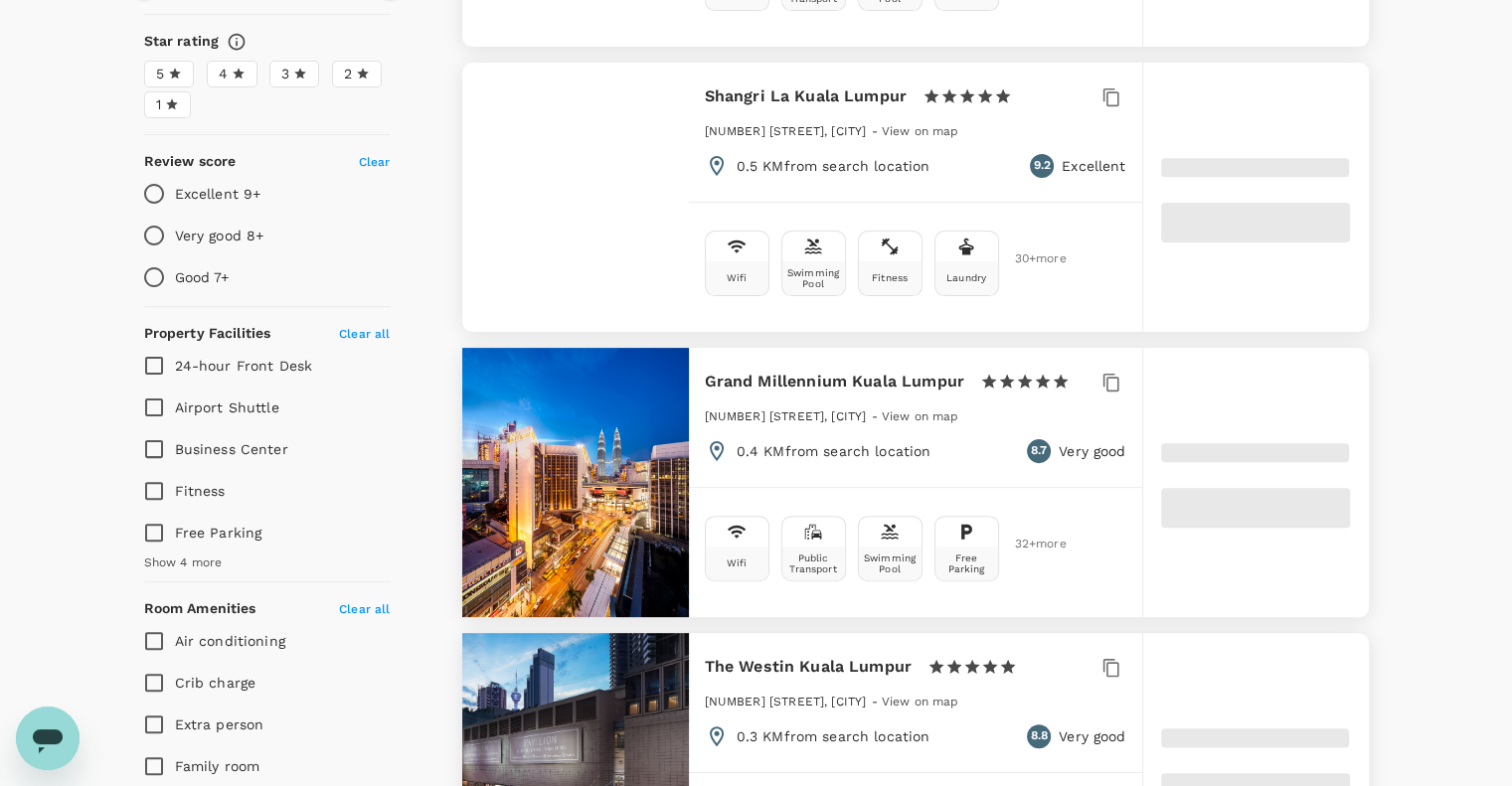 scroll, scrollTop: 497, scrollLeft: 0, axis: vertical 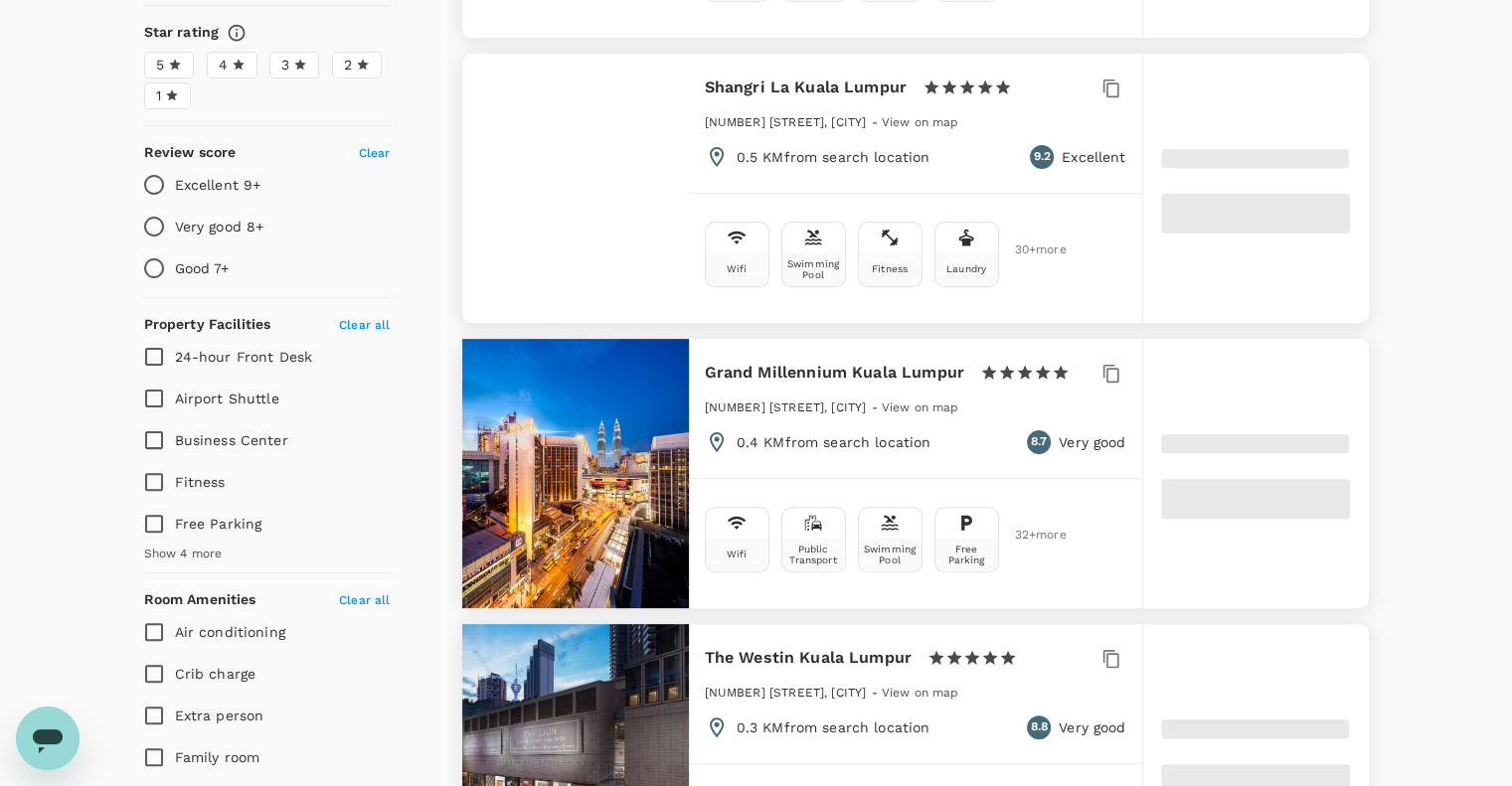 type on "101.68" 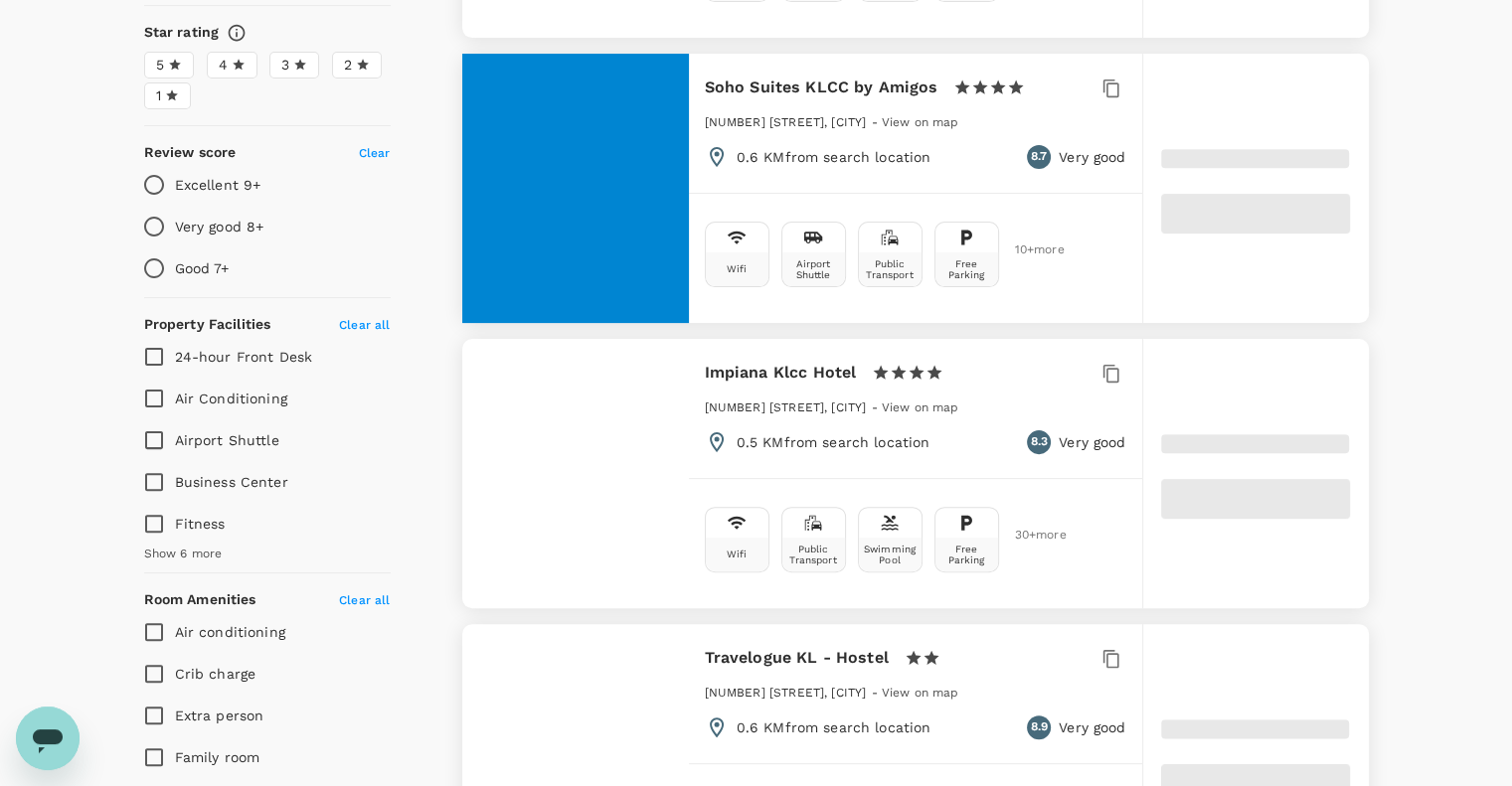 type on "15.68" 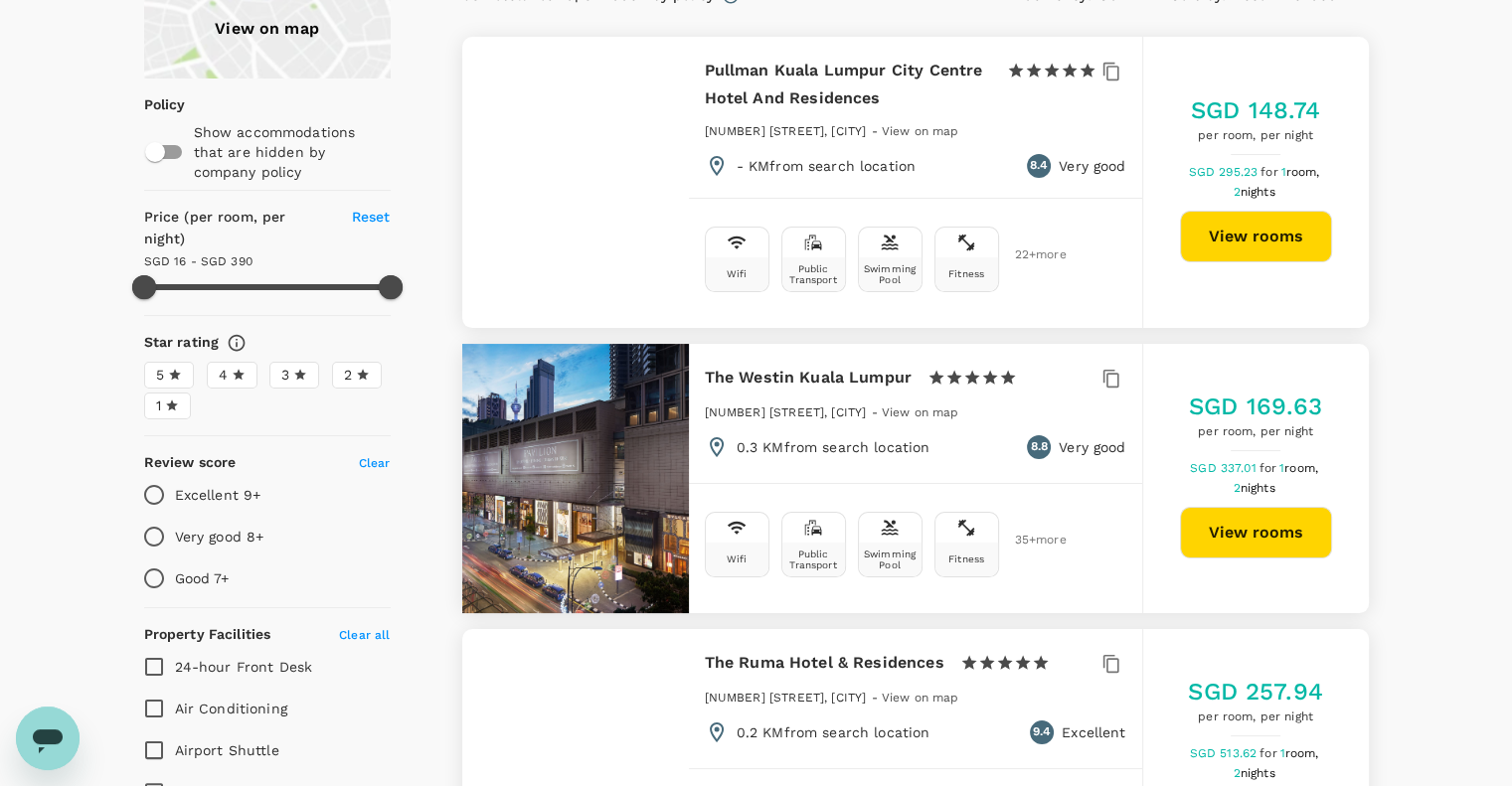 scroll, scrollTop: 87, scrollLeft: 0, axis: vertical 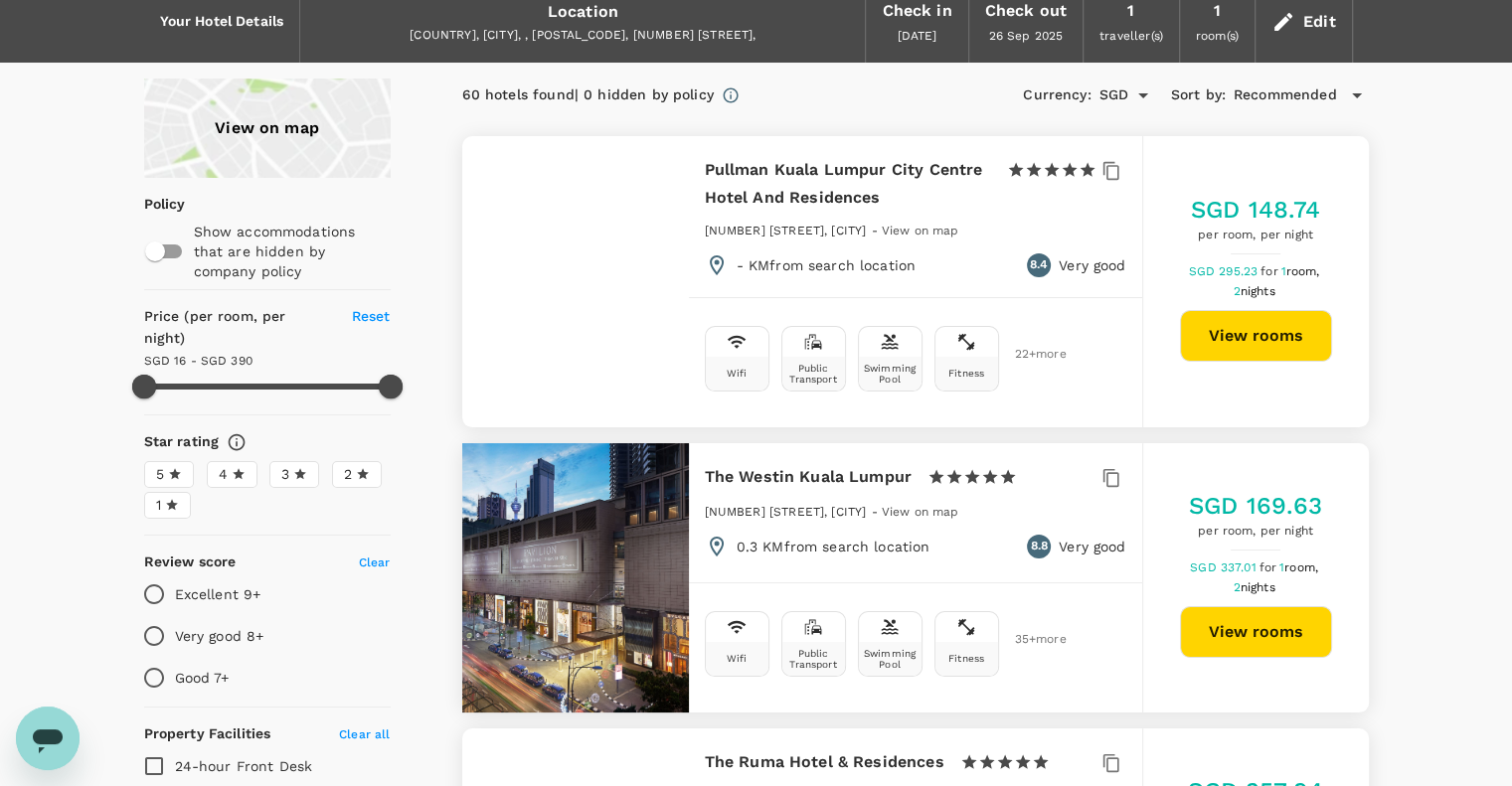 click on "View rooms" at bounding box center [1256, 336] 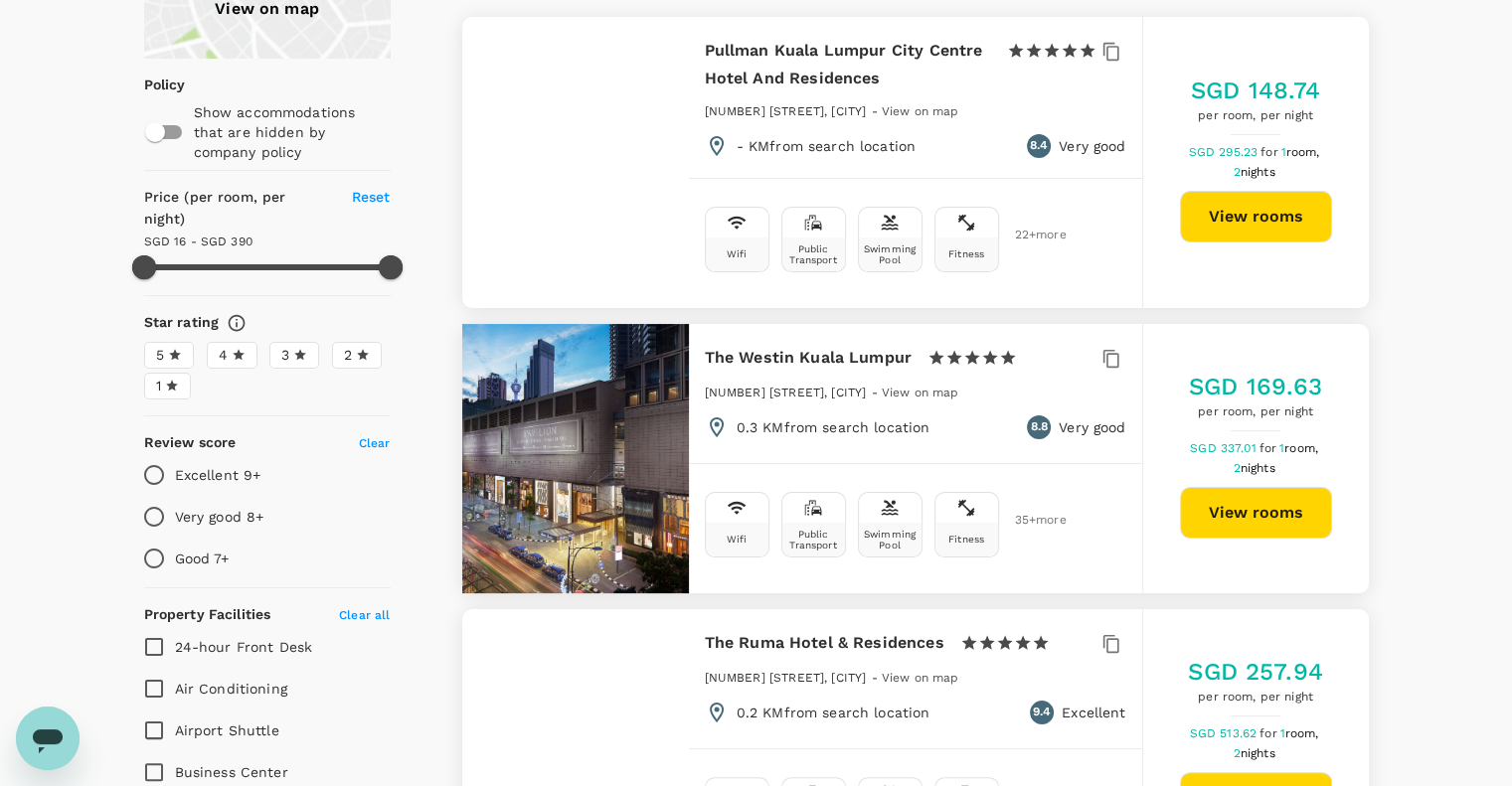 scroll, scrollTop: 199, scrollLeft: 0, axis: vertical 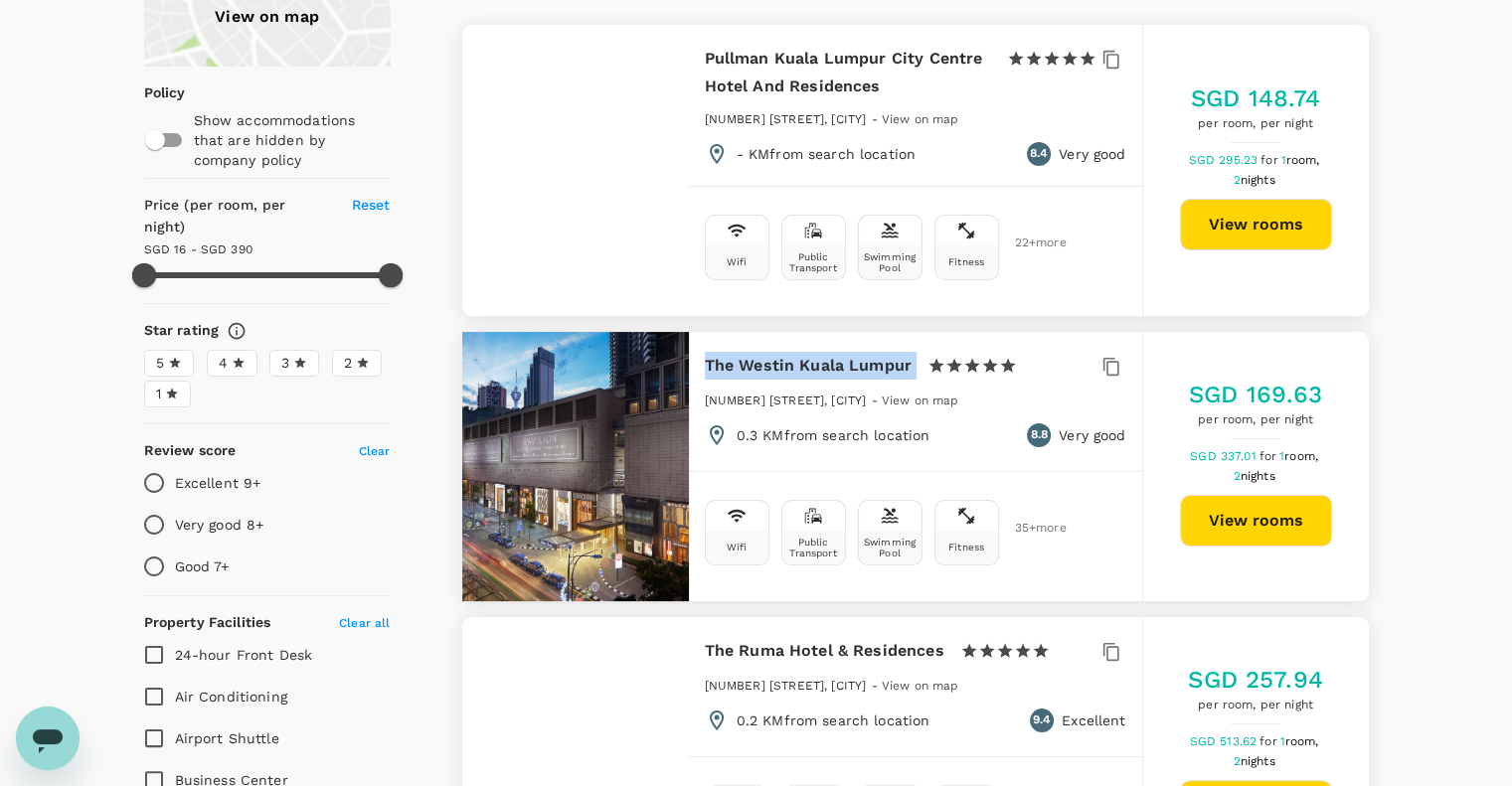 drag, startPoint x: 705, startPoint y: 360, endPoint x: 919, endPoint y: 357, distance: 214.02103 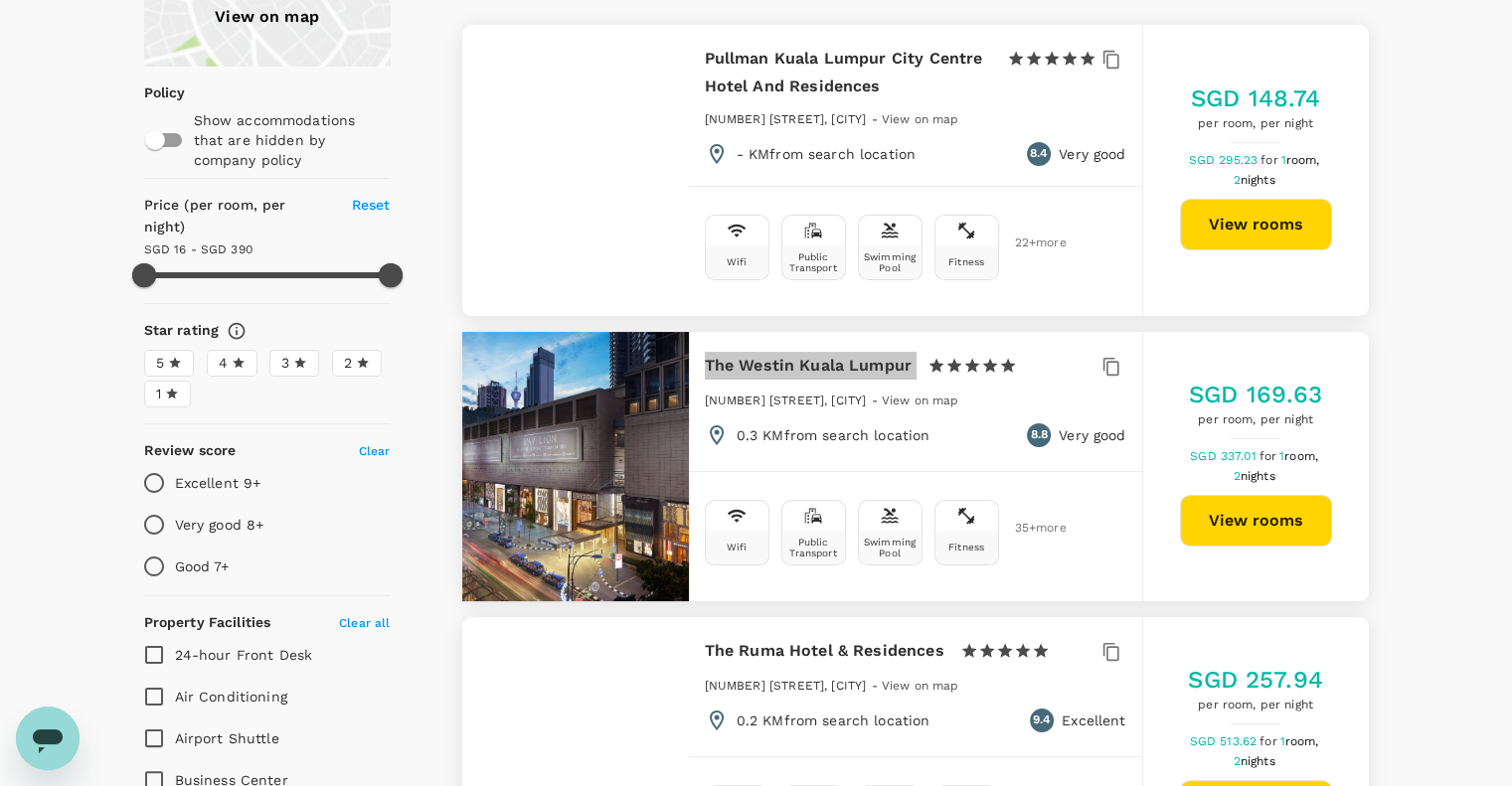 type on "388.68" 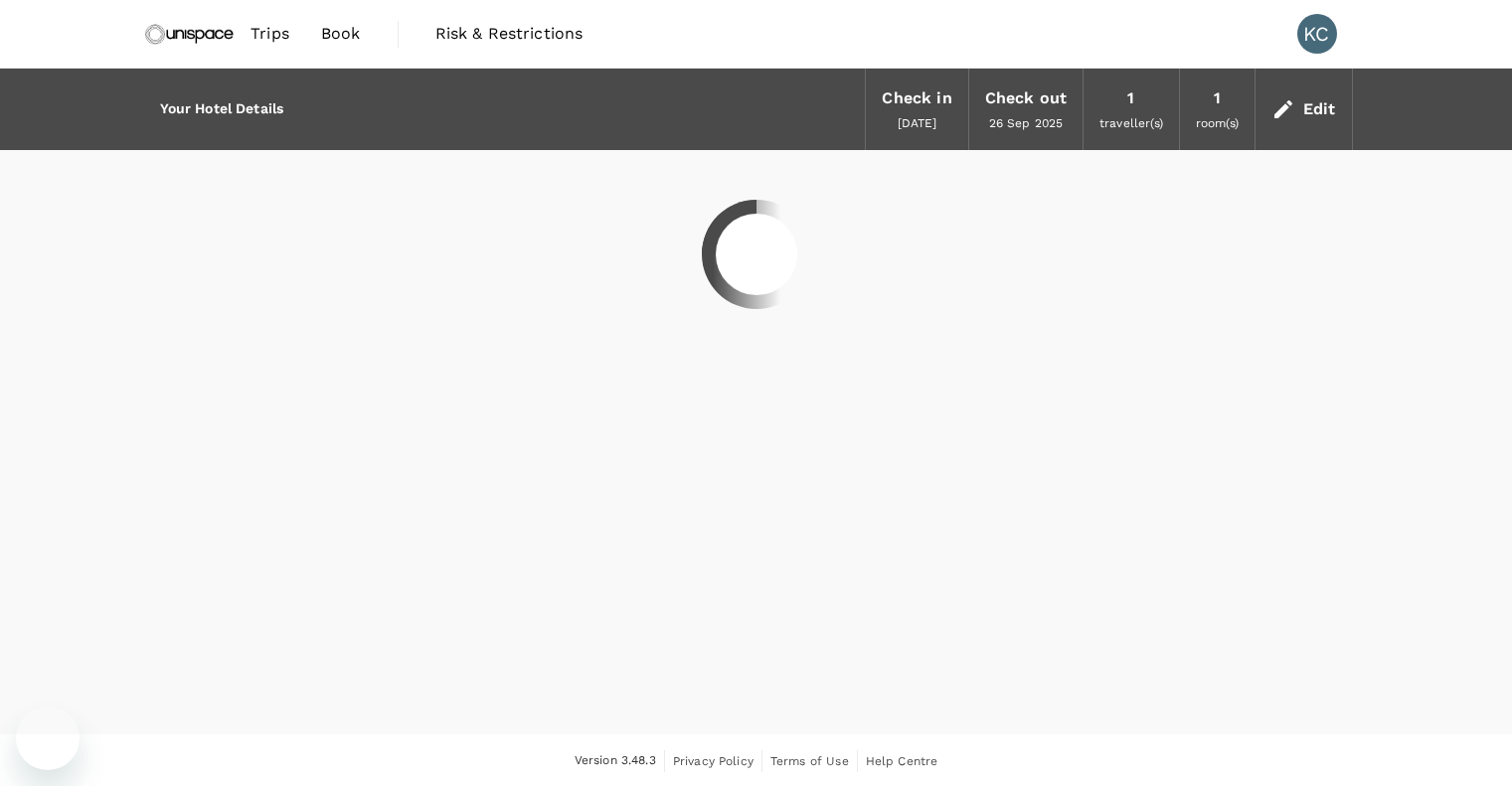 scroll, scrollTop: 0, scrollLeft: 0, axis: both 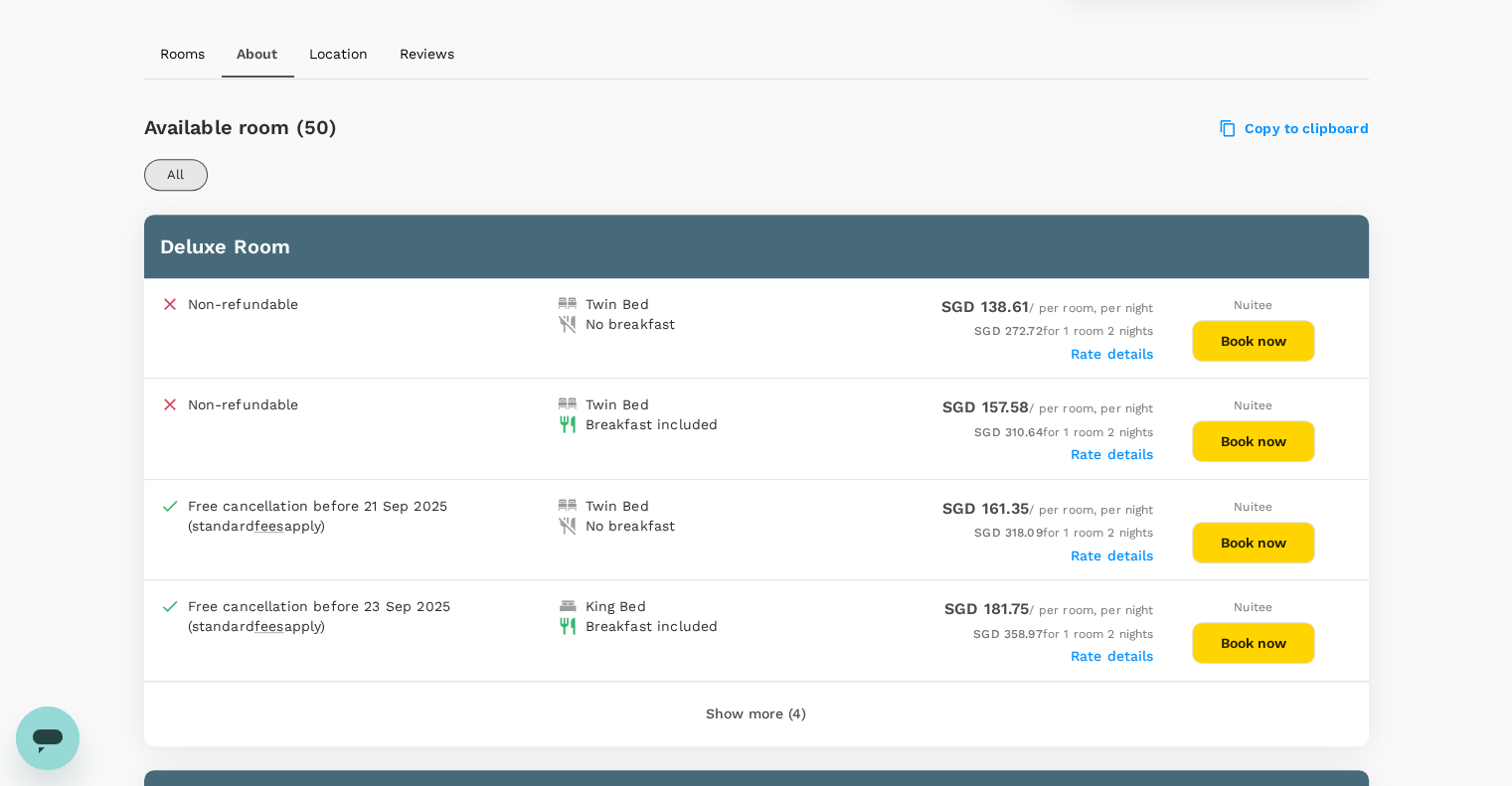 click on "Book now" at bounding box center [1254, 441] 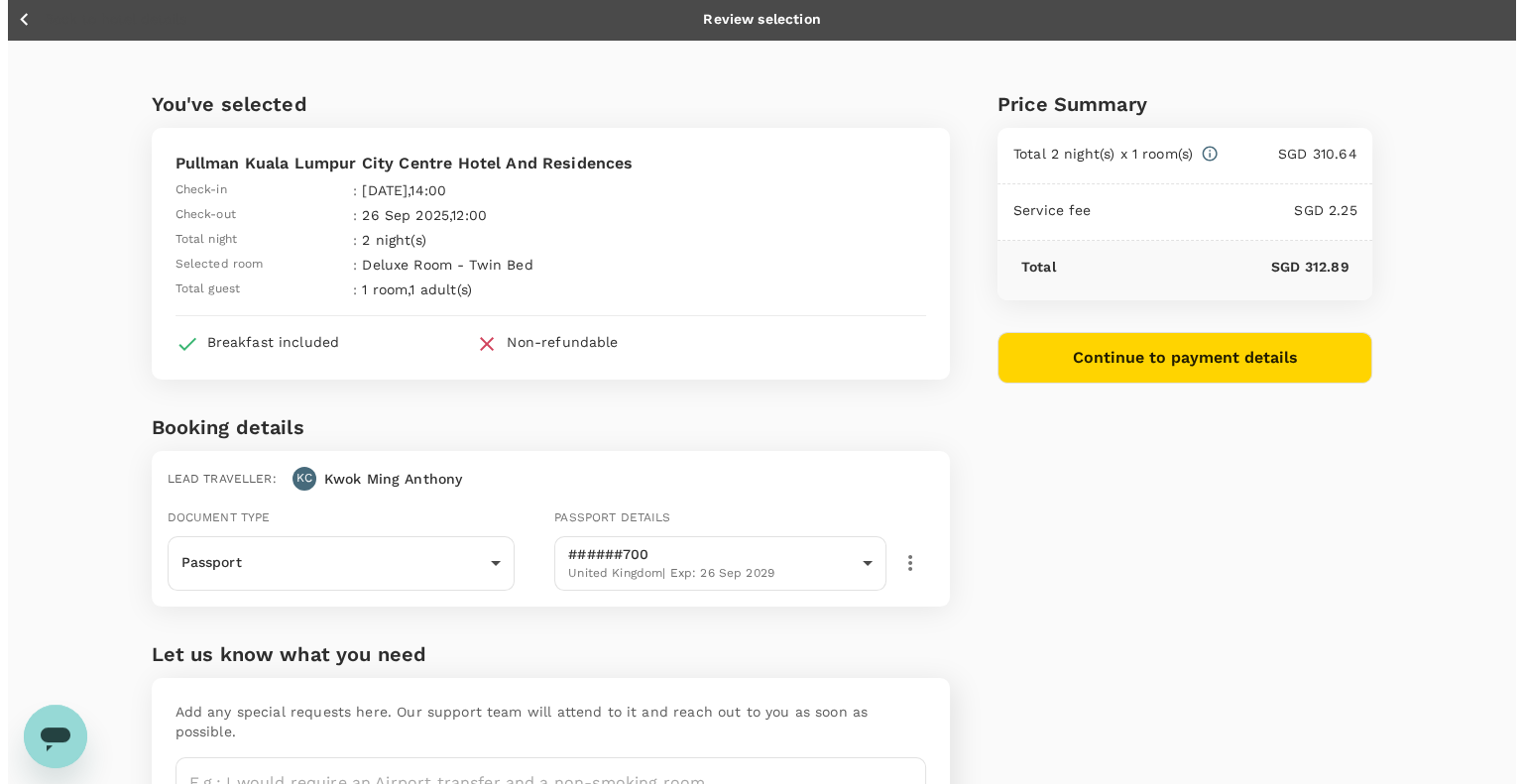 scroll, scrollTop: 0, scrollLeft: 0, axis: both 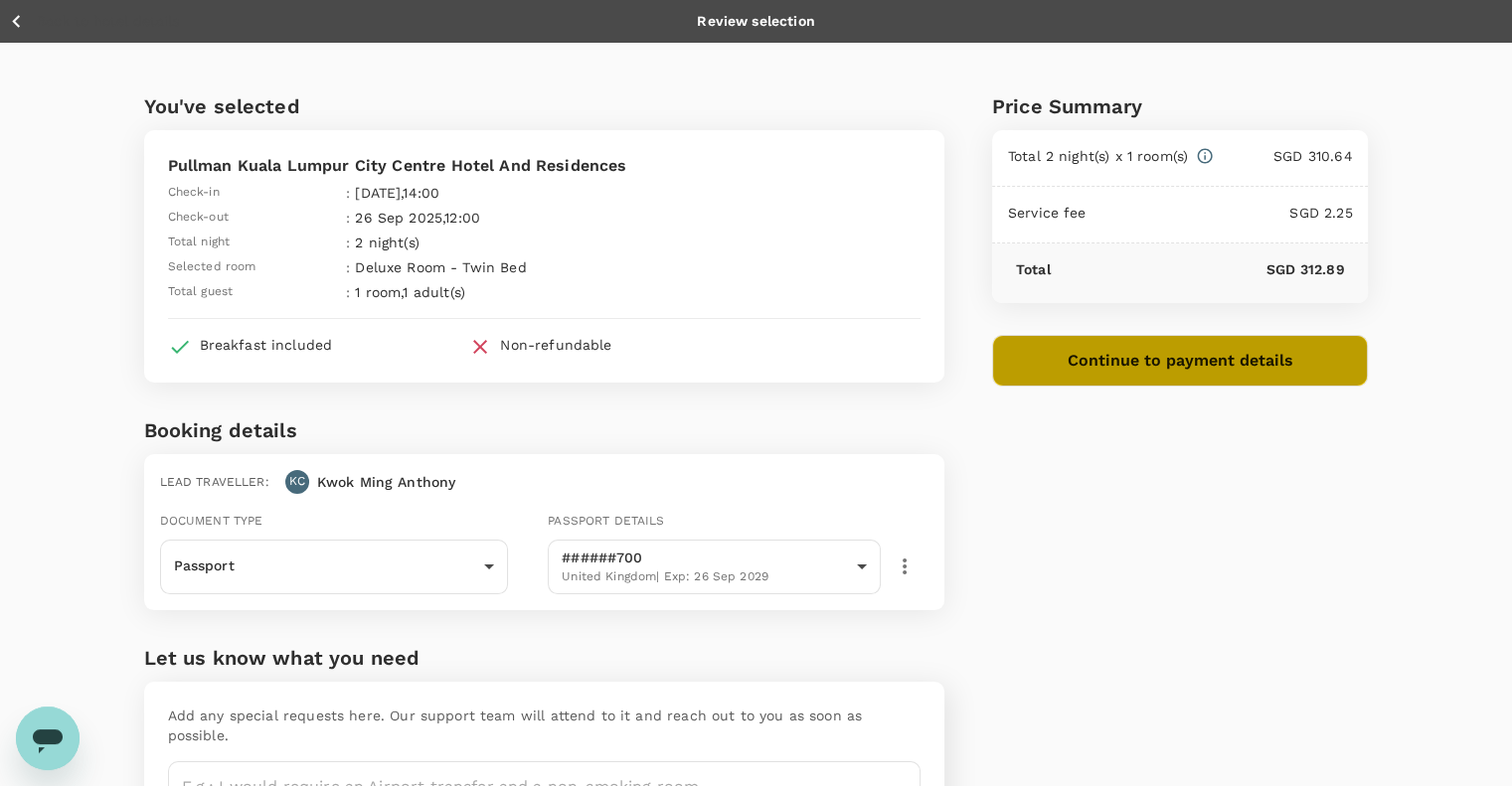 click on "Continue to payment details" at bounding box center (1180, 361) 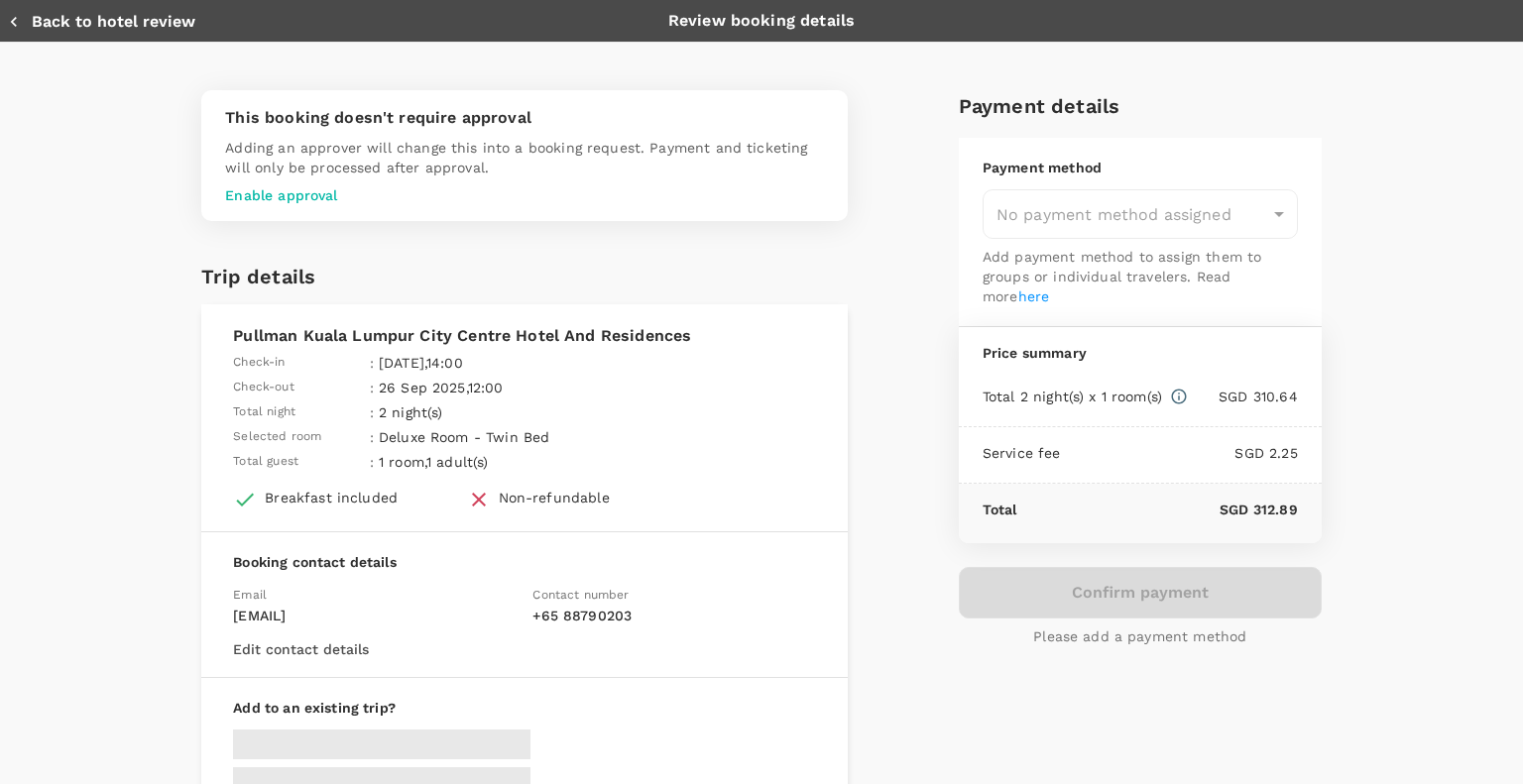 type on "9ca6ee36-36cb-4982-994b-715ae594bb55" 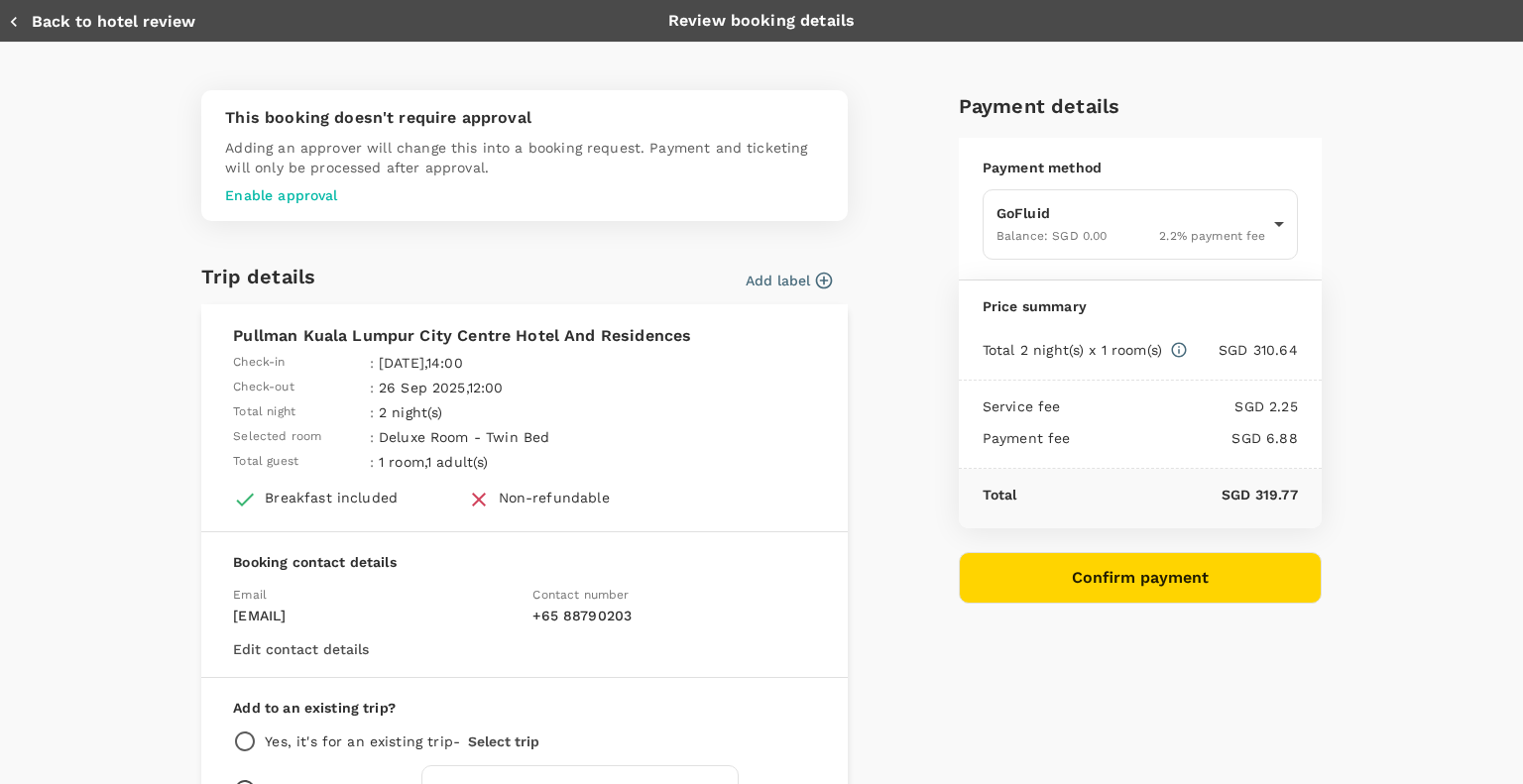 click on "Enable approval" at bounding box center (525, 195) 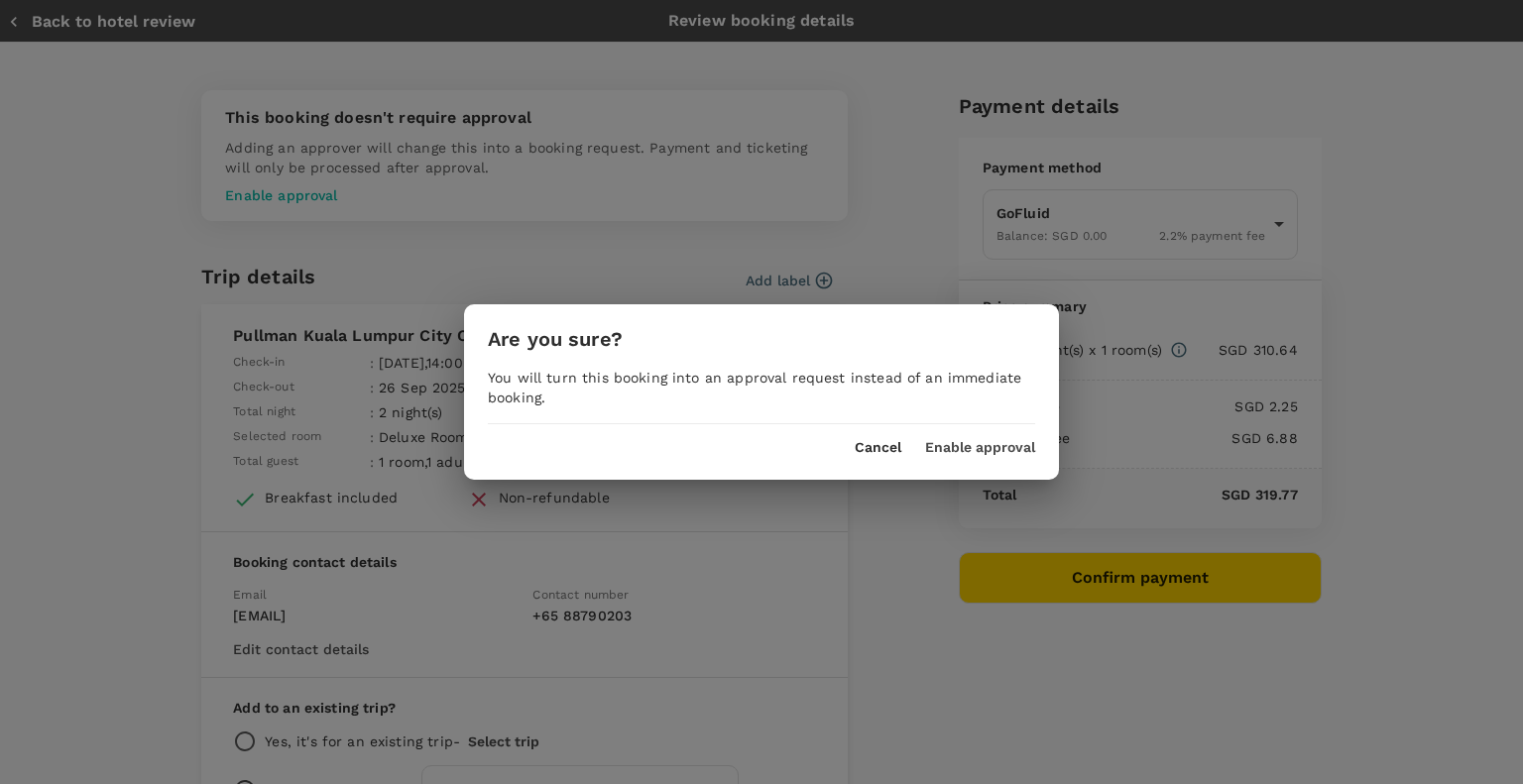 click on "Enable approval" at bounding box center (980, 448) 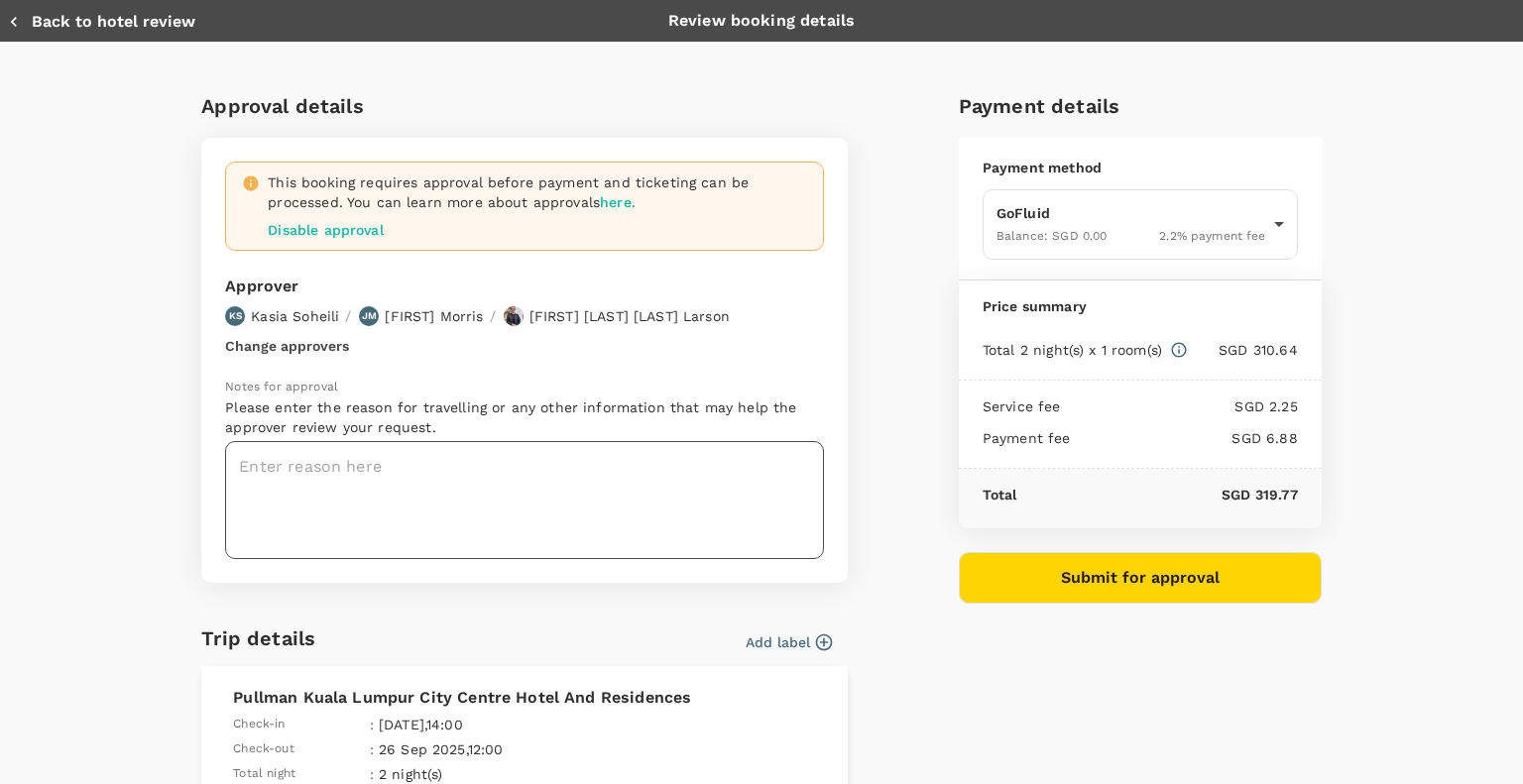 click at bounding box center [525, 500] 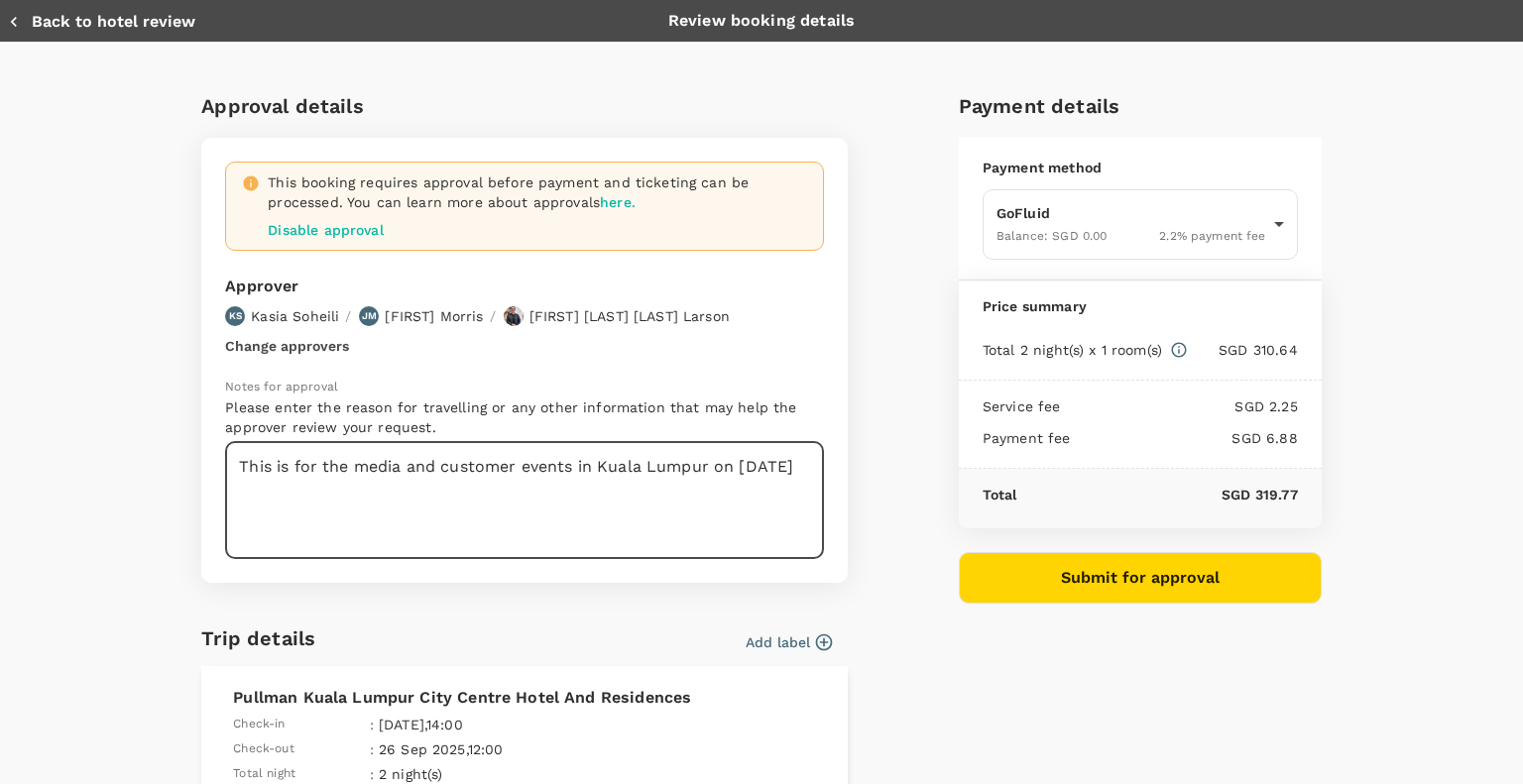 type on "This is for the media and customer events in Kuala Lumpur on [DATE]" 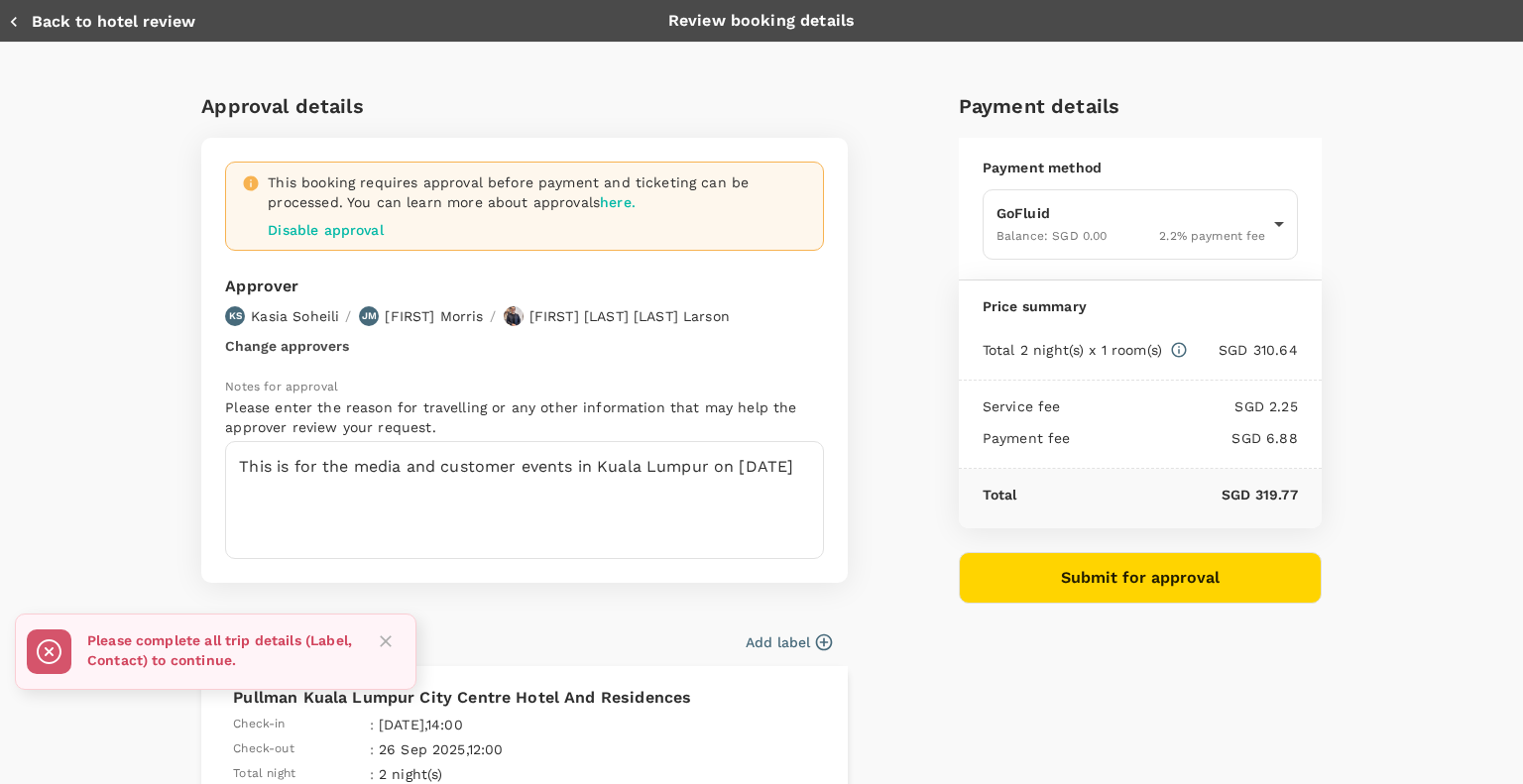 click on "Add label" at bounding box center [788, 642] 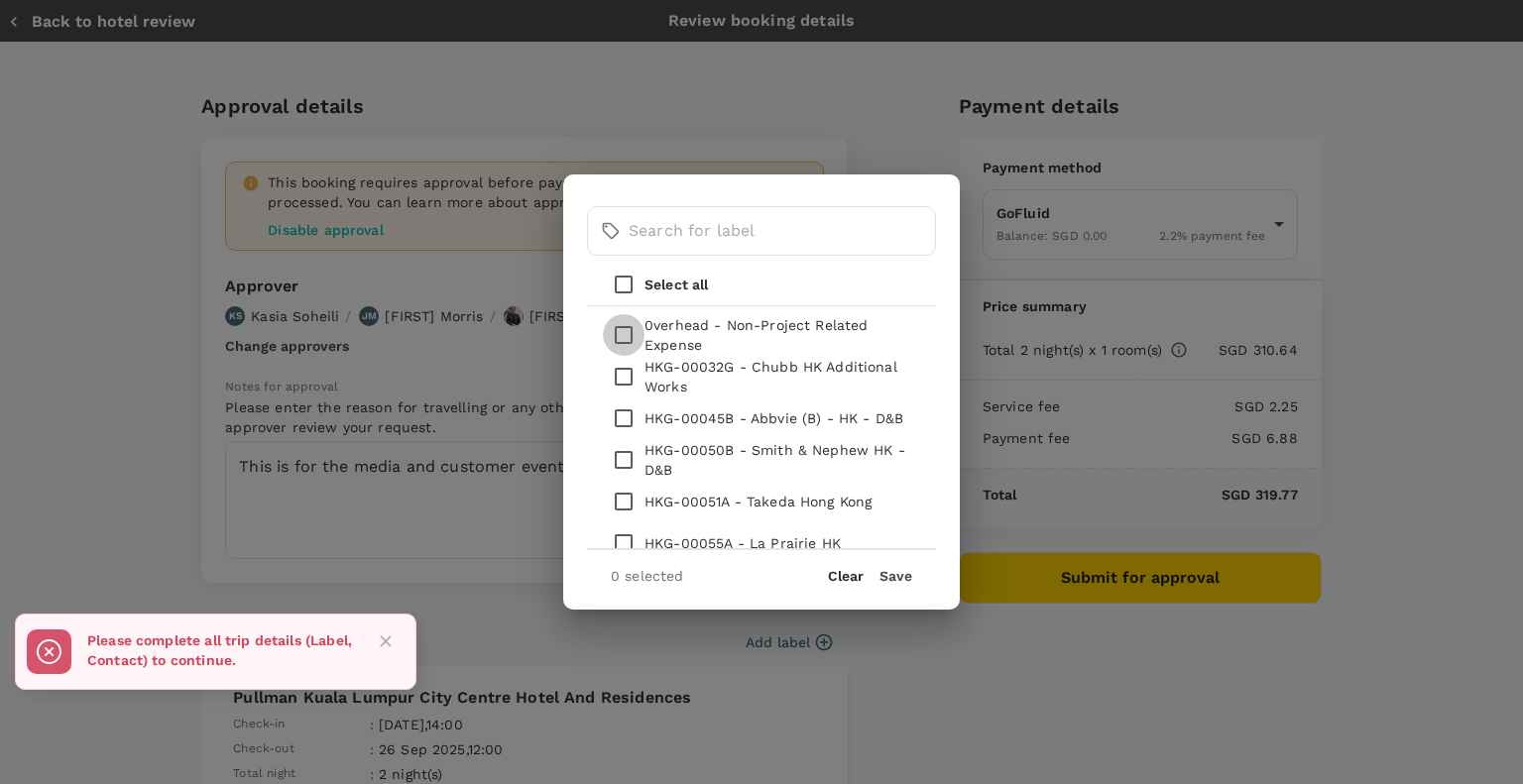 click at bounding box center (624, 335) 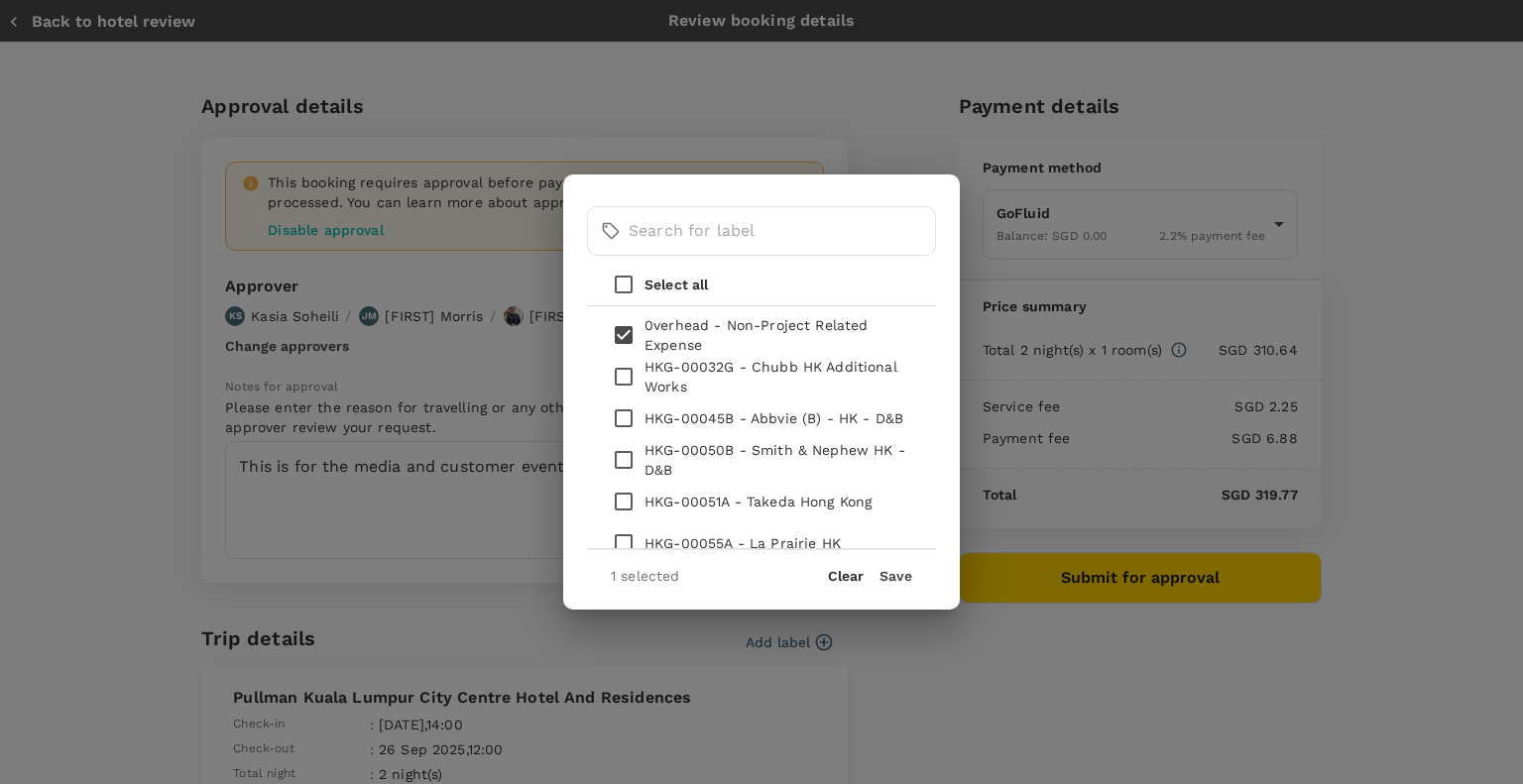click on "Save" at bounding box center [895, 576] 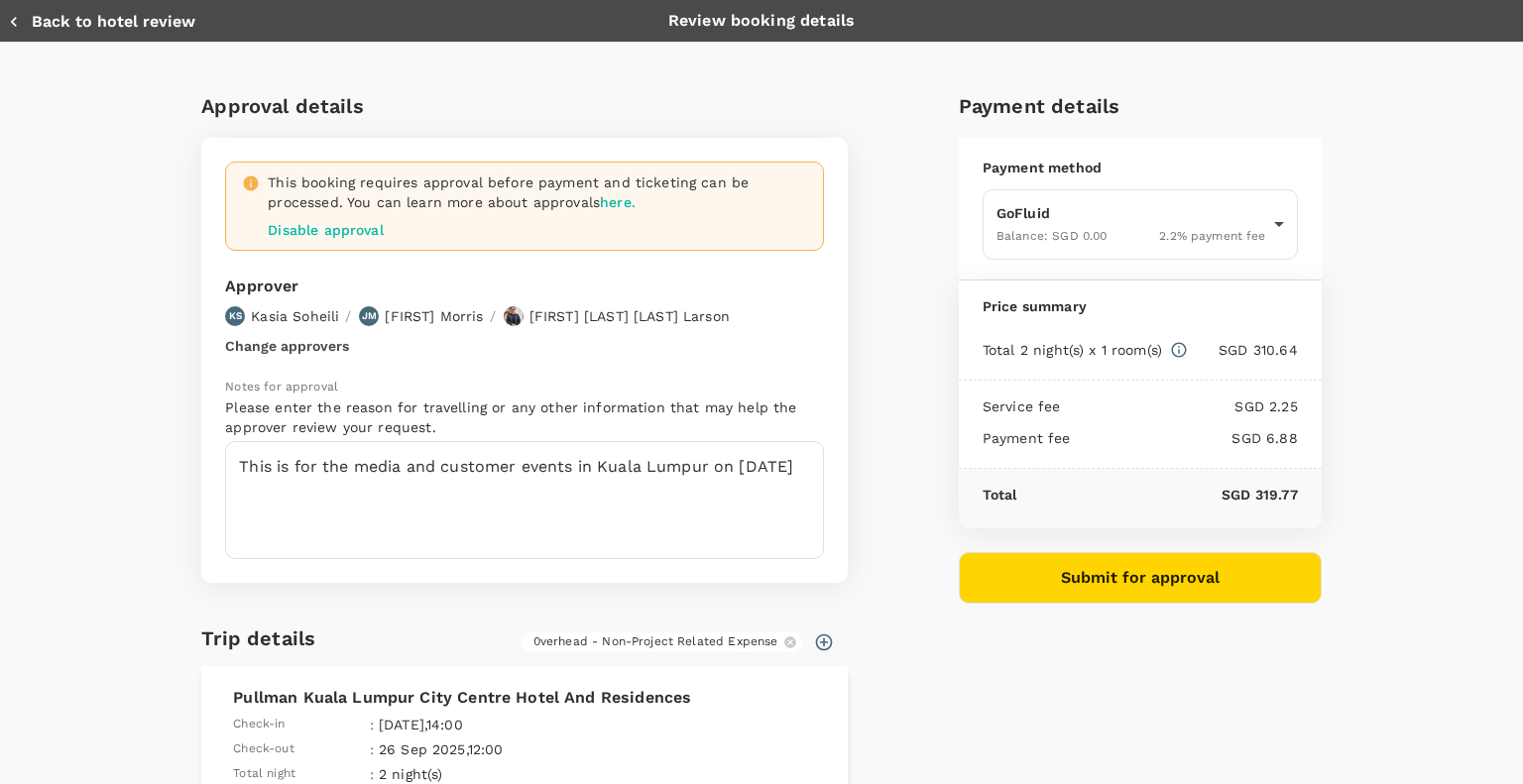 scroll, scrollTop: 0, scrollLeft: 0, axis: both 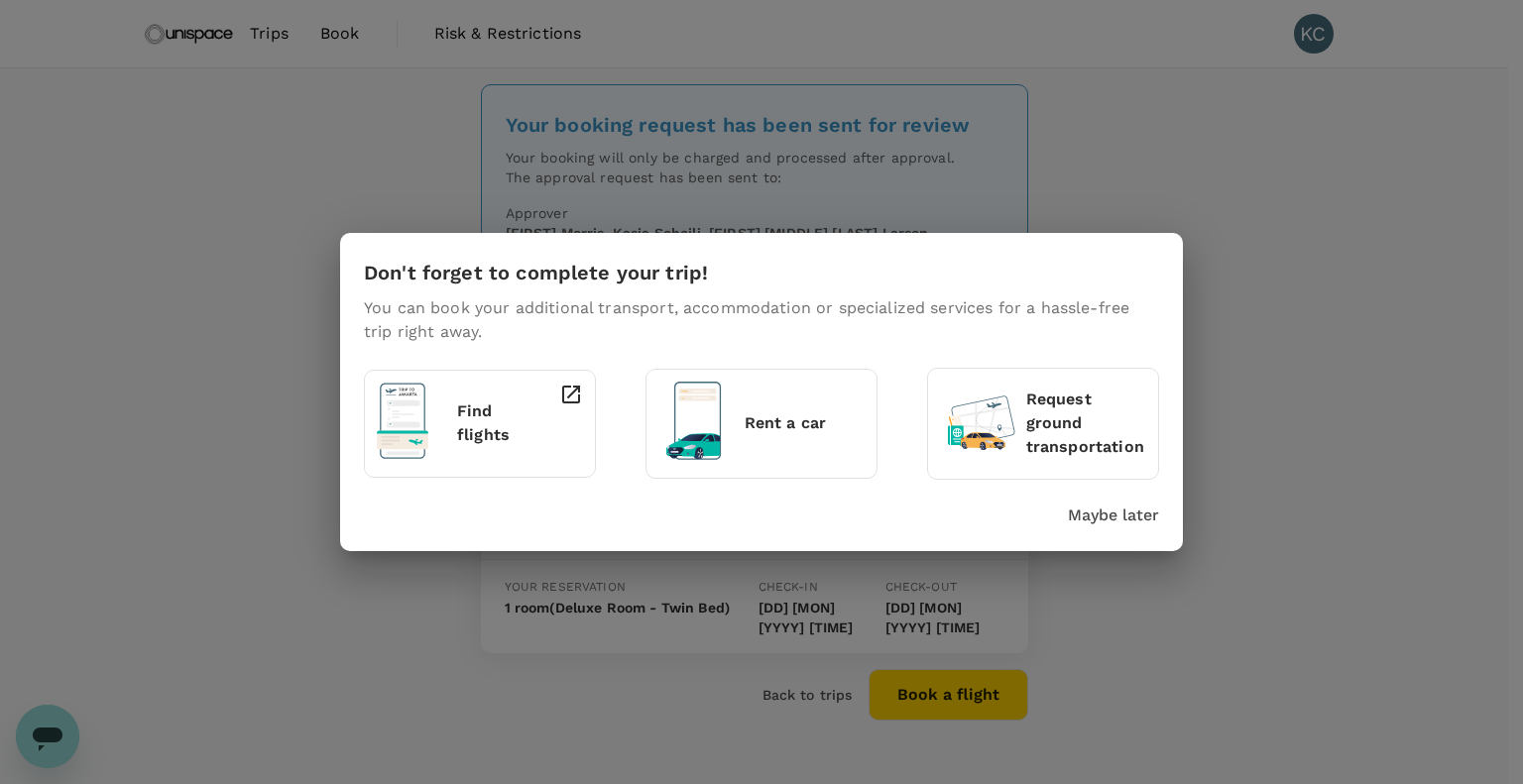 click on "Maybe later" at bounding box center (1113, 515) 